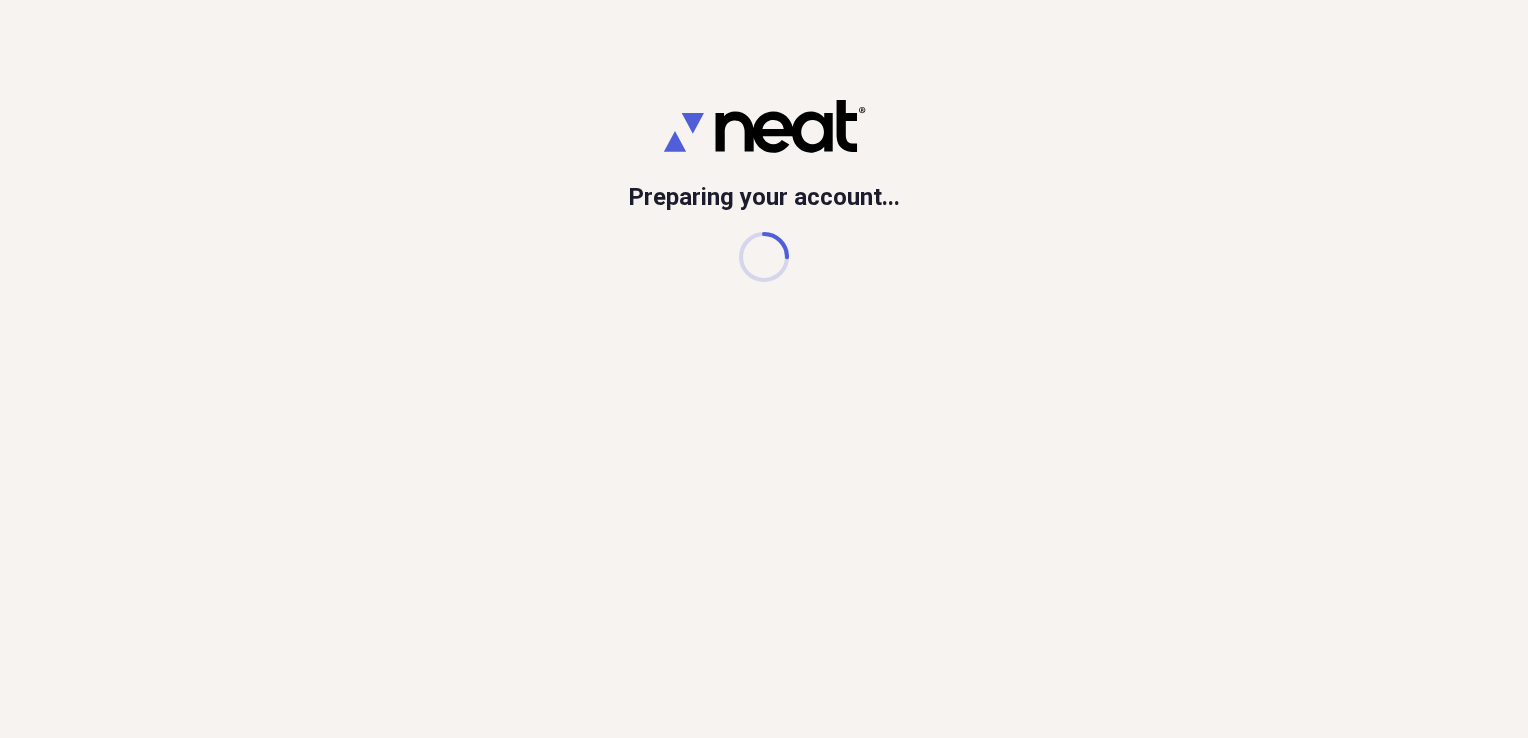 scroll, scrollTop: 0, scrollLeft: 0, axis: both 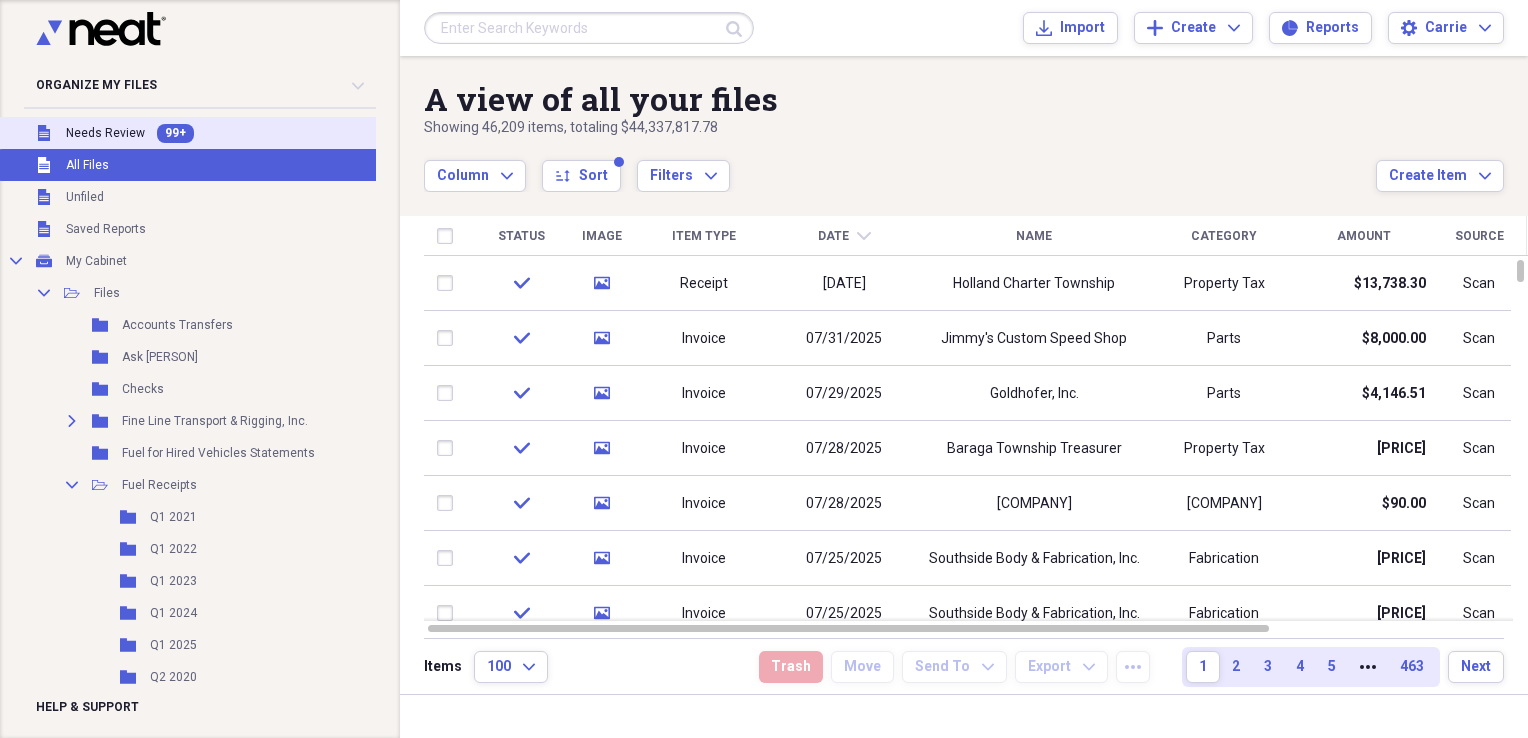 click on "Needs Review" at bounding box center (105, 133) 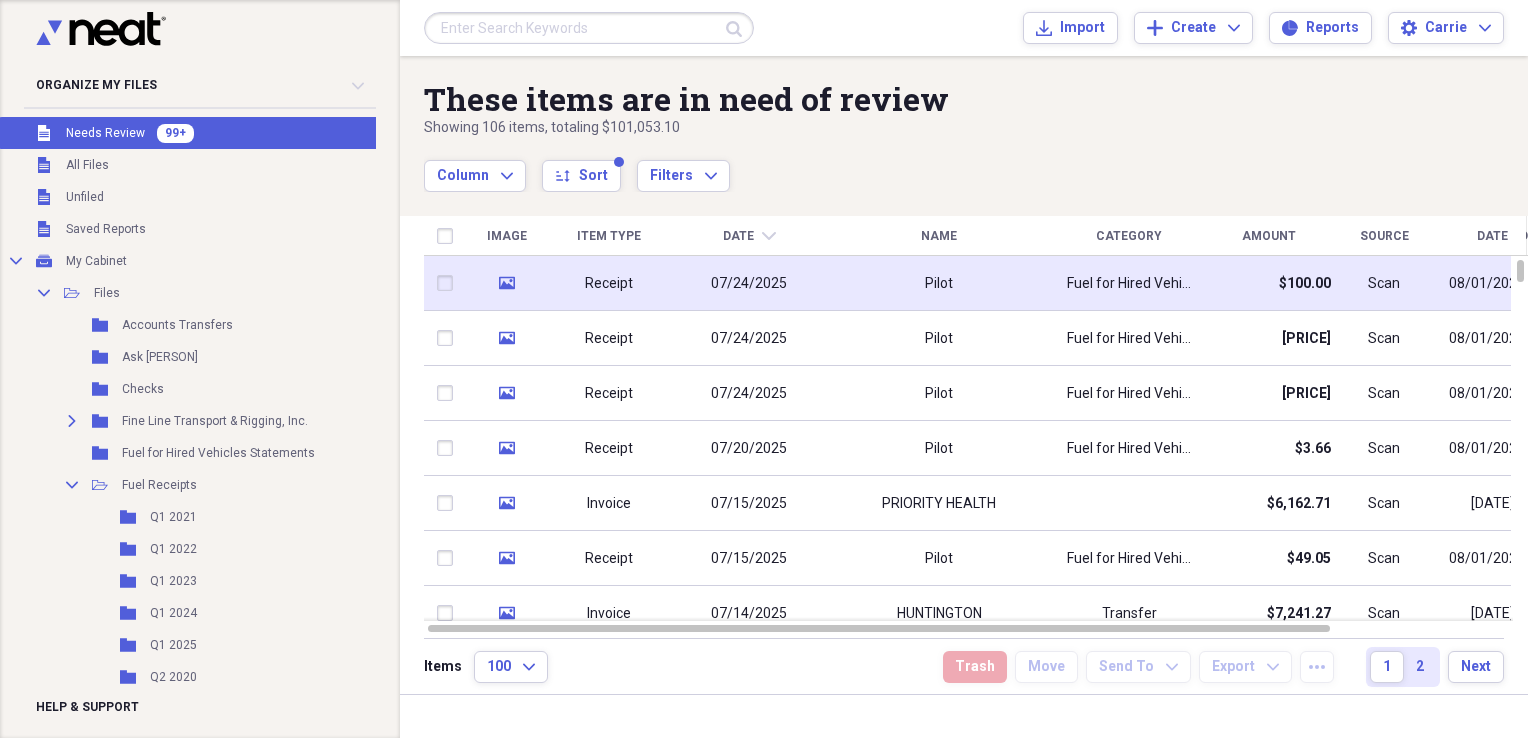 click on "Pilot" at bounding box center (939, 283) 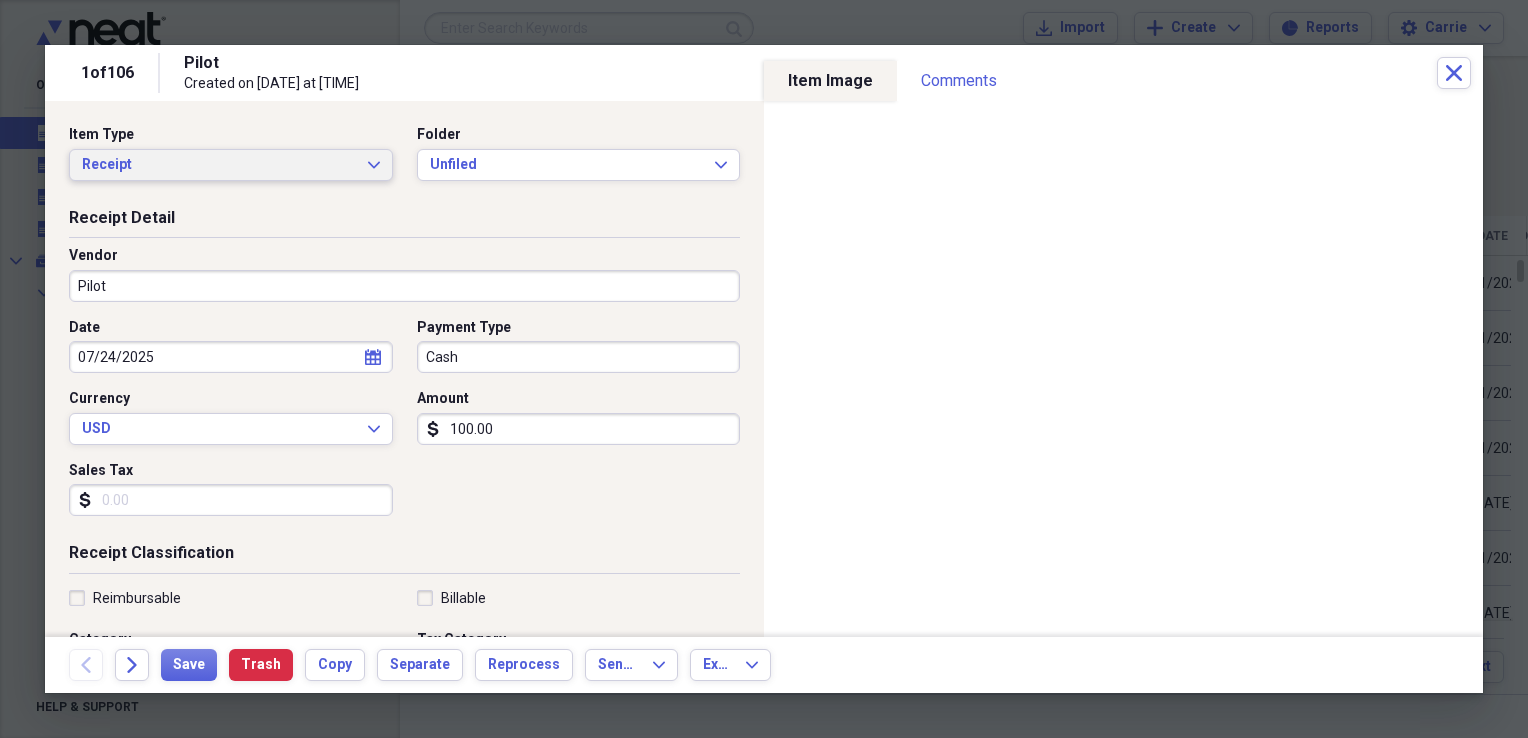 click on "Receipt Expand" at bounding box center (231, 165) 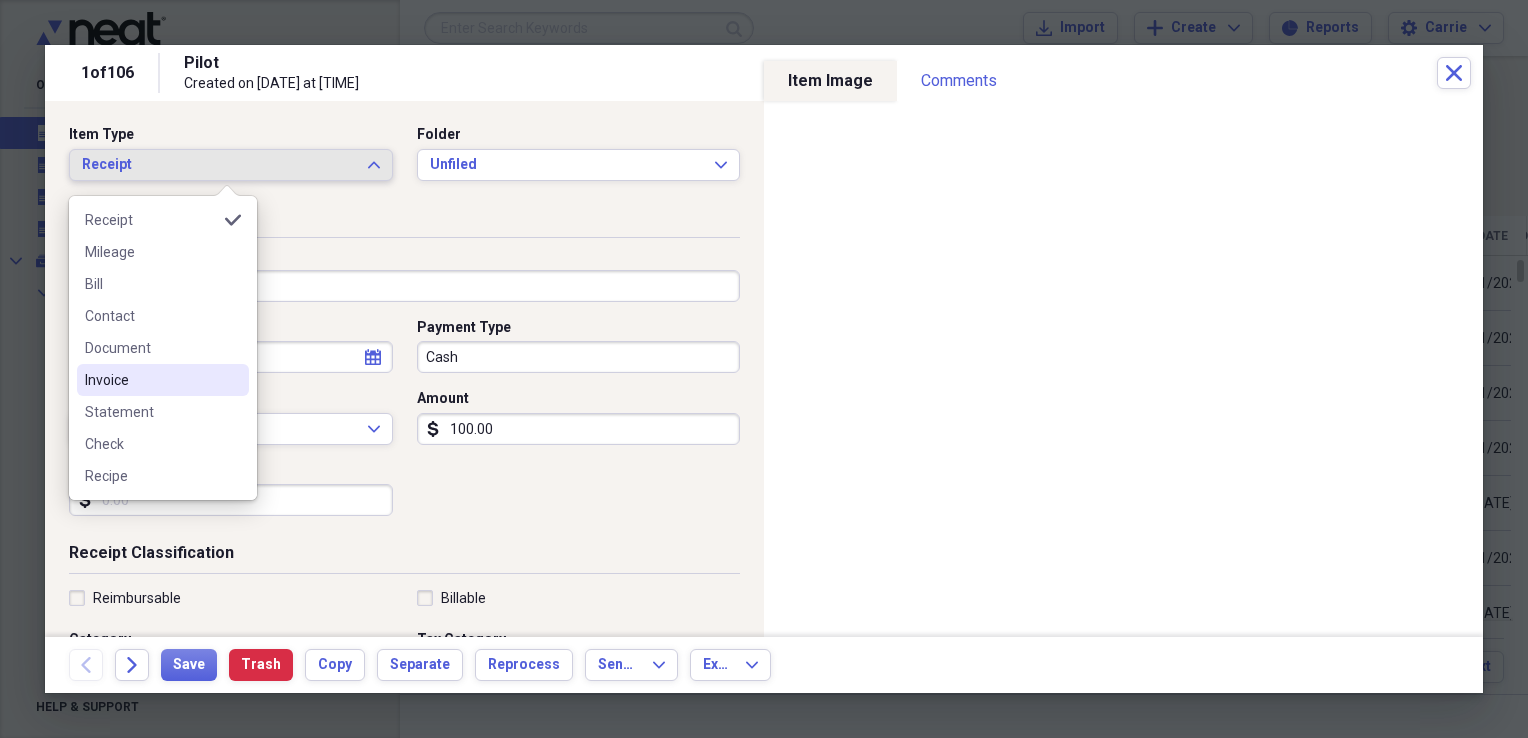 click on "Invoice" at bounding box center (151, 380) 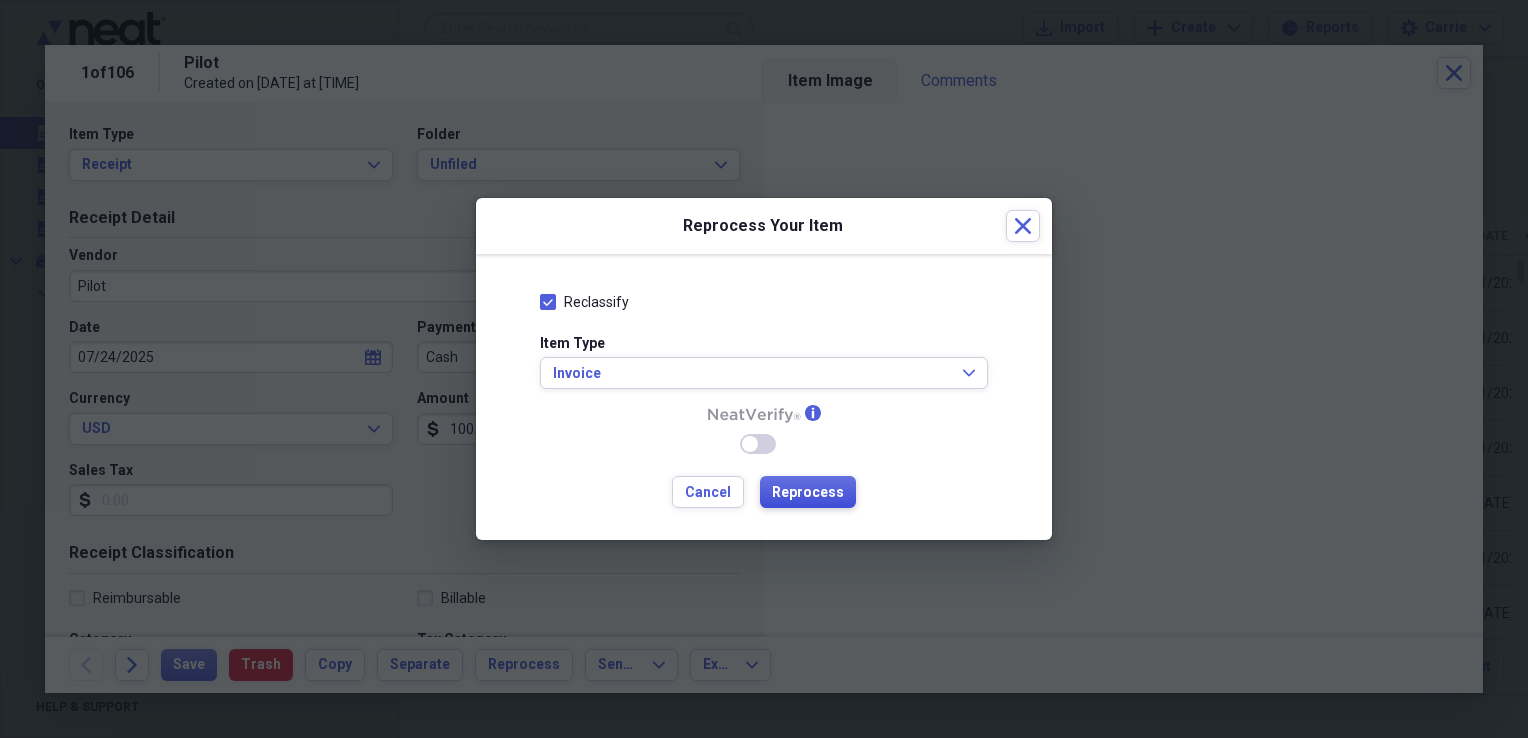 click on "Reprocess" at bounding box center (808, 492) 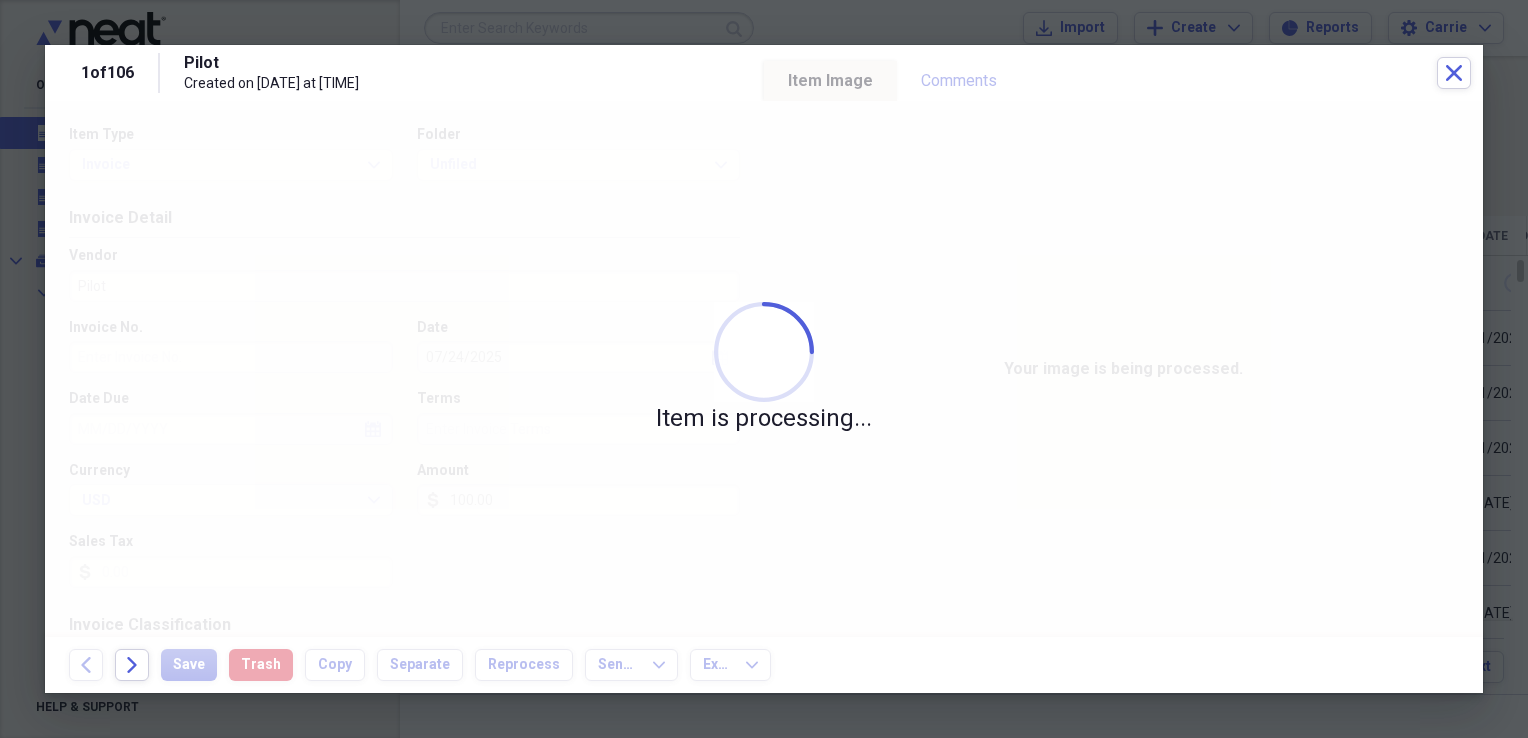 type on "[ZIP_CODE]" 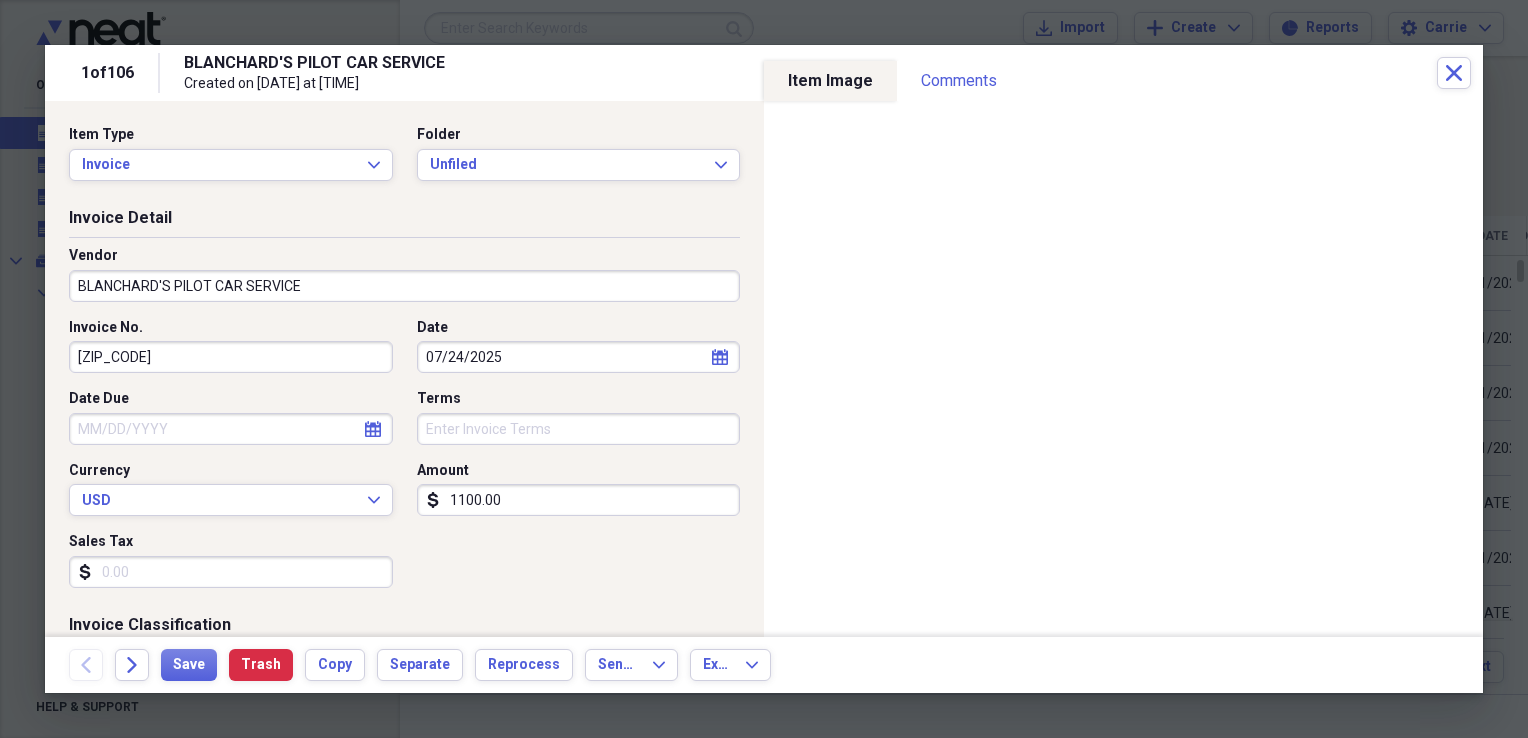 type on "BLANCHARD'S PILOT CAR SERVICE" 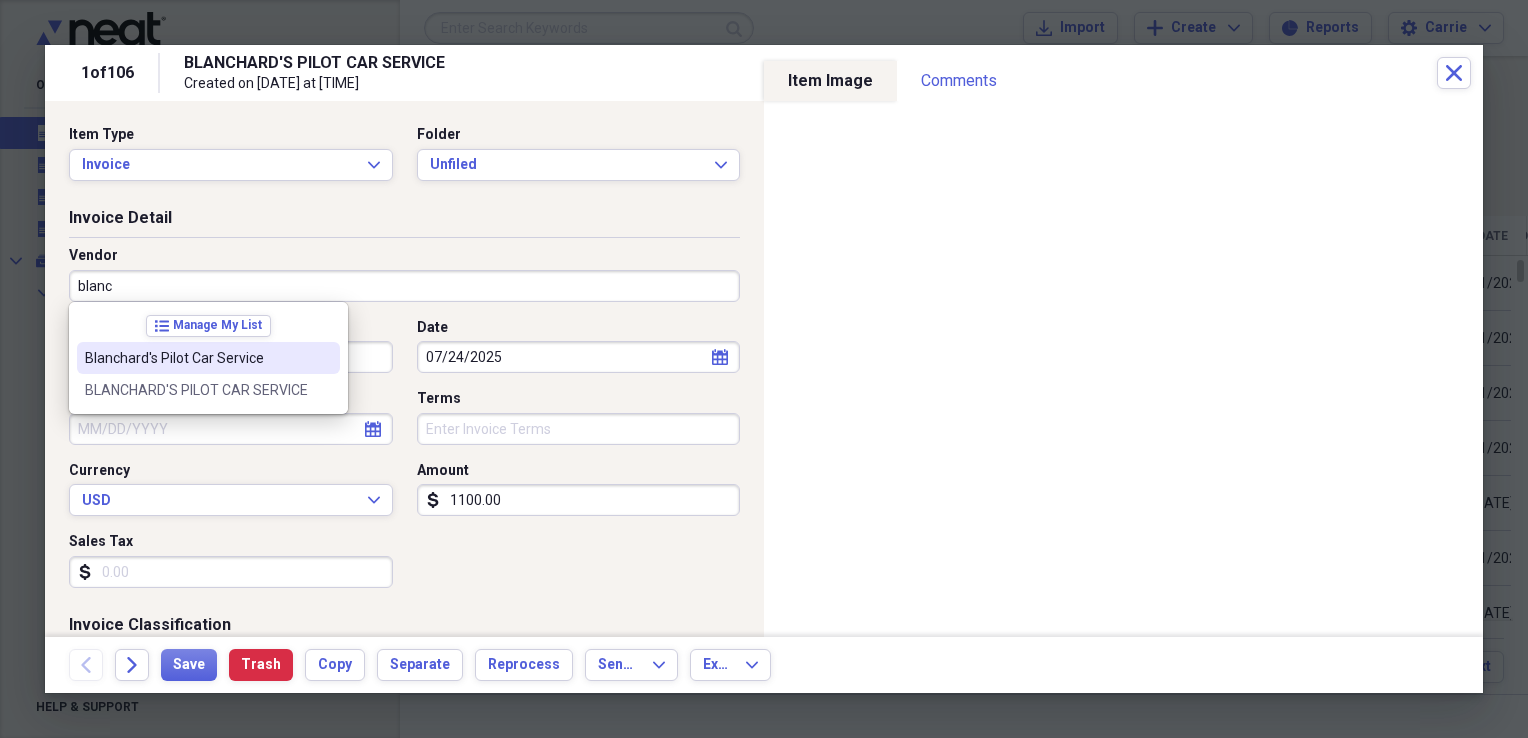 click on "Blanchard's Pilot Car Service" at bounding box center (196, 358) 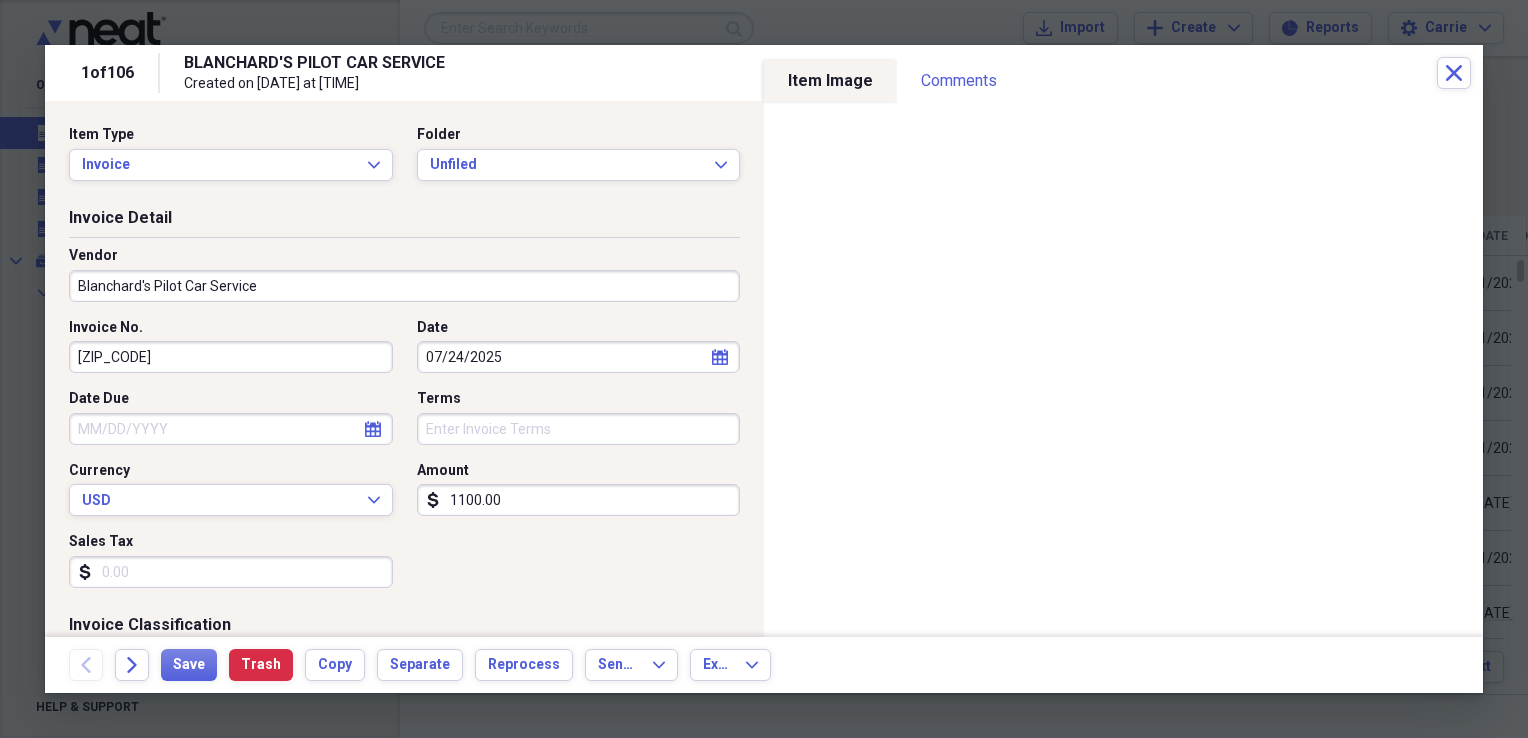 type on "Escort/Pilot Car" 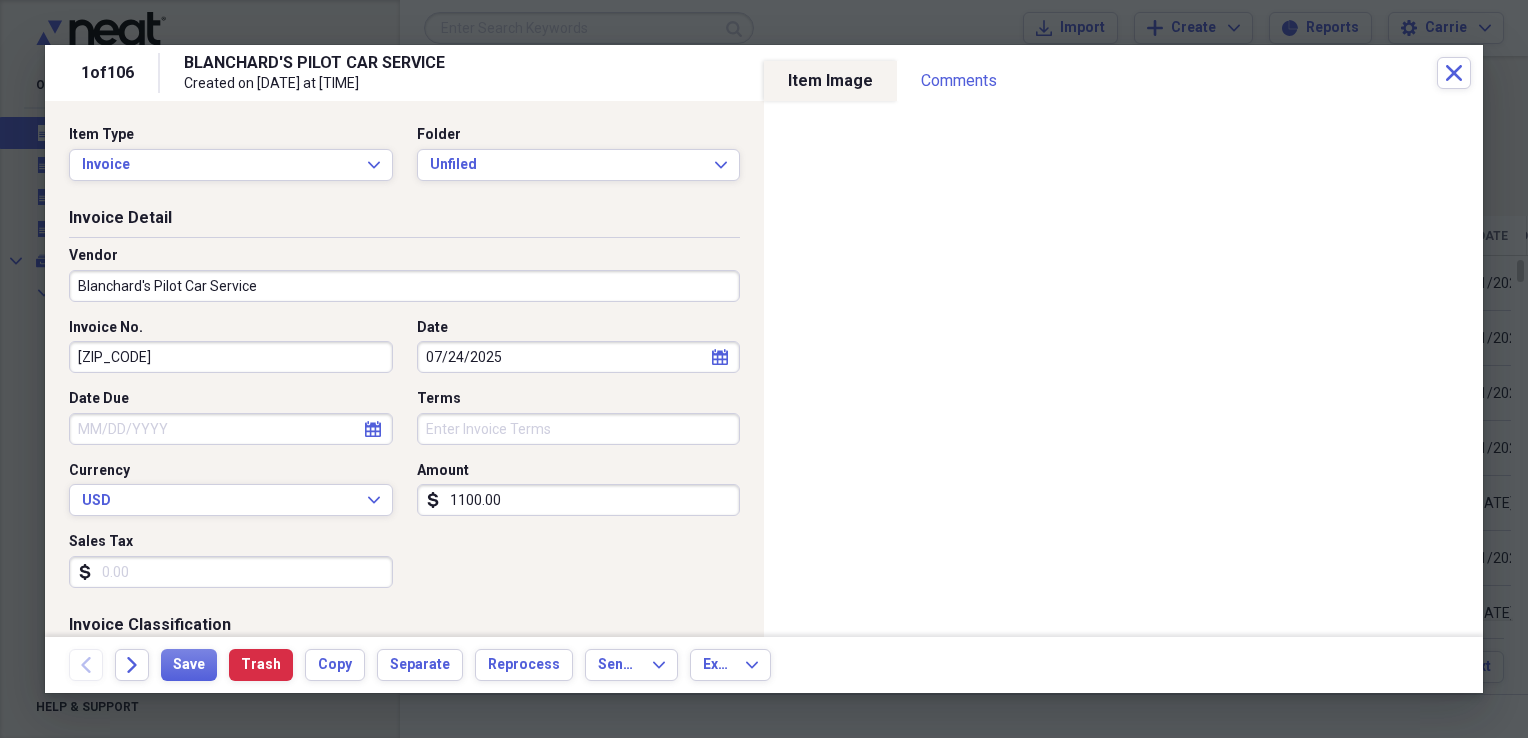 click on "07/24/2025" at bounding box center (579, 357) 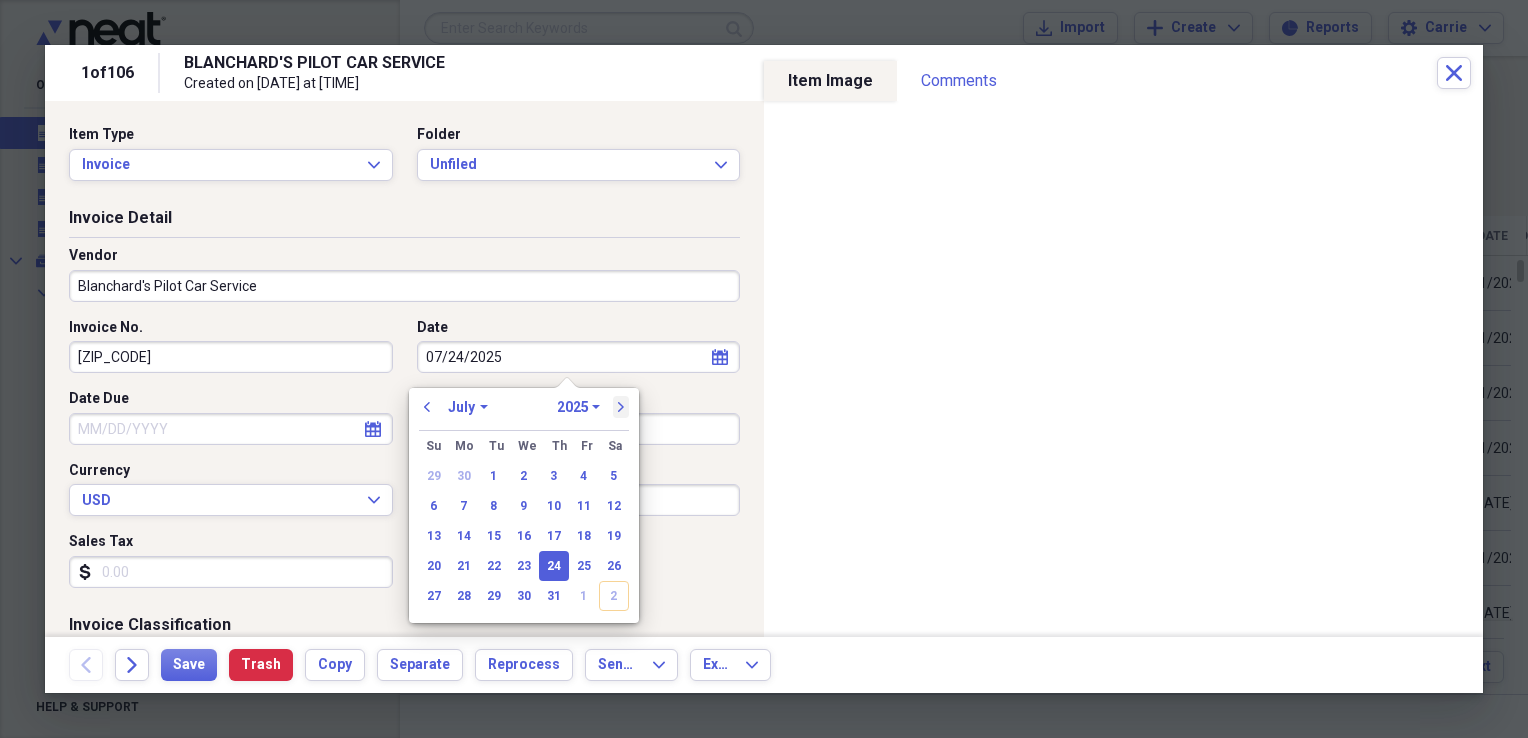 click on "next" at bounding box center (621, 407) 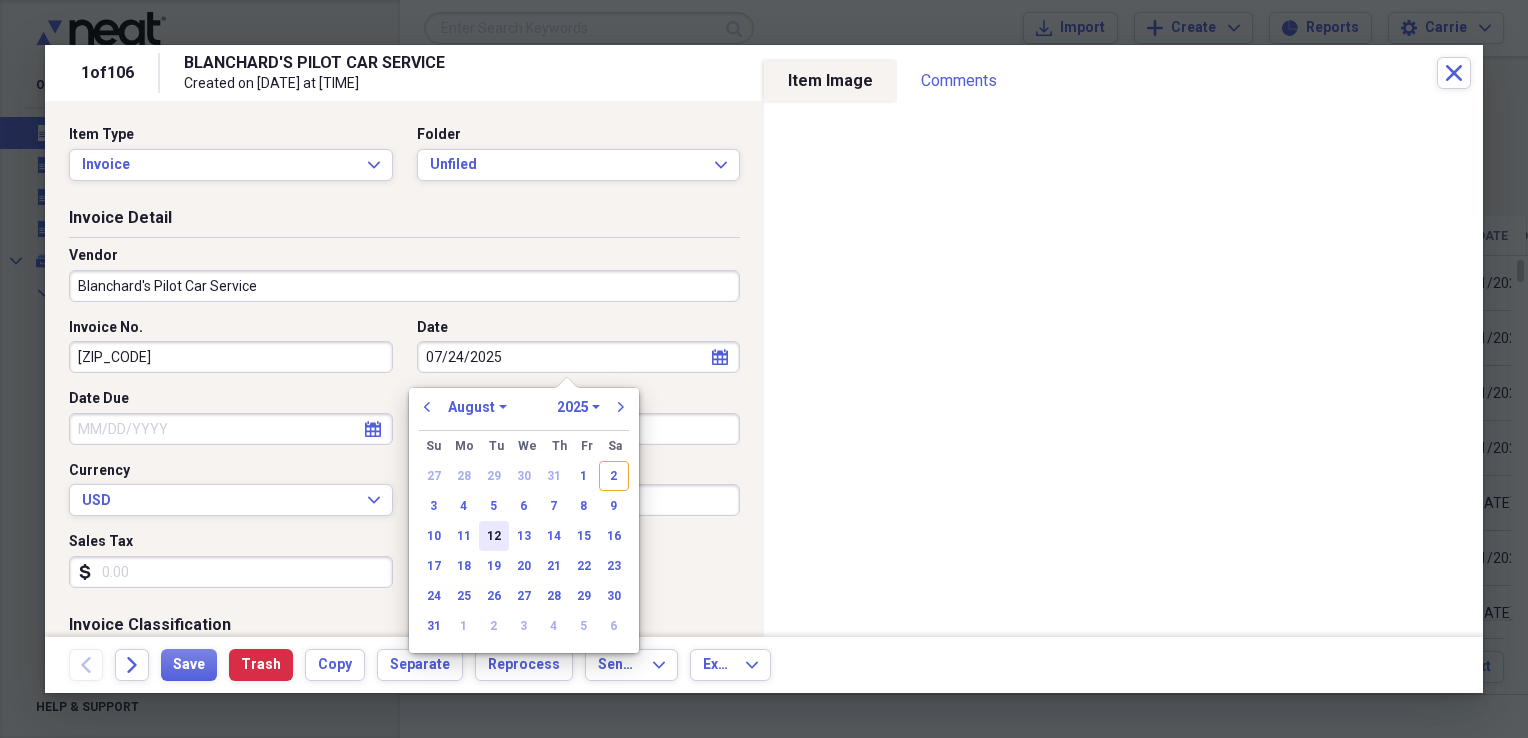 click on "12" at bounding box center (494, 536) 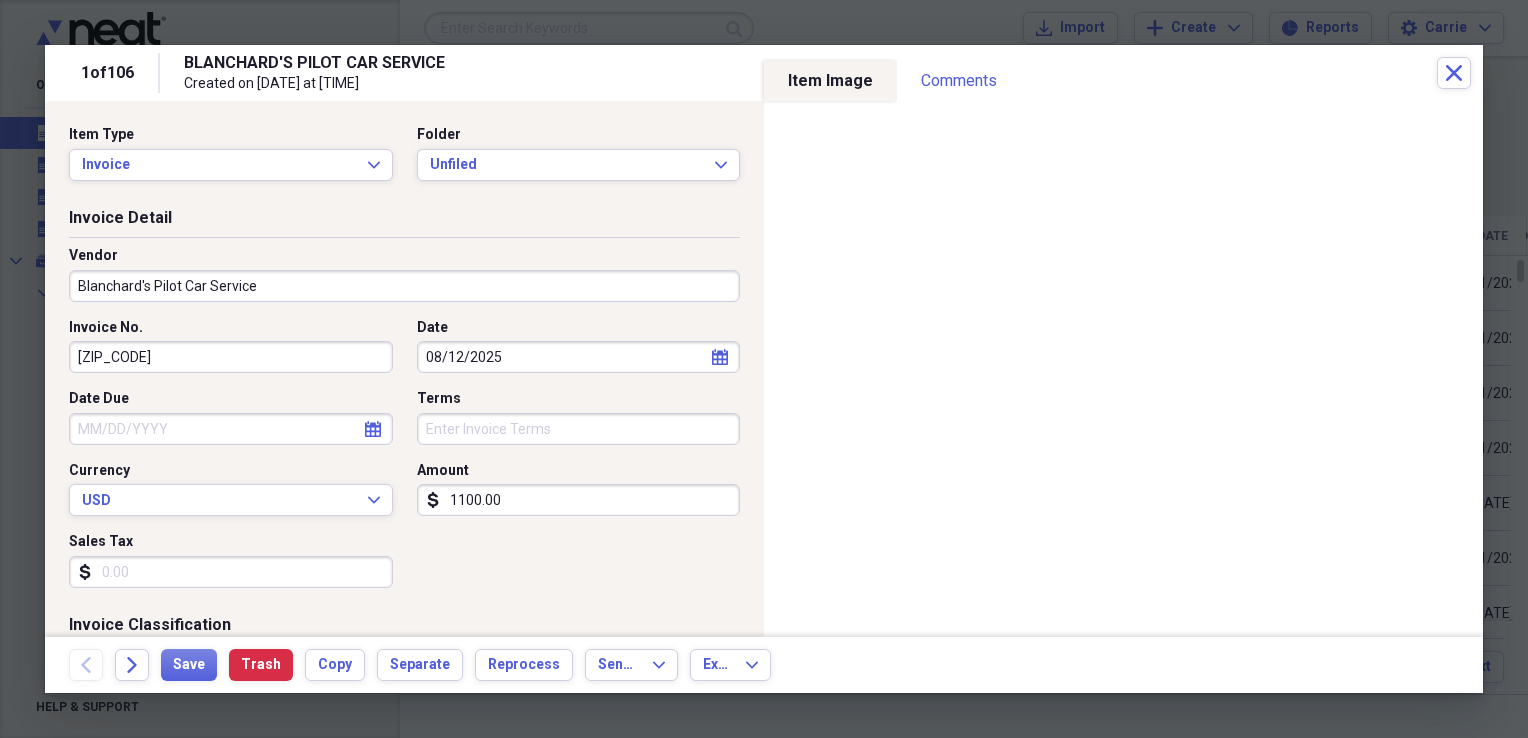 click on "Sales Tax" at bounding box center [231, 572] 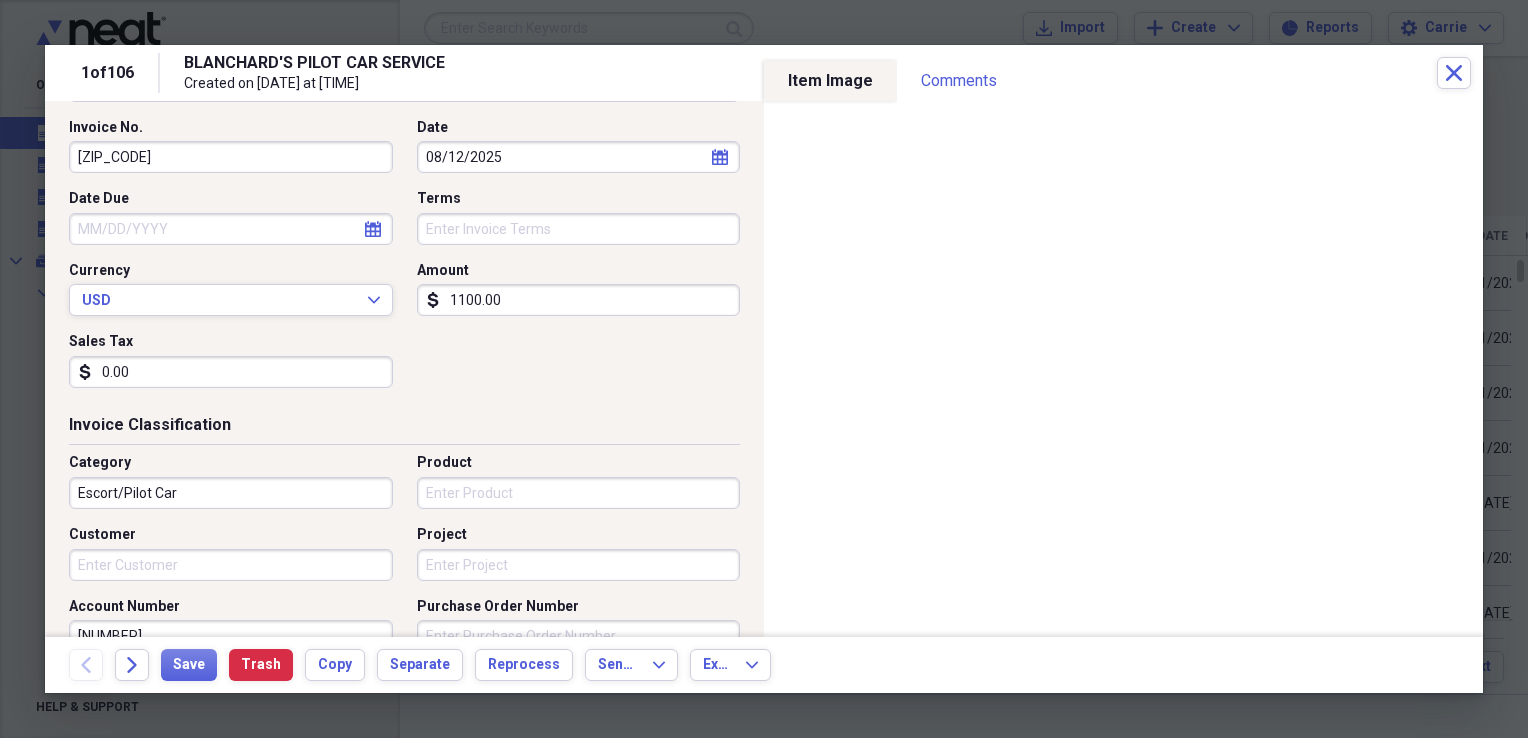 scroll, scrollTop: 300, scrollLeft: 0, axis: vertical 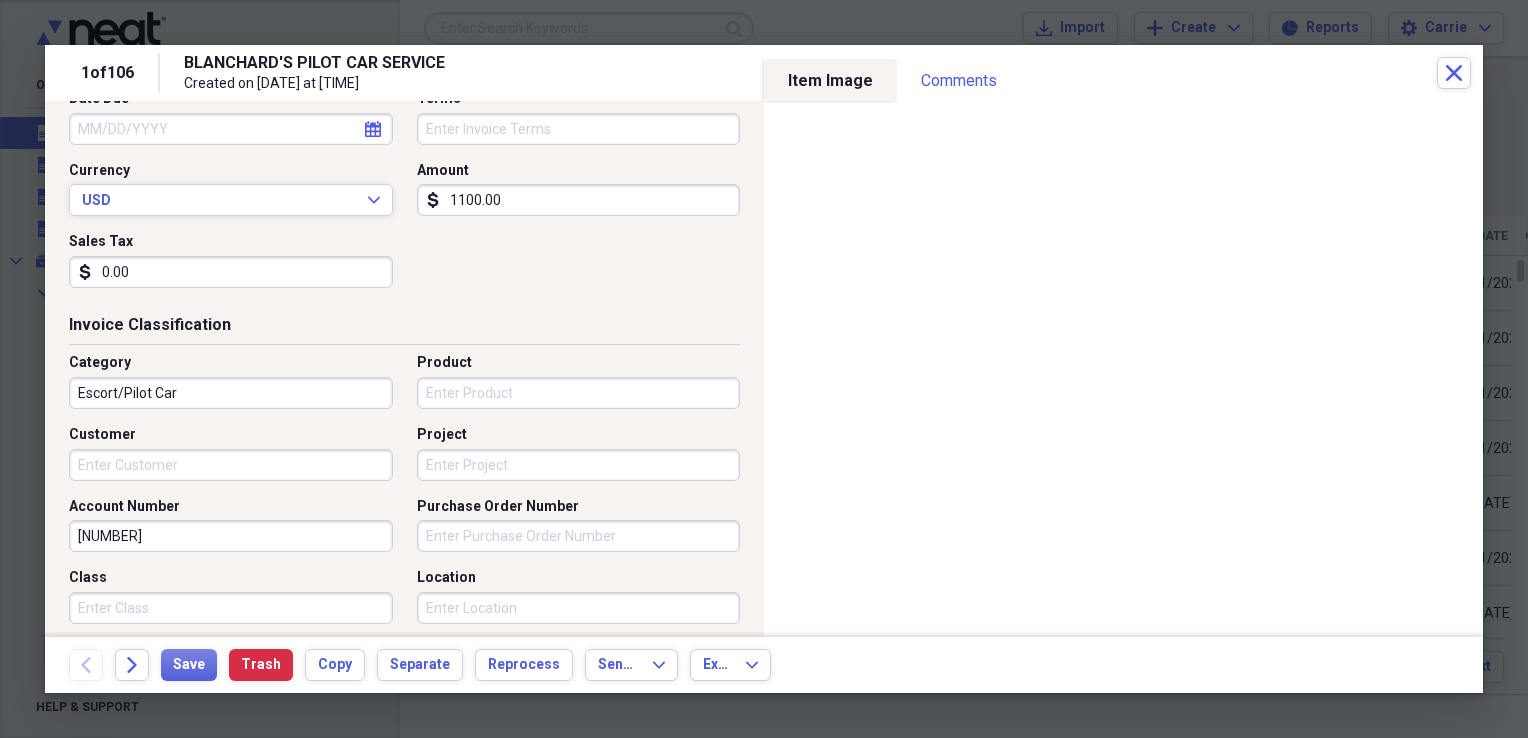 type on "0.00" 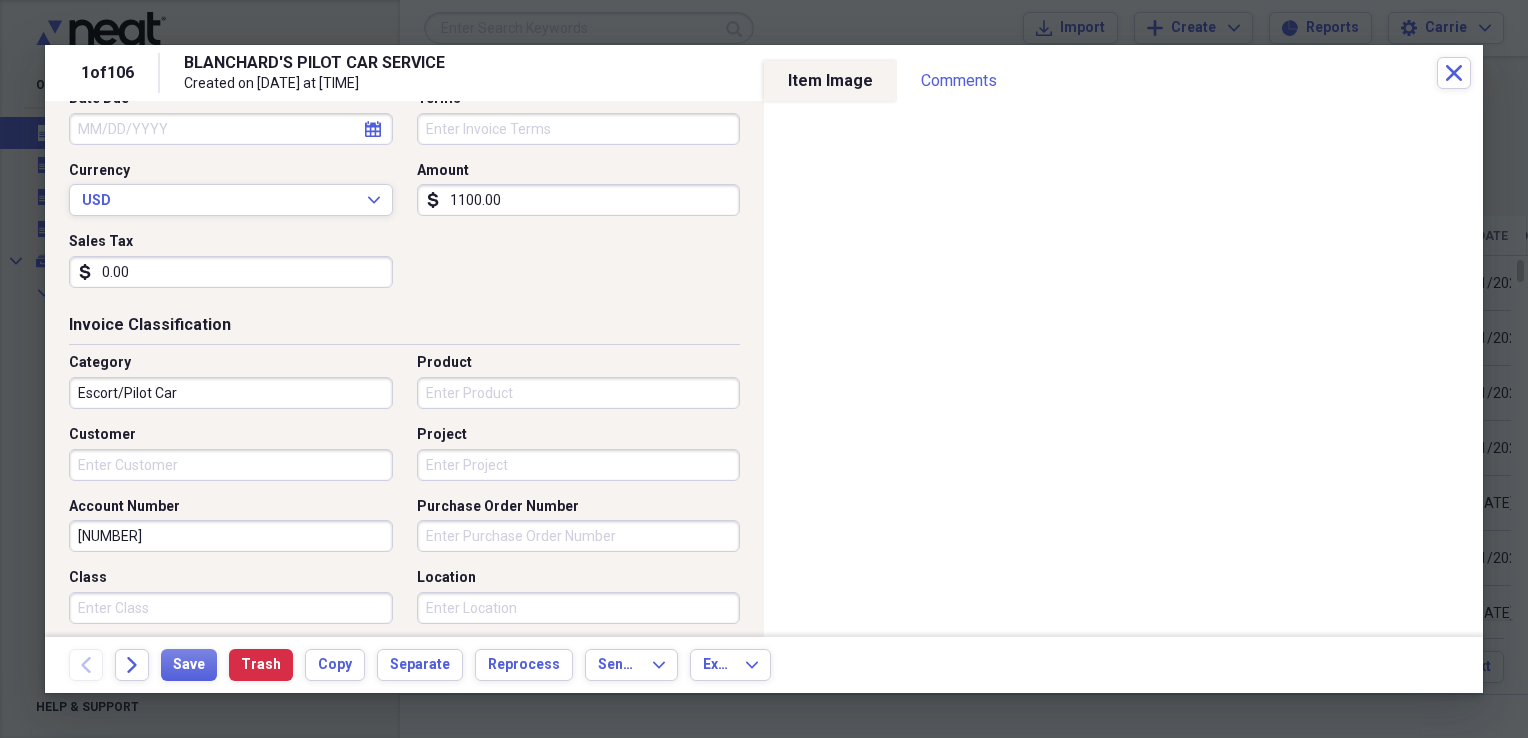 drag, startPoint x: 180, startPoint y: 540, endPoint x: -4, endPoint y: 542, distance: 184.01086 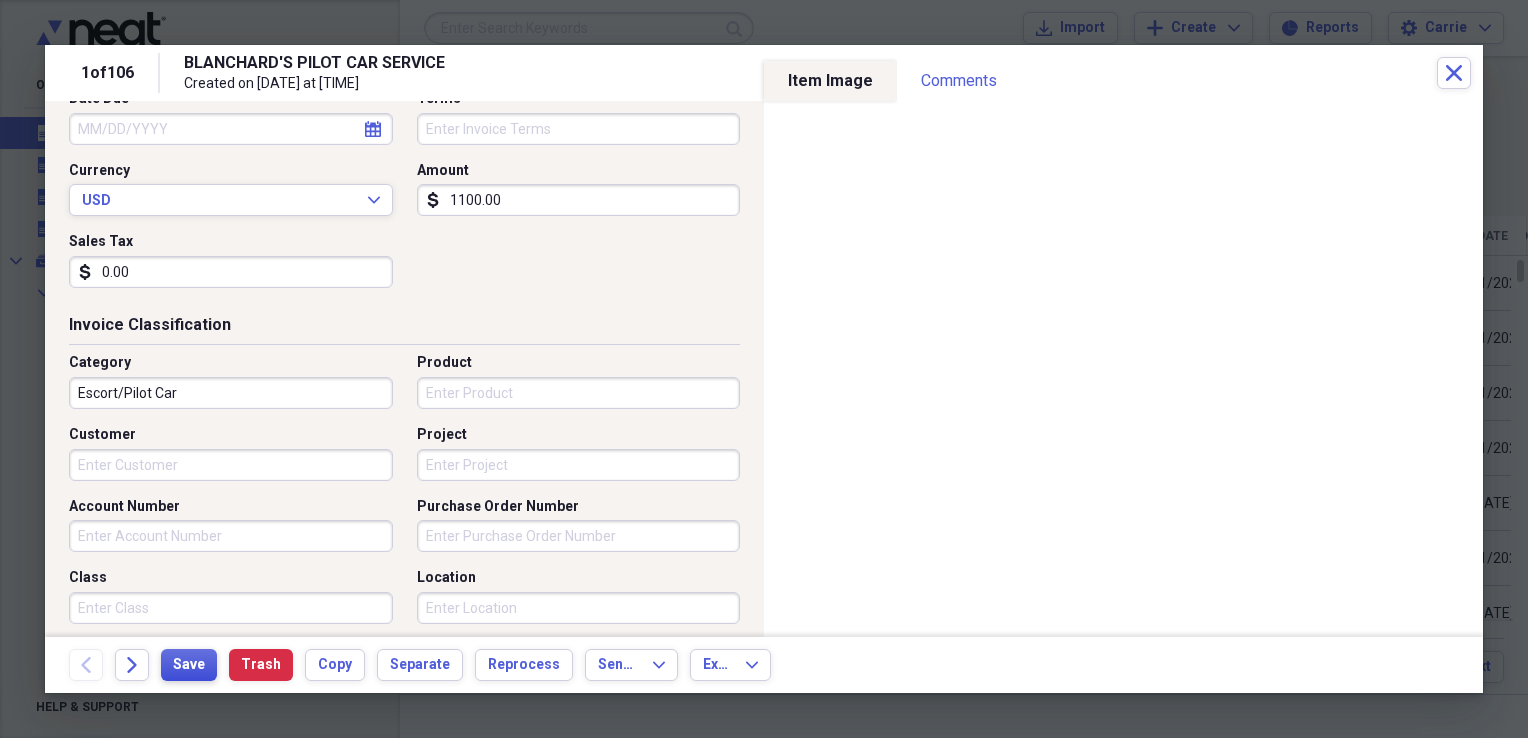 type 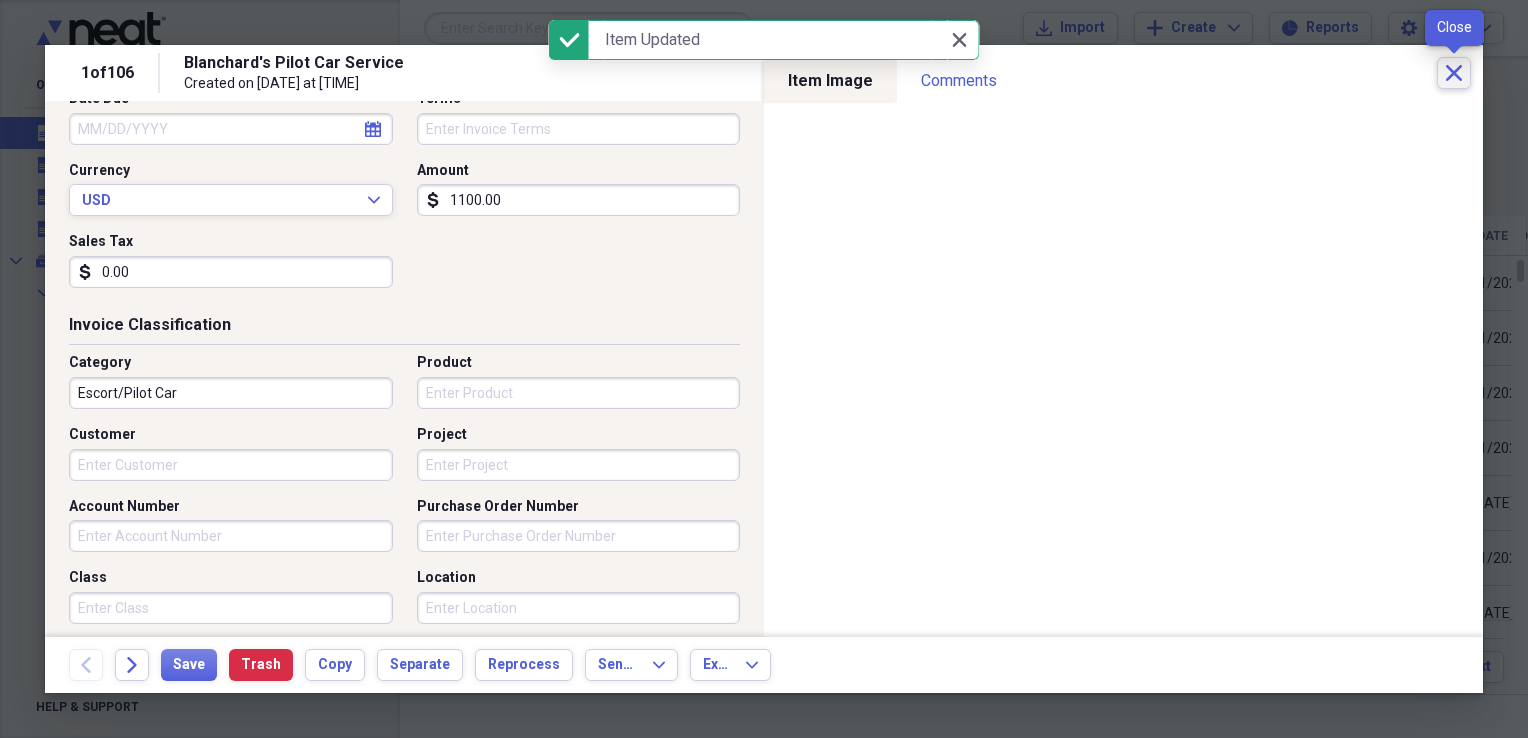 click on "Close" 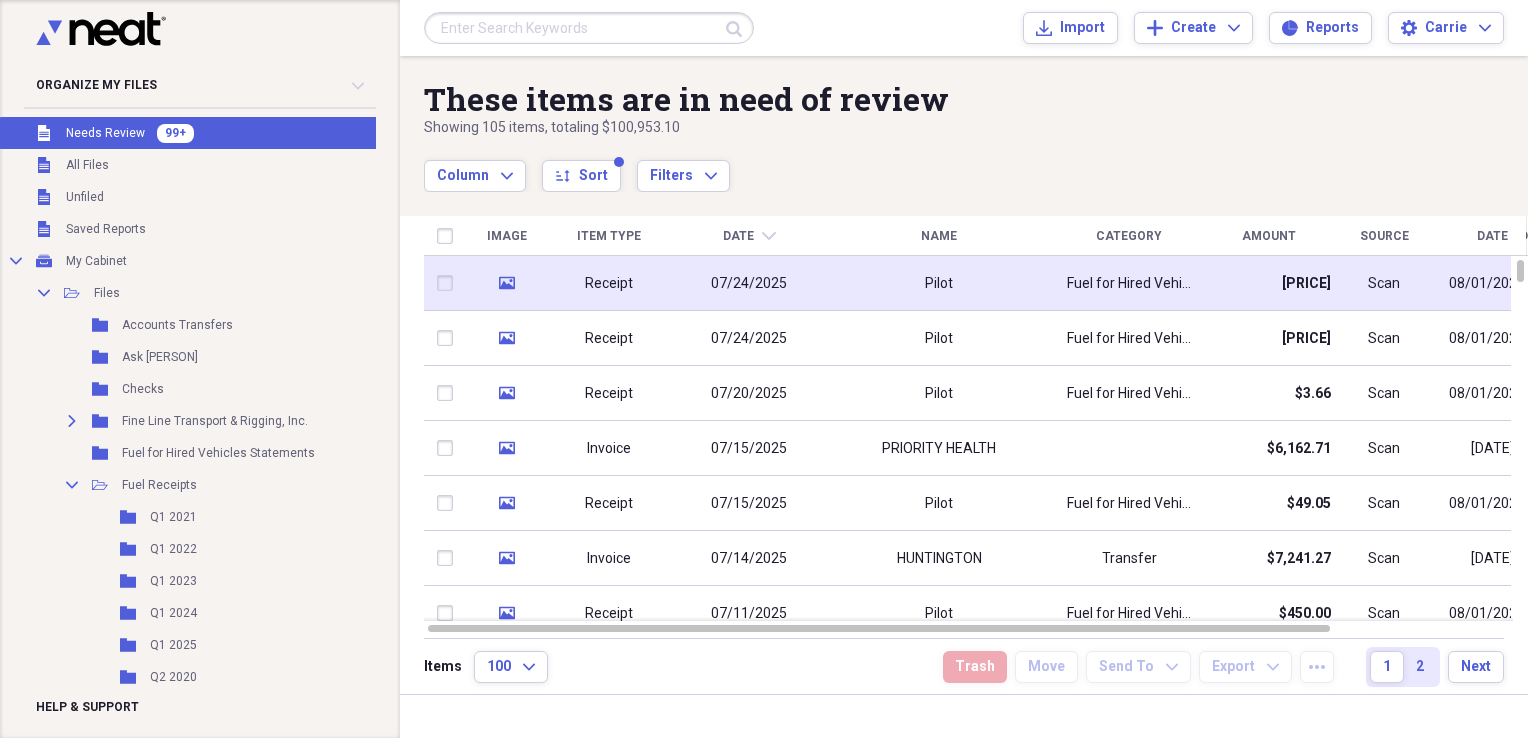 click on "Fuel for Hired Vehicles" at bounding box center [1129, 284] 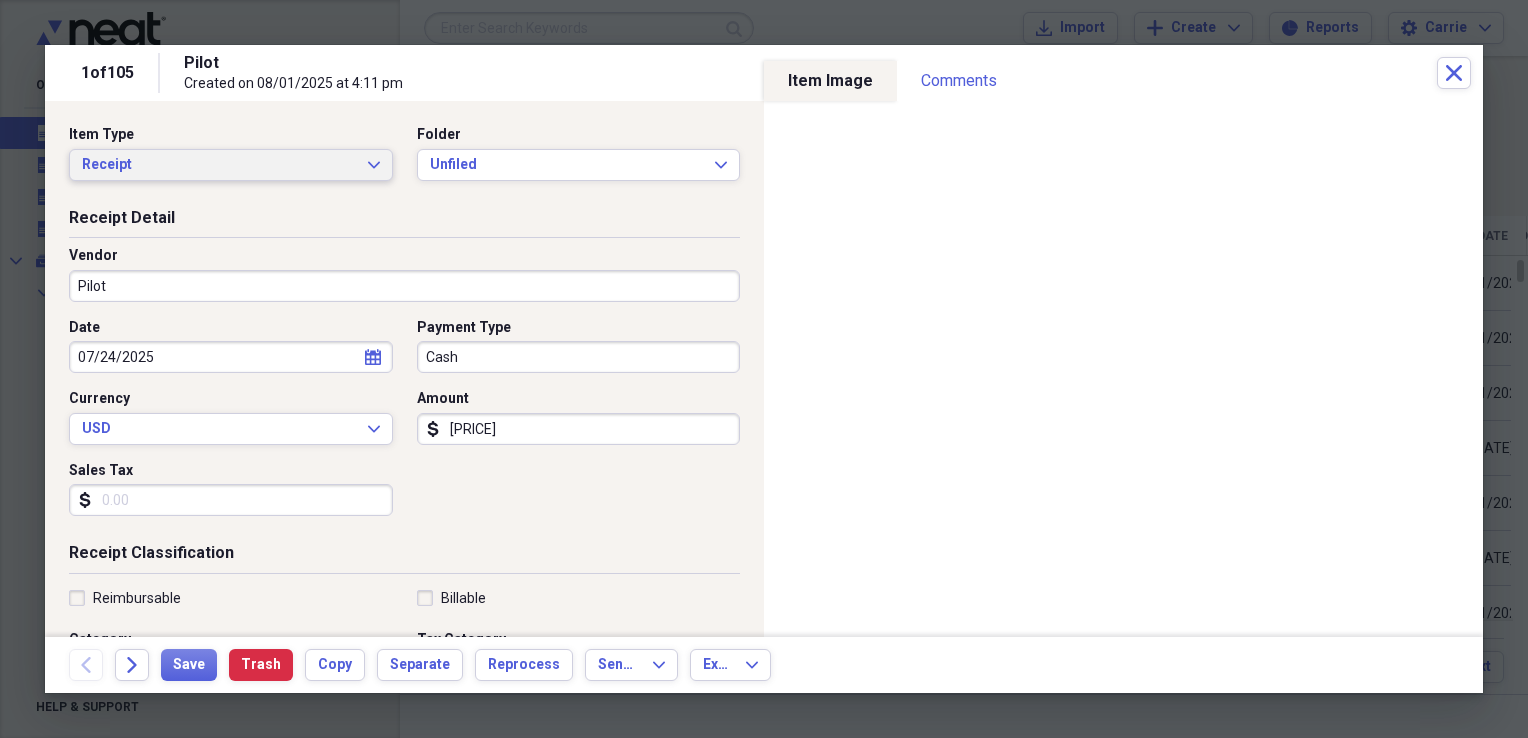 click on "Expand" 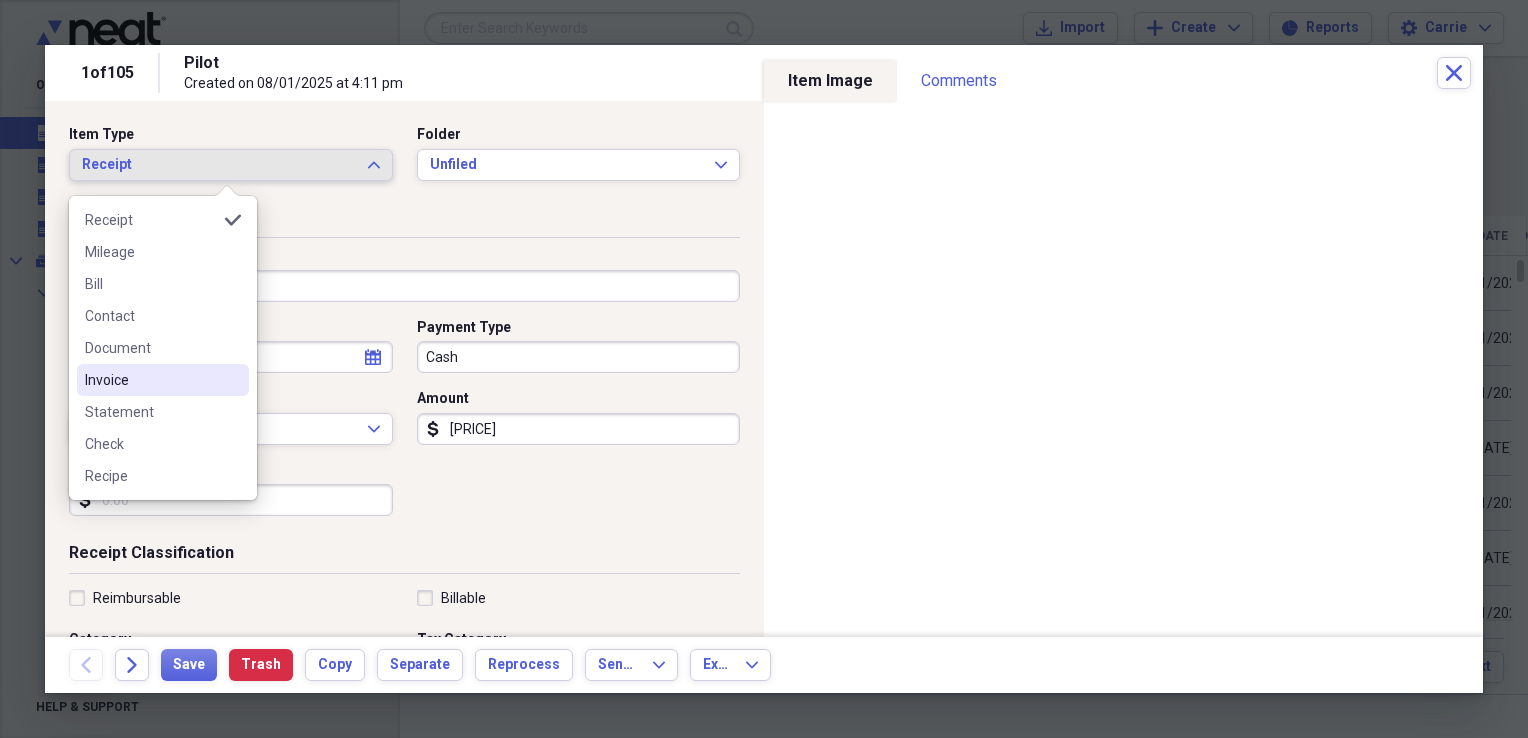 click on "Invoice" at bounding box center (163, 380) 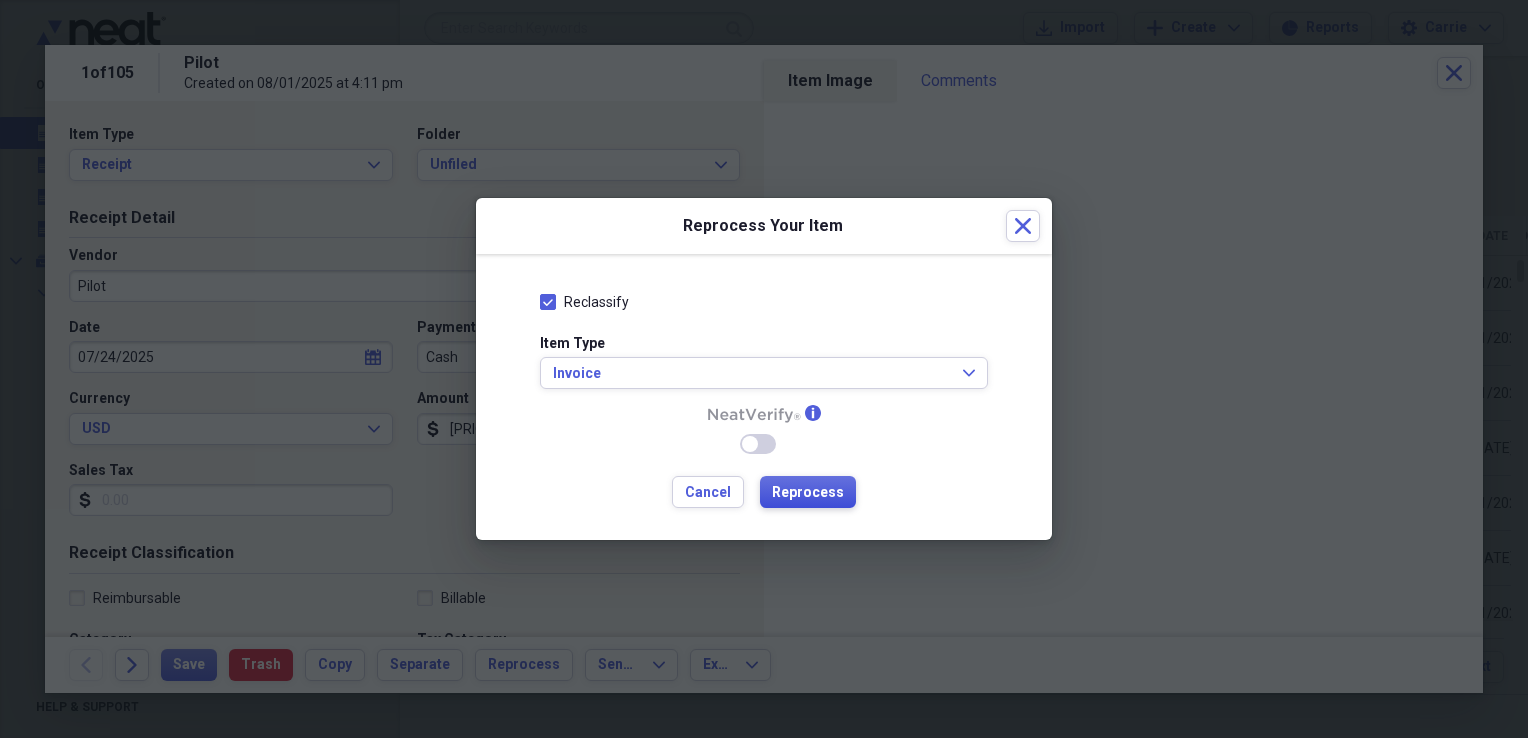 click on "Reprocess" at bounding box center (808, 493) 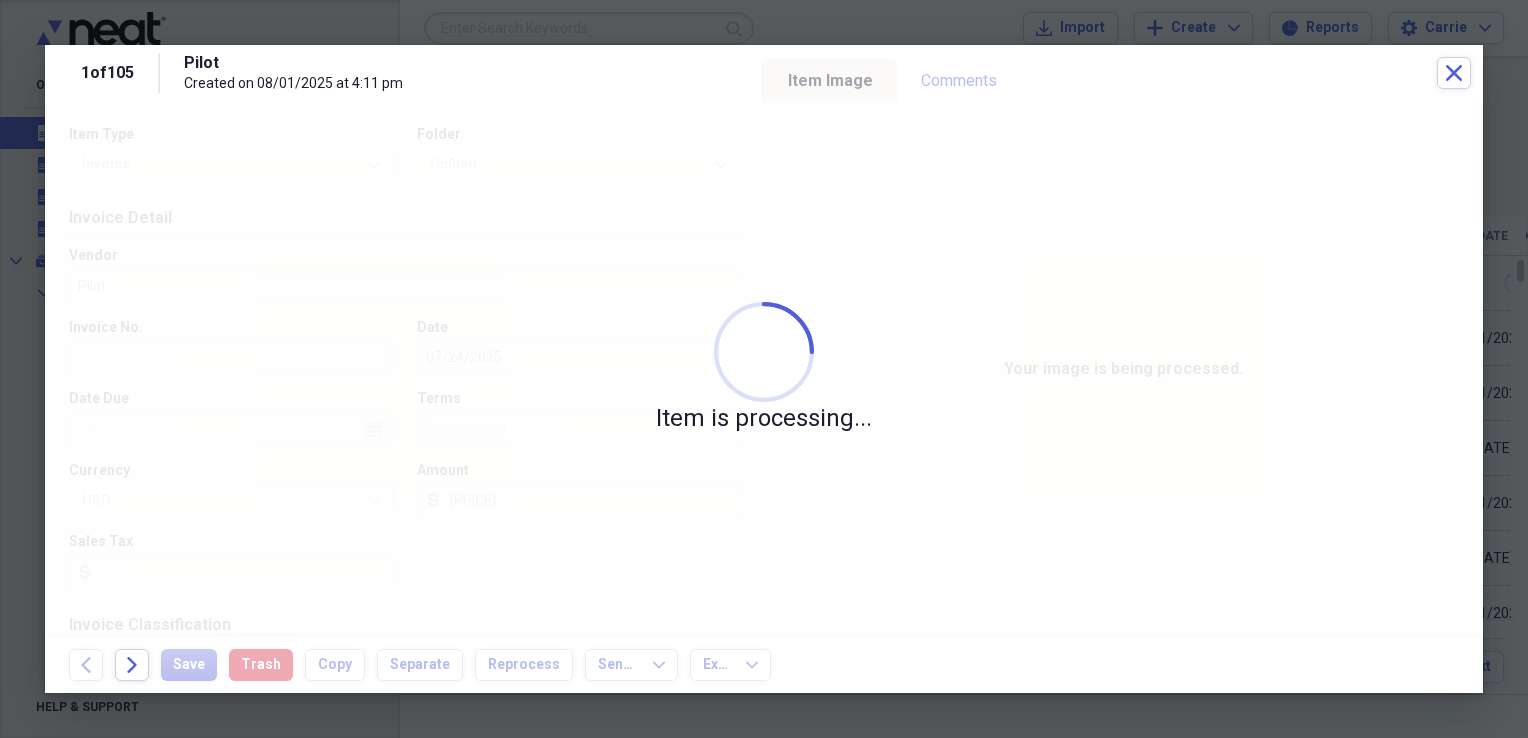 type on "[POSTAL_CODE]" 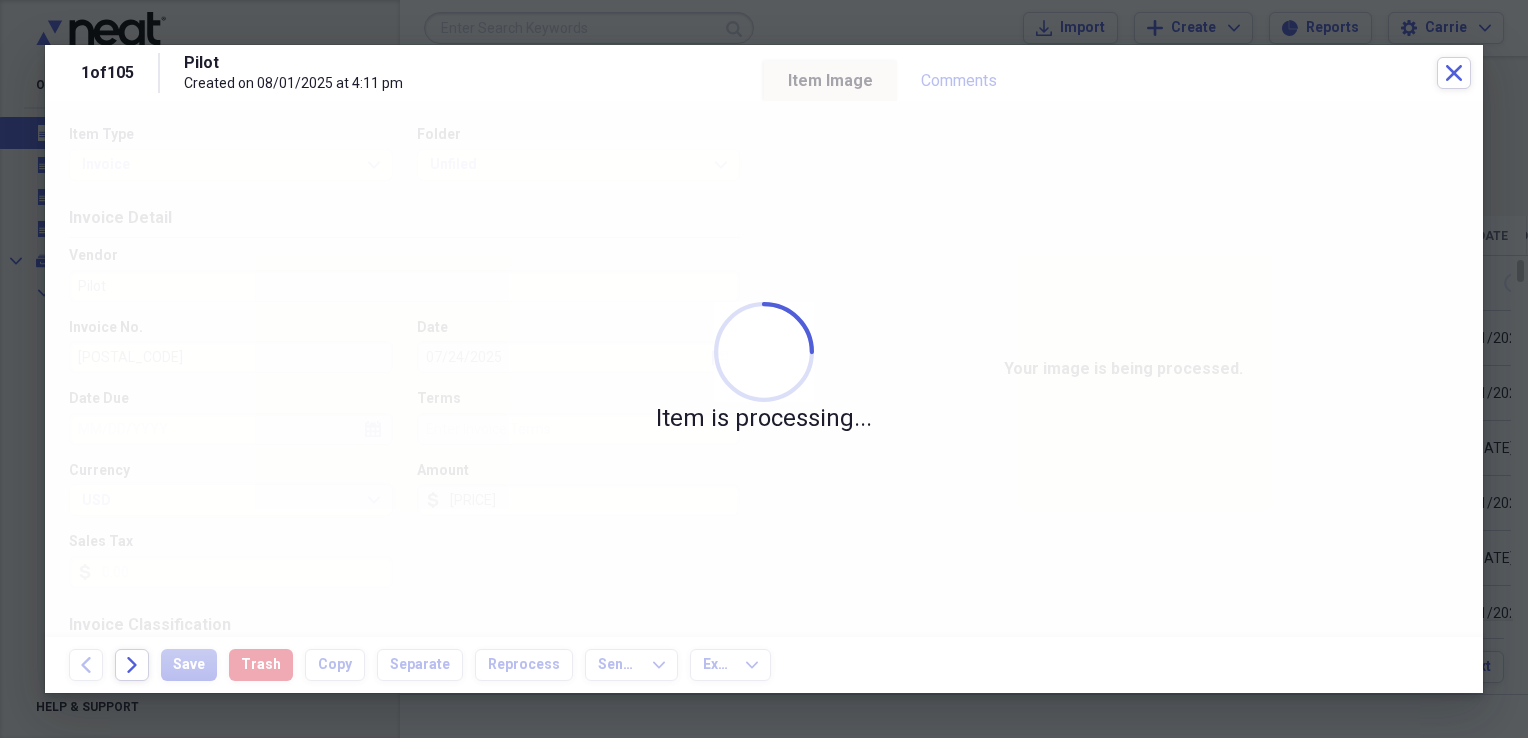 type on "BLANCHARD'S PILOT CAR SERVICE" 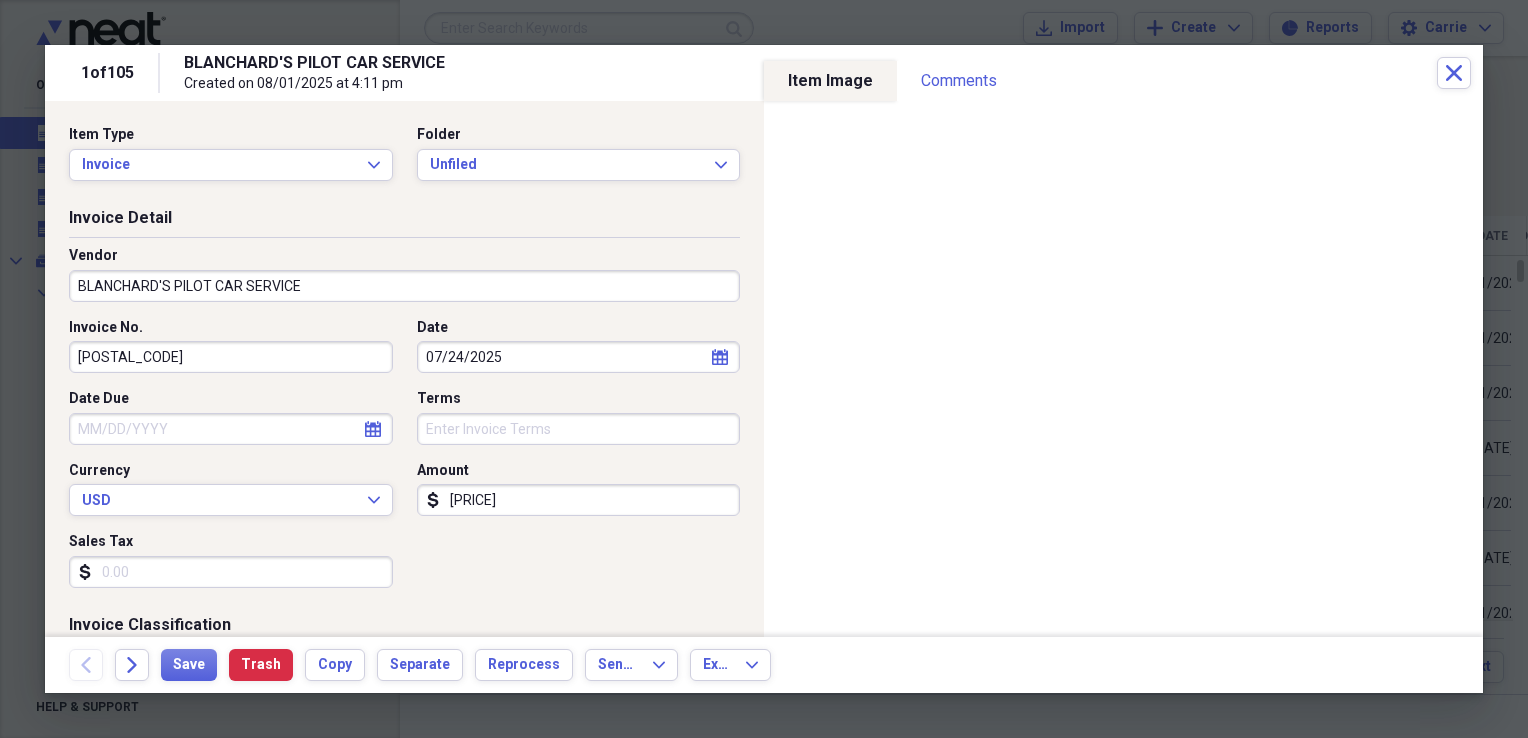click on "BLANCHARD'S PILOT CAR SERVICE" at bounding box center (404, 286) 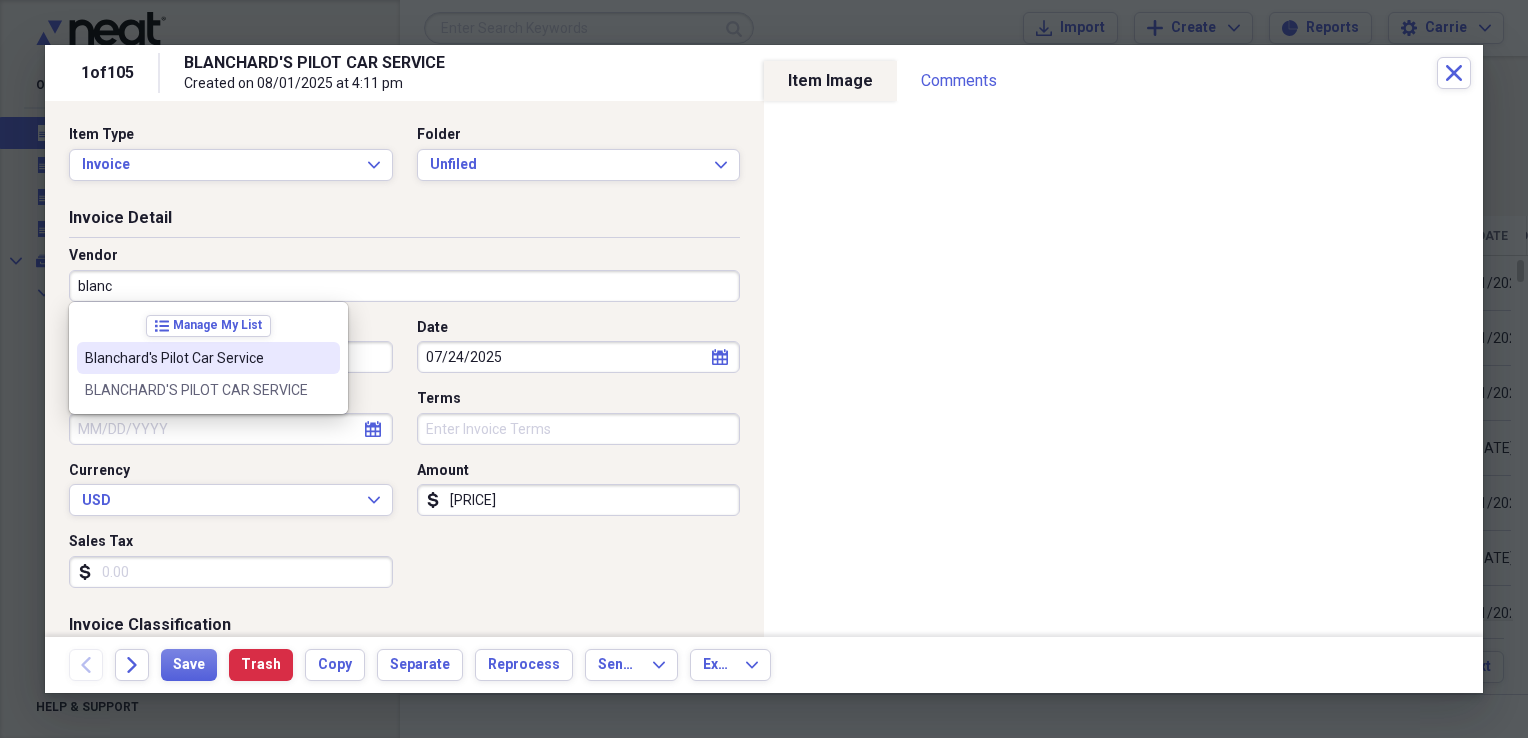 click on "Blanchard's Pilot Car Service" at bounding box center (196, 358) 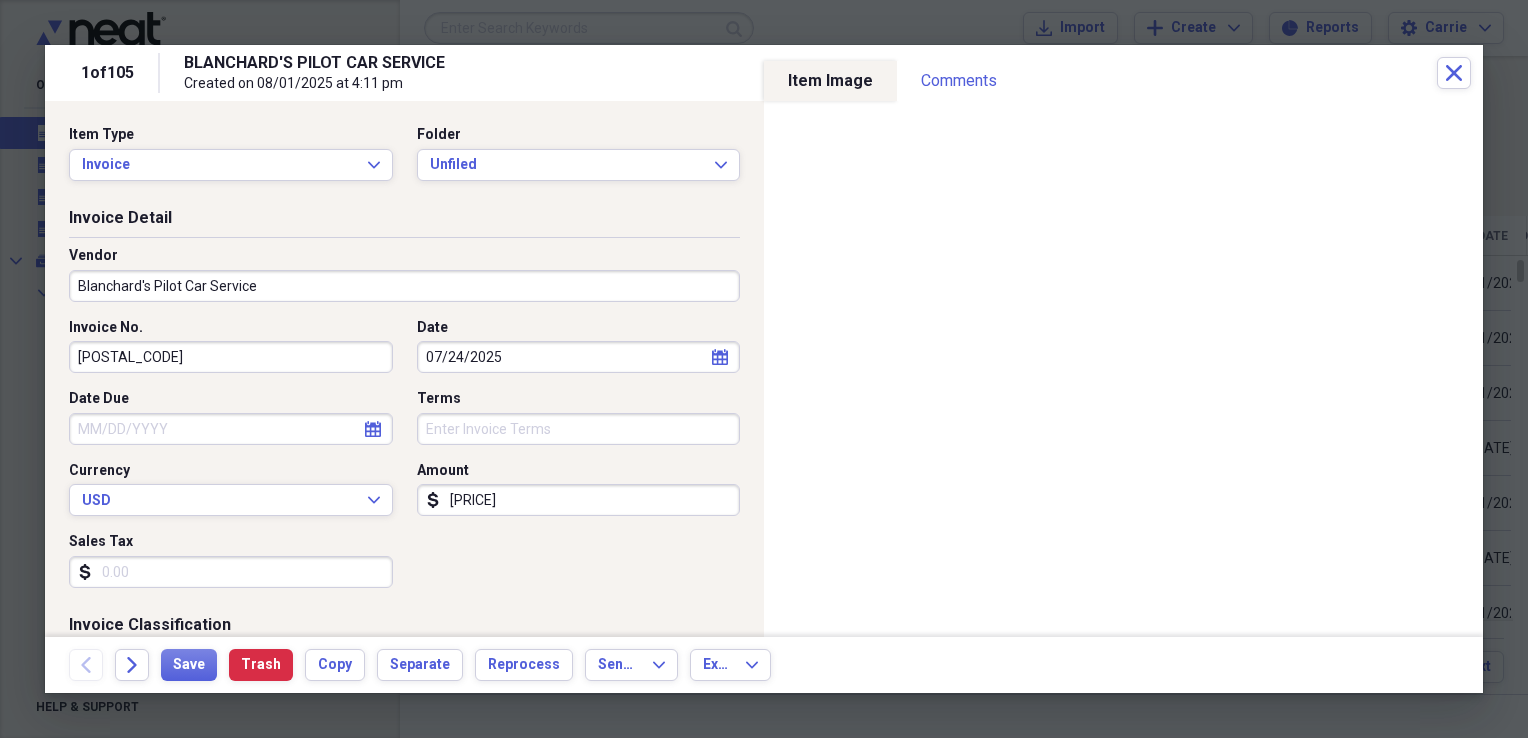 type on "Escort/Pilot Car" 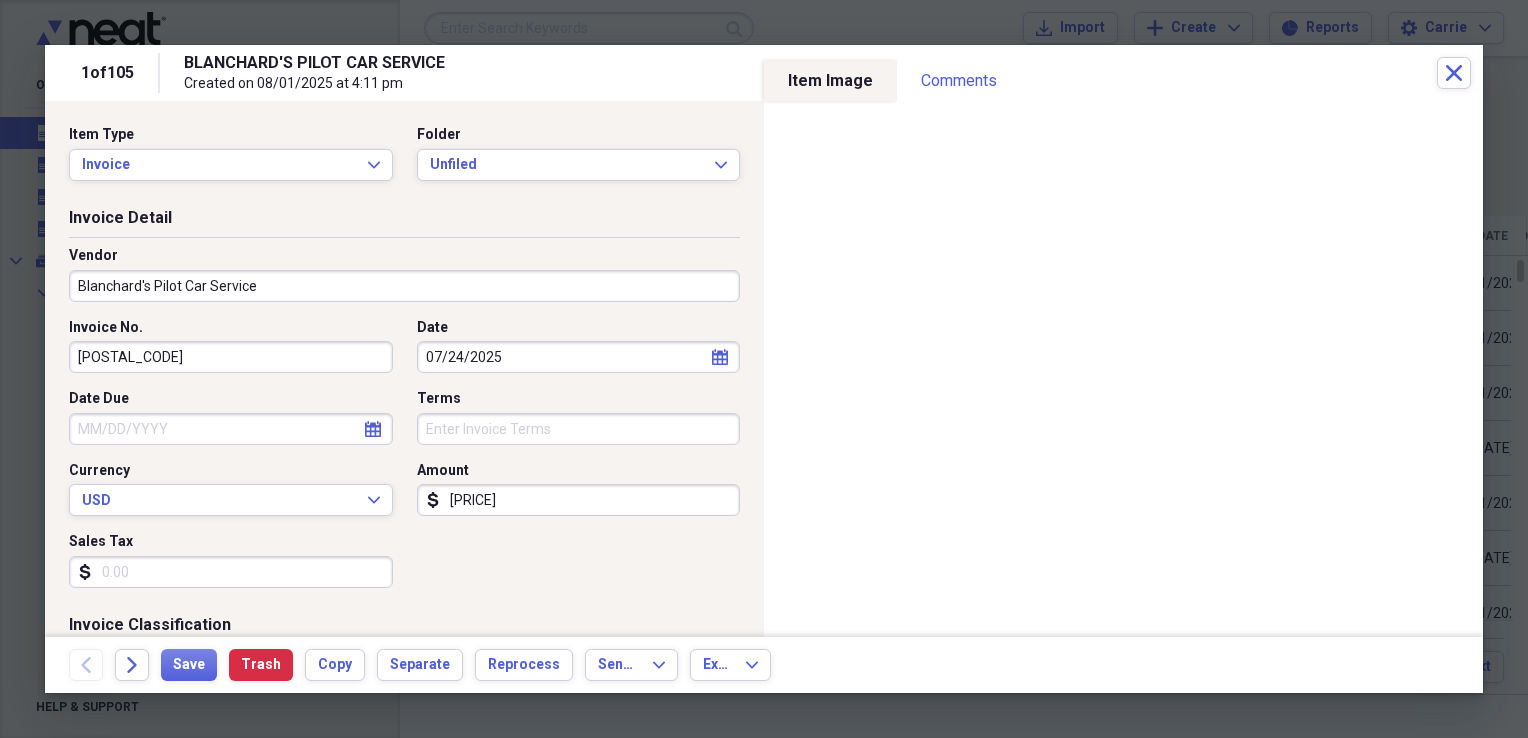 click on "07/24/2025" at bounding box center (579, 357) 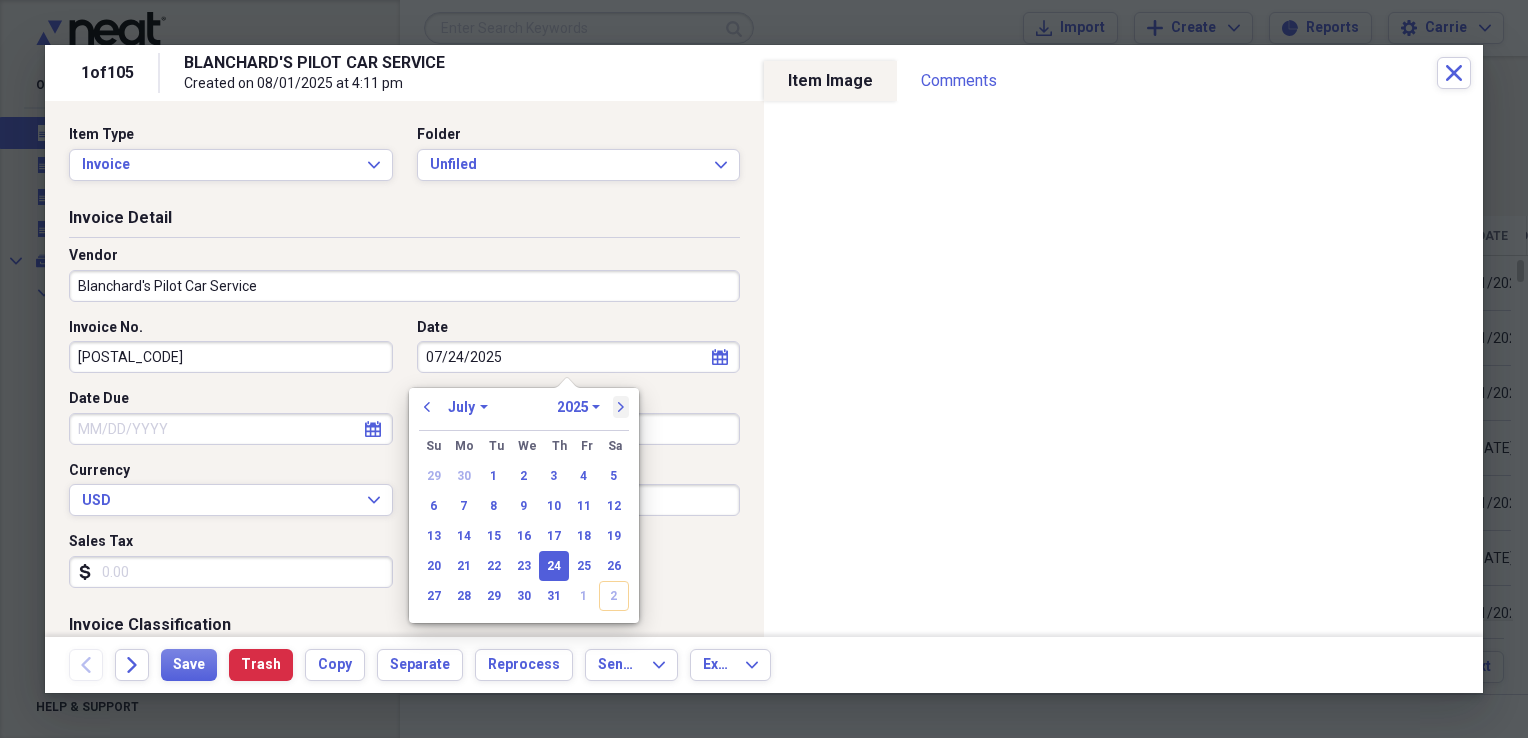 click on "next" at bounding box center [621, 407] 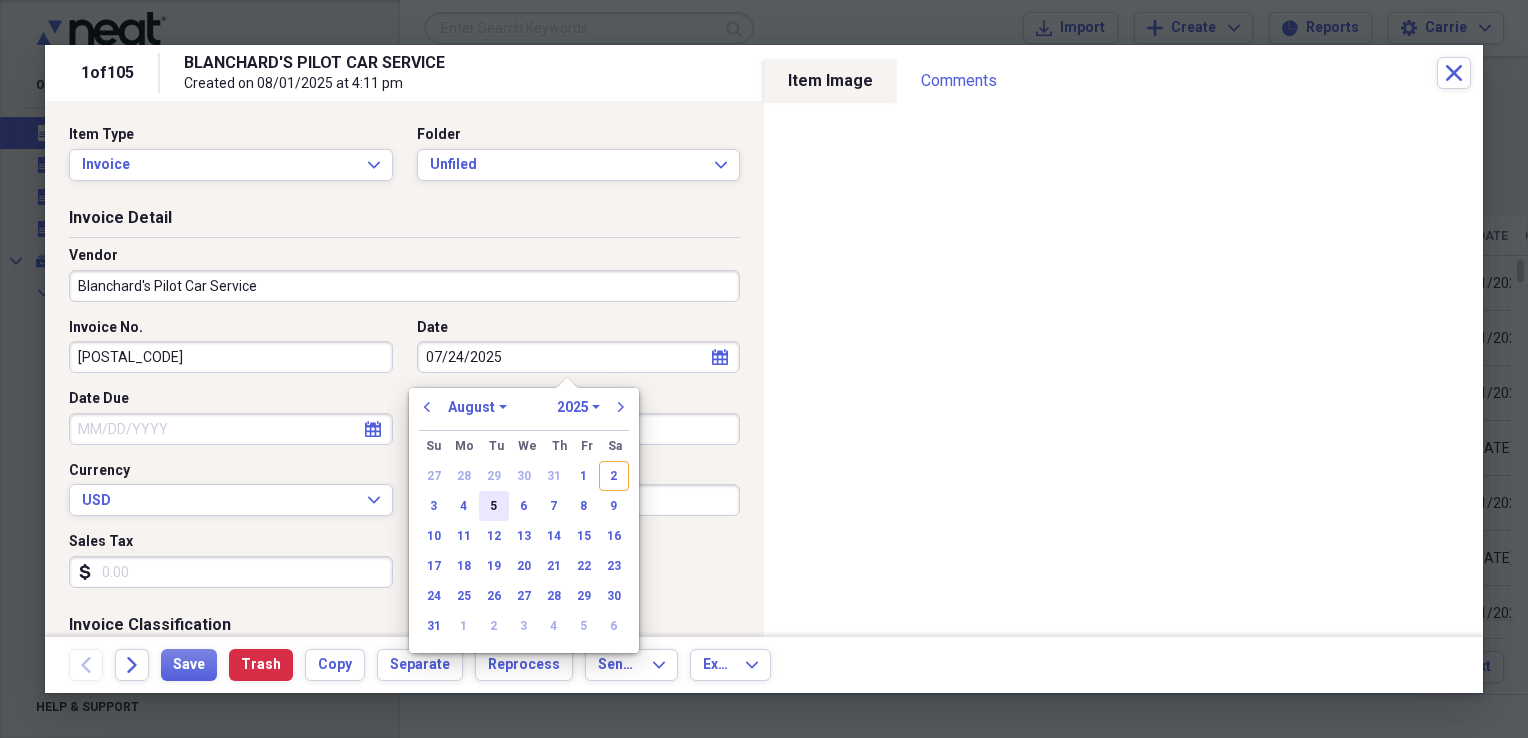 click on "5" at bounding box center (494, 506) 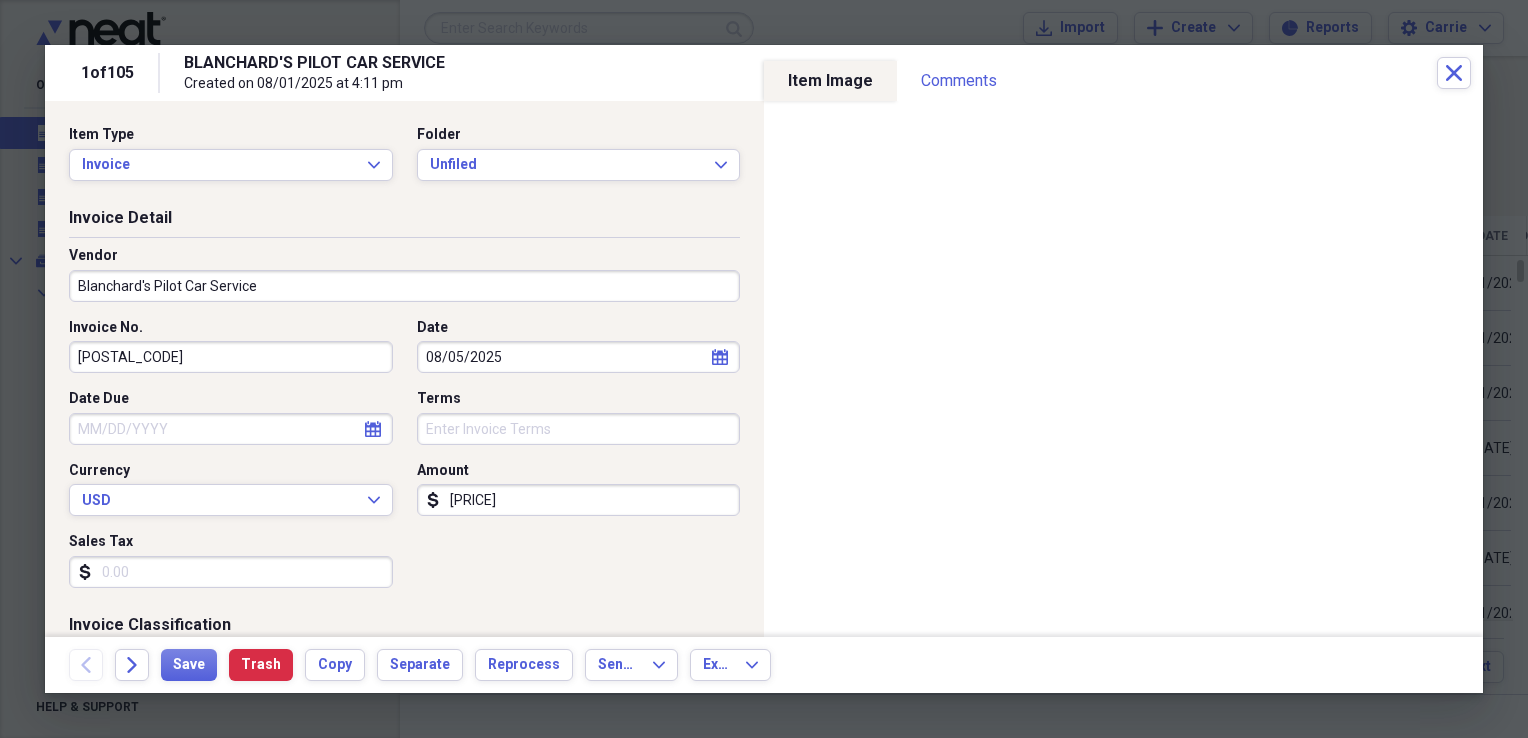 click on "Sales Tax" at bounding box center [231, 572] 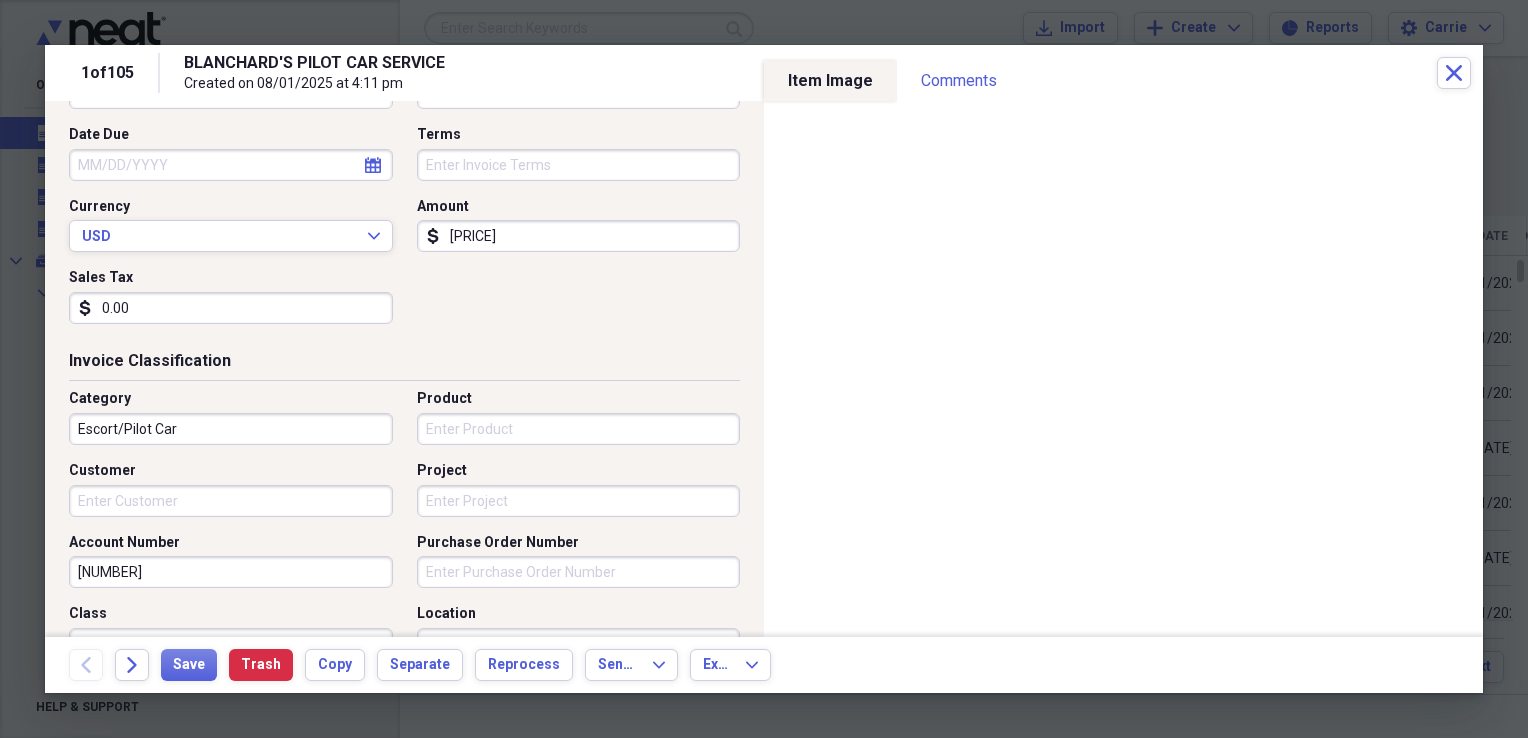 scroll, scrollTop: 300, scrollLeft: 0, axis: vertical 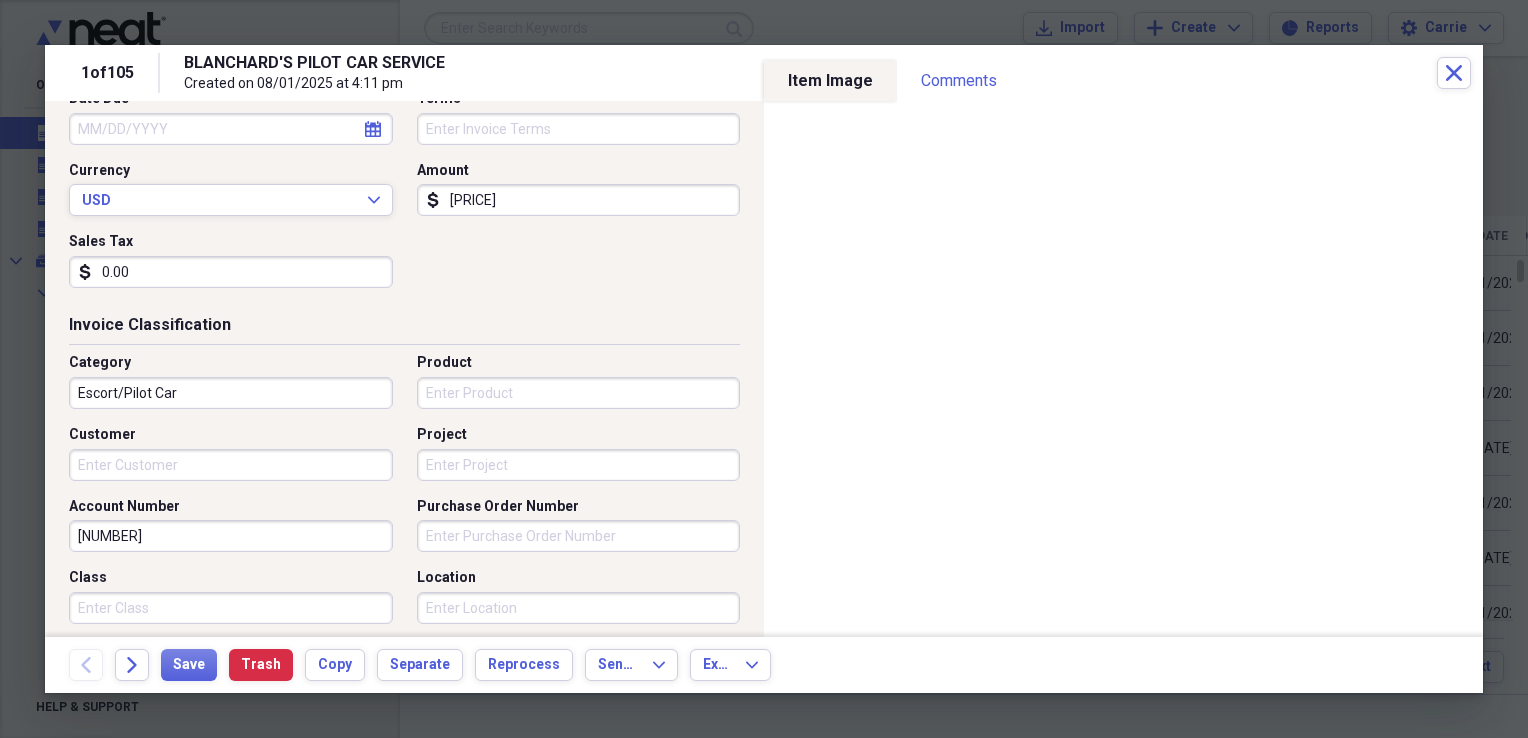 type on "0.00" 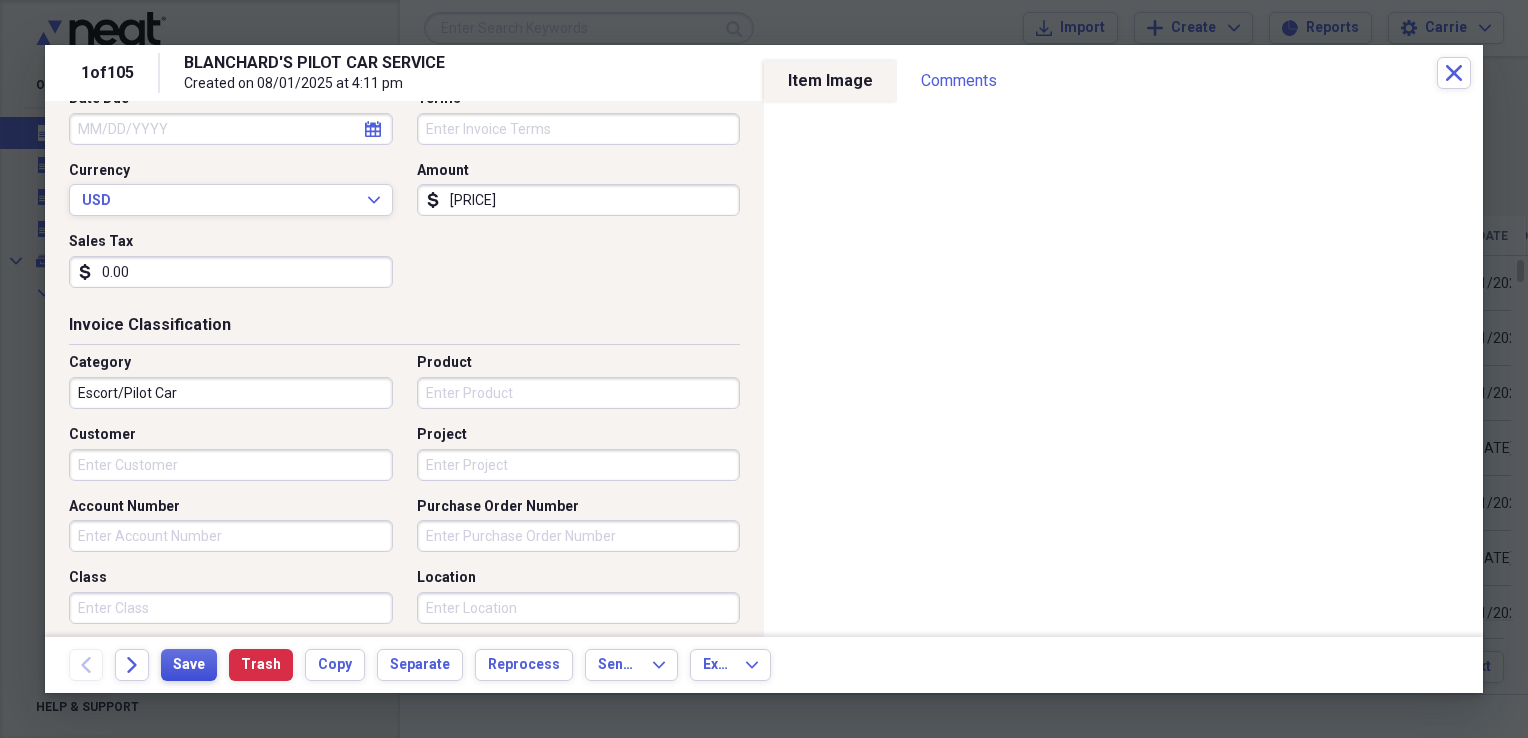 type 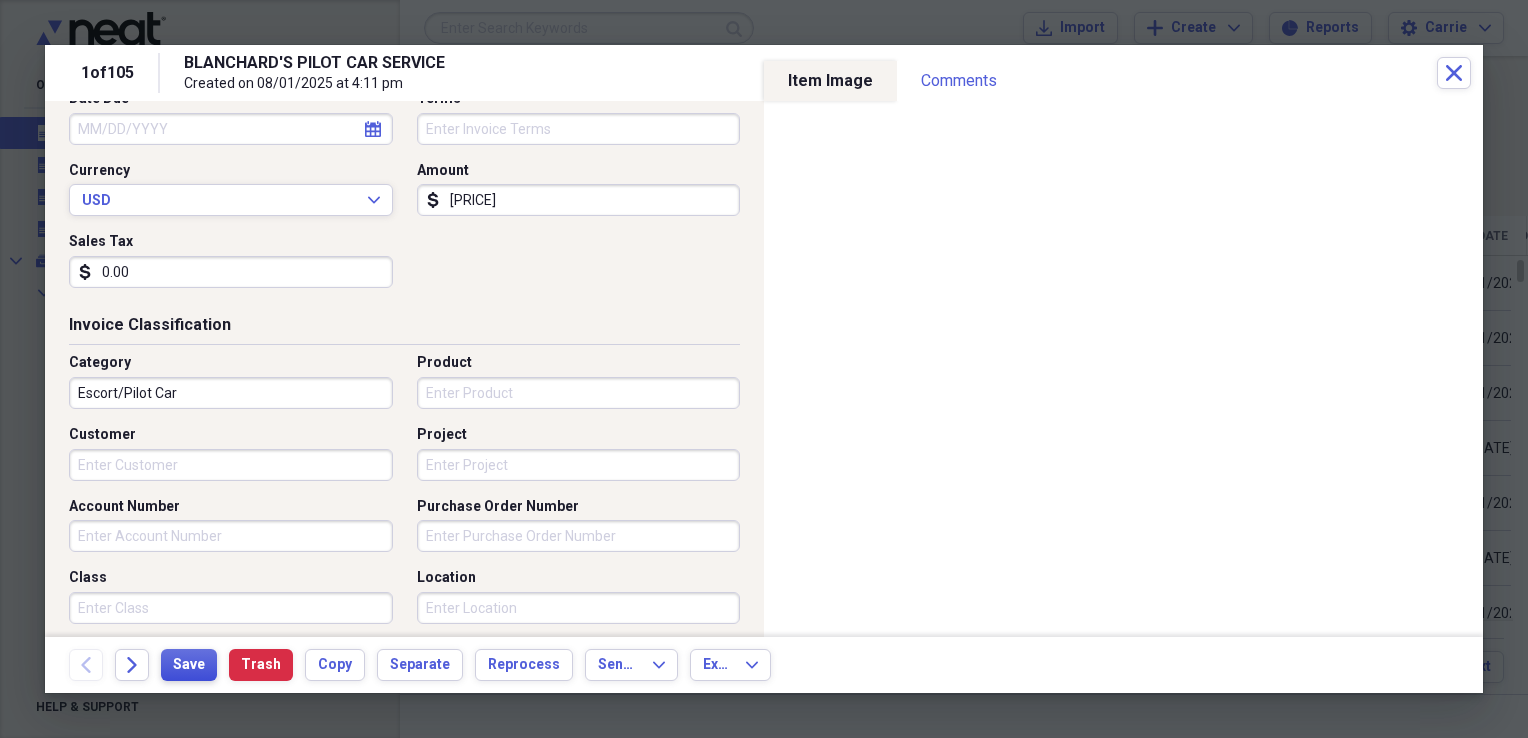 click on "Save" at bounding box center (189, 665) 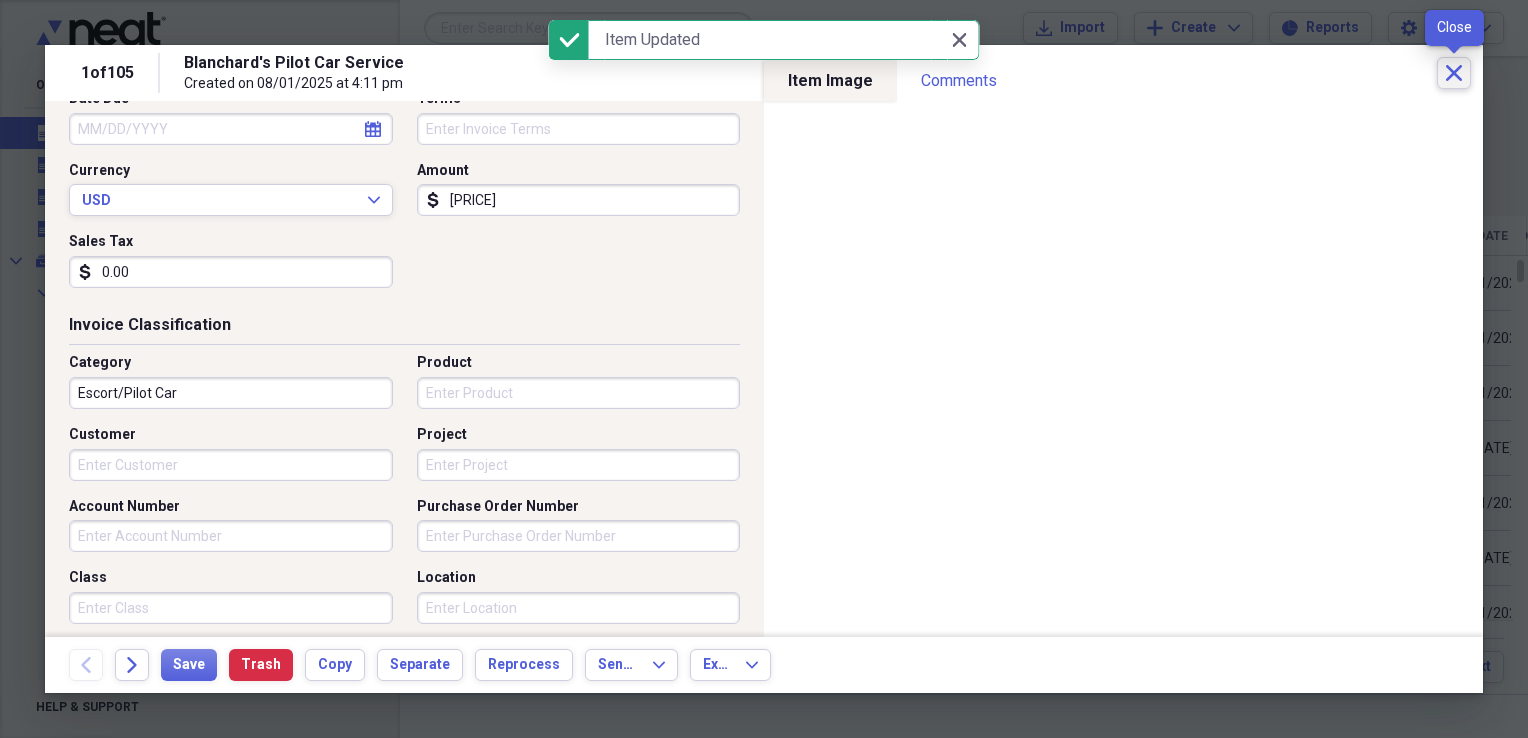 click on "Close" 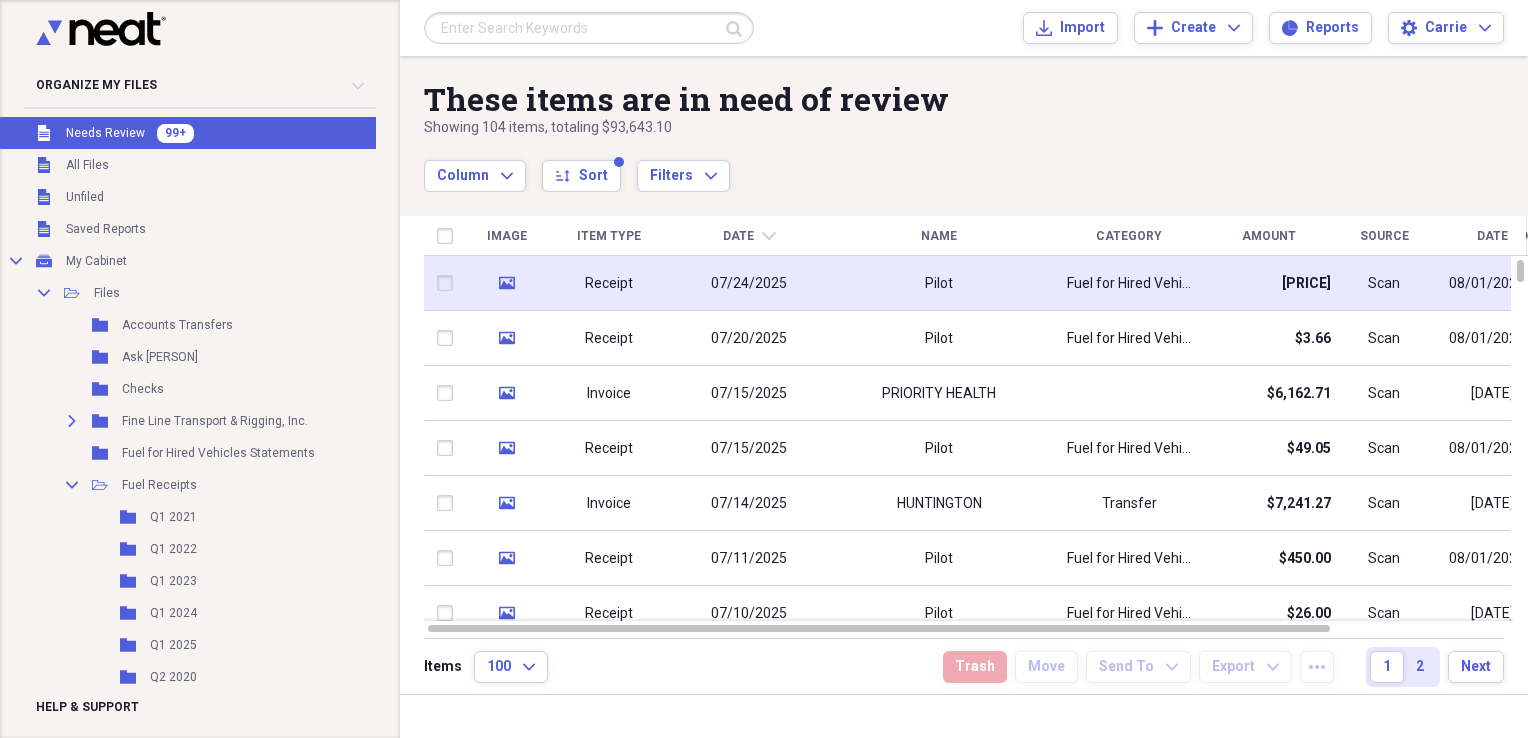 click on "Pilot" at bounding box center (939, 283) 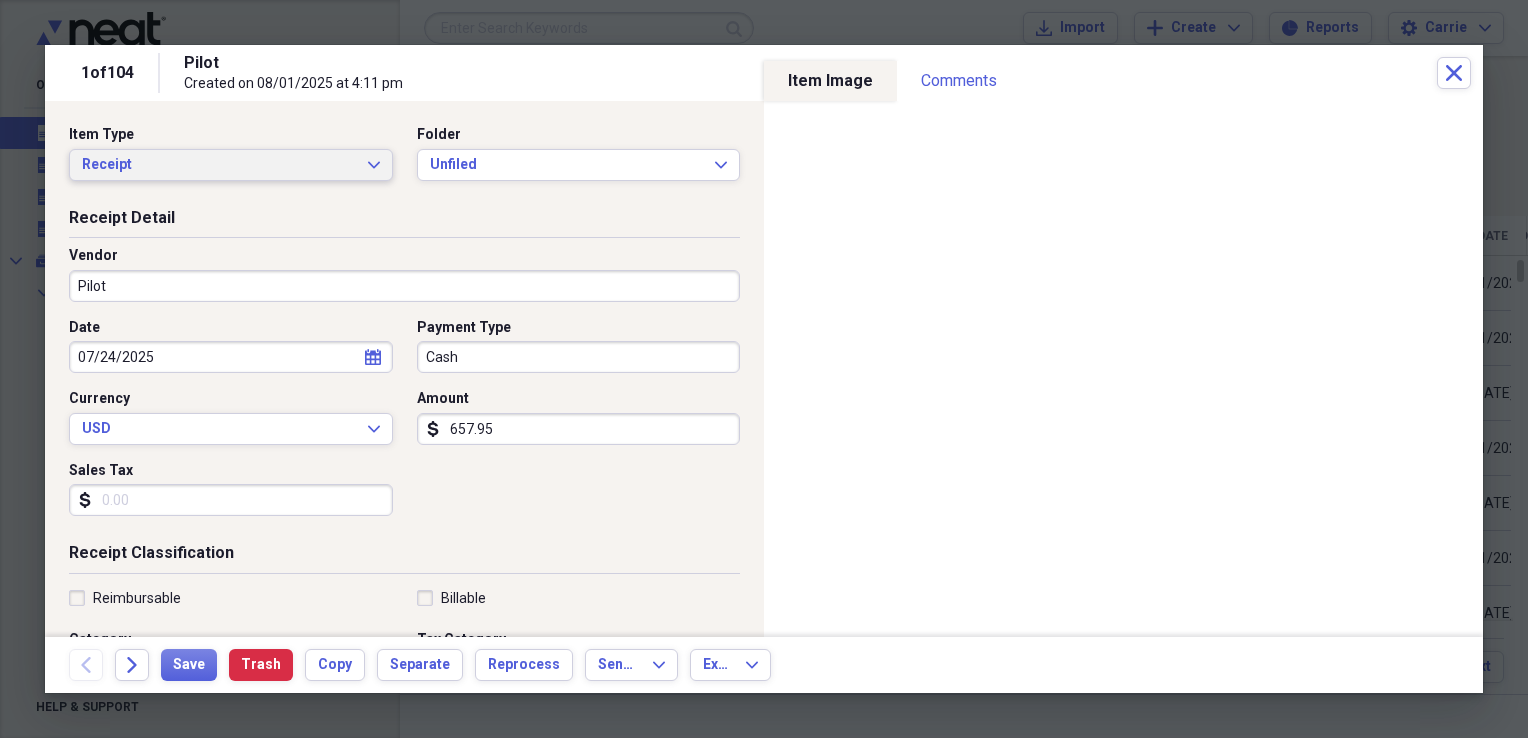 click on "Expand" 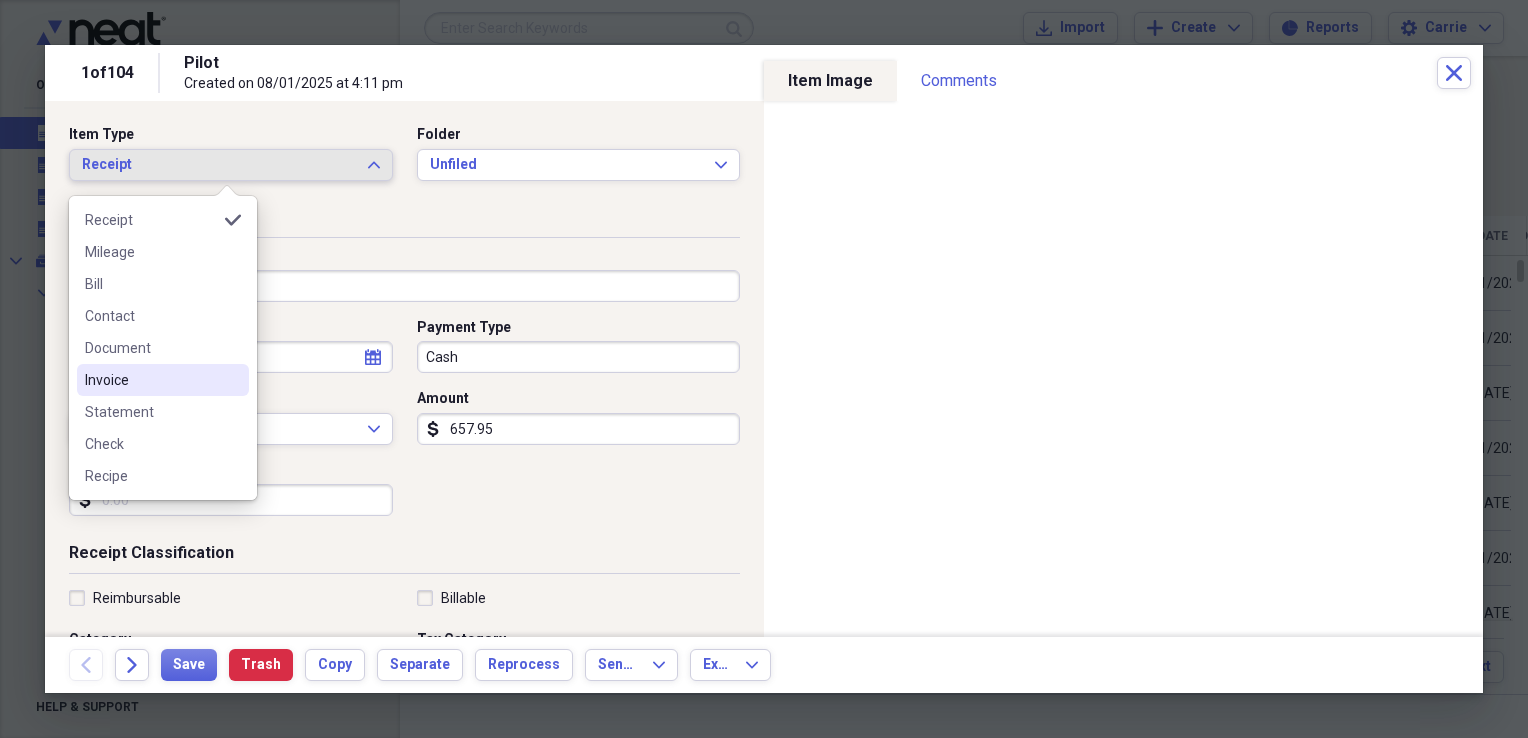 click on "Invoice" at bounding box center (151, 380) 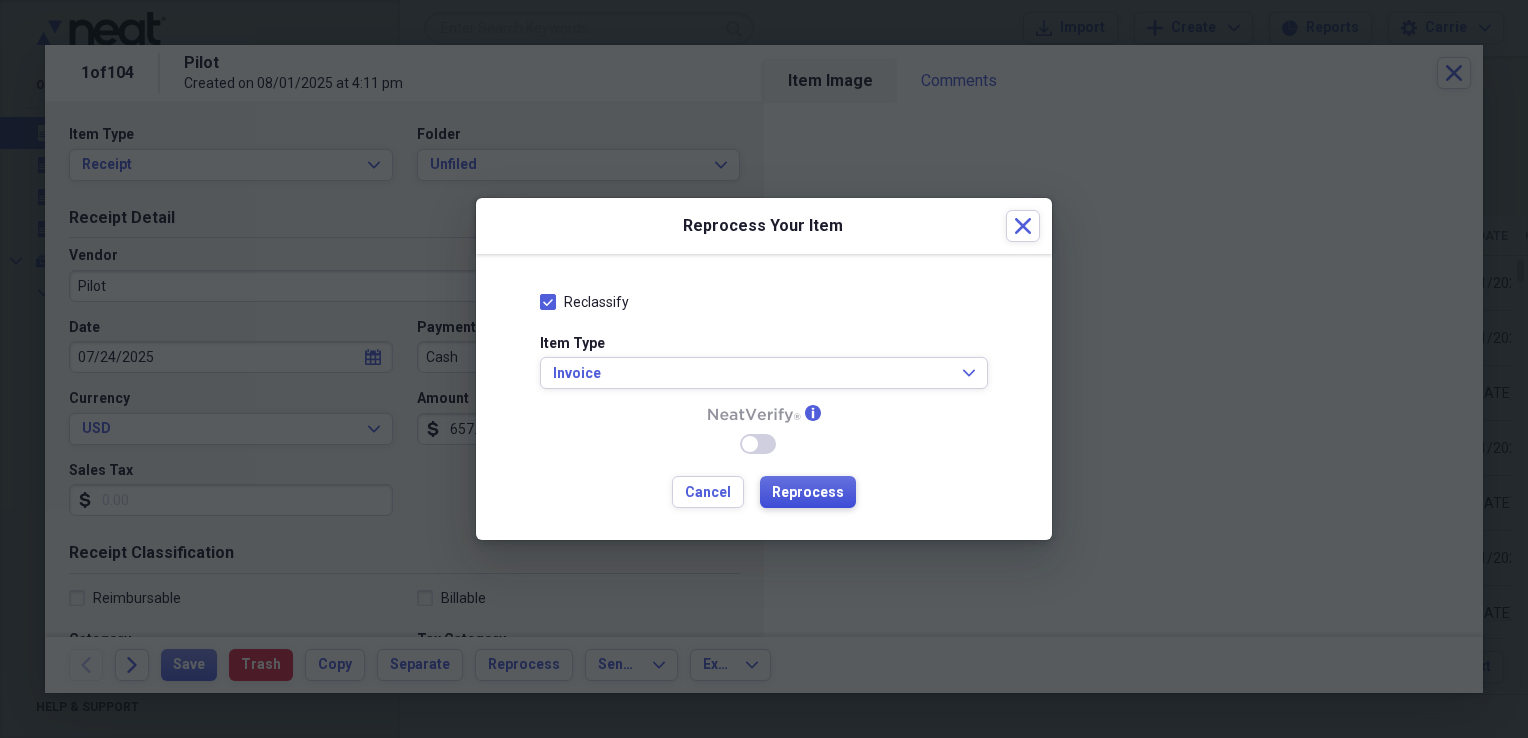 click on "Reprocess" at bounding box center [808, 493] 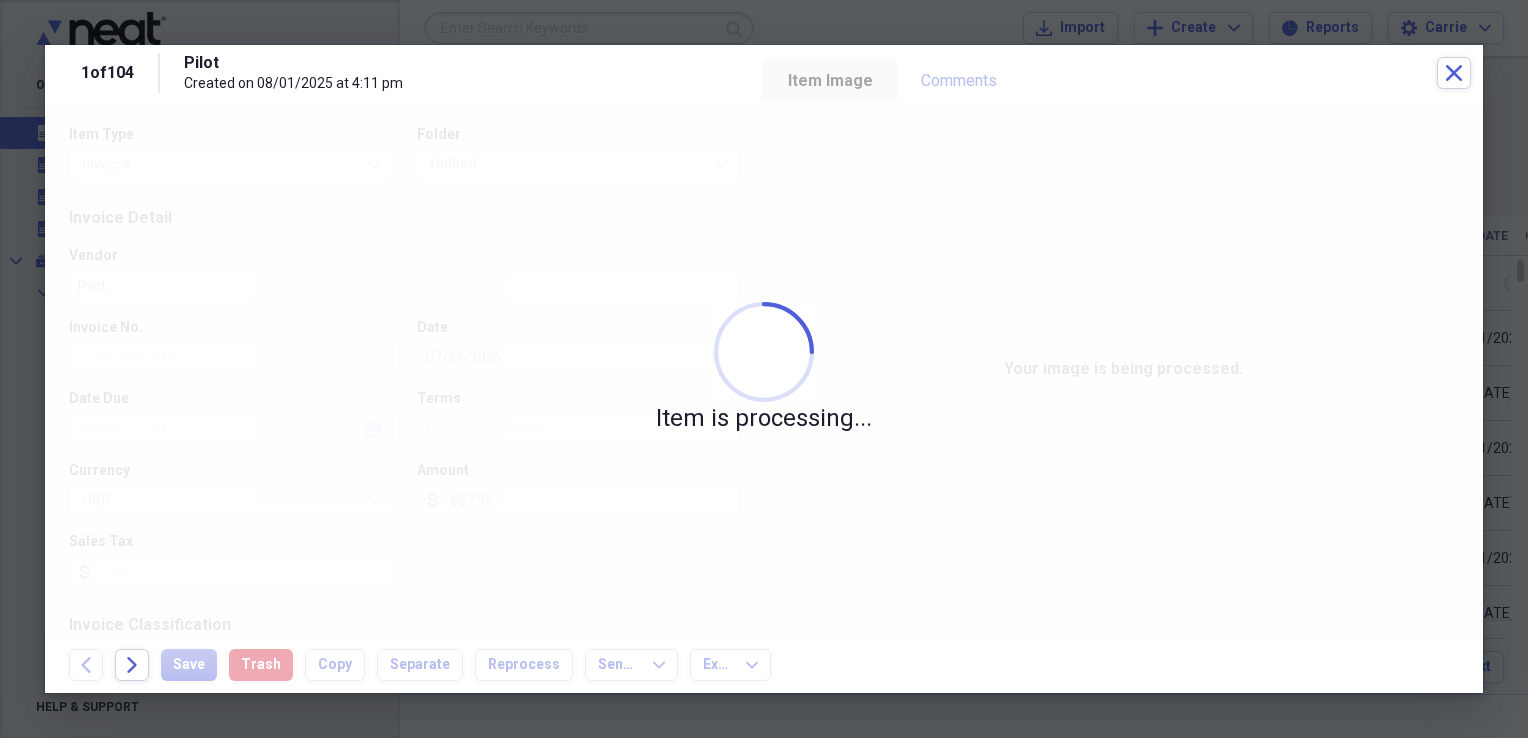 type on "20090" 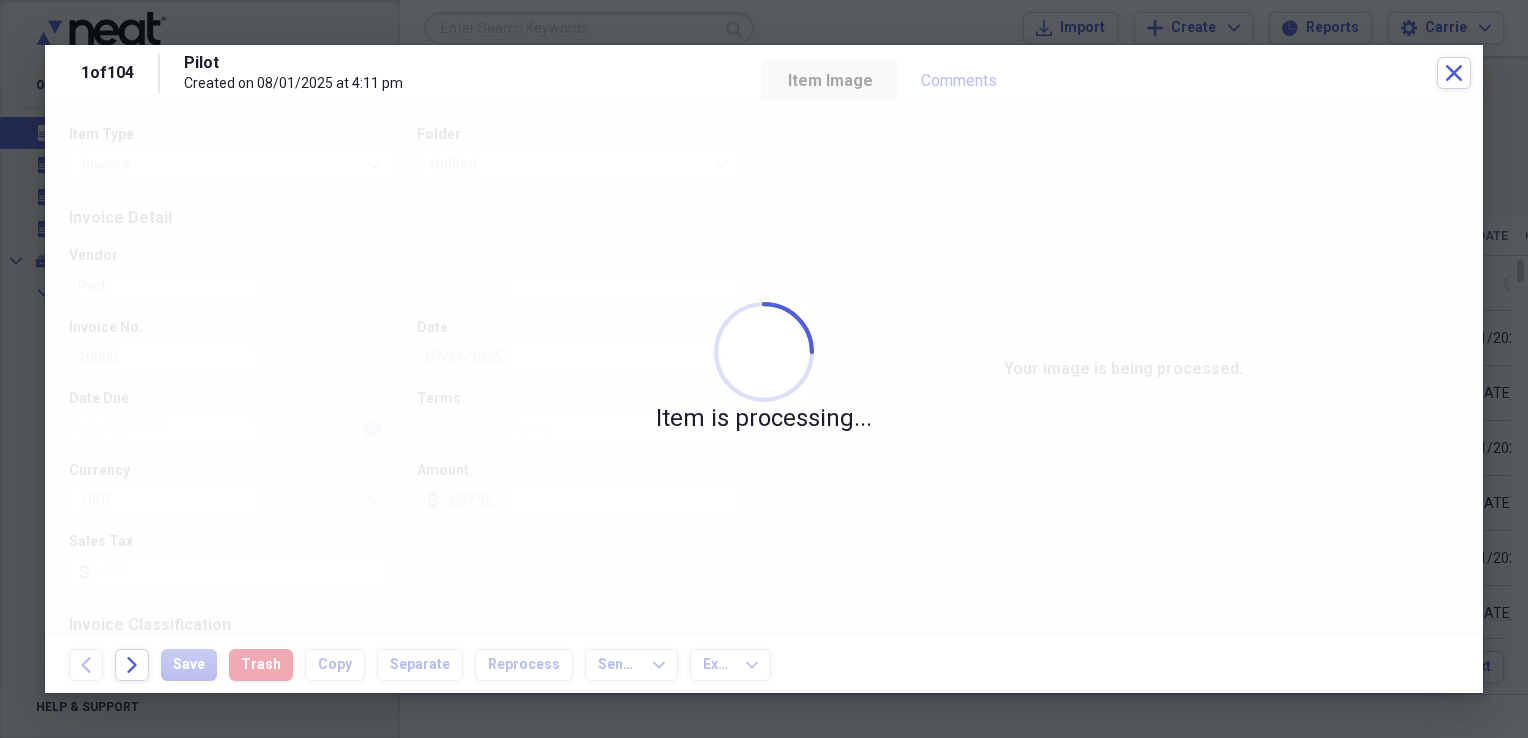 type on "BLANCHARD'S PILOT CAR SERVICE" 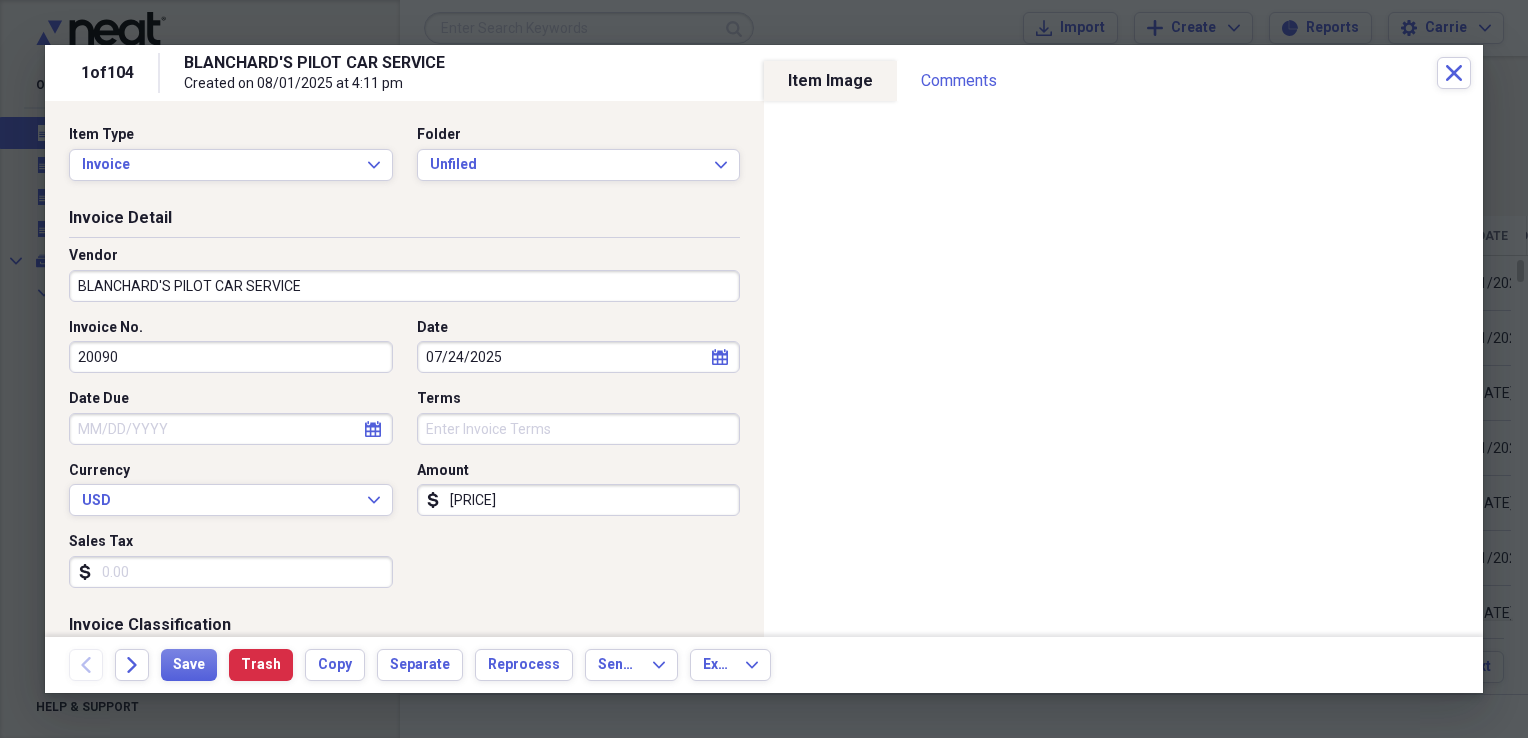 click on "BLANCHARD'S PILOT CAR SERVICE" at bounding box center (404, 286) 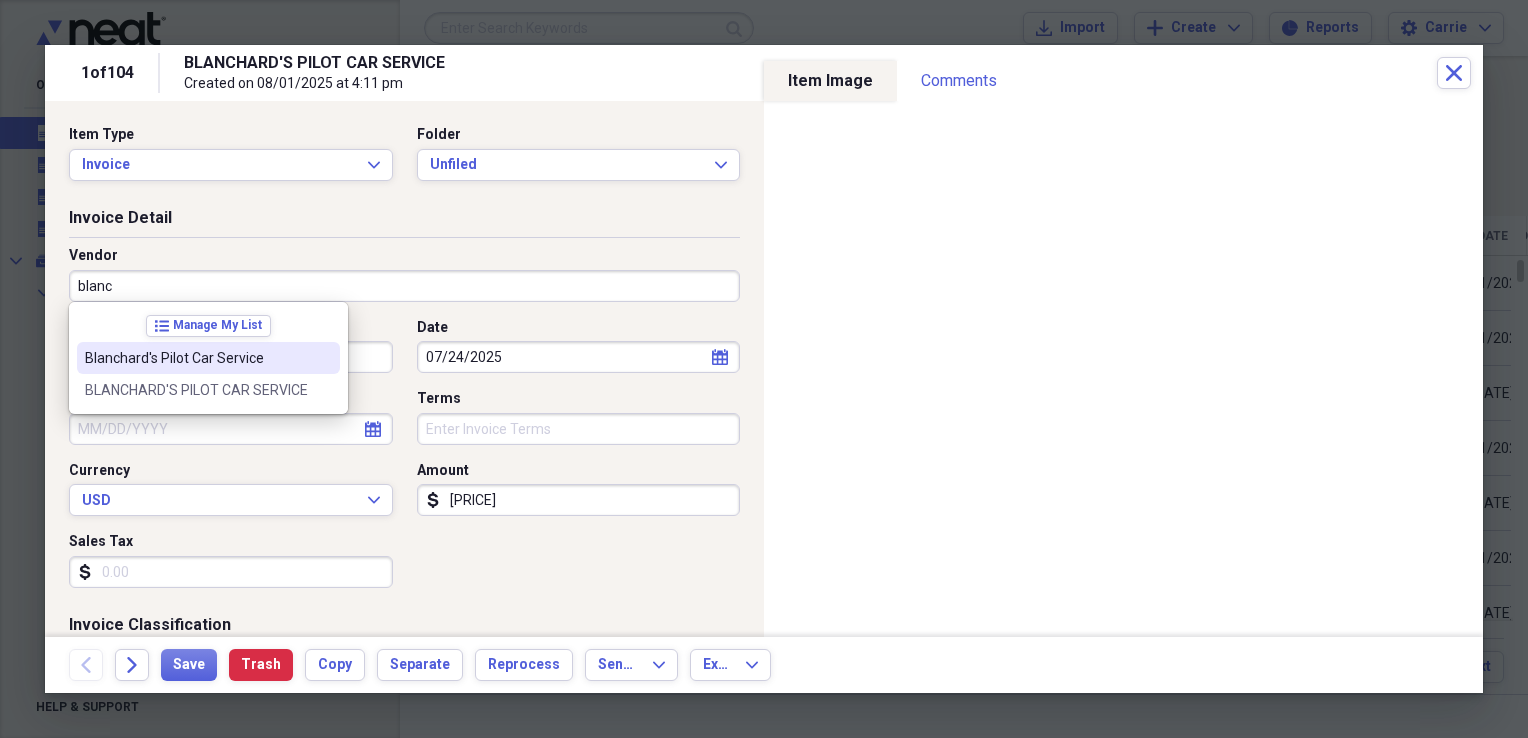 click on "Blanchard's Pilot Car Service" at bounding box center [196, 358] 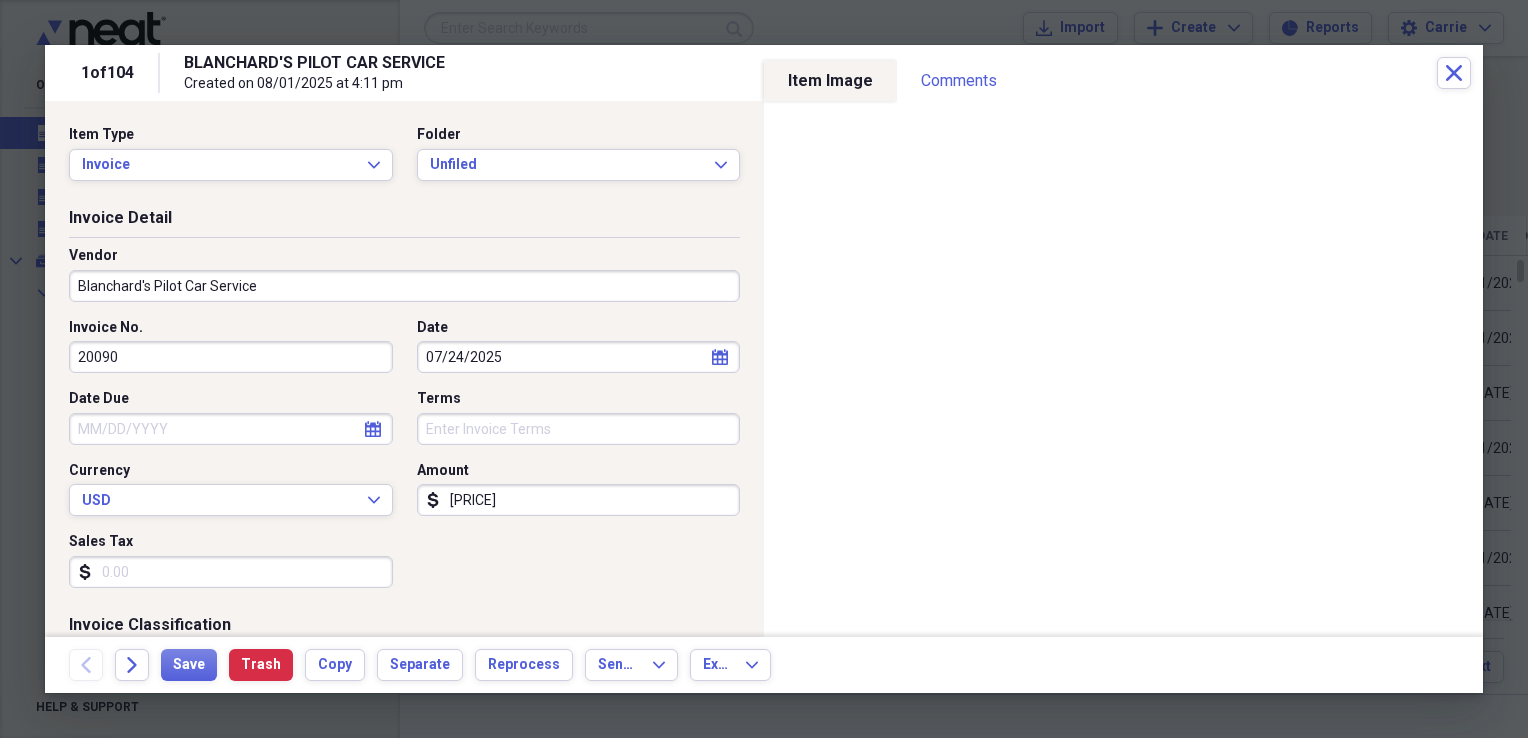 type on "Escort/Pilot Car" 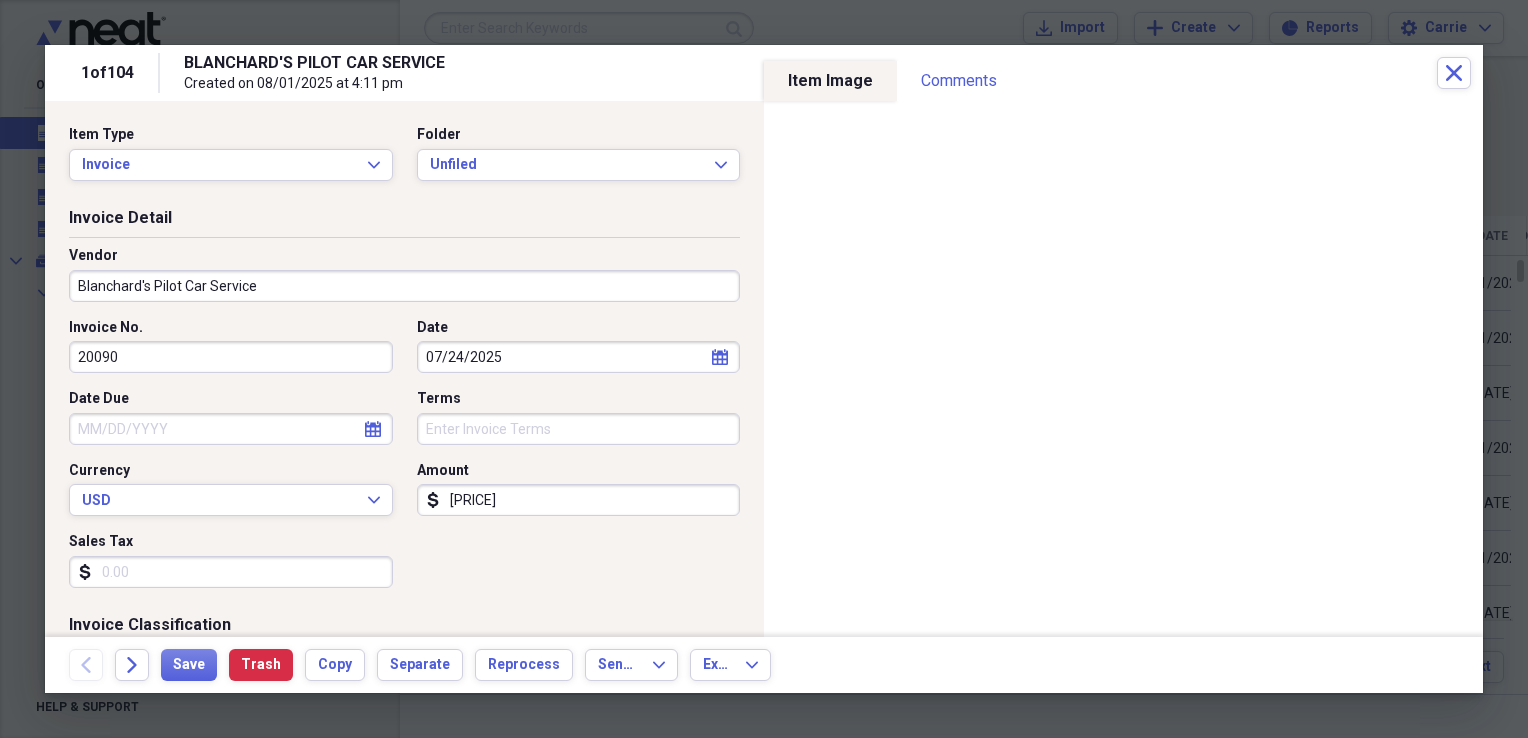 click on "07/24/2025" at bounding box center [579, 357] 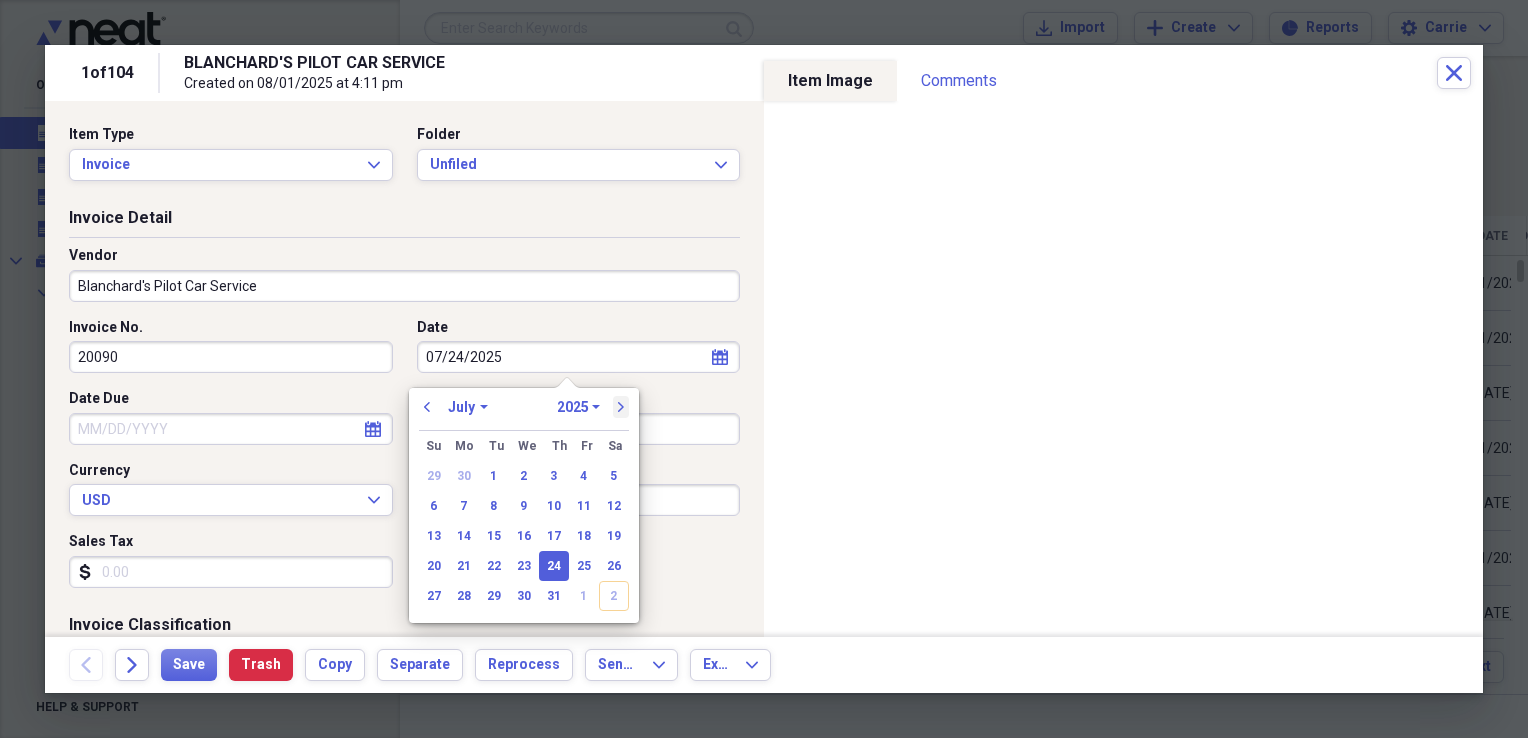 click on "next" at bounding box center (621, 407) 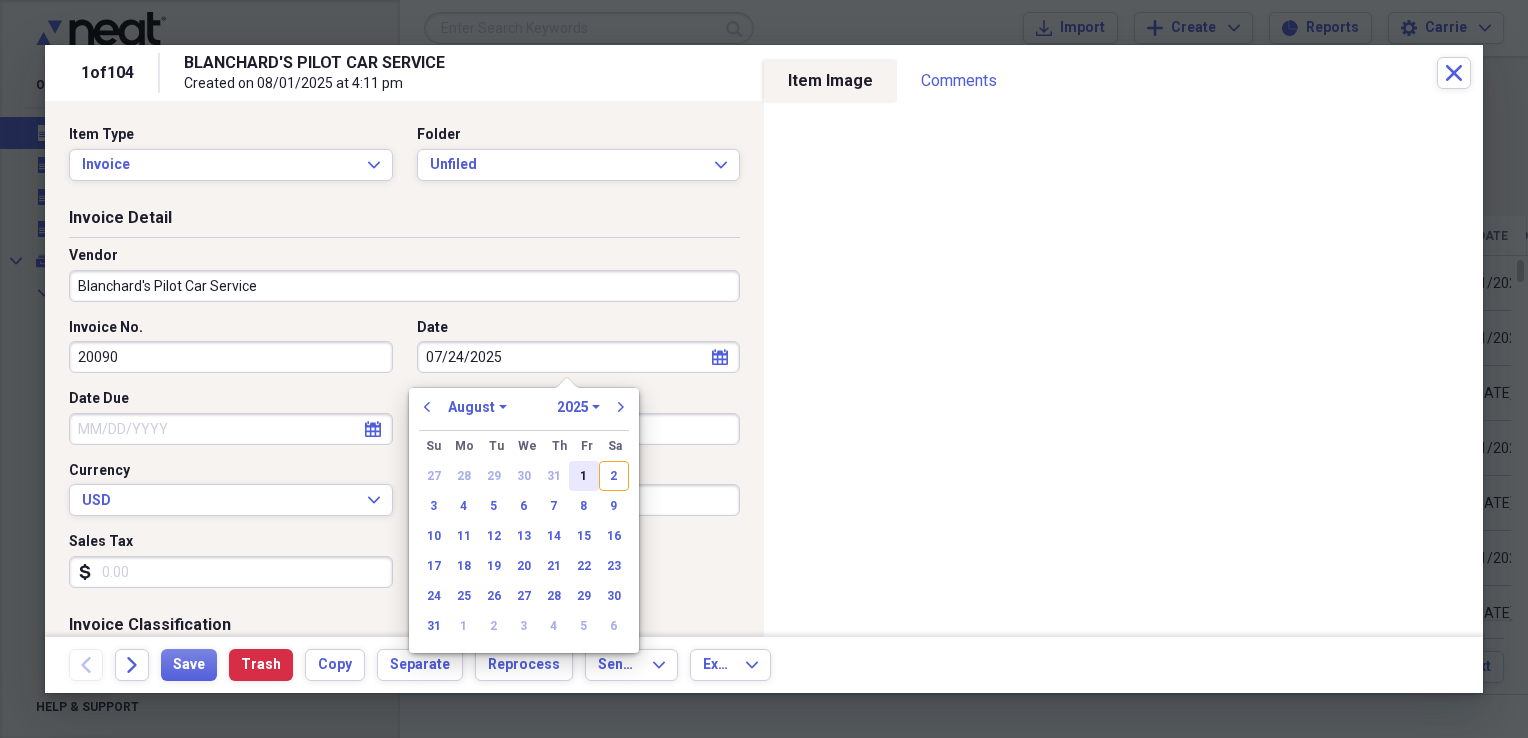 click on "1" at bounding box center (584, 476) 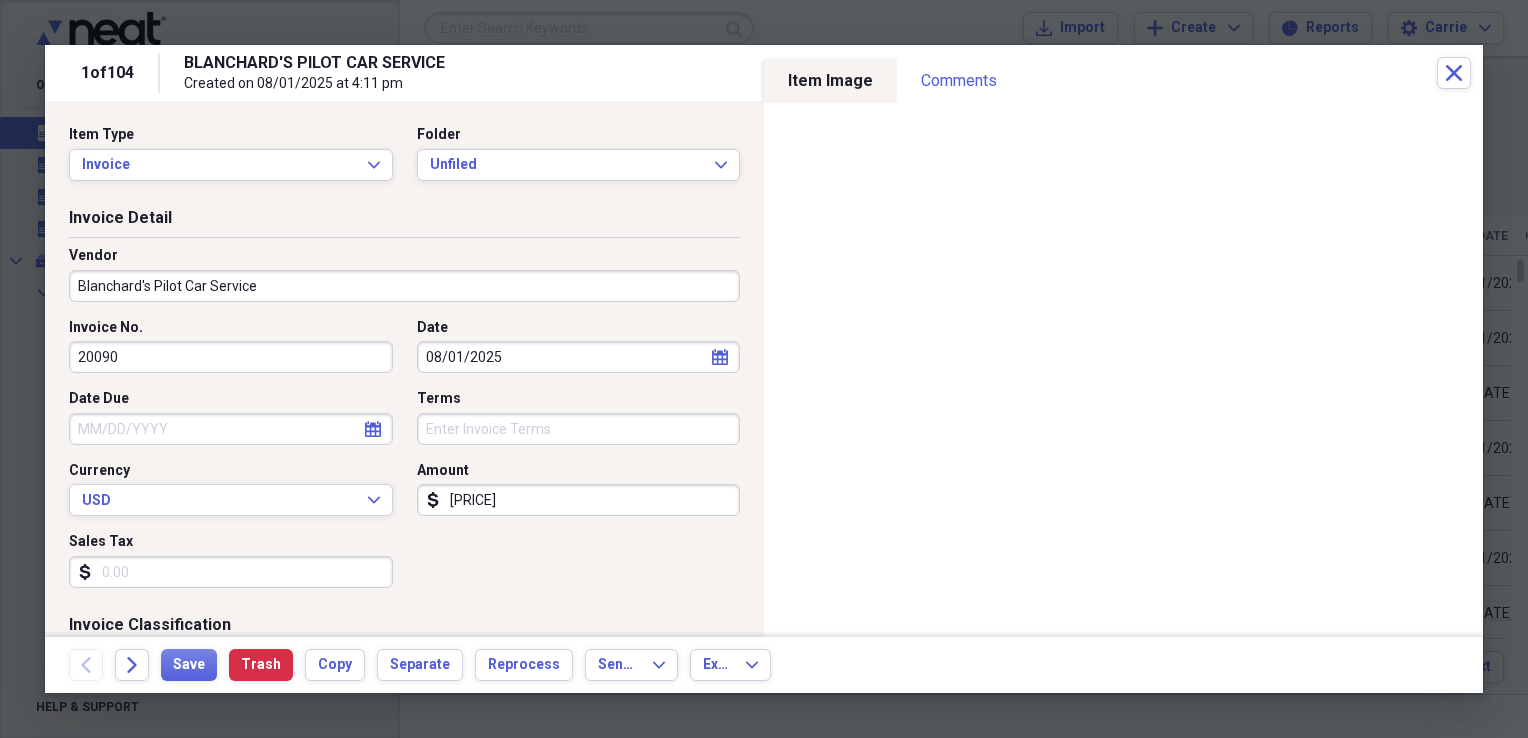 click on "Sales Tax" at bounding box center (231, 572) 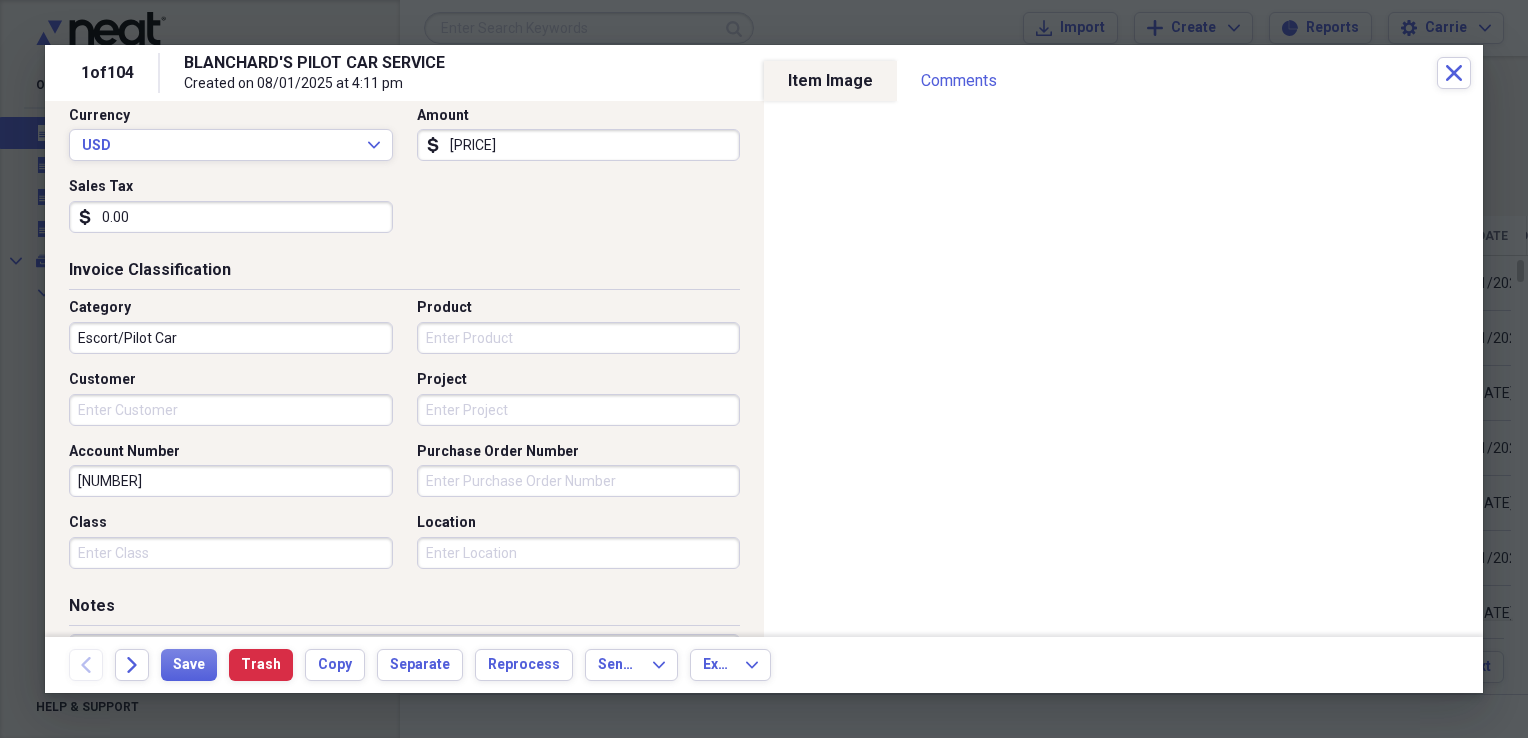 scroll, scrollTop: 400, scrollLeft: 0, axis: vertical 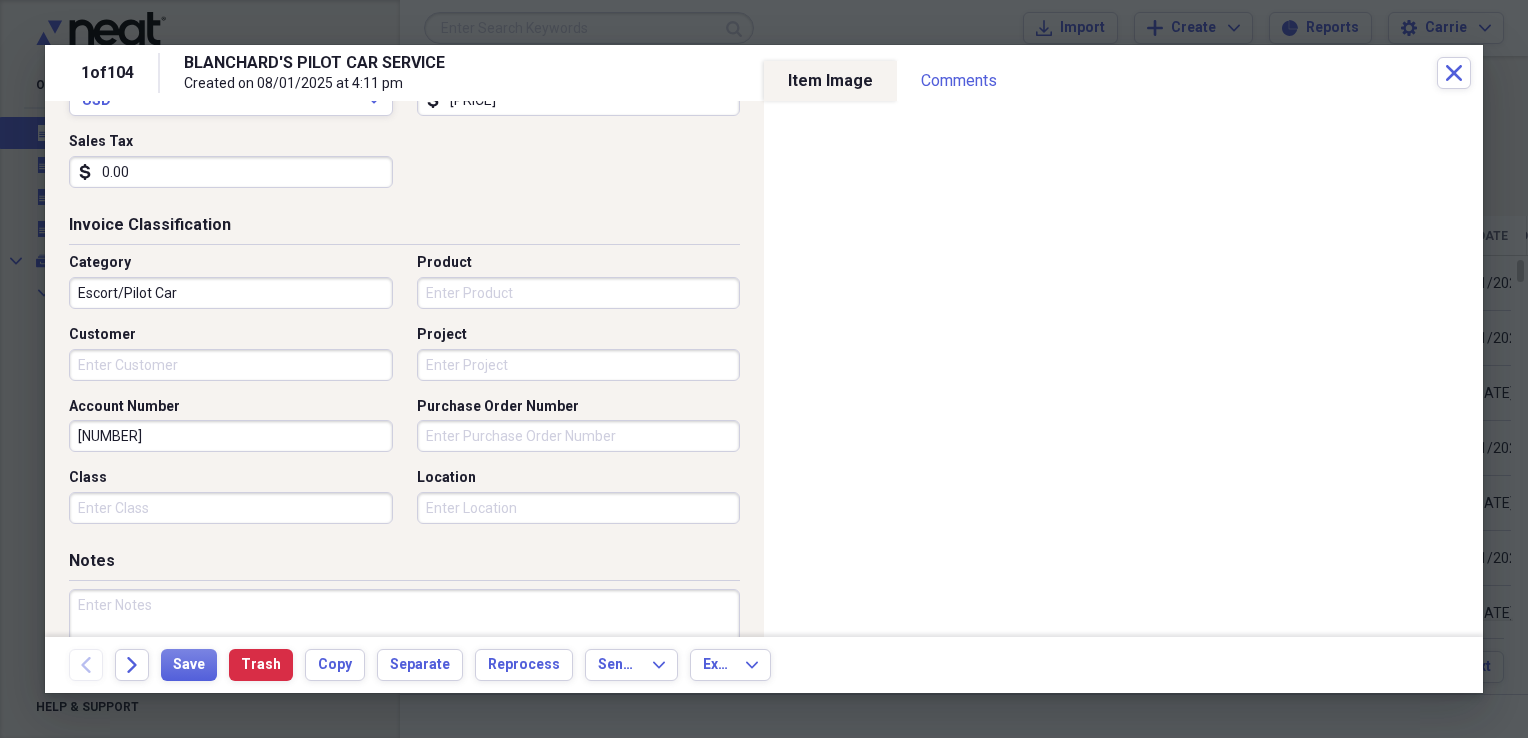 type on "0.00" 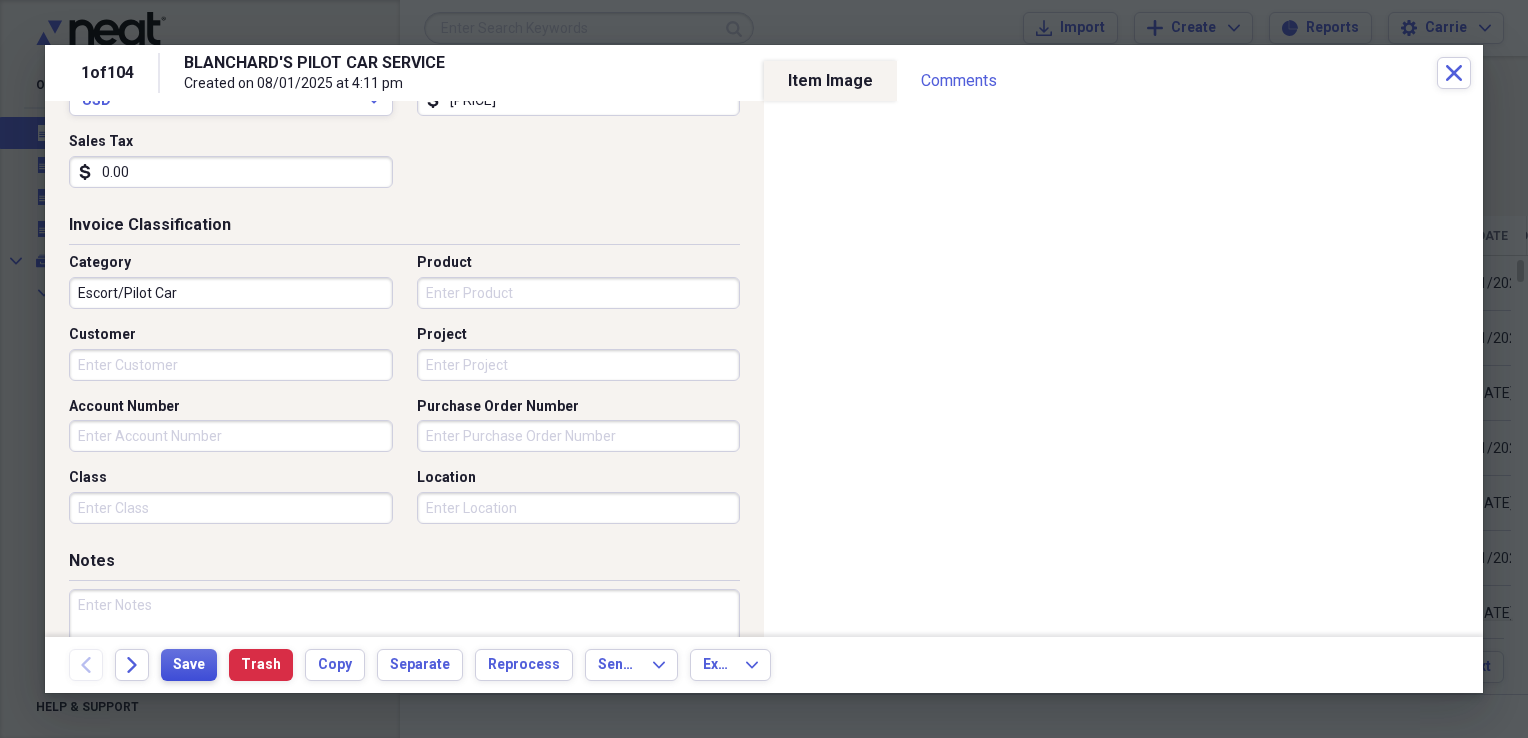 type 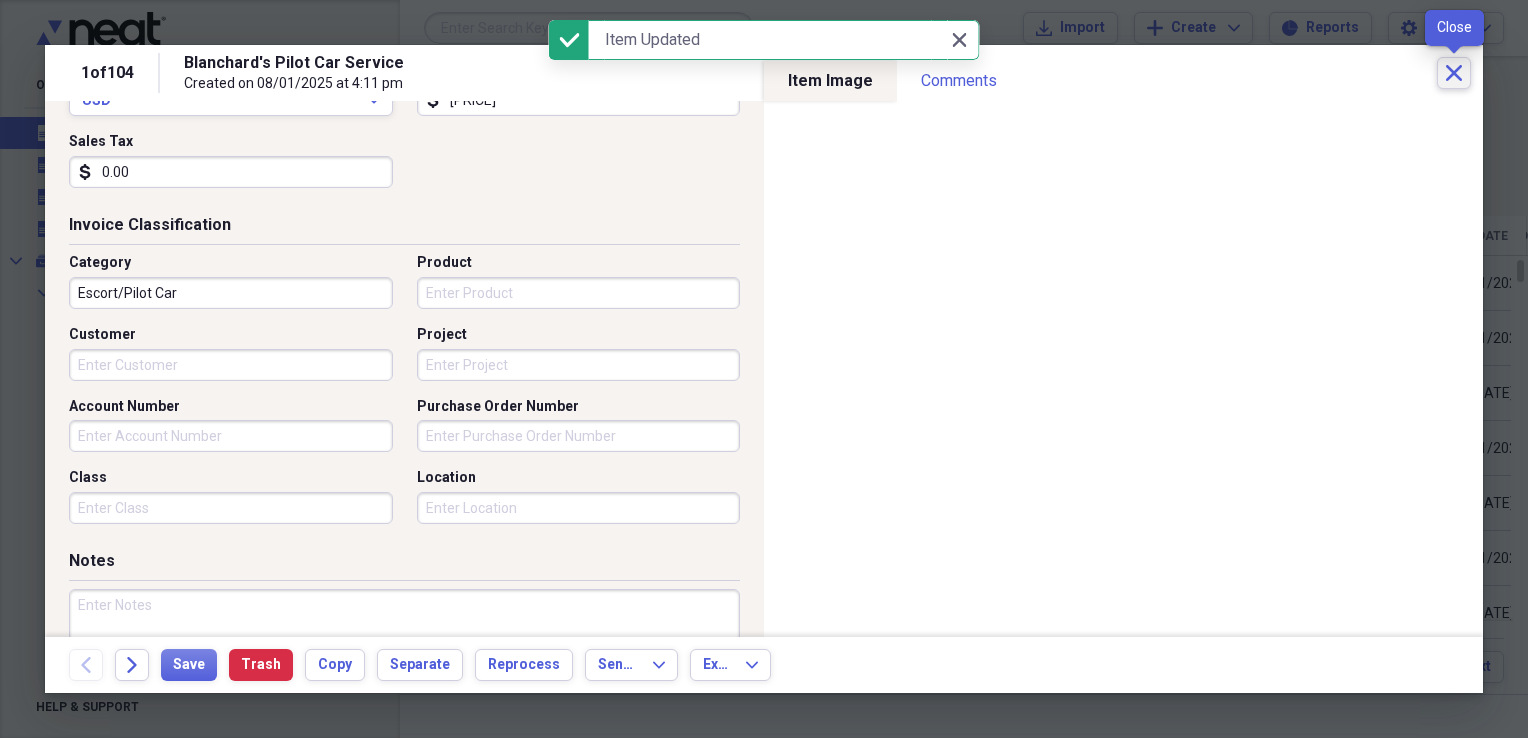 click 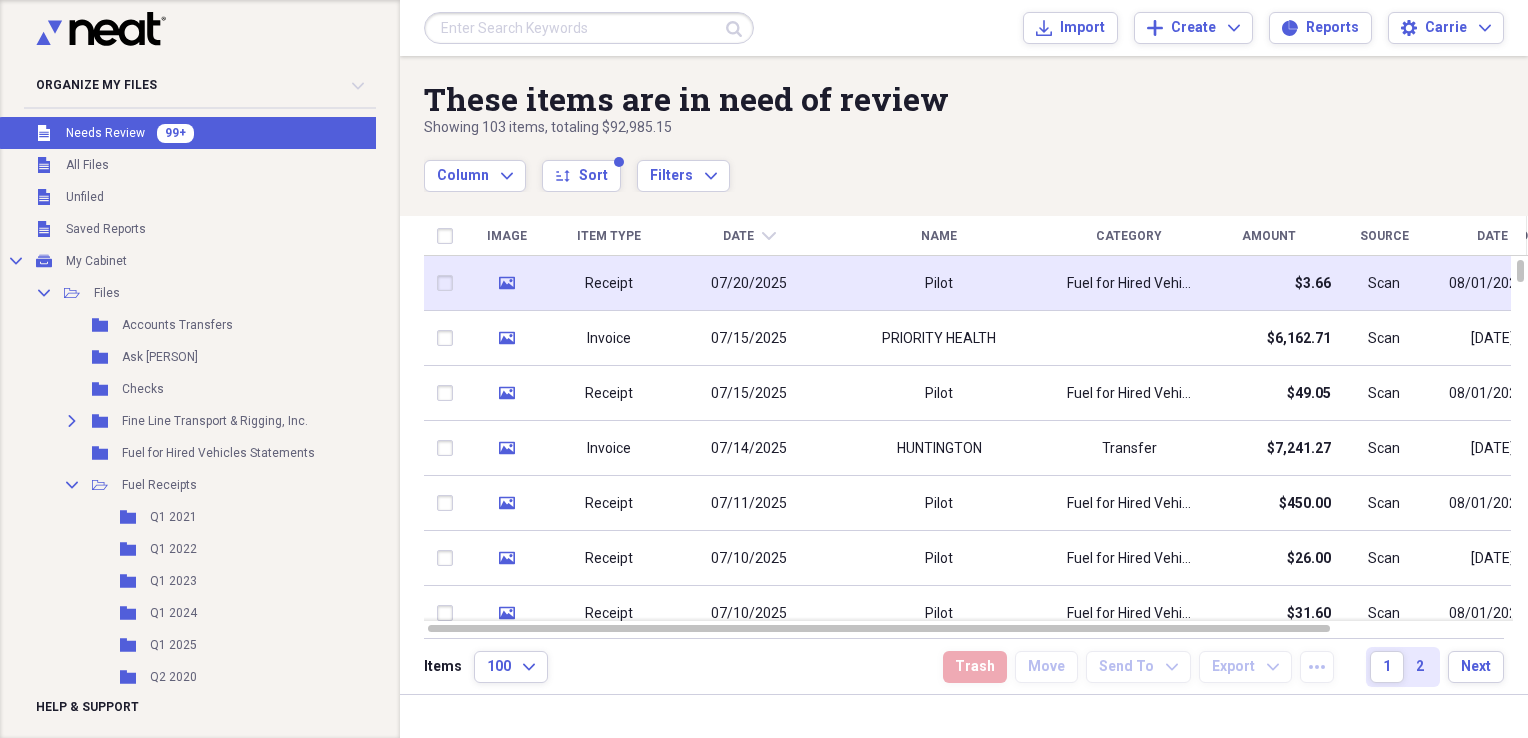 click on "Pilot" at bounding box center [939, 283] 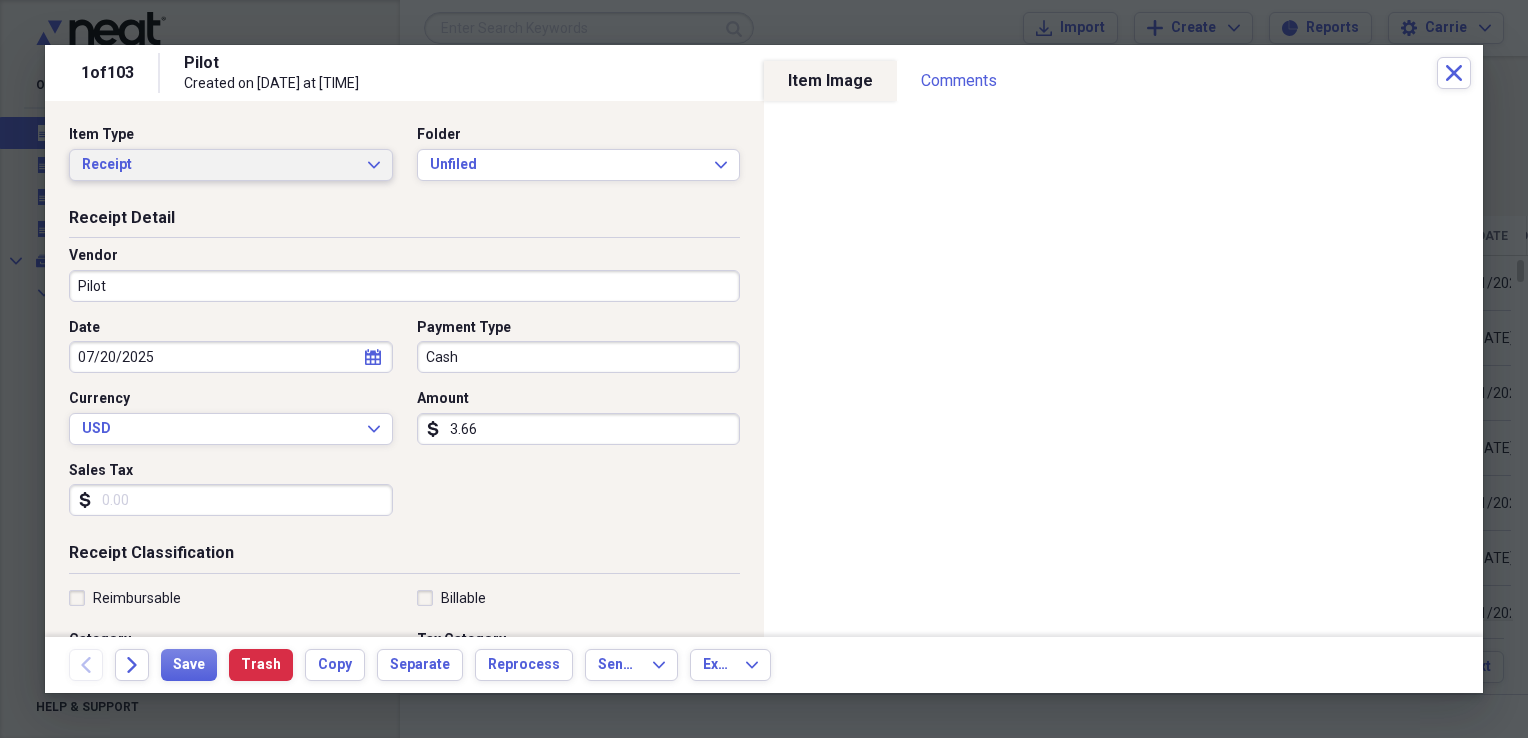 click on "Receipt Expand" at bounding box center (231, 165) 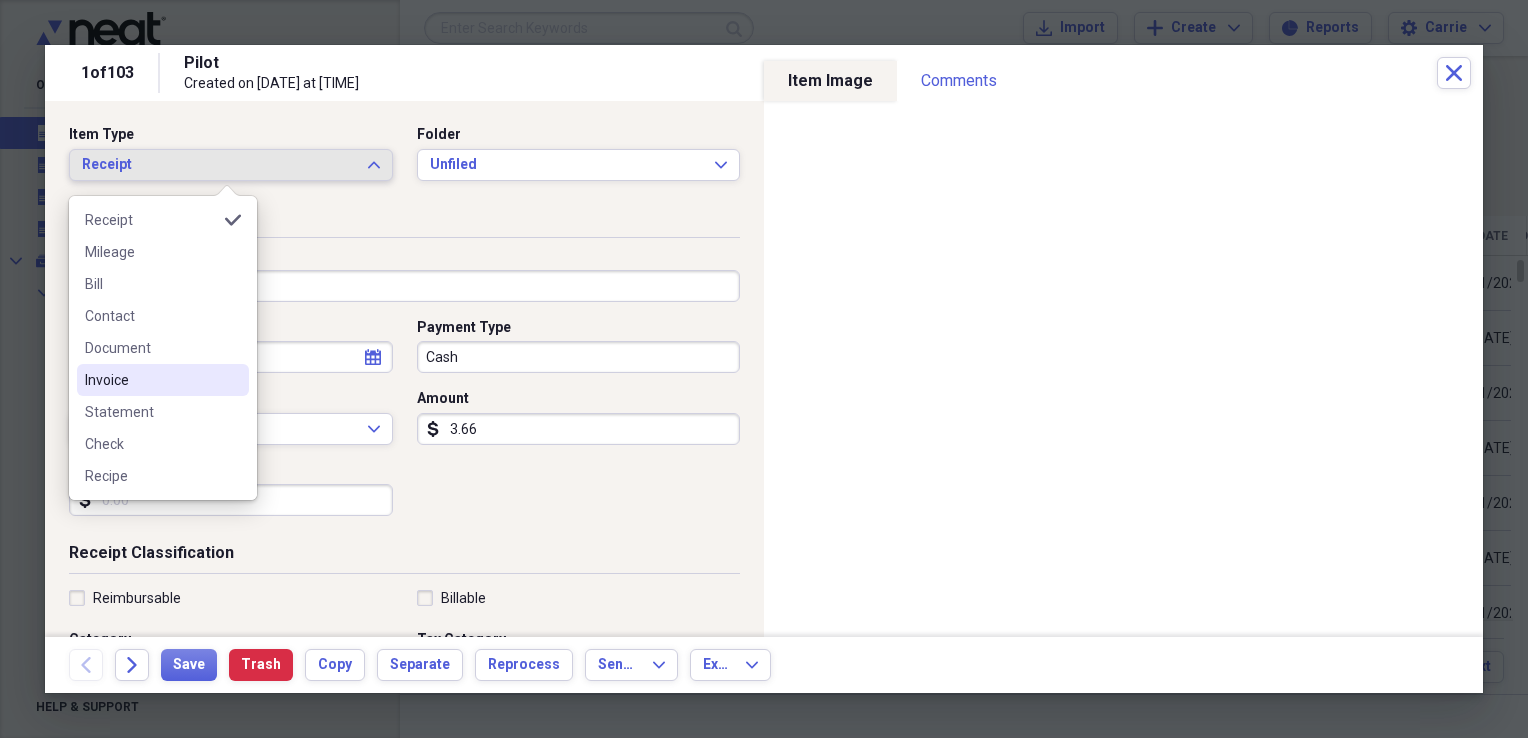 click on "Invoice" at bounding box center [151, 380] 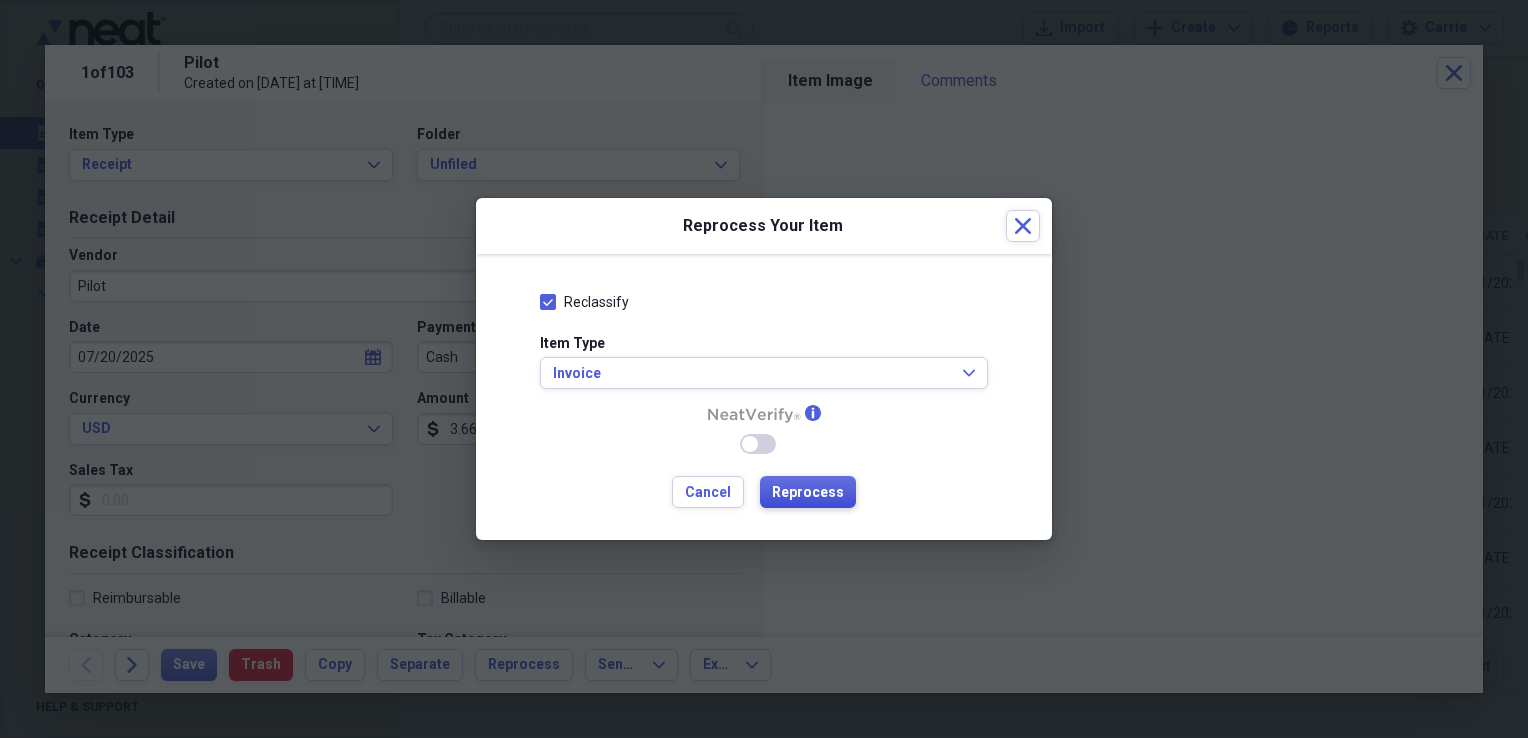 click on "Reprocess" at bounding box center (808, 493) 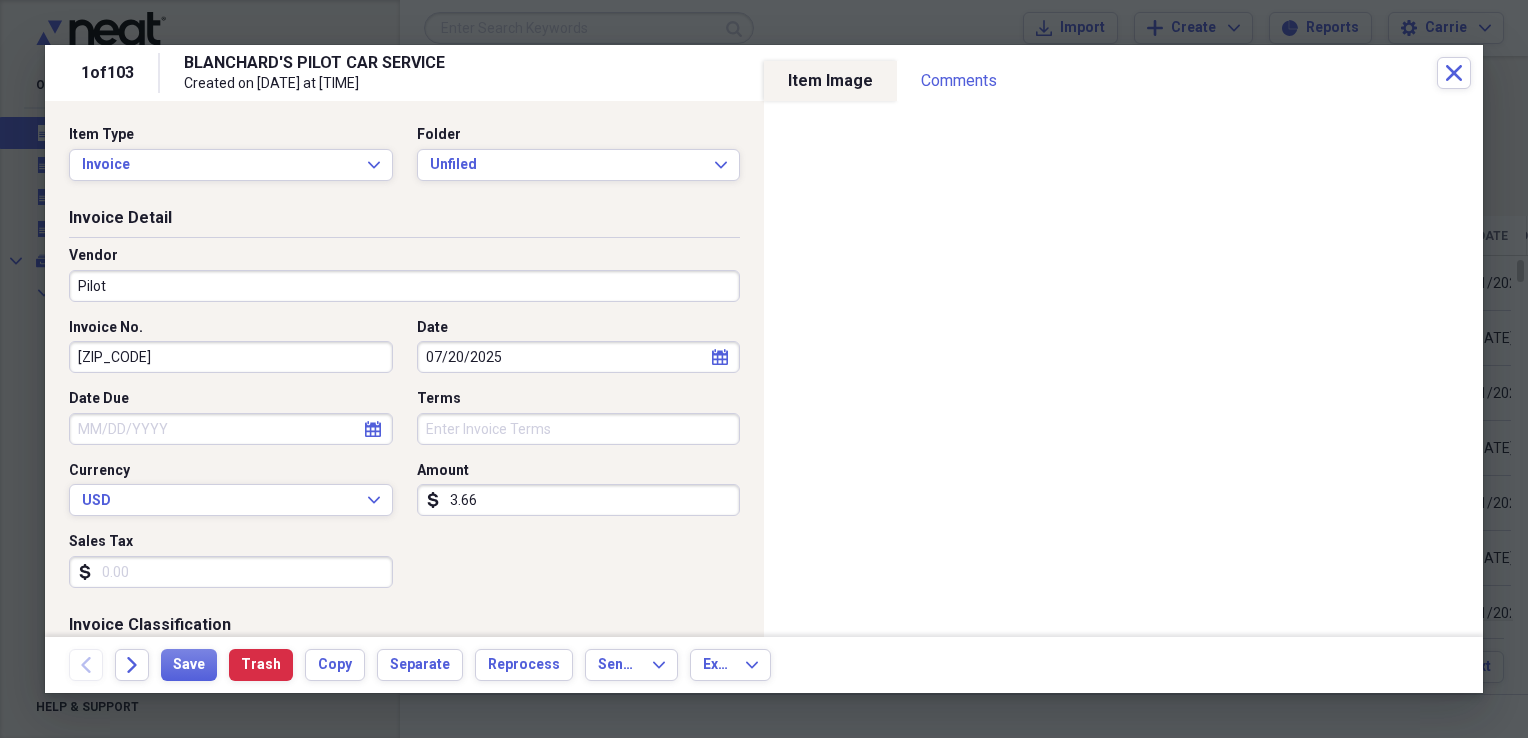 type on "[ZIP_CODE]" 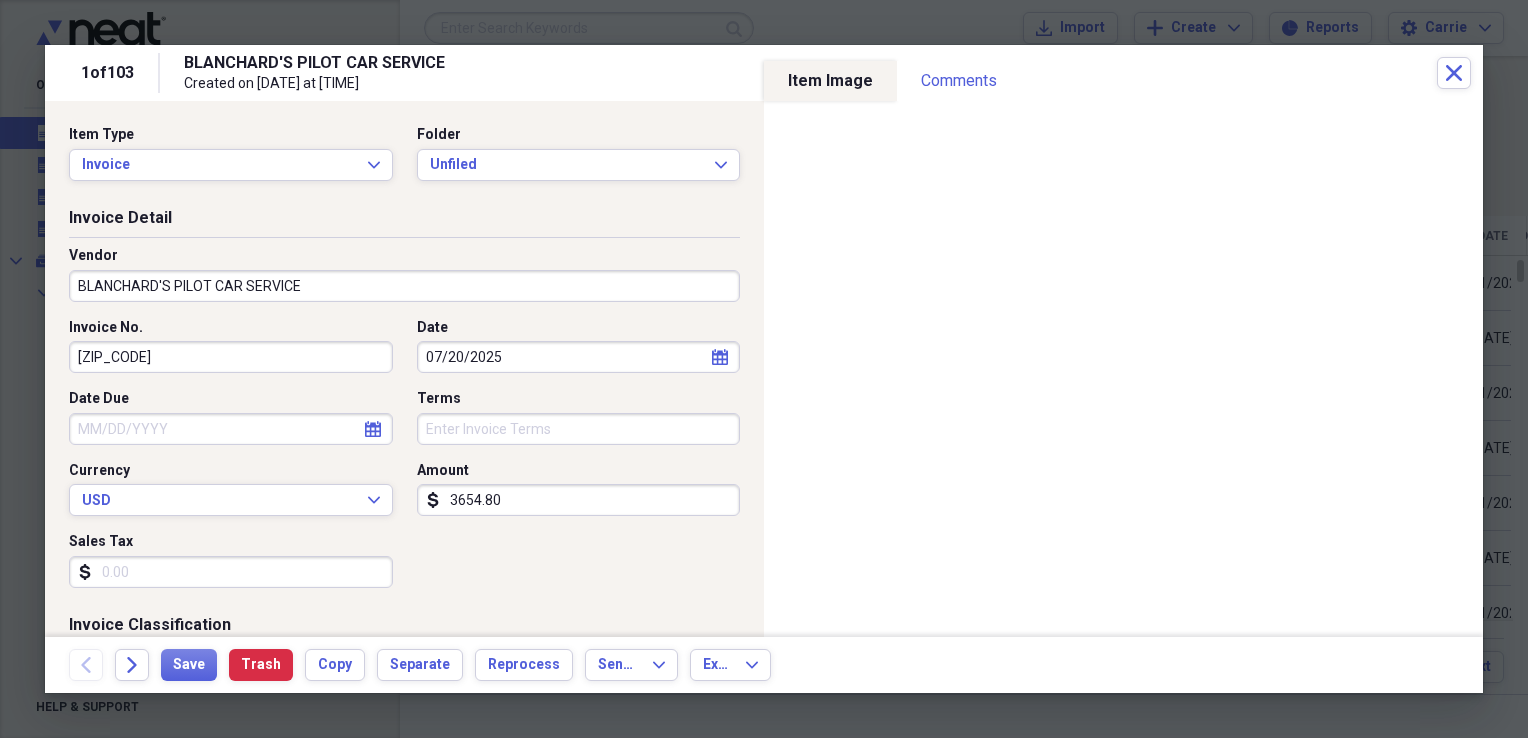 click on "BLANCHARD'S PILOT CAR SERVICE" at bounding box center (404, 286) 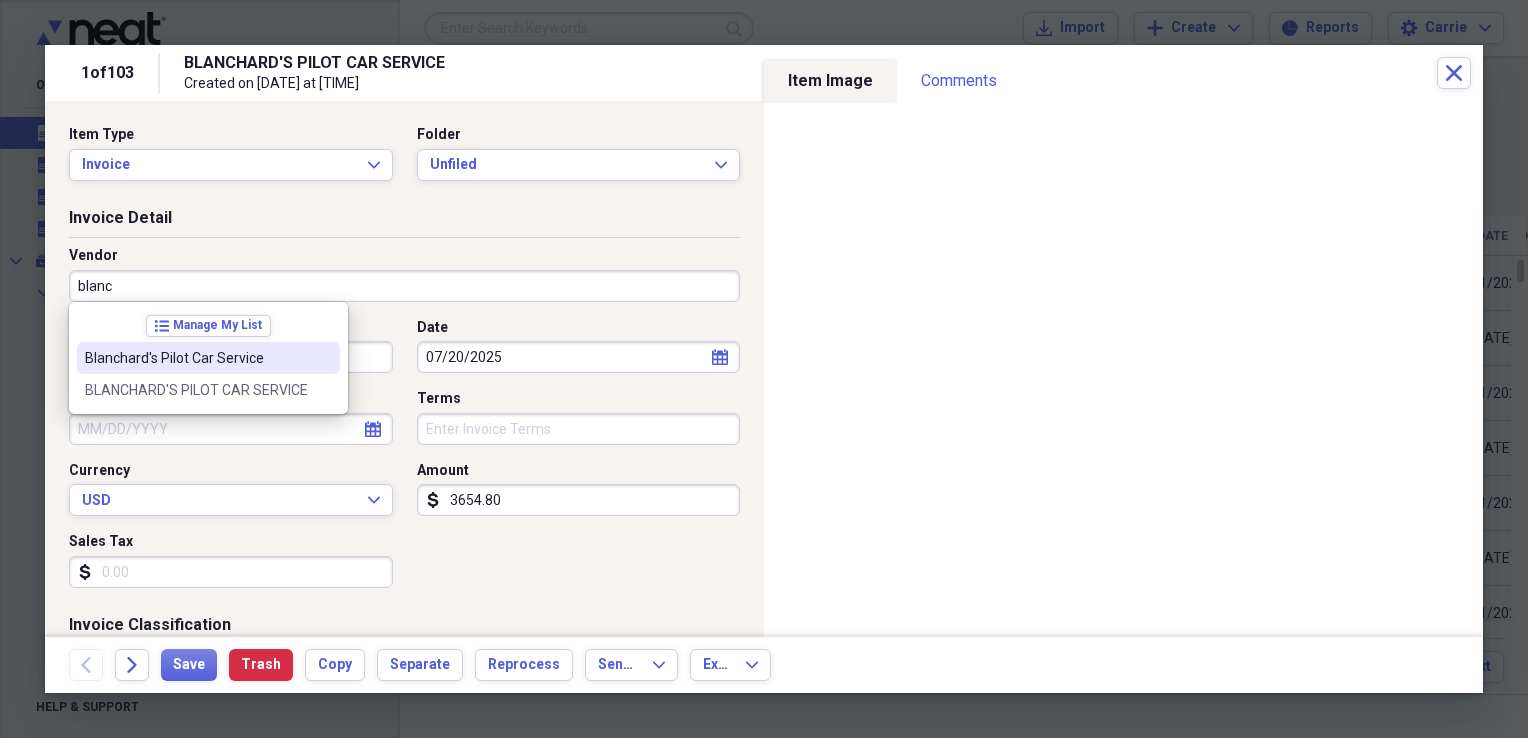 click on "Blanchard's Pilot Car Service" at bounding box center (208, 358) 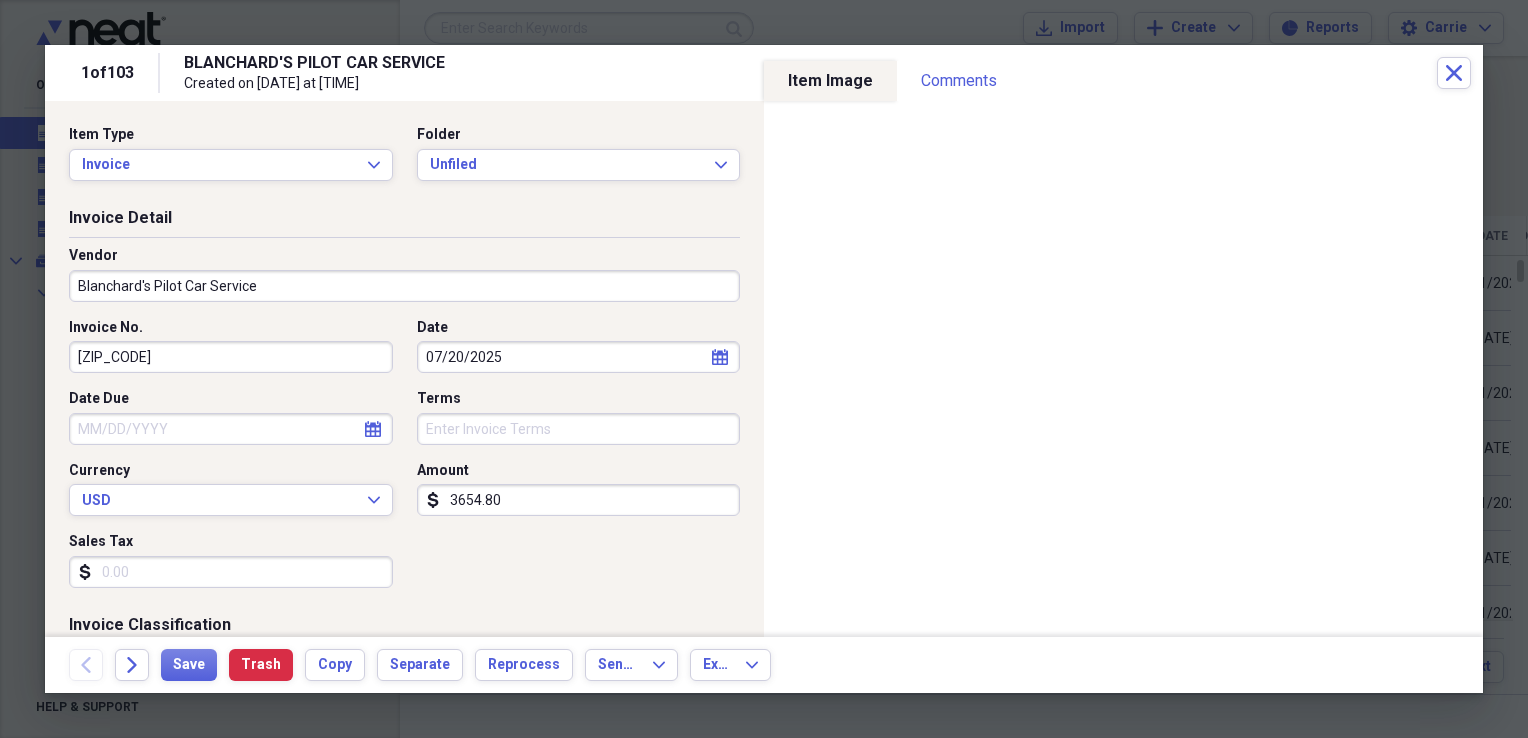 type on "Escort/Pilot Car" 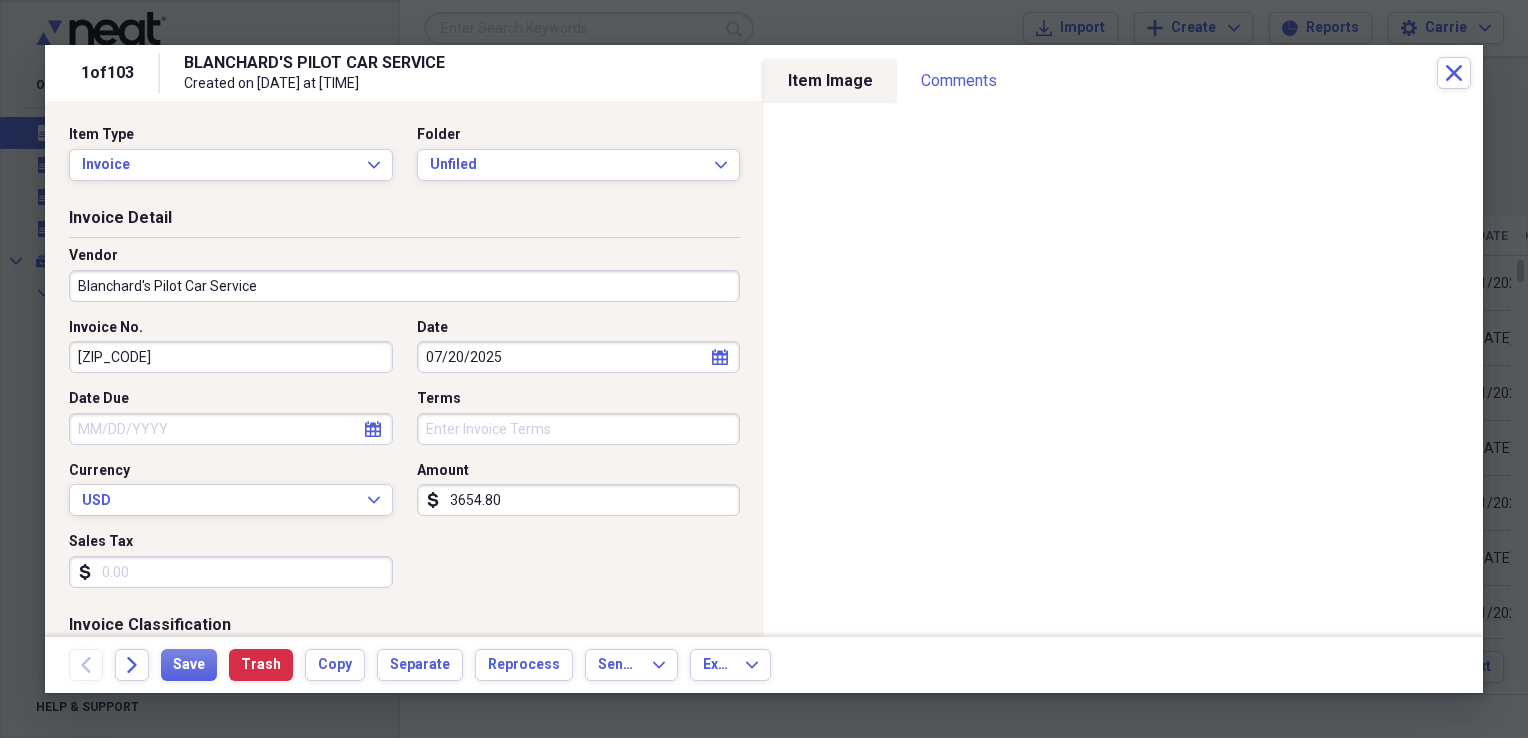 click on "07/20/2025" at bounding box center (579, 357) 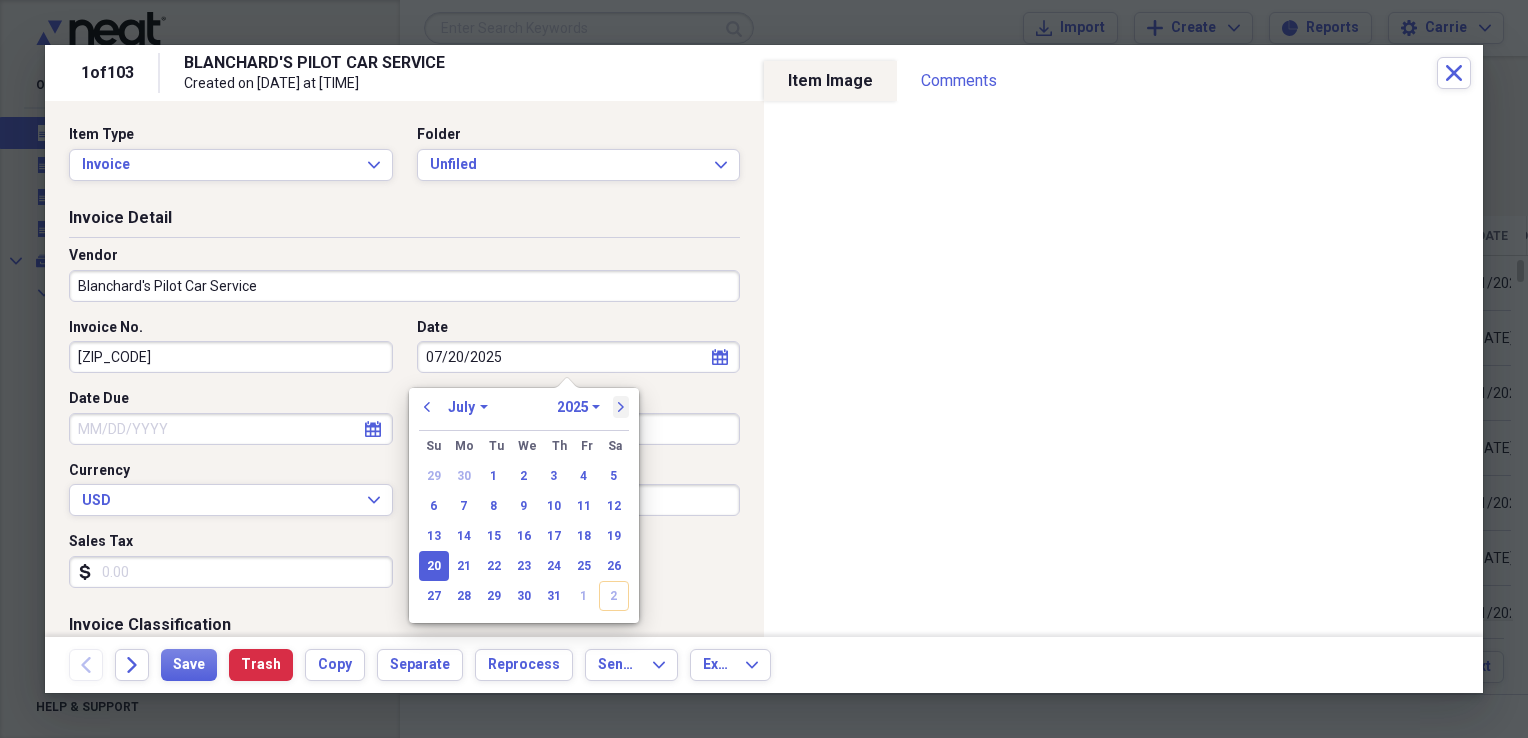 click on "next" at bounding box center [621, 407] 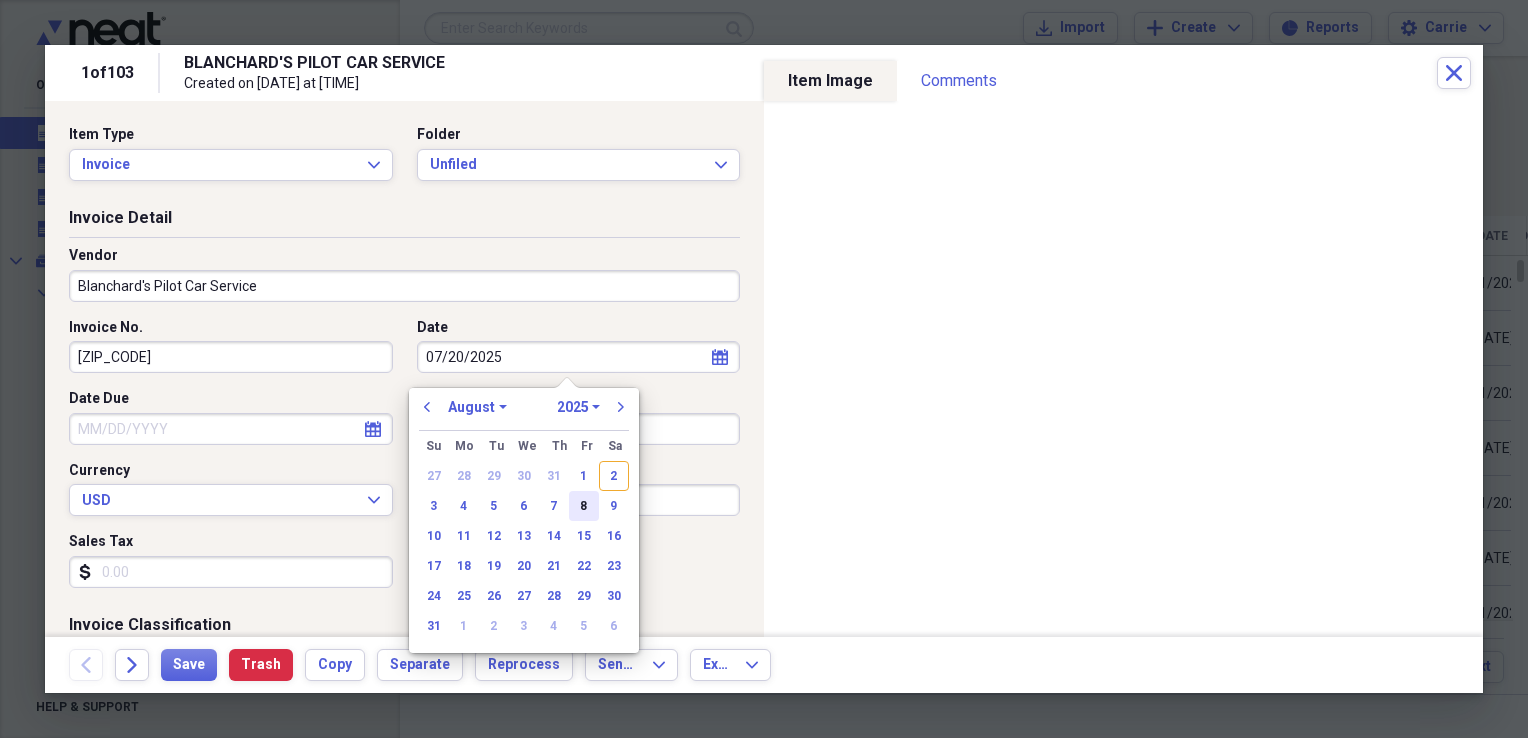 click on "8" at bounding box center [584, 506] 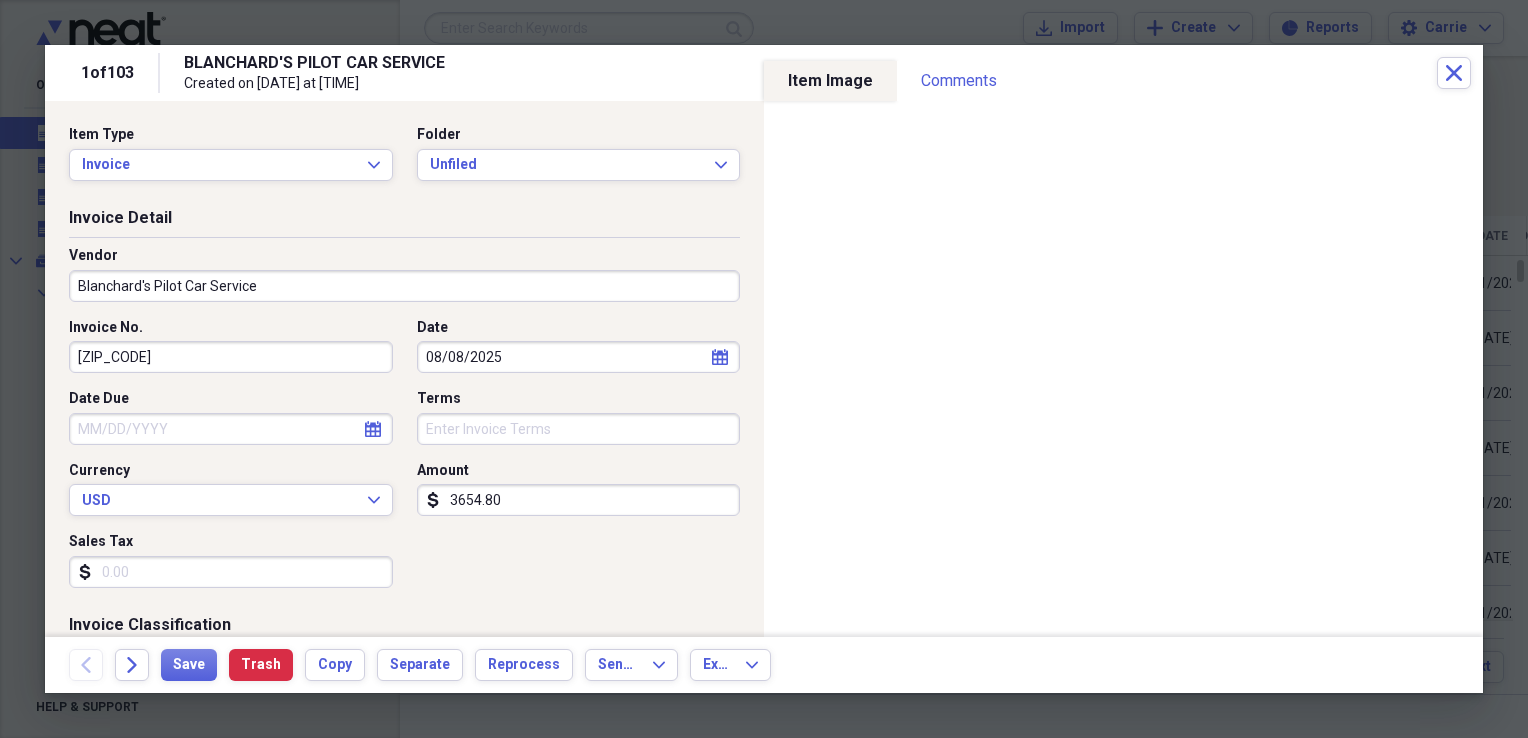 click on "Sales Tax" at bounding box center (231, 572) 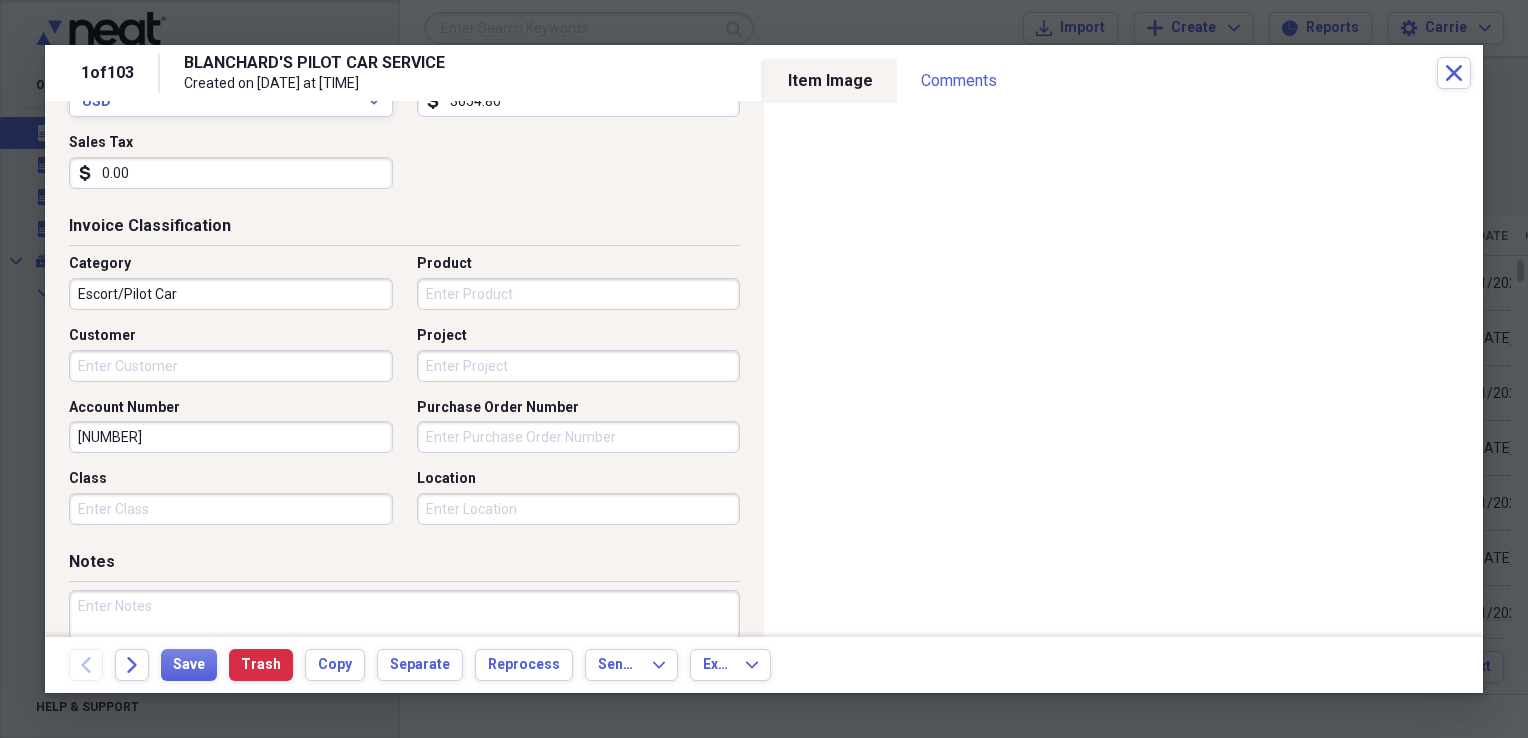 scroll, scrollTop: 400, scrollLeft: 0, axis: vertical 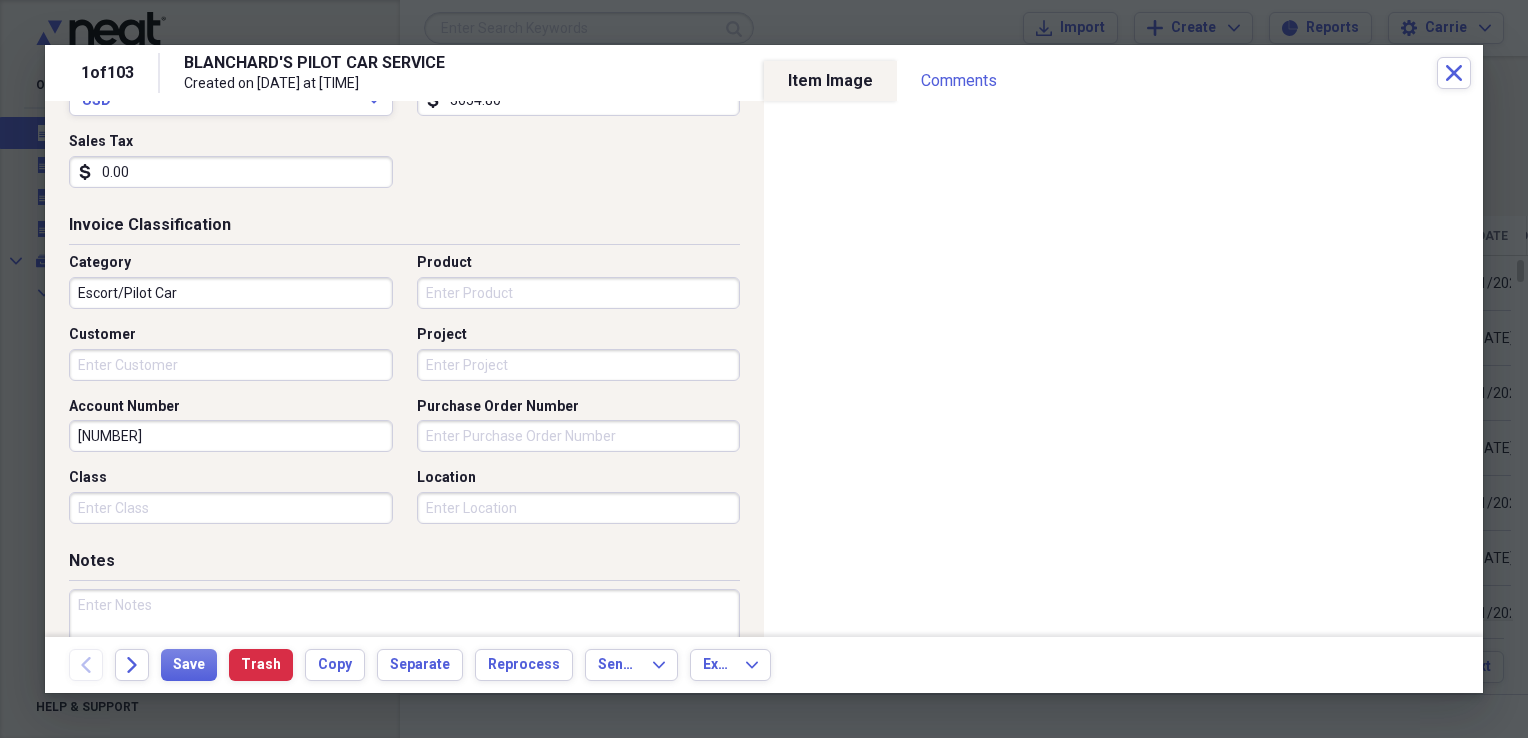 type on "0.00" 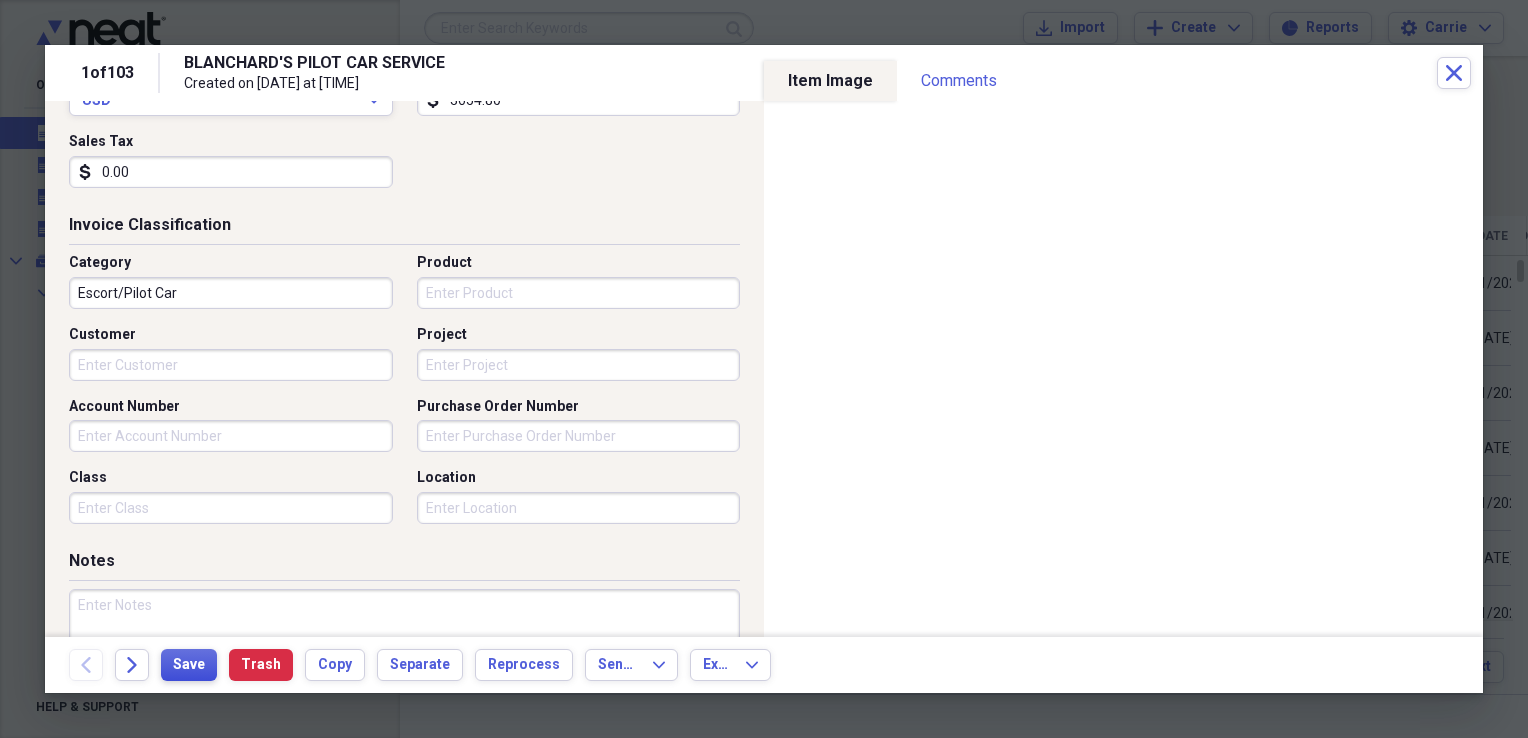 type 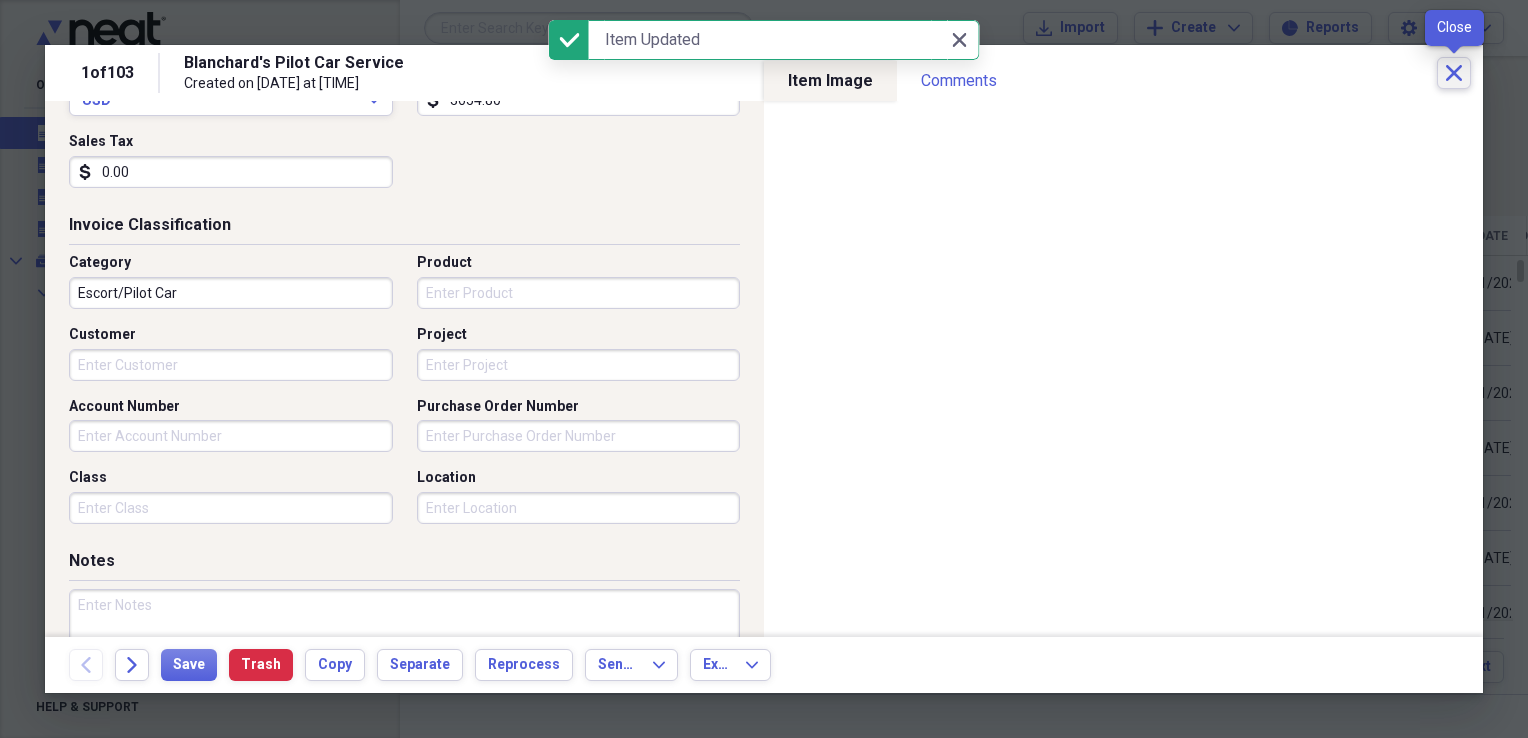 click 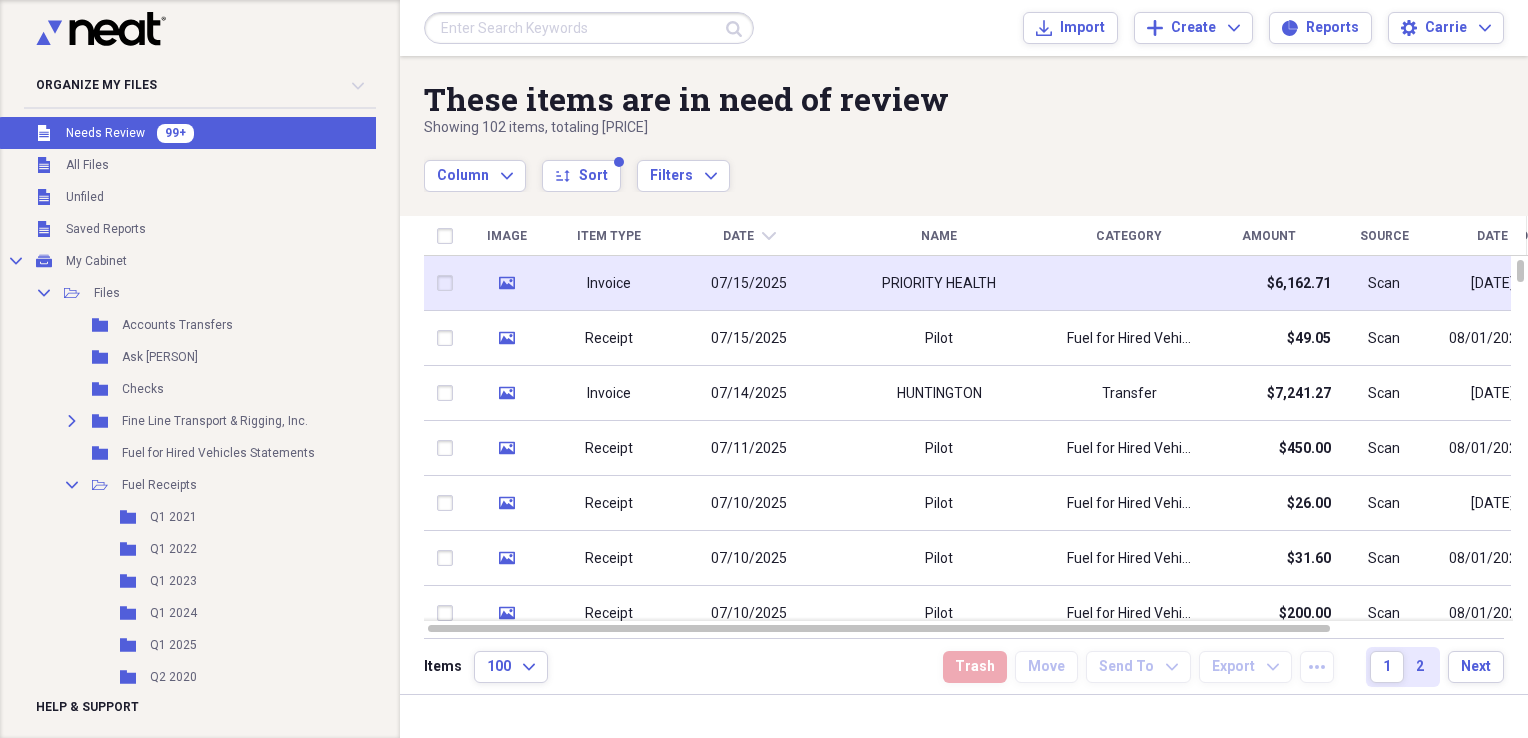 click at bounding box center [1129, 283] 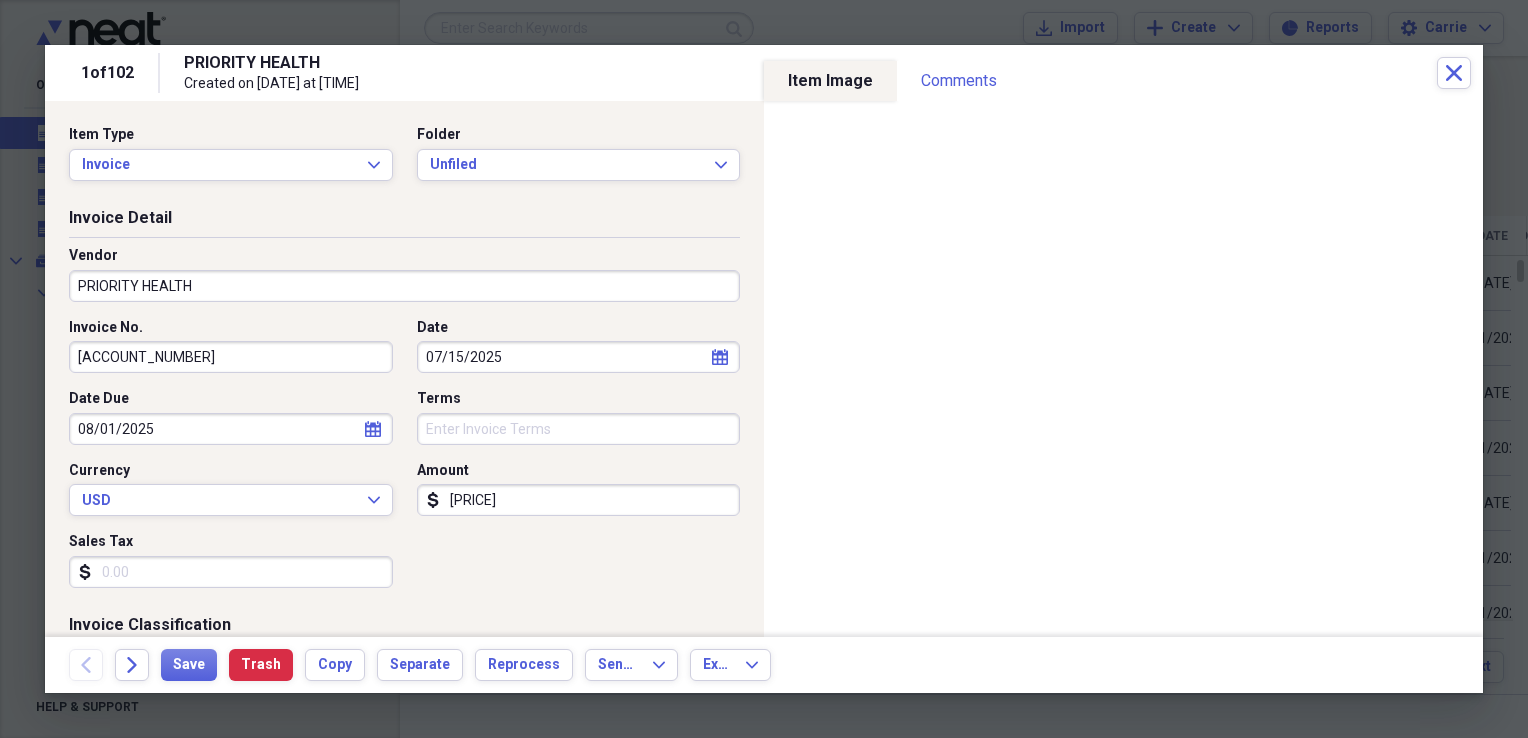 click on "PRIORITY HEALTH" at bounding box center [404, 286] 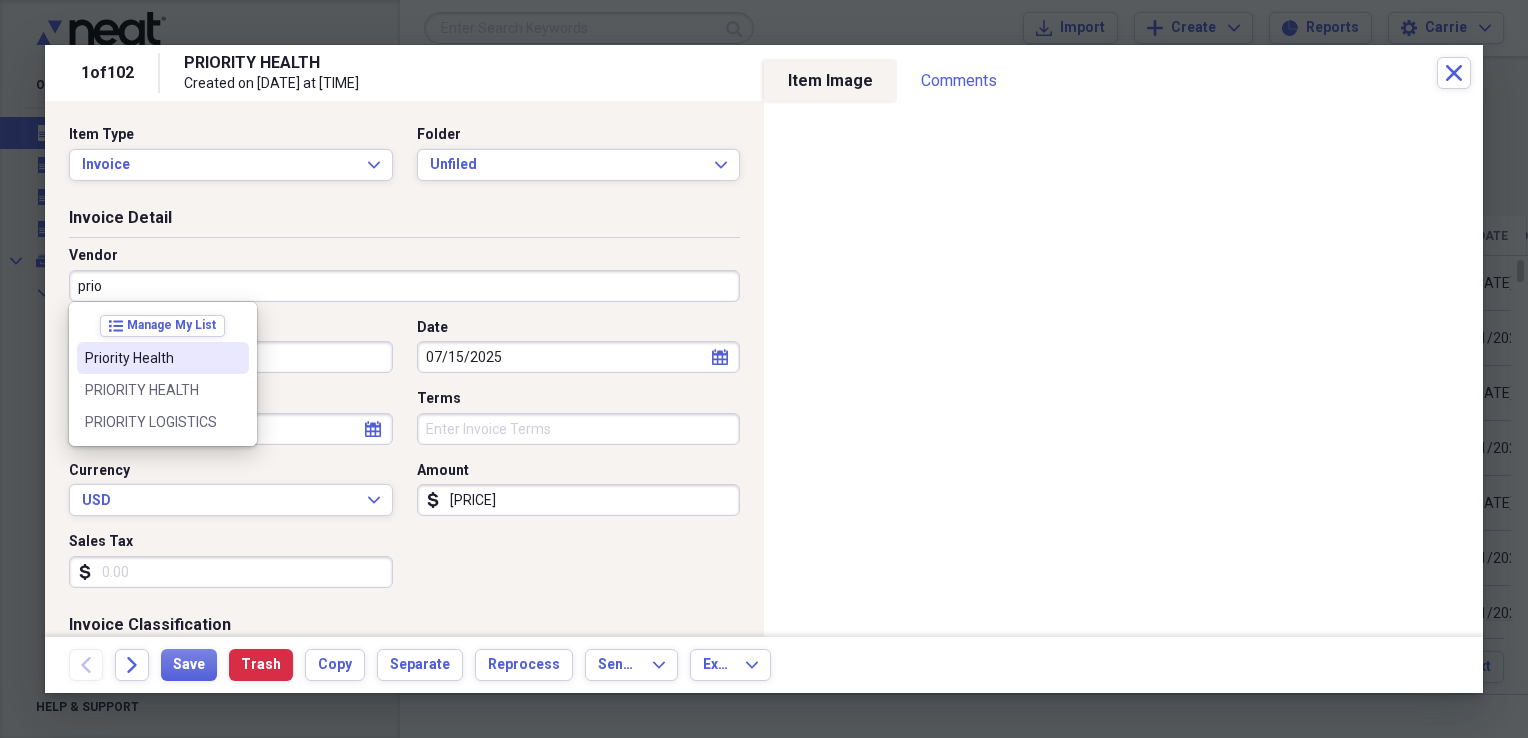 click on "Priority Health" at bounding box center (163, 358) 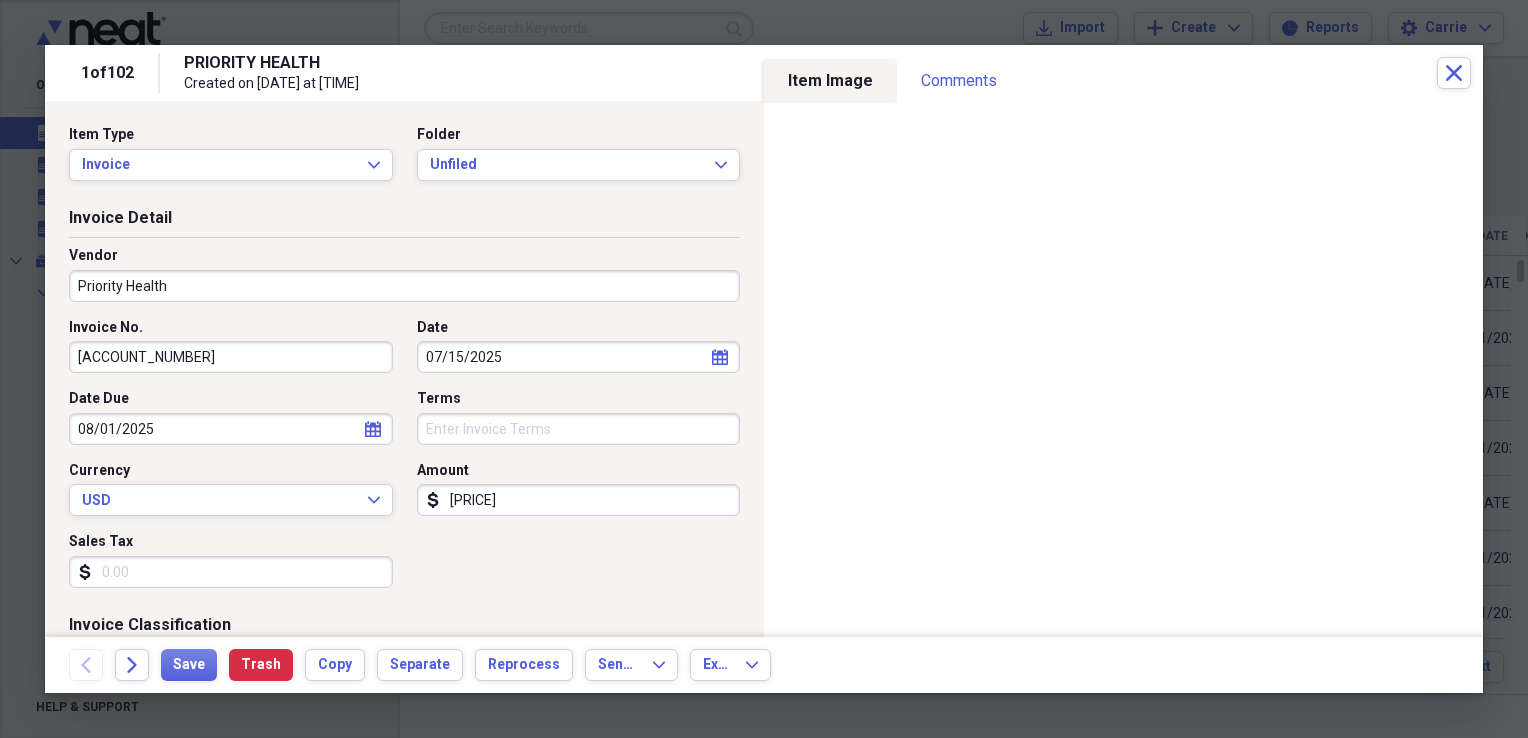 type on "Health Insurance" 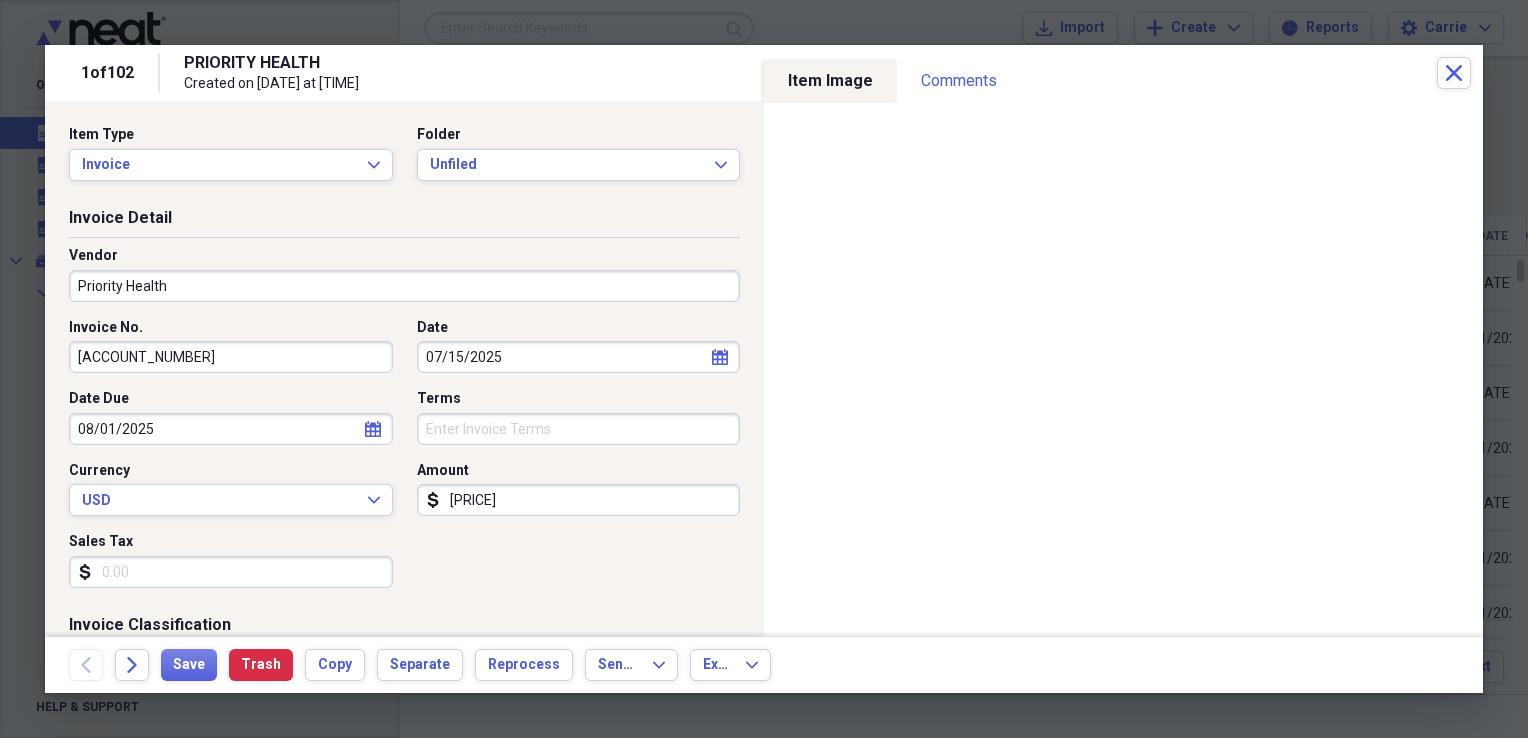 click on "07/15/2025" at bounding box center (579, 357) 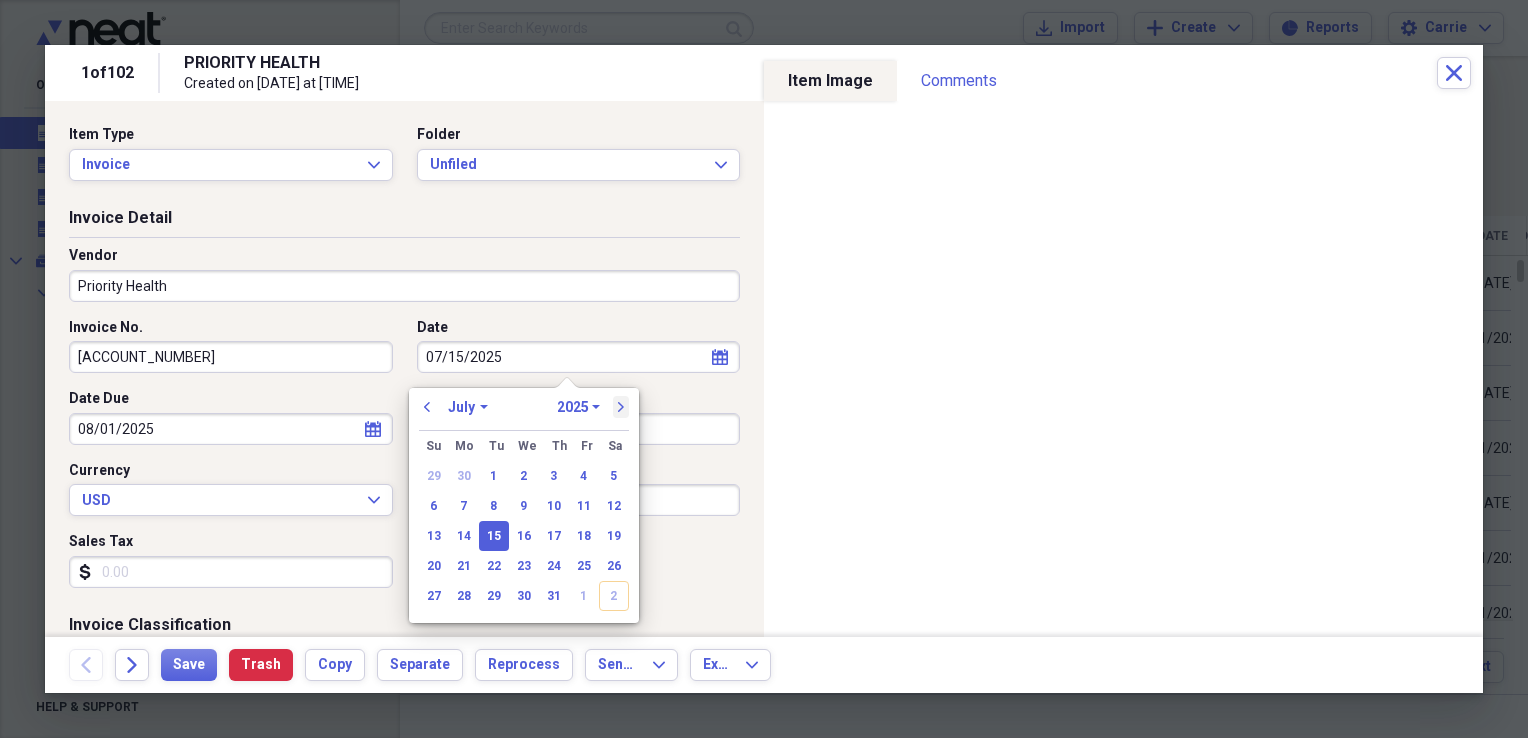 click on "next" at bounding box center (621, 407) 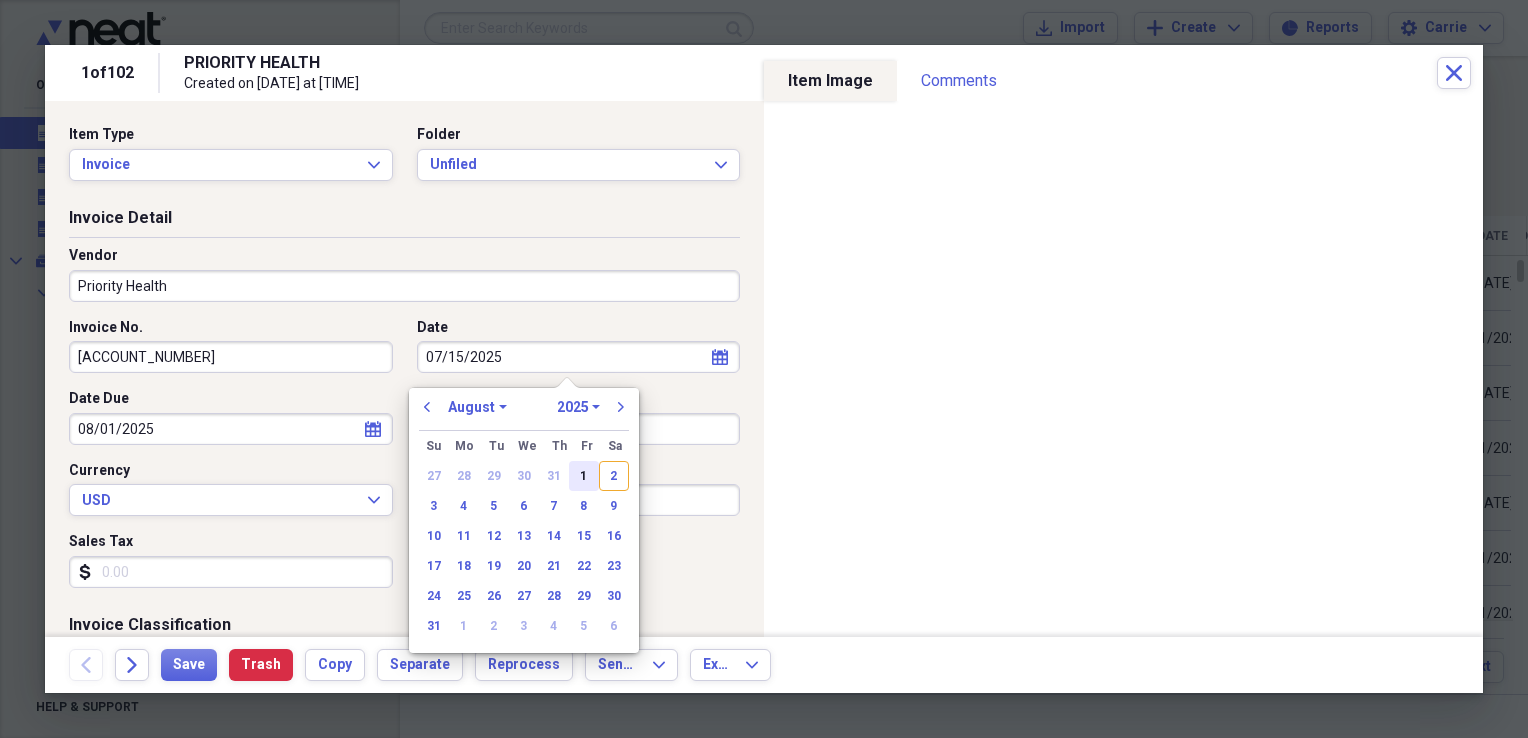 click on "1" at bounding box center (584, 476) 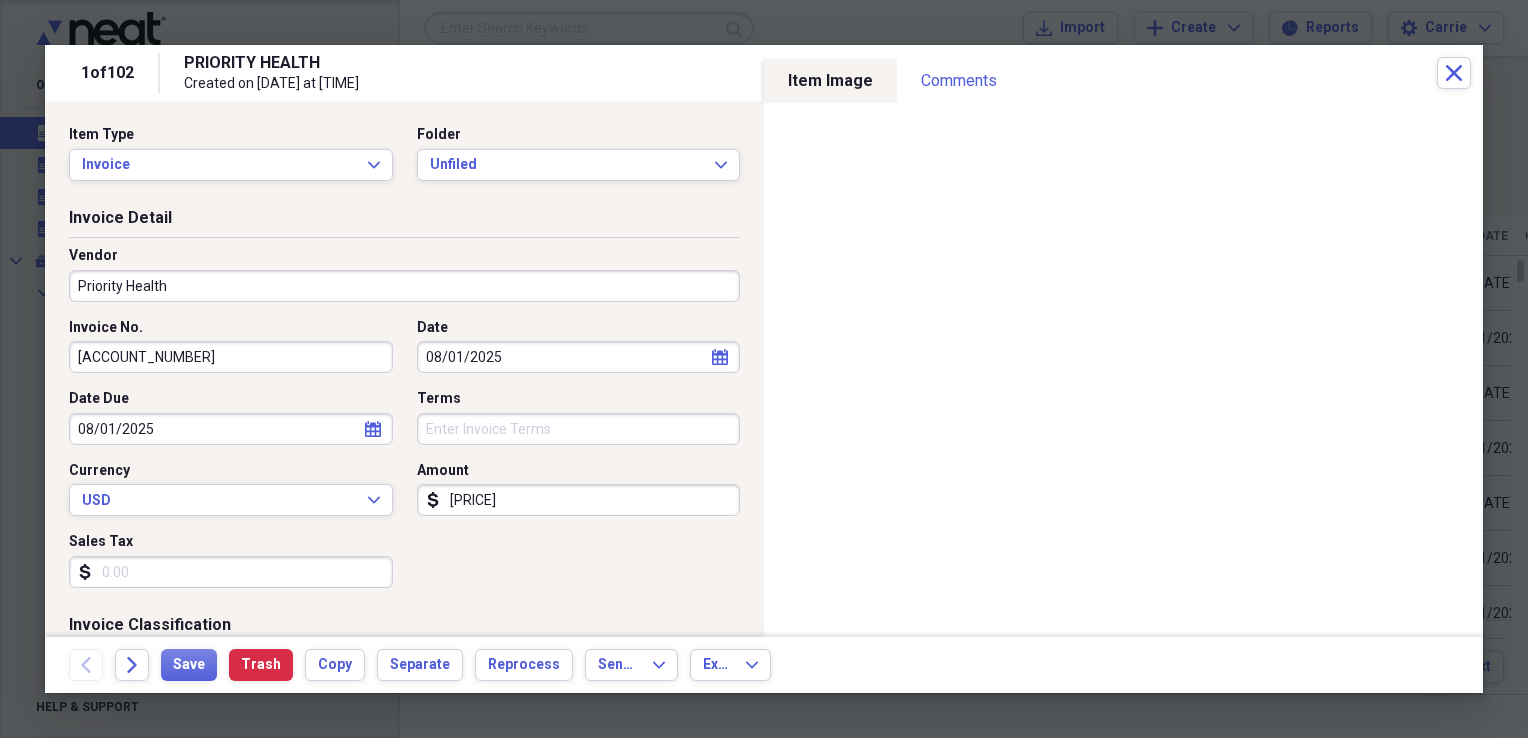 select on "7" 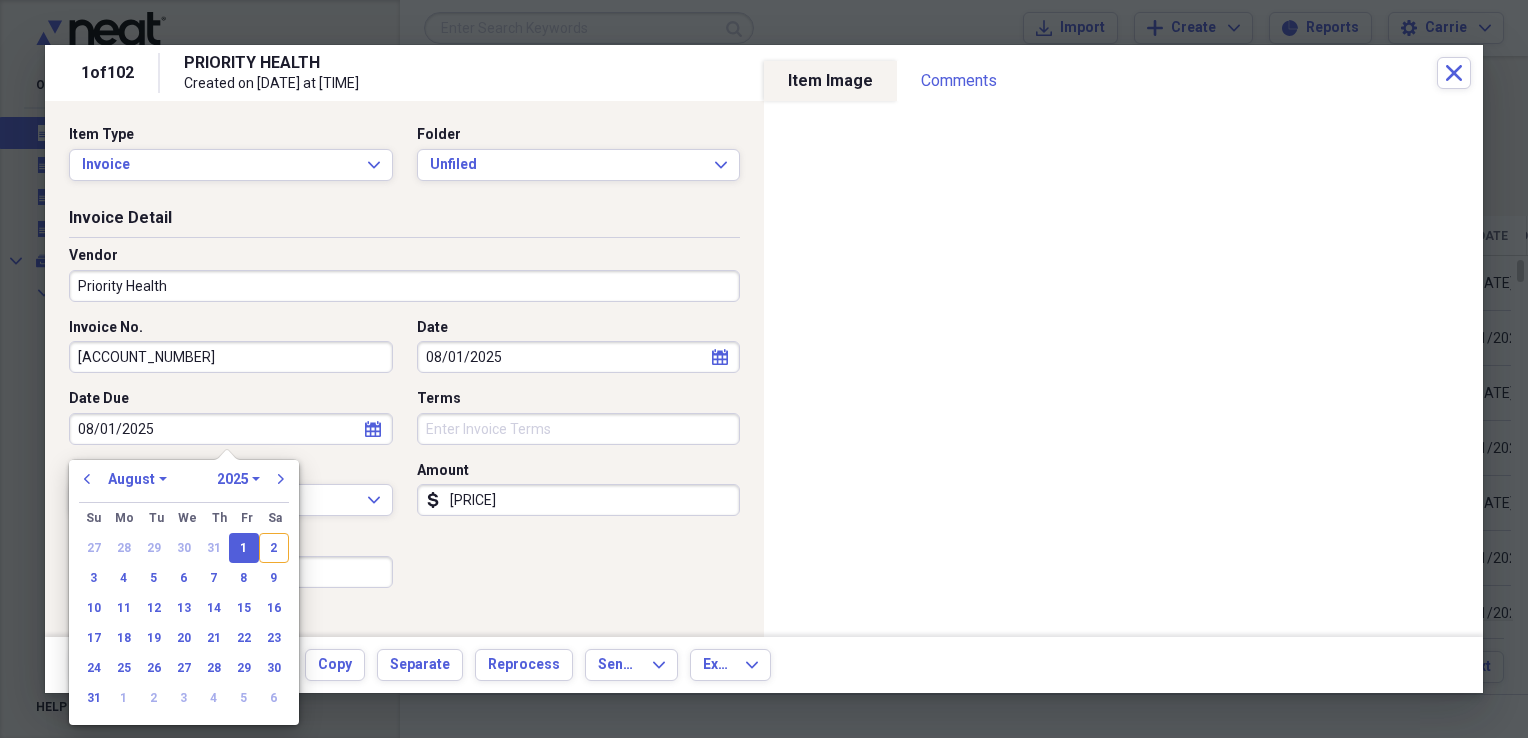 drag, startPoint x: 216, startPoint y: 429, endPoint x: -4, endPoint y: 435, distance: 220.0818 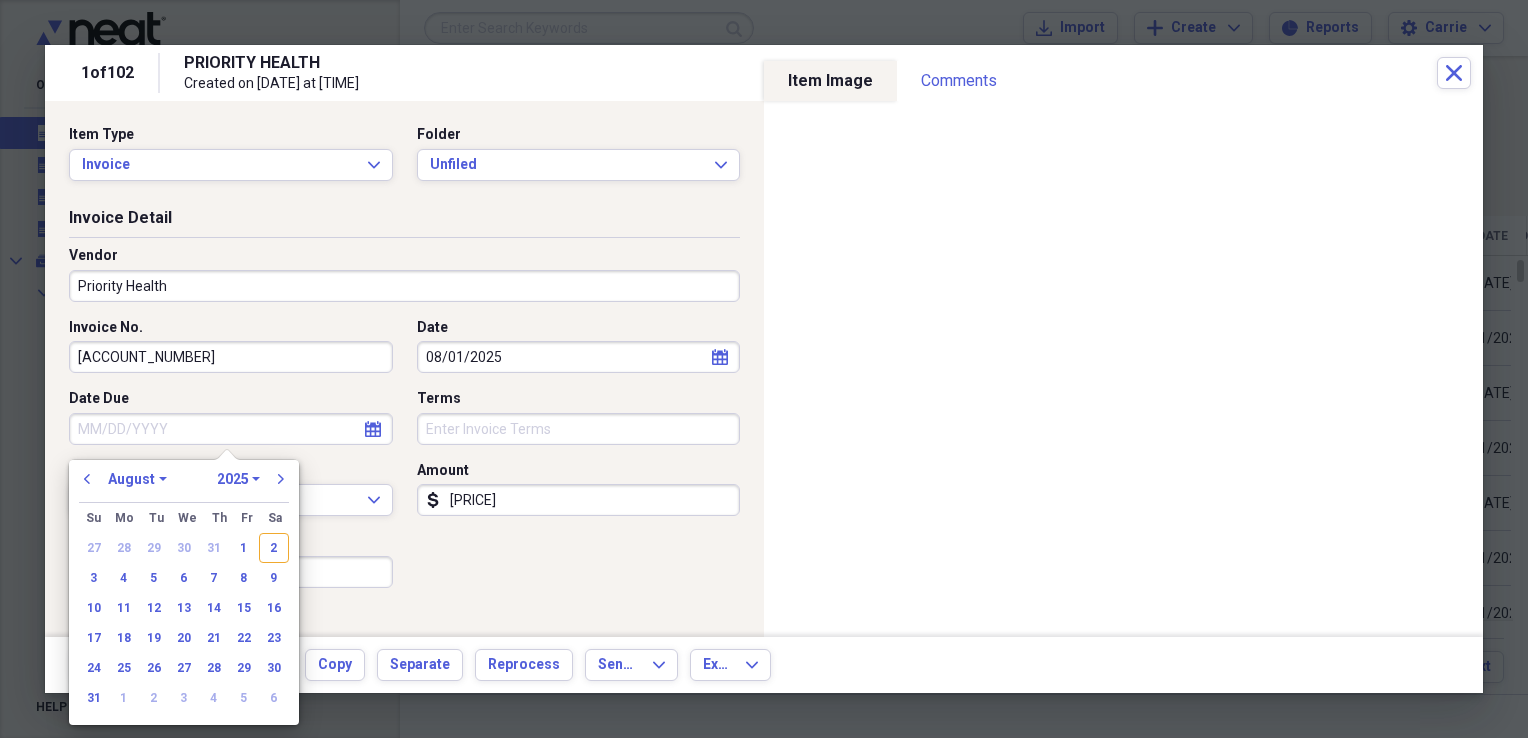 type 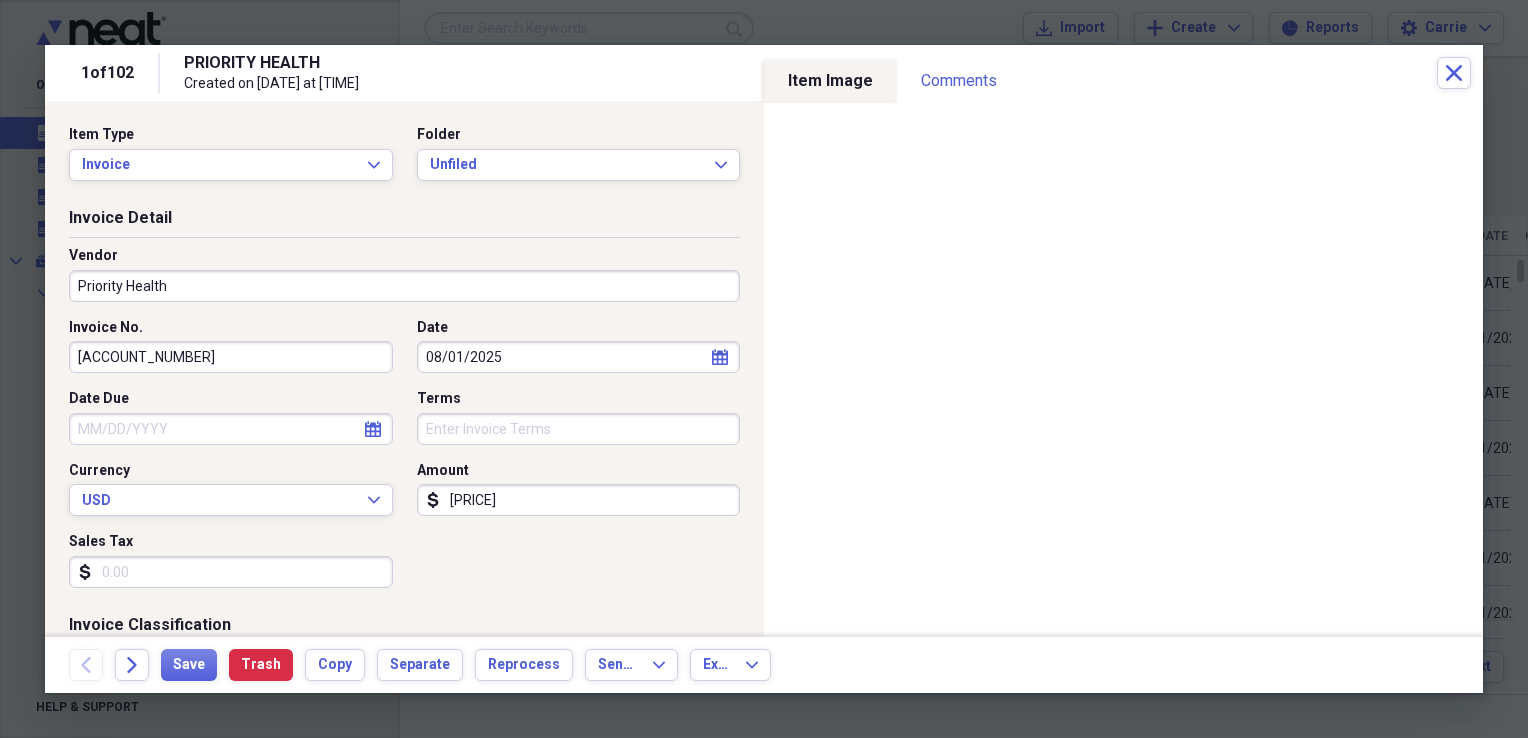 click on "Sales Tax" at bounding box center (231, 572) 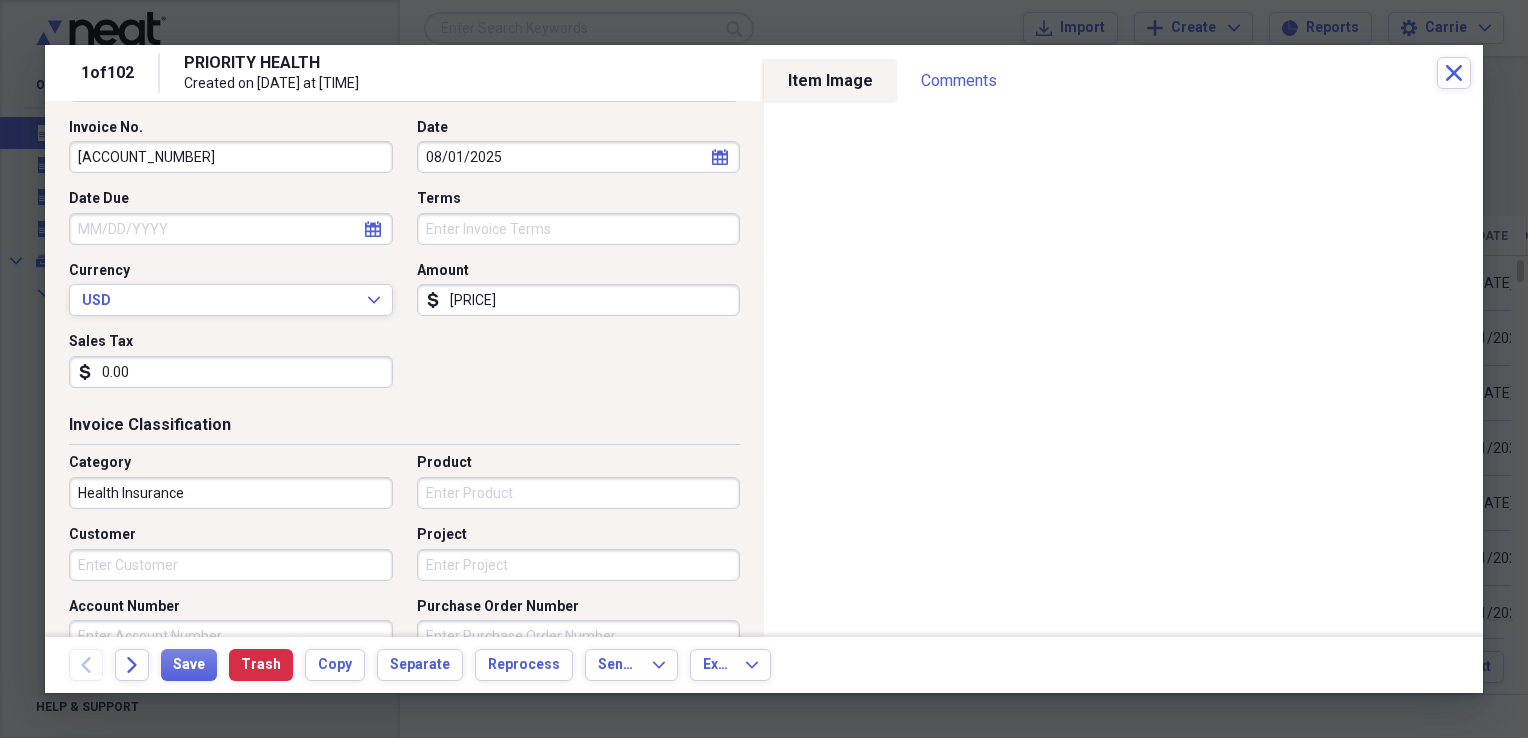 scroll, scrollTop: 300, scrollLeft: 0, axis: vertical 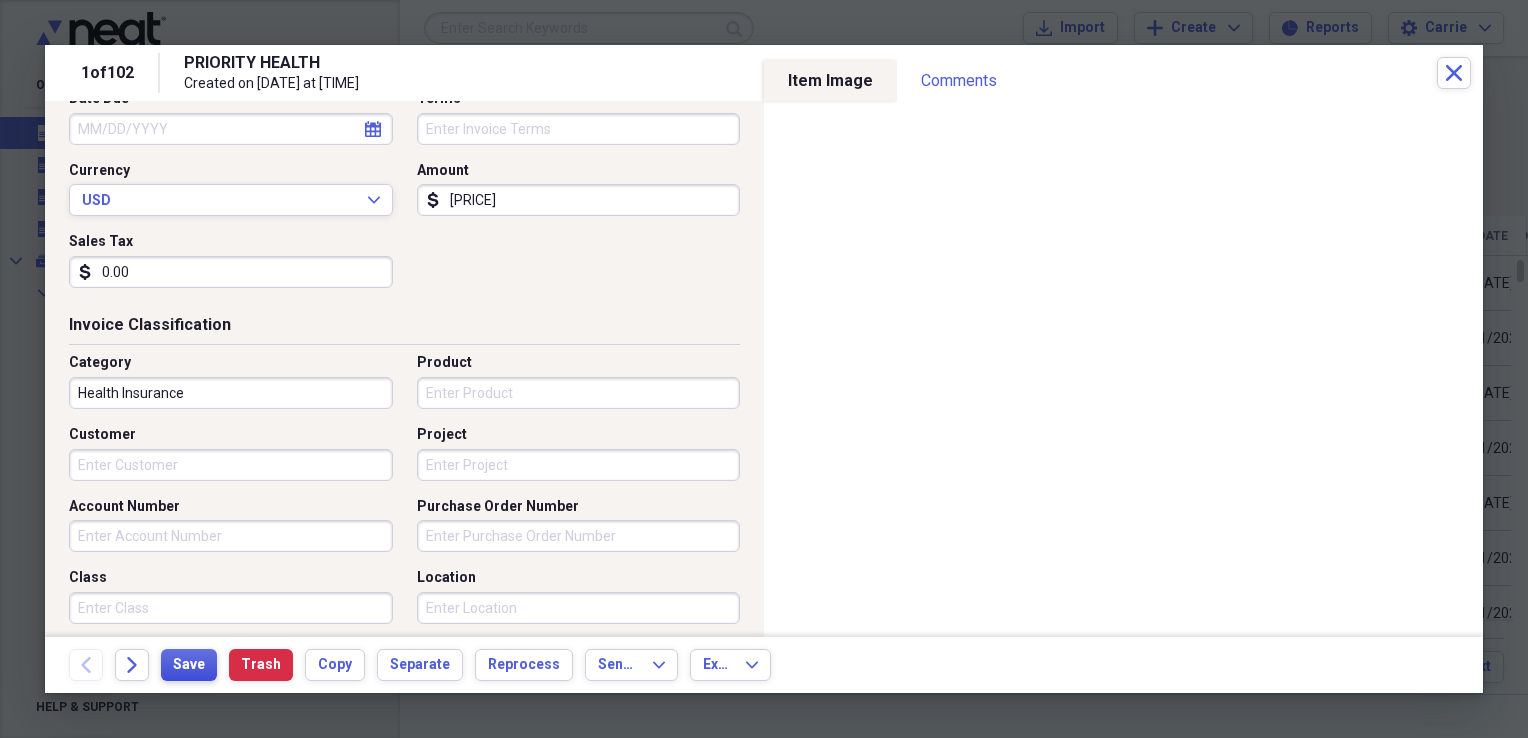 type on "0.00" 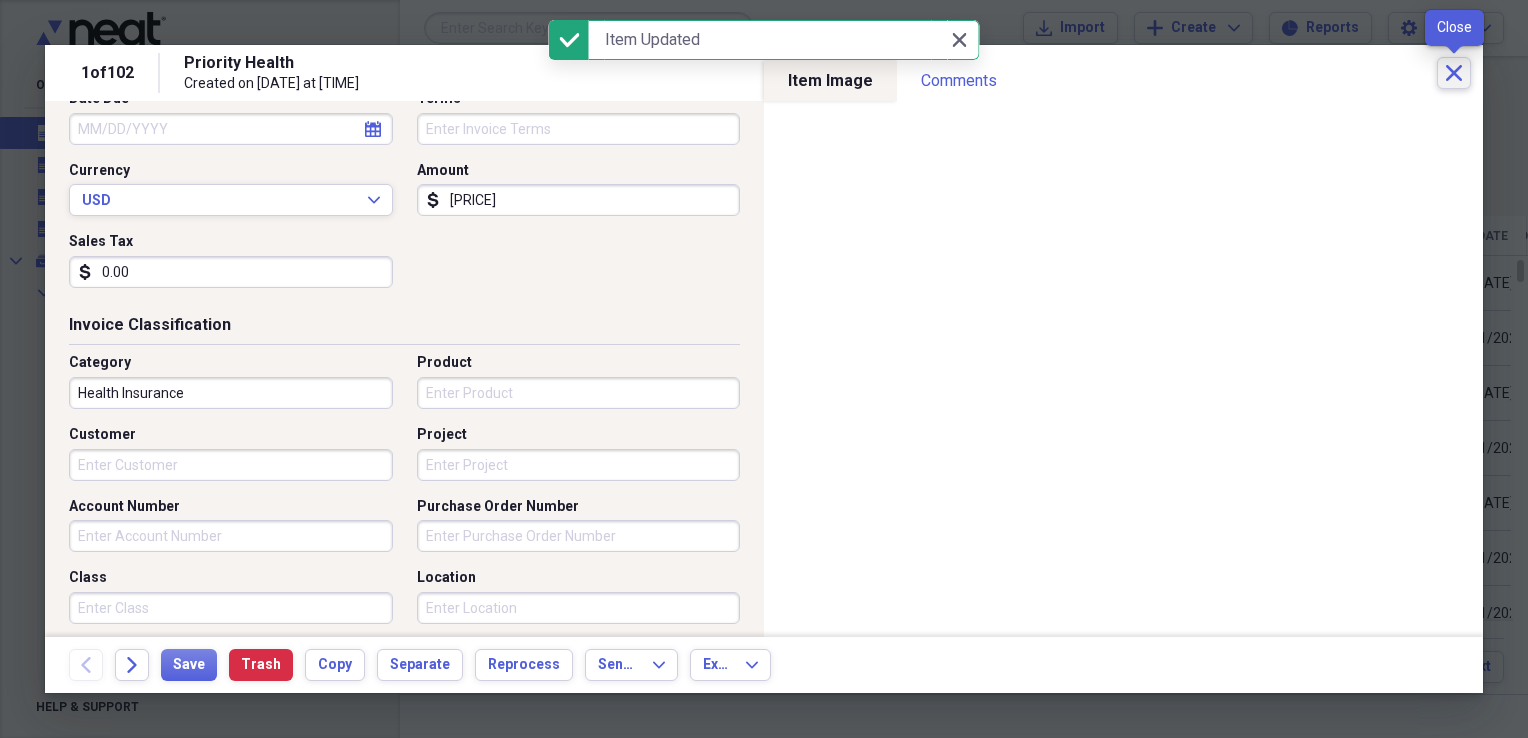 click on "Close" 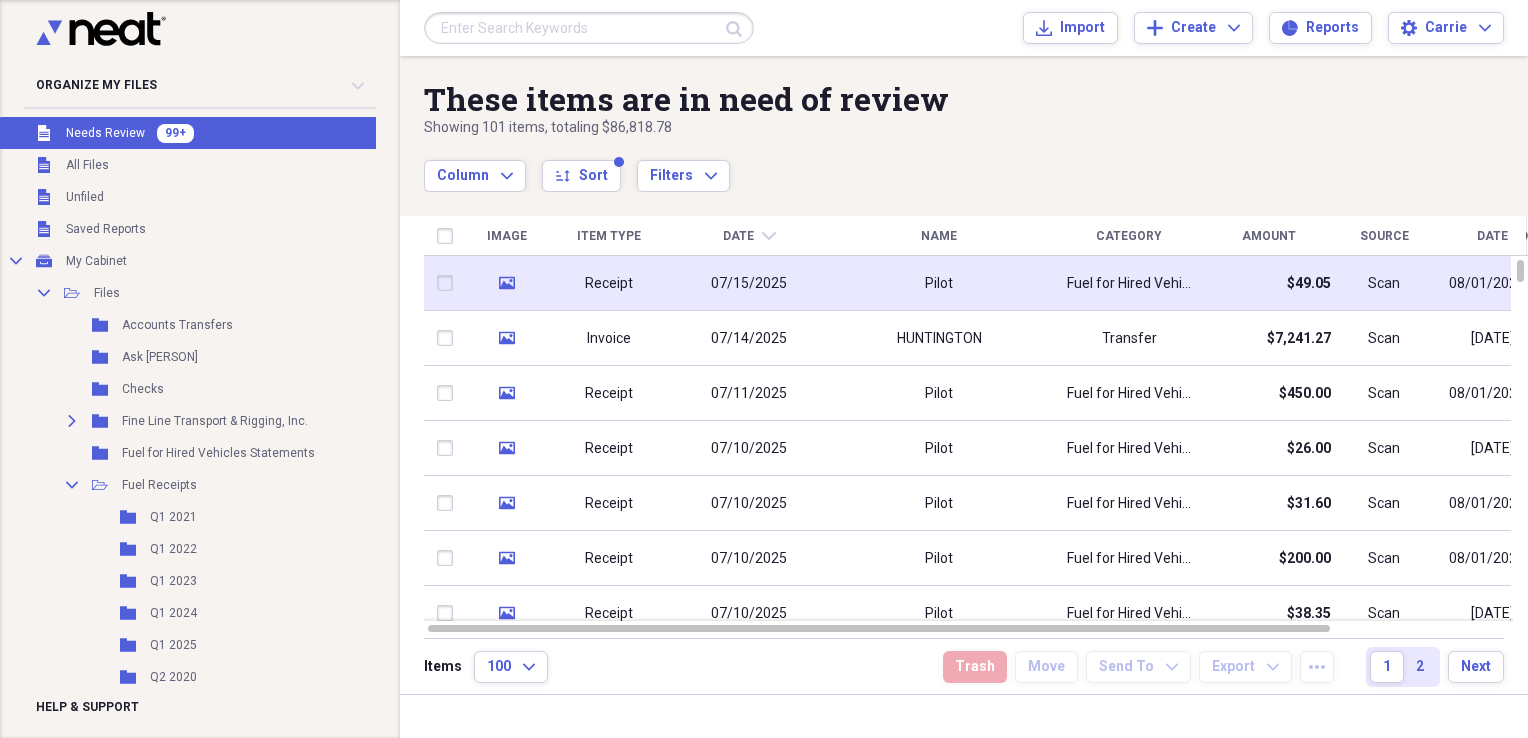 click on "Pilot" at bounding box center (939, 283) 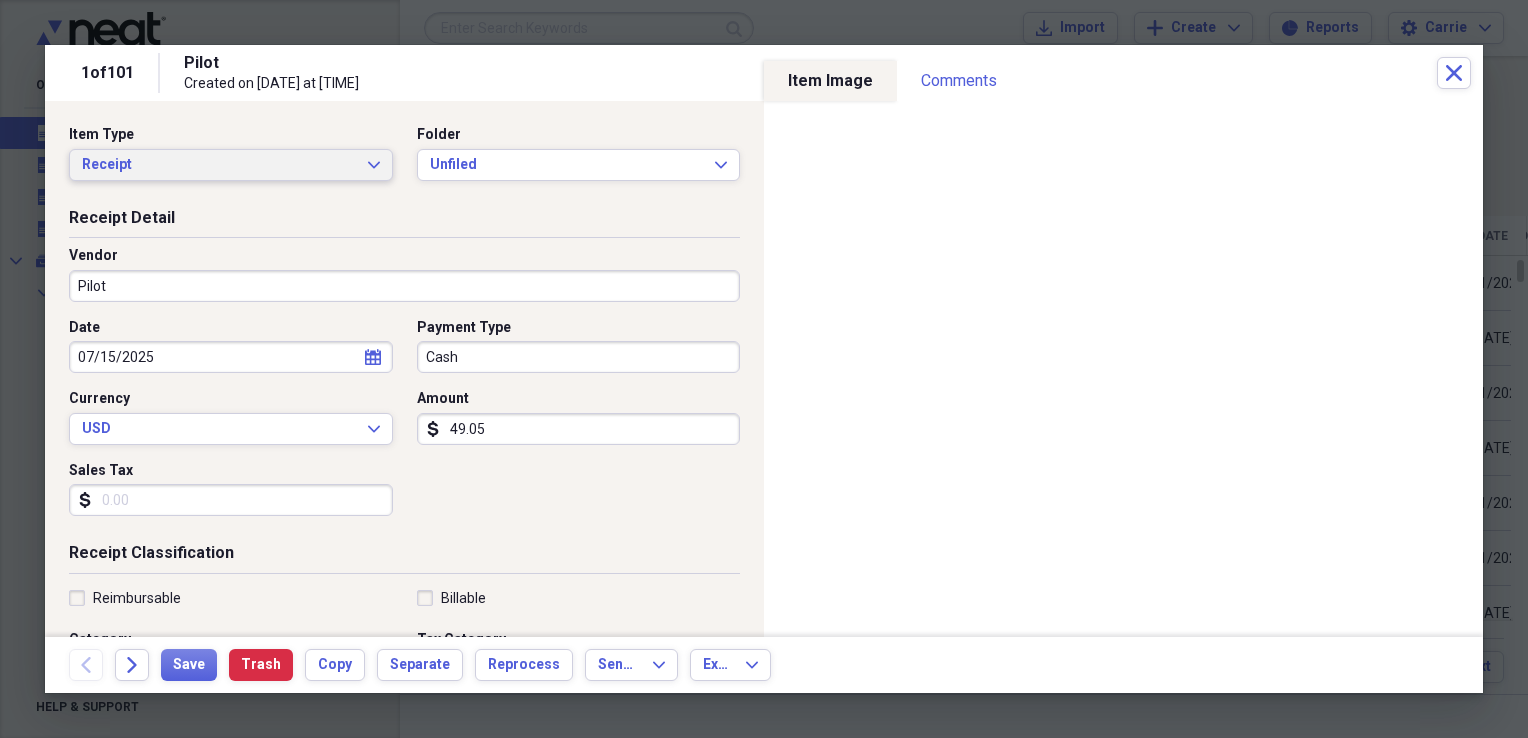 click on "Receipt Expand" at bounding box center (231, 165) 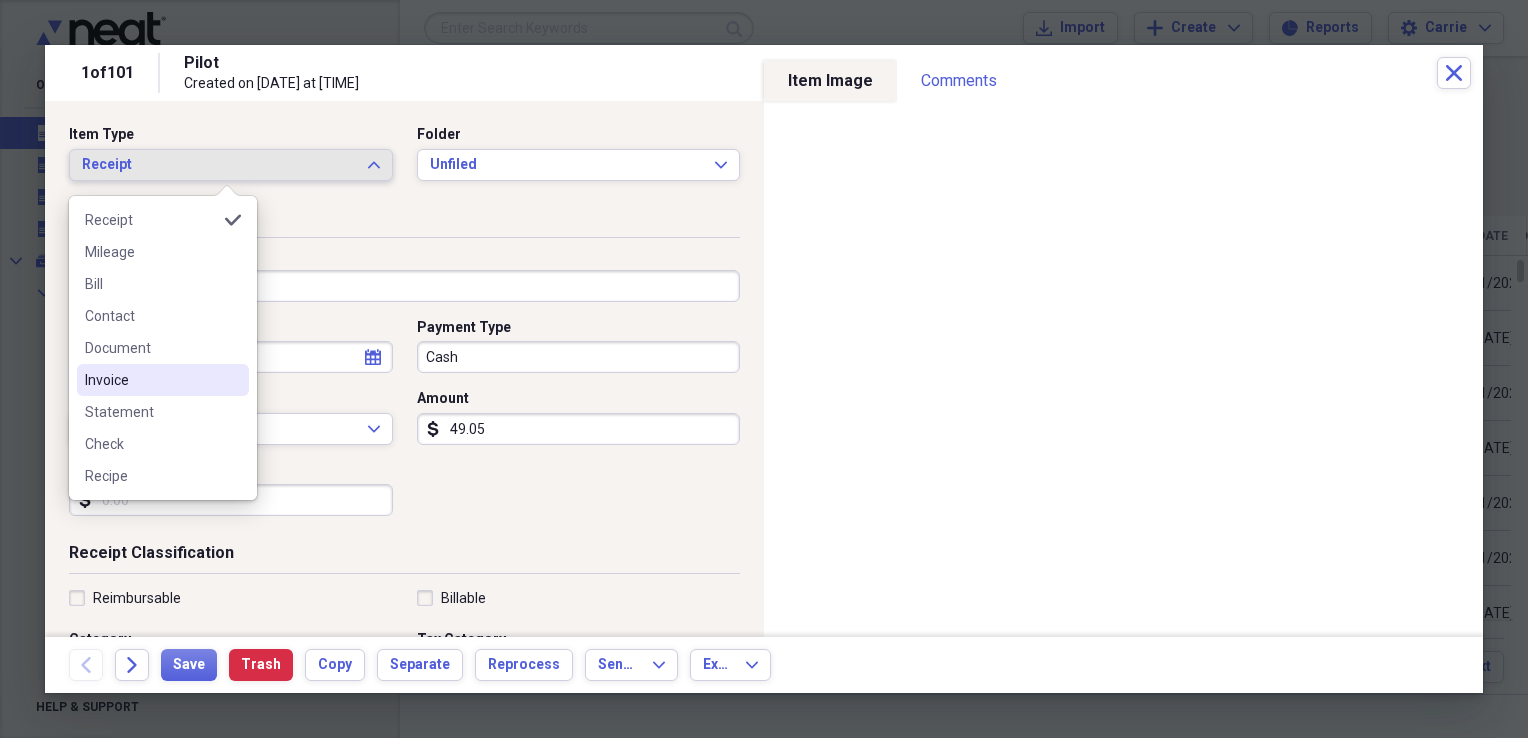 click on "Invoice" at bounding box center [151, 380] 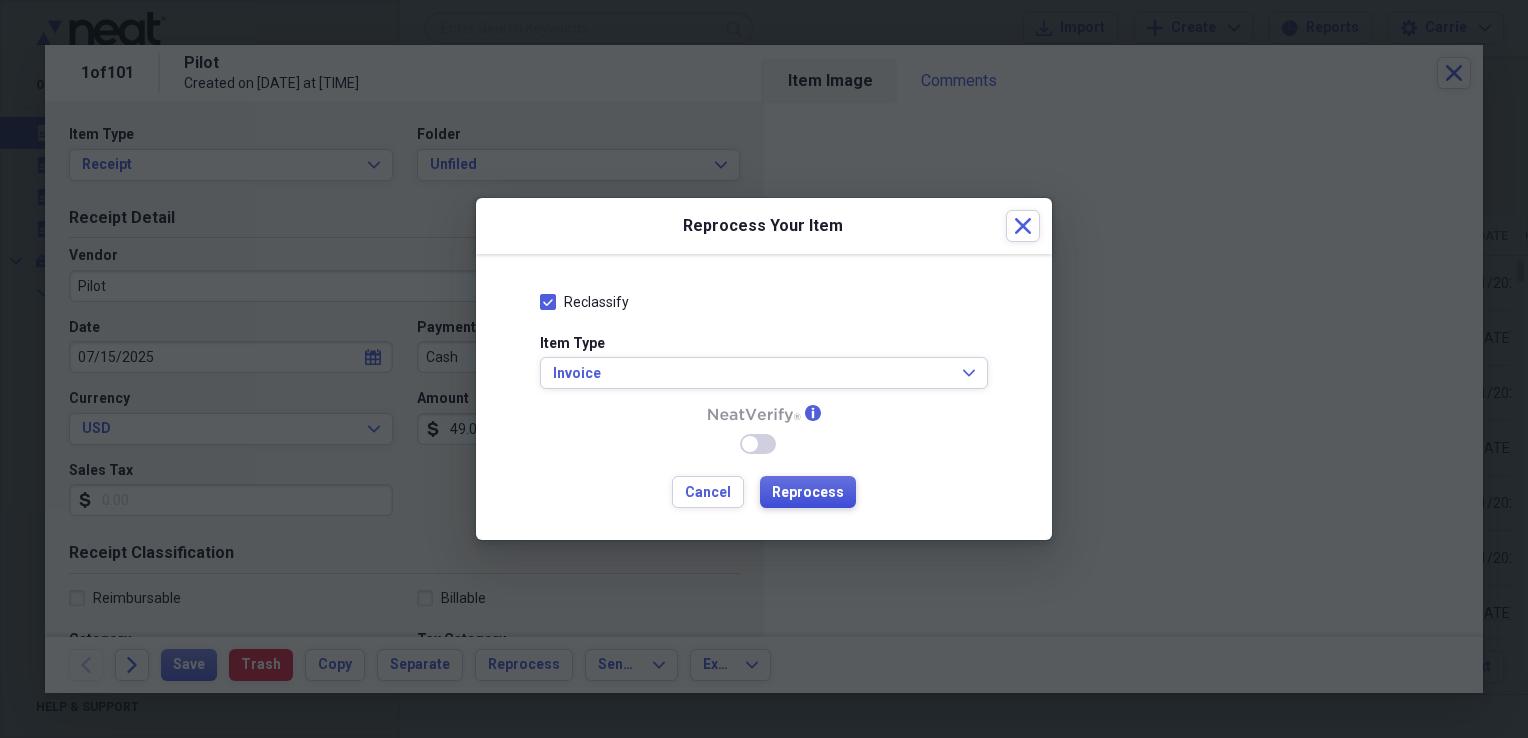 click on "Reprocess" at bounding box center [808, 493] 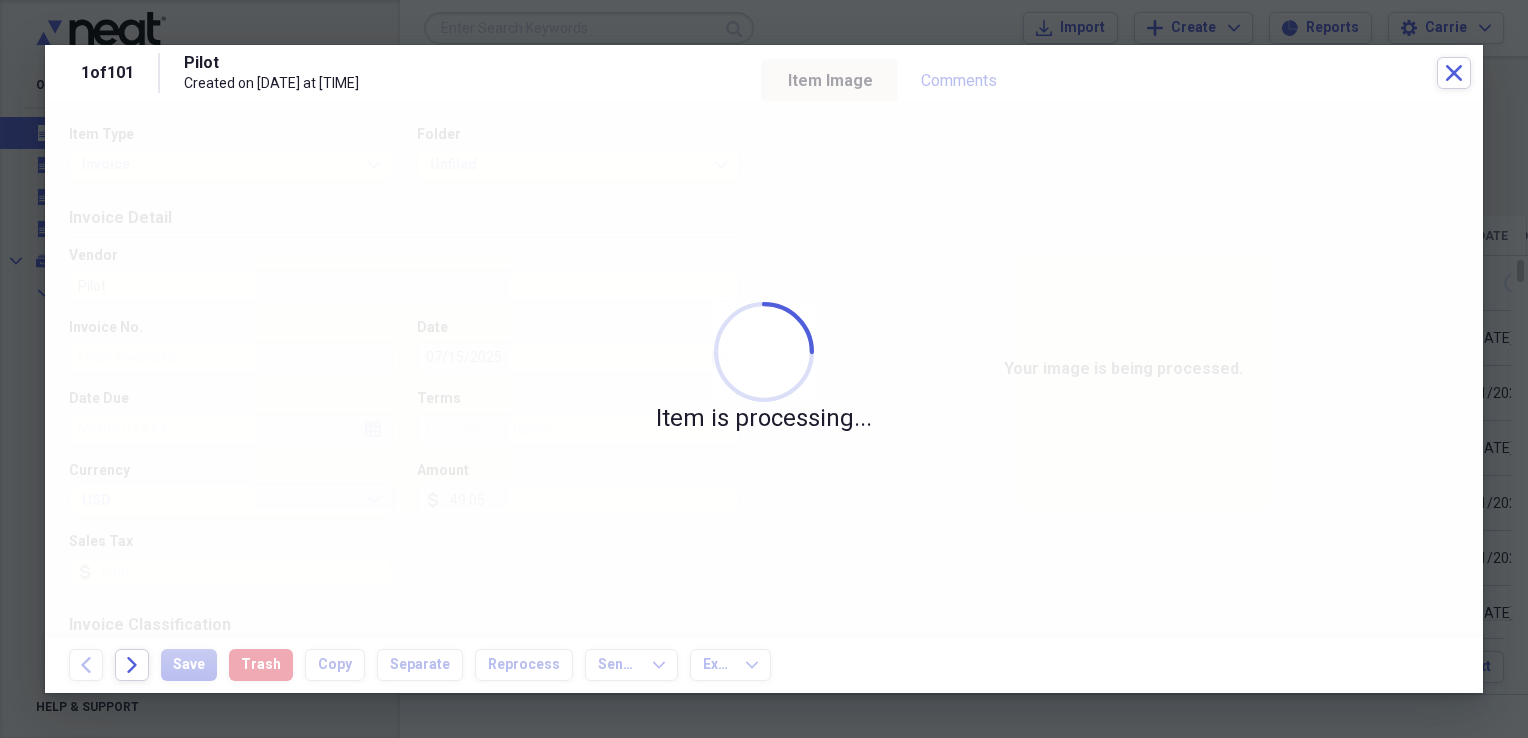 type on "[ZIP_CODE]" 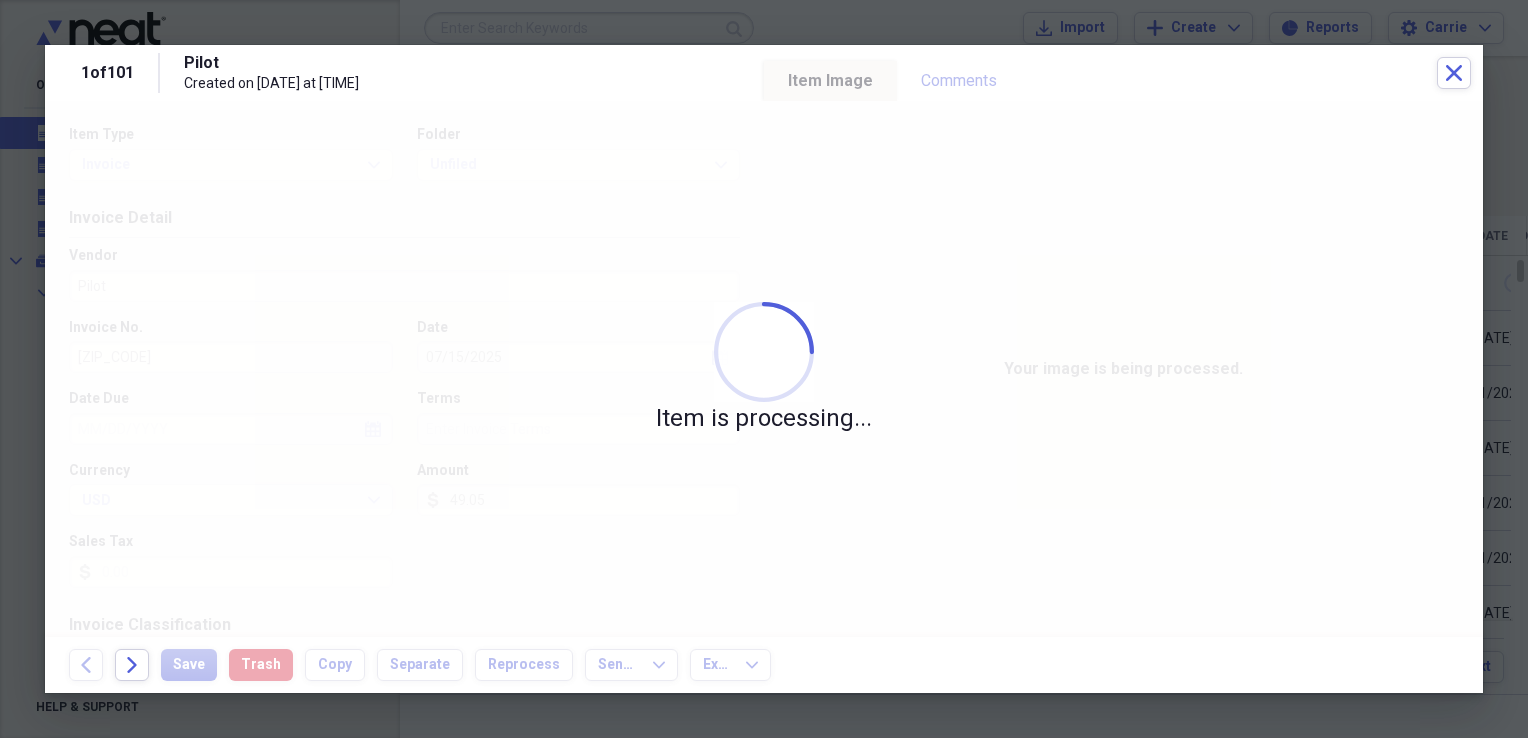 type on "BLANCHARD'S PILOT CAR SERVICE" 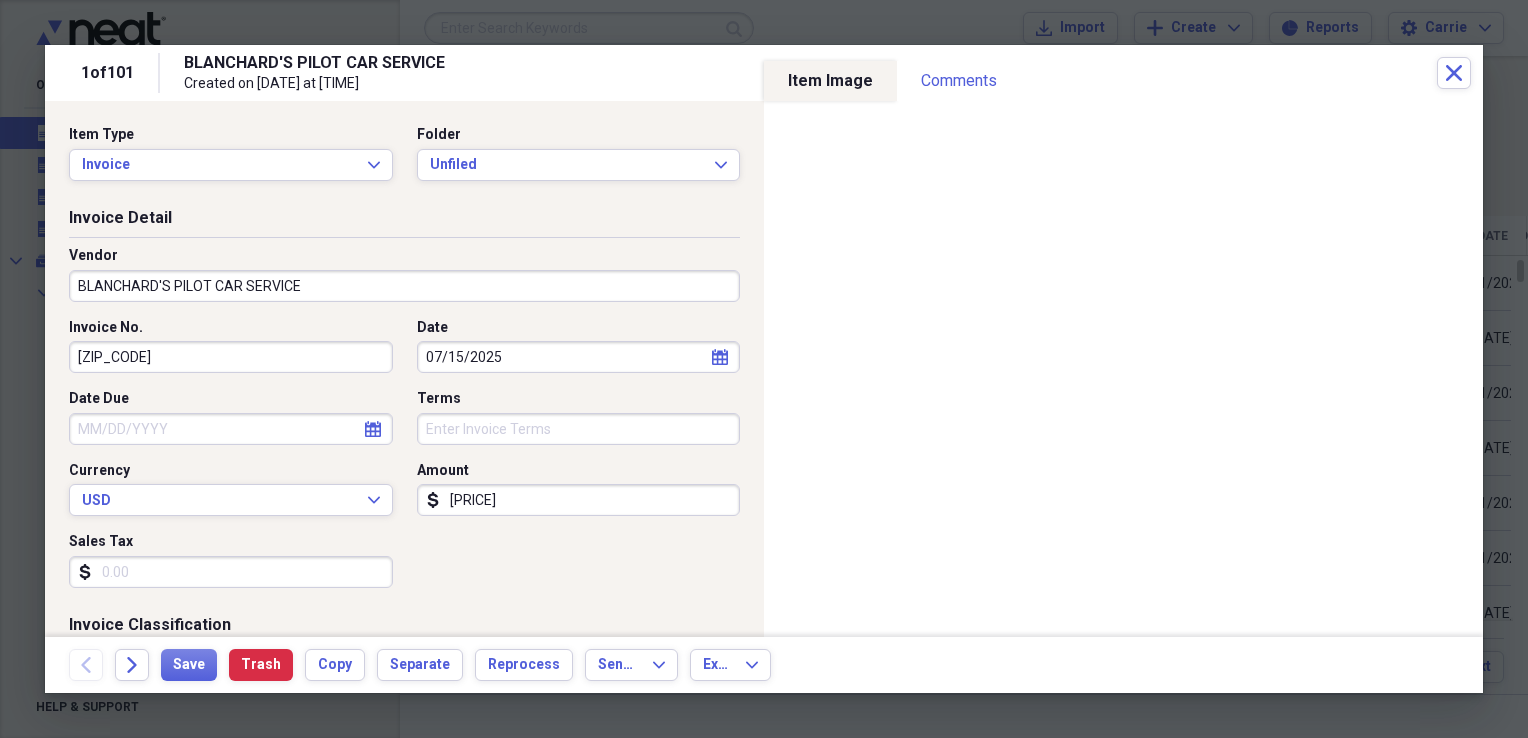 click on "BLANCHARD'S PILOT CAR SERVICE" at bounding box center [404, 286] 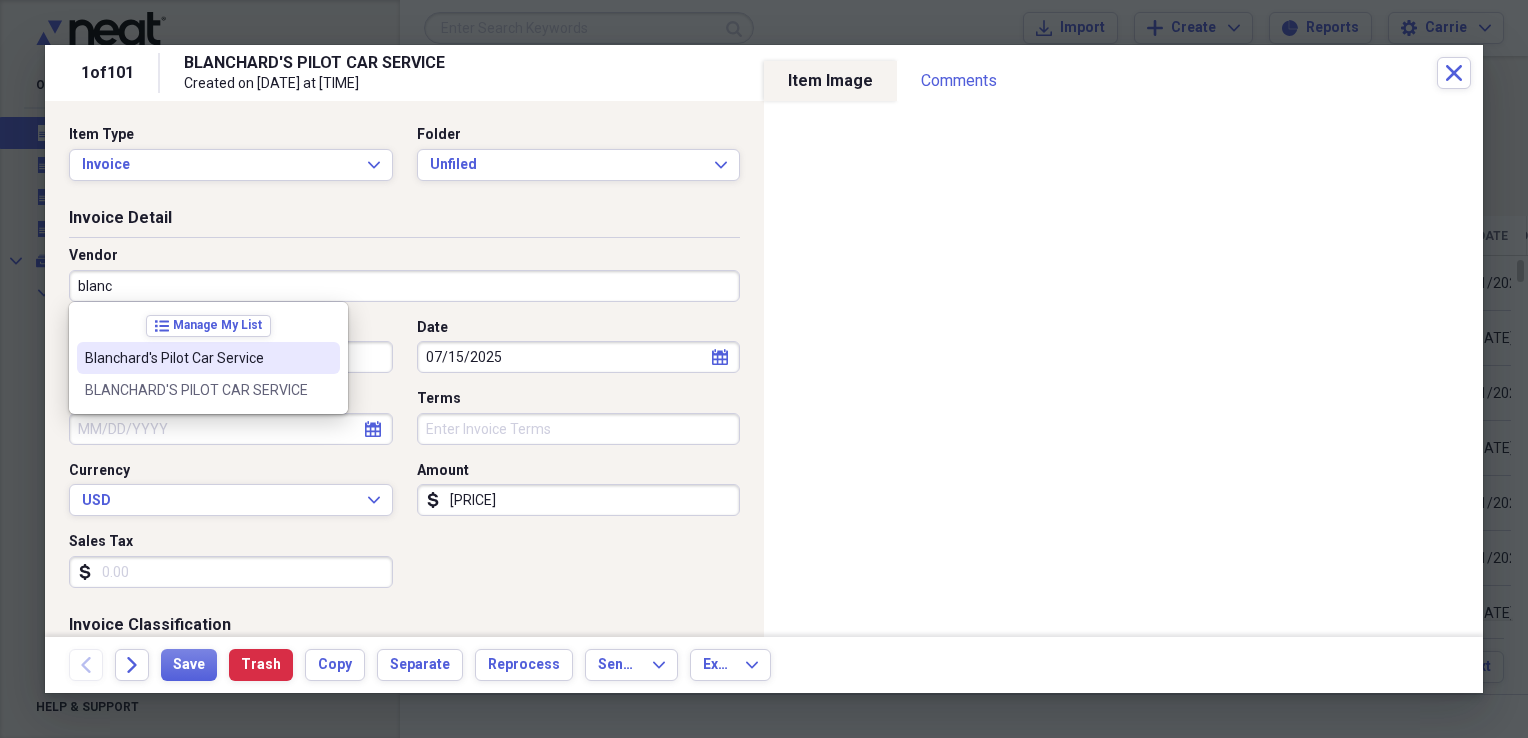 click on "Blanchard's Pilot Car Service" at bounding box center [196, 358] 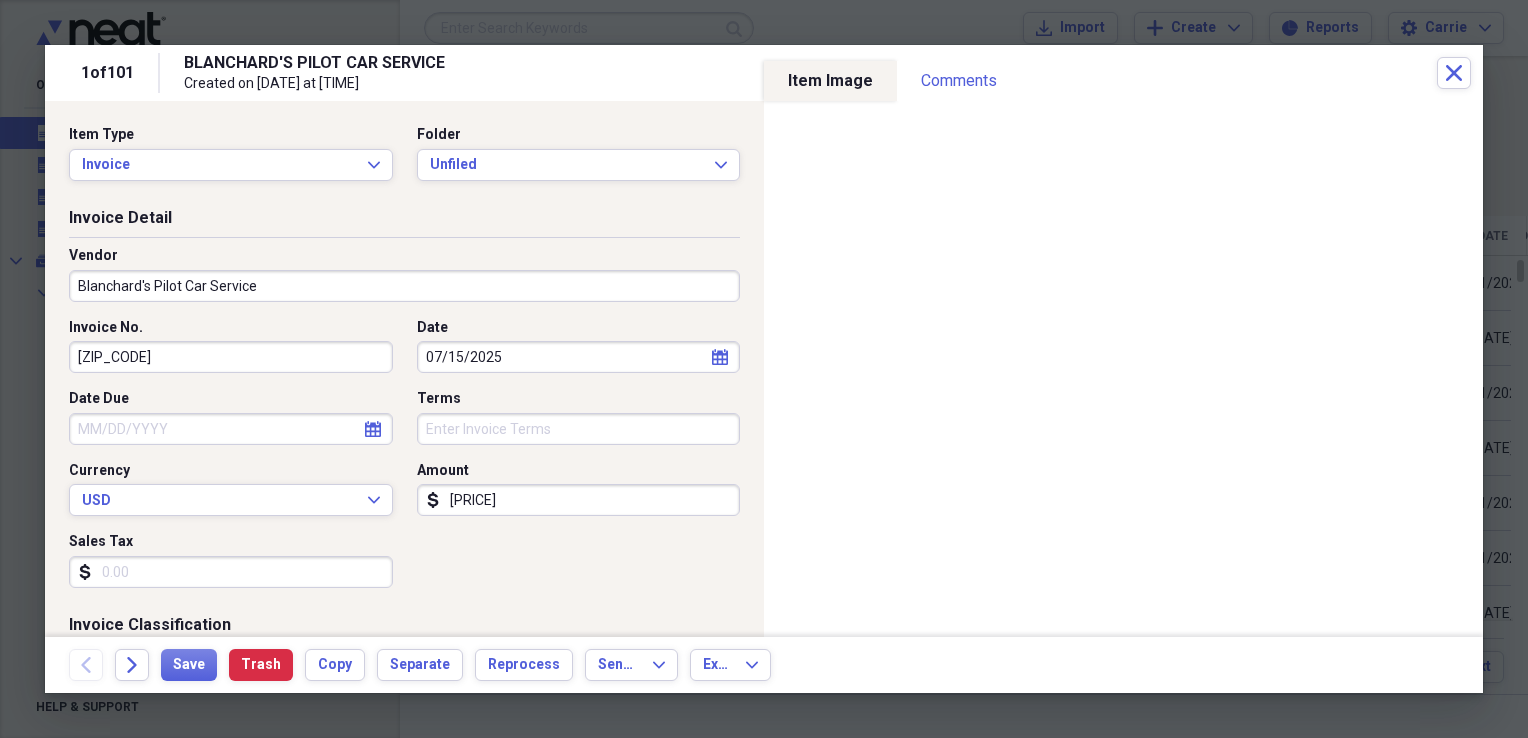 type on "Escort/Pilot Car" 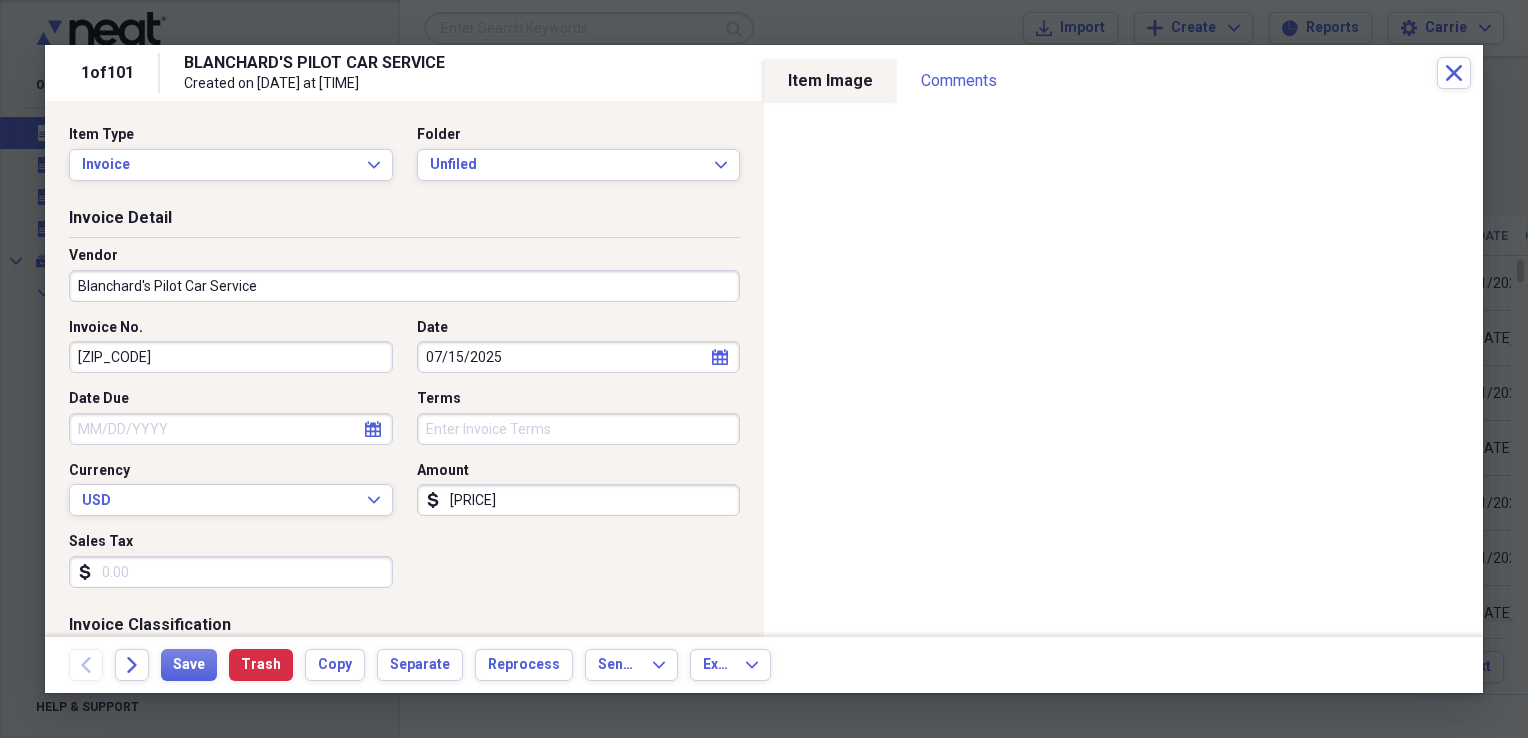 click on "07/15/2025" at bounding box center [579, 357] 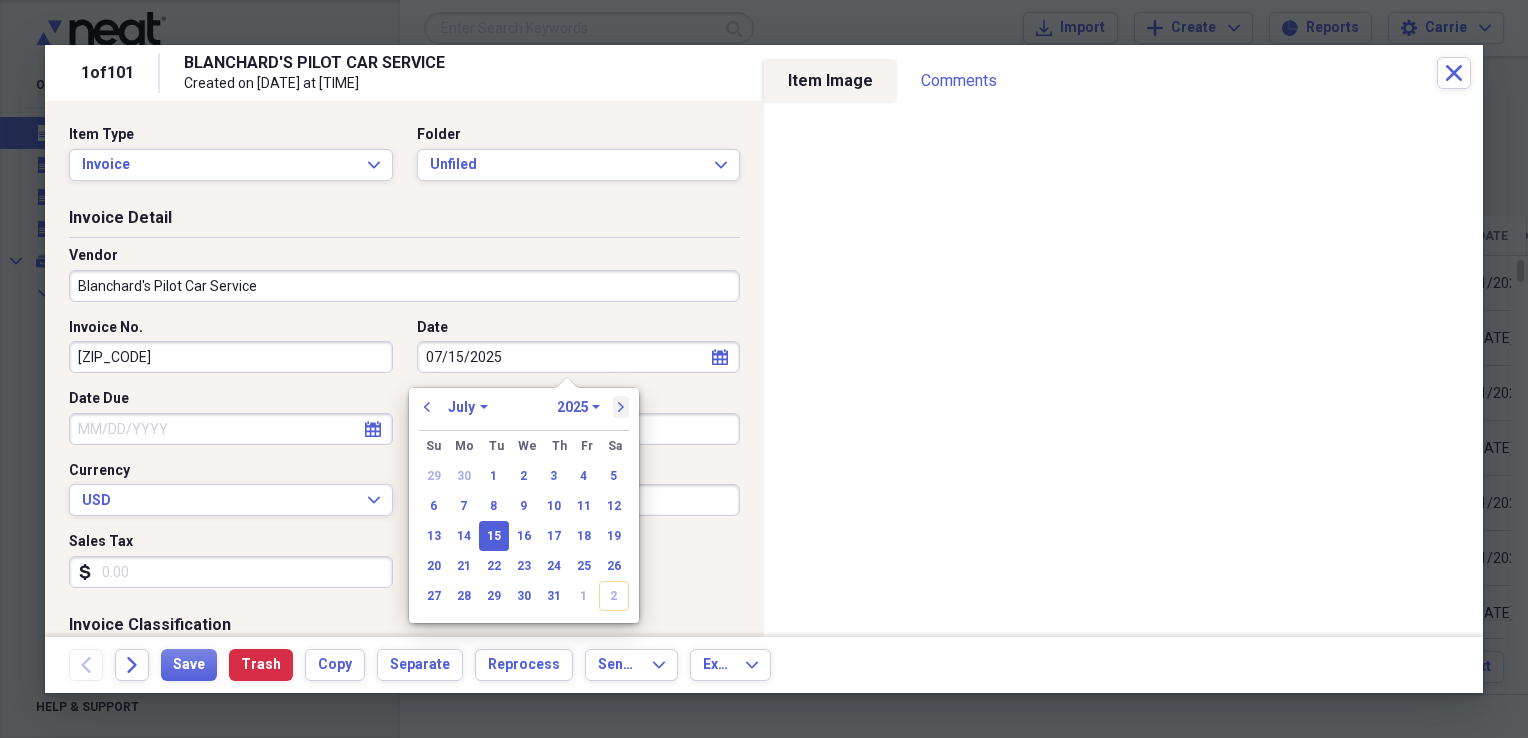 click on "next" at bounding box center (621, 407) 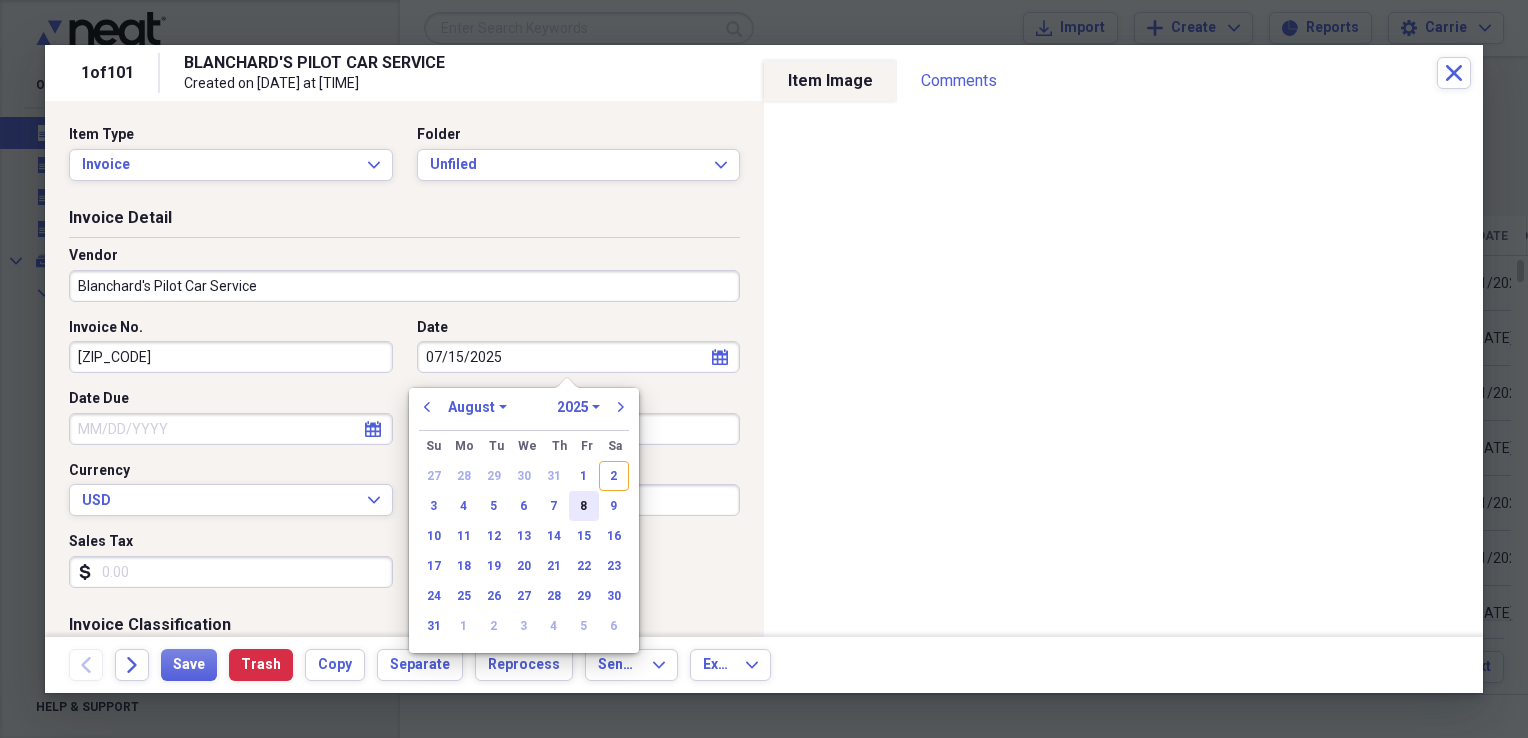 click on "8" at bounding box center (584, 506) 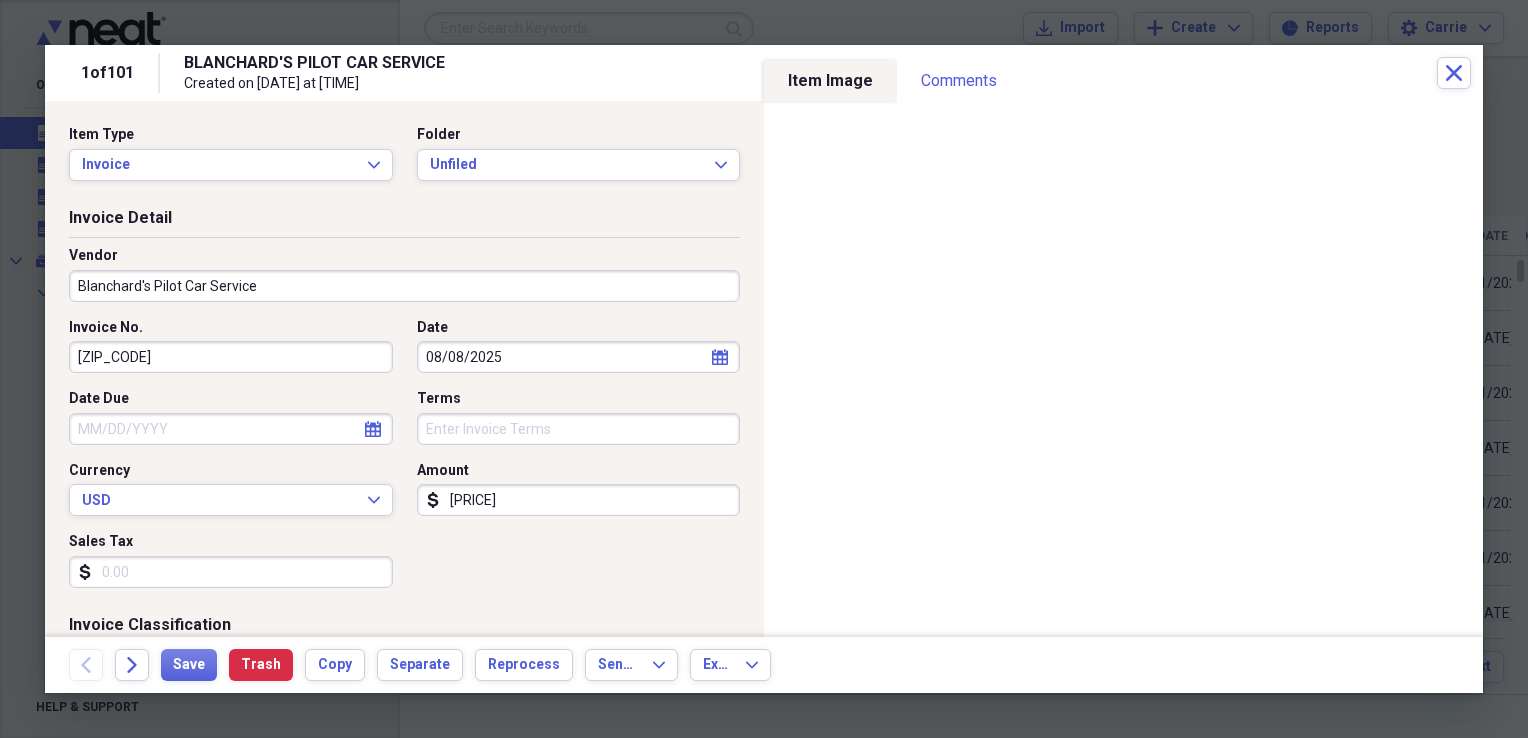 click on "Sales Tax" at bounding box center (231, 572) 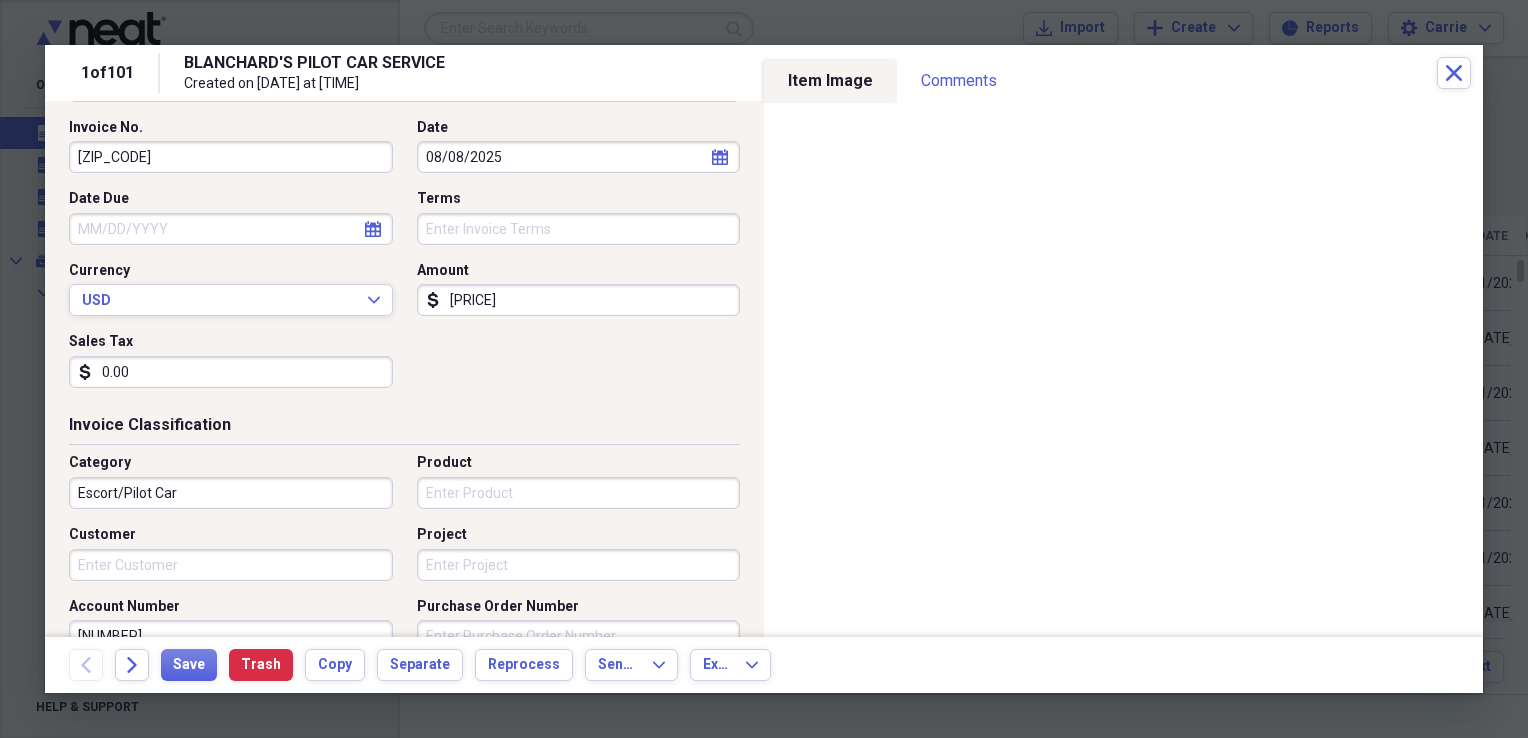 scroll, scrollTop: 300, scrollLeft: 0, axis: vertical 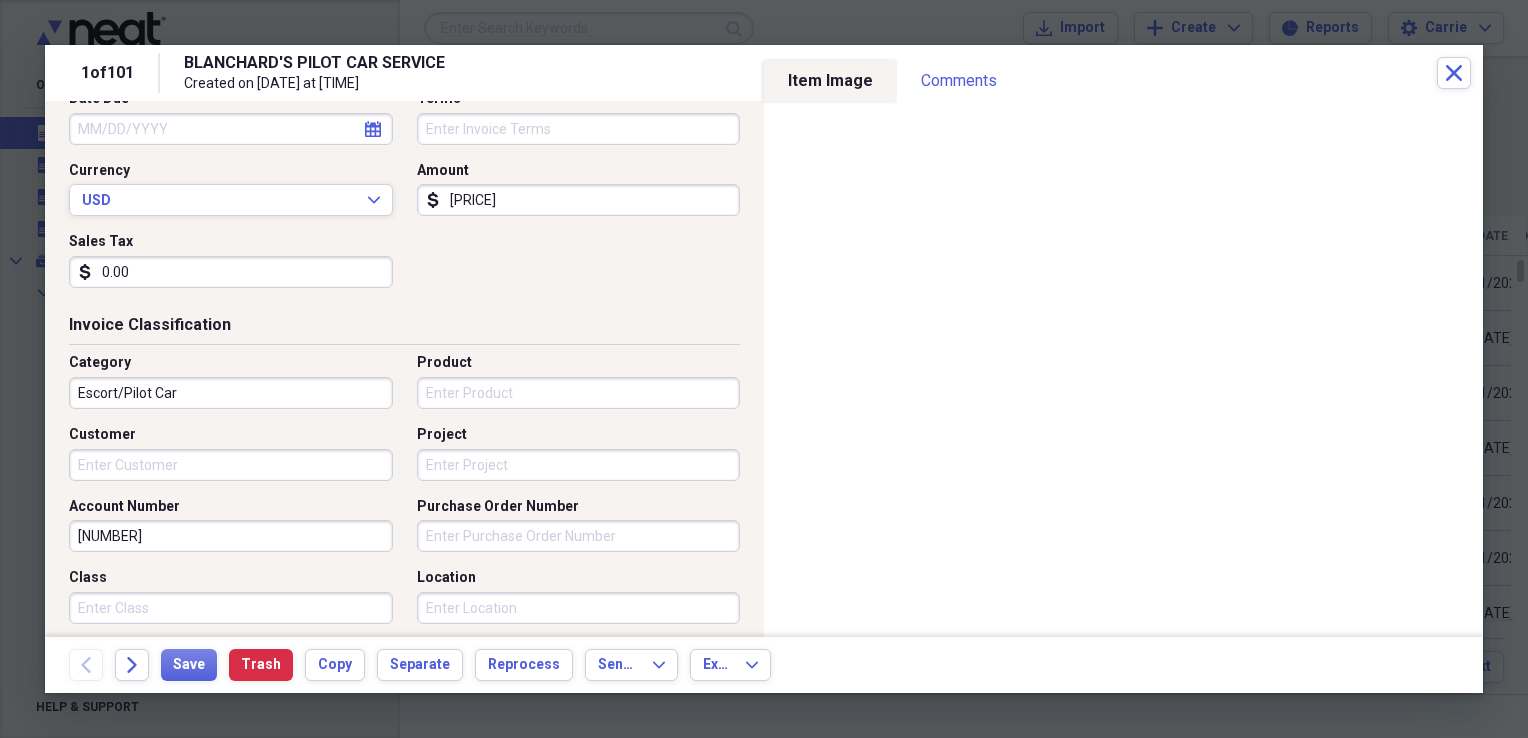 type on "0.00" 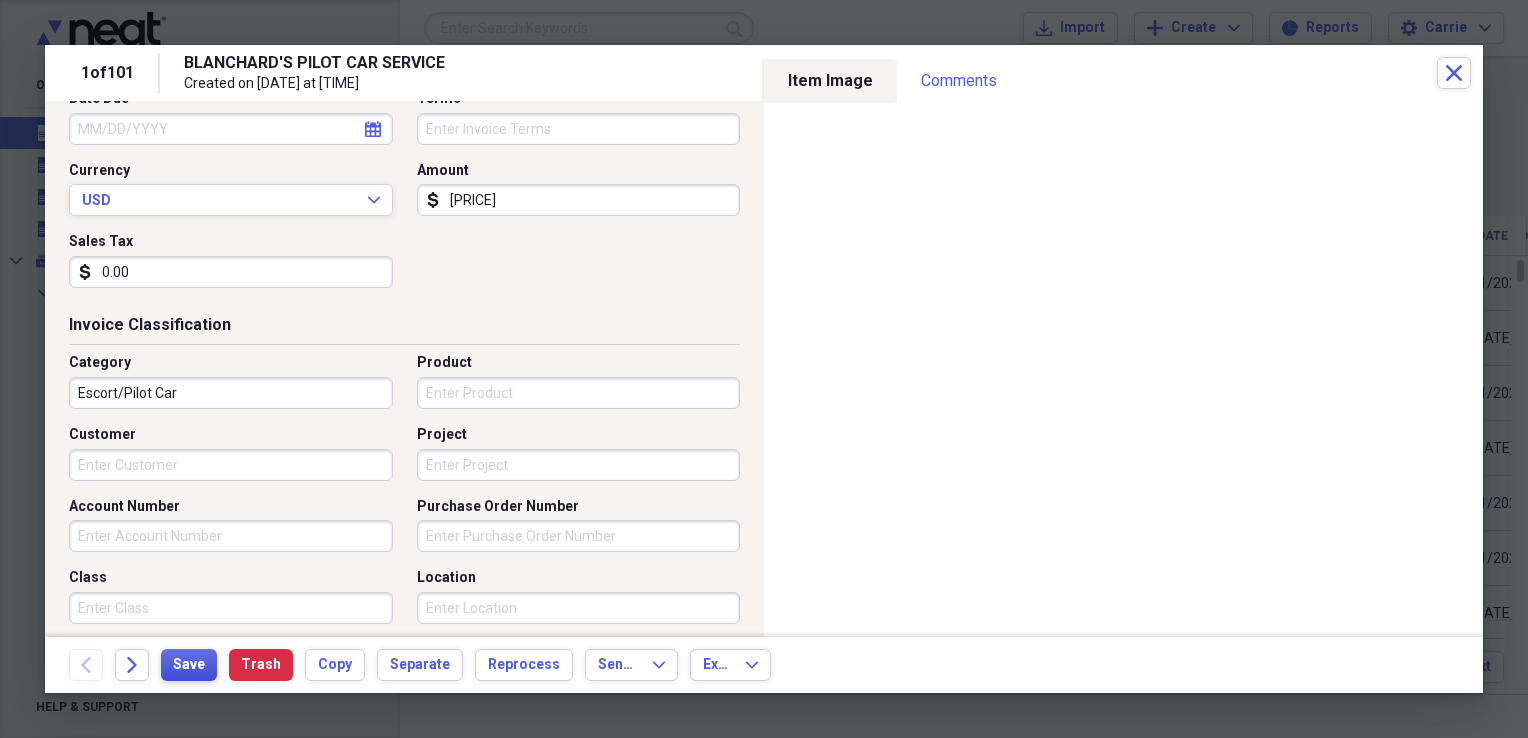 type 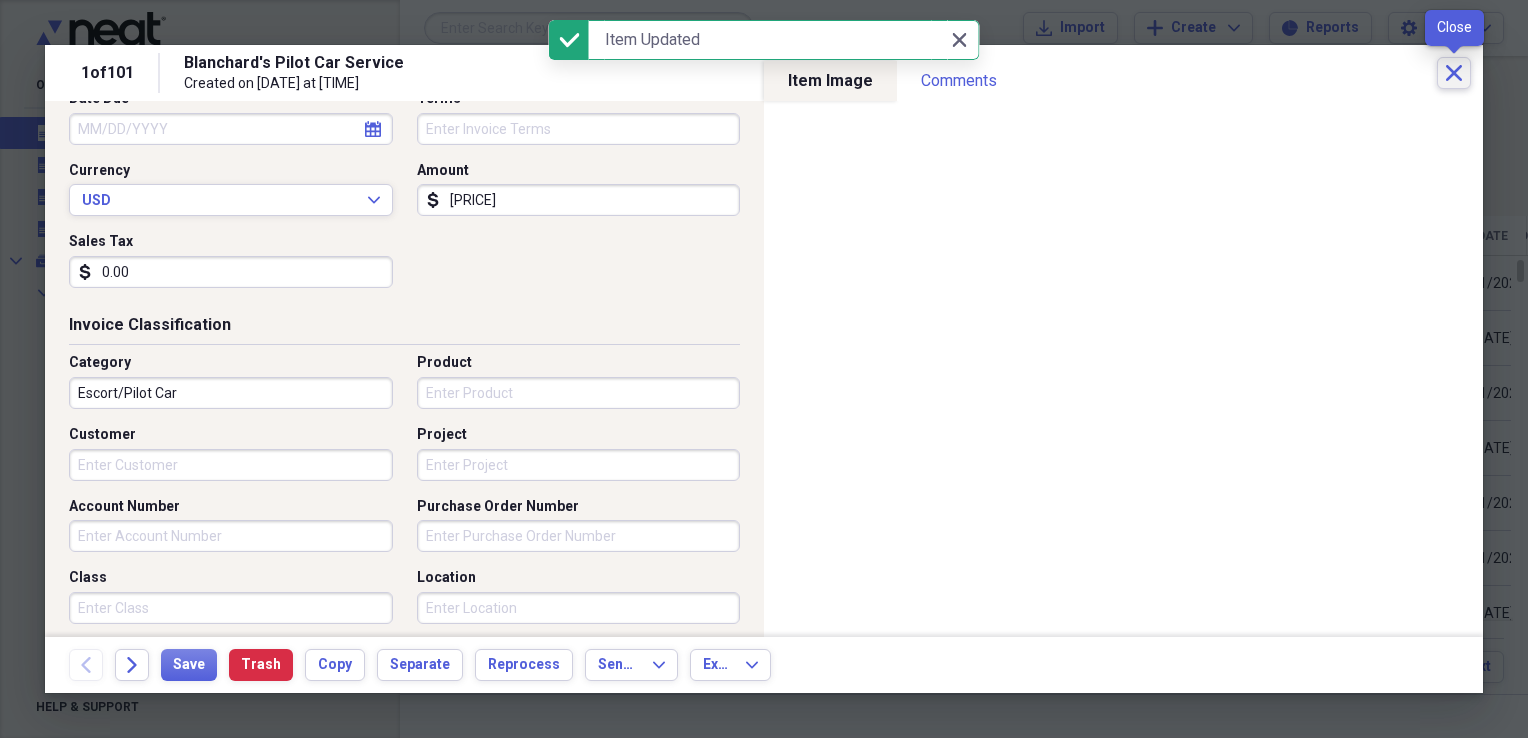 click on "Close" 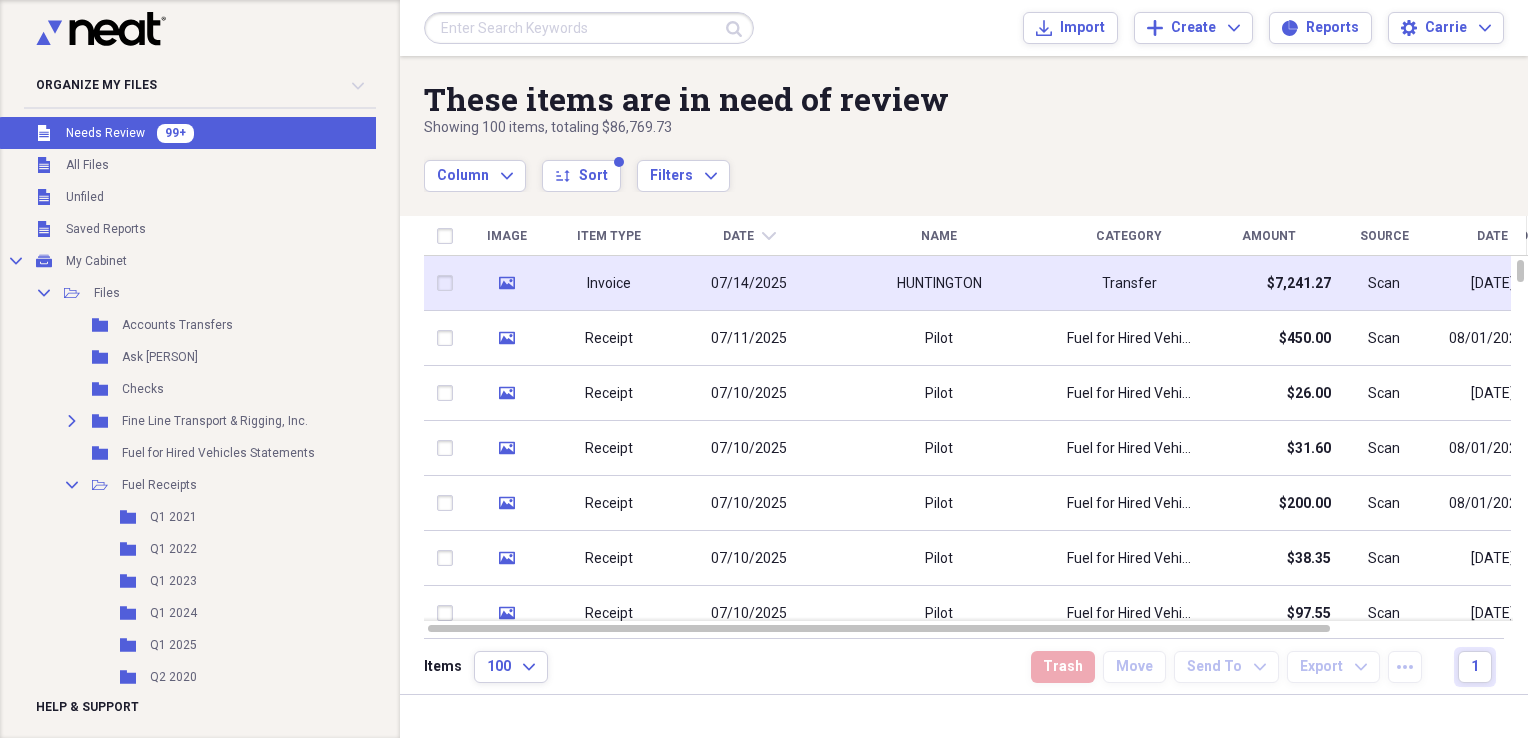 click on "HUNTINGTON" at bounding box center [939, 283] 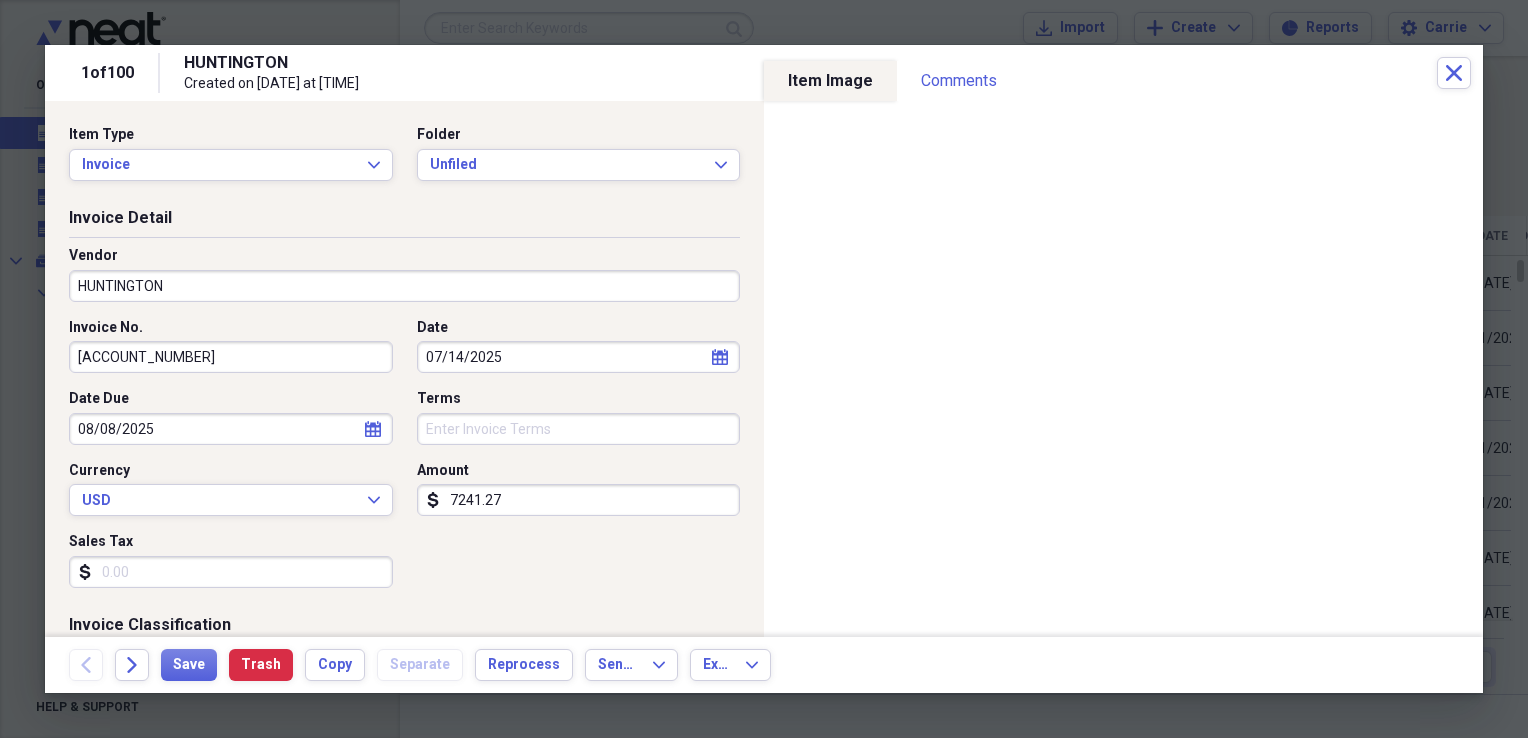 click on "HUNTINGTON" at bounding box center (404, 286) 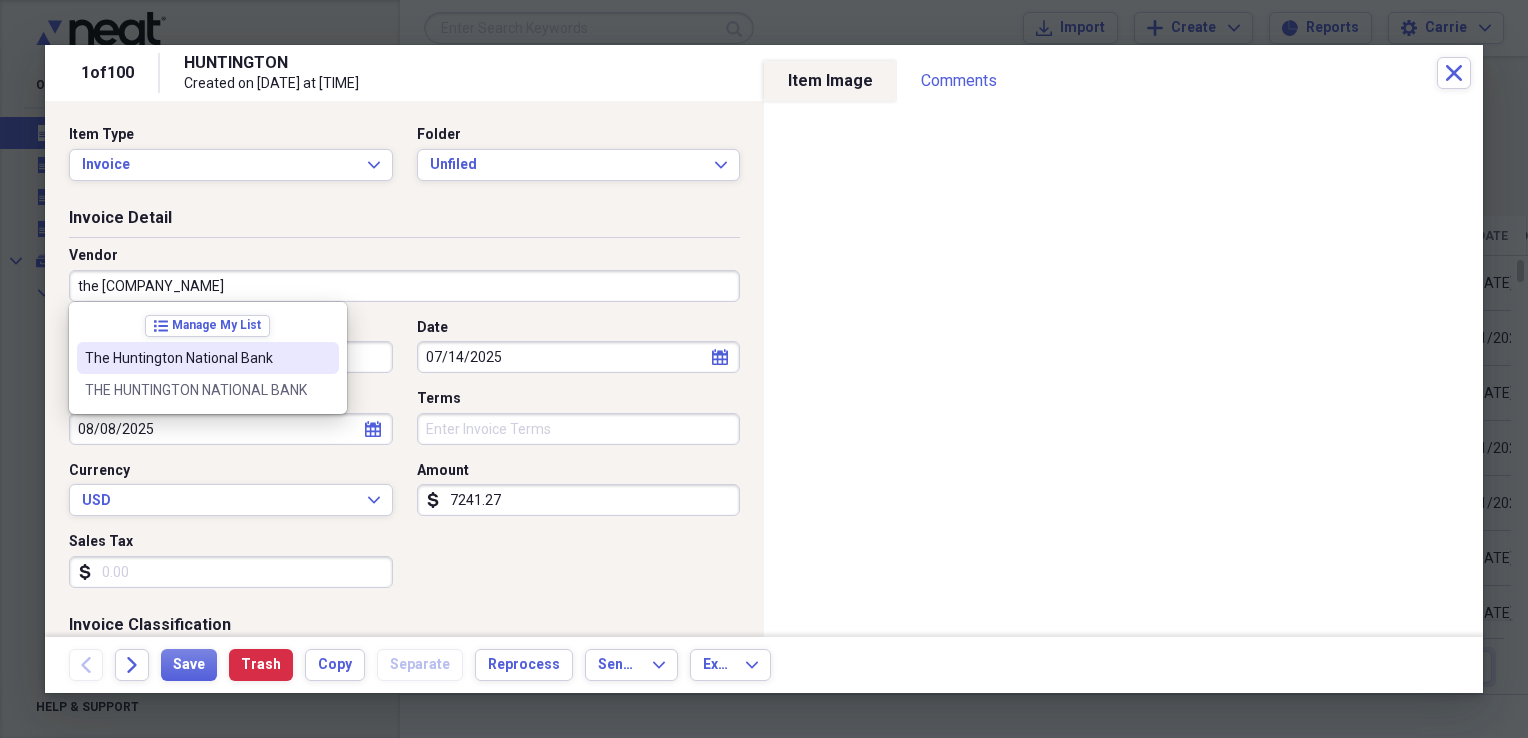 click on "The Huntington National Bank" at bounding box center (208, 358) 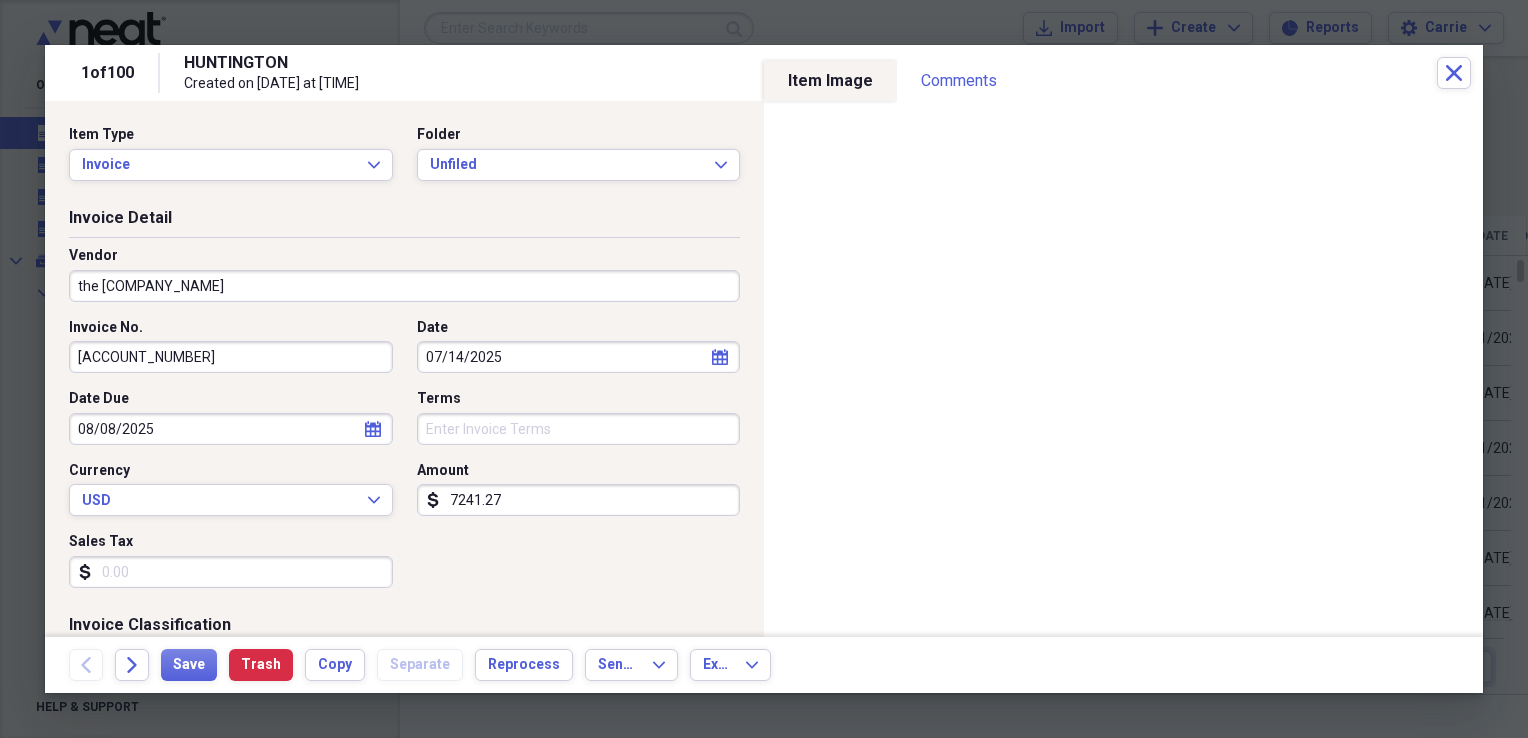 type on "The Huntington National Bank" 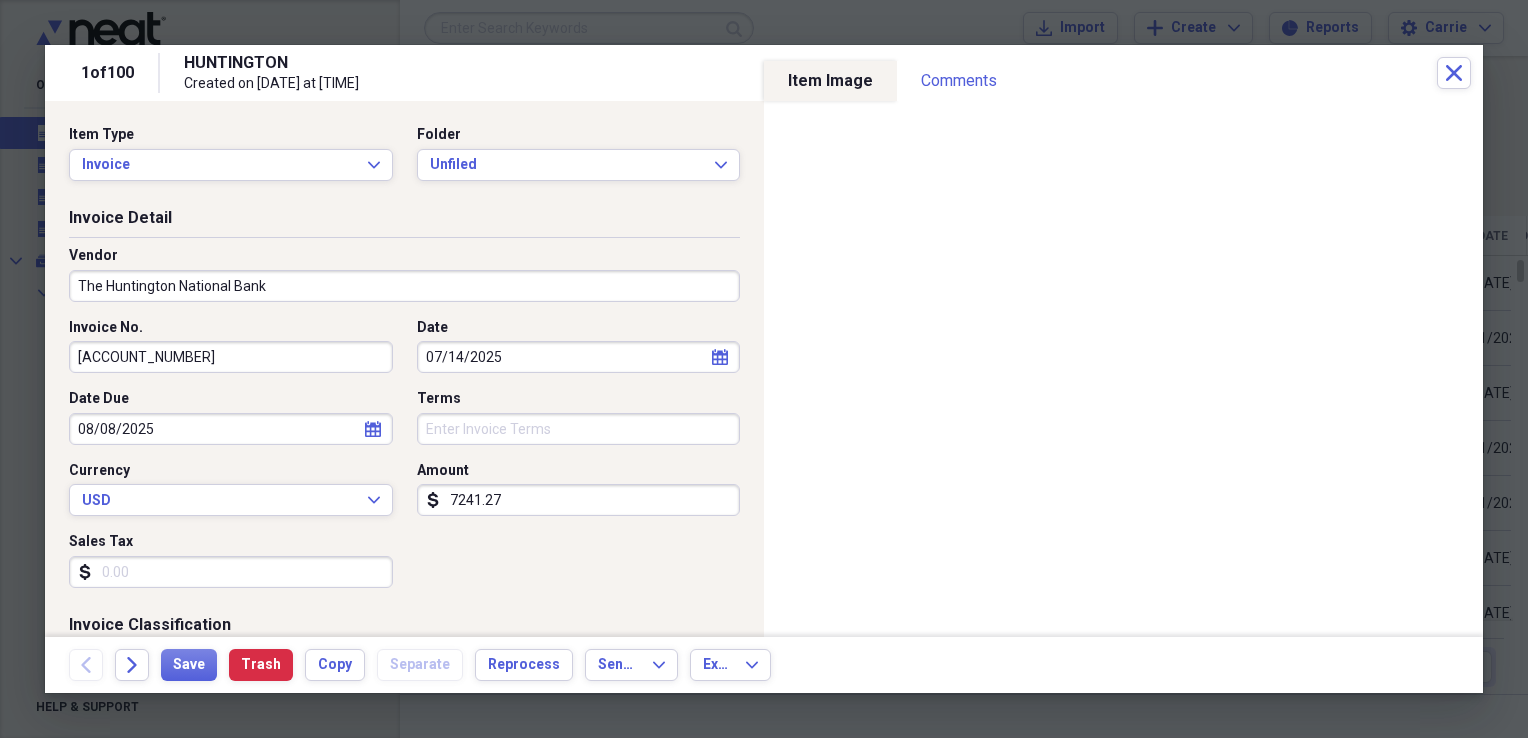type on "Loan" 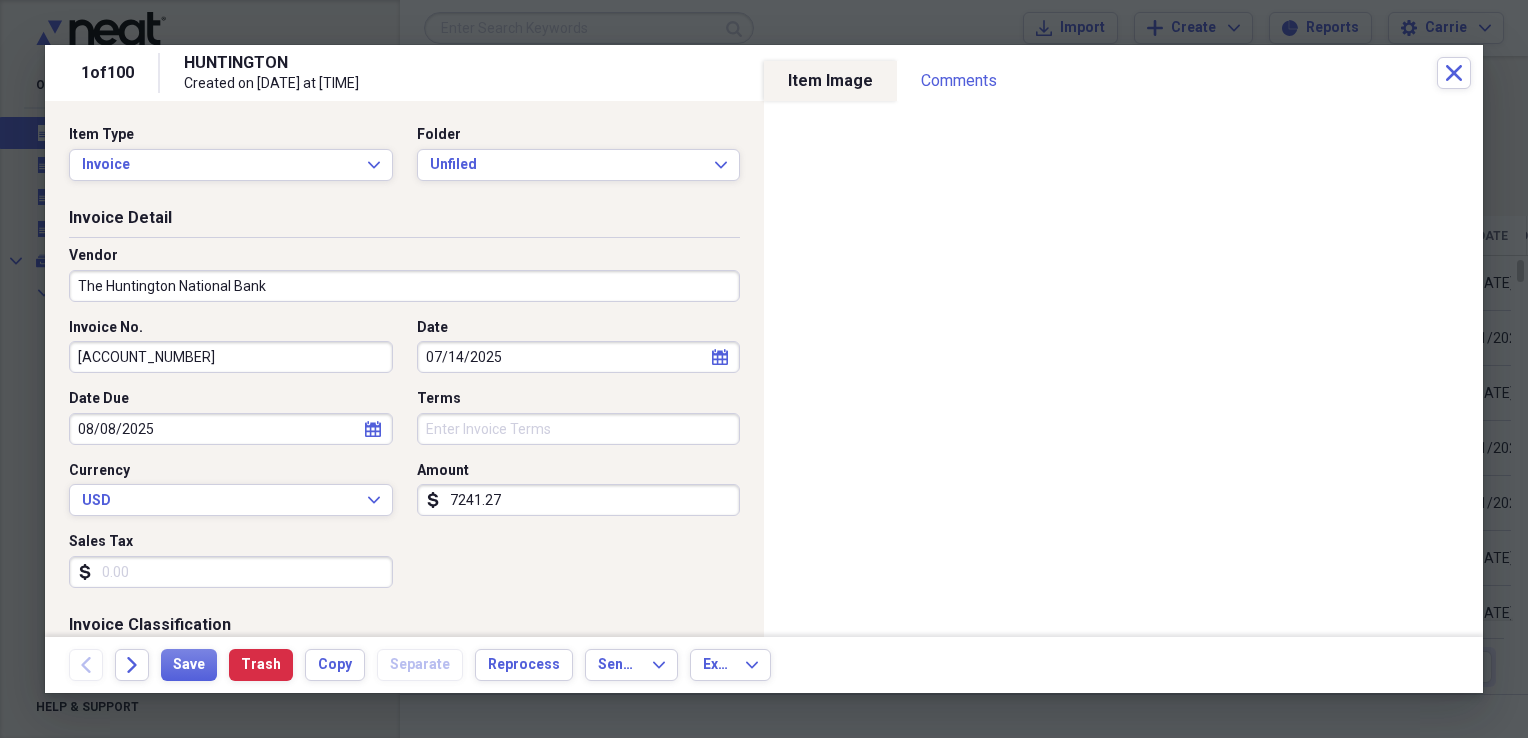 click on "07/14/2025" at bounding box center [579, 357] 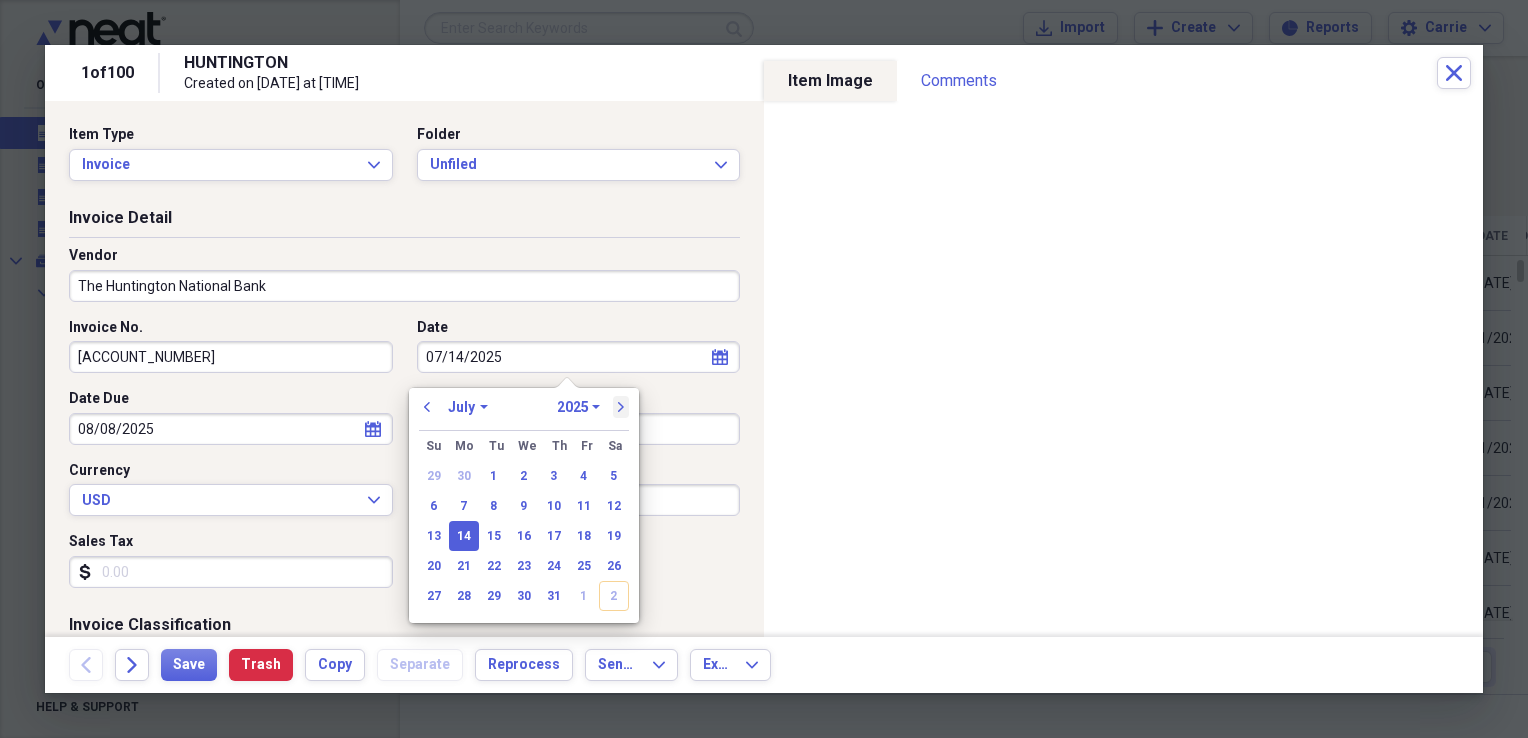 click on "next" at bounding box center (621, 407) 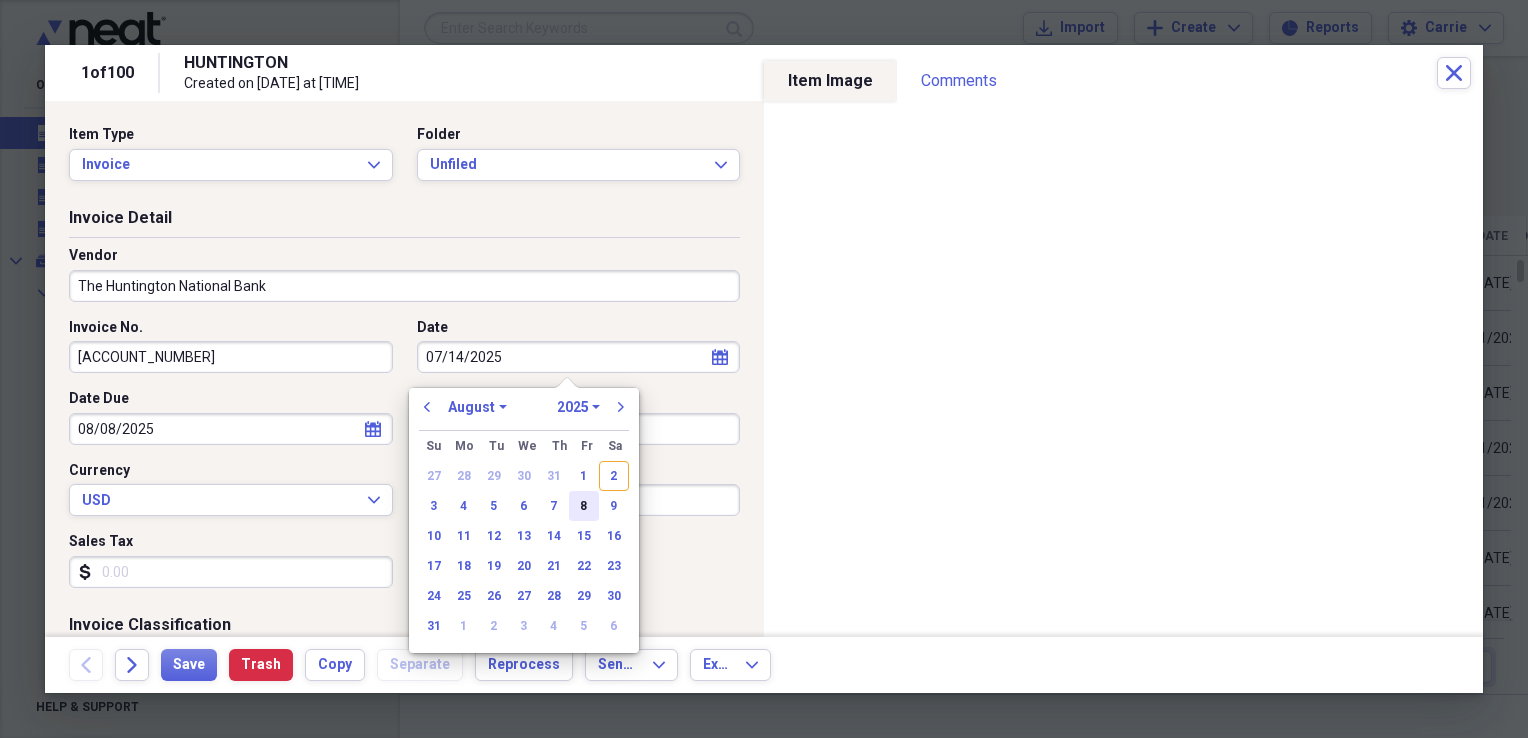 click on "8" at bounding box center [584, 506] 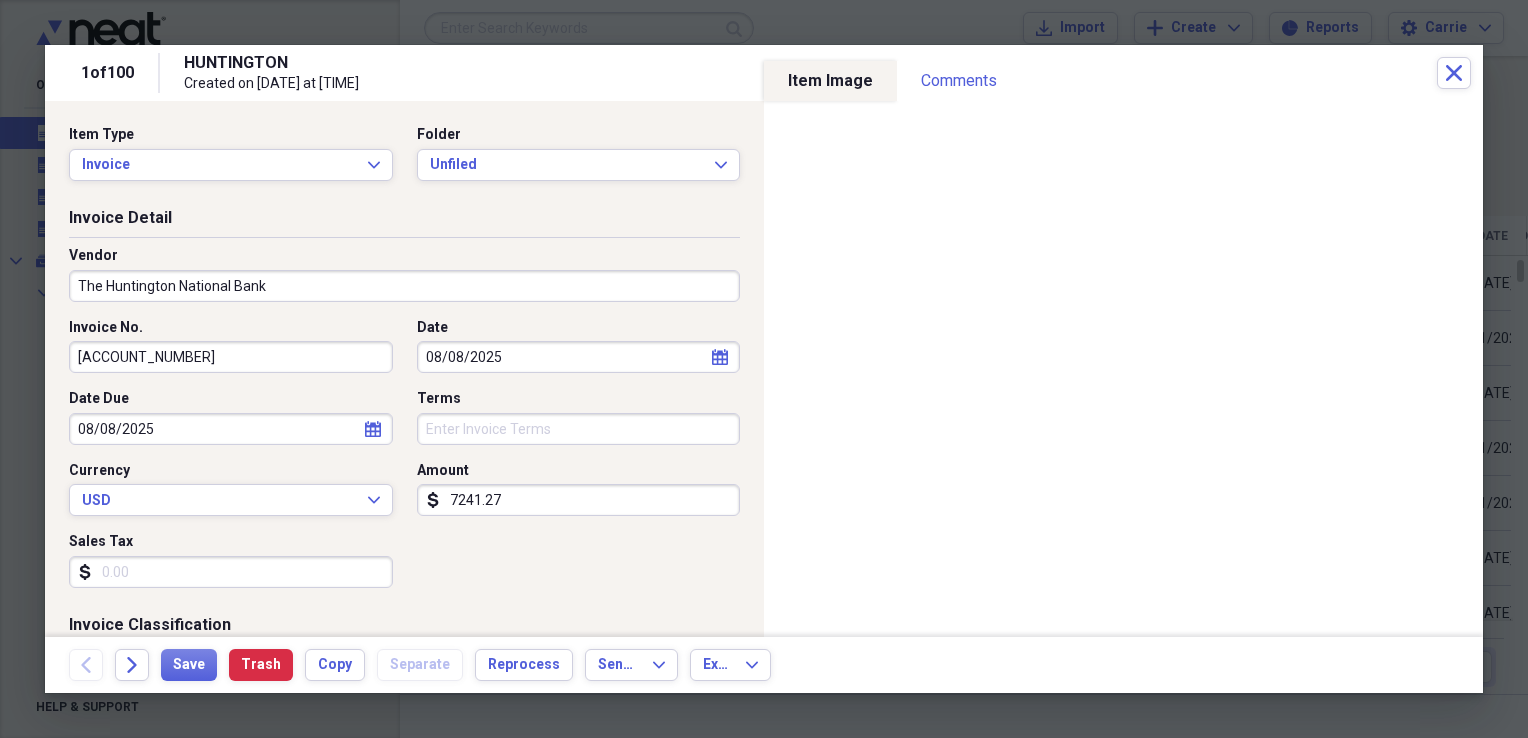 select on "7" 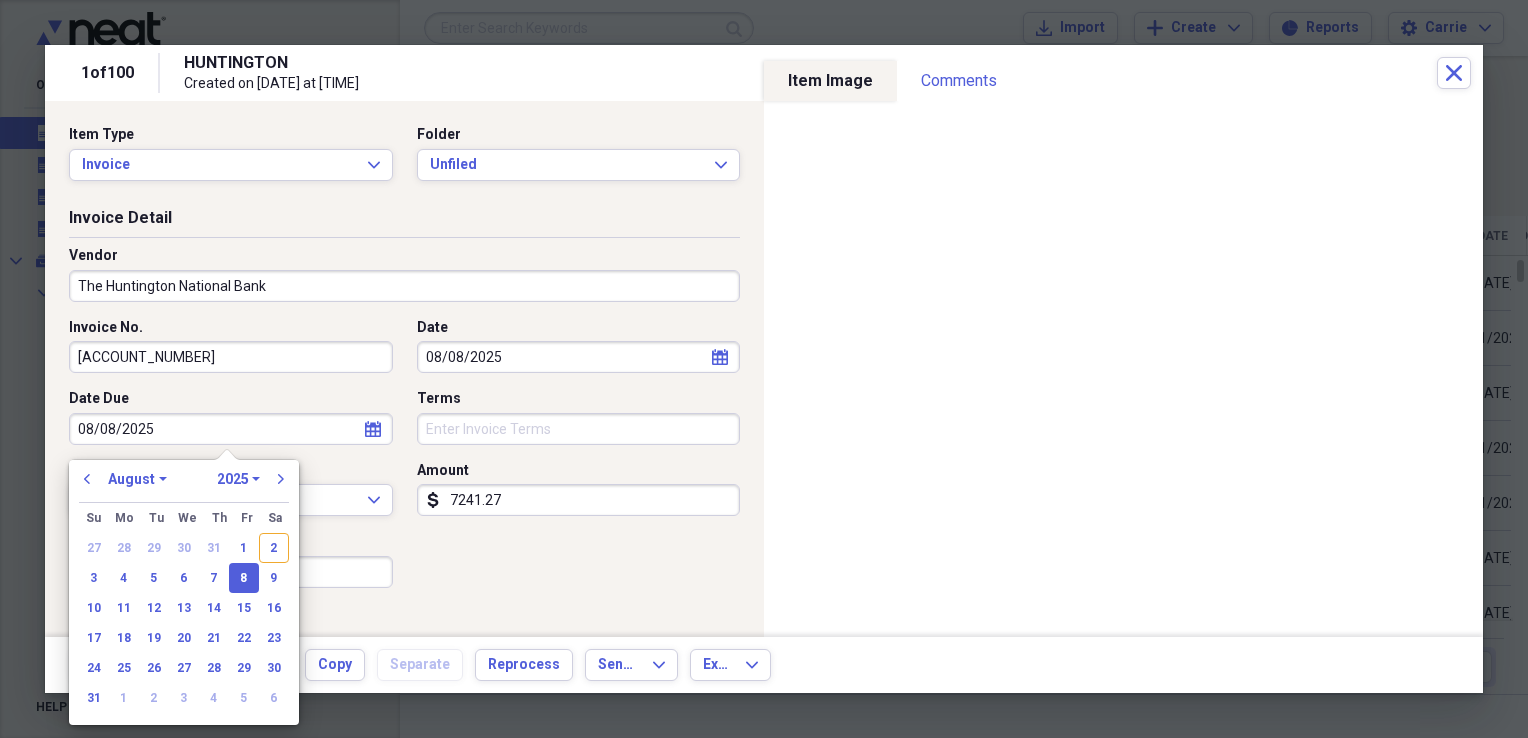 drag, startPoint x: 288, startPoint y: 428, endPoint x: 12, endPoint y: 429, distance: 276.0018 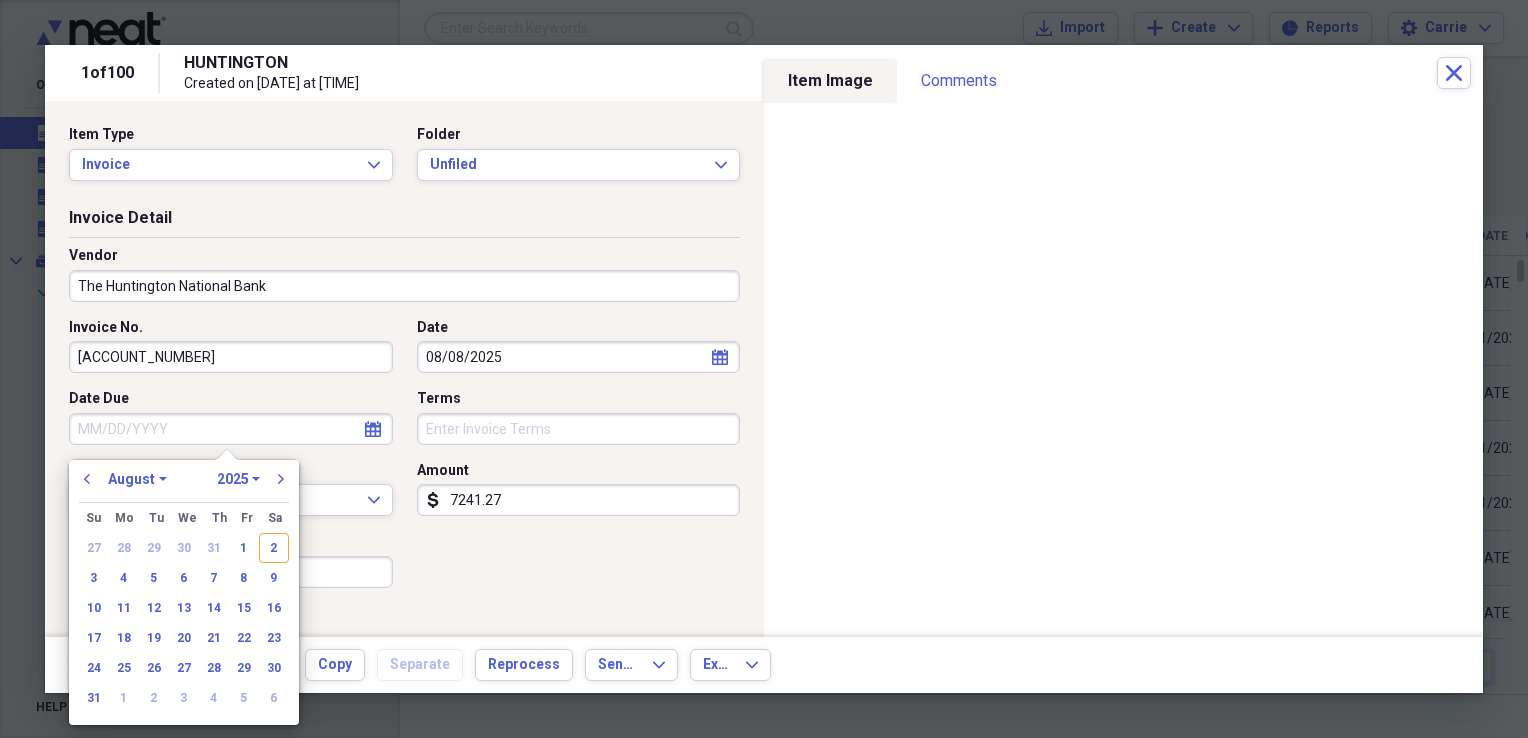 type 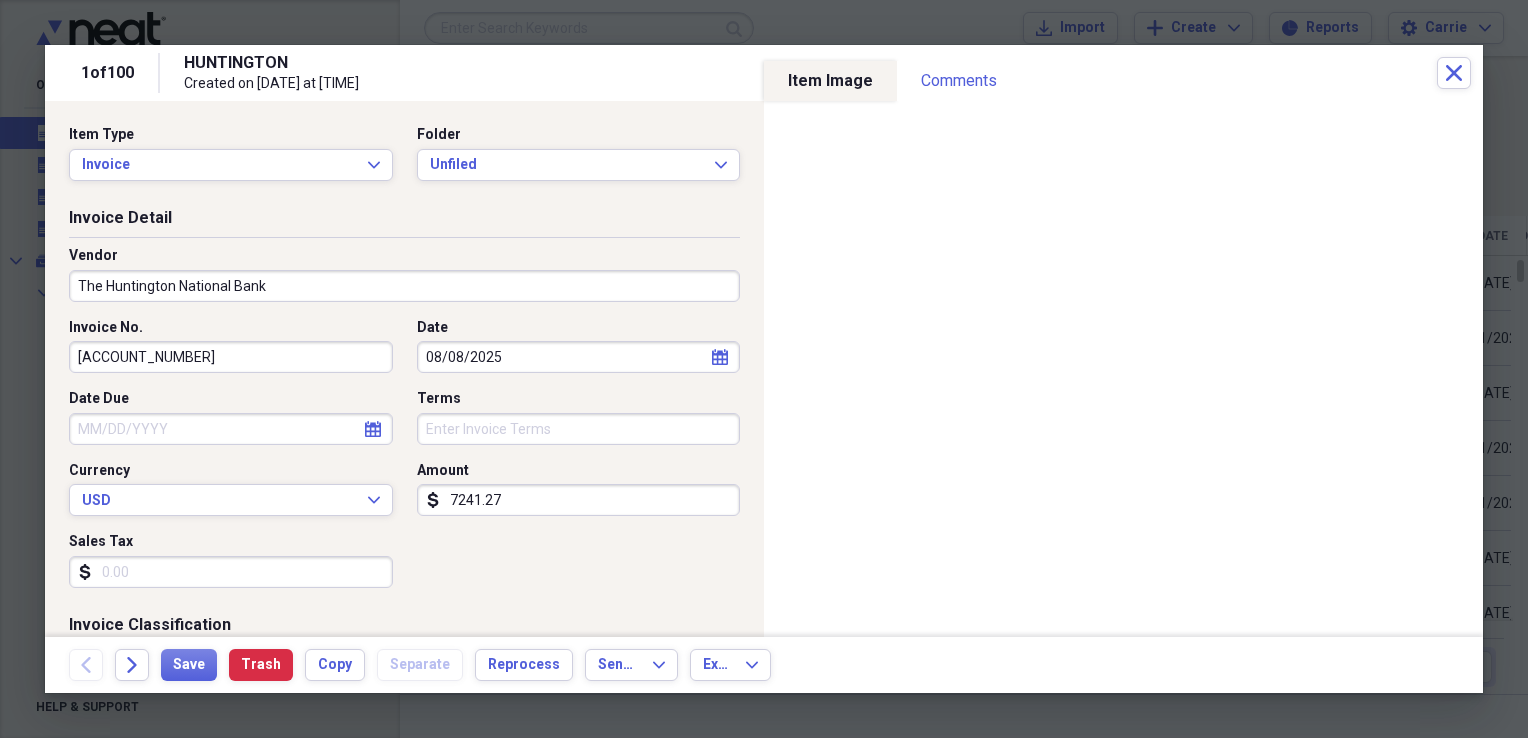 click on "Invoice No. [NUMBER] Date [DATE] calendar Calendar Date Due calendar Calendar Terms Currency USD Expand Amount dollar-sign [PRICE] Sales Tax dollar-sign" at bounding box center [404, 461] 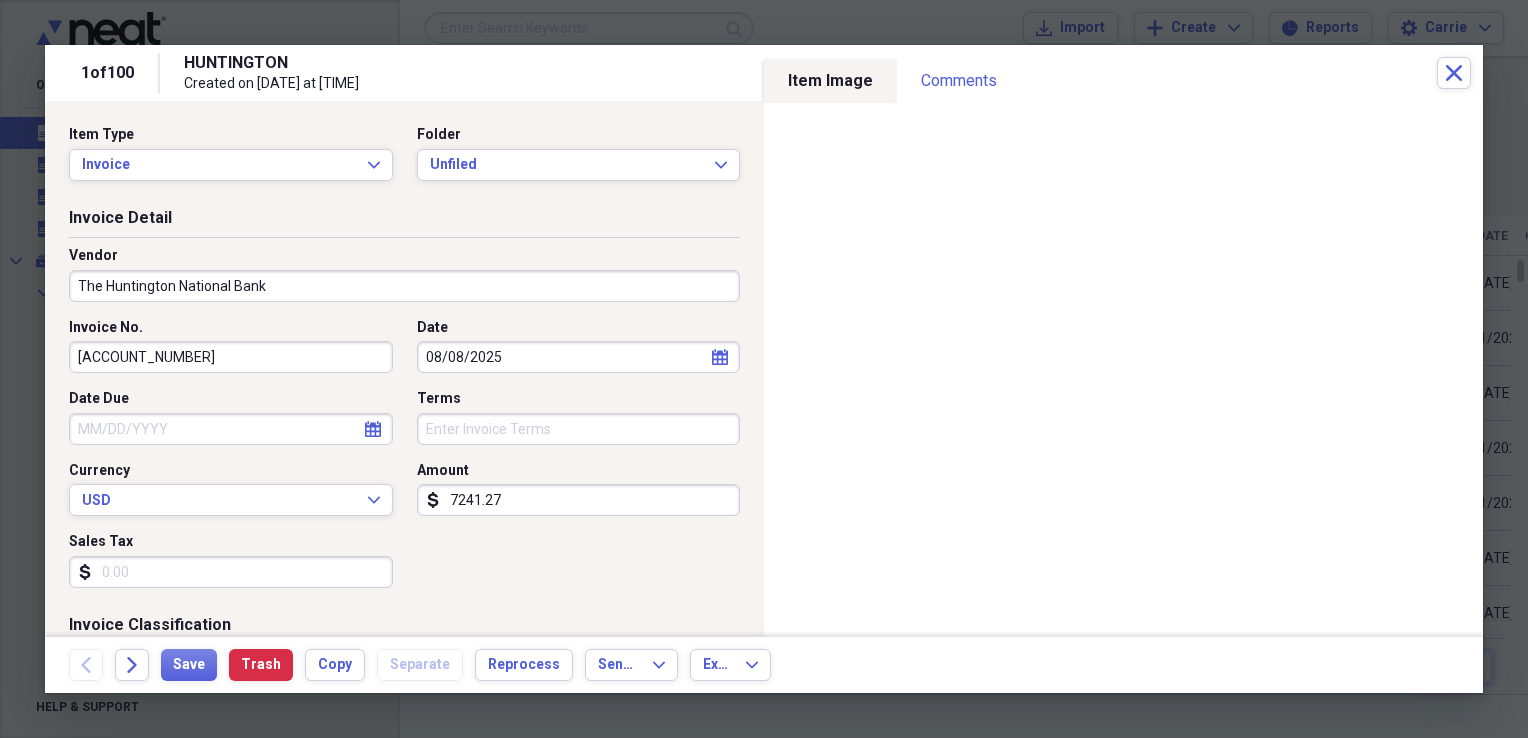click on "Sales Tax" at bounding box center (231, 572) 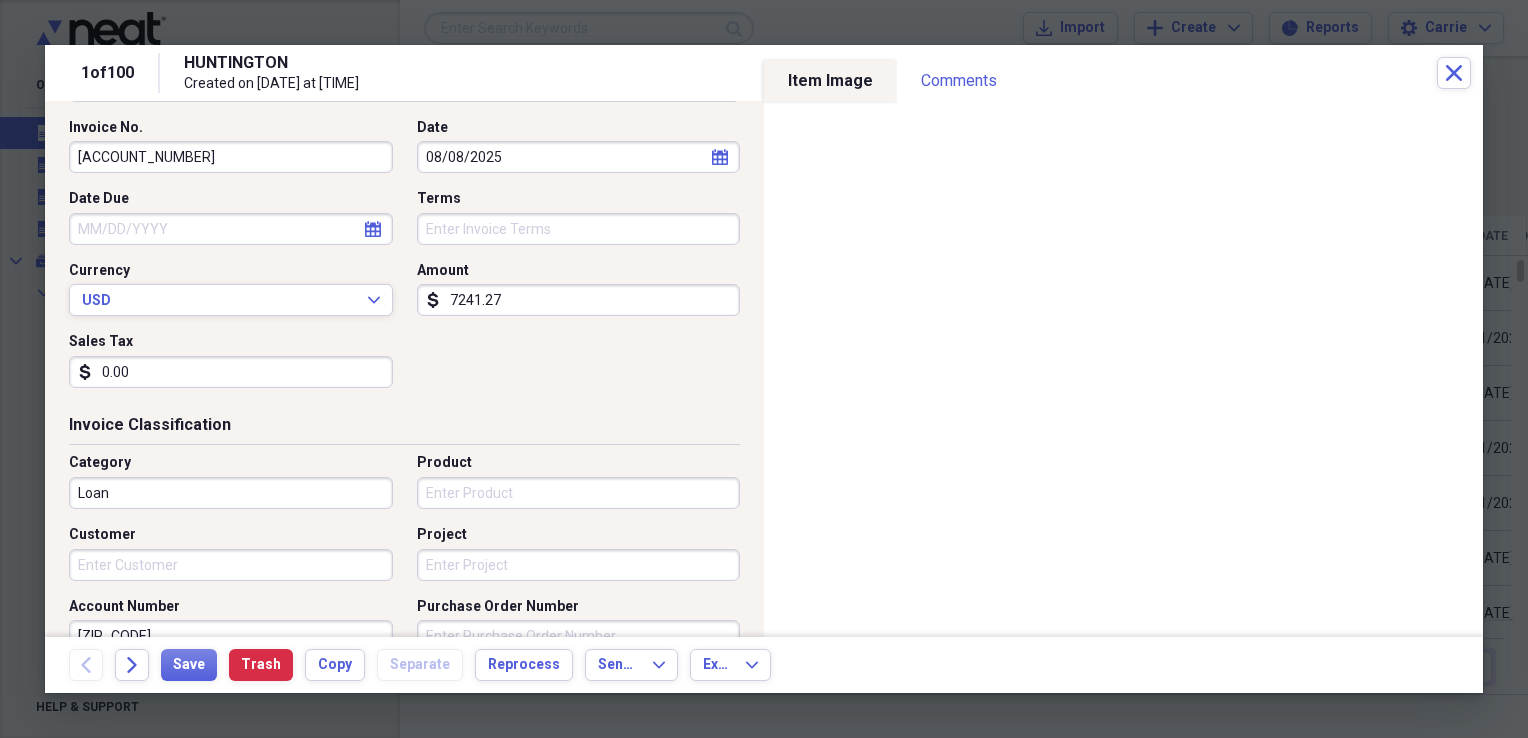 scroll, scrollTop: 300, scrollLeft: 0, axis: vertical 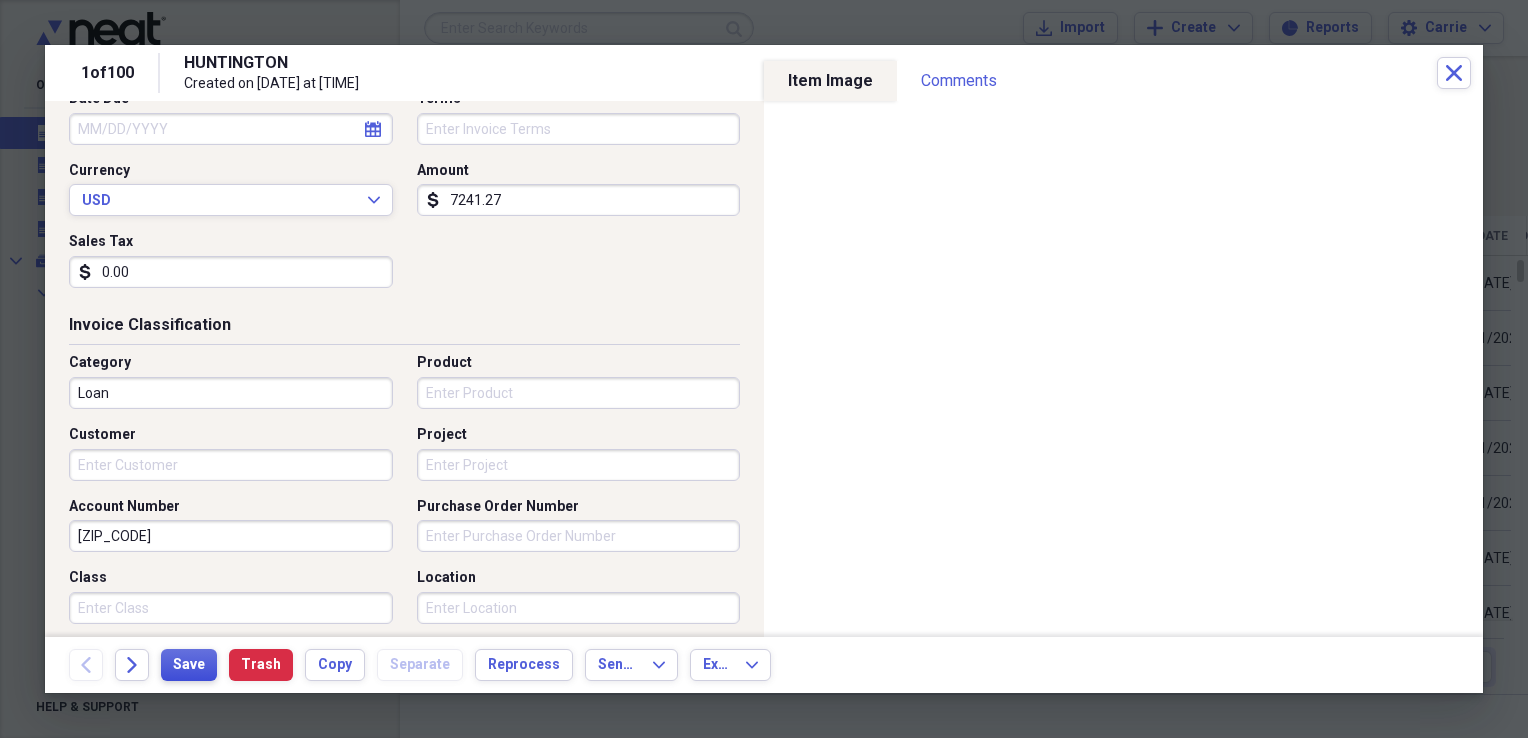 type on "0.00" 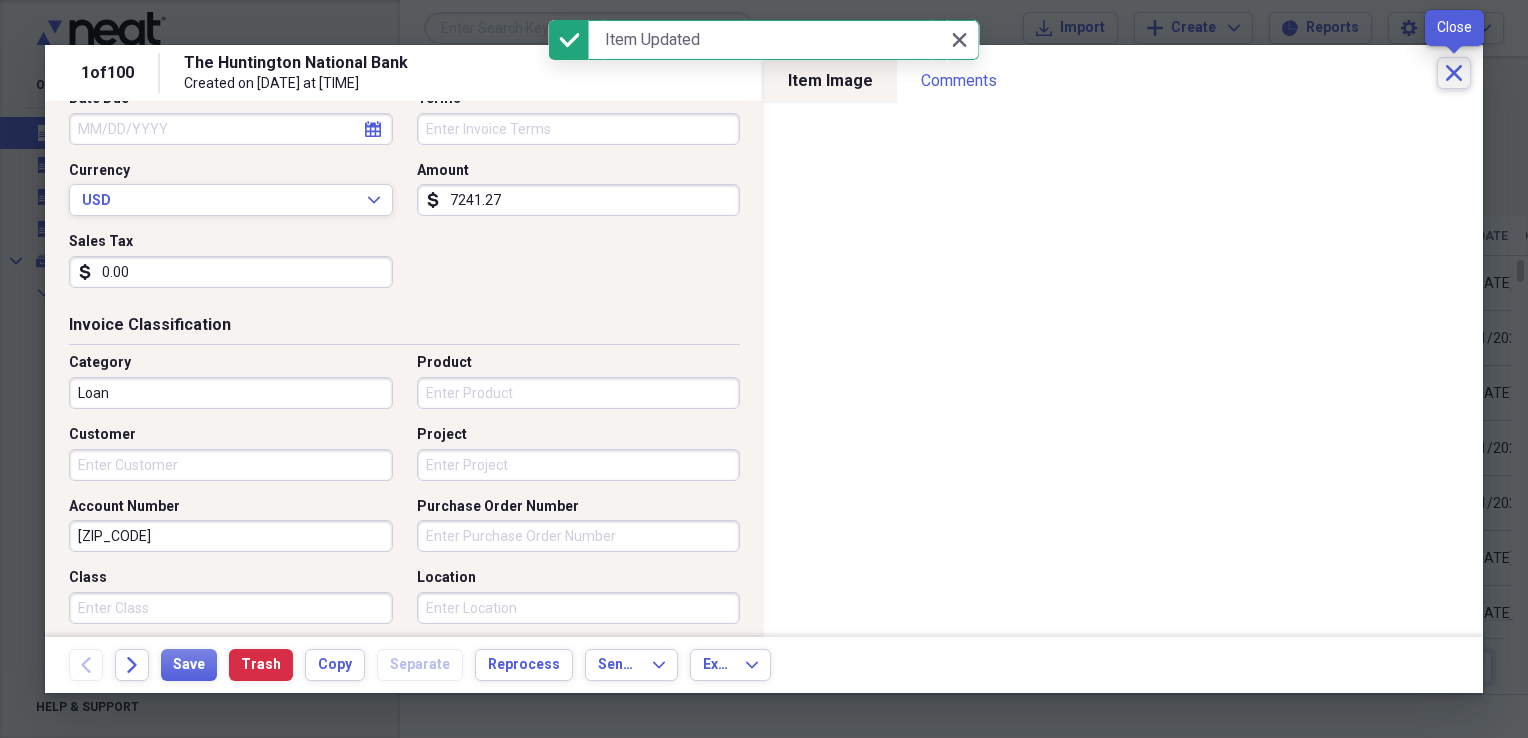 click 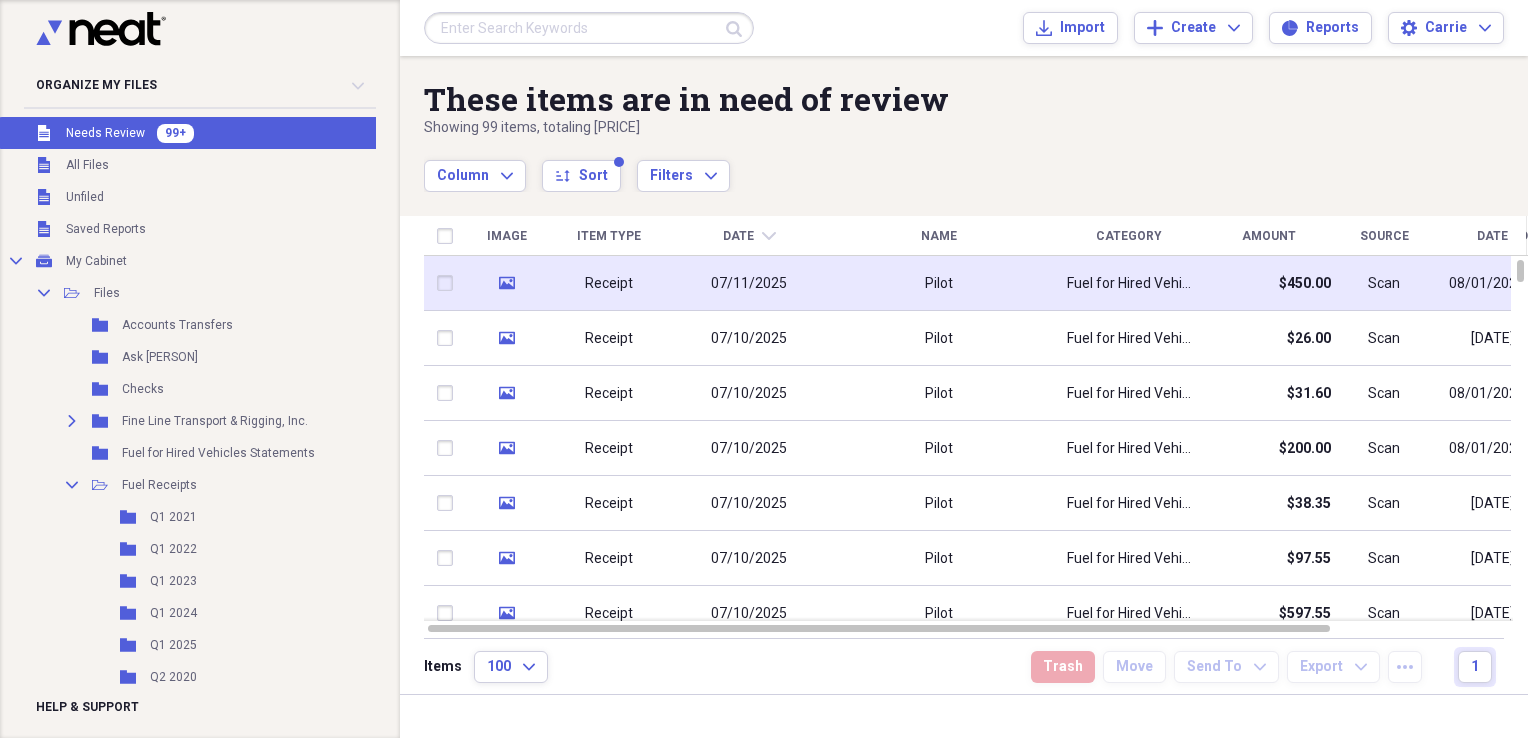 click on "Pilot" at bounding box center (939, 283) 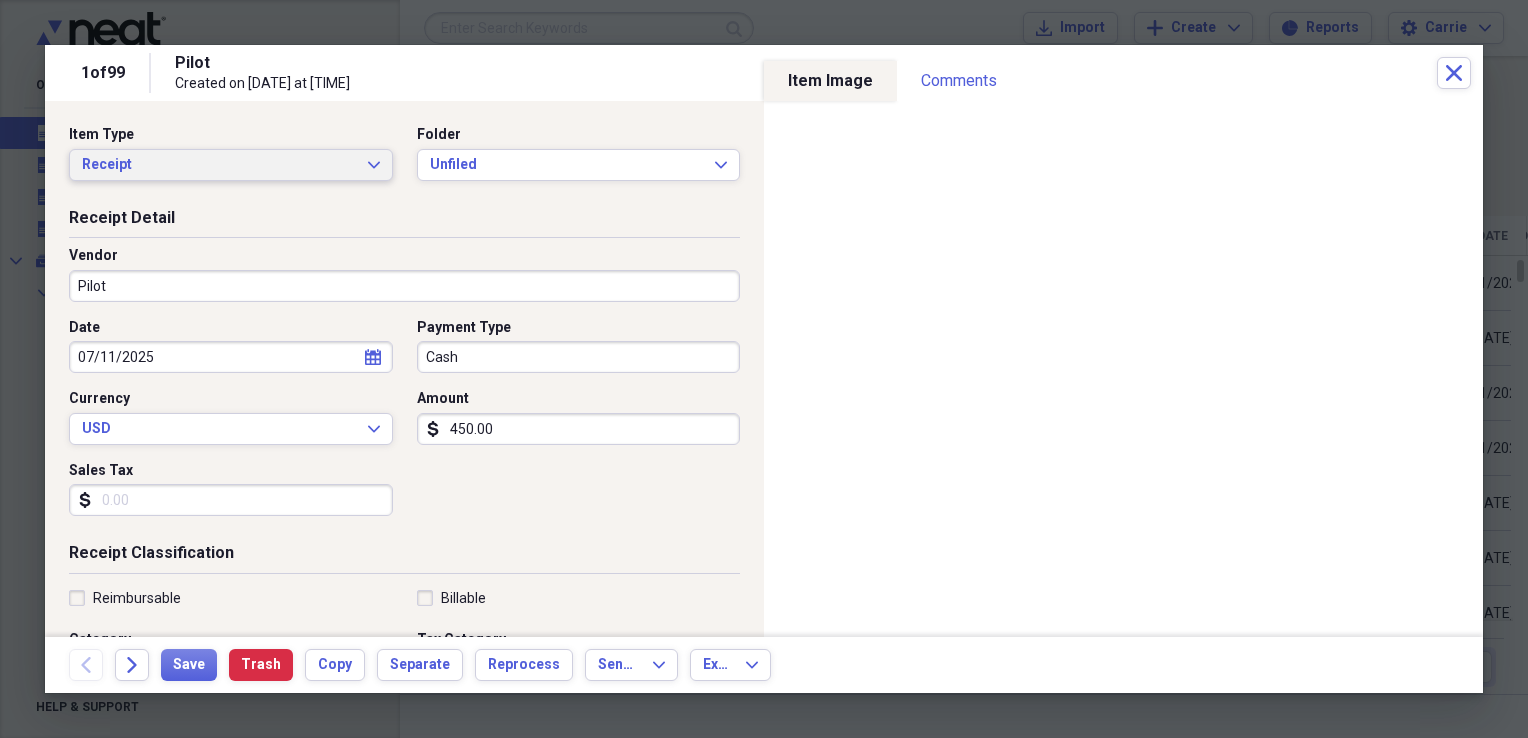 click on "Expand" 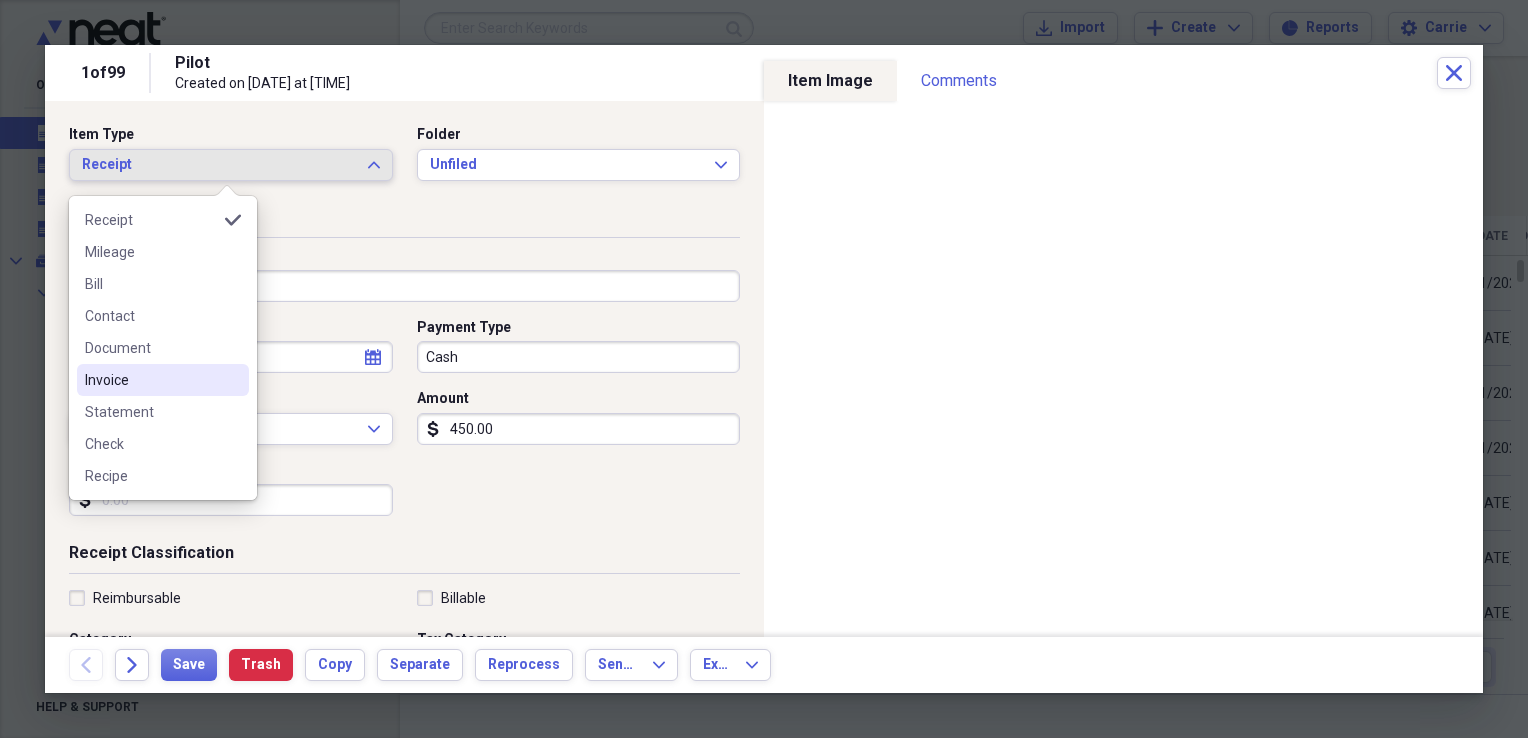 click on "Invoice" at bounding box center (163, 380) 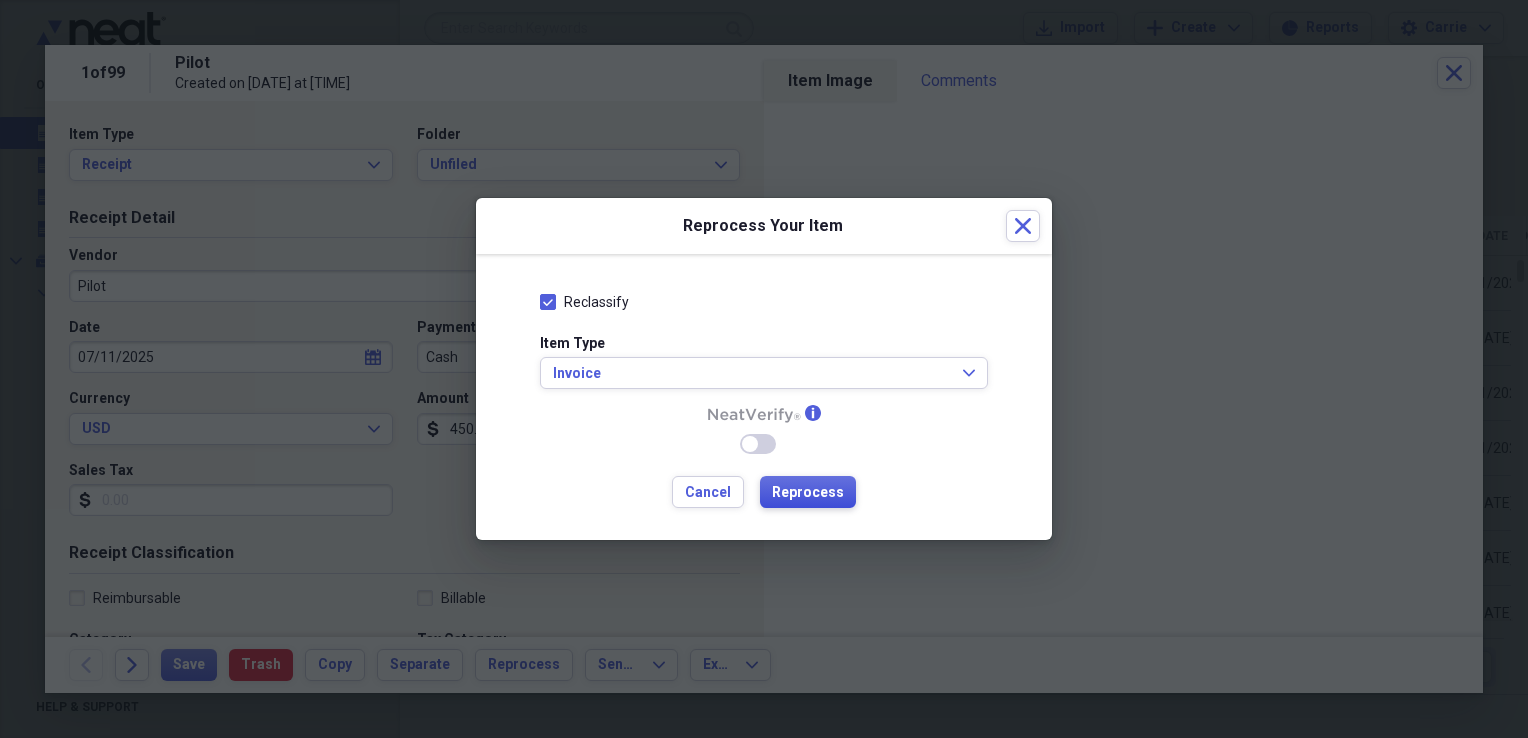 click on "Reprocess" at bounding box center (808, 493) 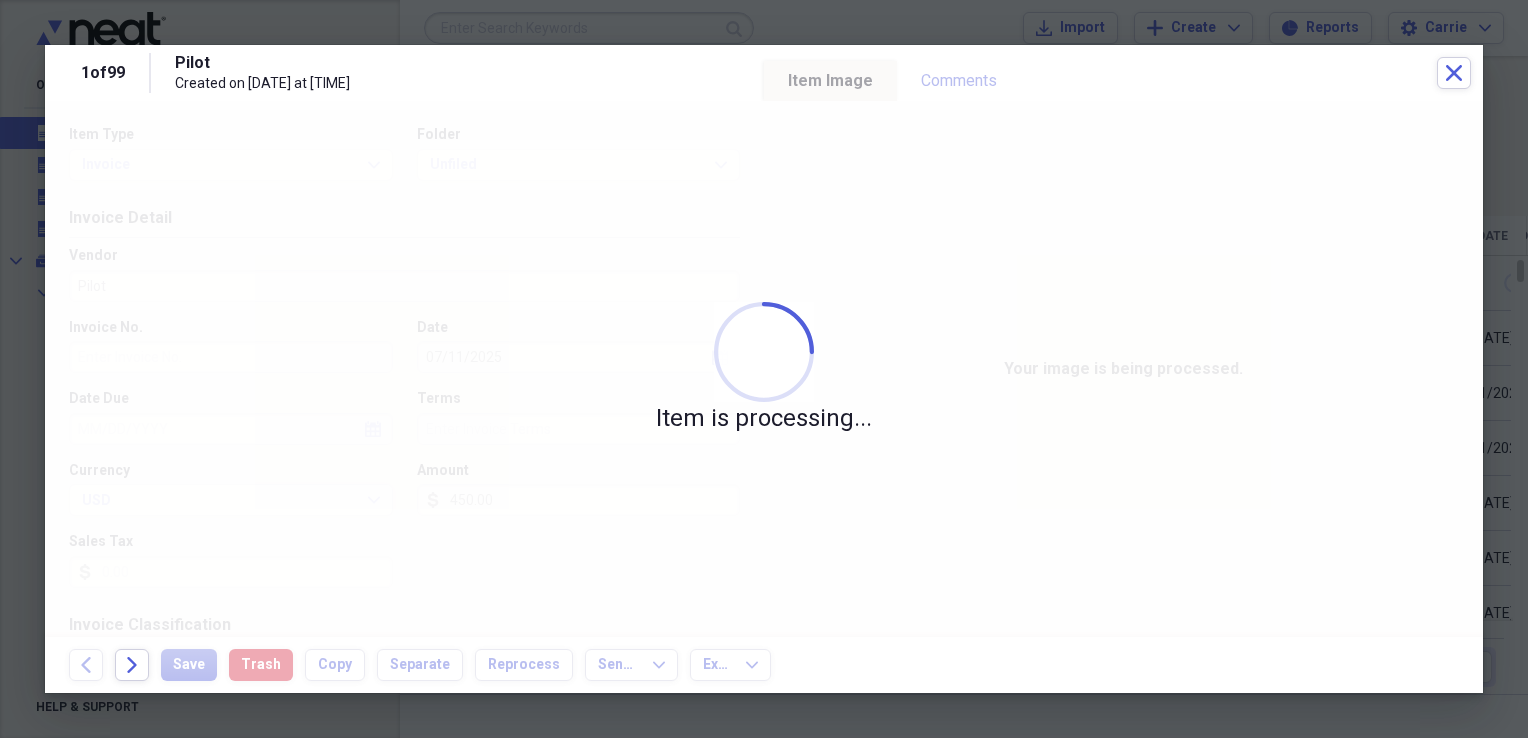 type on "20092" 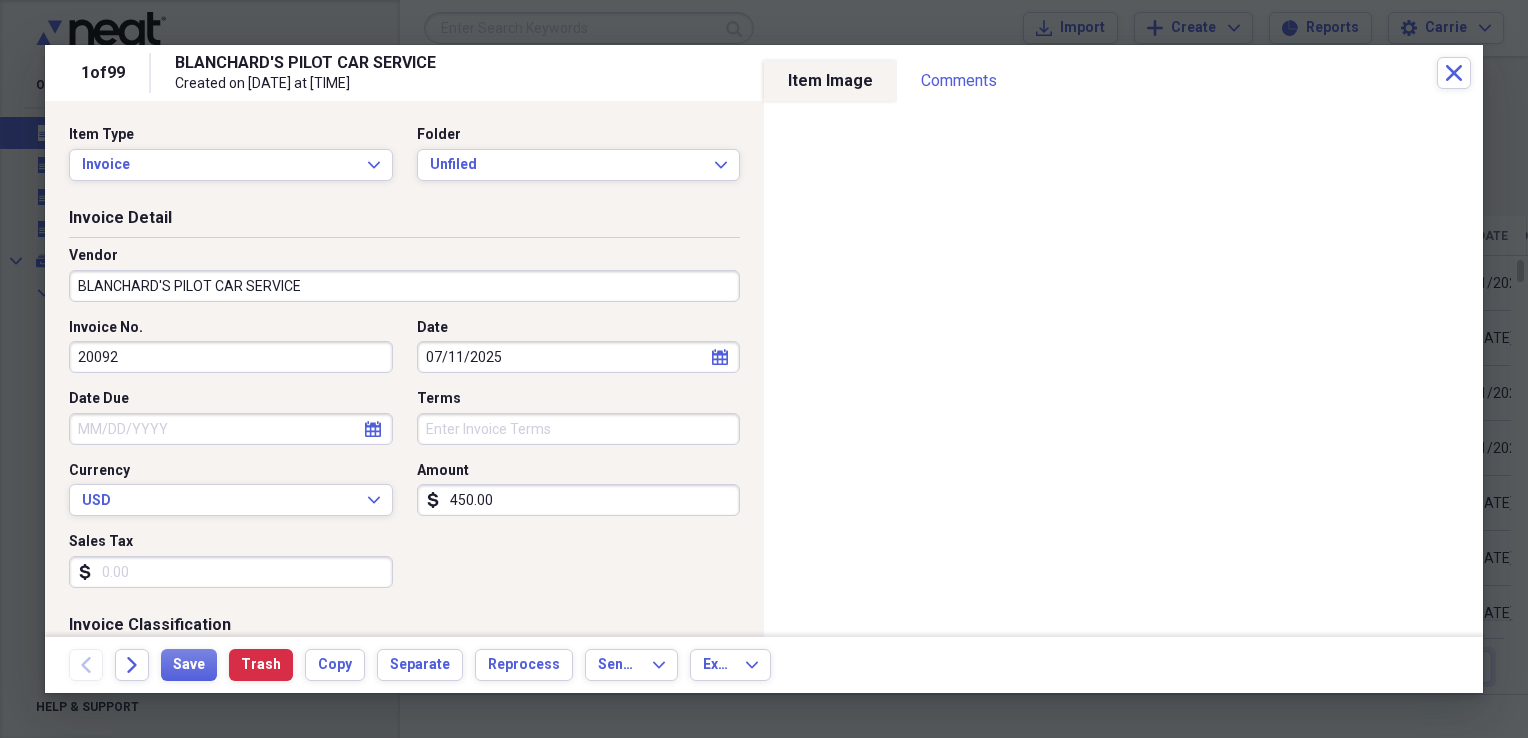 click on "BLANCHARD'S PILOT CAR SERVICE" at bounding box center [404, 286] 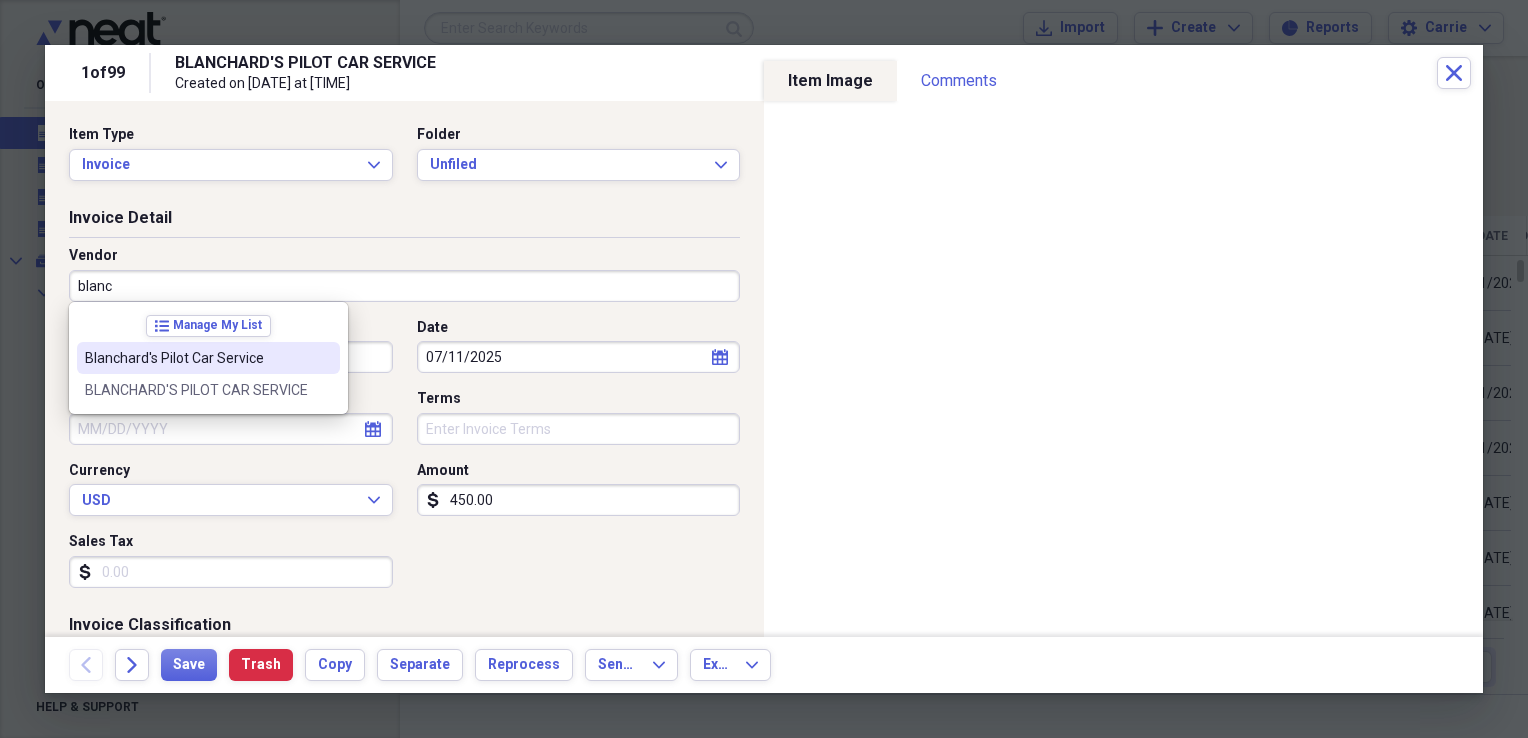 click on "Blanchard's Pilot Car Service" at bounding box center [196, 358] 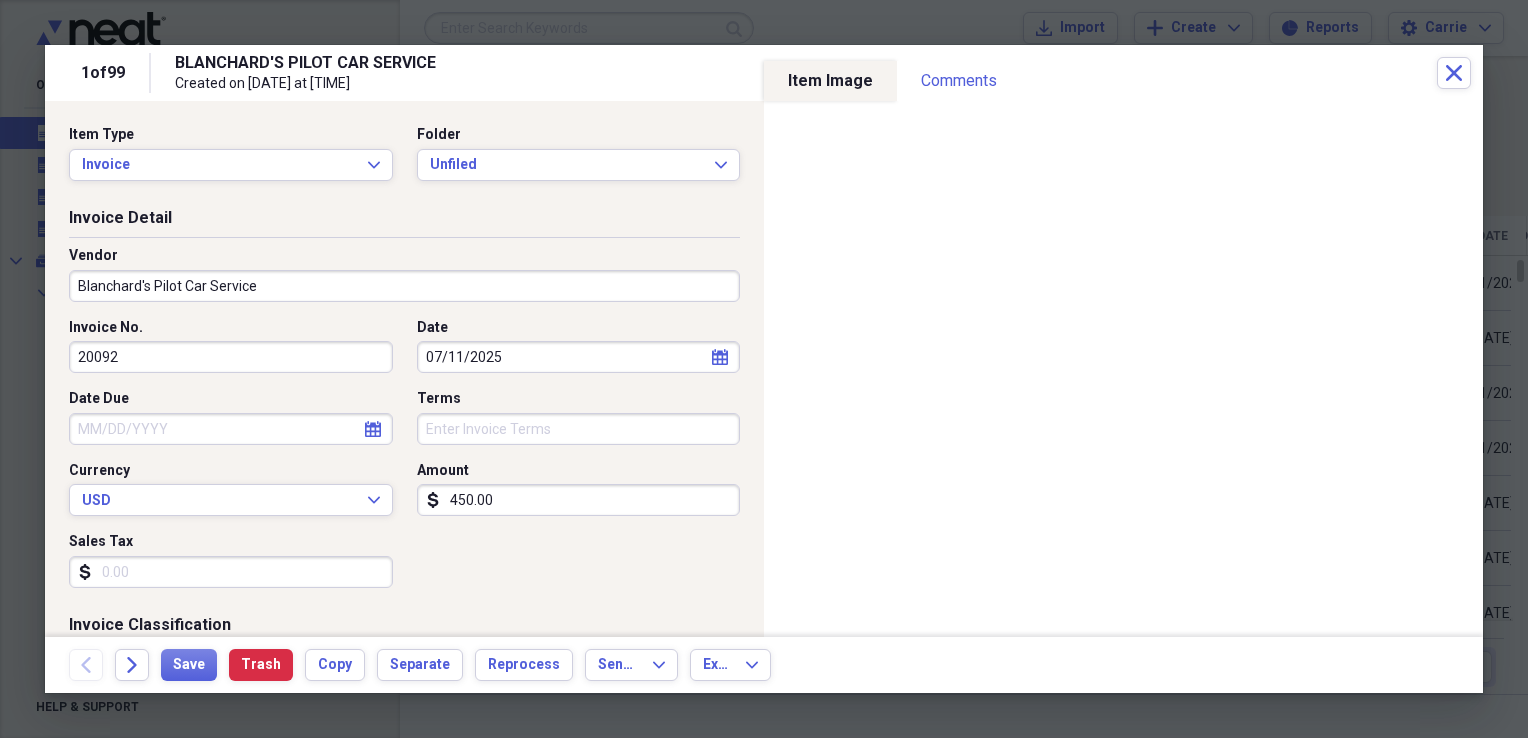 type on "Escort/Pilot Car" 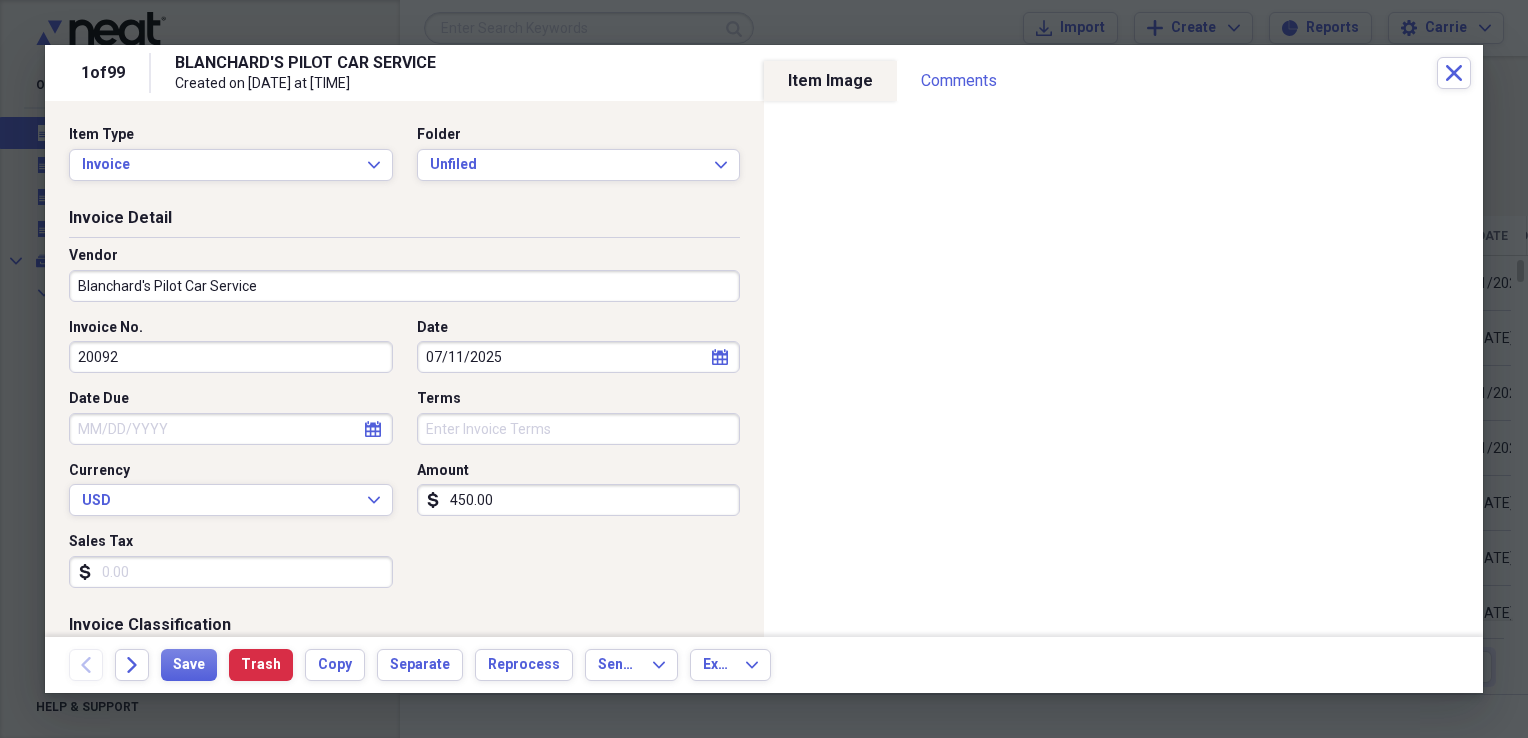 click on "07/11/2025" at bounding box center [579, 357] 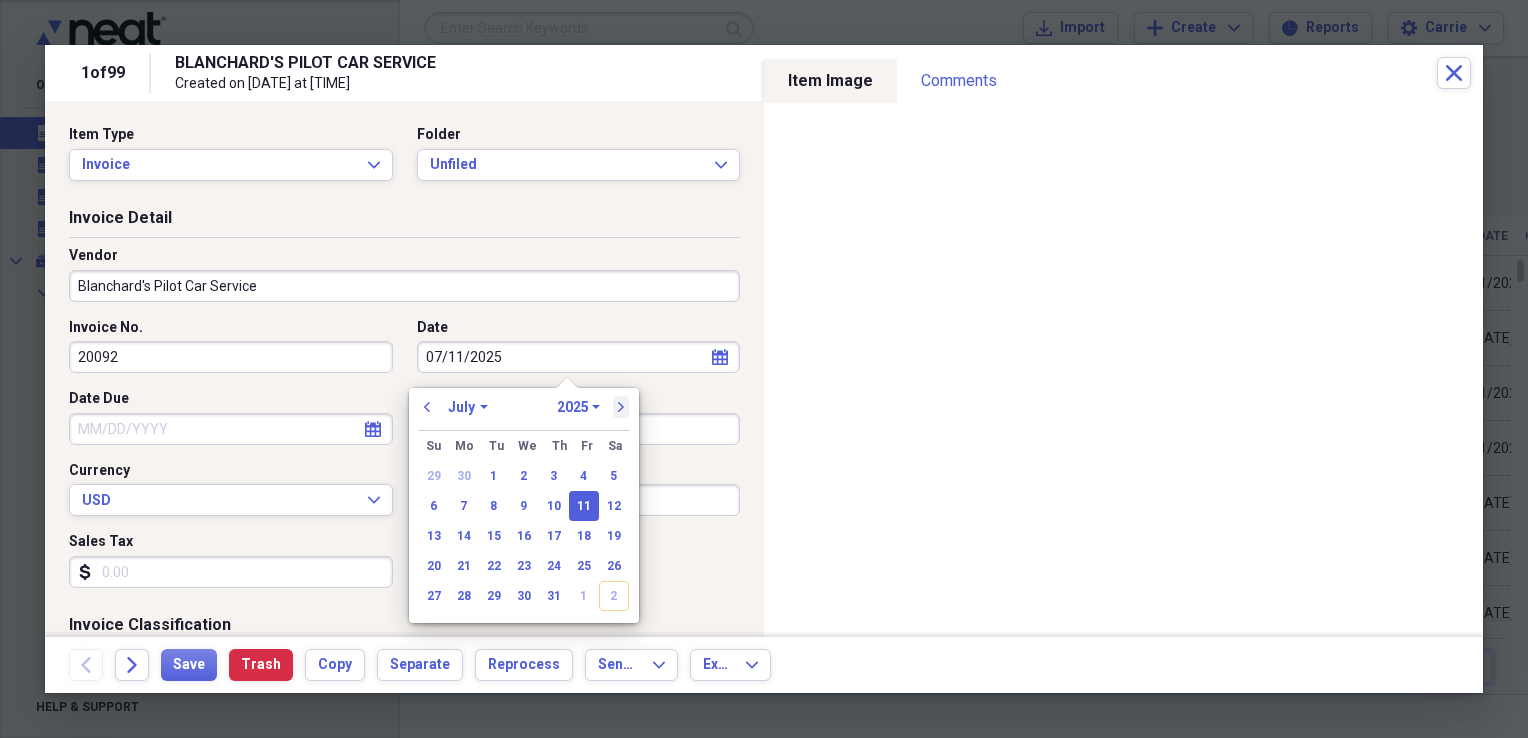 click on "next" at bounding box center (621, 407) 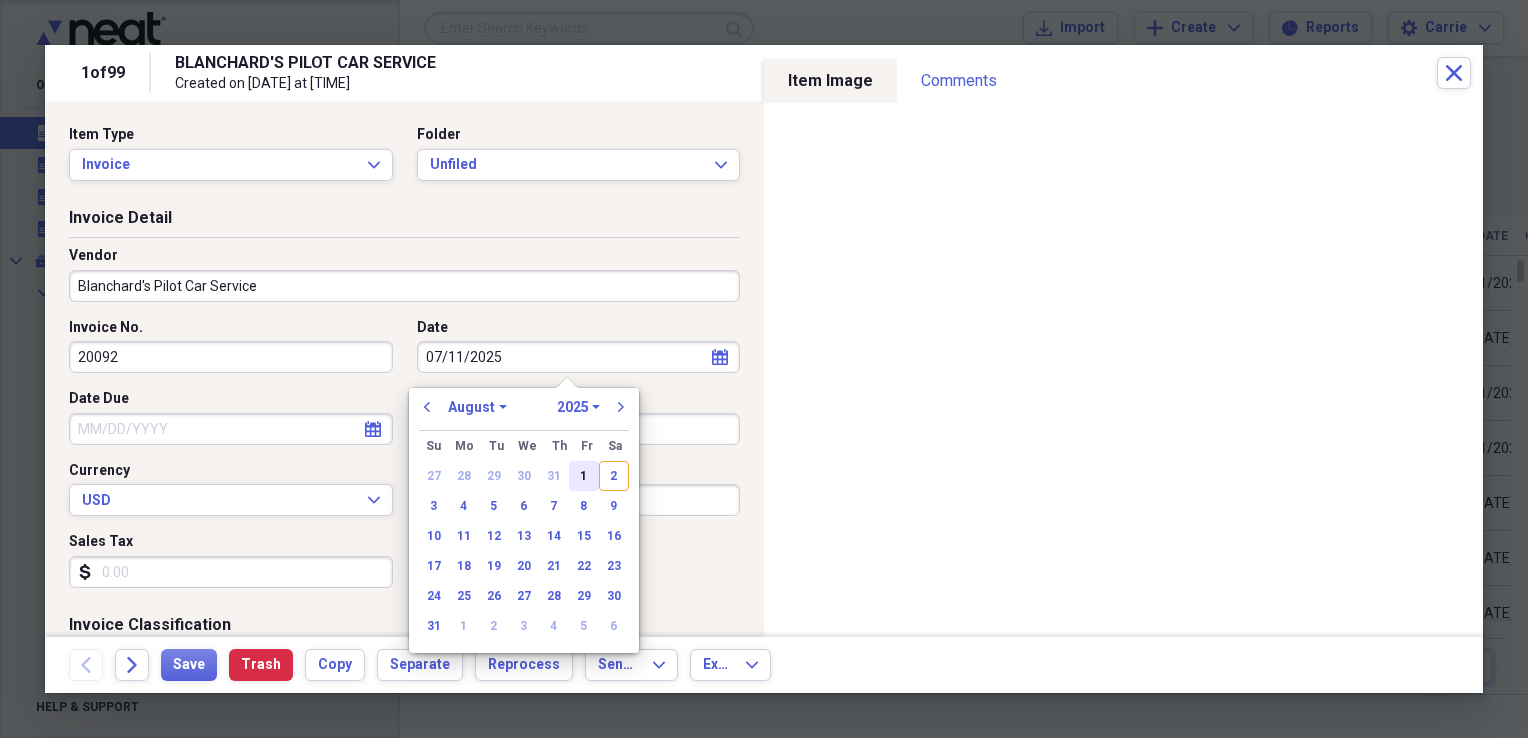click on "1" at bounding box center [584, 476] 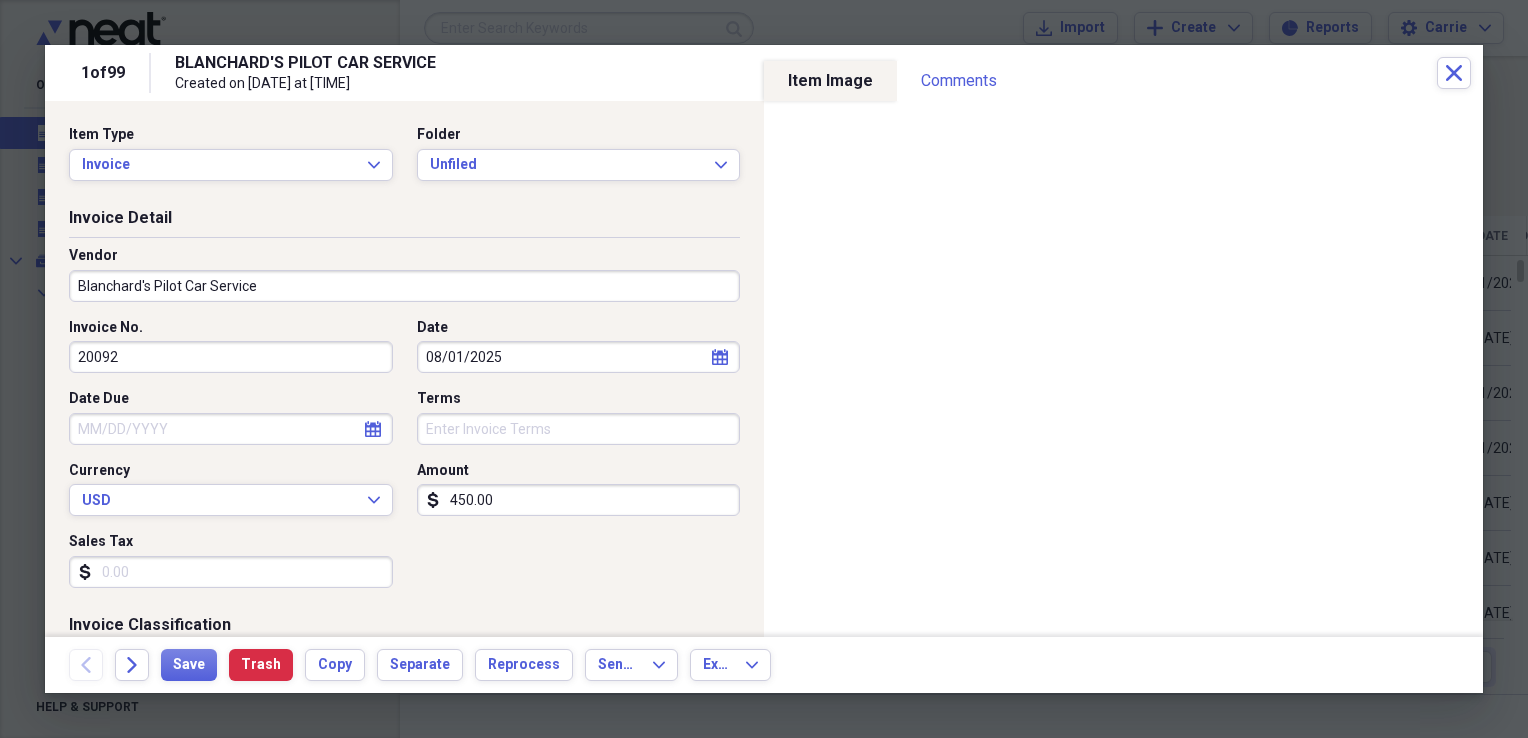 click on "Sales Tax" at bounding box center (231, 572) 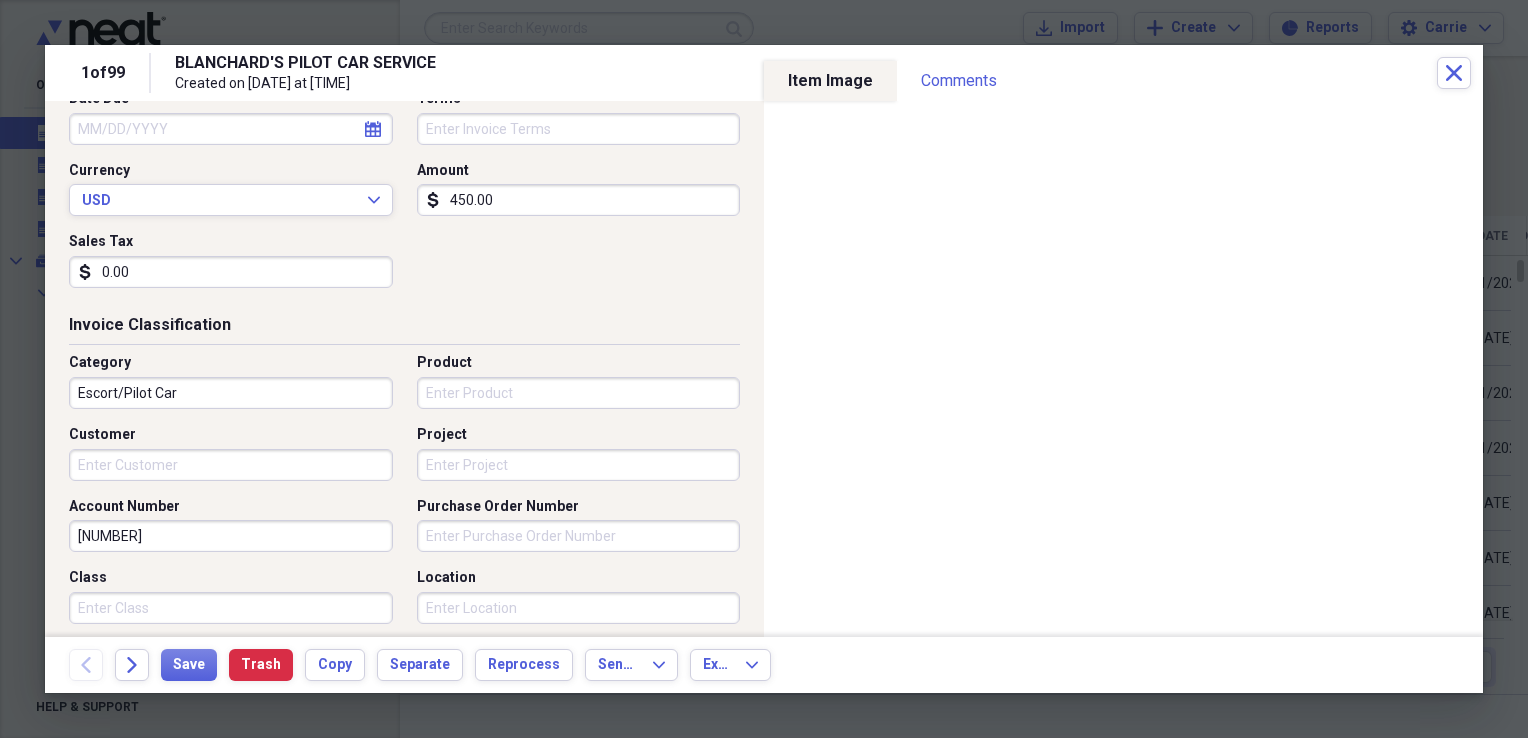 scroll, scrollTop: 300, scrollLeft: 0, axis: vertical 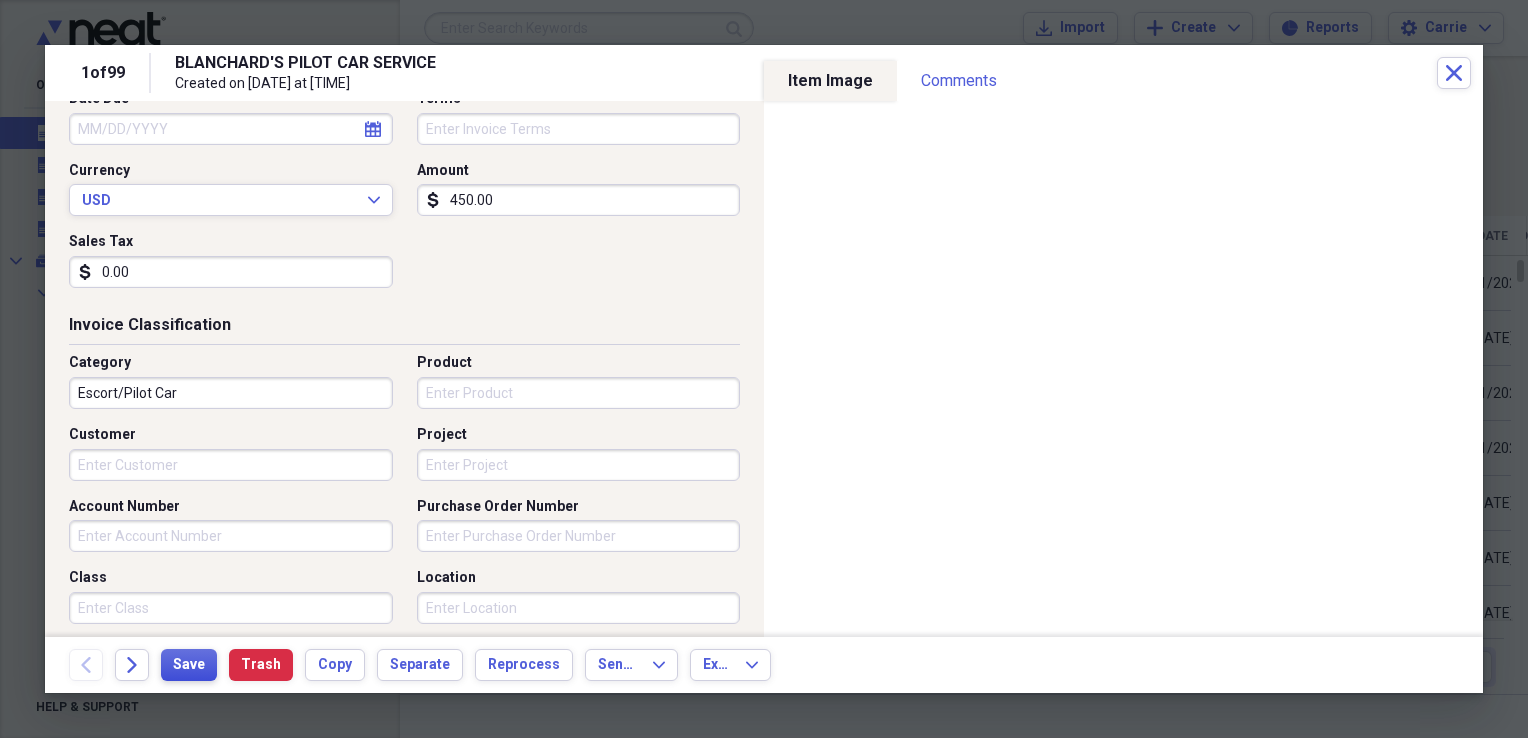 type 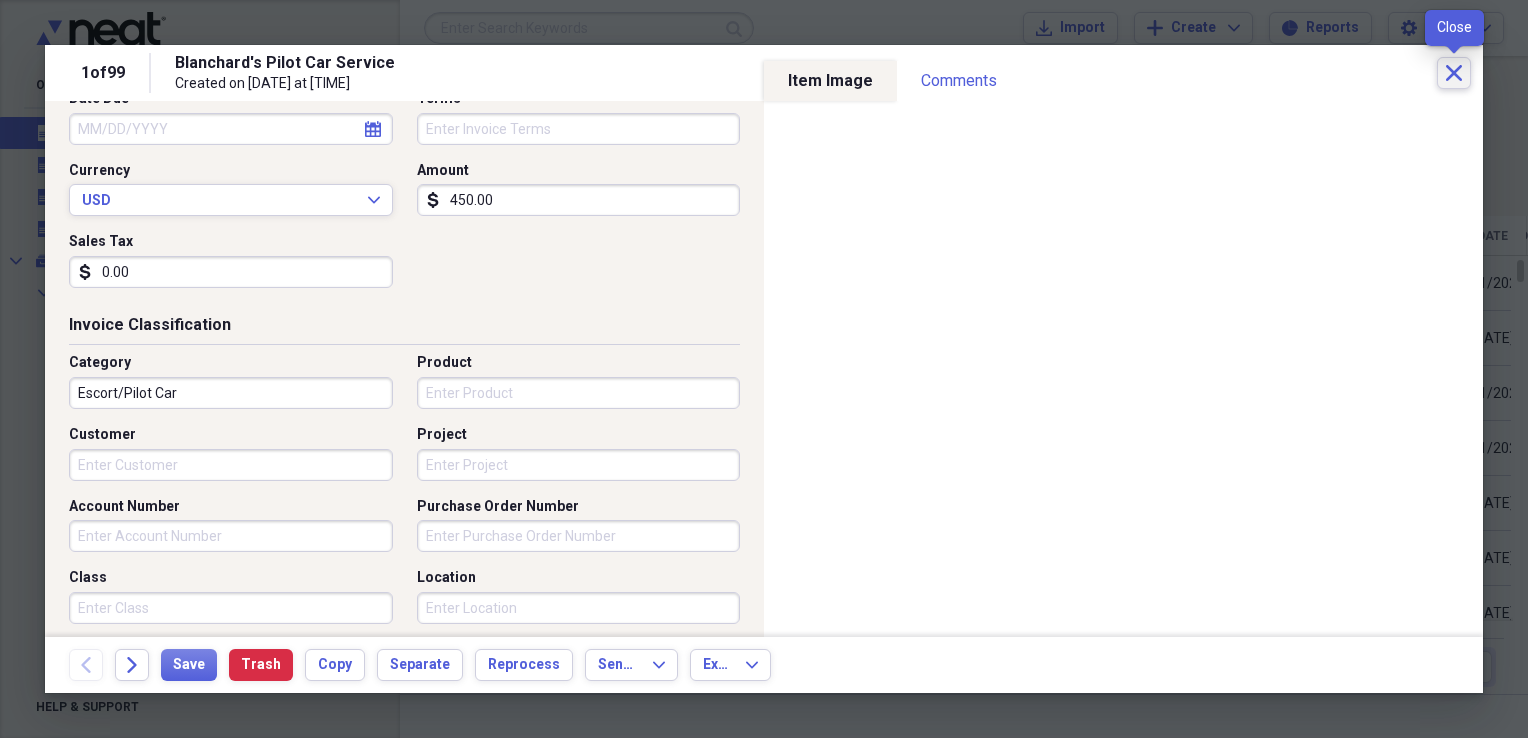 click on "Close" at bounding box center [1454, 73] 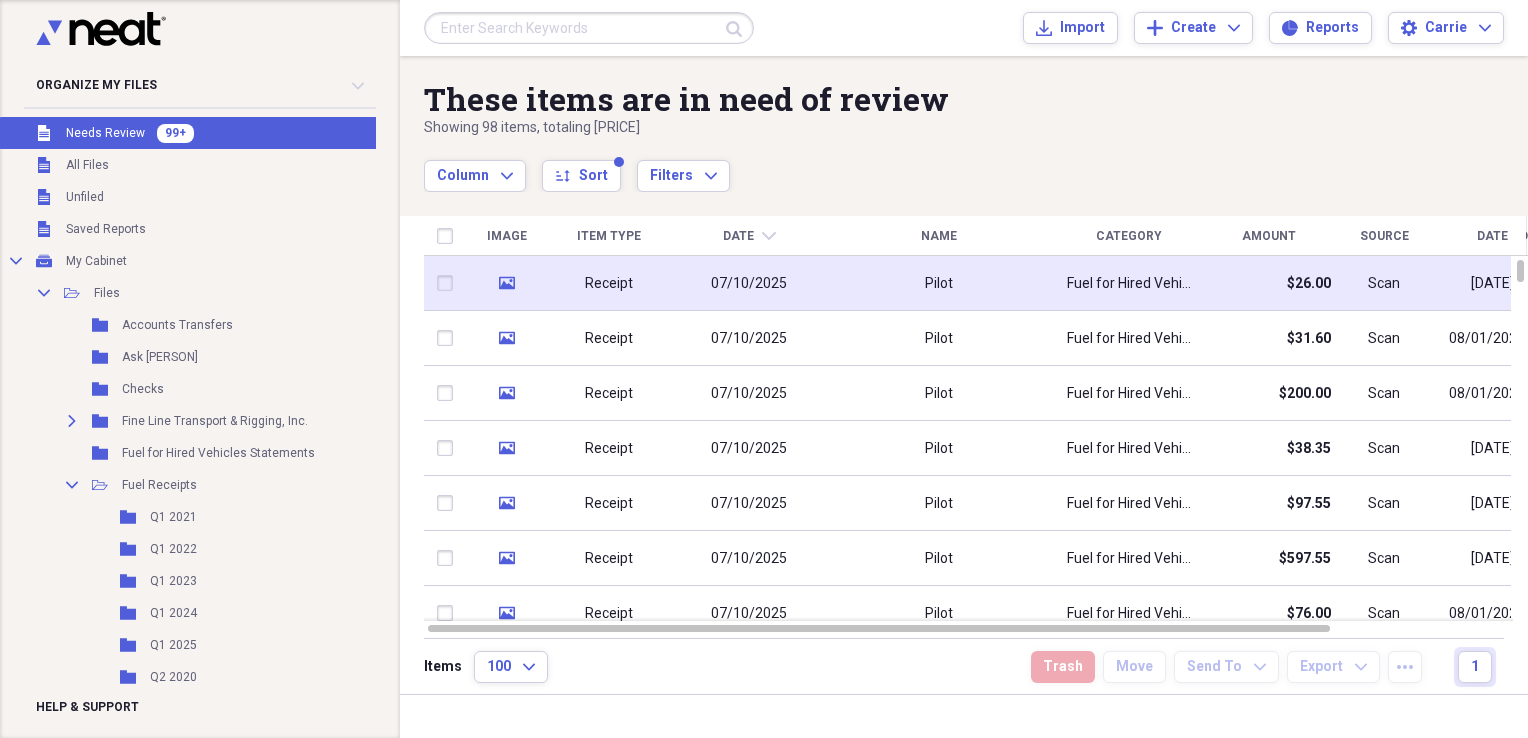 click on "Pilot" at bounding box center [939, 283] 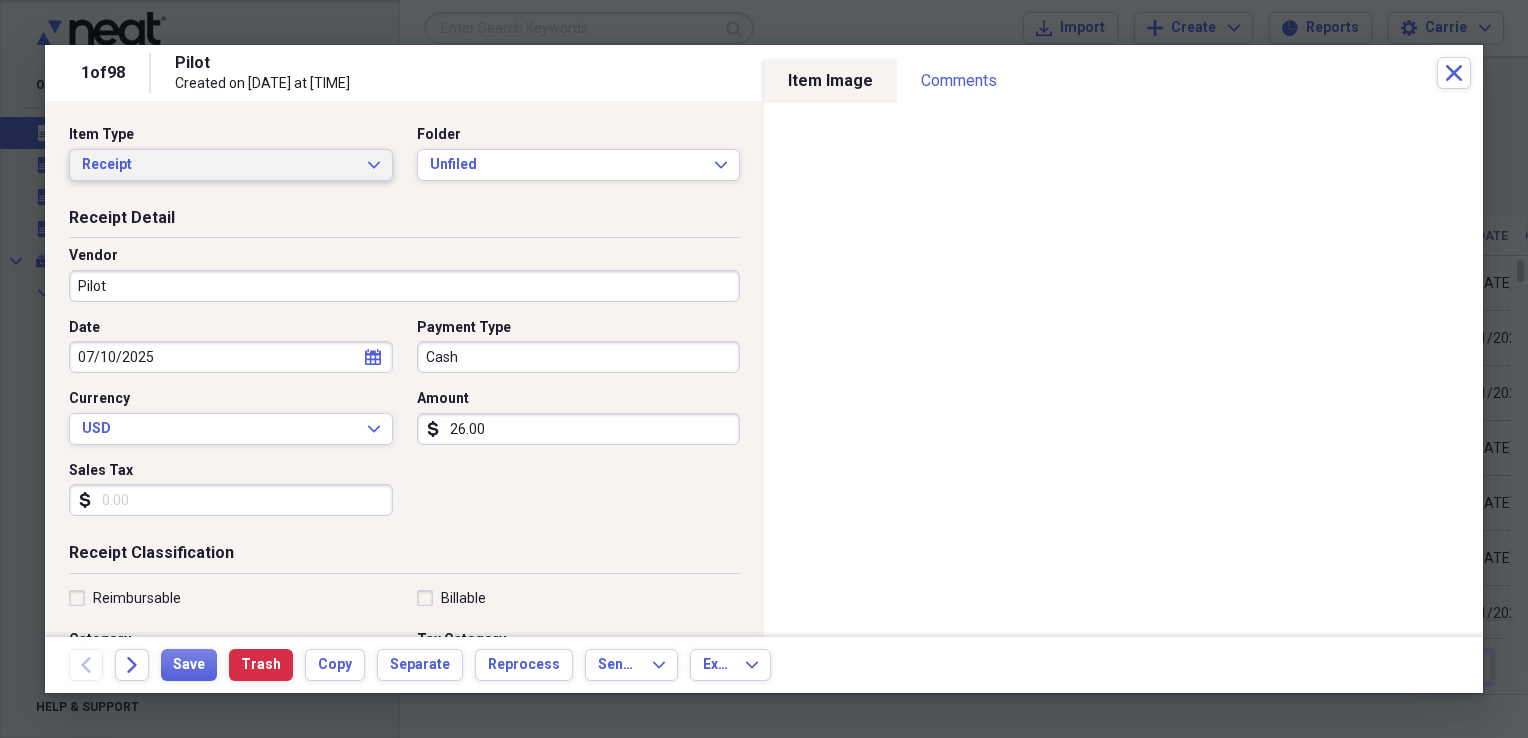 click on "Receipt Expand" at bounding box center [231, 165] 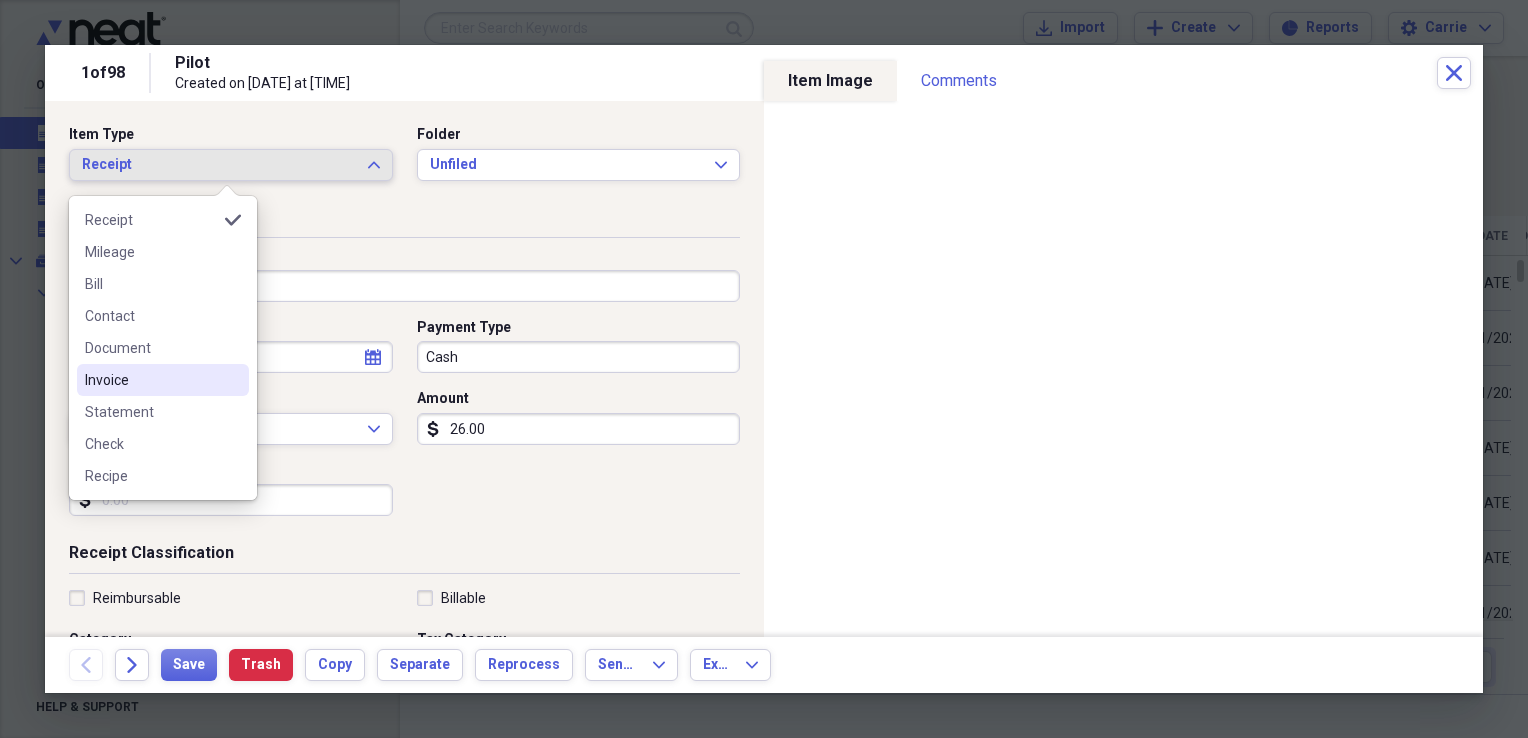 click on "Invoice" at bounding box center (151, 380) 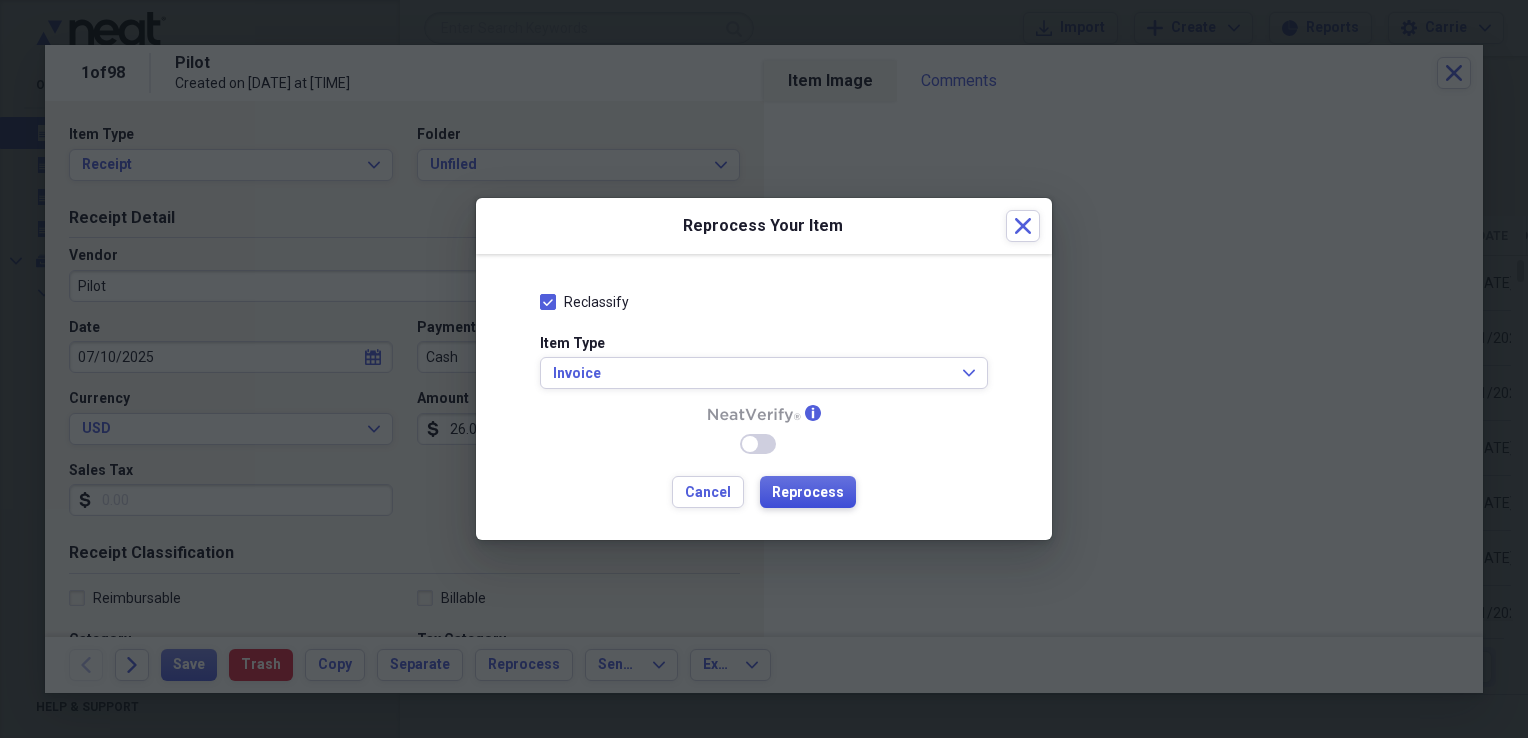 click on "Reprocess" at bounding box center (808, 493) 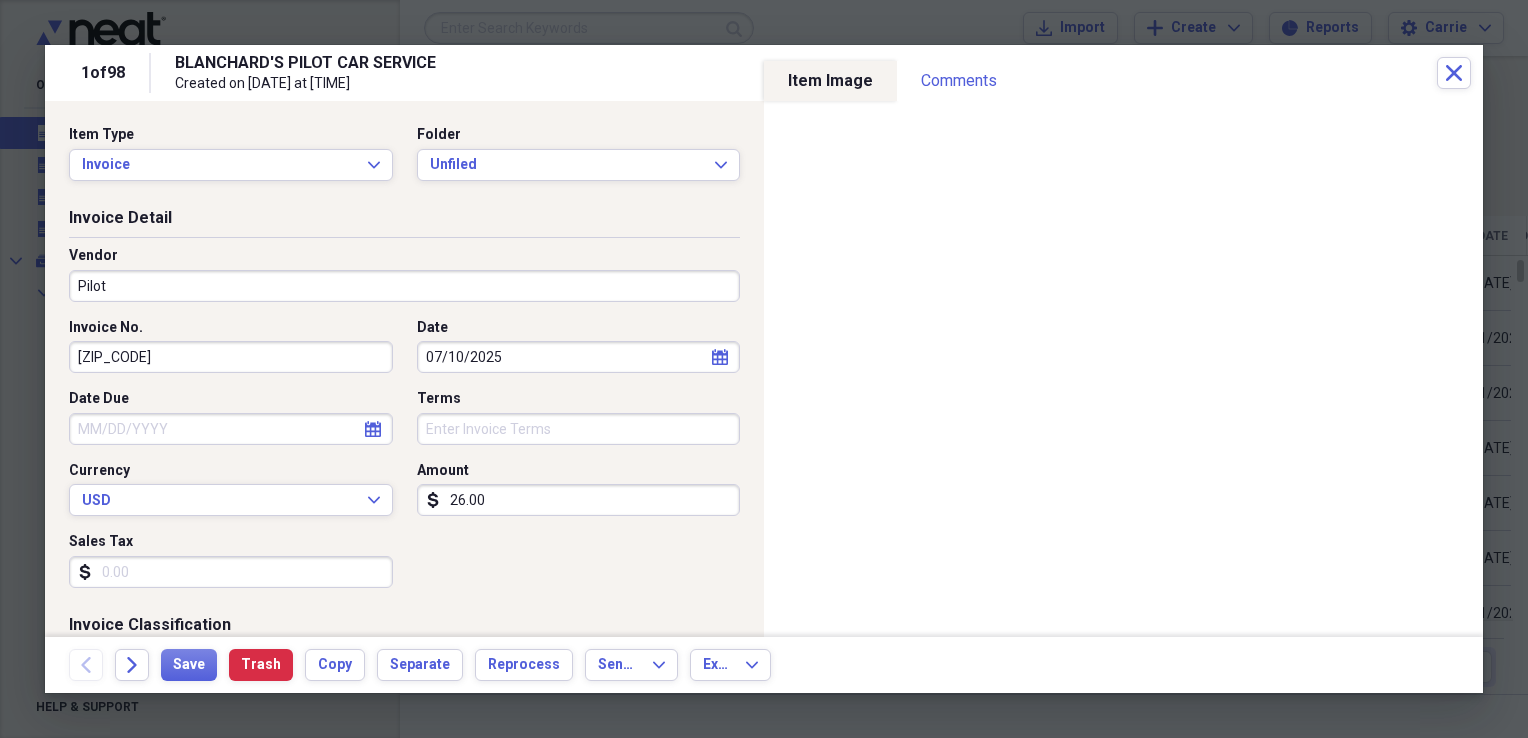 type on "[ZIP_CODE]" 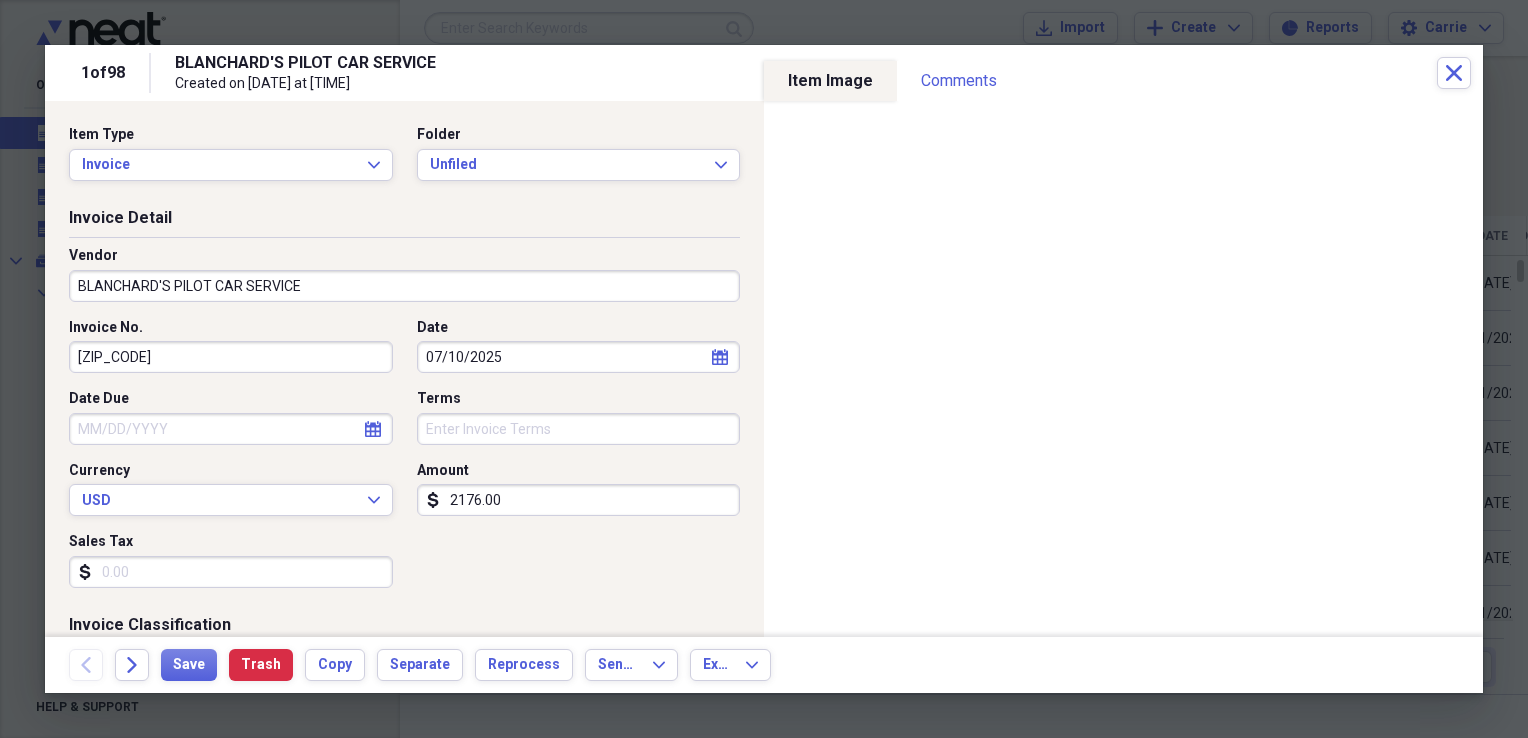 click on "BLANCHARD'S PILOT CAR SERVICE" at bounding box center [404, 286] 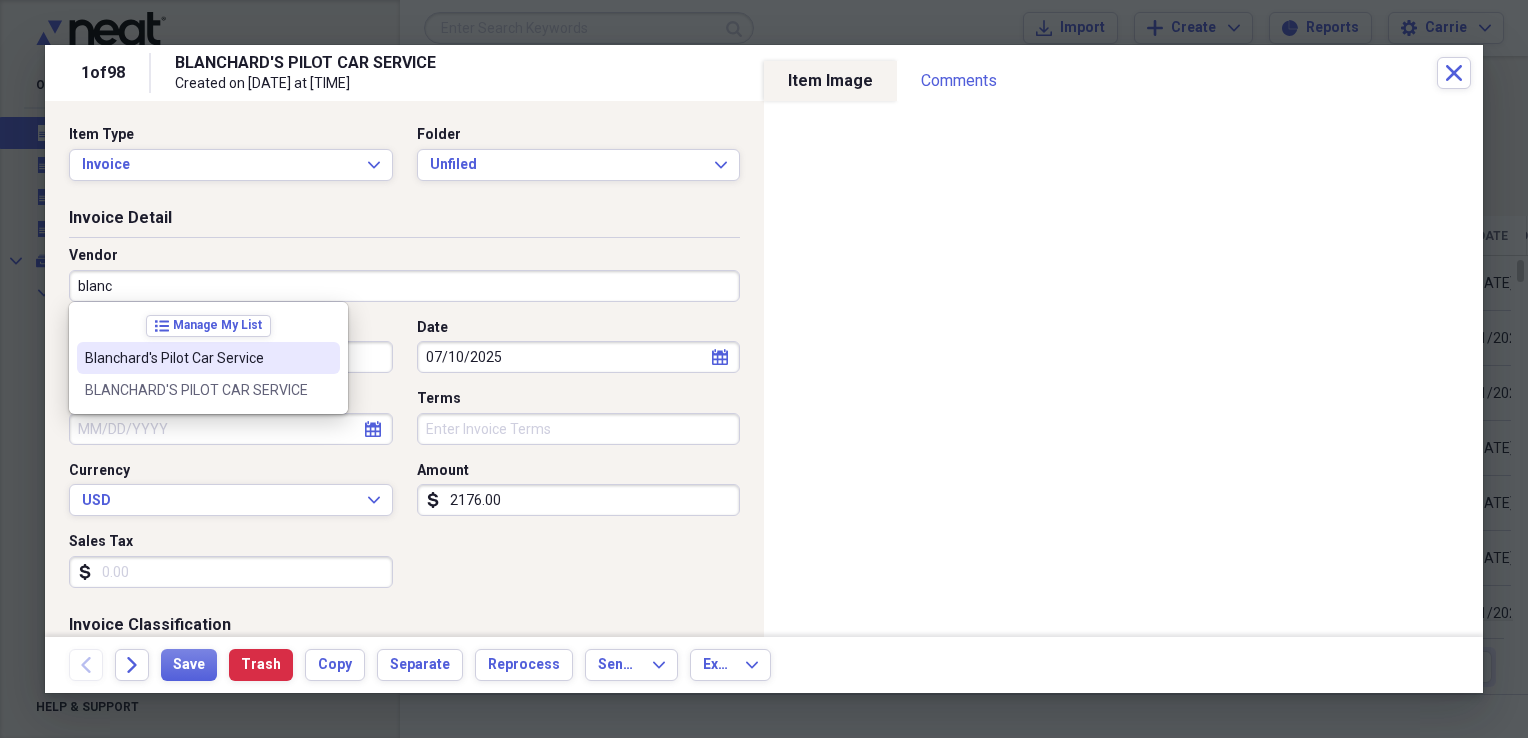 click on "Blanchard's Pilot Car Service" at bounding box center (208, 358) 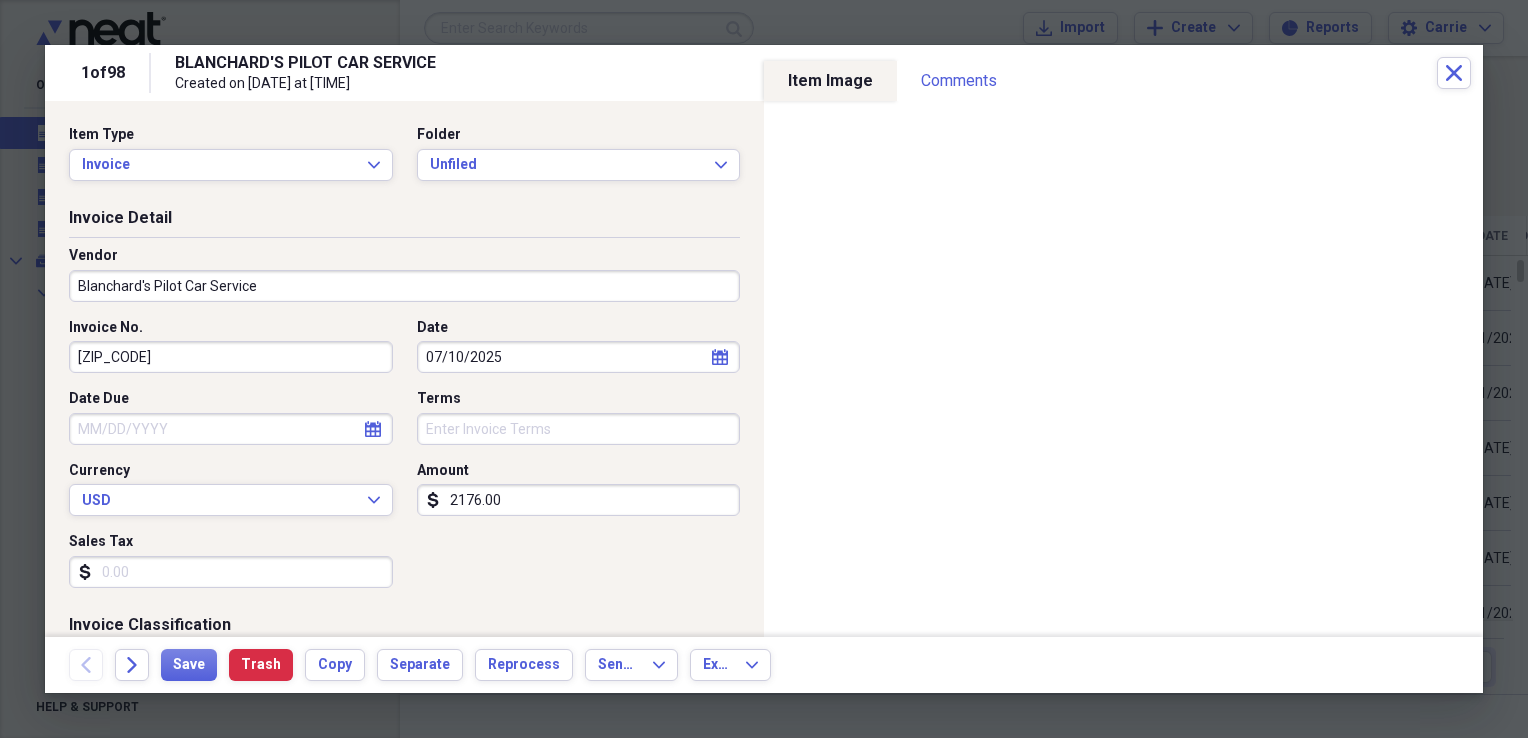 type on "Escort/Pilot Car" 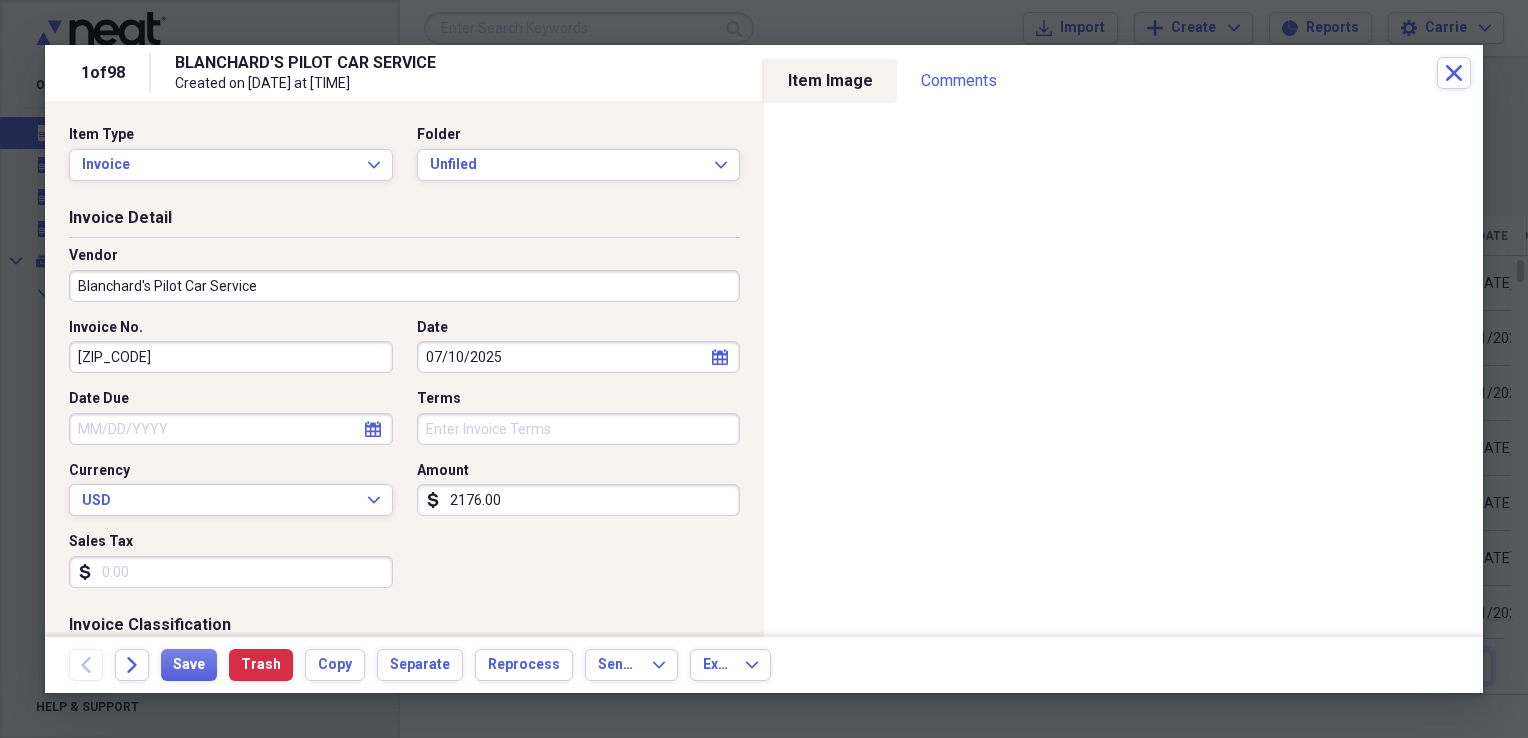 click on "07/10/2025" at bounding box center [579, 357] 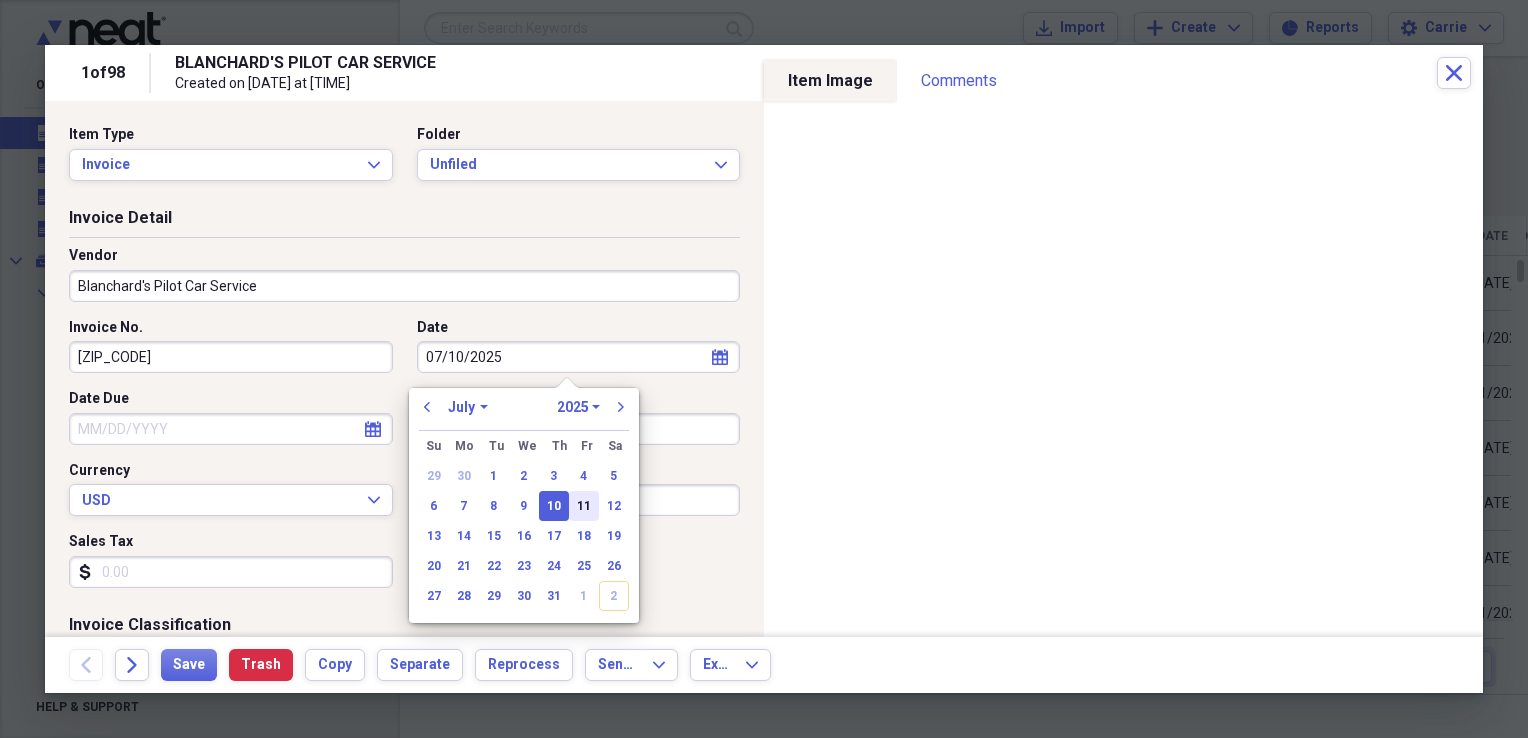 click on "11" at bounding box center [584, 506] 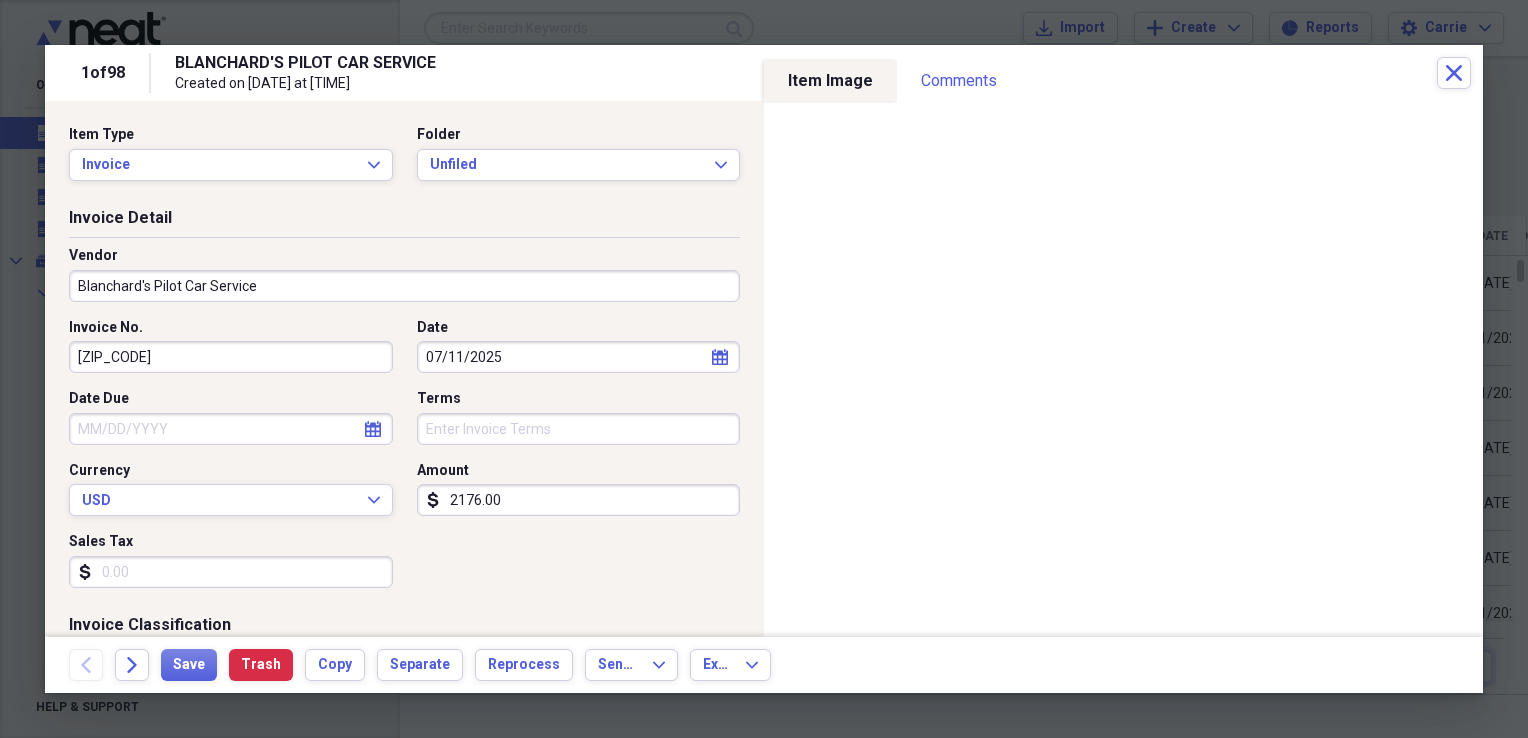 click on "Sales Tax" at bounding box center (231, 572) 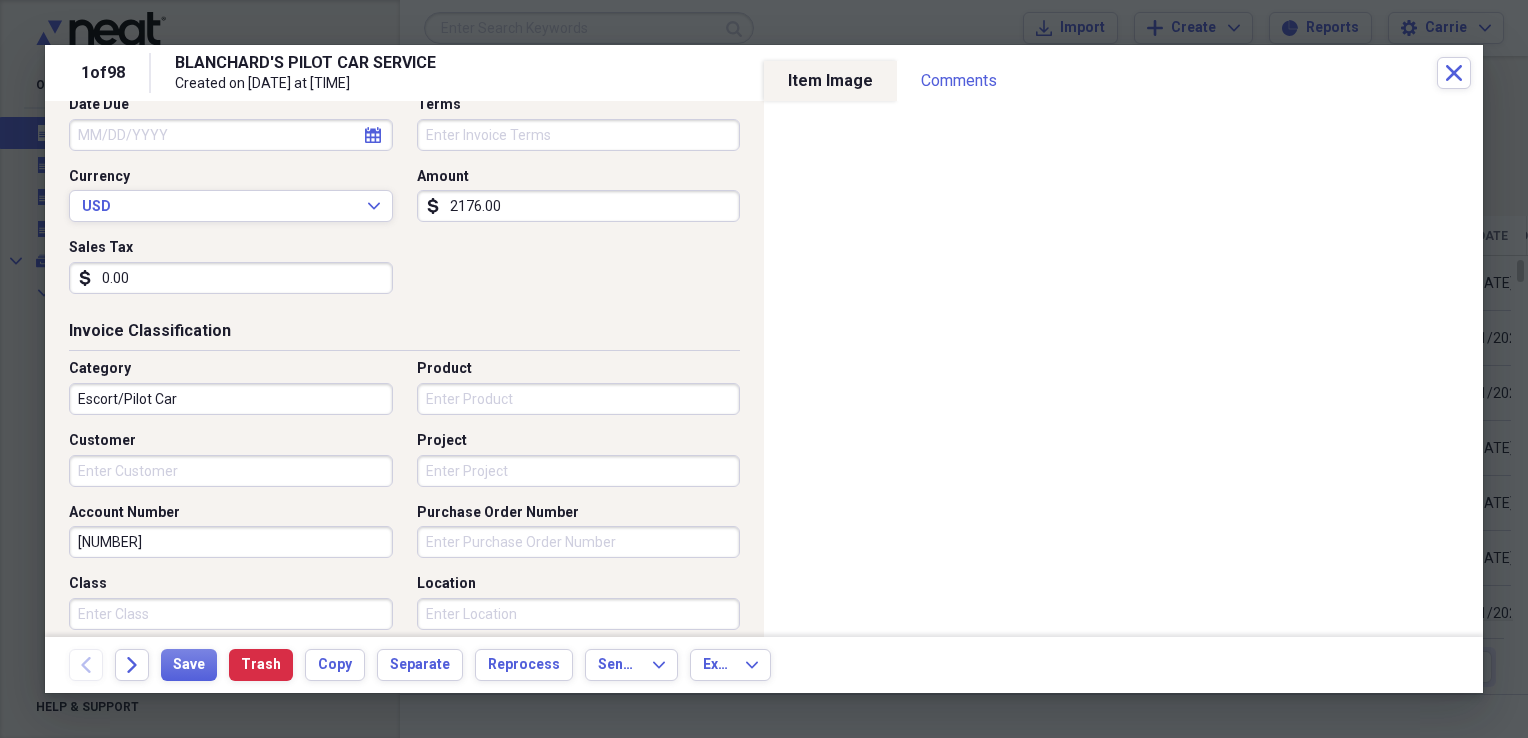 scroll, scrollTop: 300, scrollLeft: 0, axis: vertical 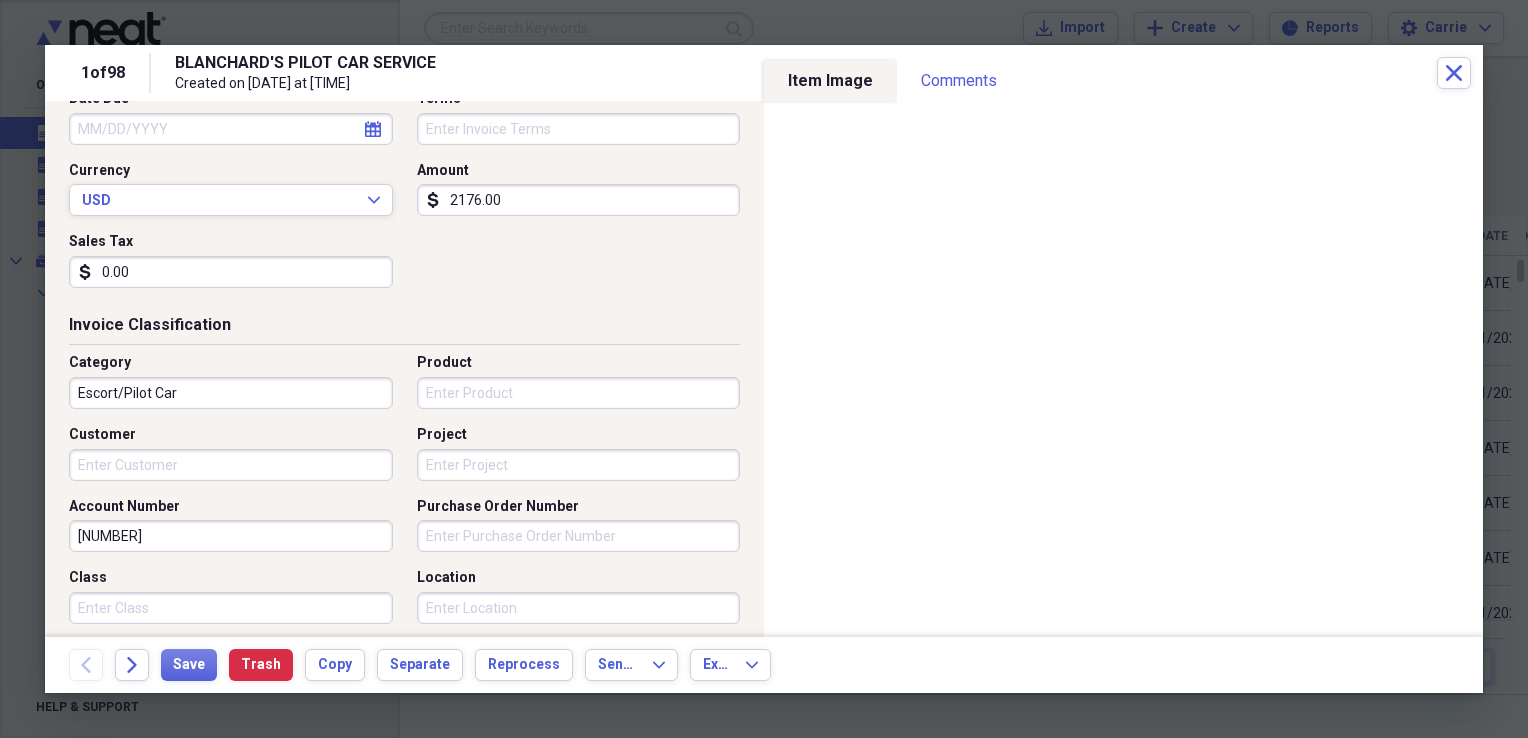 type on "0.00" 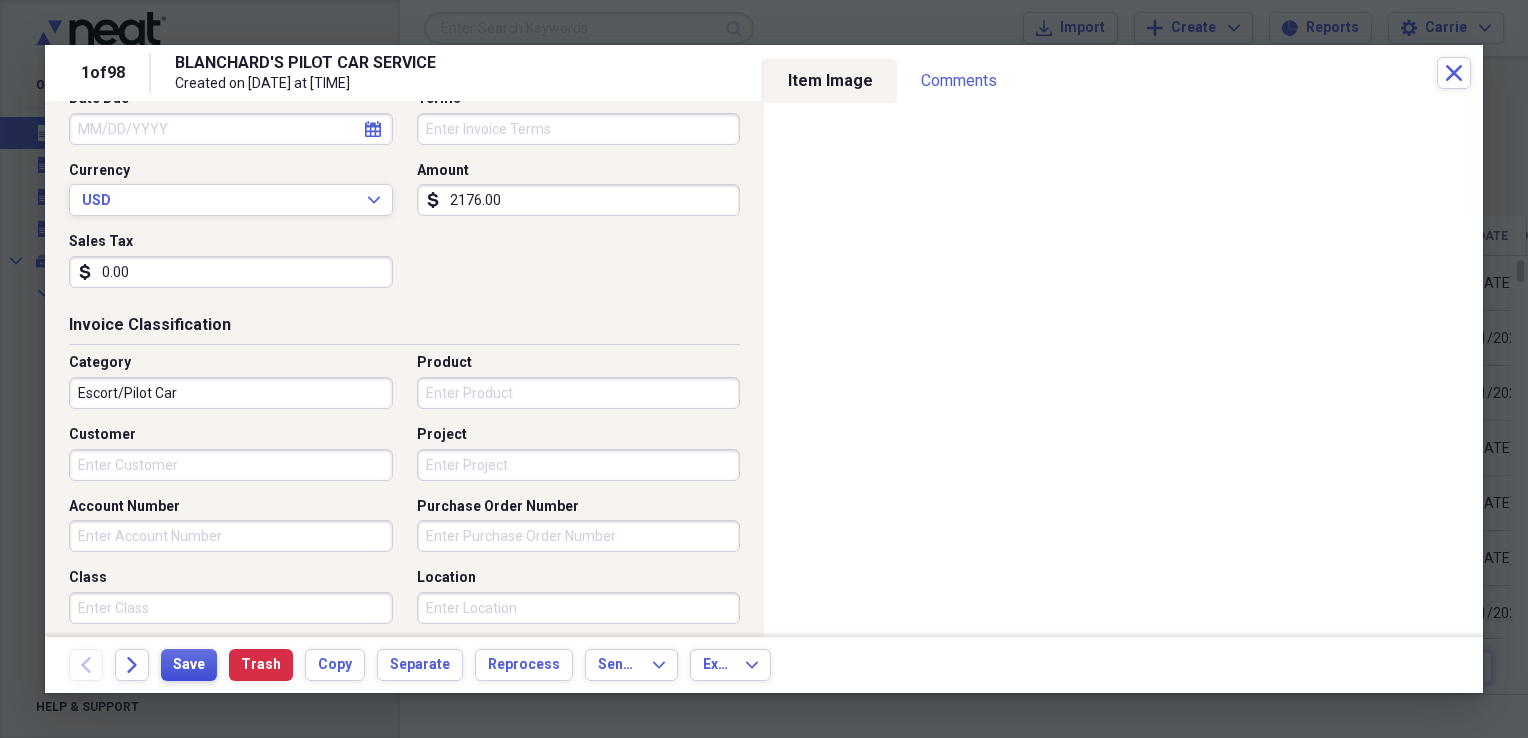 type 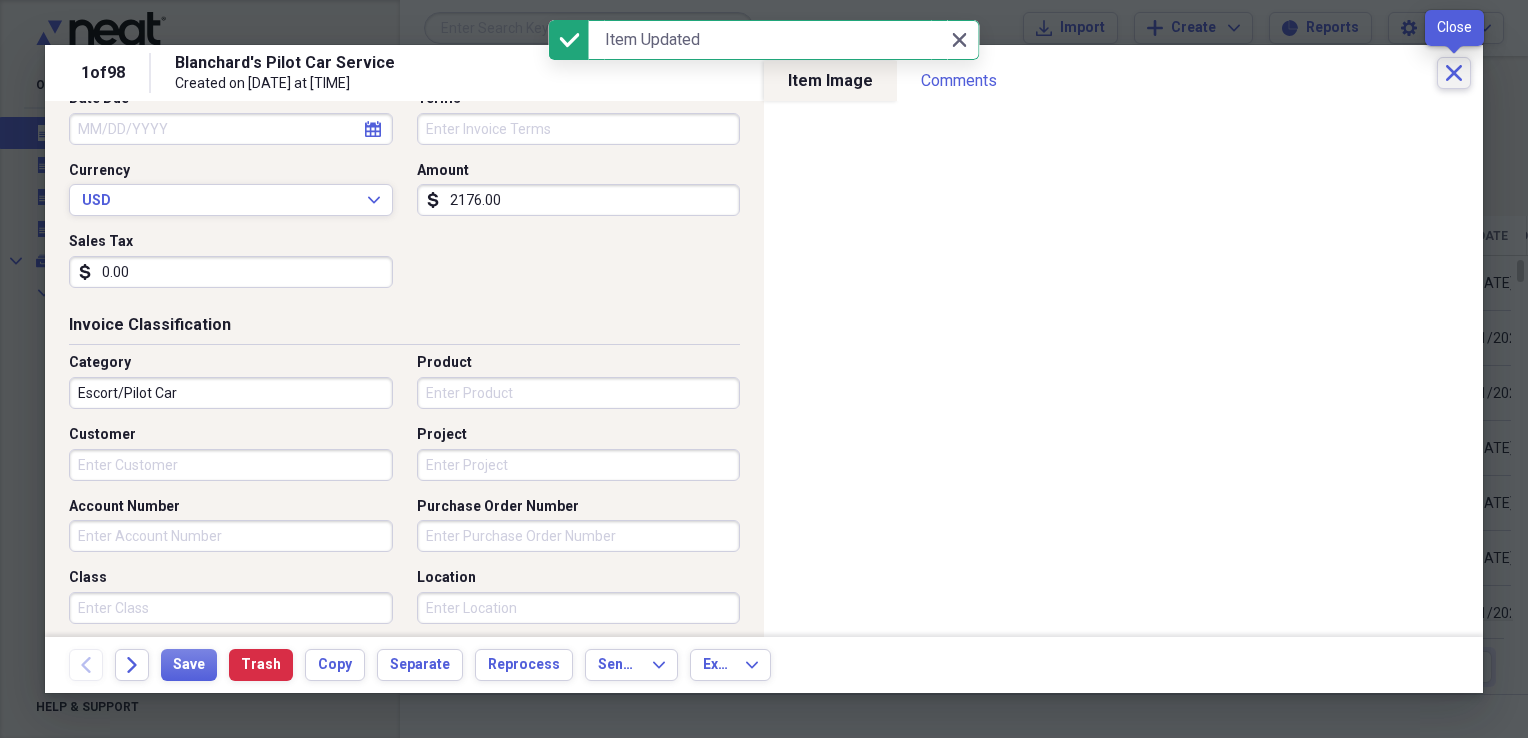click 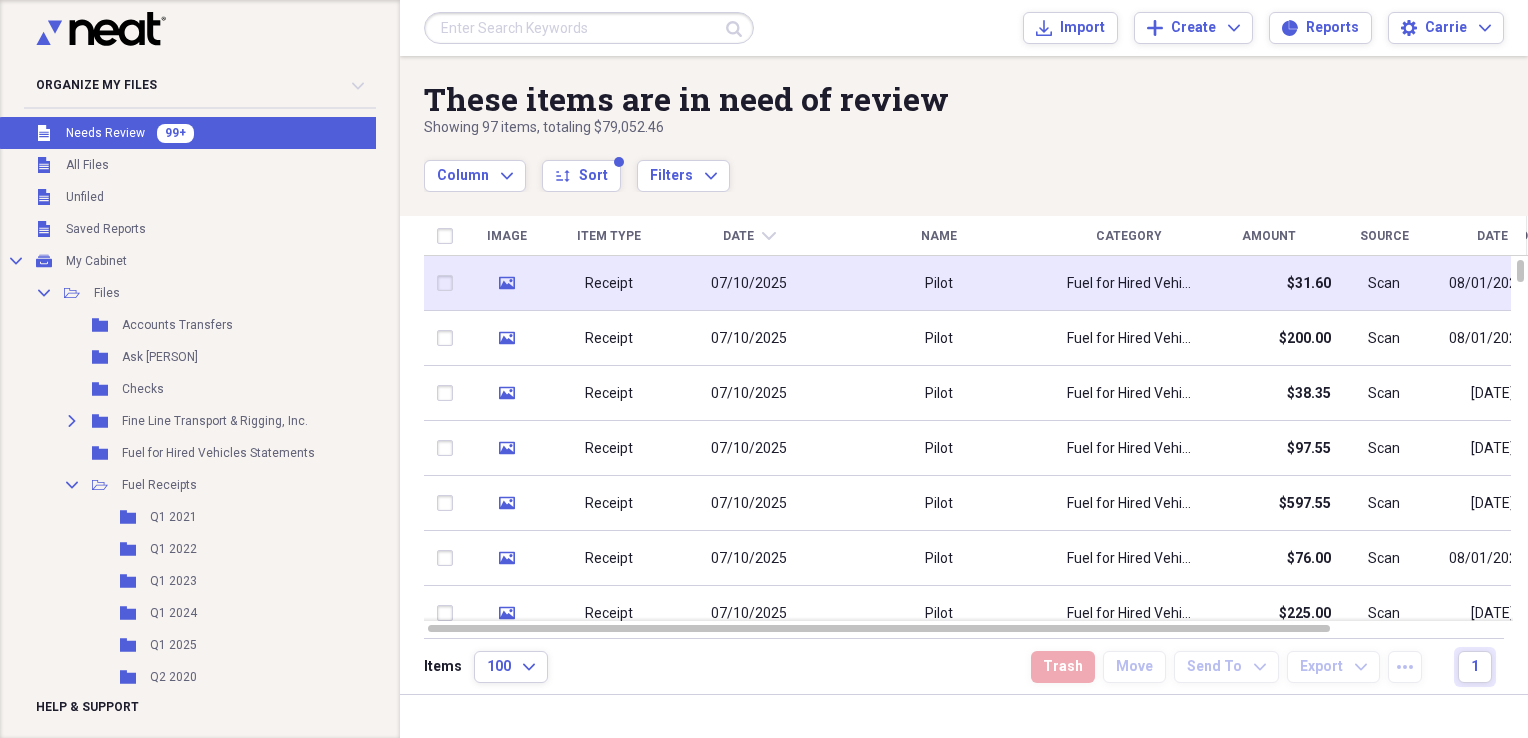 click on "Pilot" at bounding box center (939, 283) 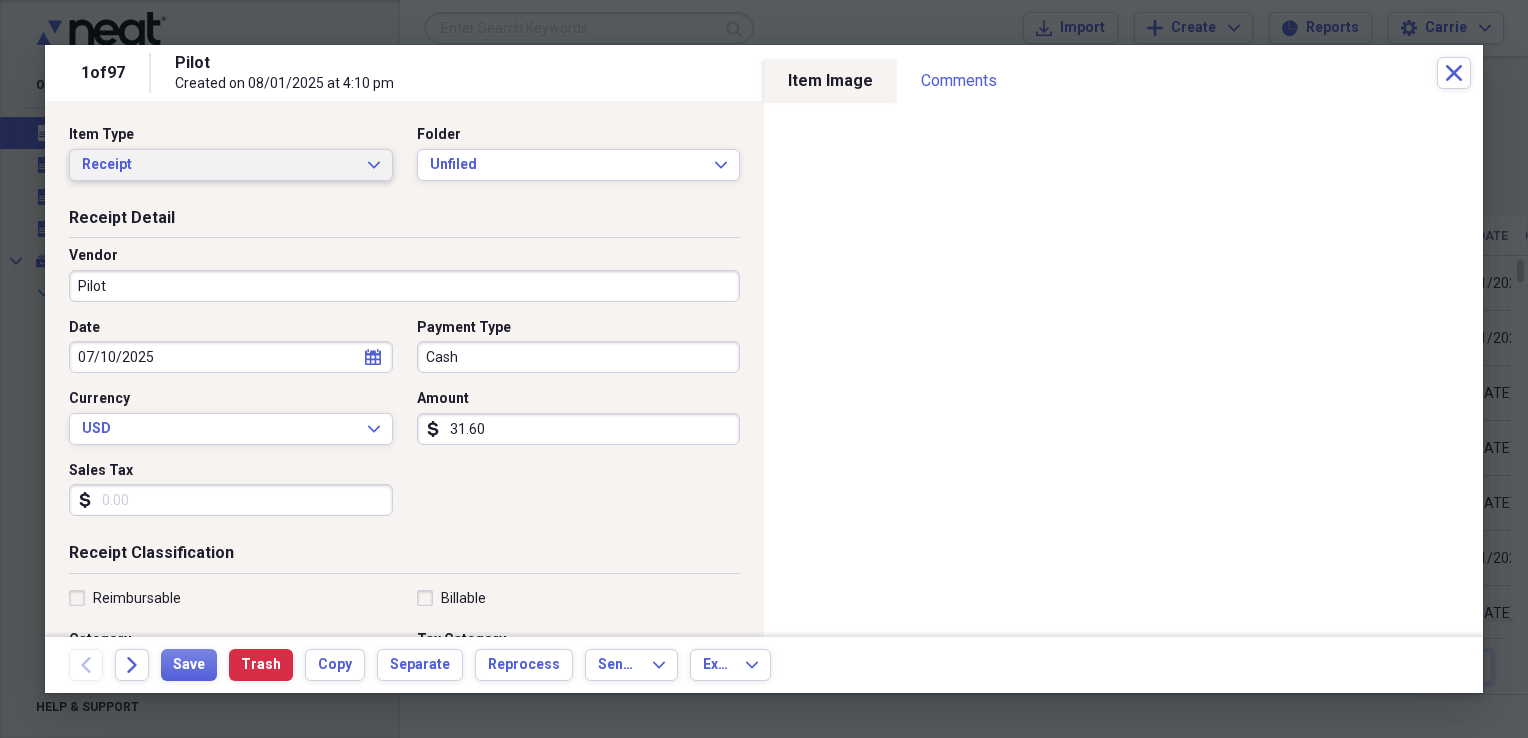 click on "Expand" 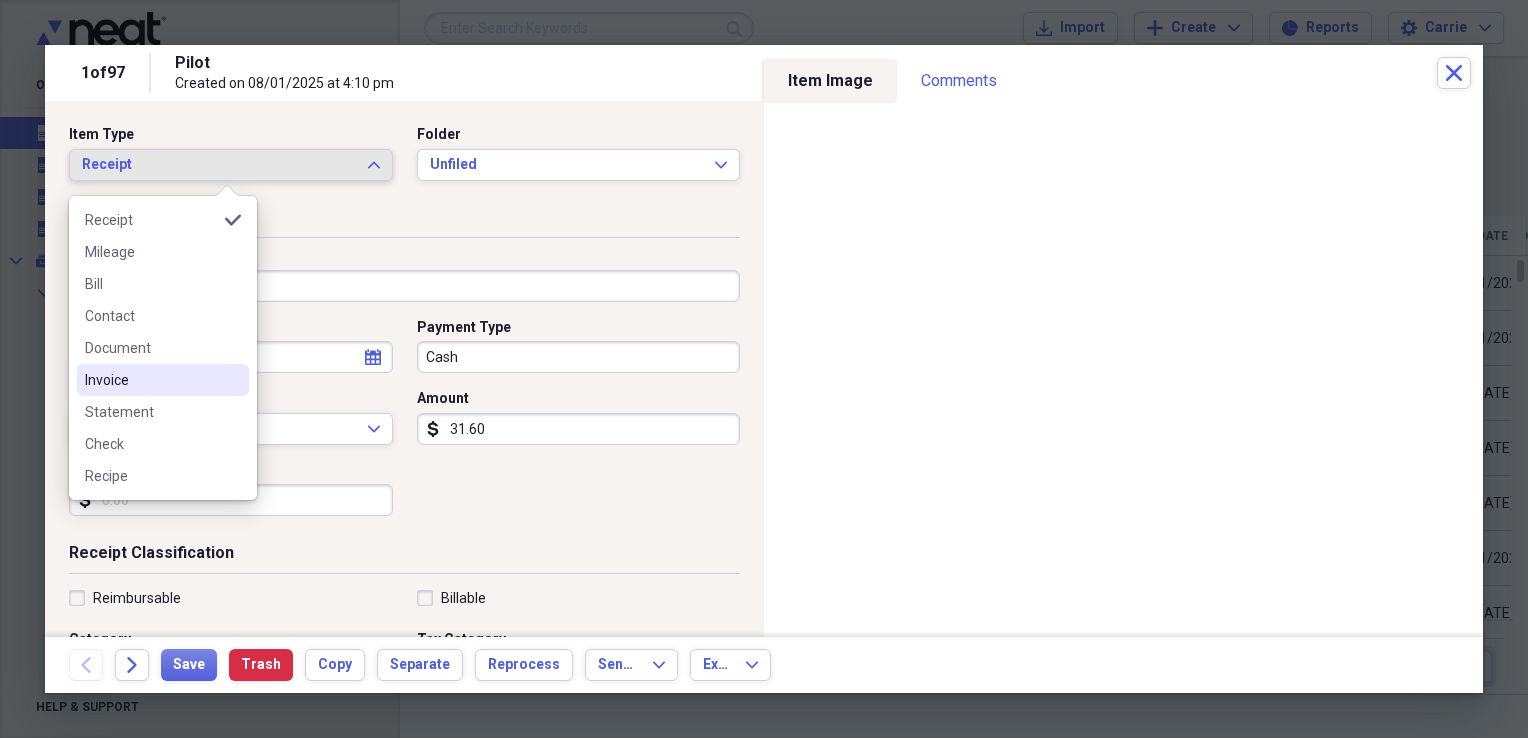 click on "Invoice" at bounding box center (151, 380) 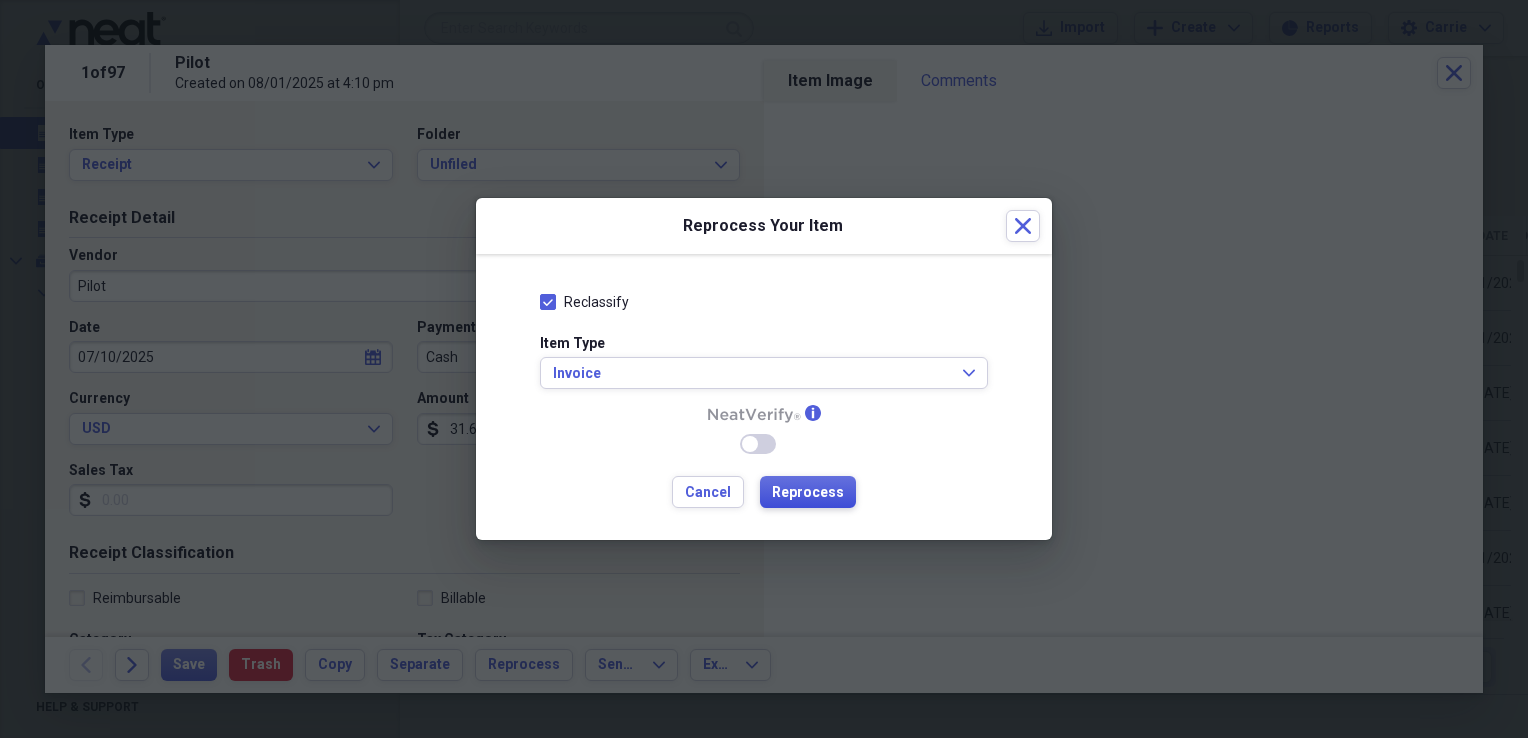 click on "Reprocess" at bounding box center [808, 493] 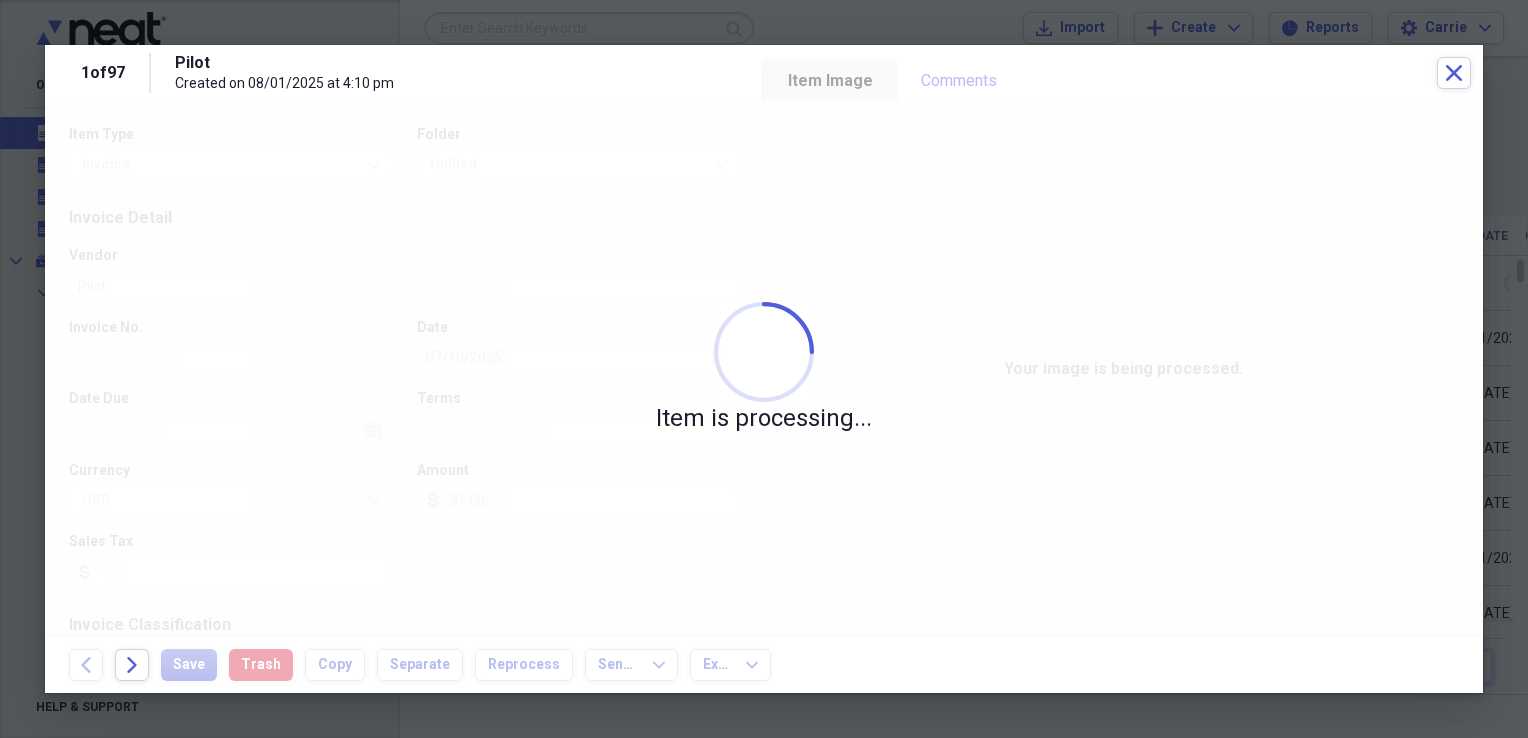 type on "[POSTAL_CODE]" 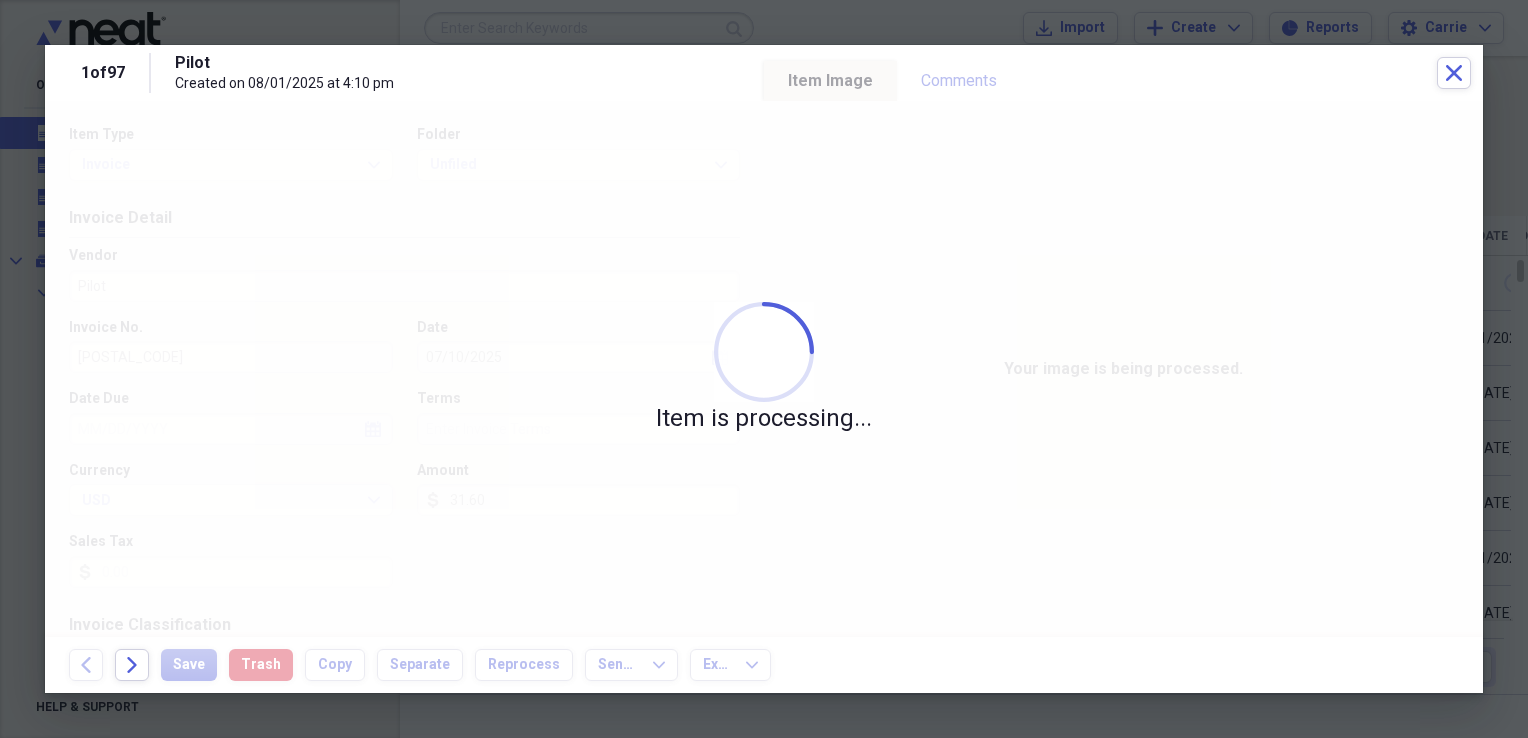 type on "BLANCHARD'S PILOT CAR SERVICE" 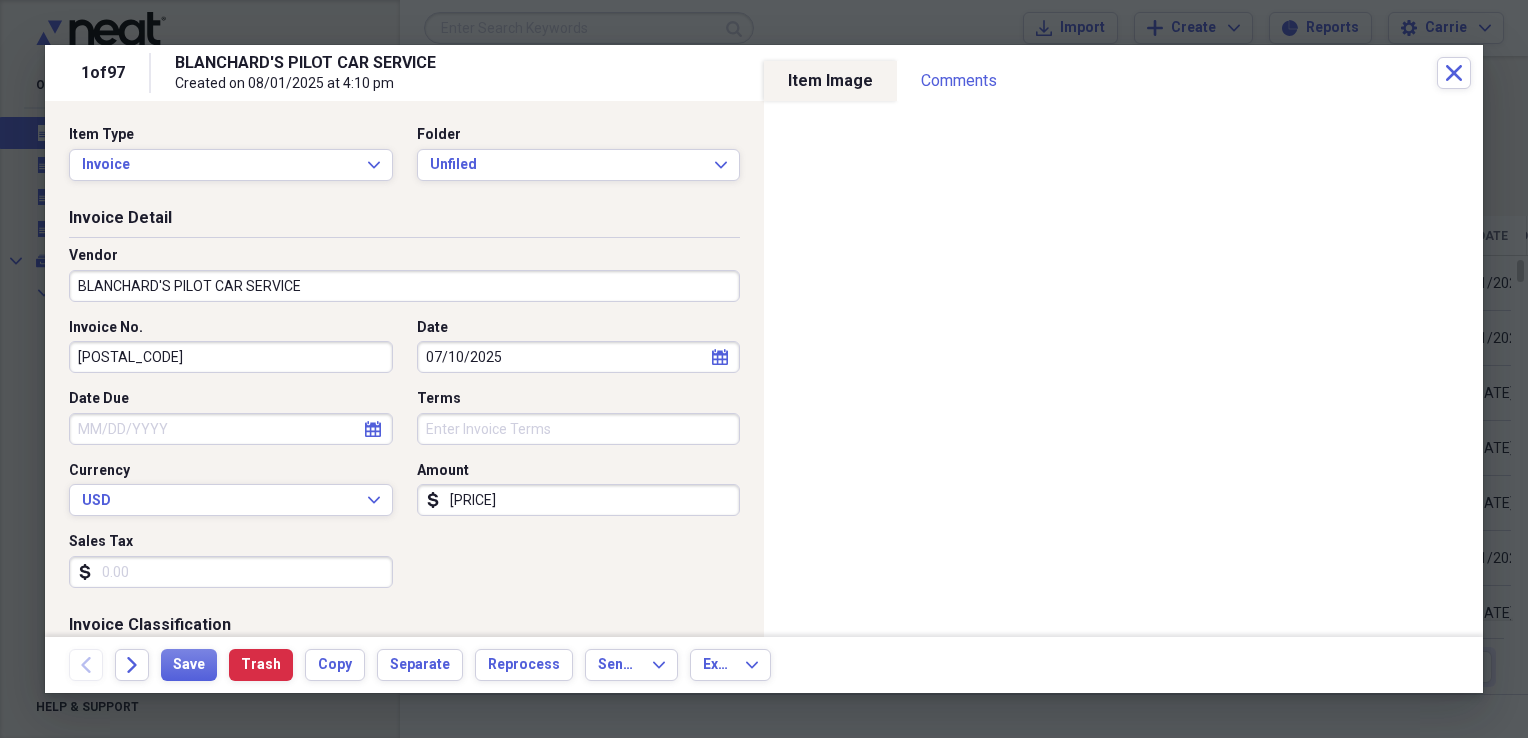 click on "BLANCHARD'S PILOT CAR SERVICE" at bounding box center [404, 286] 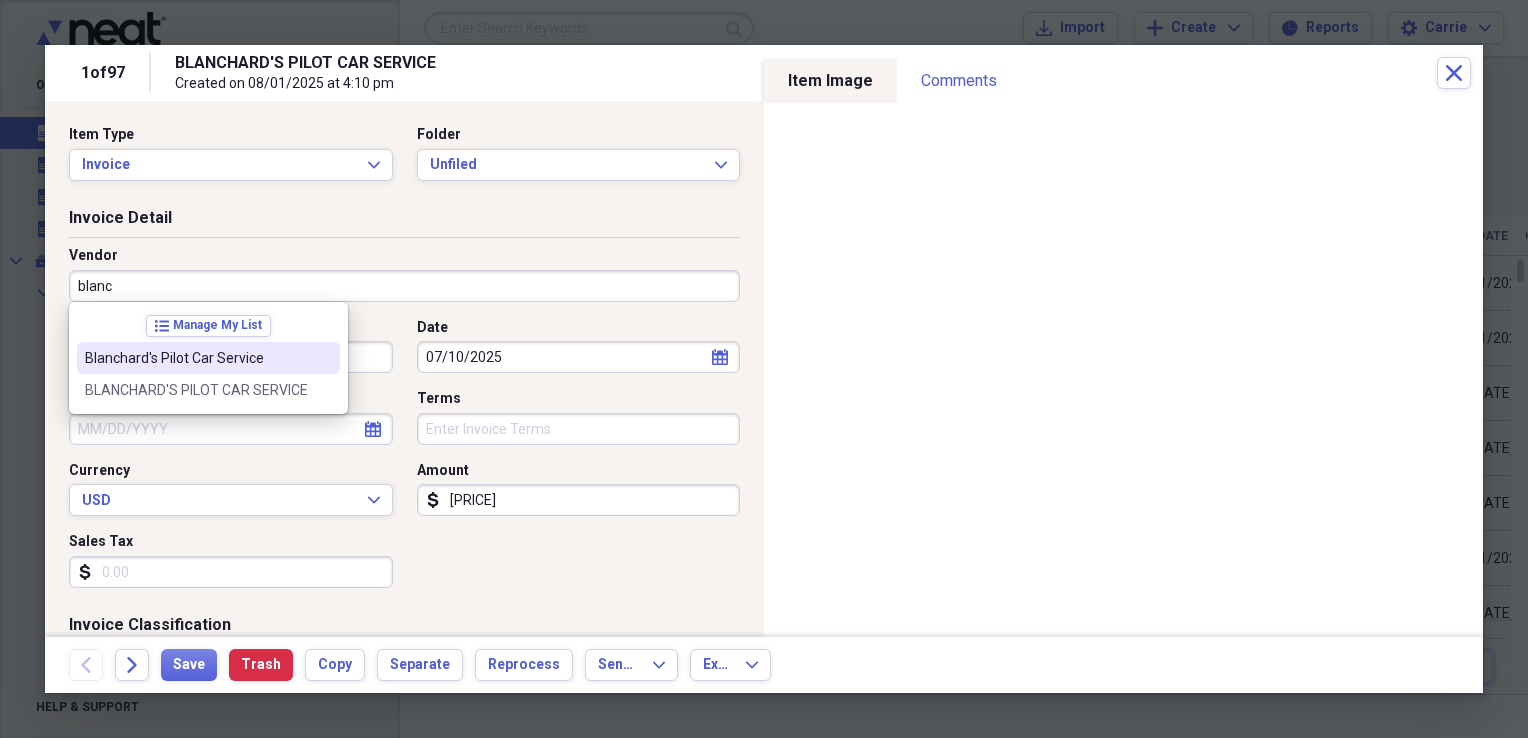 click on "Blanchard's Pilot Car Service" at bounding box center [196, 358] 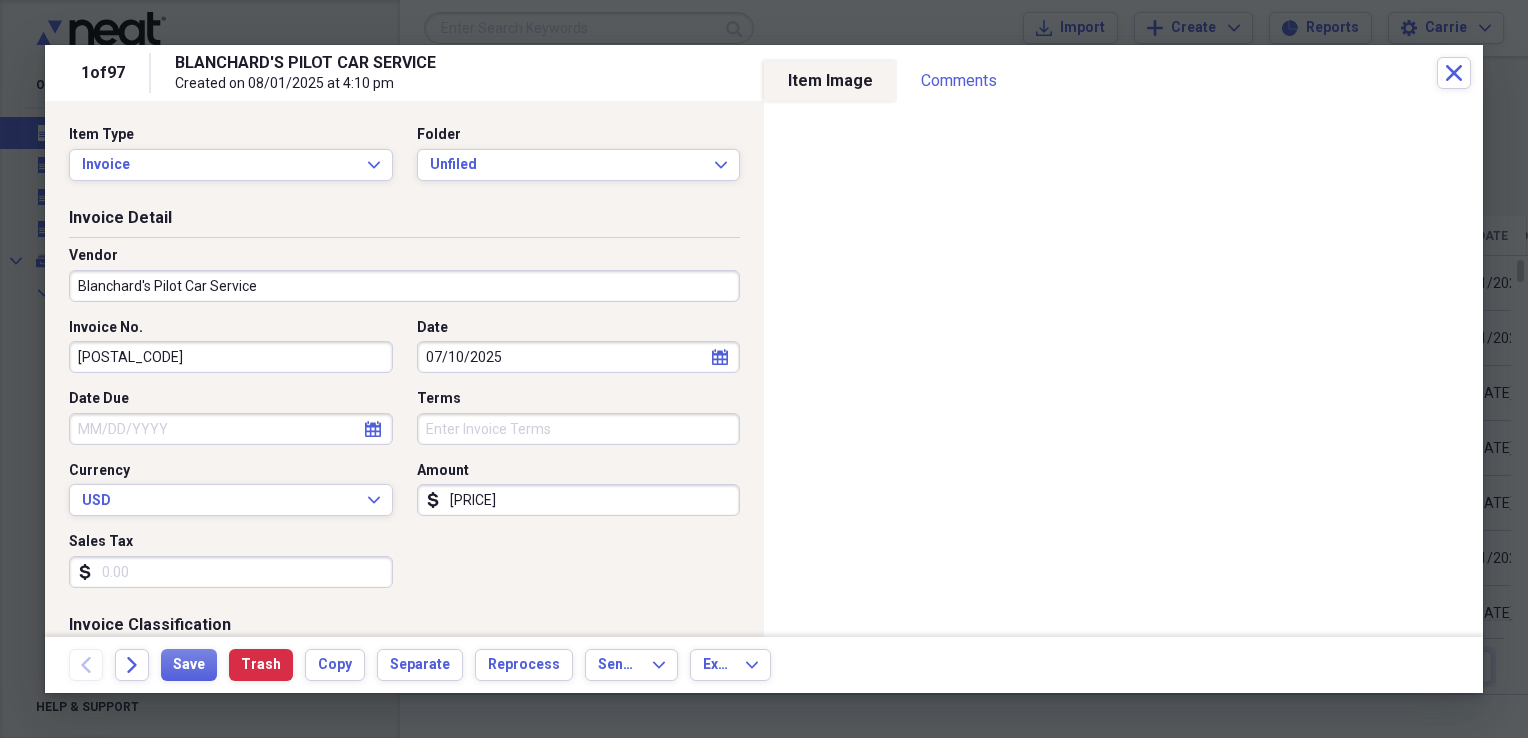 type on "Escort/Pilot Car" 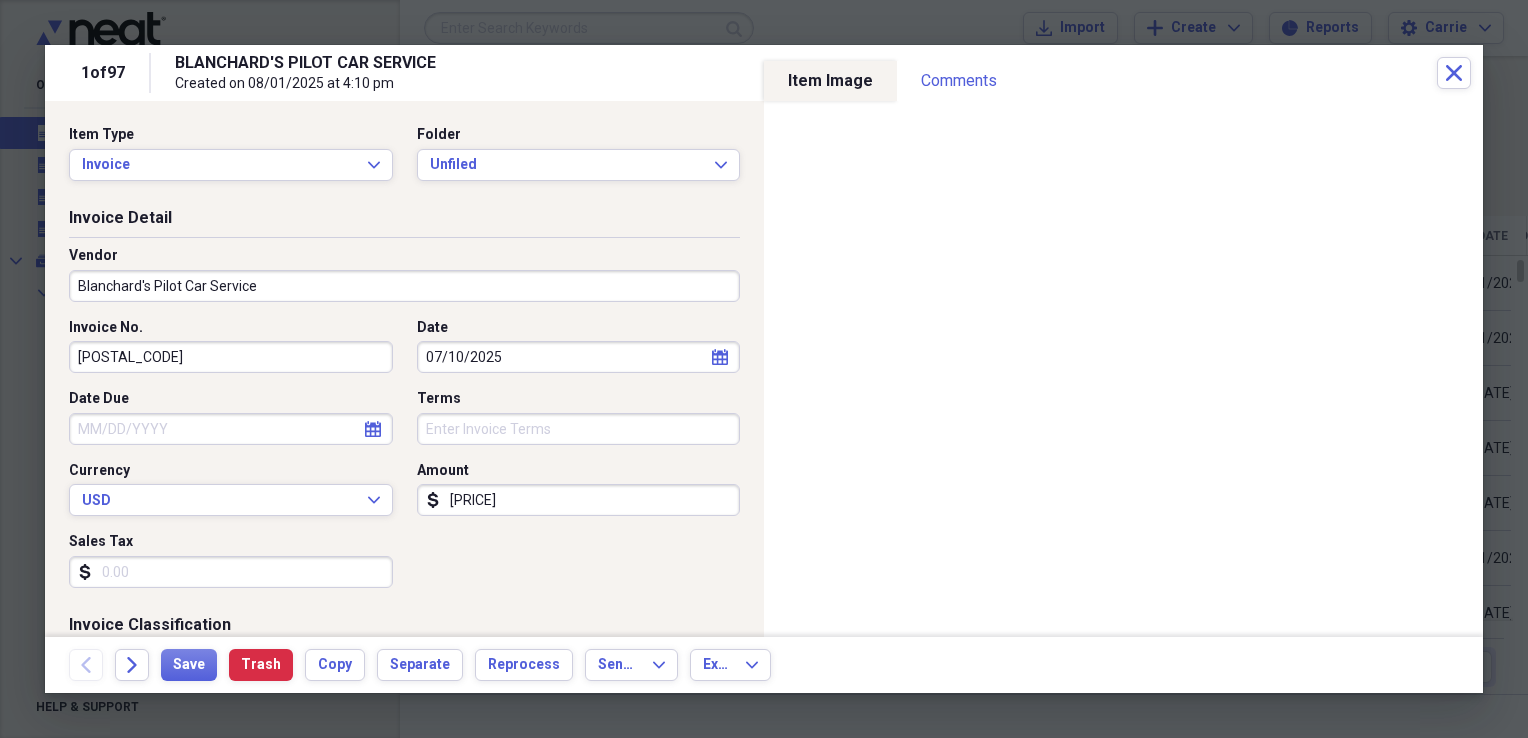 select on "6" 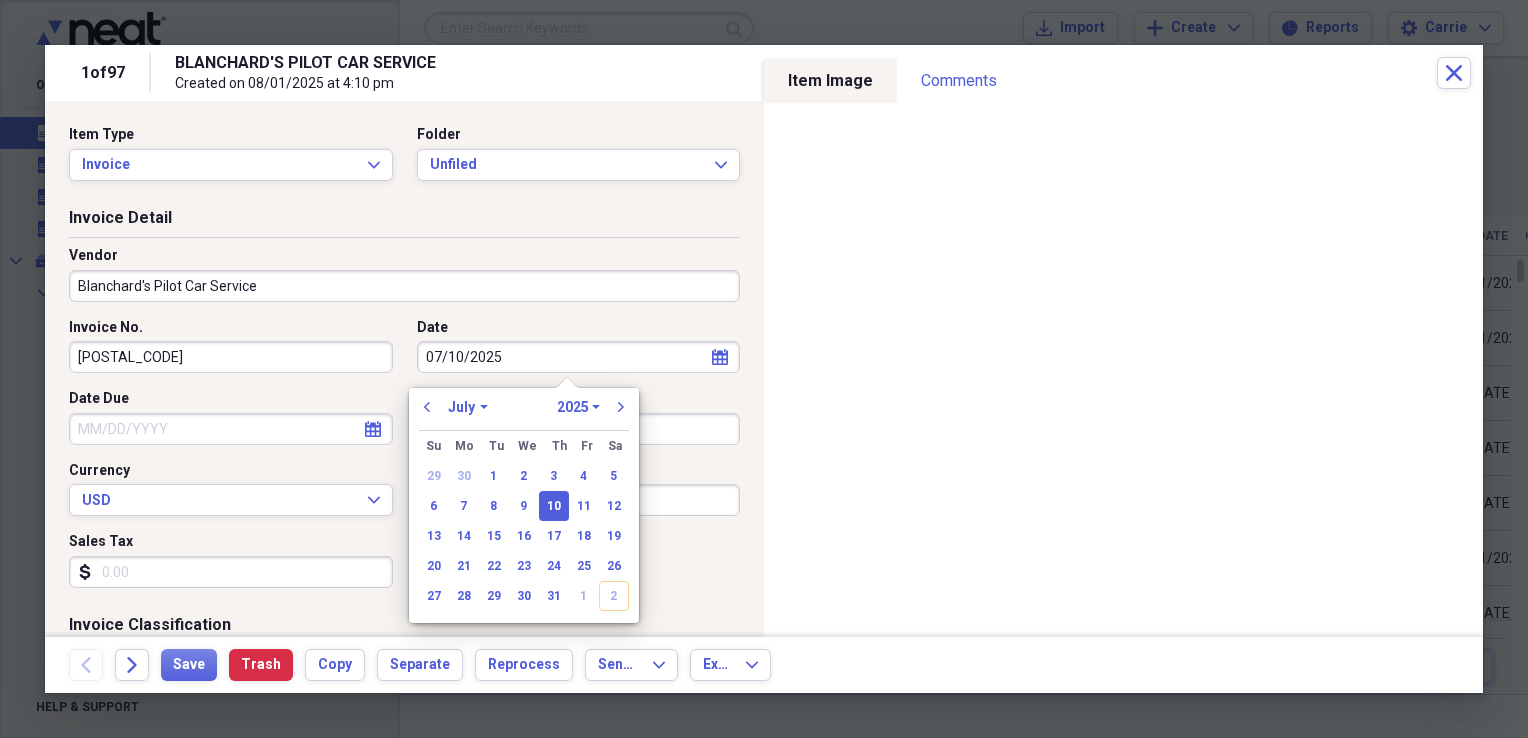 click on "07/10/2025" at bounding box center [579, 357] 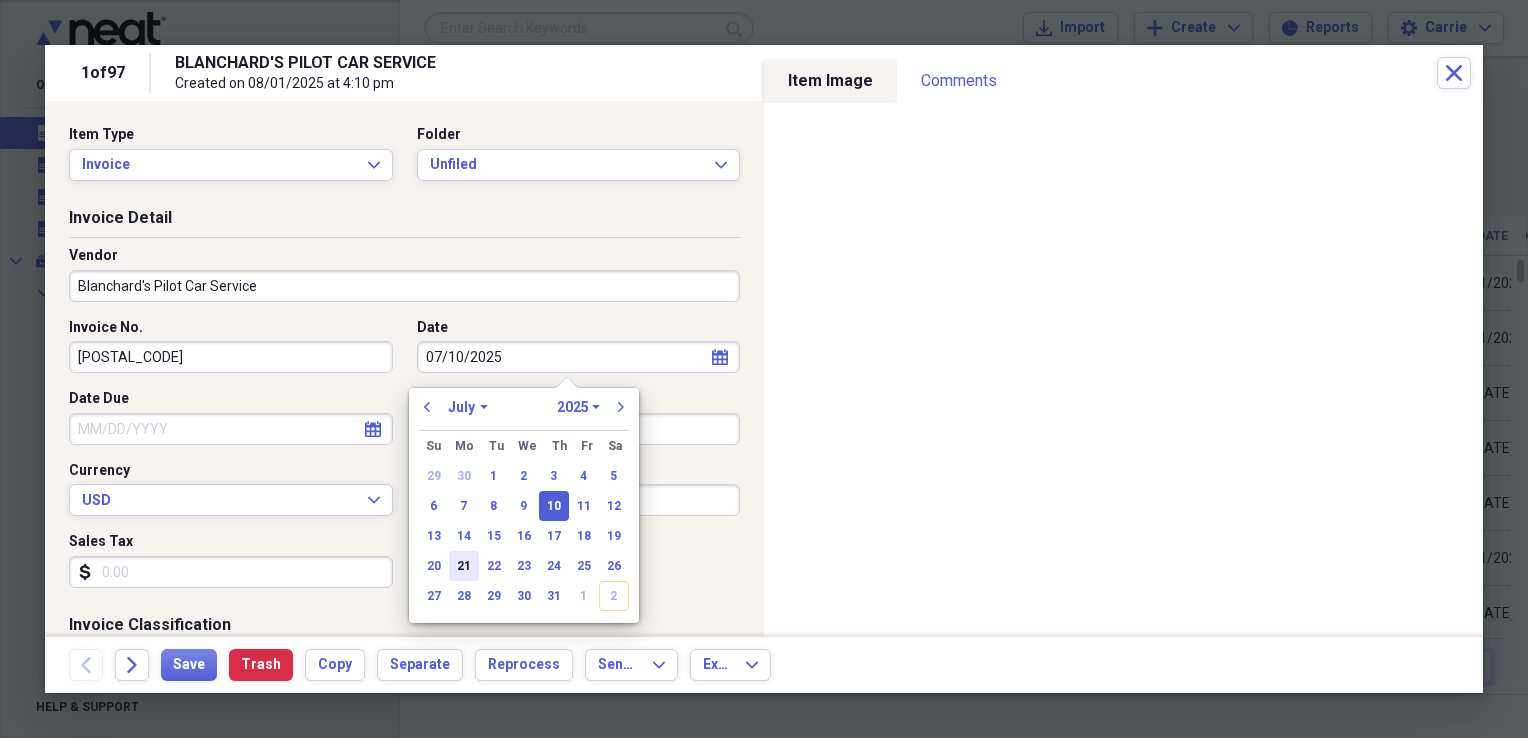 click on "21" at bounding box center (464, 566) 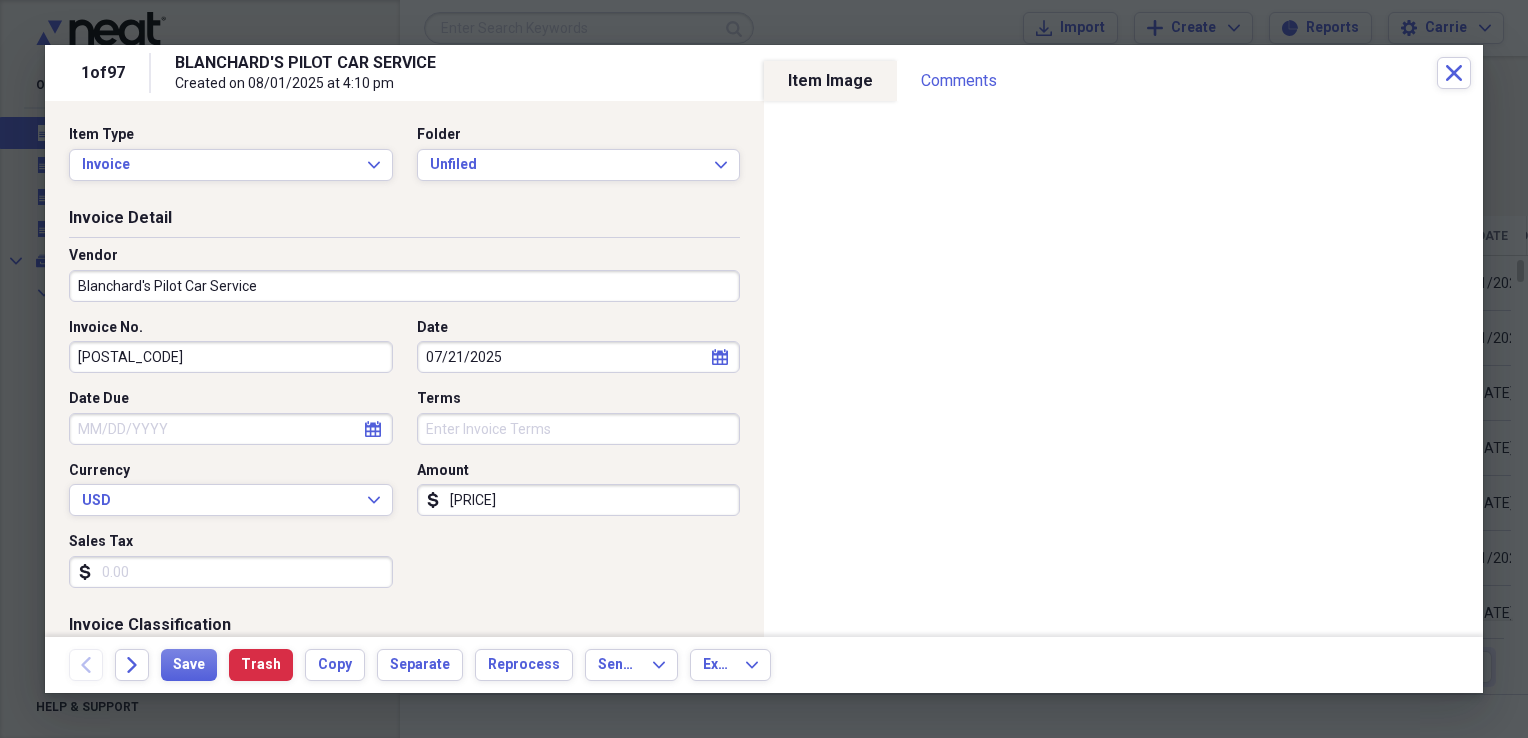 click on "Sales Tax" at bounding box center (231, 572) 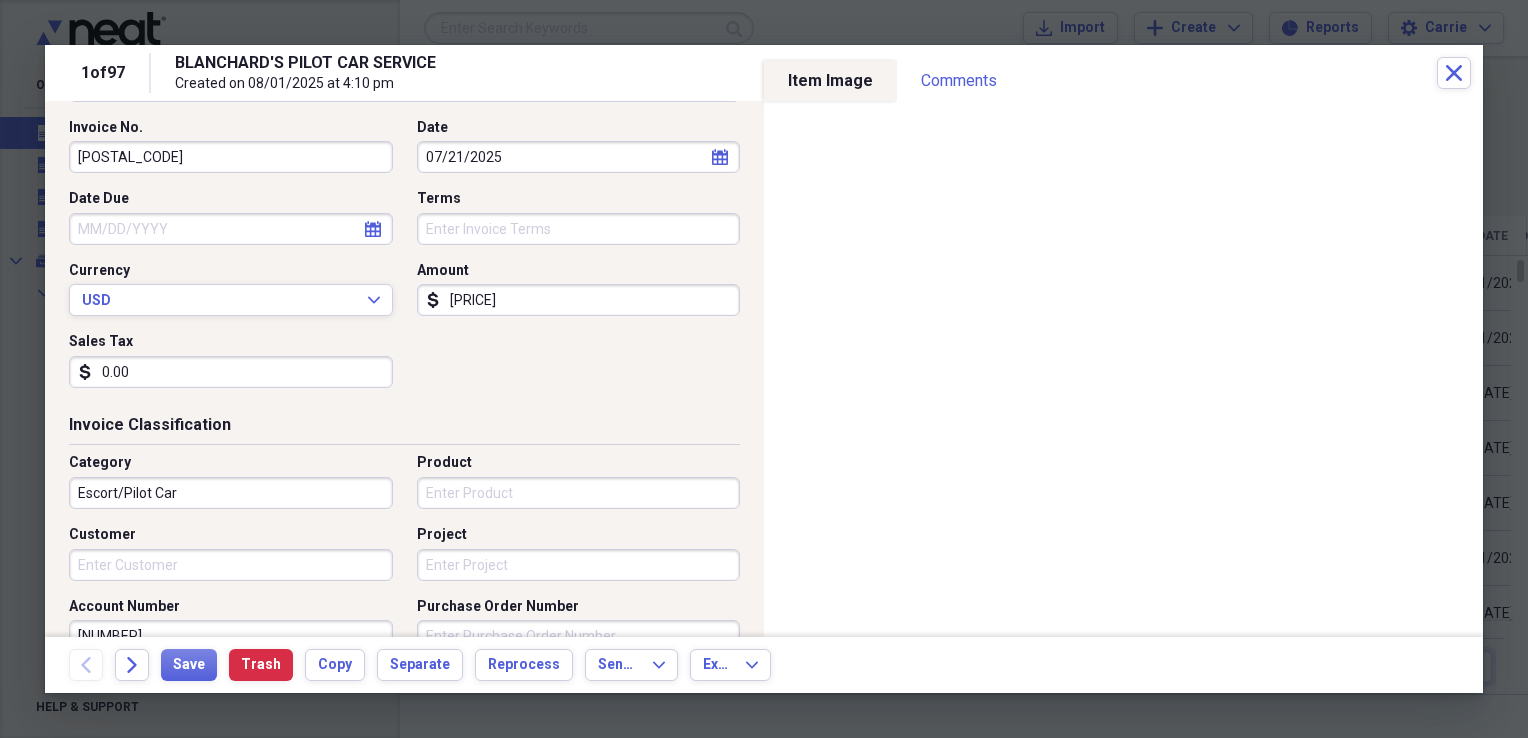 scroll, scrollTop: 300, scrollLeft: 0, axis: vertical 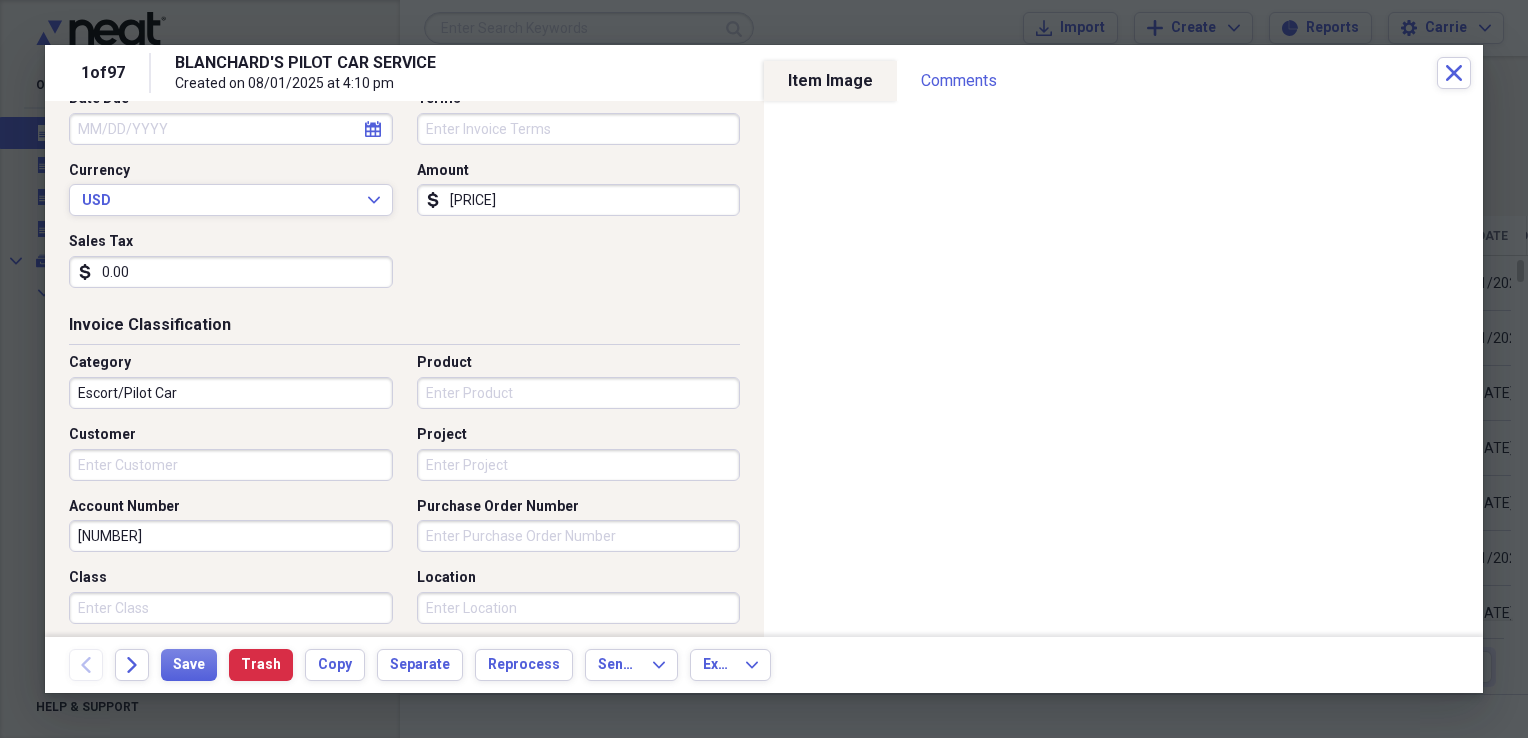 type on "0.00" 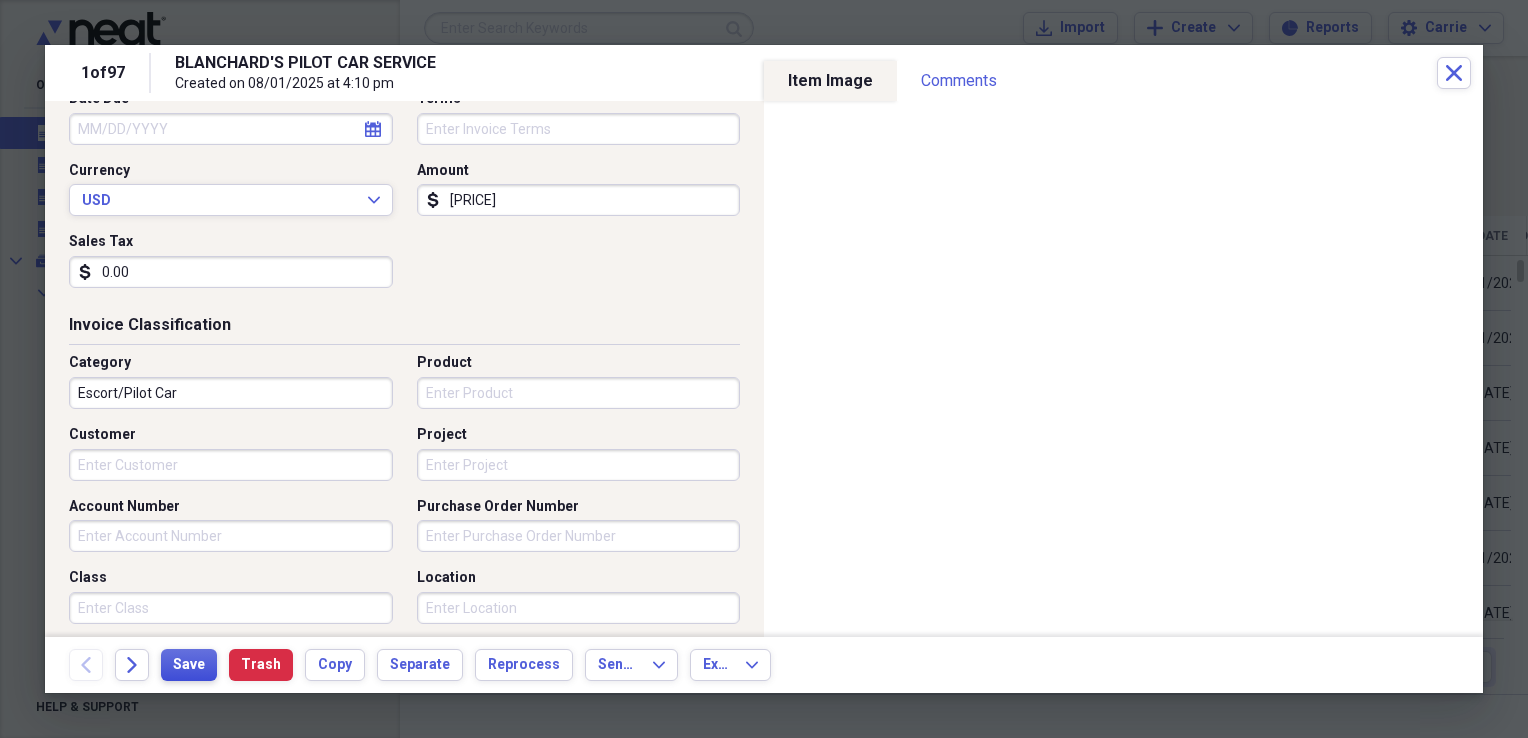 type 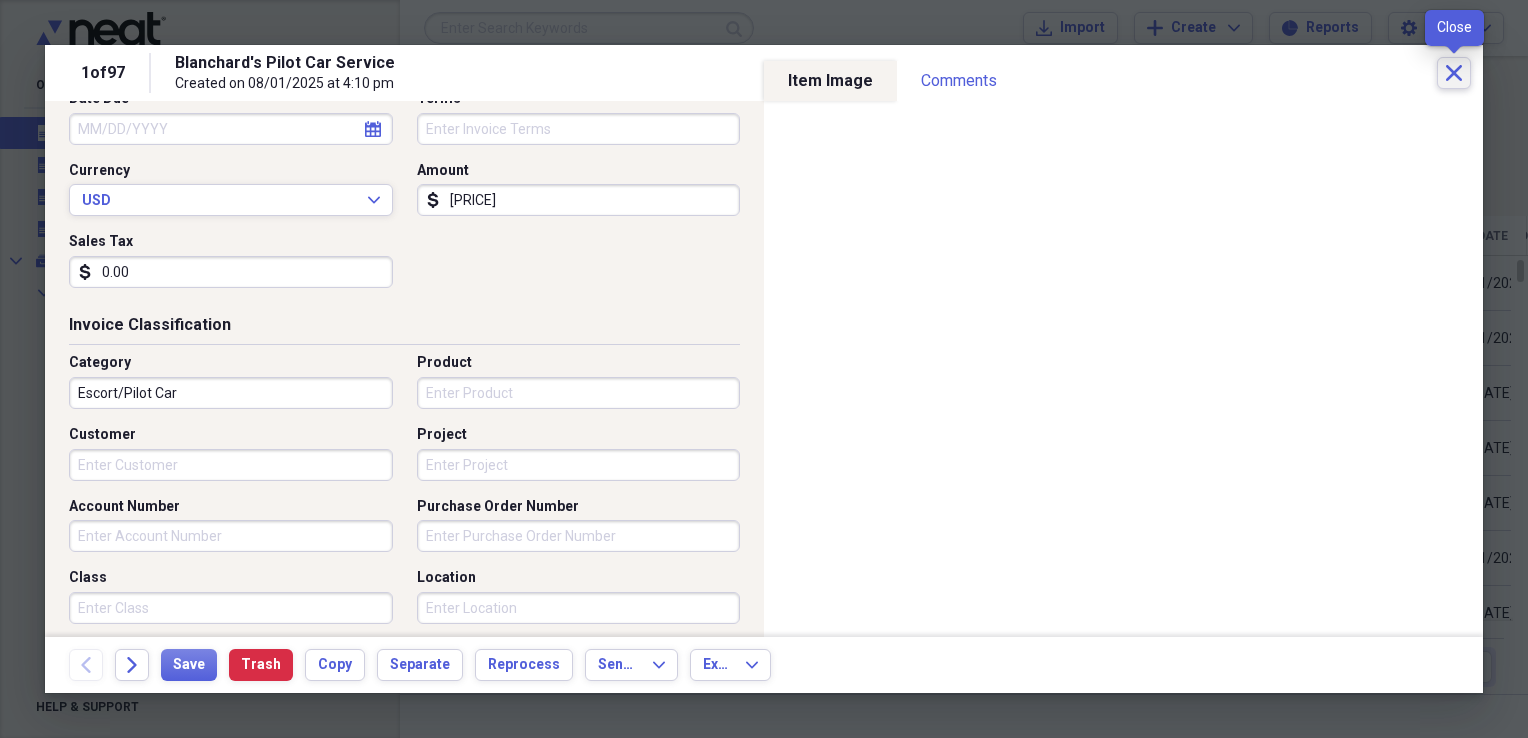 click 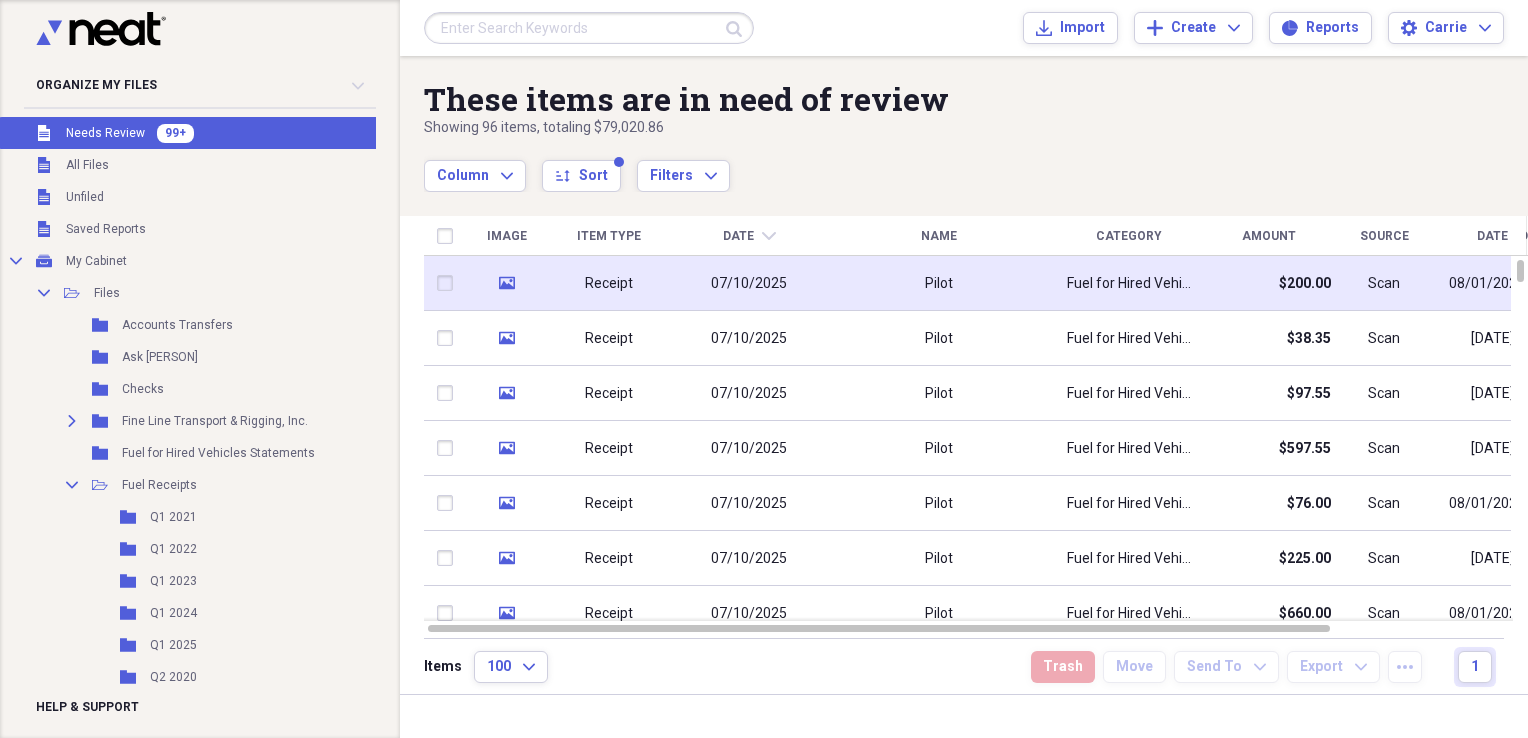 click on "Pilot" at bounding box center [939, 283] 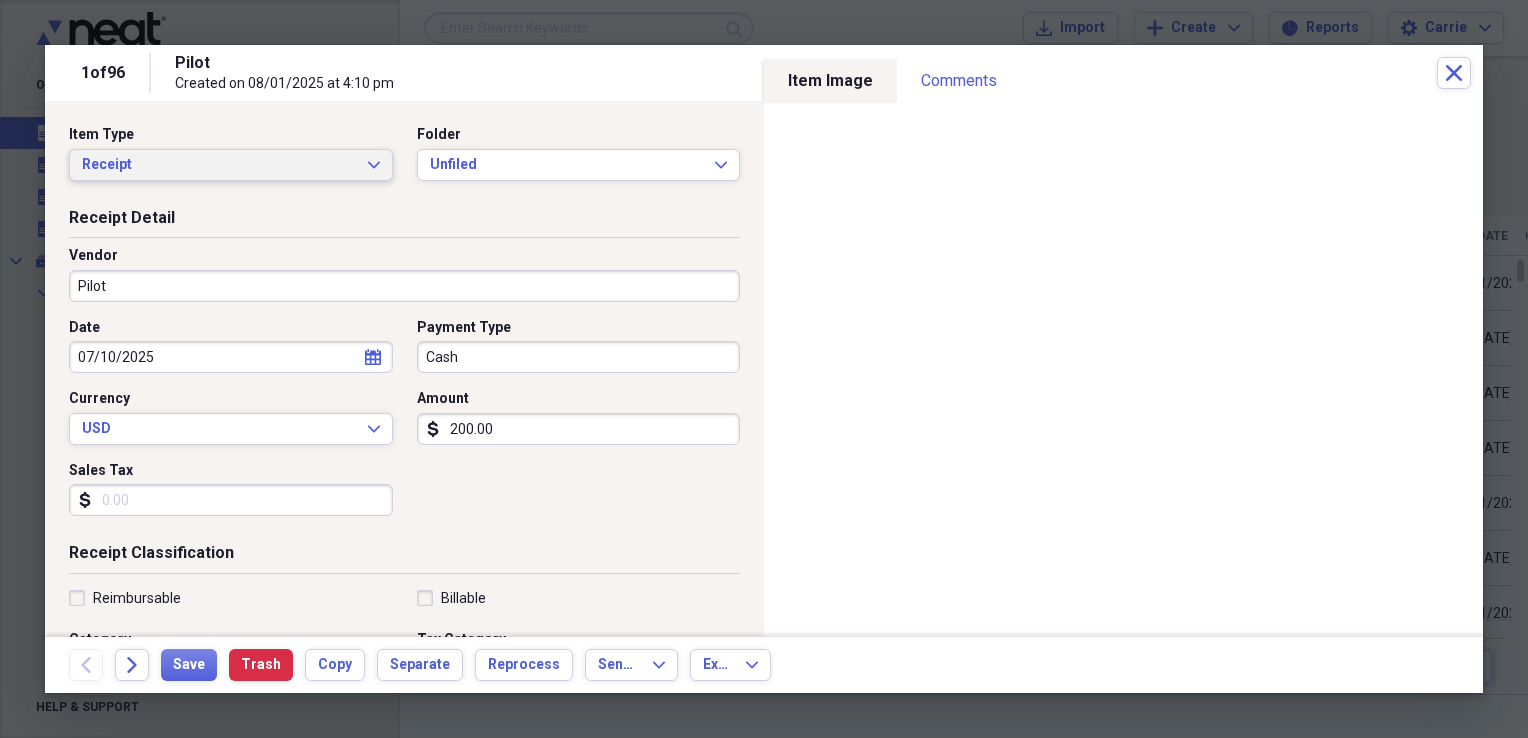 click on "Expand" 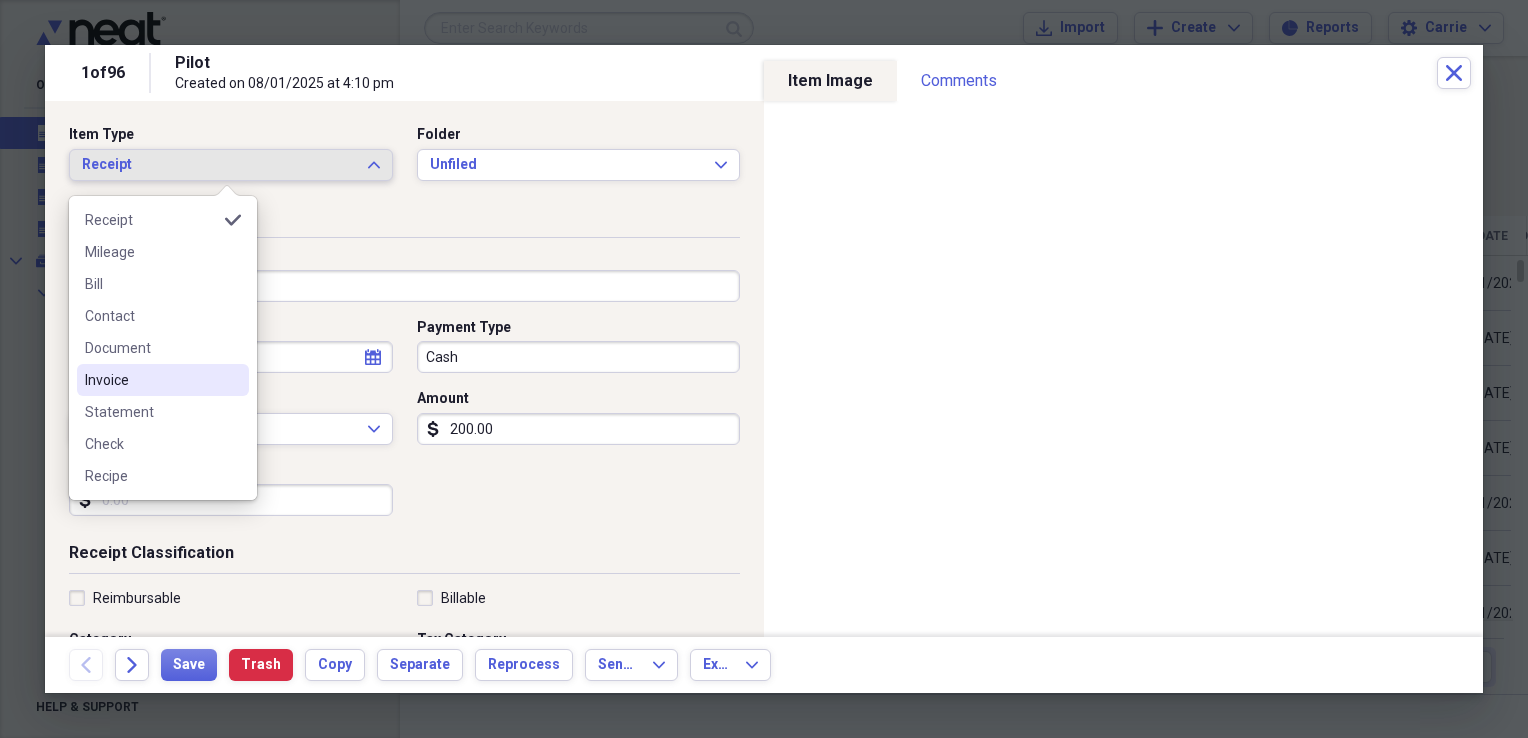 click on "Invoice" at bounding box center (163, 380) 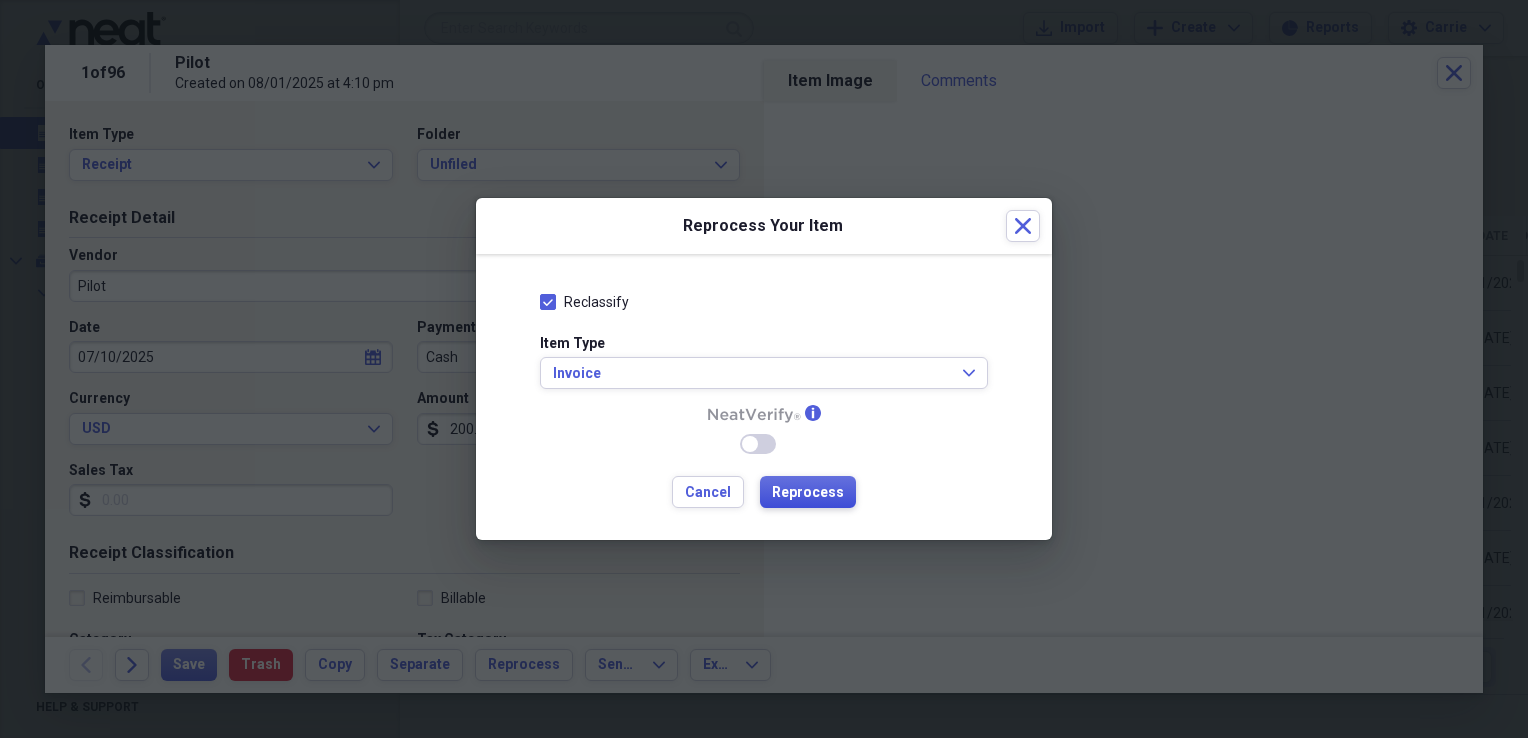 click on "Reprocess" at bounding box center [808, 492] 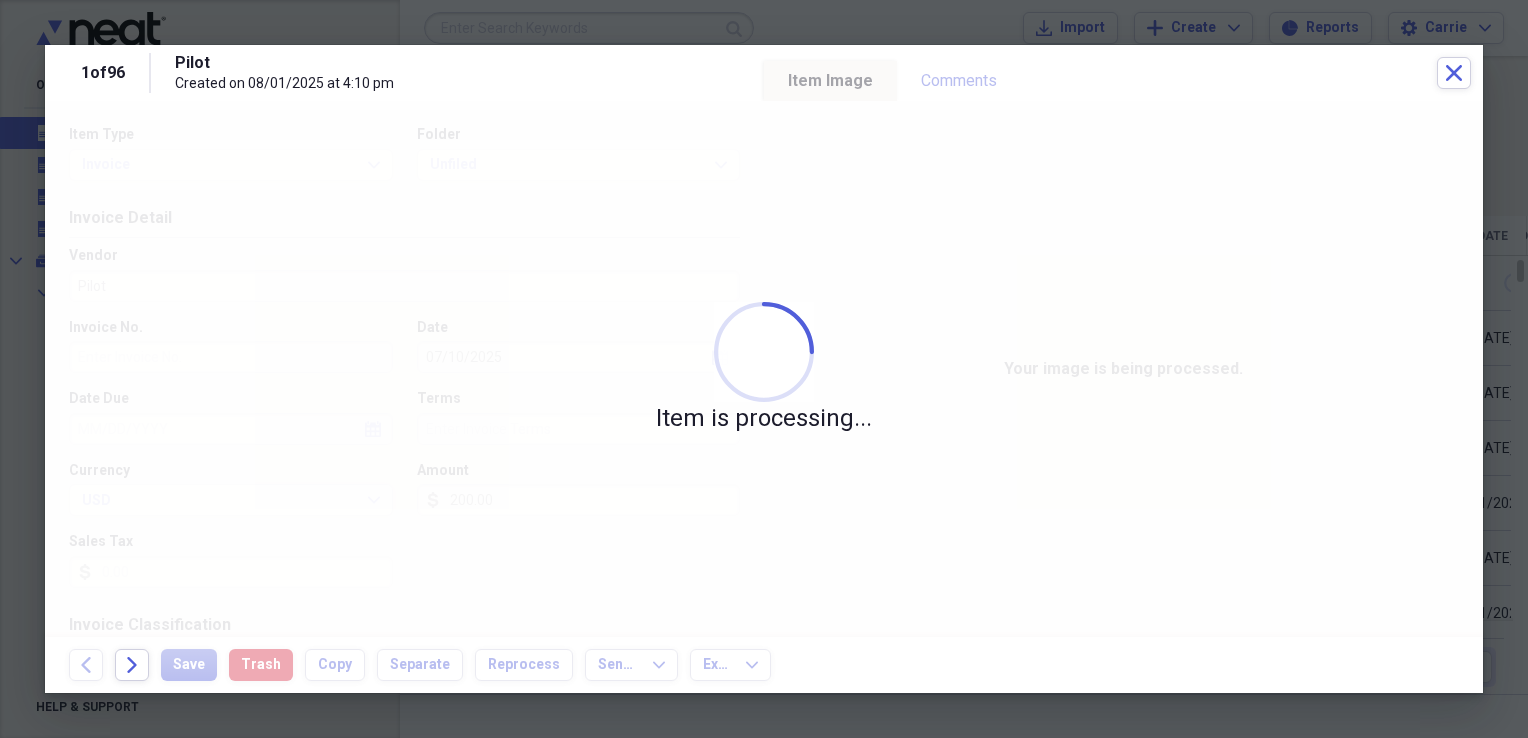 type on "[ZIP_CODE]" 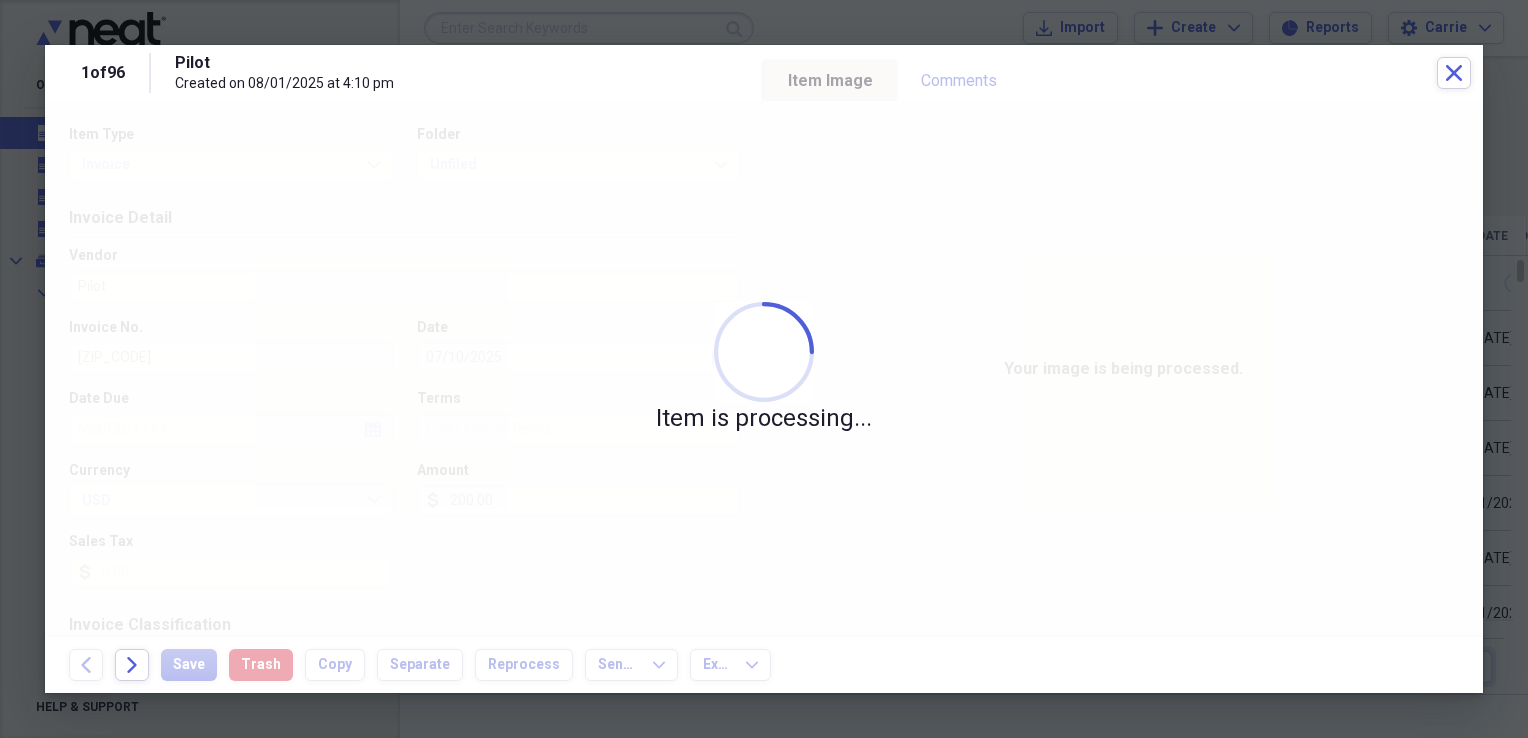 type on "BLANCHARD'S PILOT CAR SERVICE" 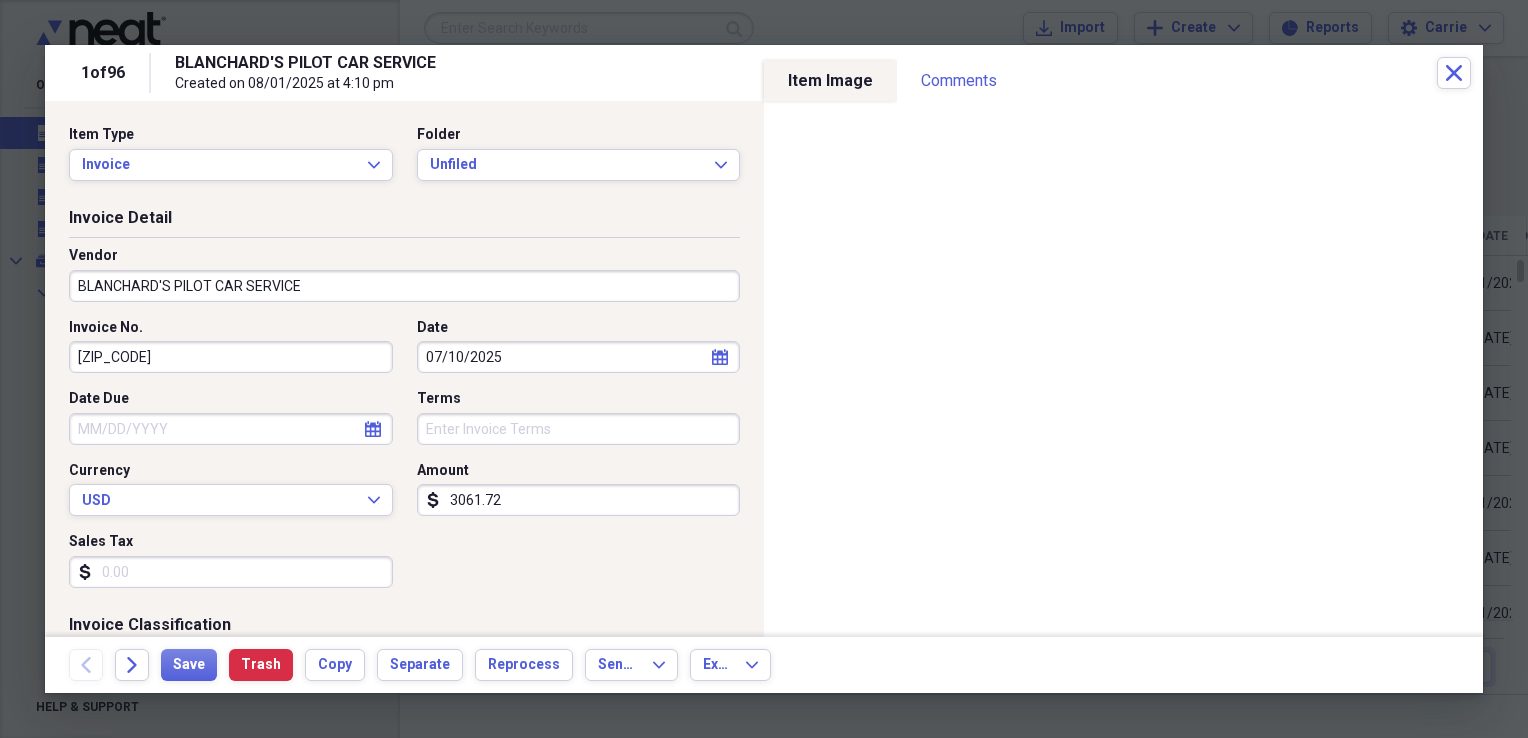 click on "BLANCHARD'S PILOT CAR SERVICE" at bounding box center [404, 286] 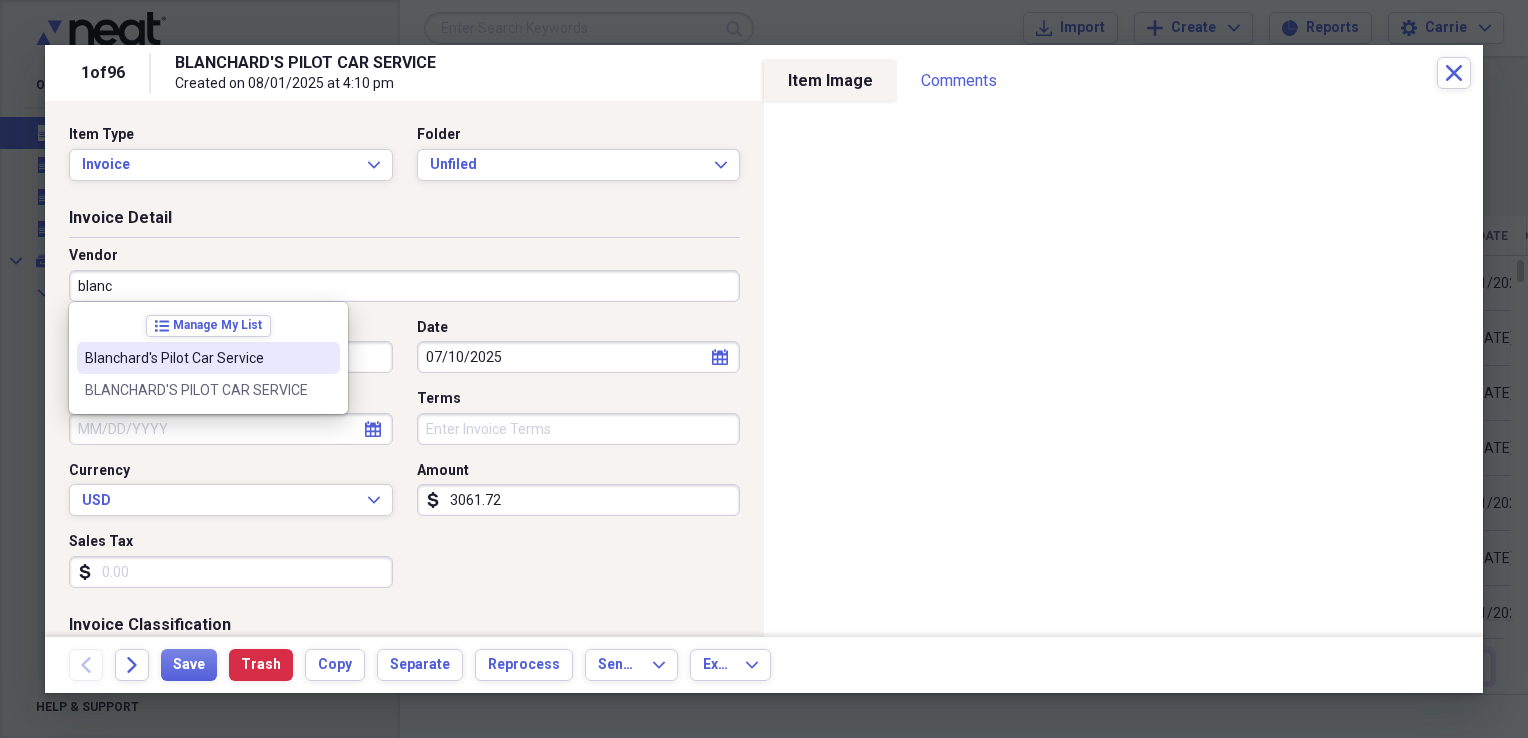 click at bounding box center [324, 358] 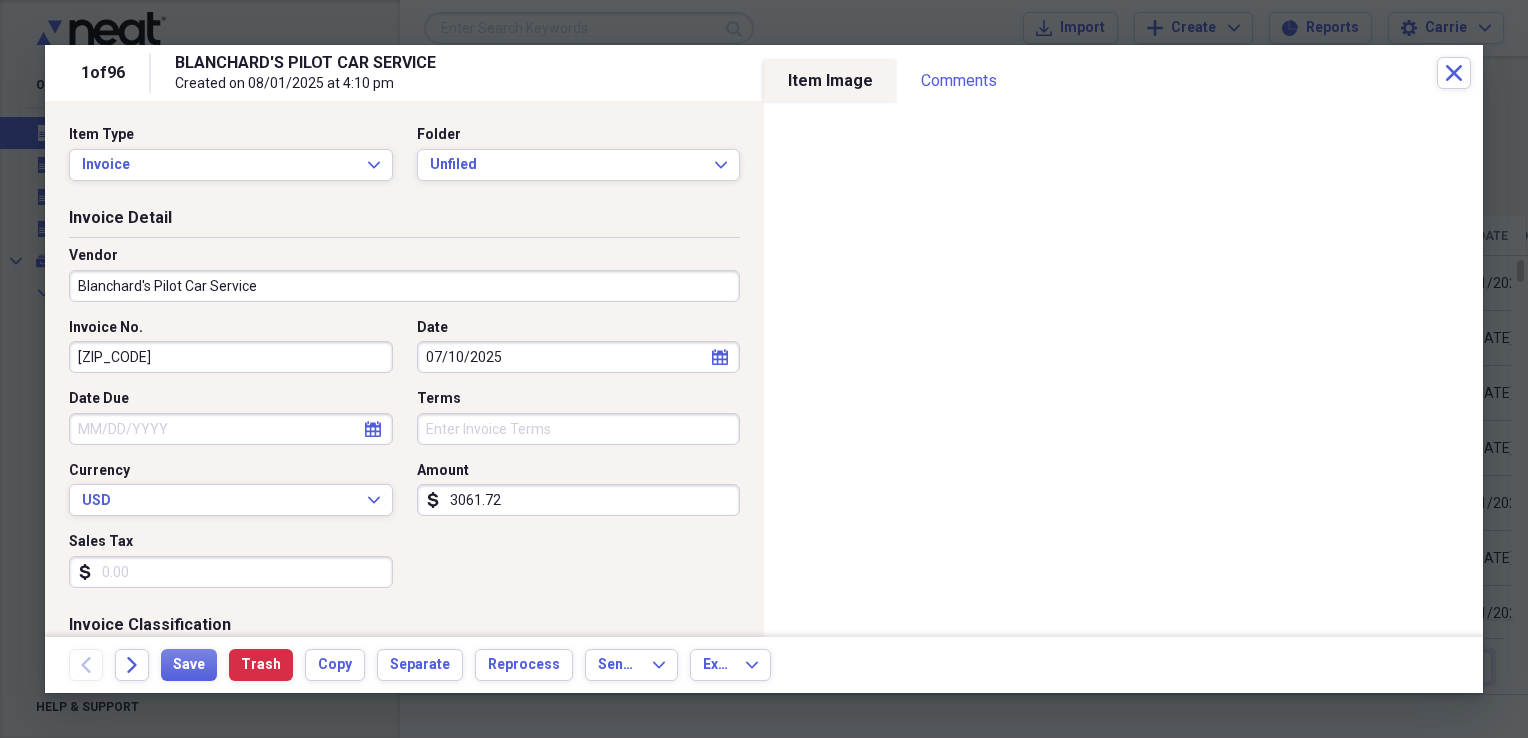 type on "Escort/Pilot Car" 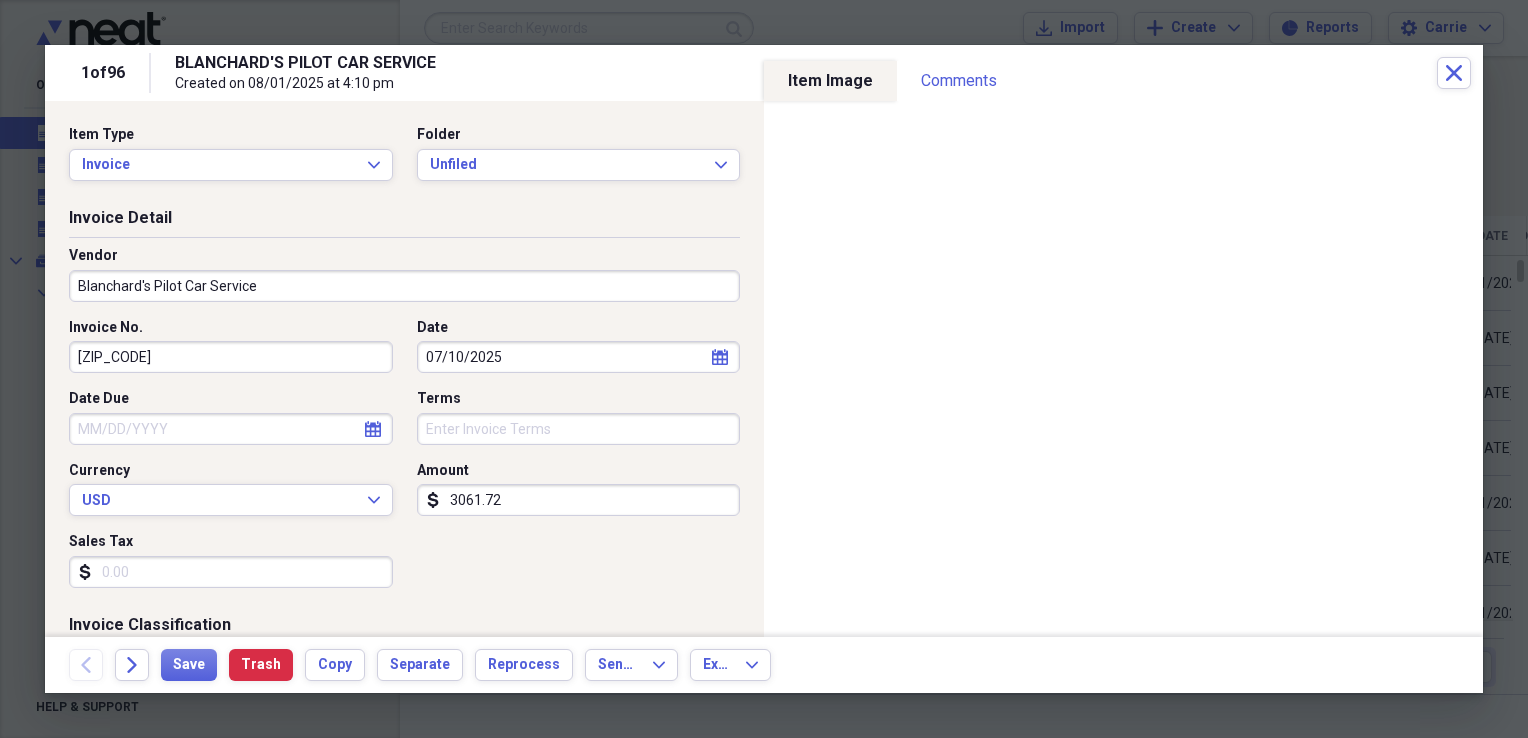 click on "07/10/2025" at bounding box center (579, 357) 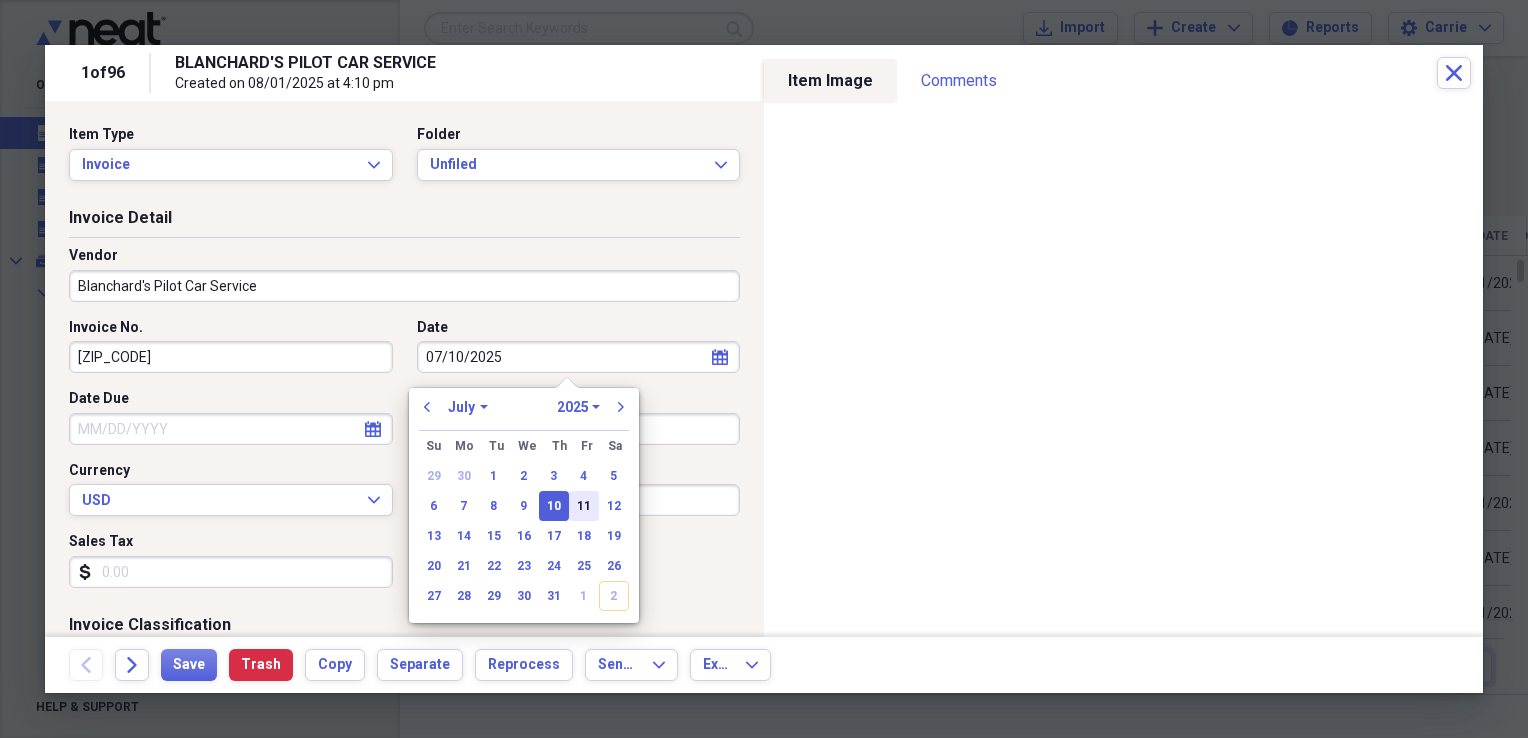 click on "11" at bounding box center [584, 506] 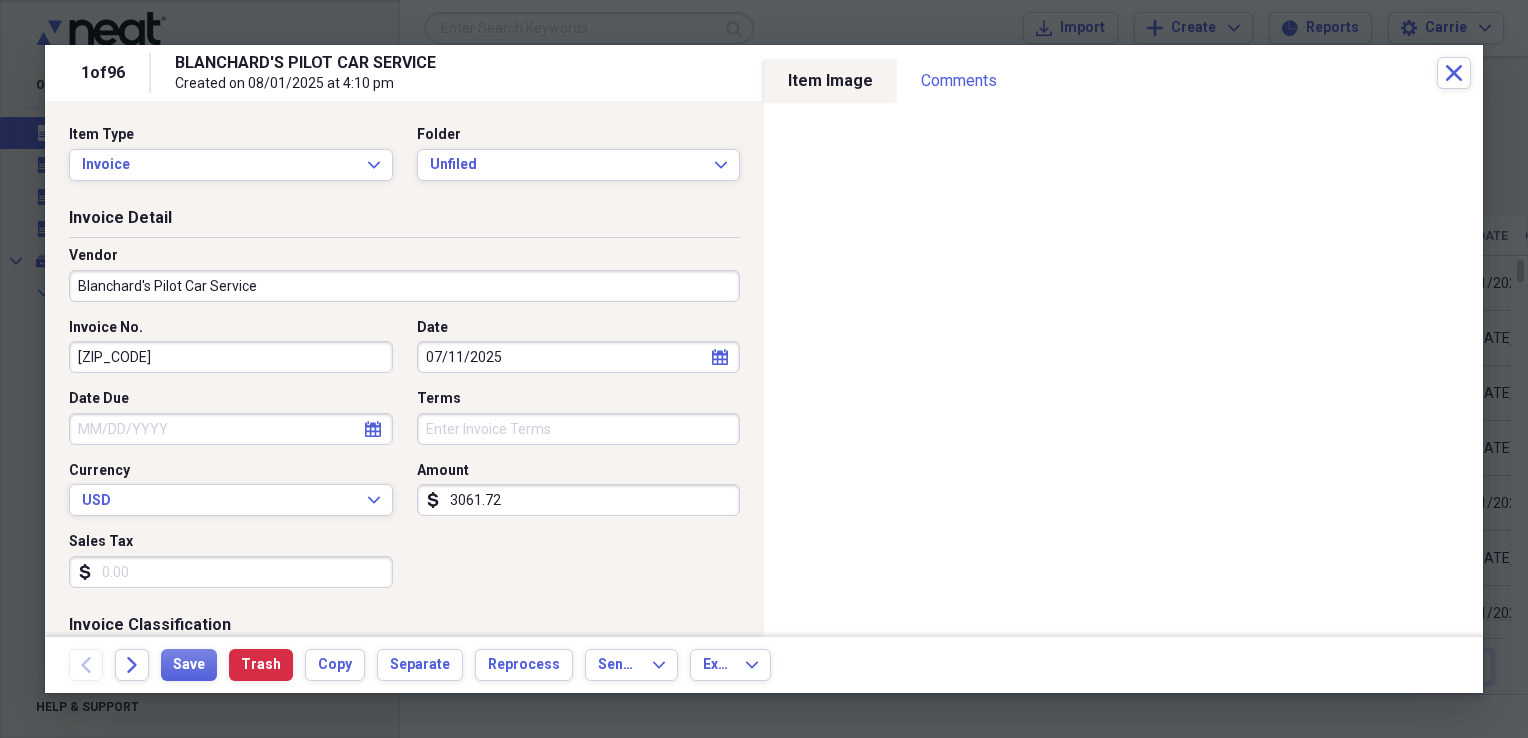 click on "Sales Tax" at bounding box center [231, 572] 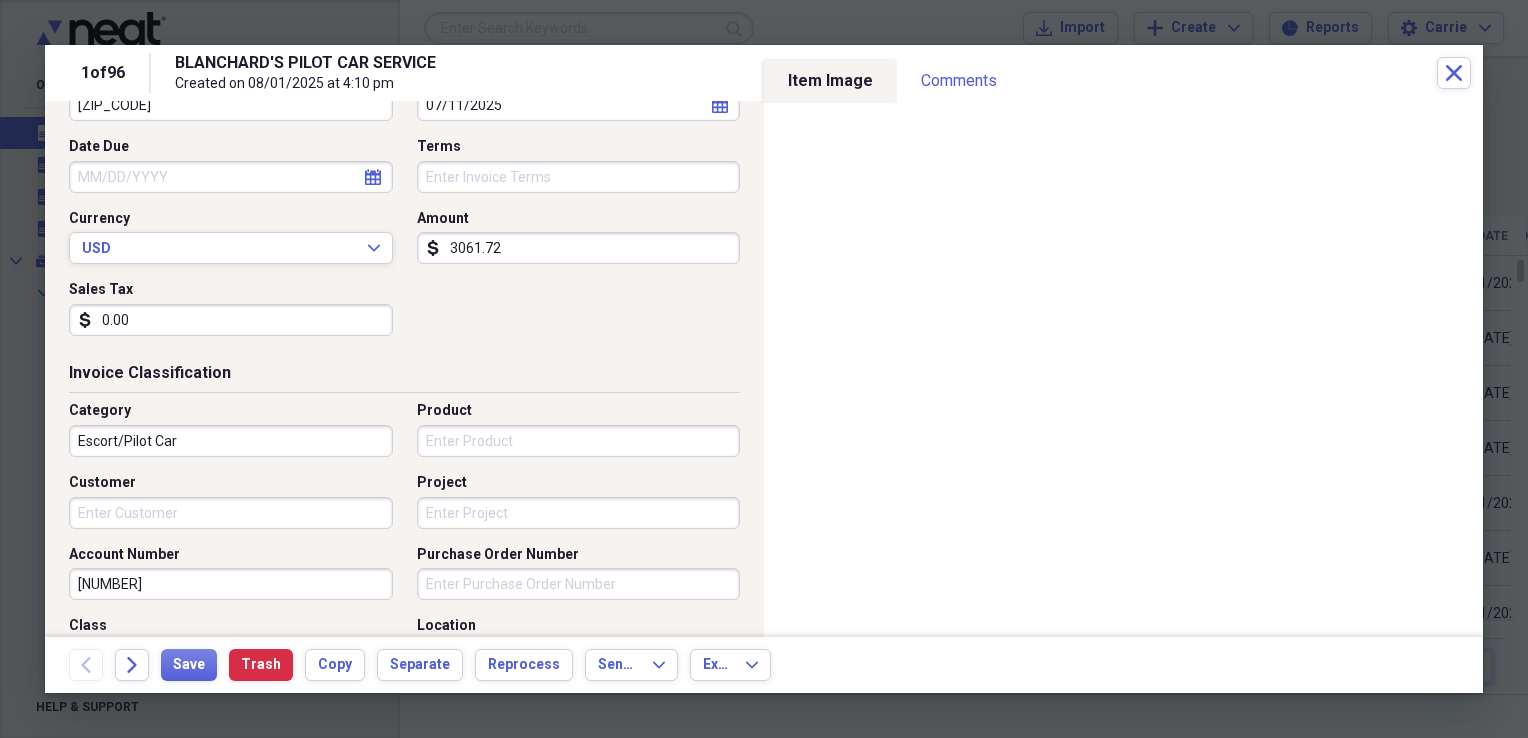 scroll, scrollTop: 300, scrollLeft: 0, axis: vertical 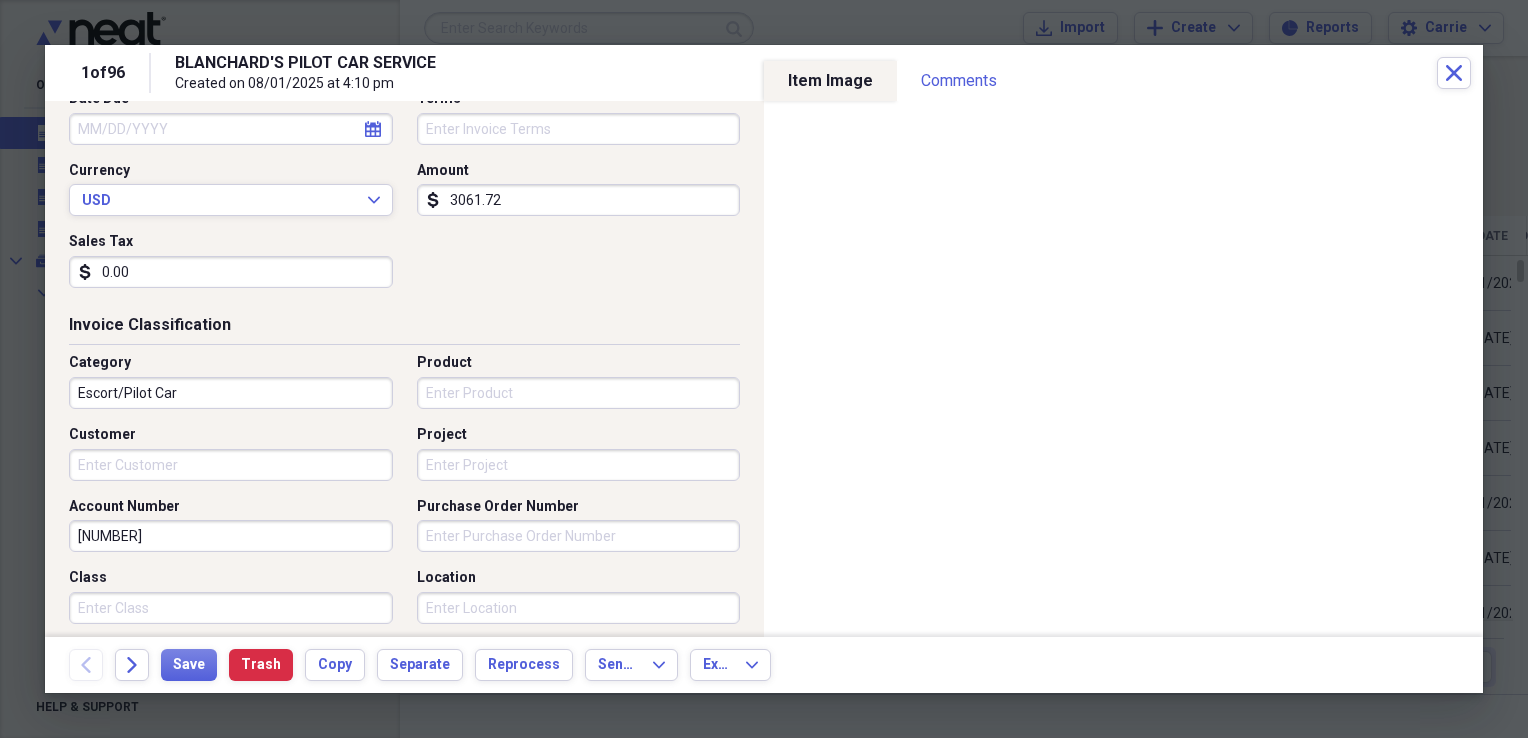 type on "0.00" 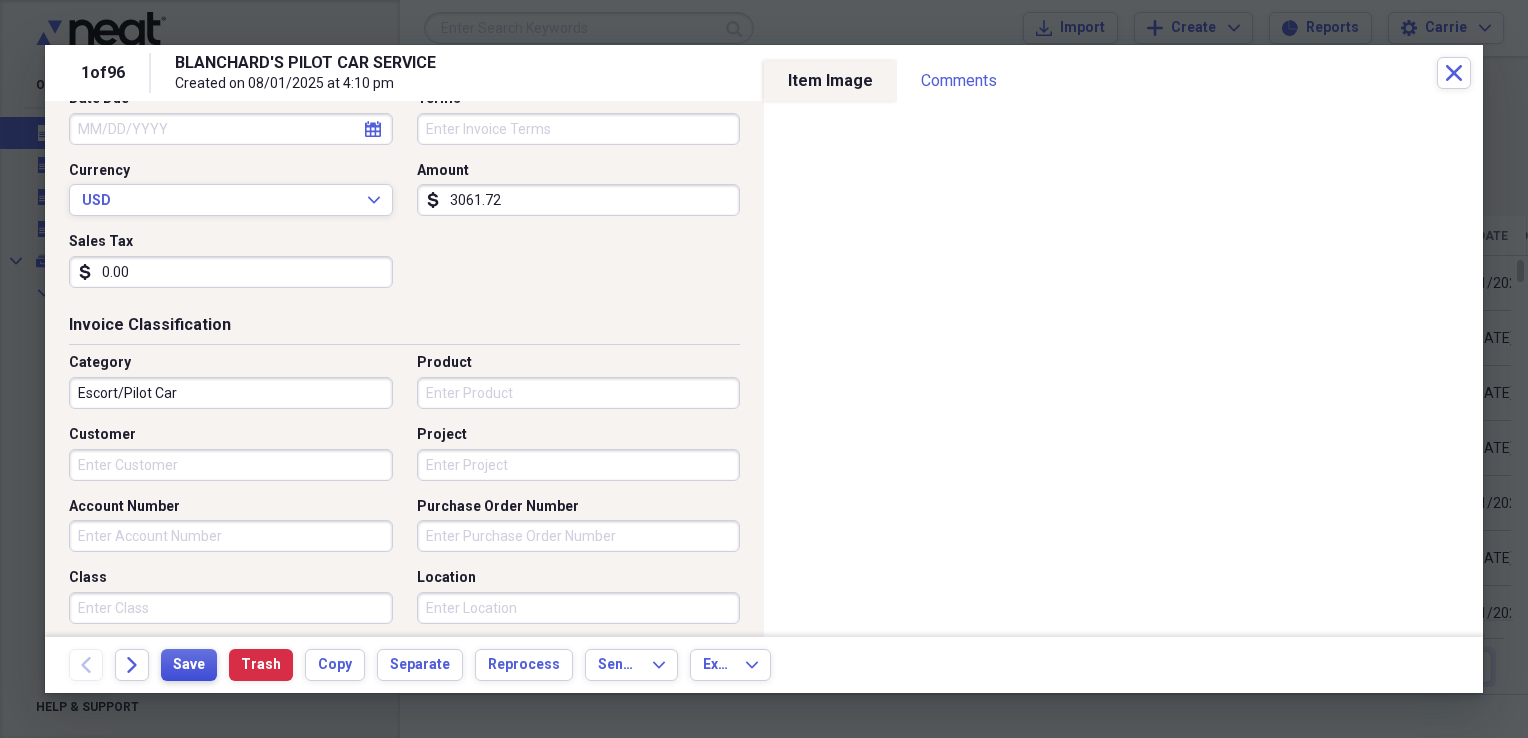 type 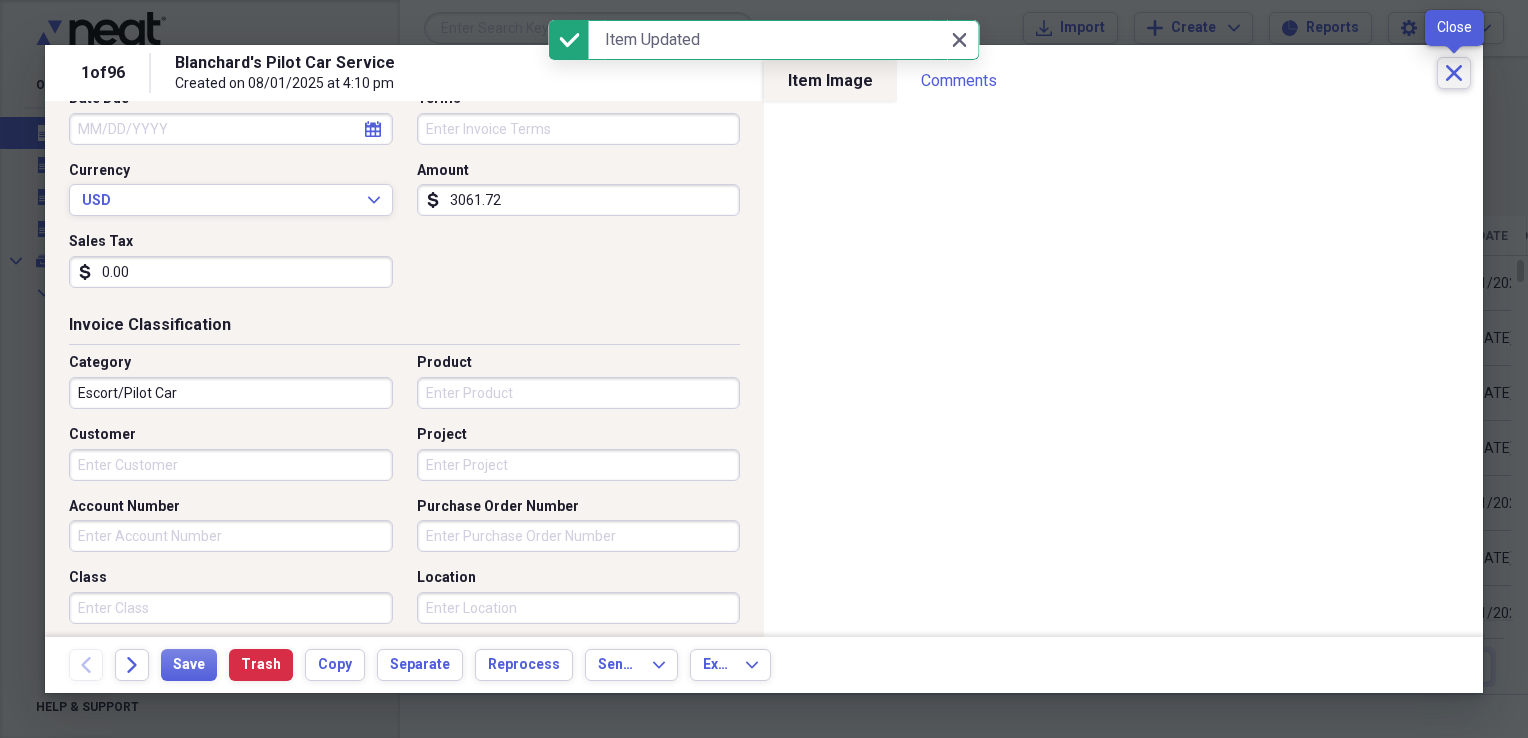 click on "Close" at bounding box center [1454, 73] 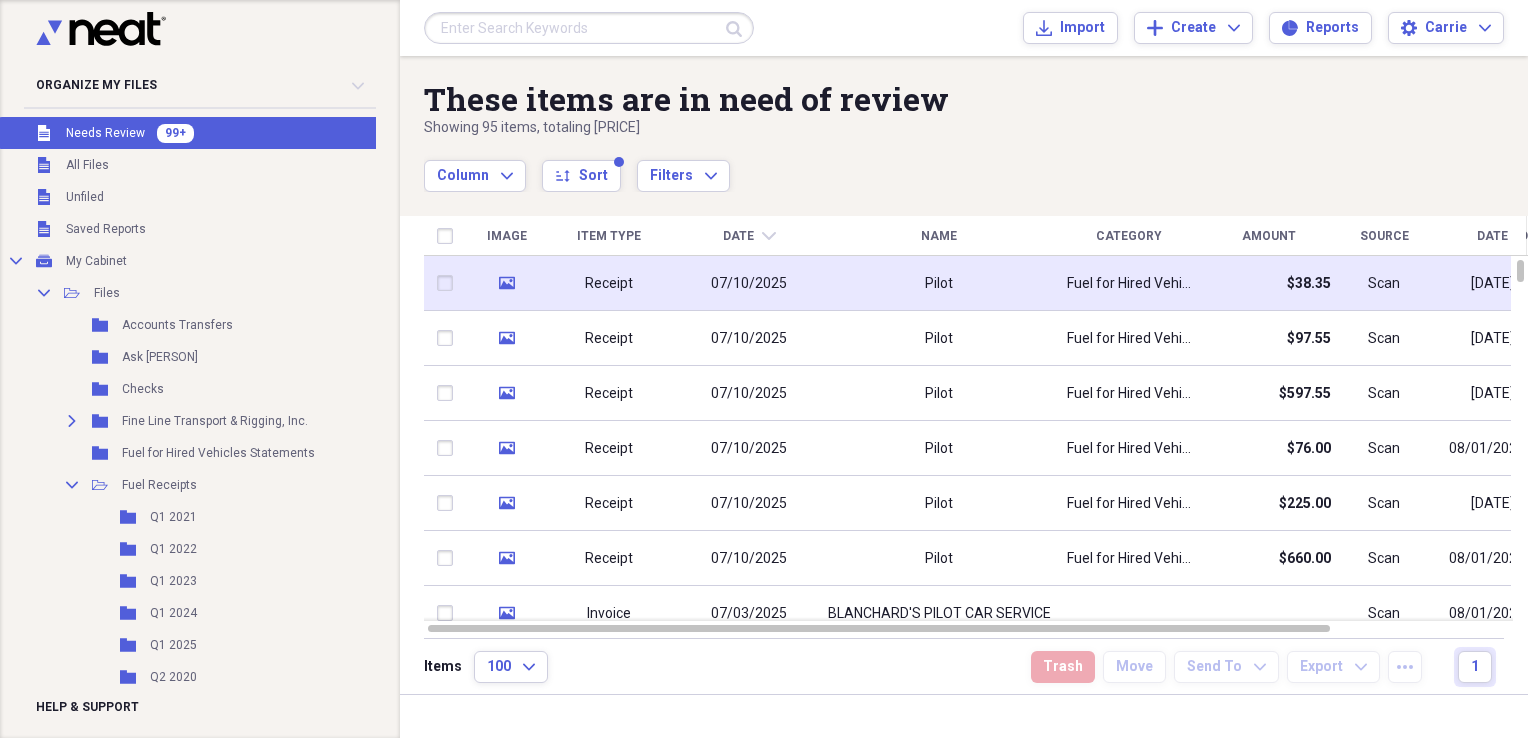 click on "Pilot" at bounding box center [939, 283] 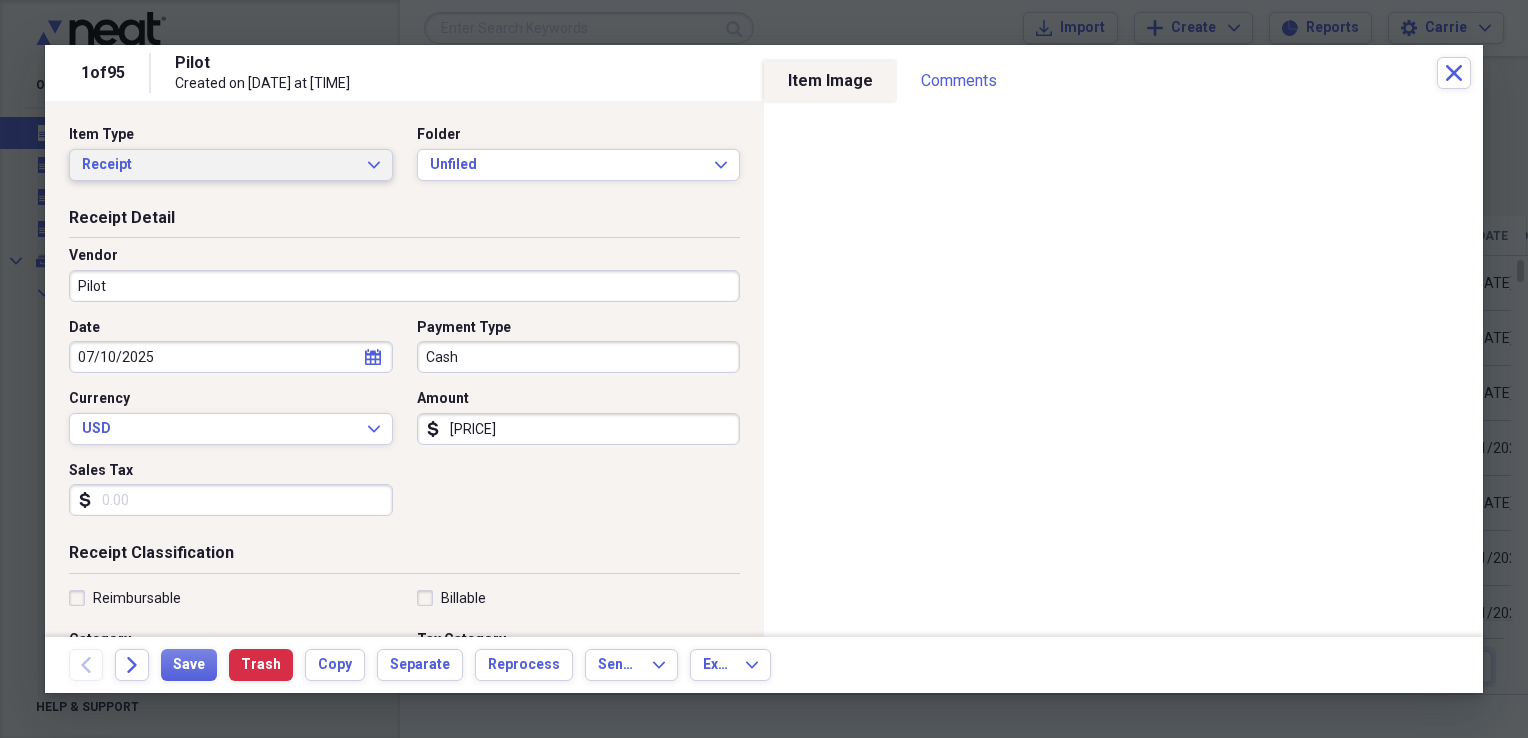 click on "Expand" 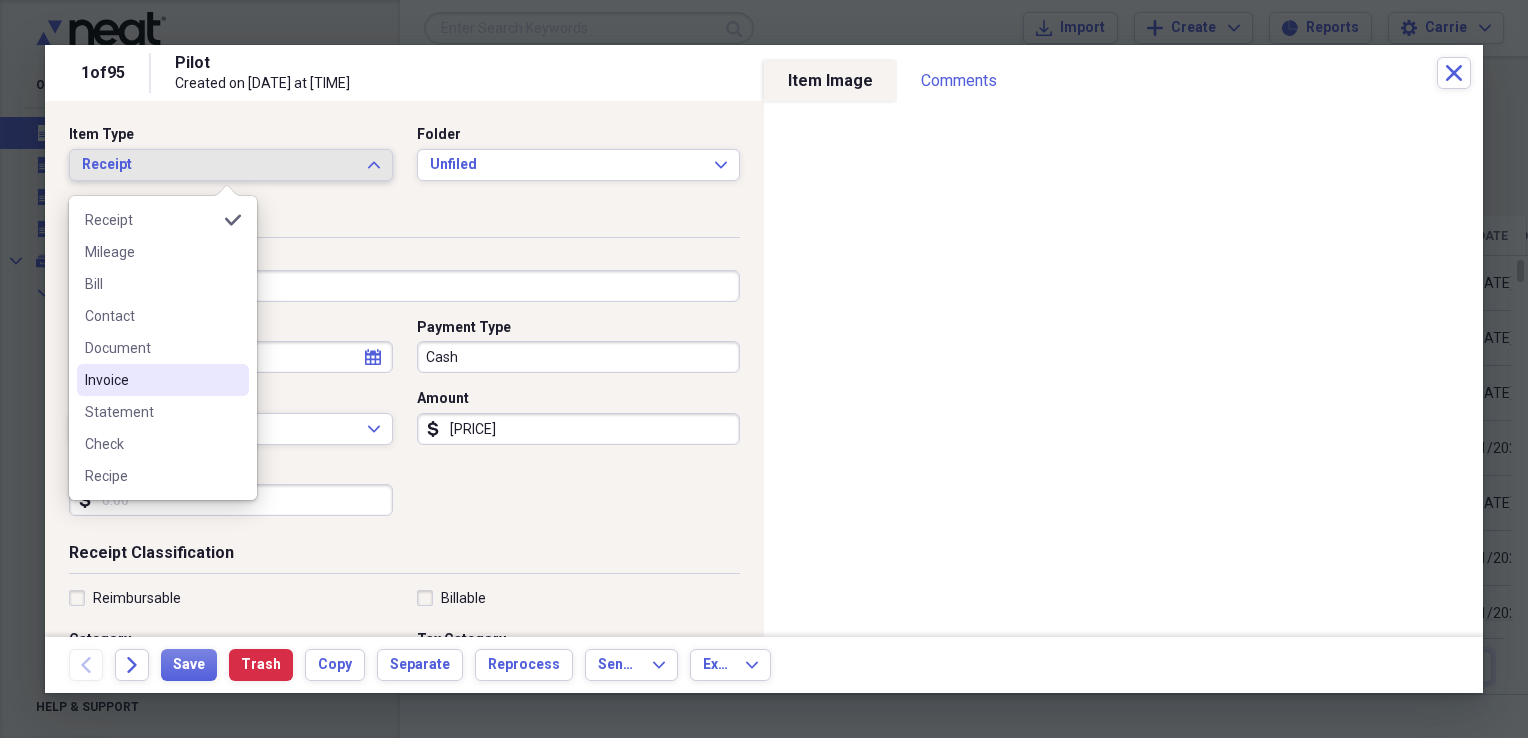 click on "Invoice" at bounding box center (151, 380) 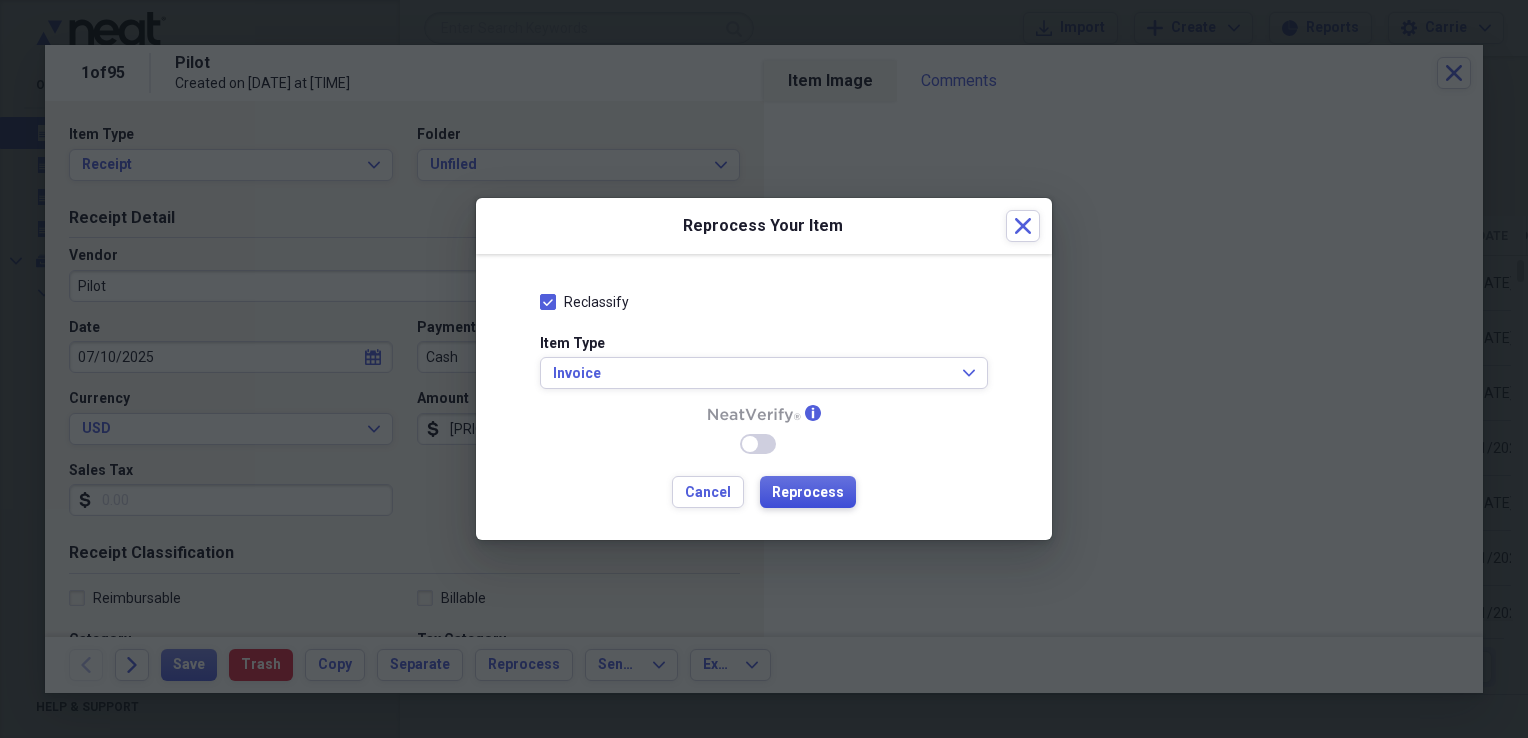 click on "Reprocess" at bounding box center (808, 493) 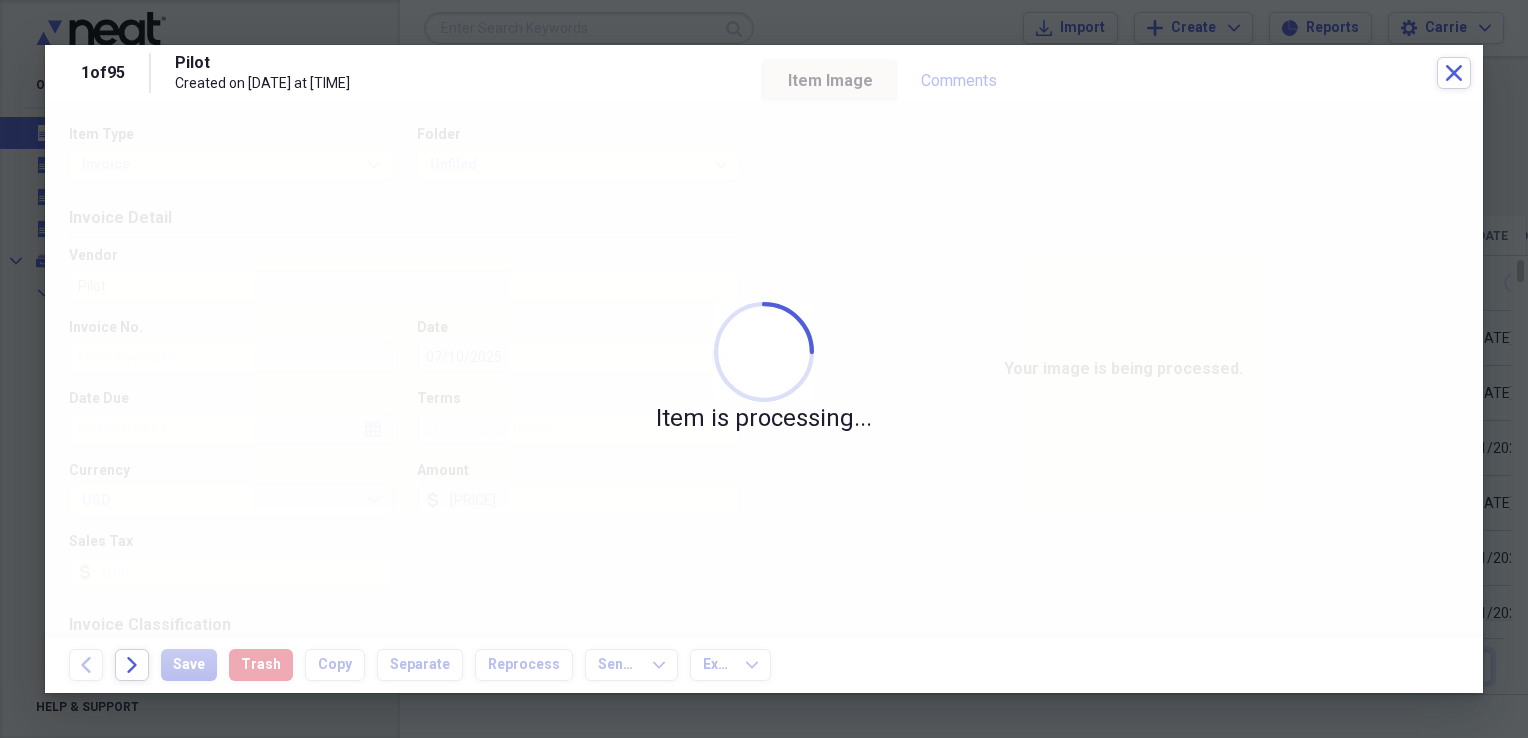 type on "07/11/2025" 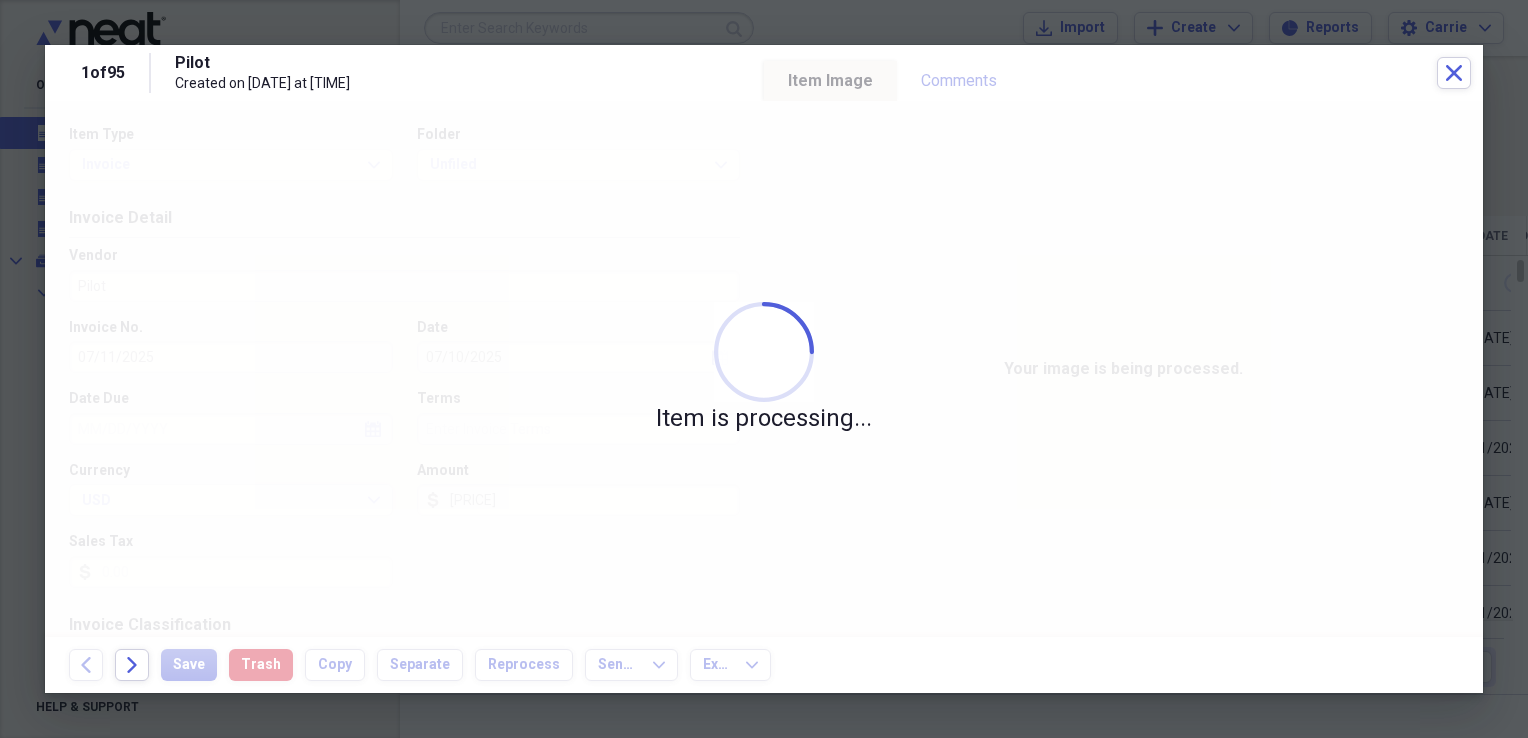 type on "BLANCHARD'S PILOT CAR SERVICE" 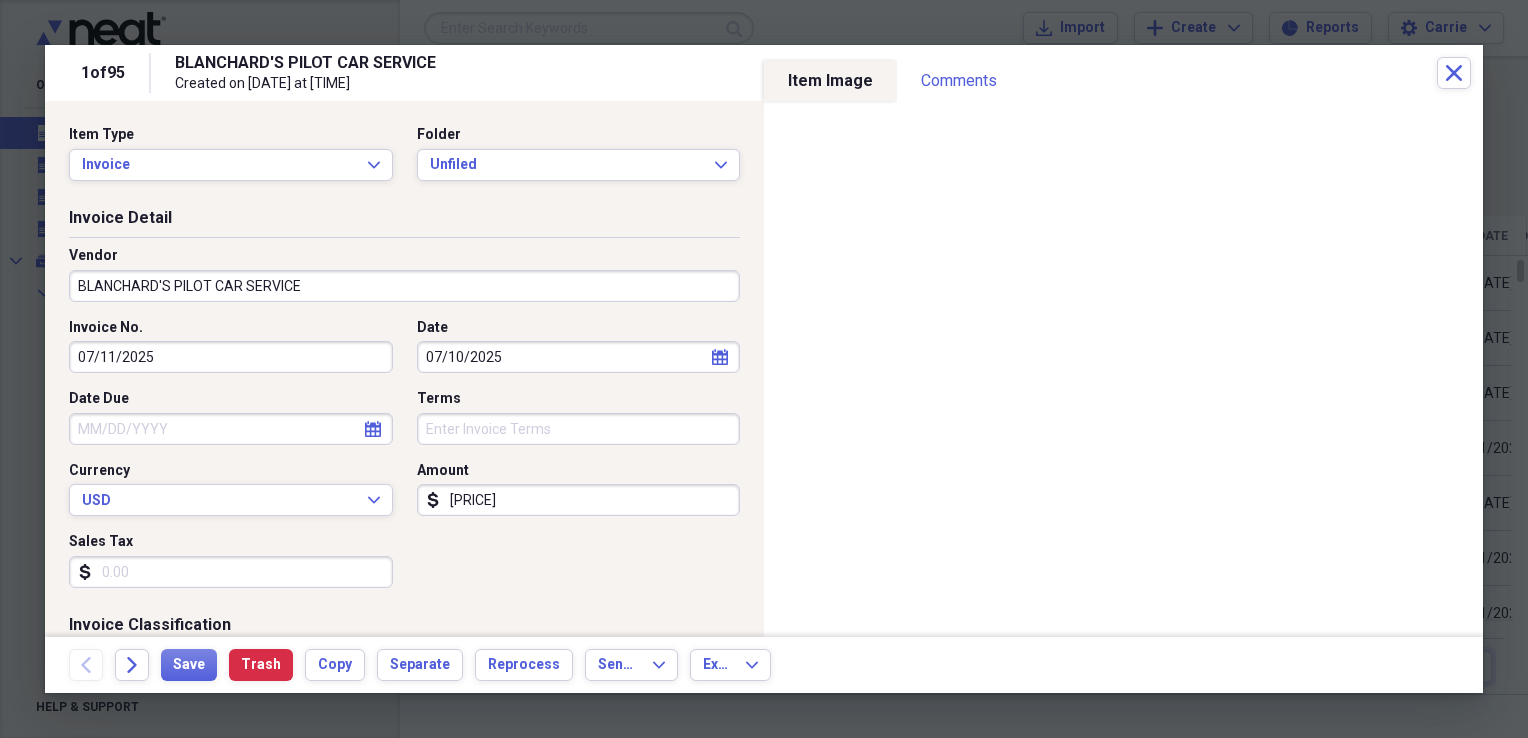 click on "BLANCHARD'S PILOT CAR SERVICE" at bounding box center (404, 286) 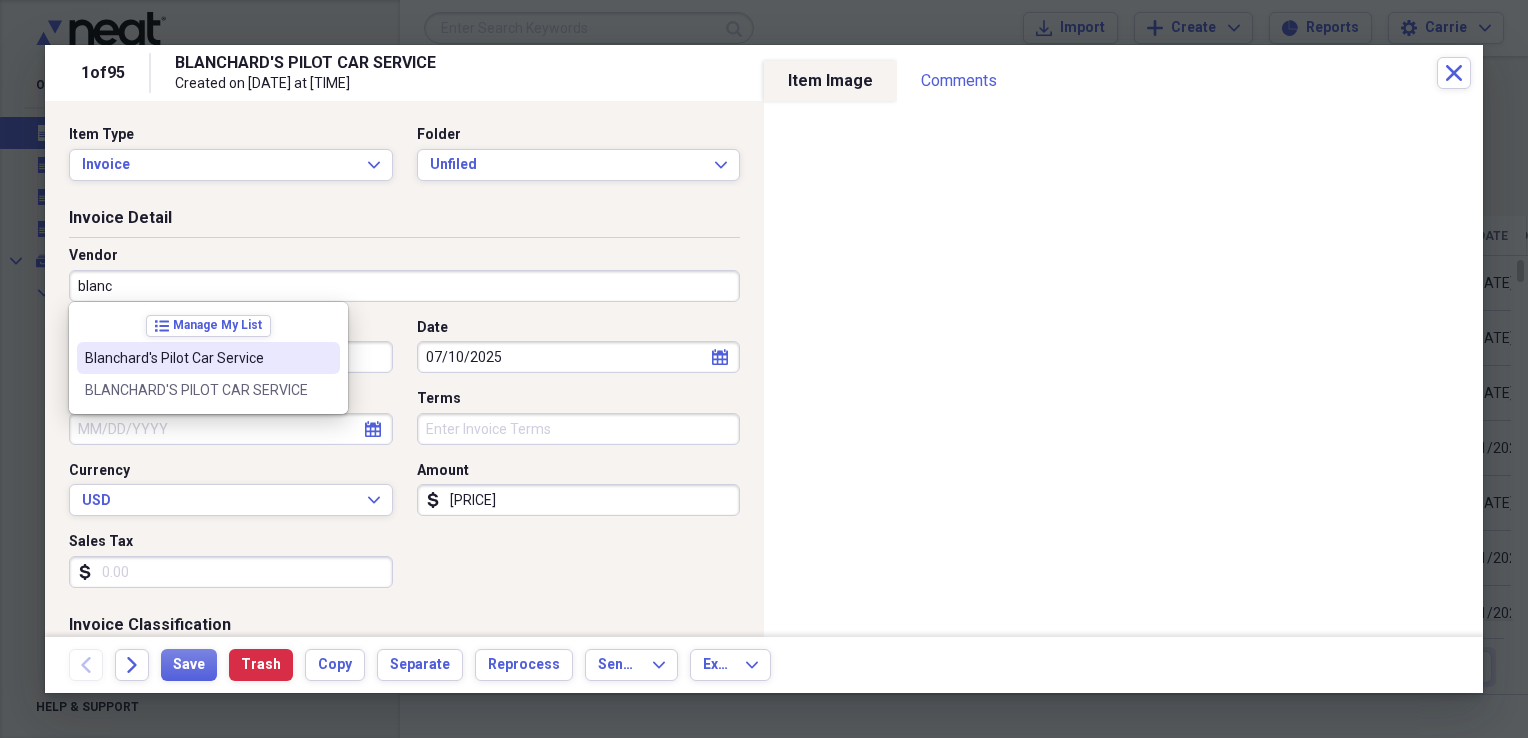 click on "Blanchard's Pilot Car Service" at bounding box center [208, 358] 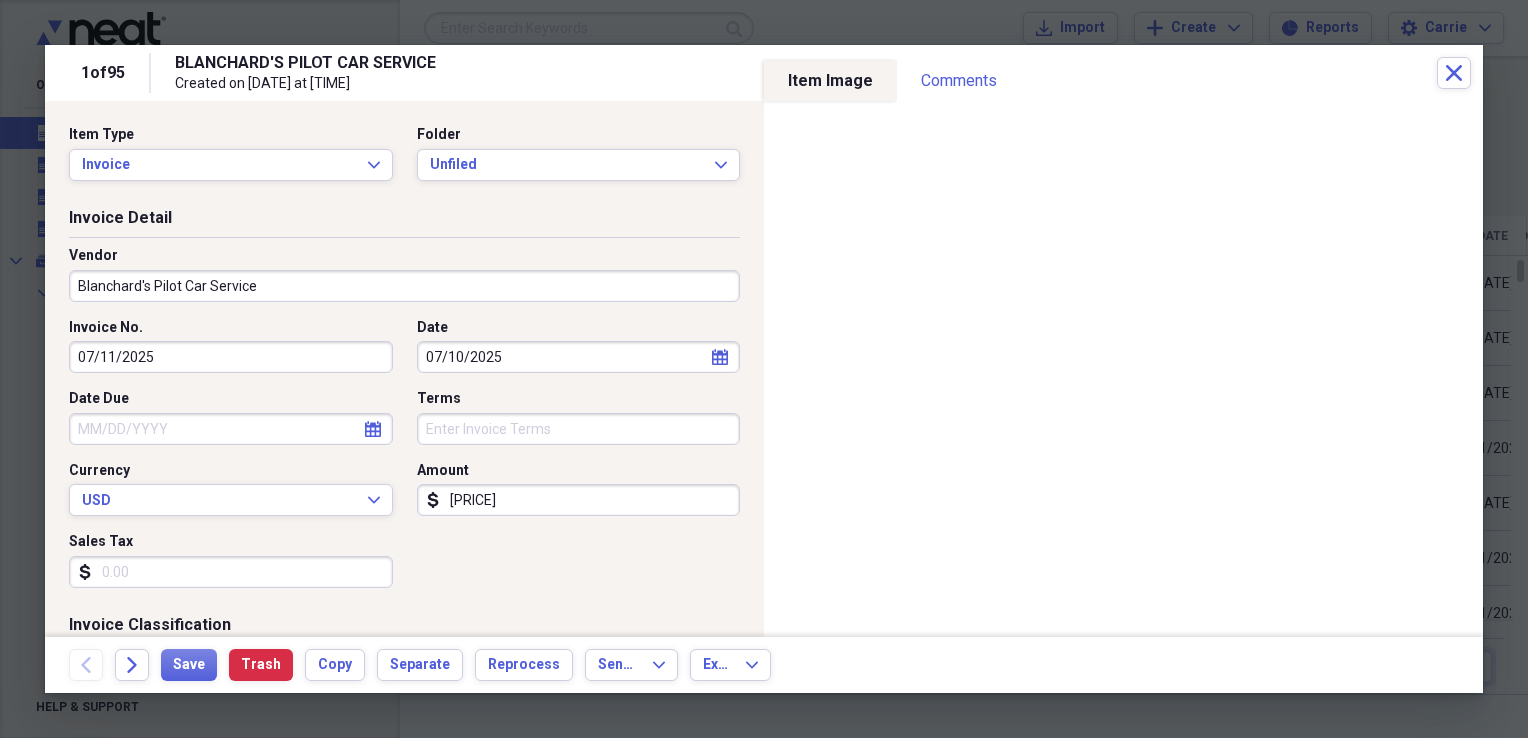 type on "Escort/Pilot Car" 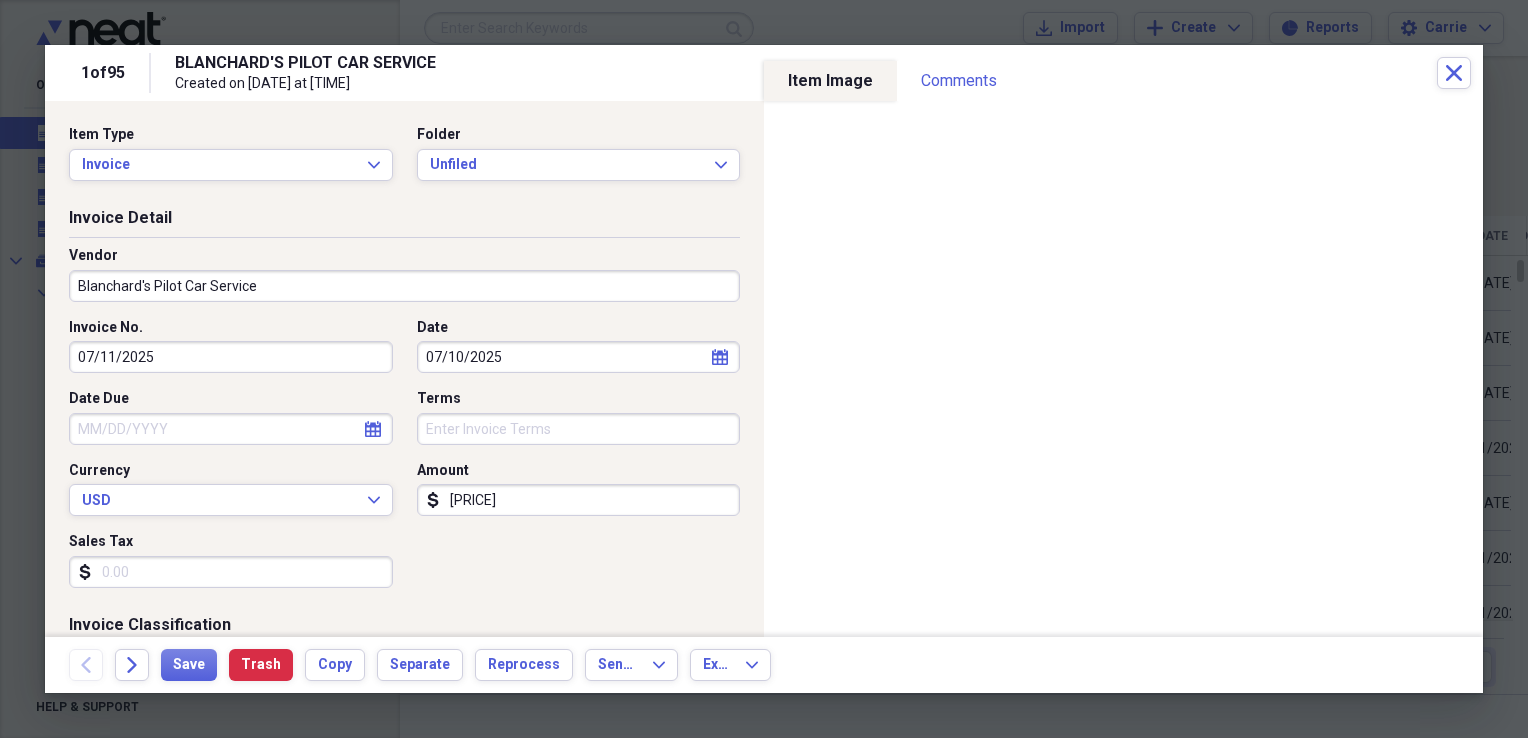 click on "Invoice No. [DATE] Date [DATE] calendar Calendar Date Due calendar Calendar Terms Currency USD Expand Amount dollar-sign [PRICE] Sales Tax dollar-sign" at bounding box center [404, 461] 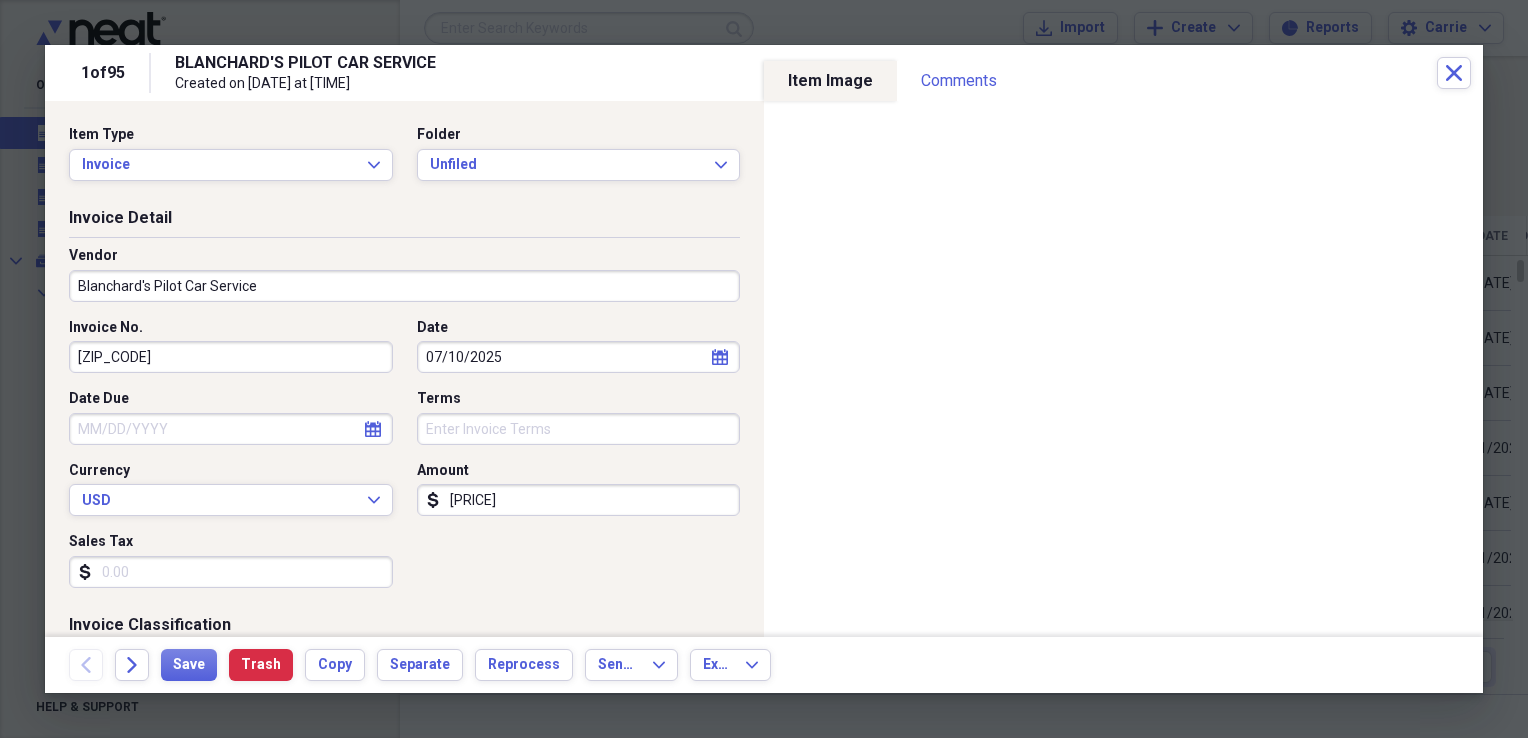 type on "[ZIP_CODE]" 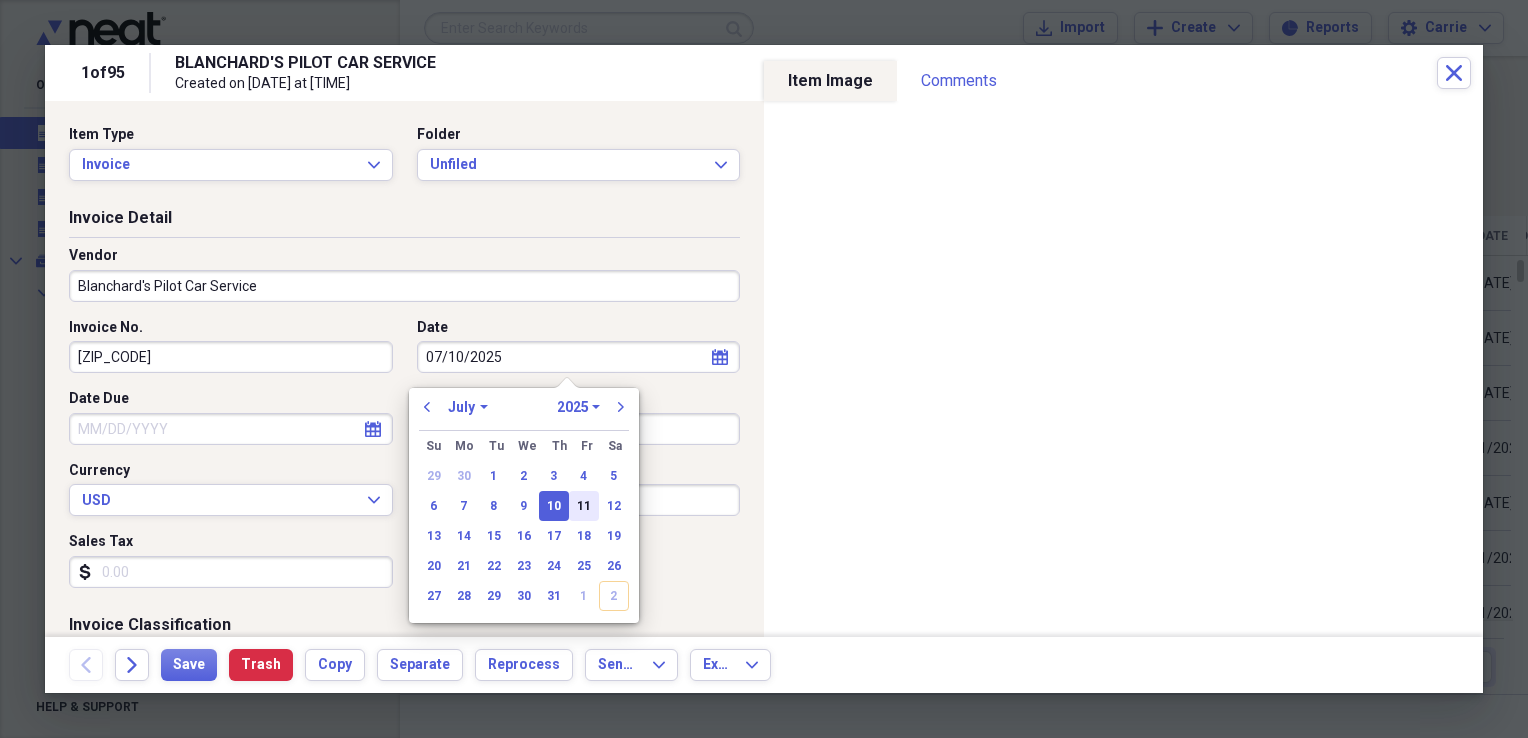 click on "11" at bounding box center (584, 506) 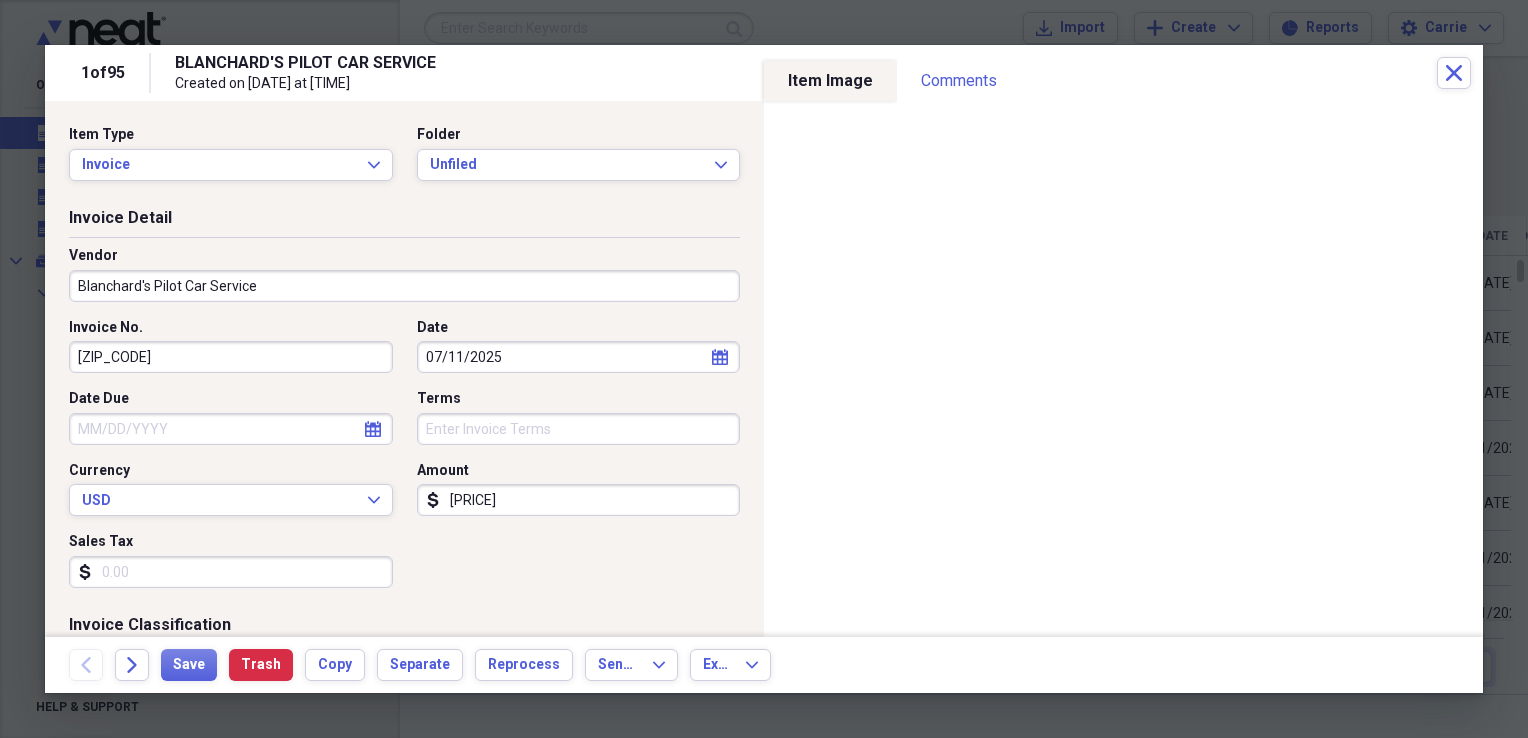 type on "07/11/2025" 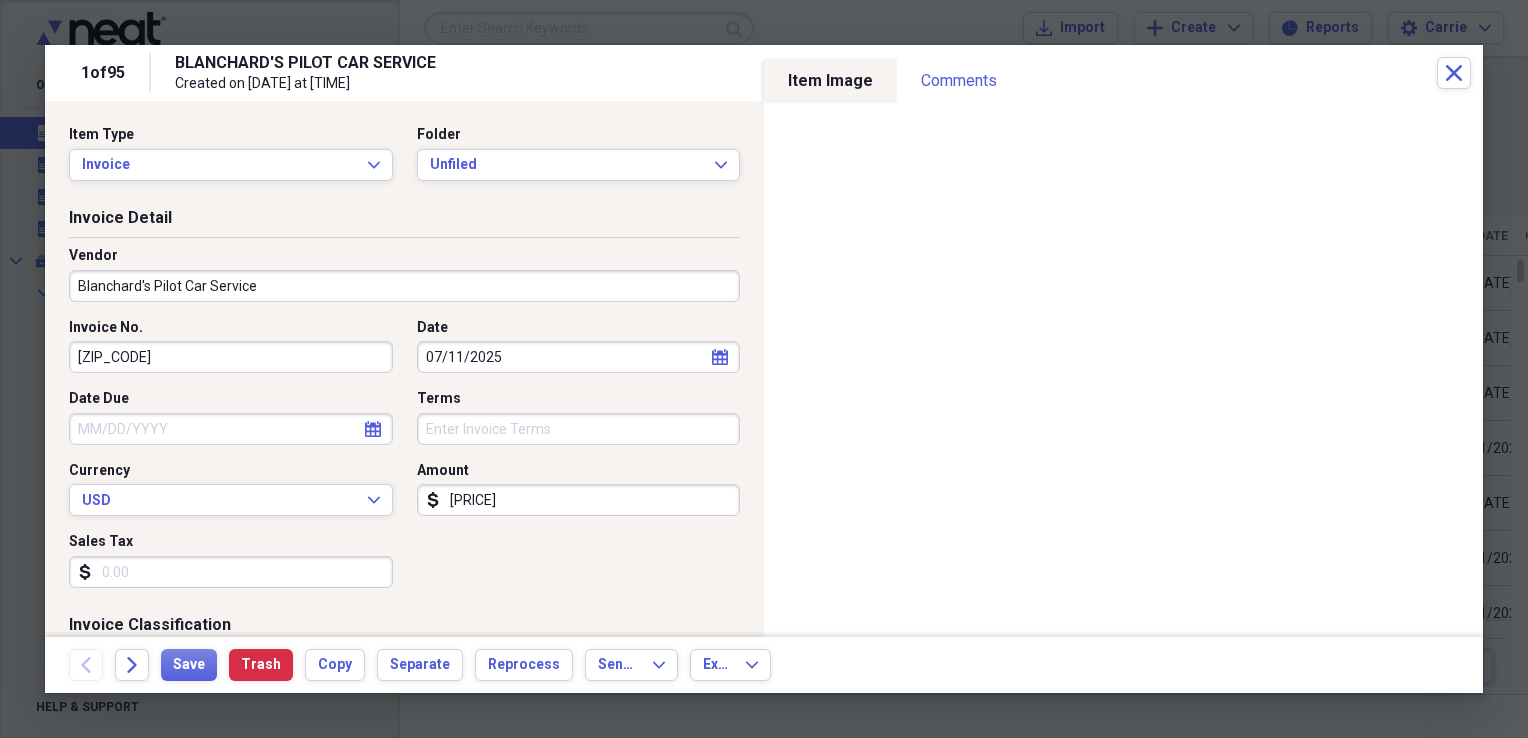 click on "Sales Tax" at bounding box center (231, 572) 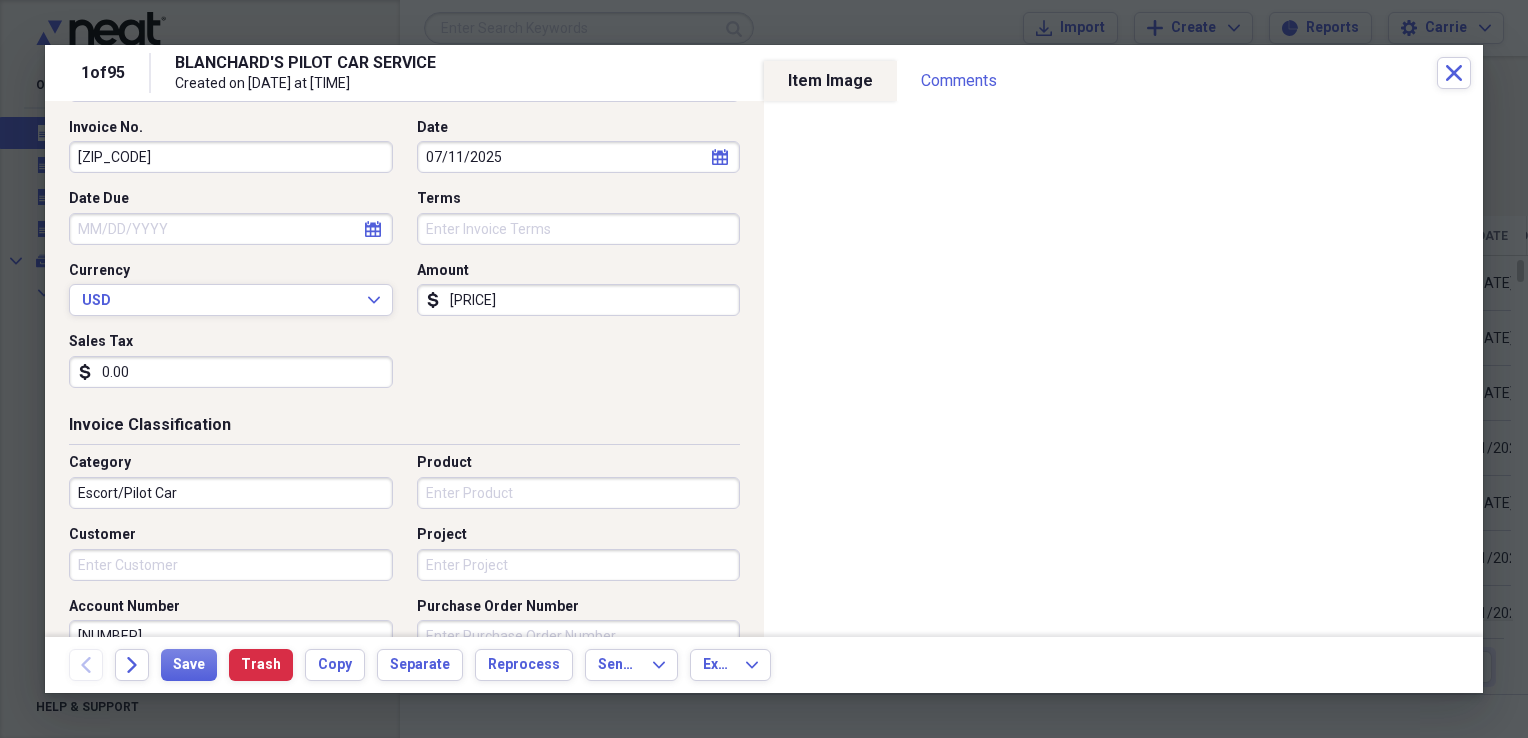 scroll, scrollTop: 300, scrollLeft: 0, axis: vertical 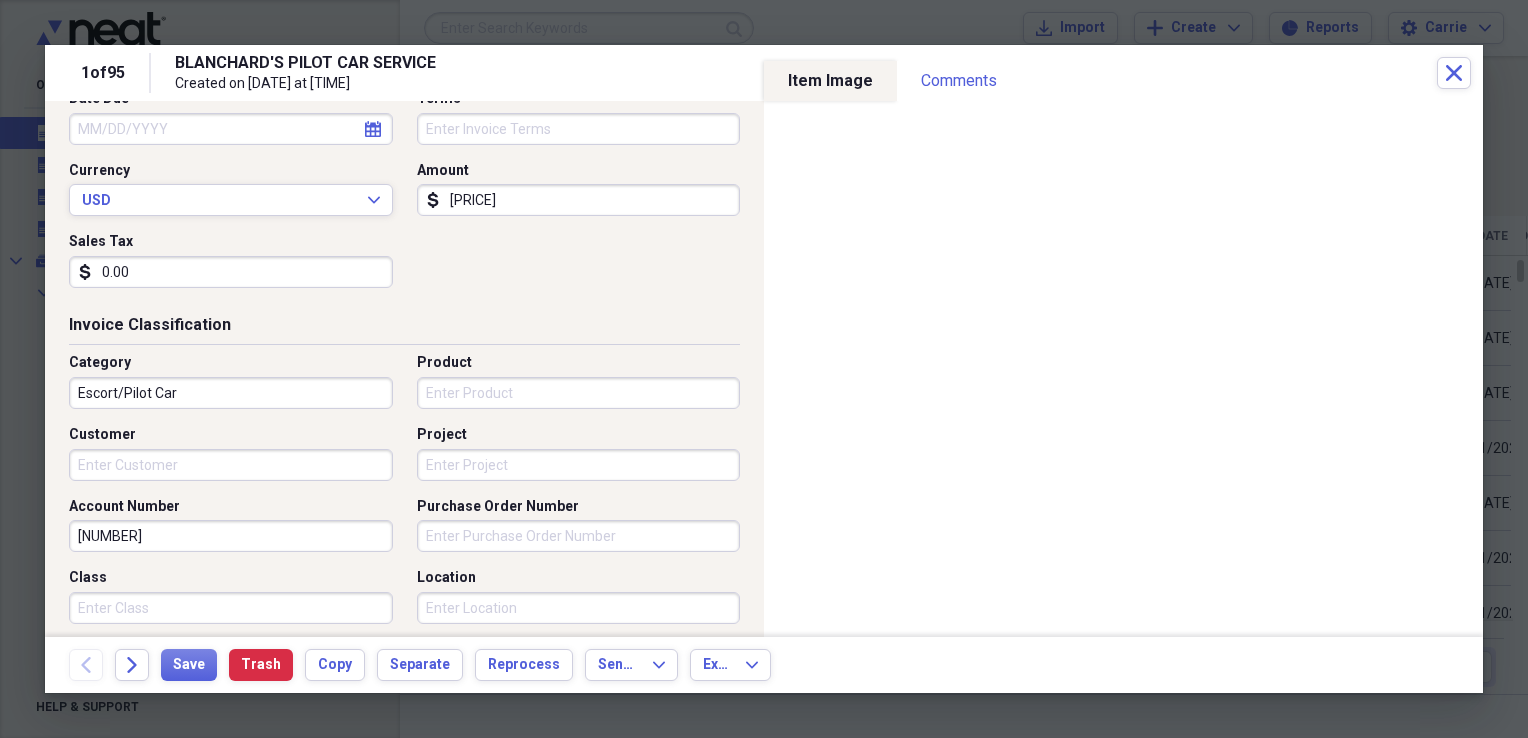 type on "0.00" 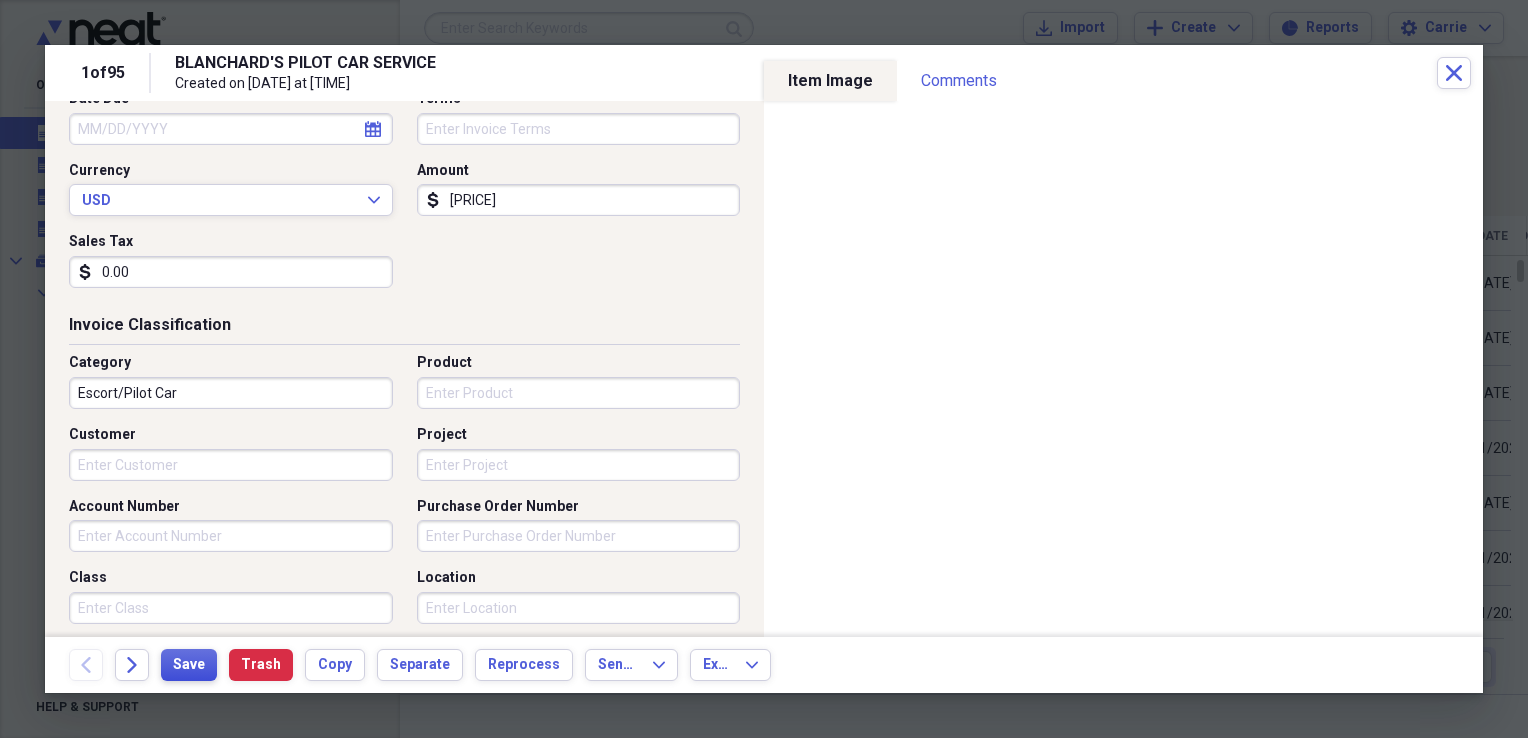 type 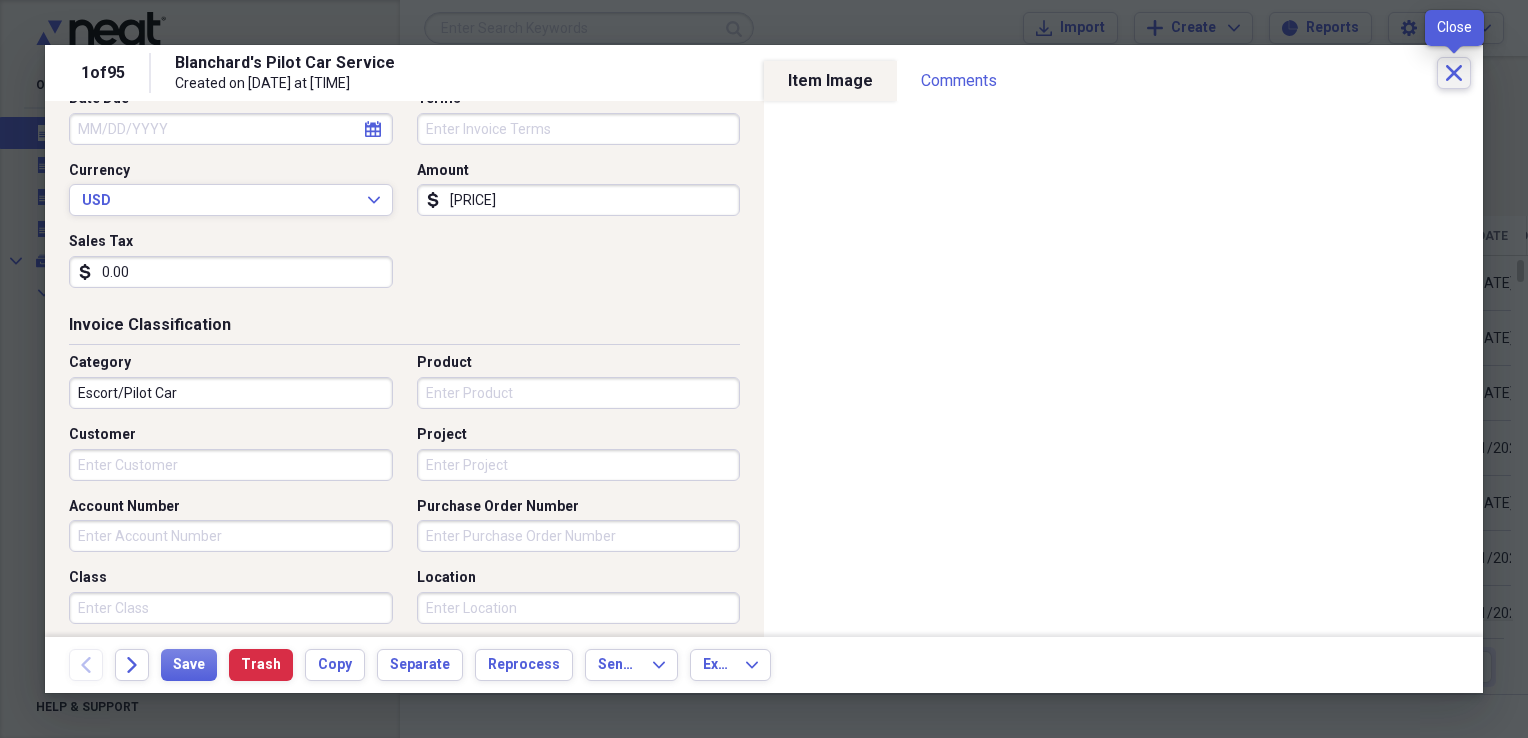 click on "Close" at bounding box center (1454, 73) 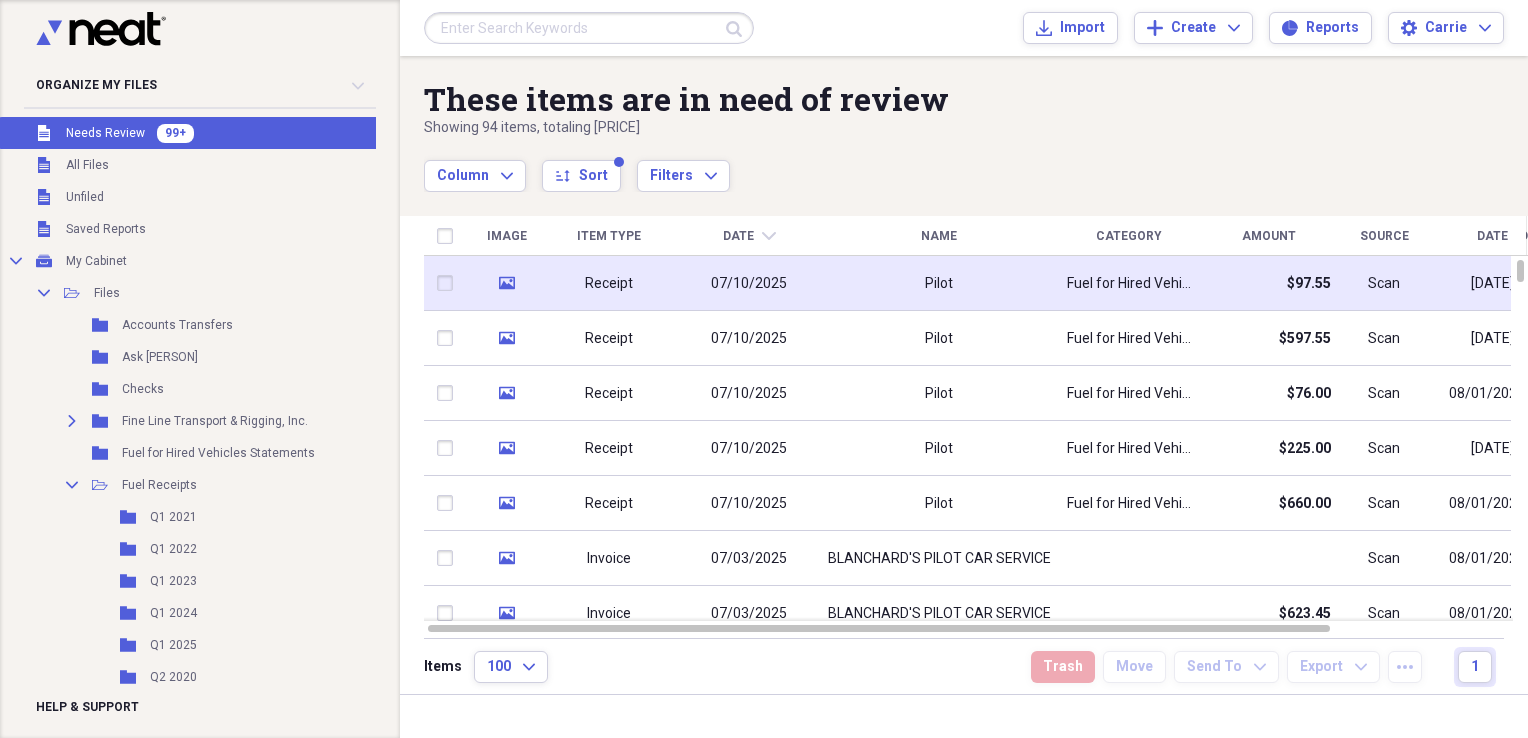 click on "Pilot" at bounding box center (939, 283) 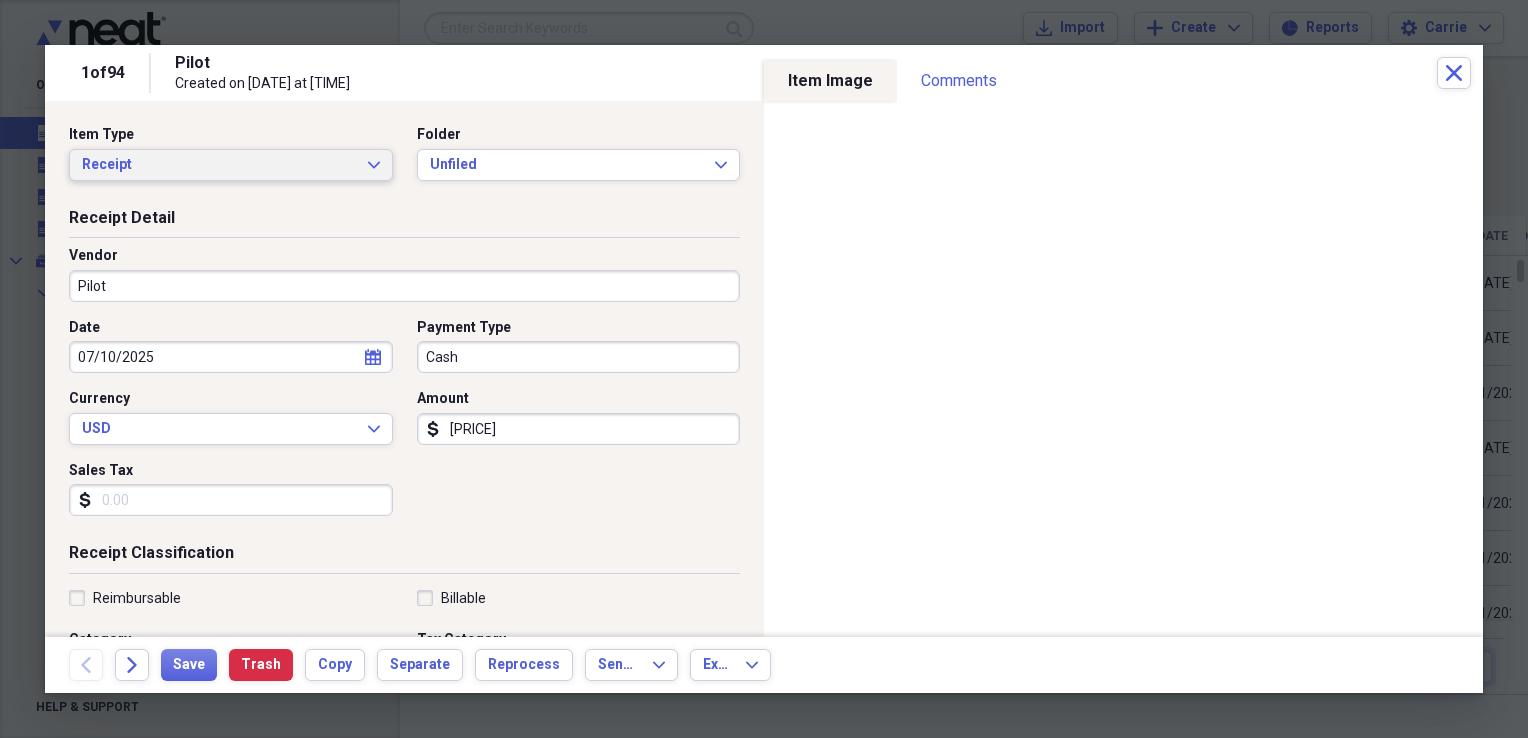 click on "Expand" 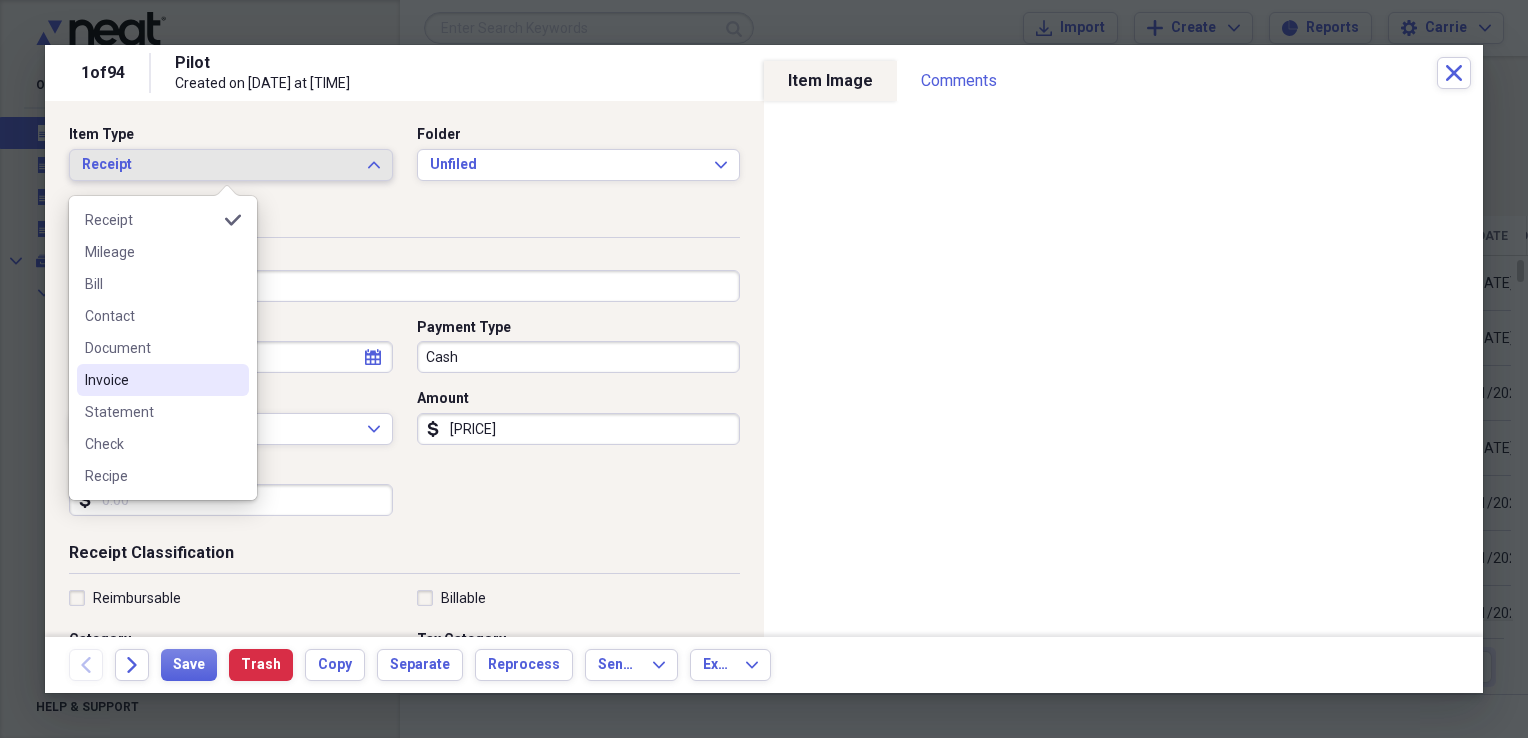 click on "Invoice" at bounding box center (151, 380) 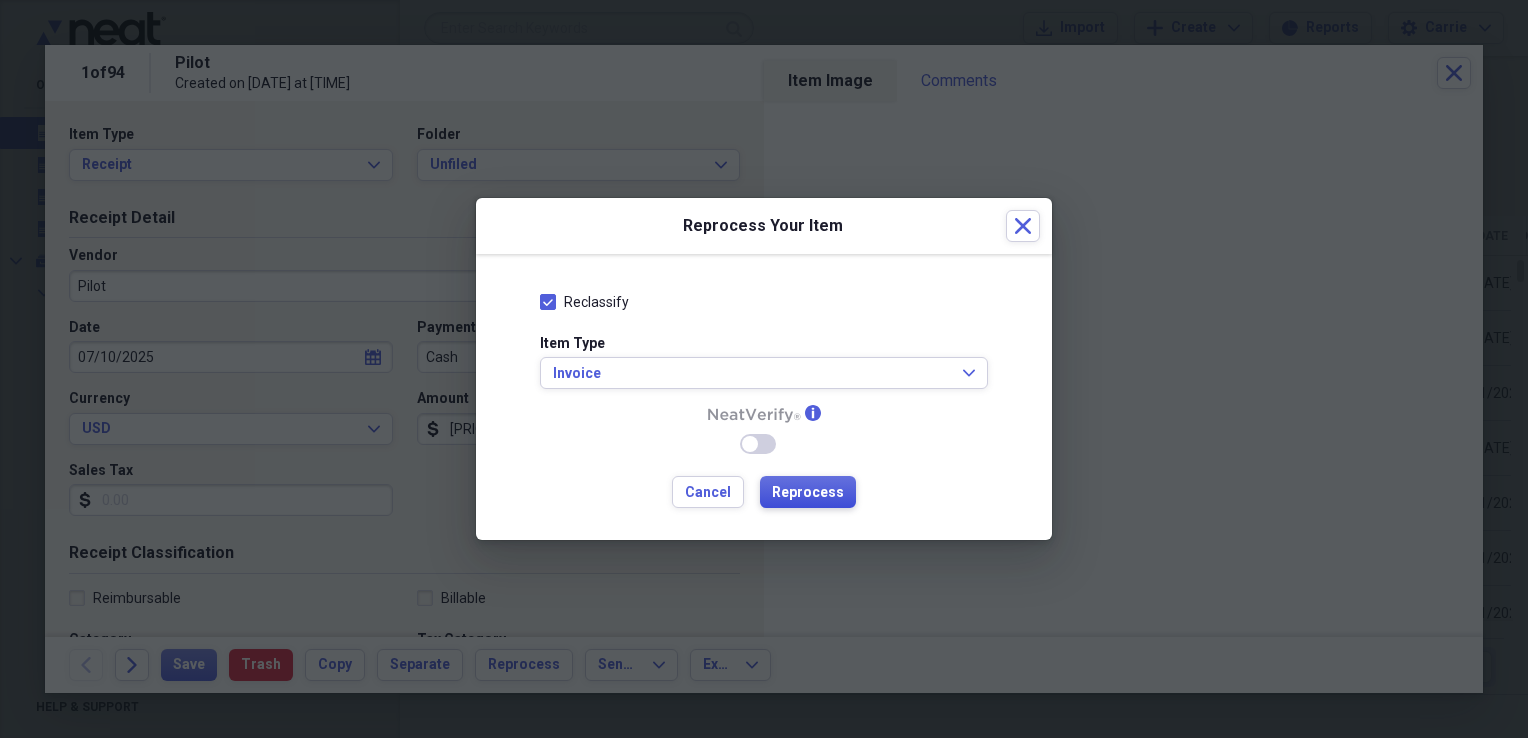 click on "Reprocess" at bounding box center (808, 493) 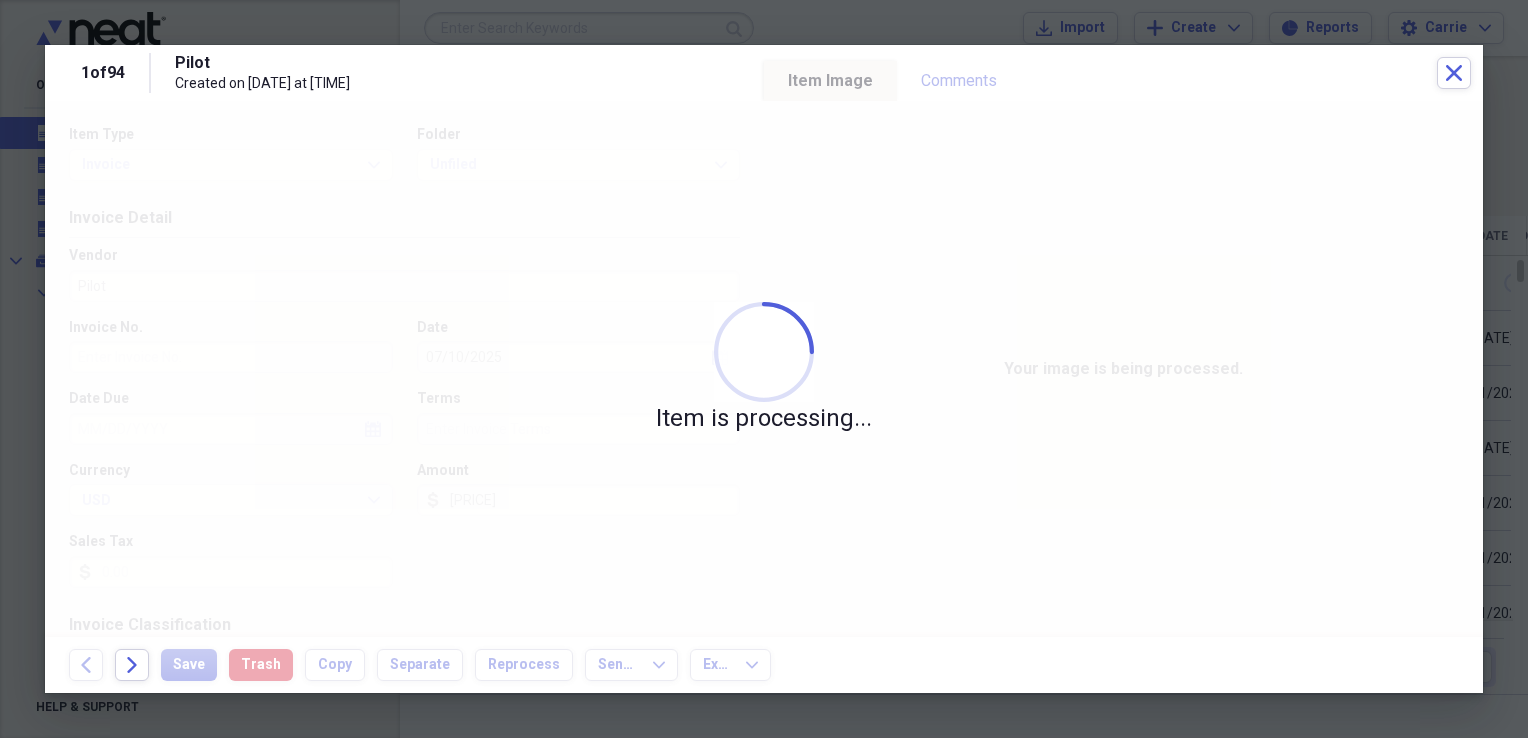 type on "[ZIP_CODE]" 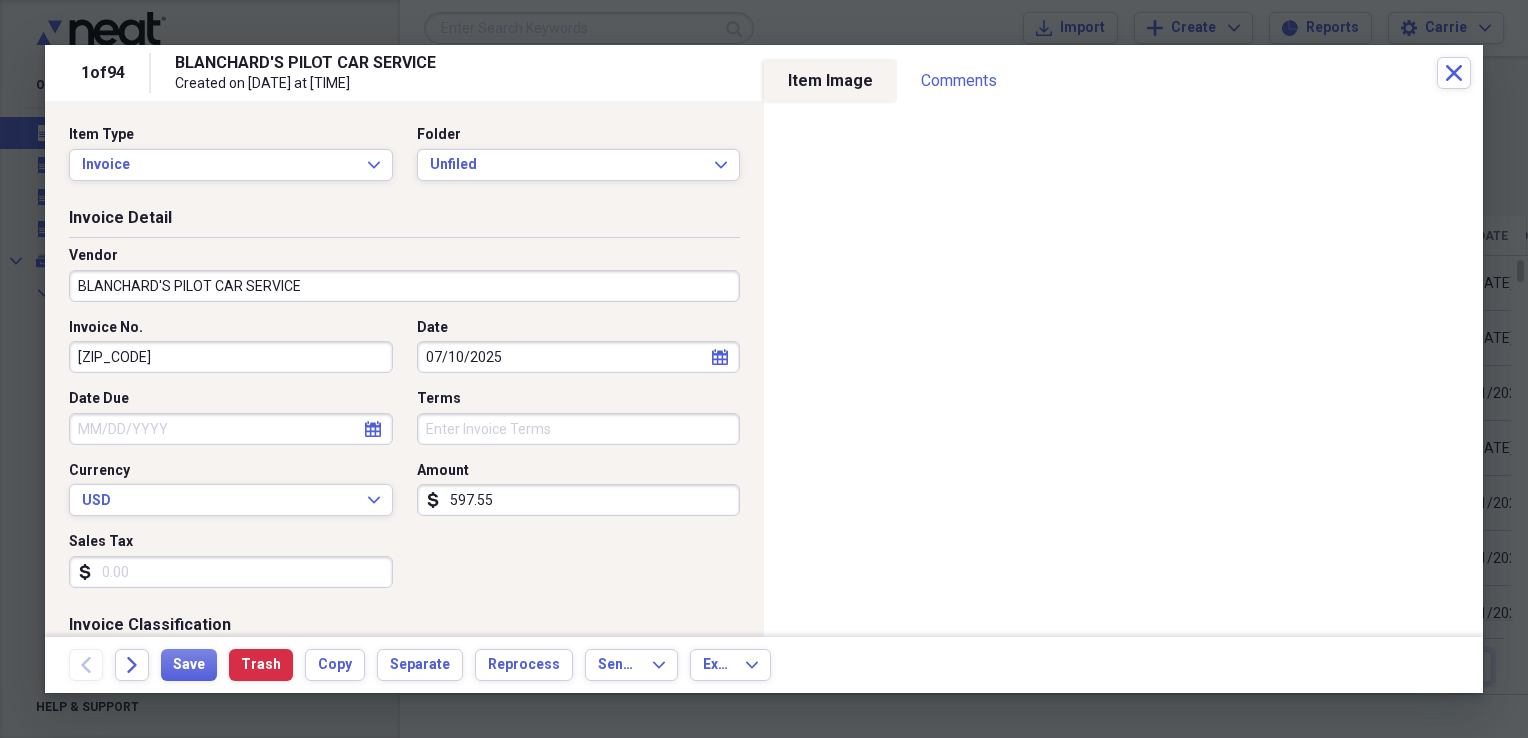 type on "BLANCHARD'S PILOT CAR SERVICE" 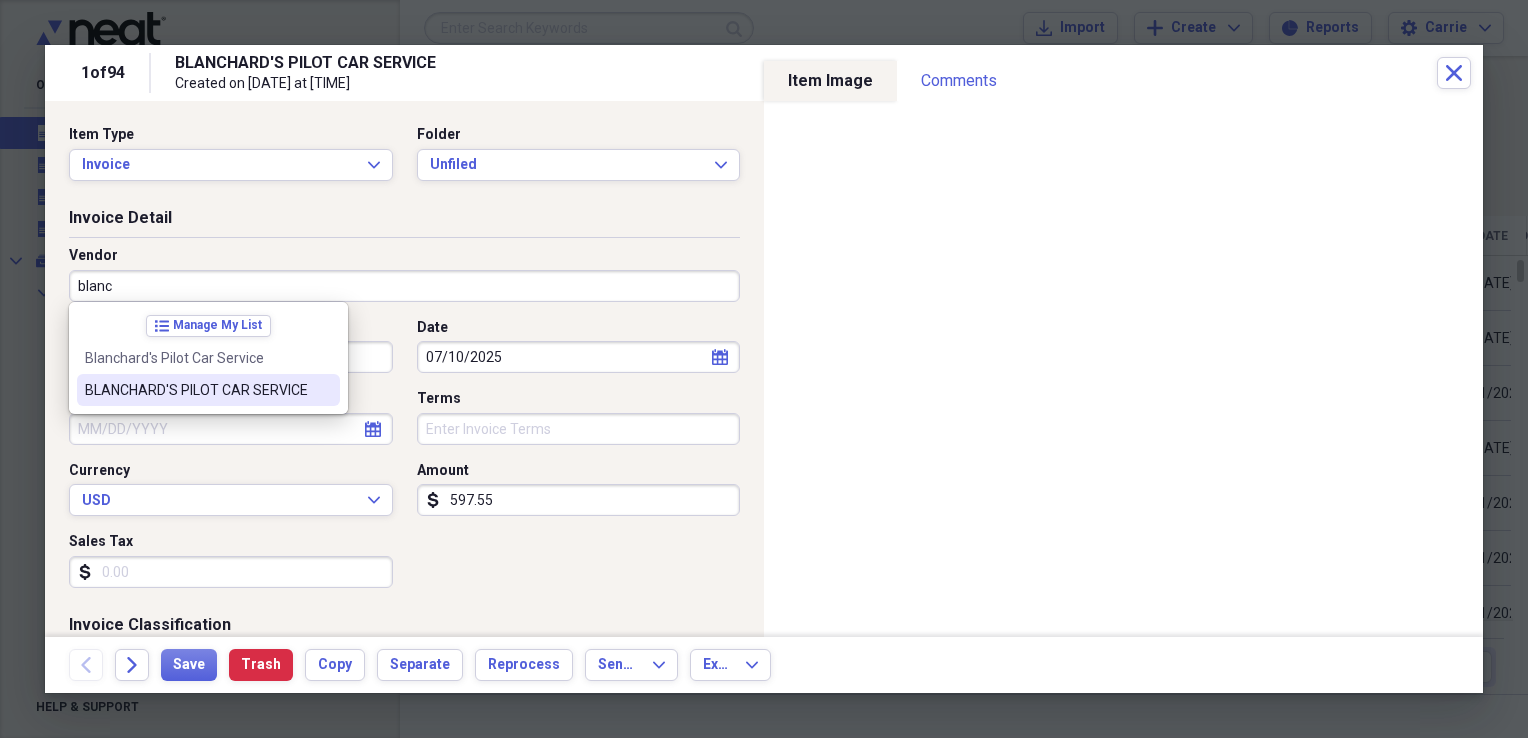 click on "BLANCHARD'S PILOT CAR SERVICE" at bounding box center [208, 390] 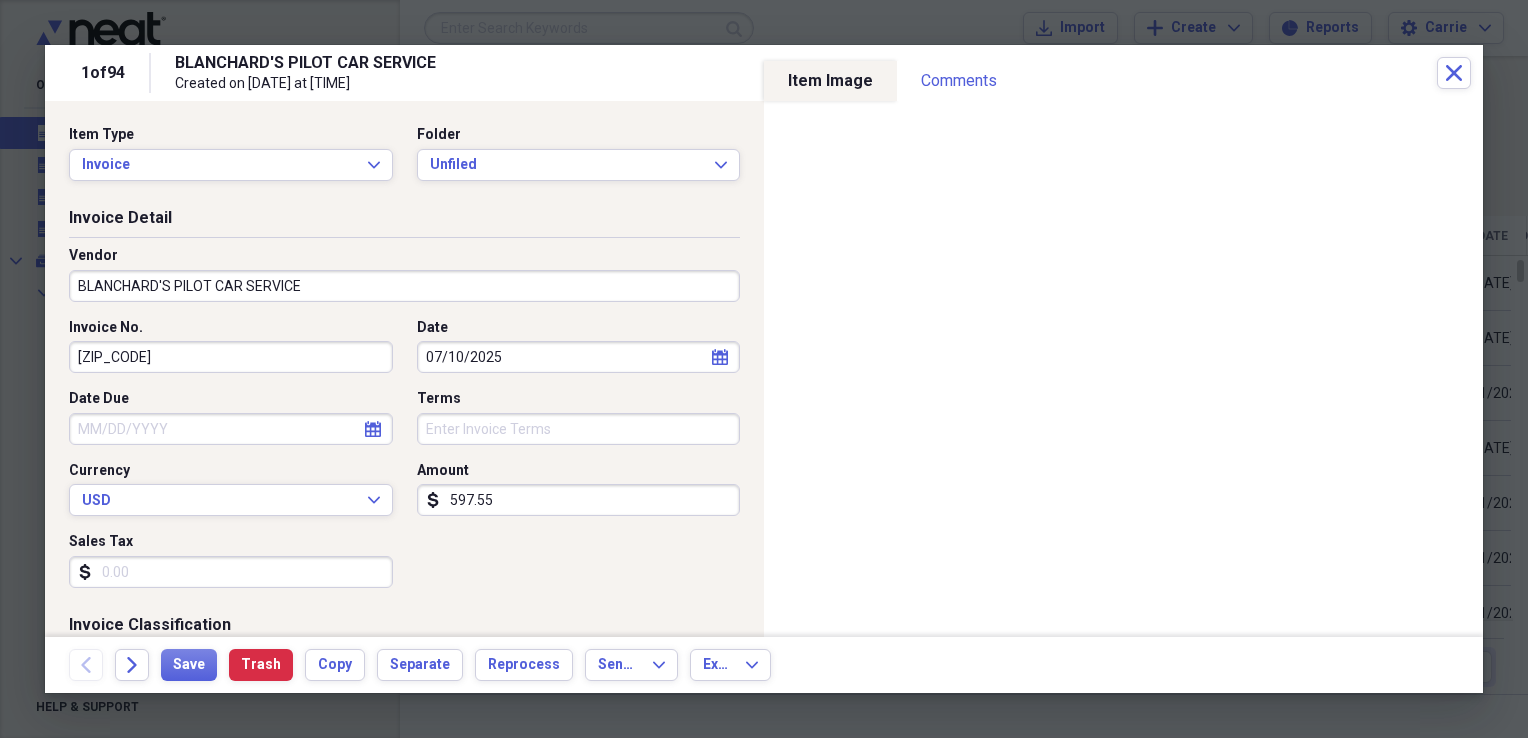 click on "BLANCHARD'S PILOT CAR SERVICE" at bounding box center (404, 286) 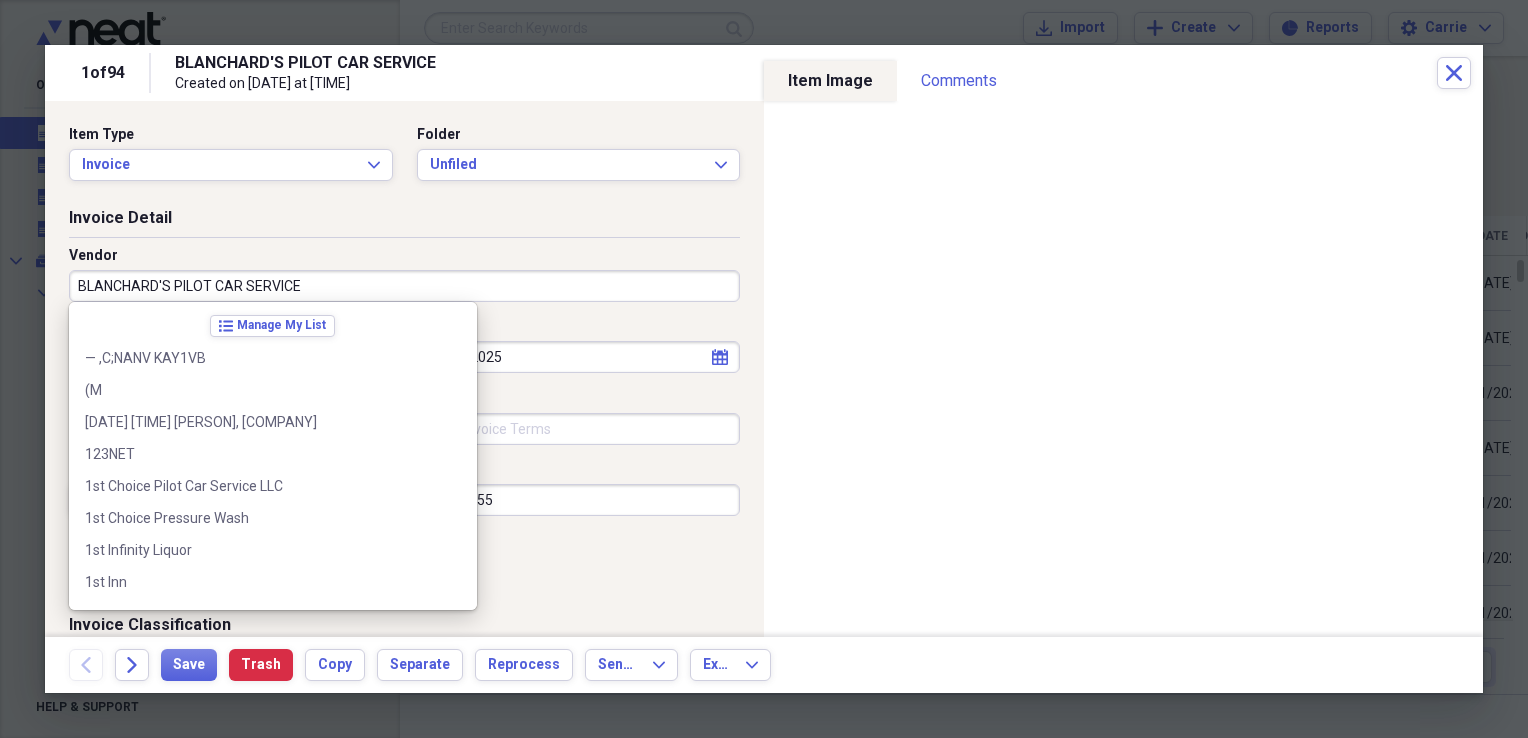 scroll, scrollTop: 11548, scrollLeft: 0, axis: vertical 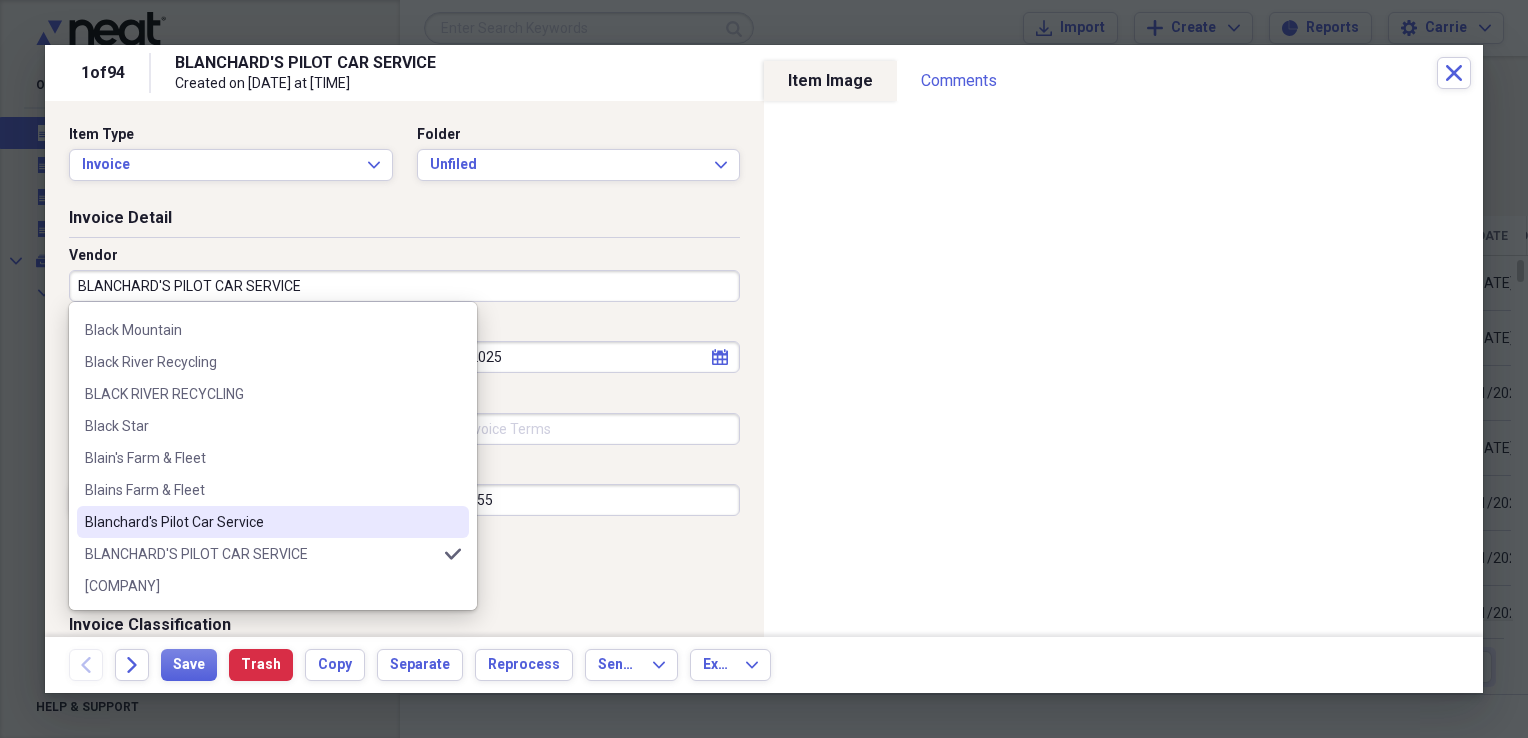 click on "Blanchard's Pilot Car Service" at bounding box center [273, 522] 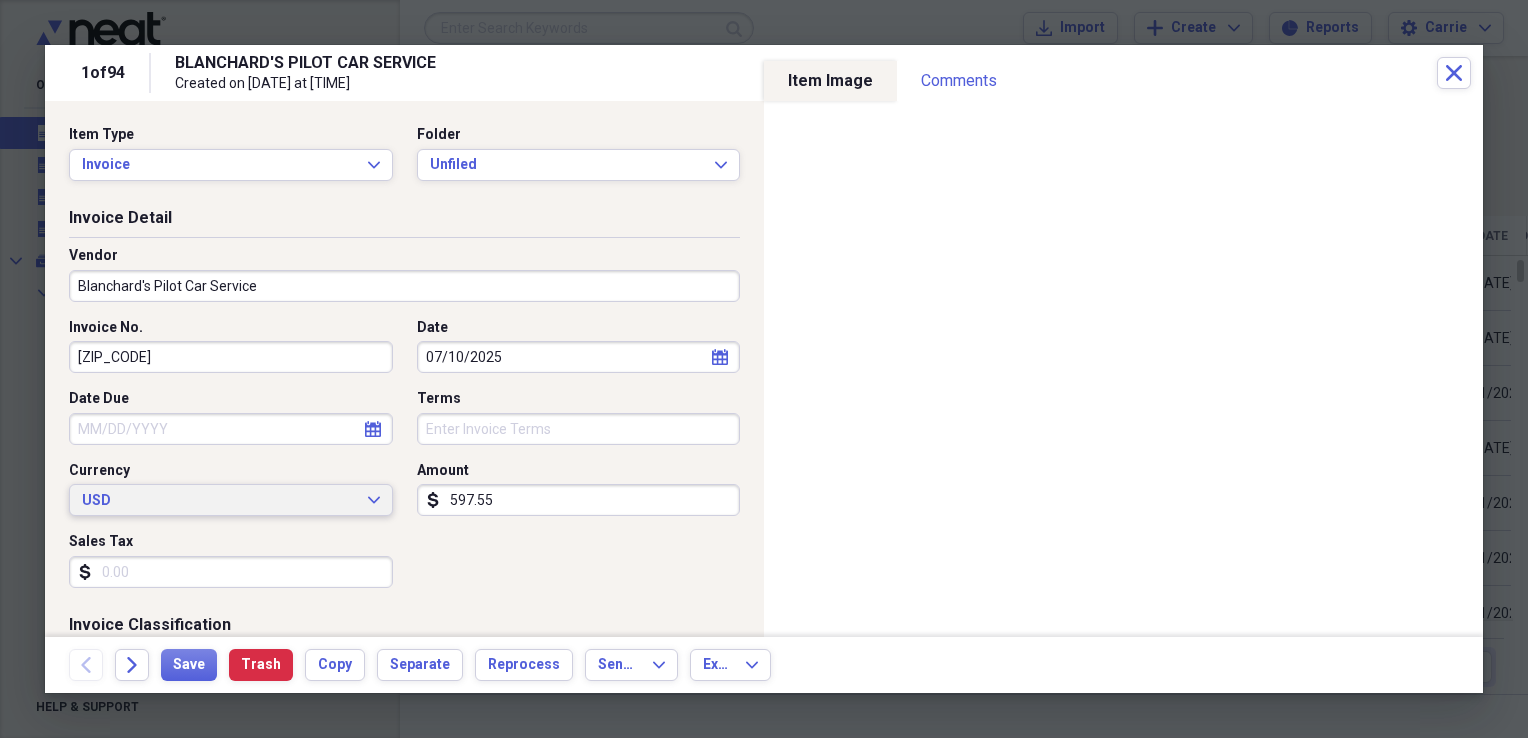 type on "Escort/Pilot Car" 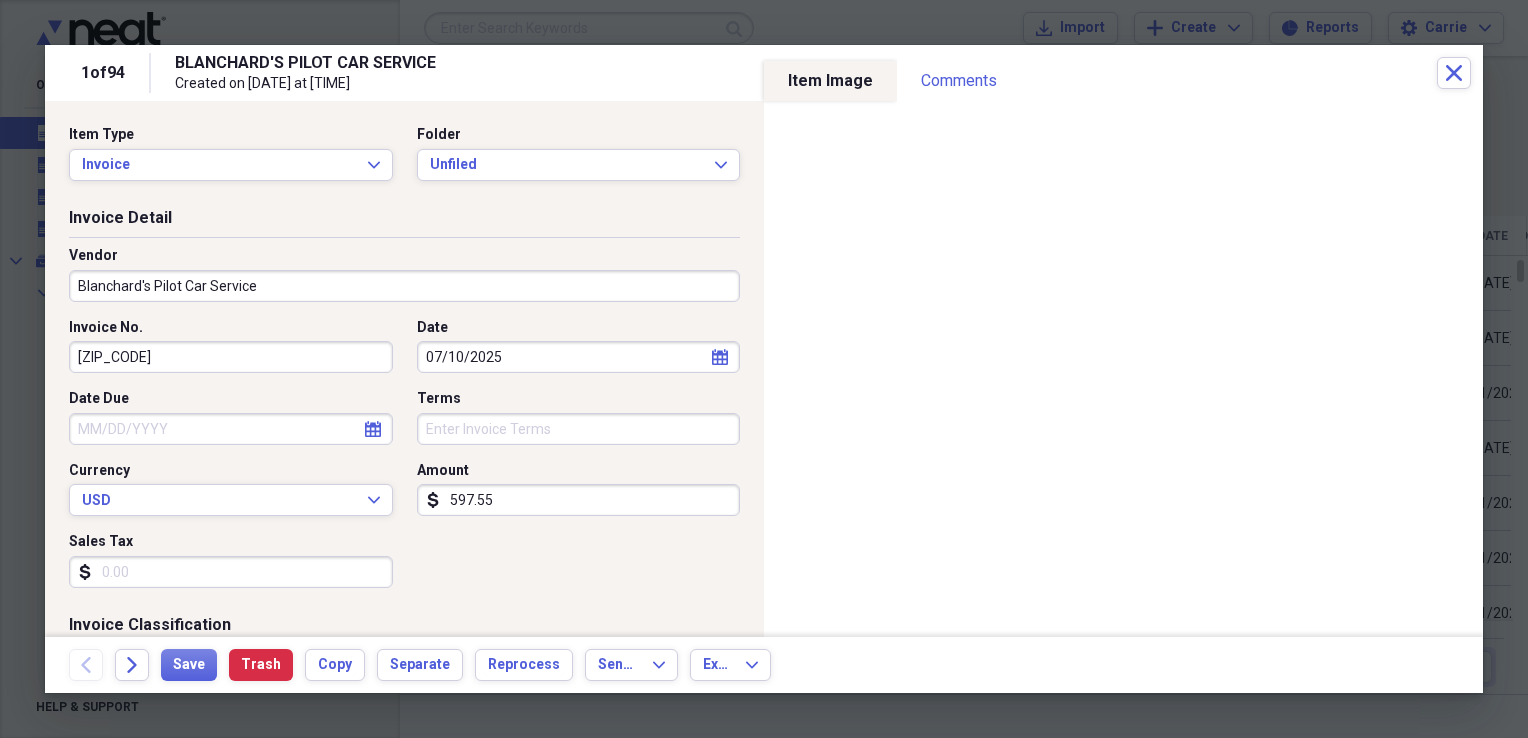 click on "07/10/2025" at bounding box center [579, 357] 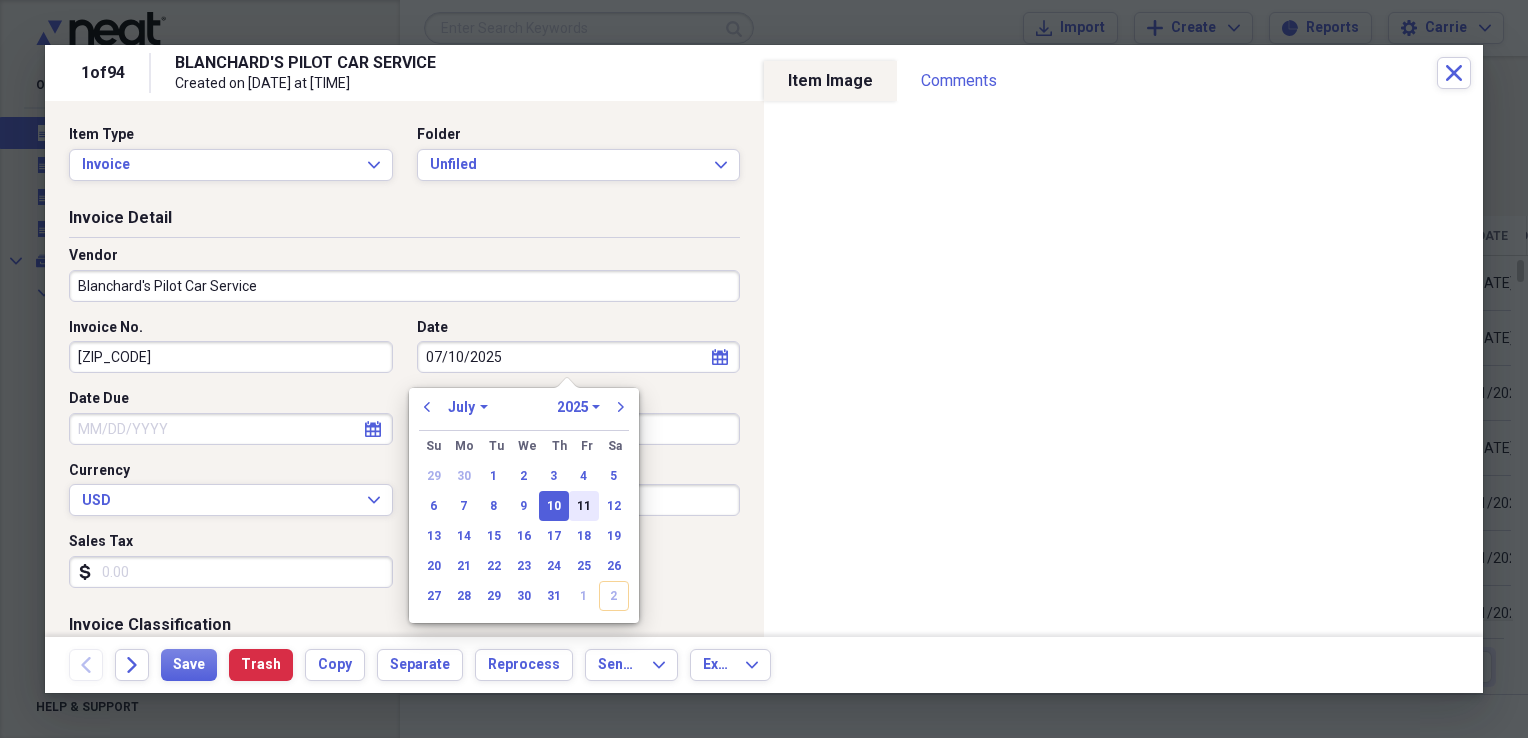 click on "11" at bounding box center (584, 506) 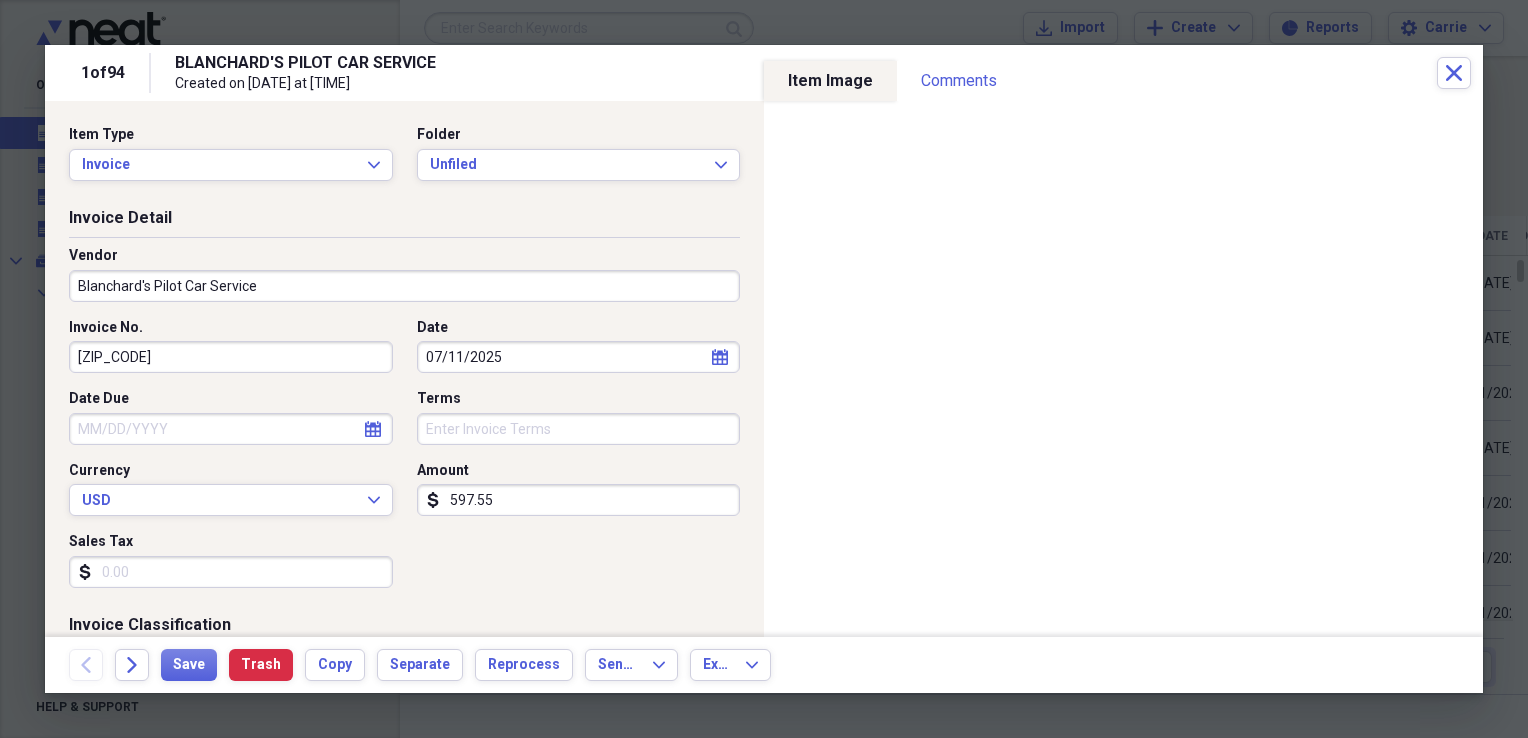 type on "07/11/2025" 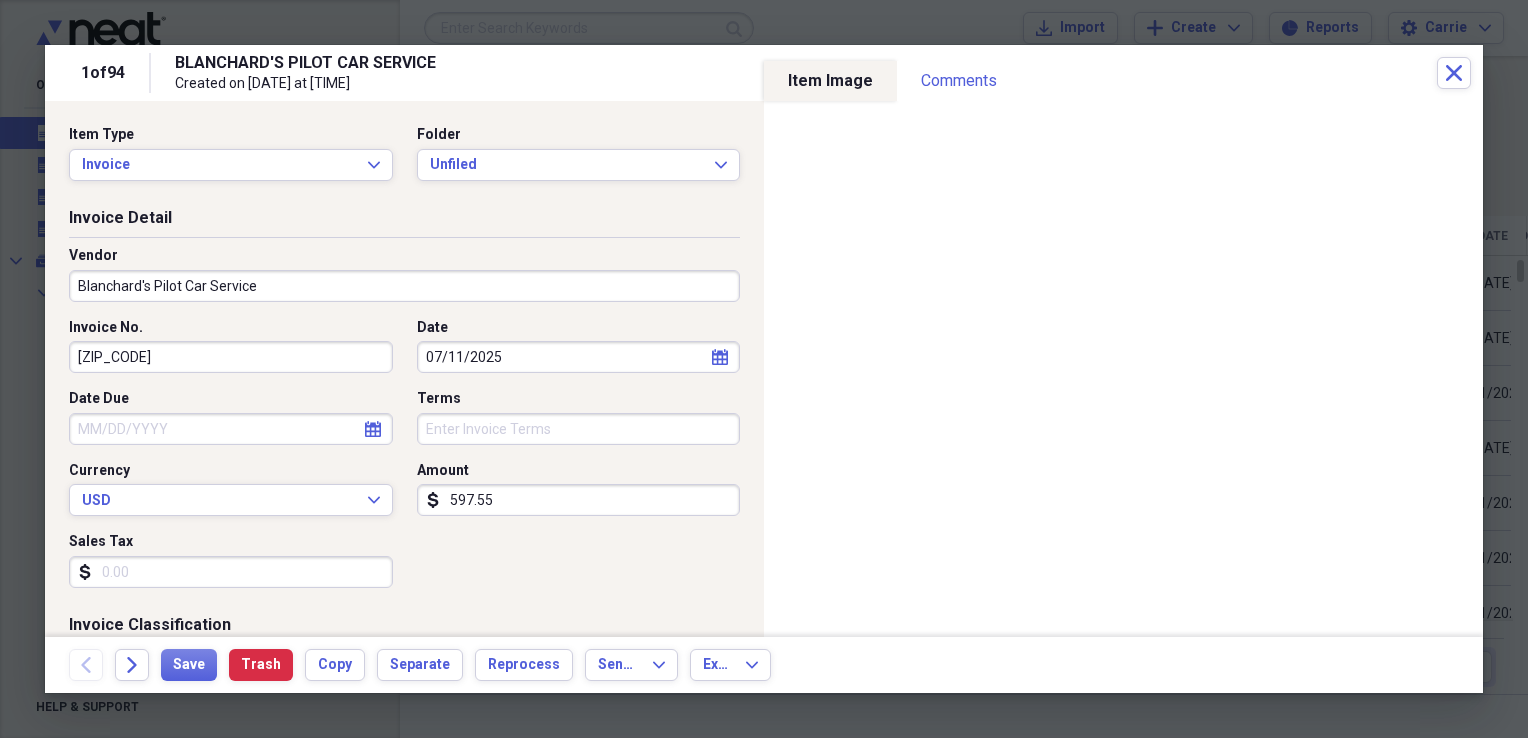 click on "Sales Tax" at bounding box center (231, 572) 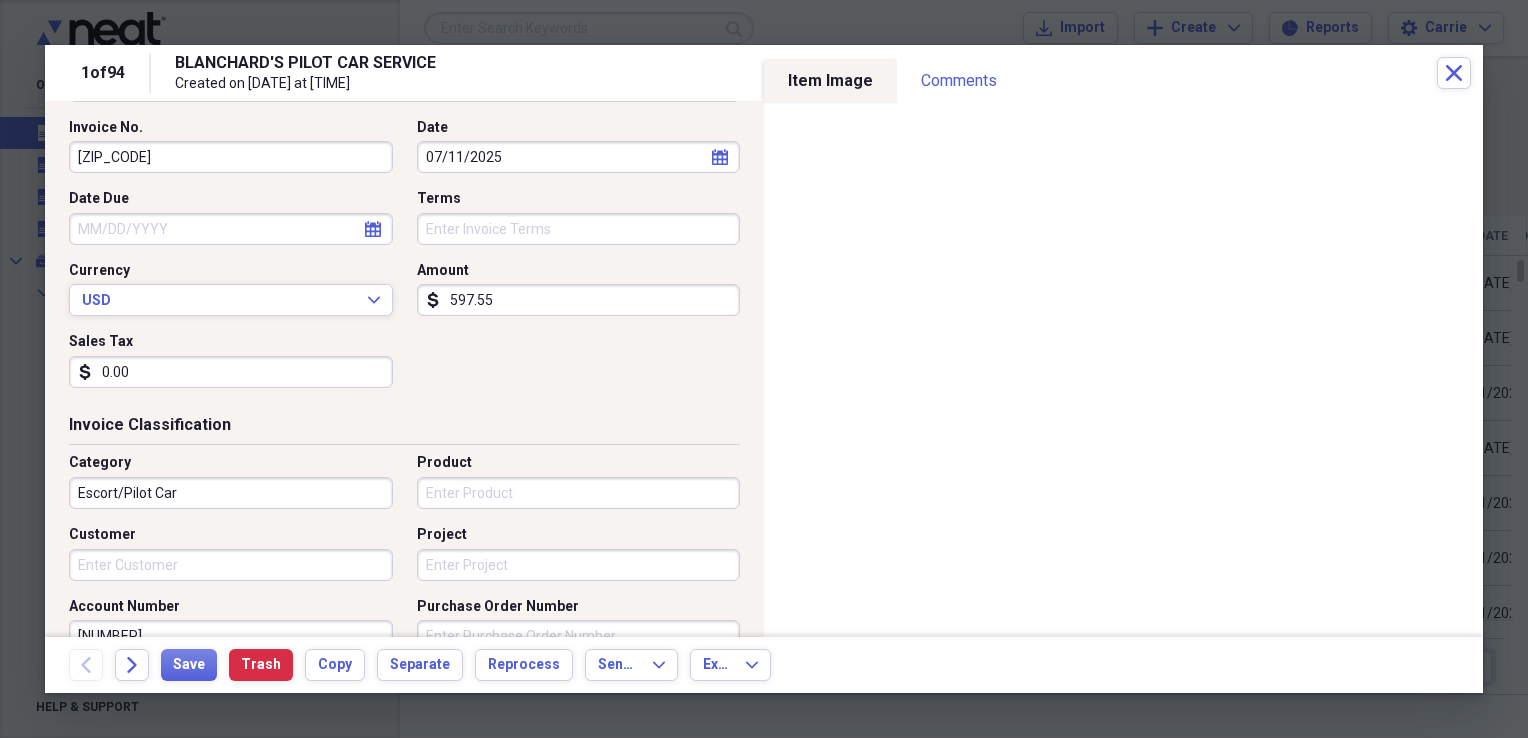 scroll, scrollTop: 300, scrollLeft: 0, axis: vertical 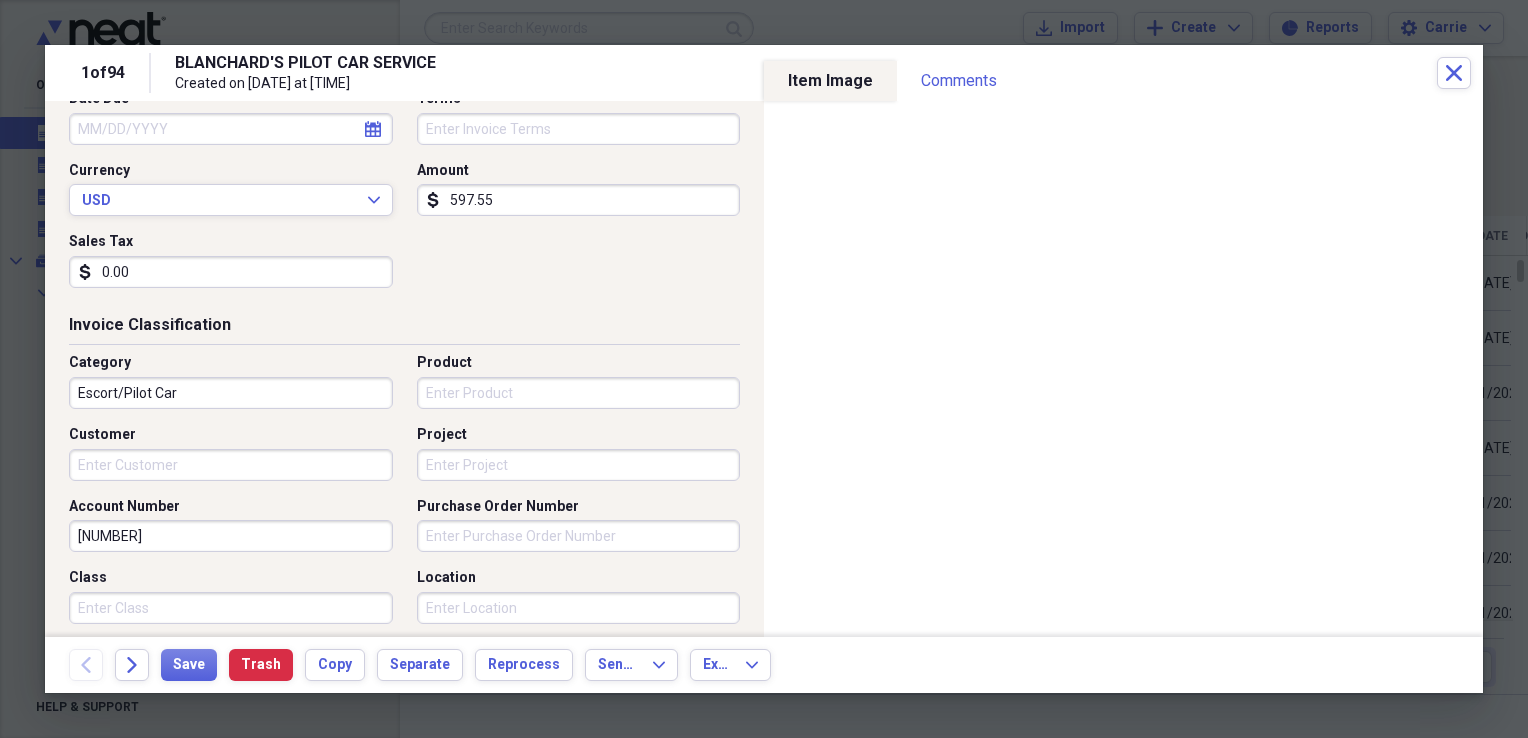 type on "0.00" 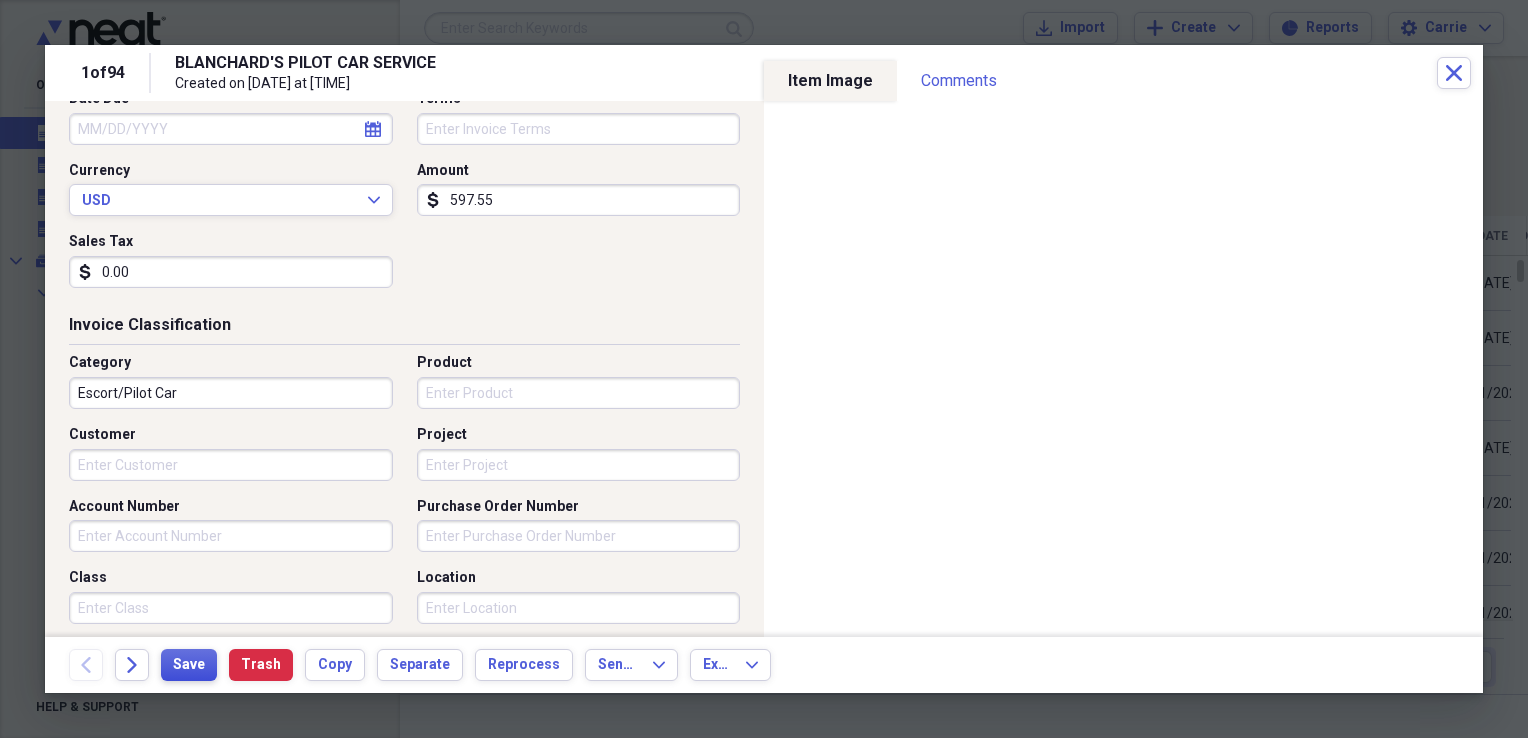 type 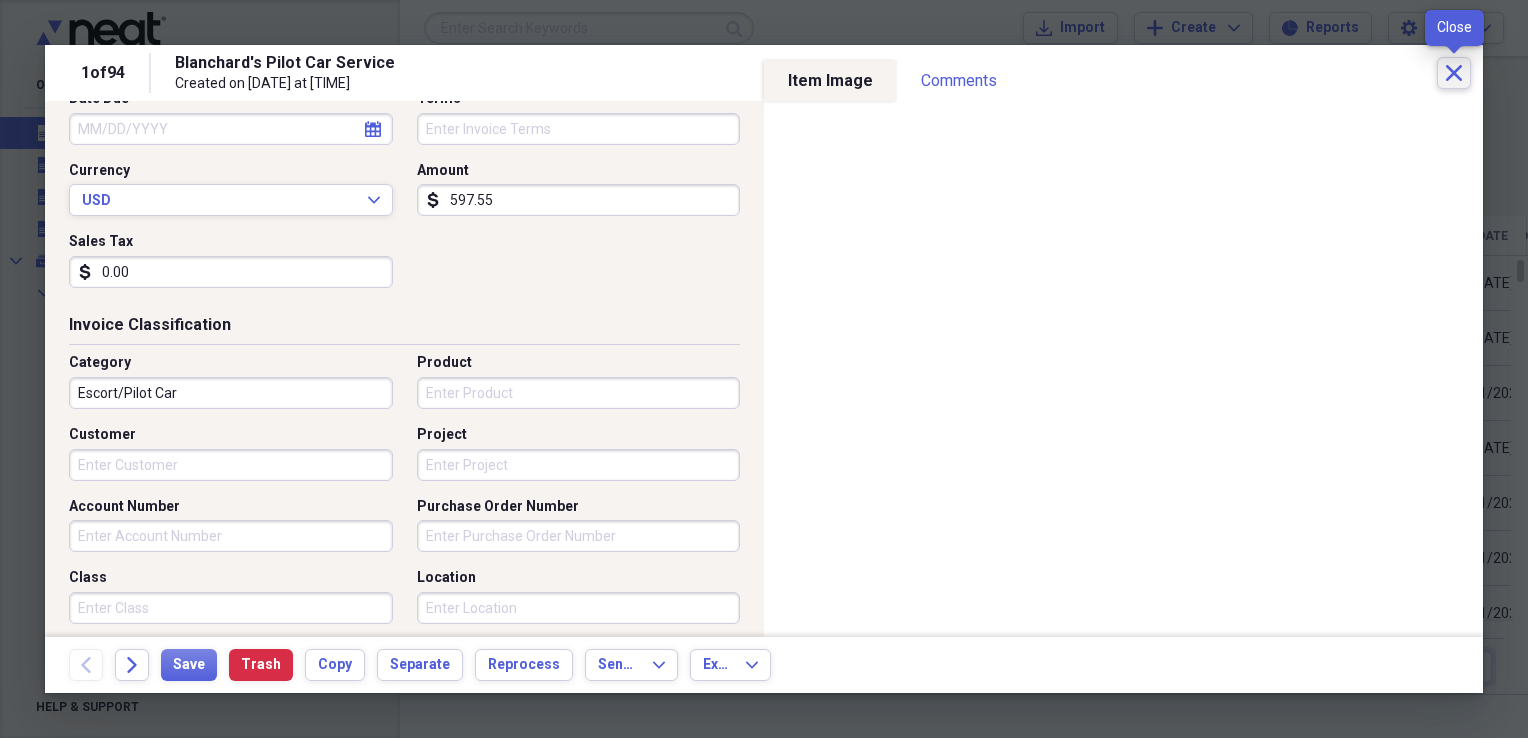 click on "Close" at bounding box center (1454, 73) 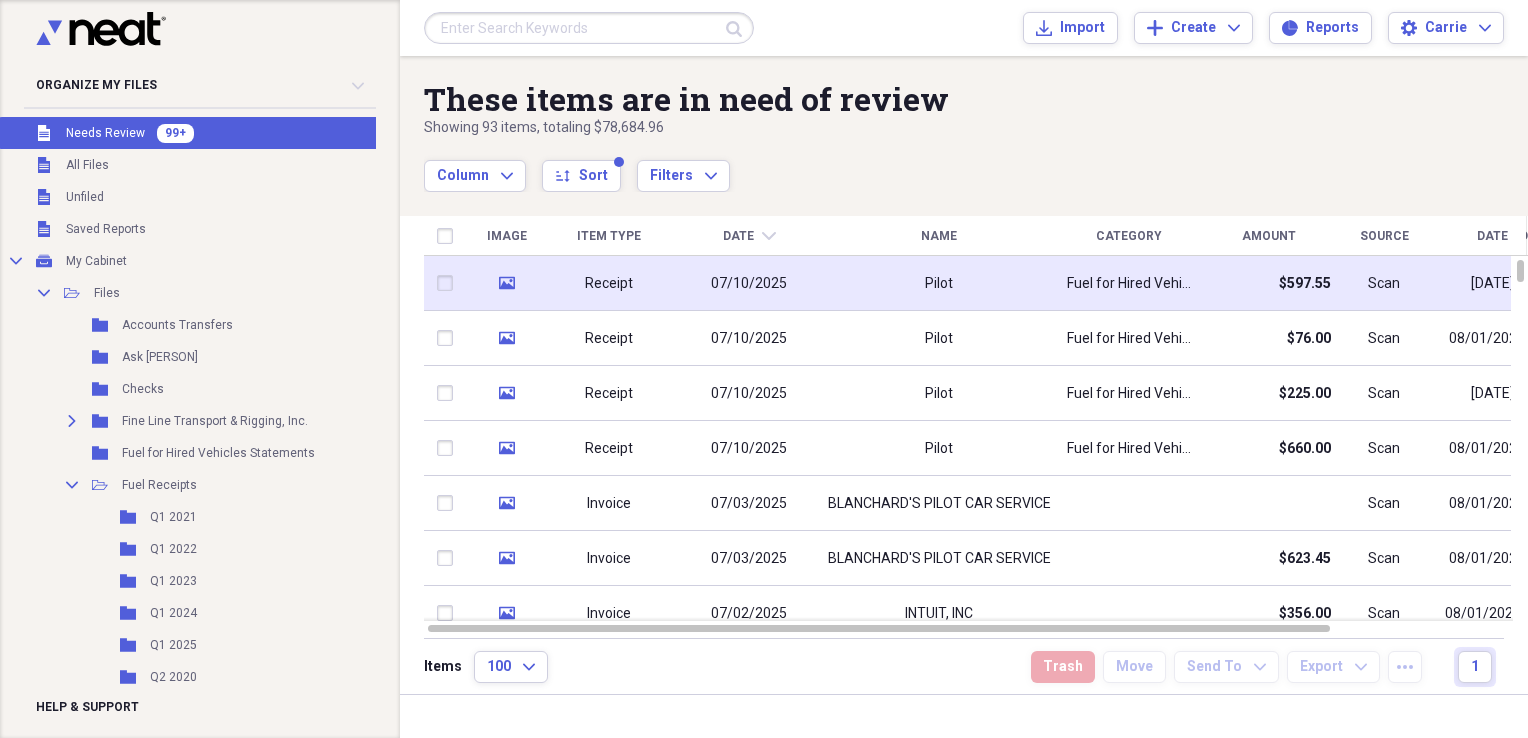click on "Fuel for Hired Vehicles" at bounding box center (1129, 283) 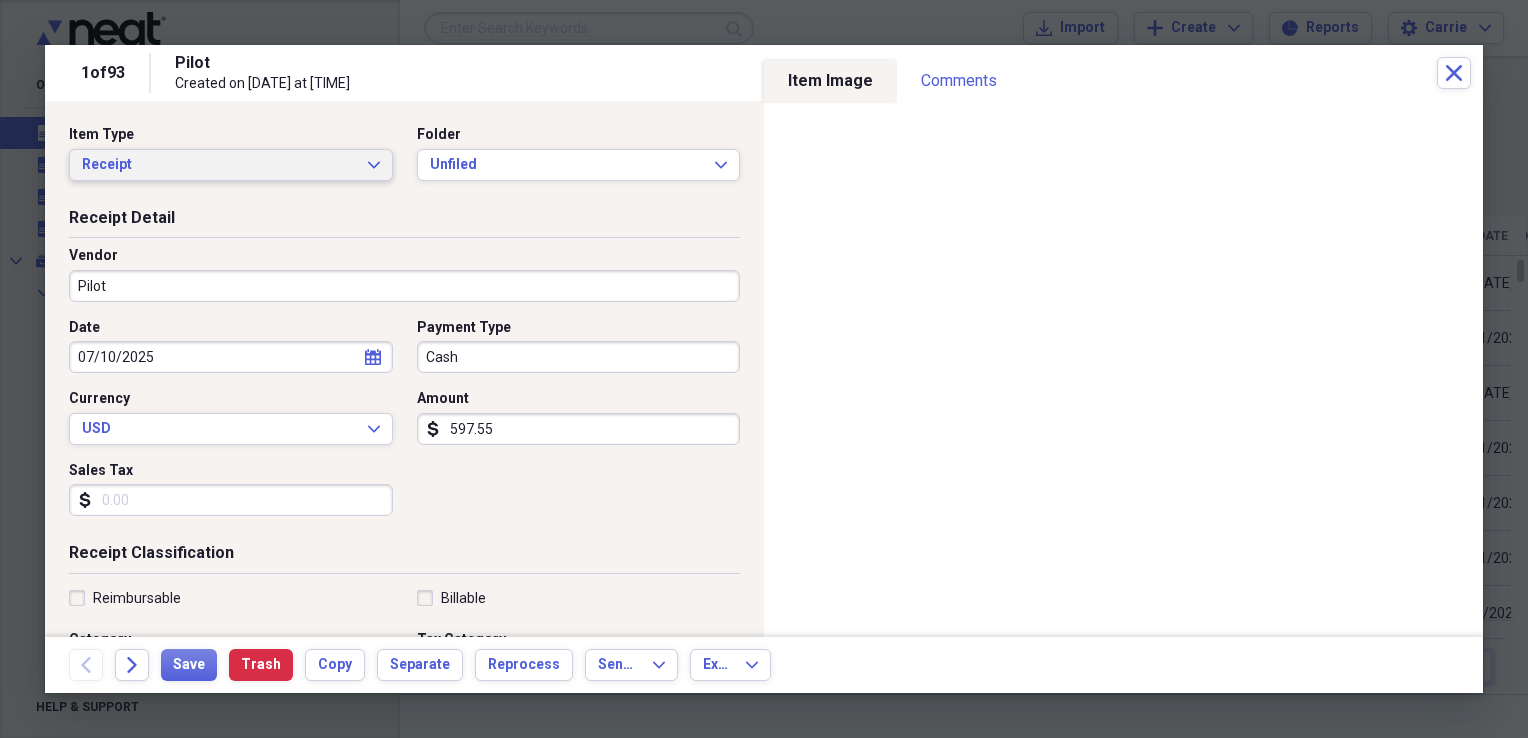 click on "Receipt Expand" at bounding box center (231, 165) 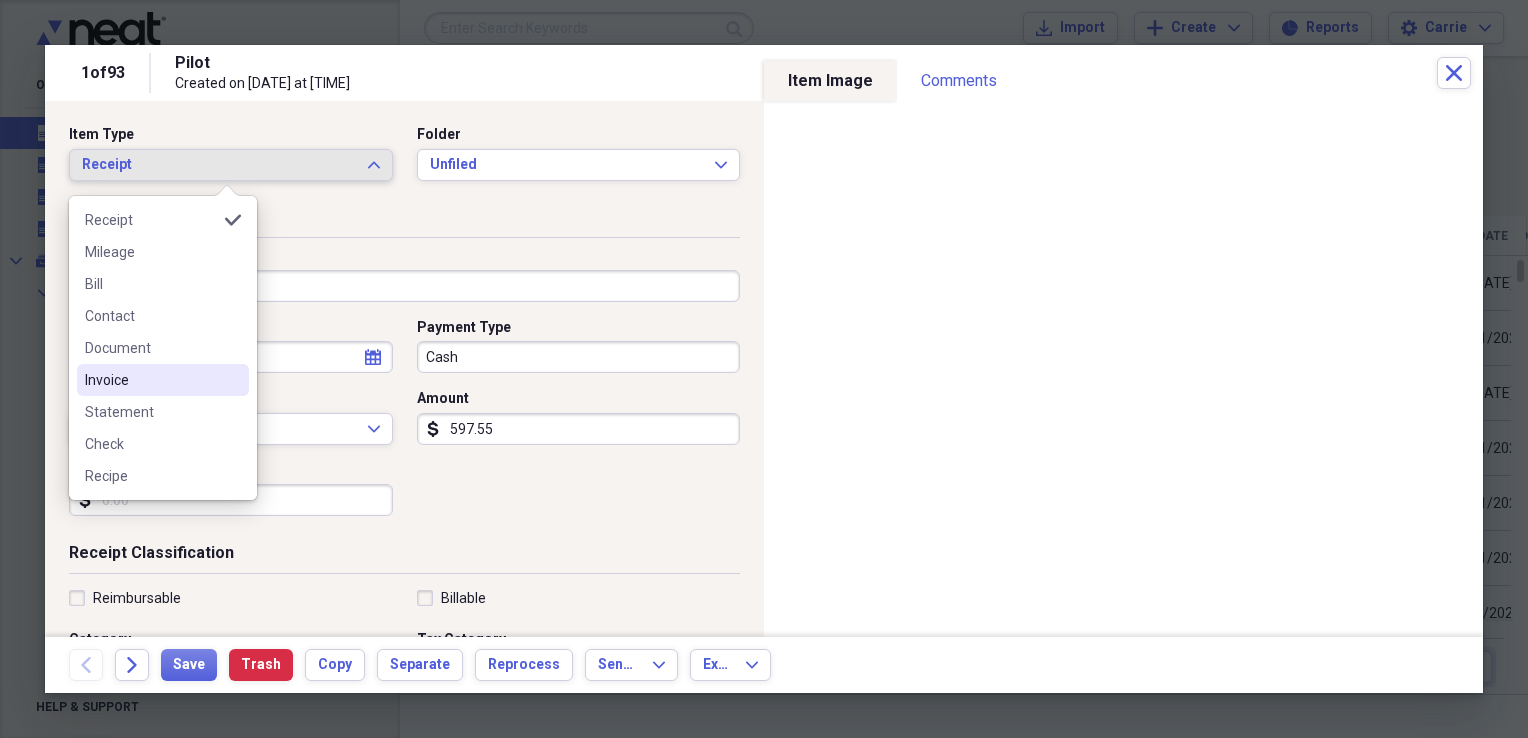 click on "Invoice" at bounding box center [151, 380] 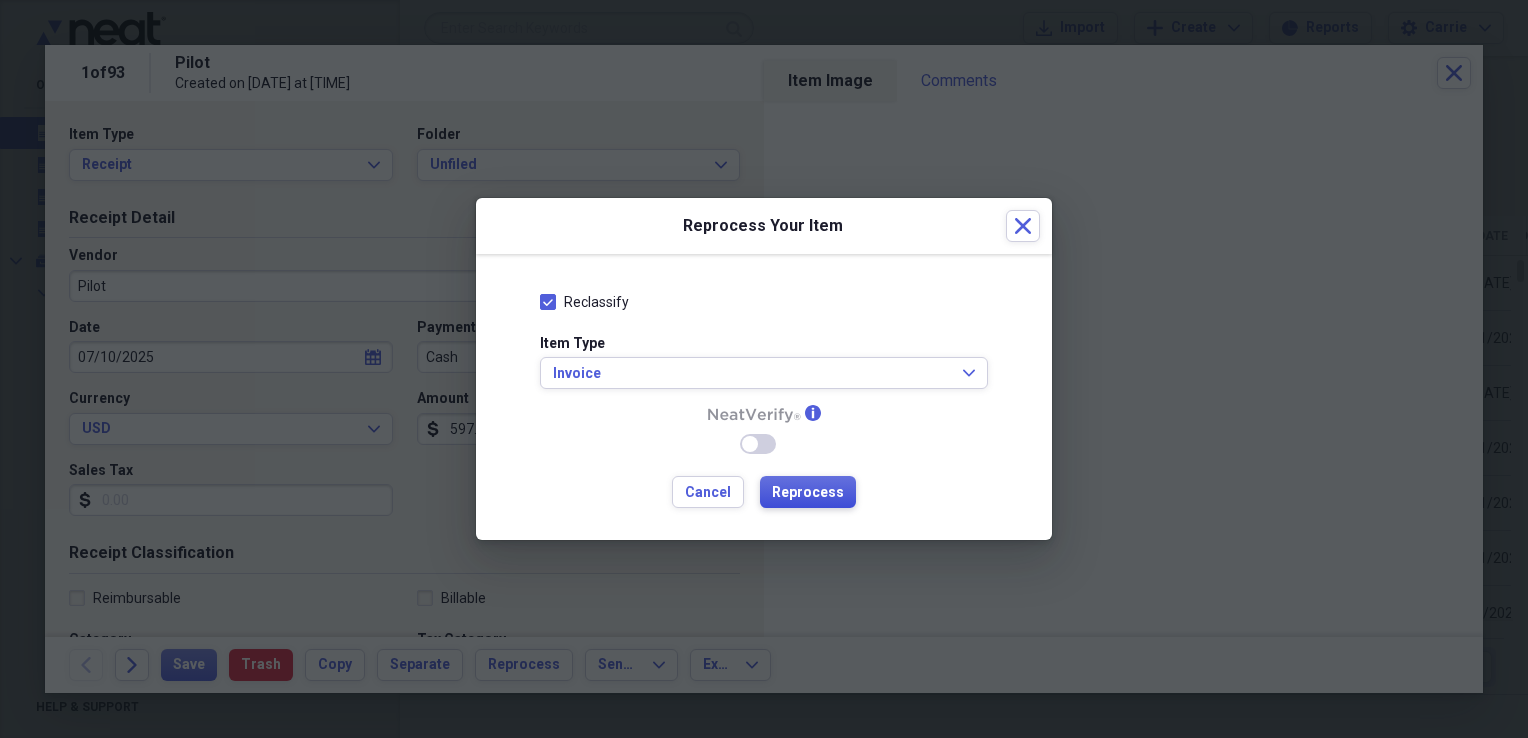 click on "Reprocess" at bounding box center (808, 493) 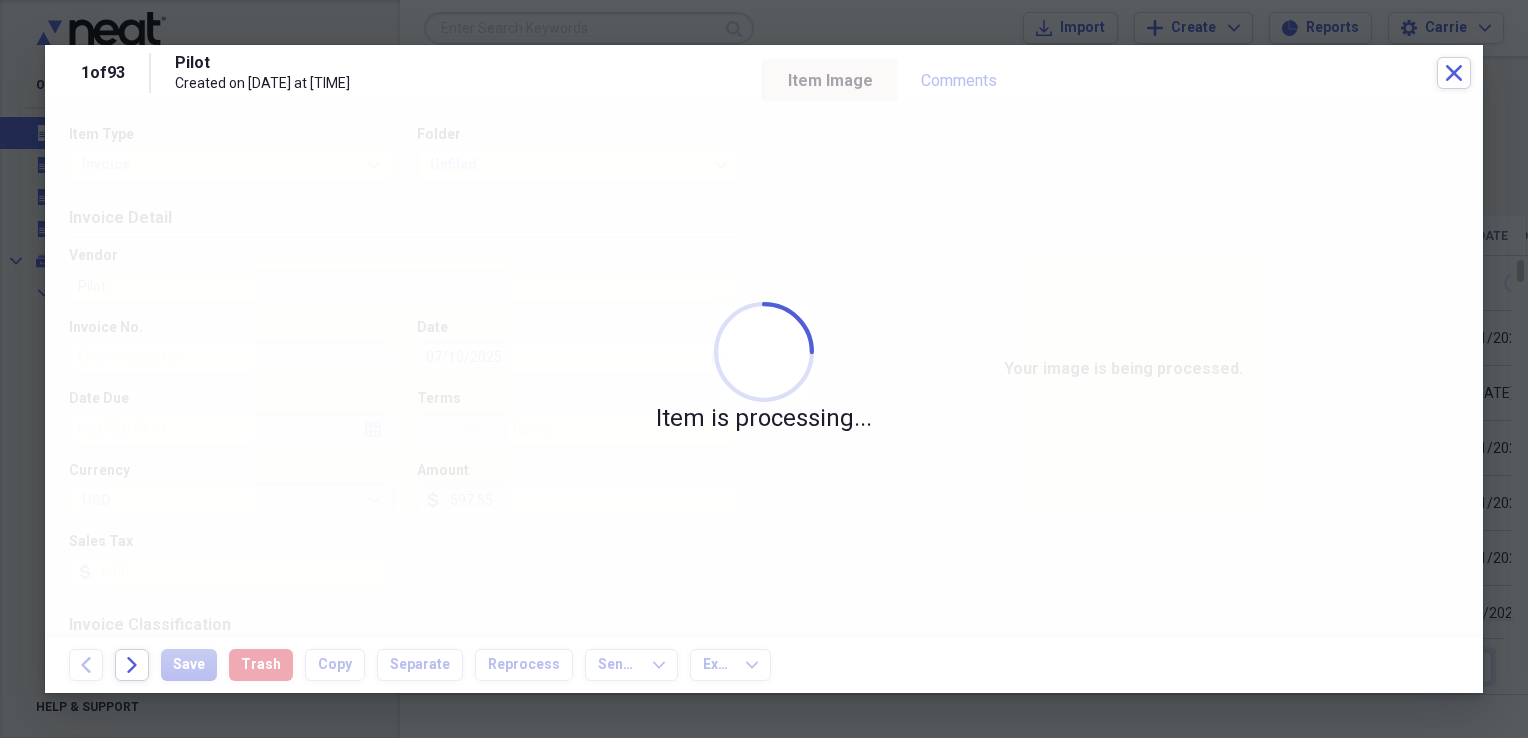 type on "20019" 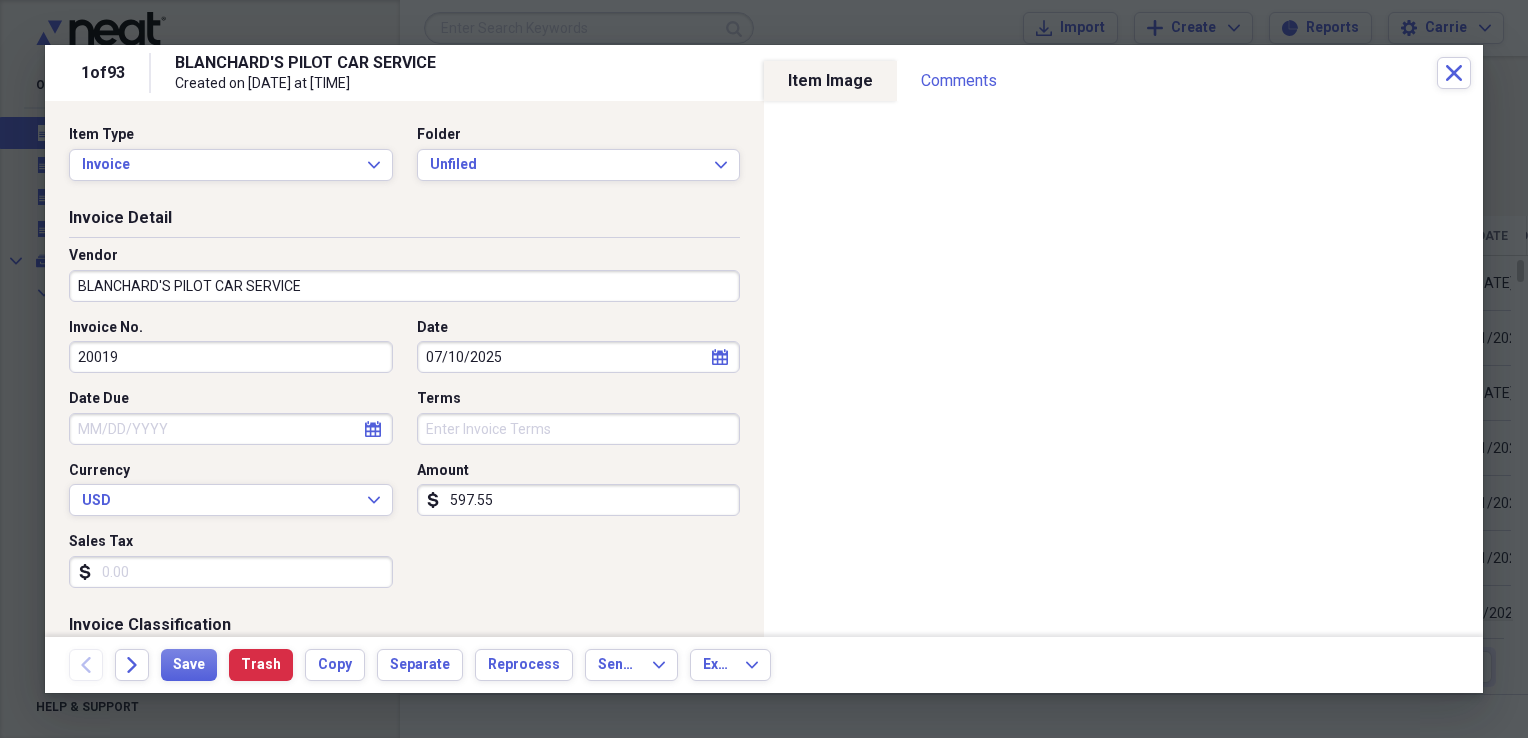 click on "BLANCHARD'S PILOT CAR SERVICE" at bounding box center (404, 286) 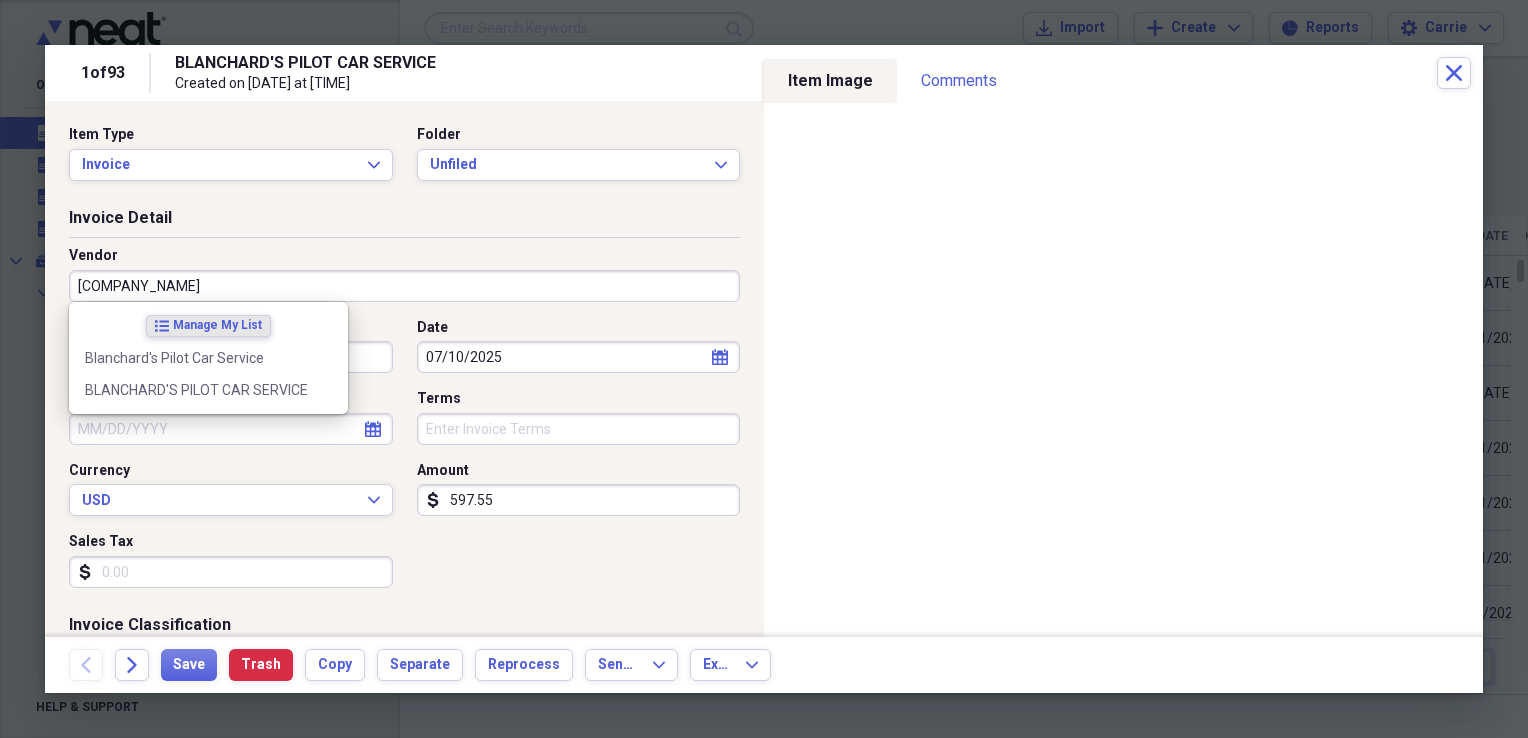type on "blanc" 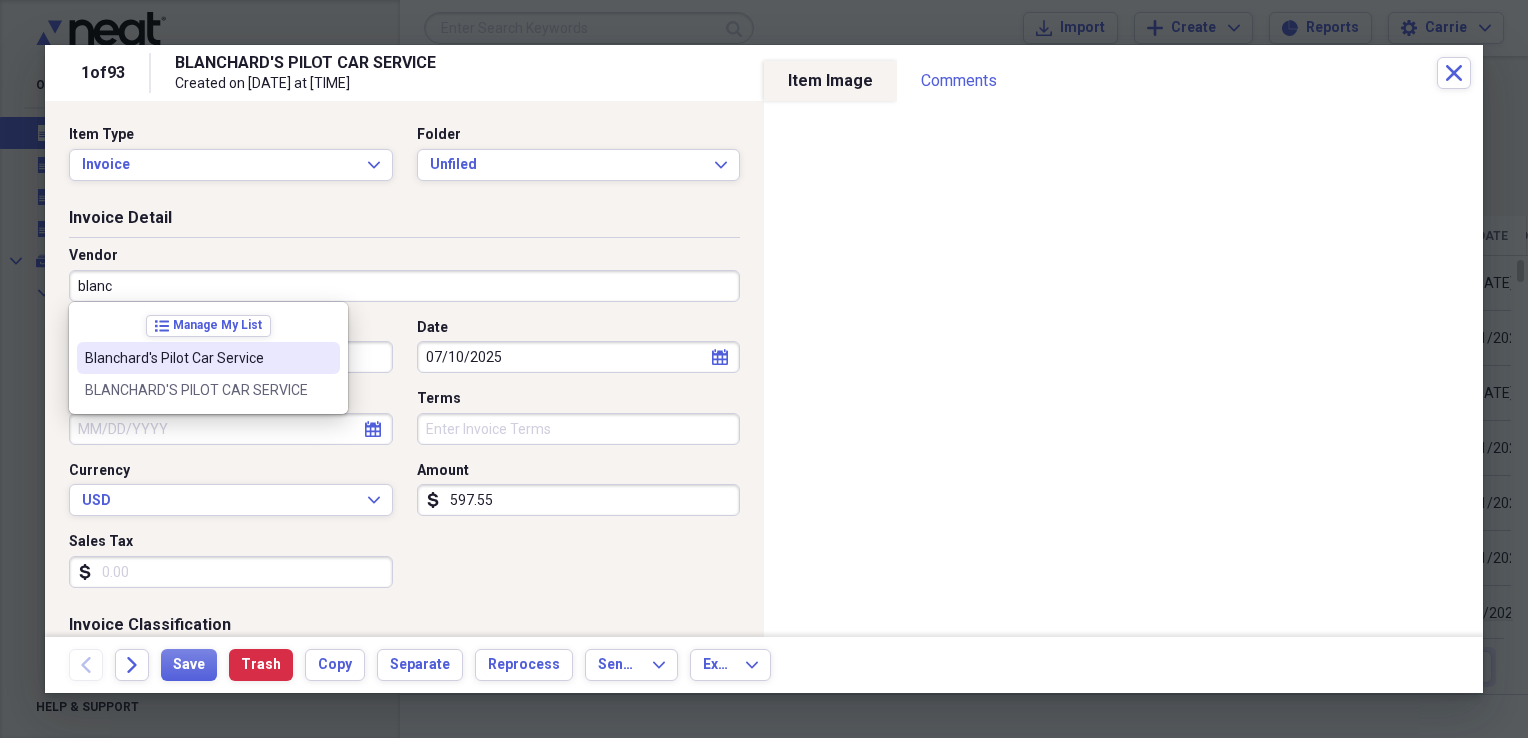 scroll, scrollTop: 0, scrollLeft: 0, axis: both 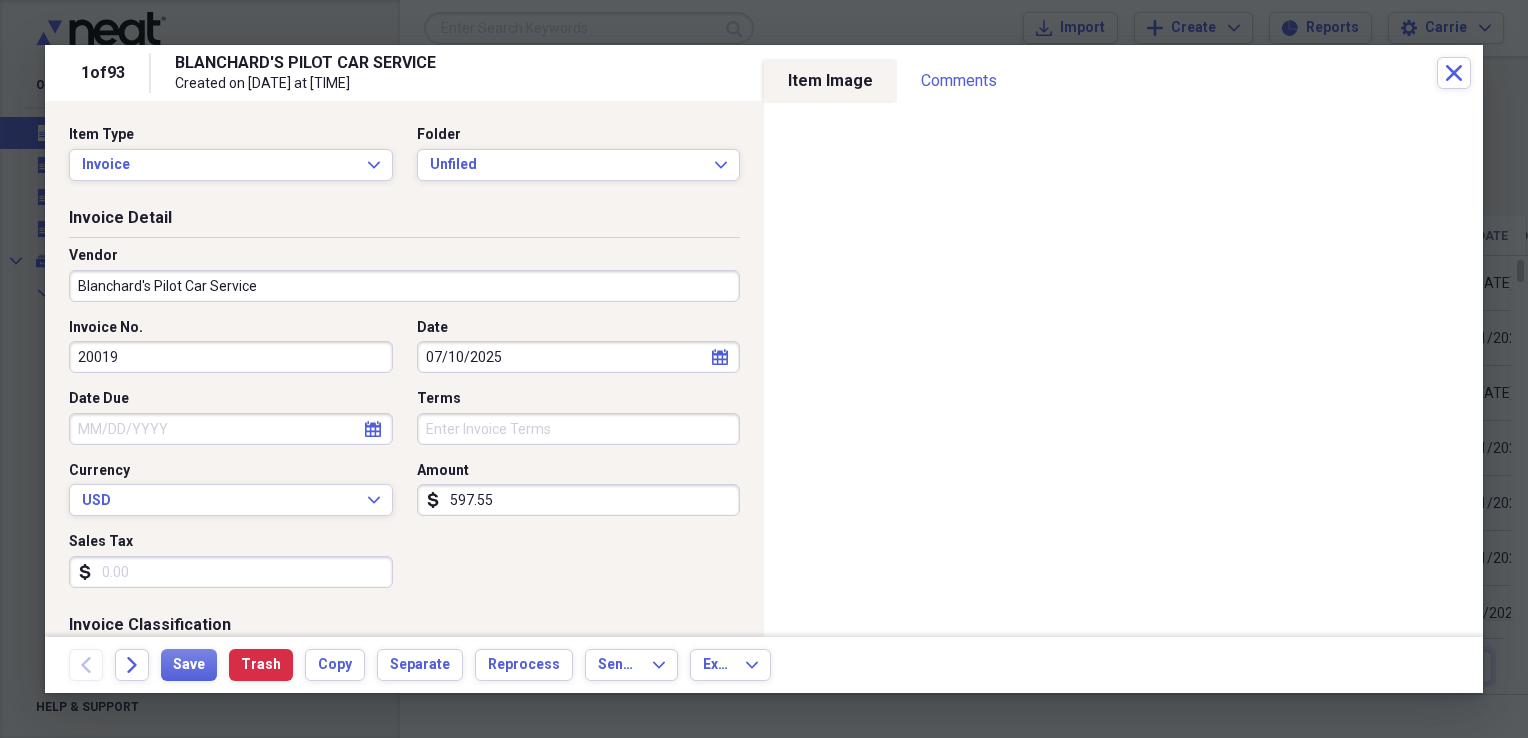 type on "Escort/Pilot Car" 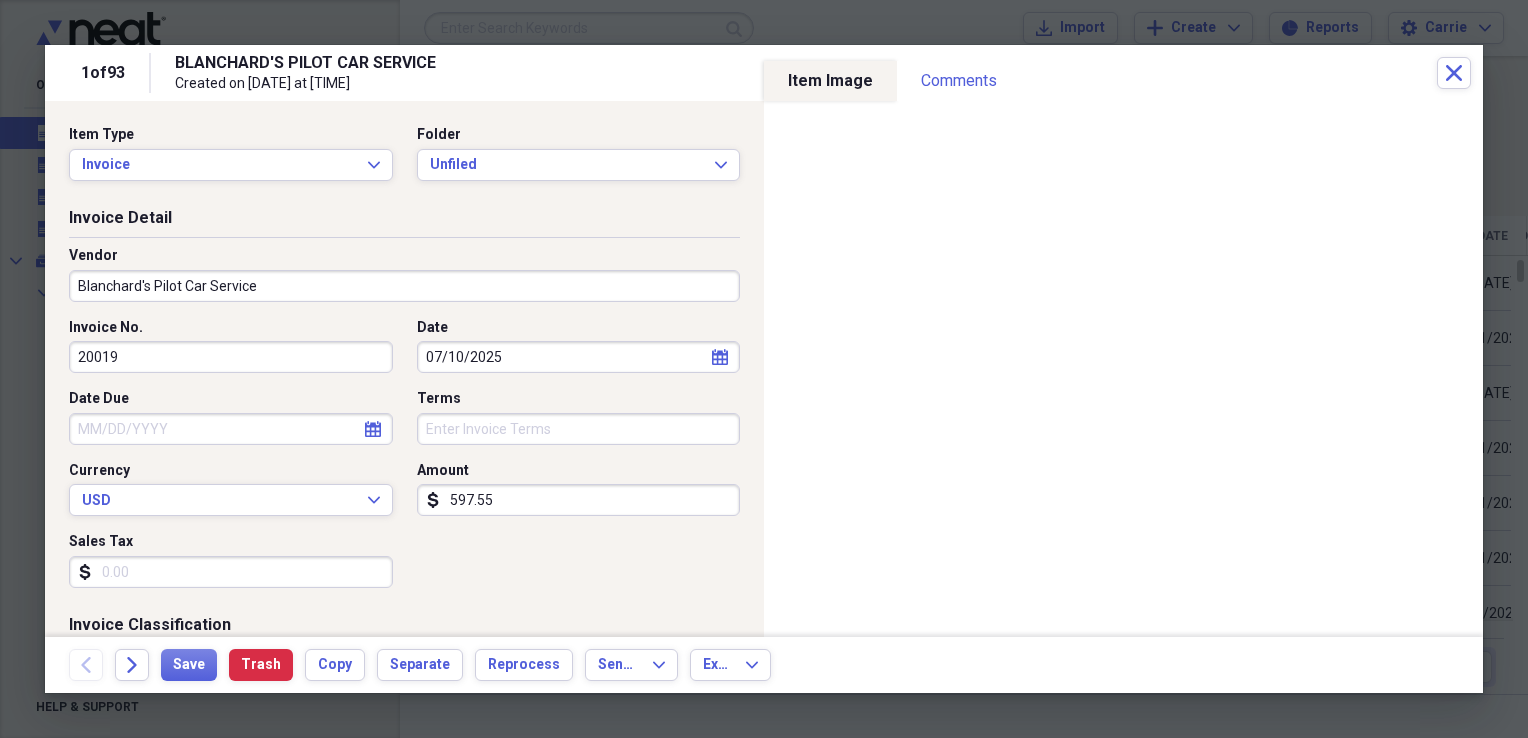 click on "07/10/2025" at bounding box center [579, 357] 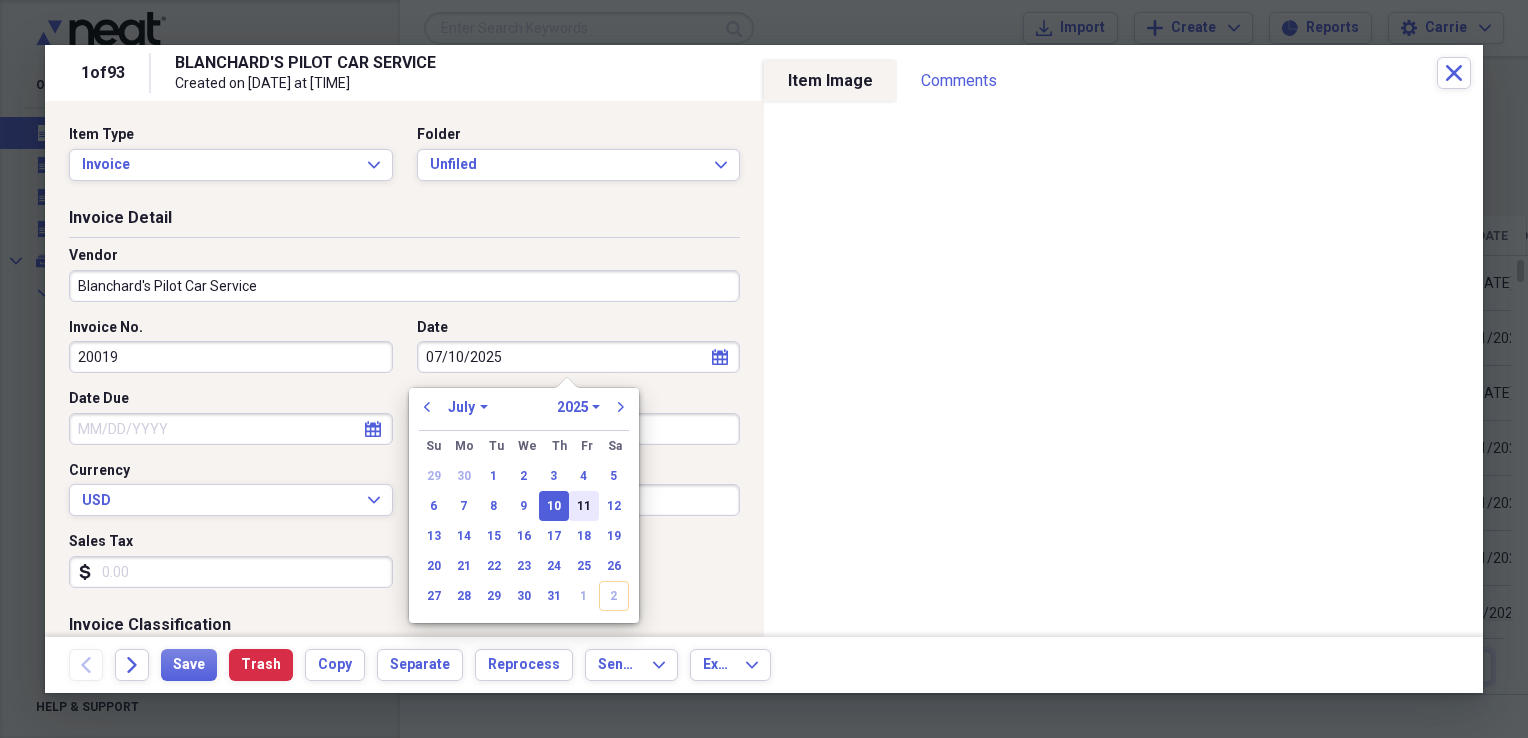 click on "11" at bounding box center [584, 506] 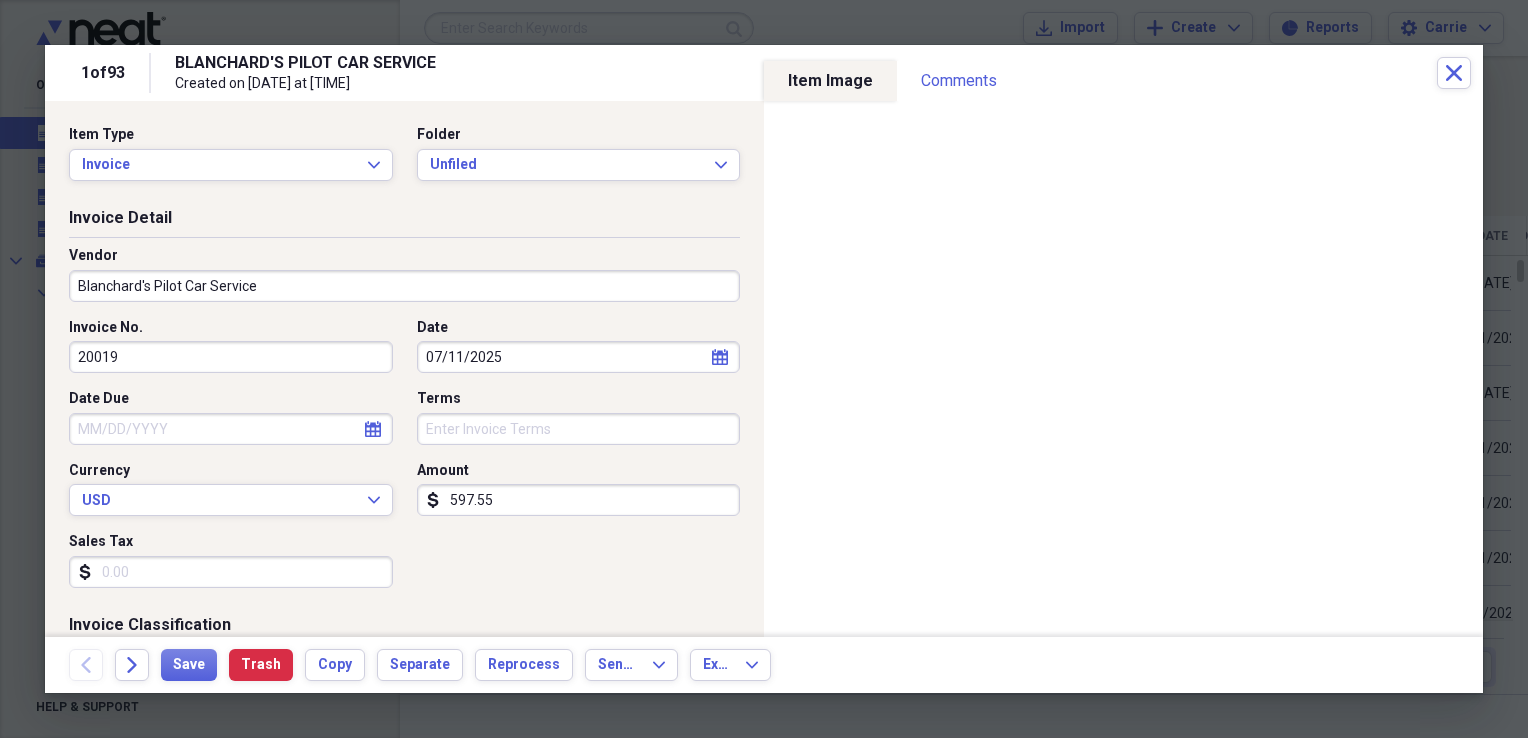 click on "Sales Tax" at bounding box center (231, 572) 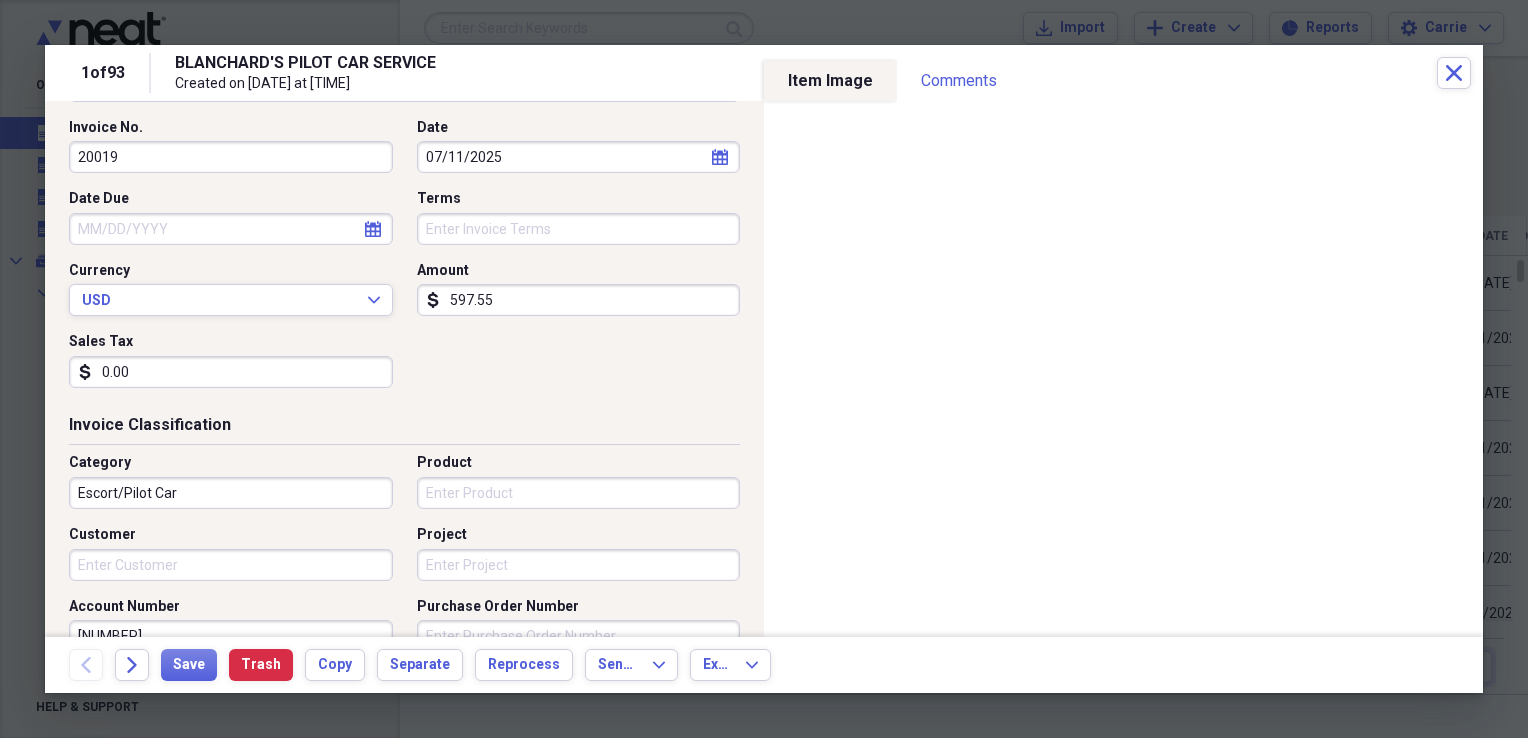 scroll, scrollTop: 300, scrollLeft: 0, axis: vertical 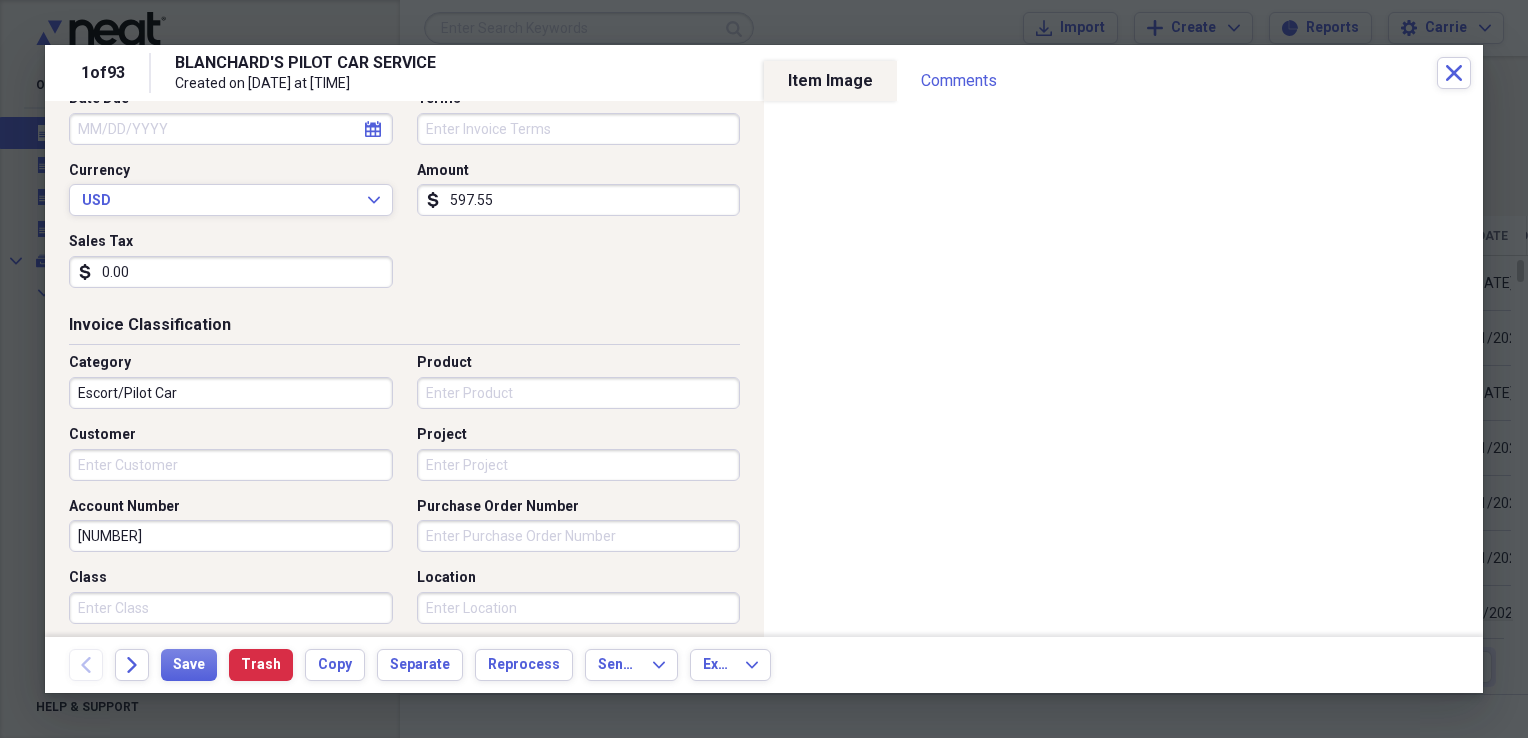 type on "0.00" 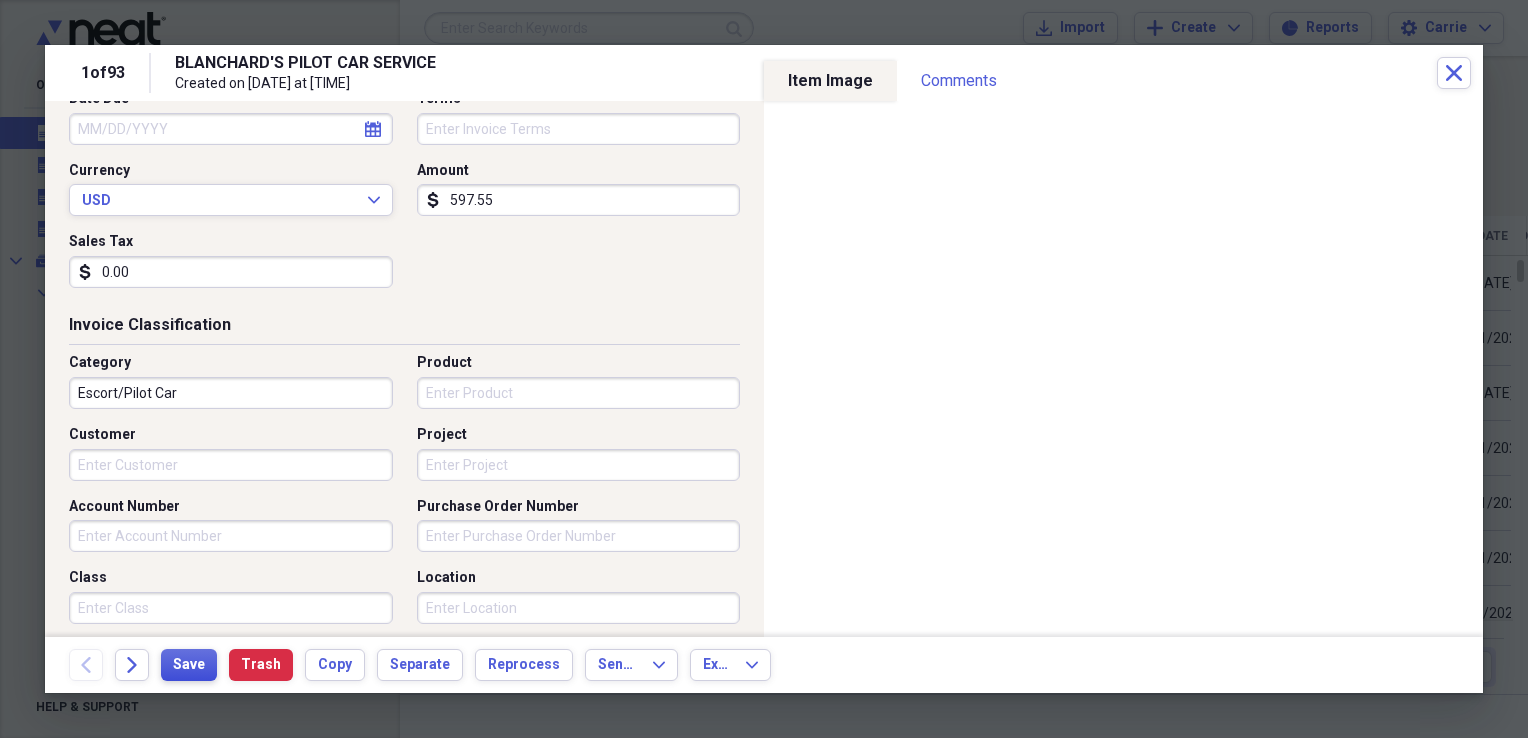 type 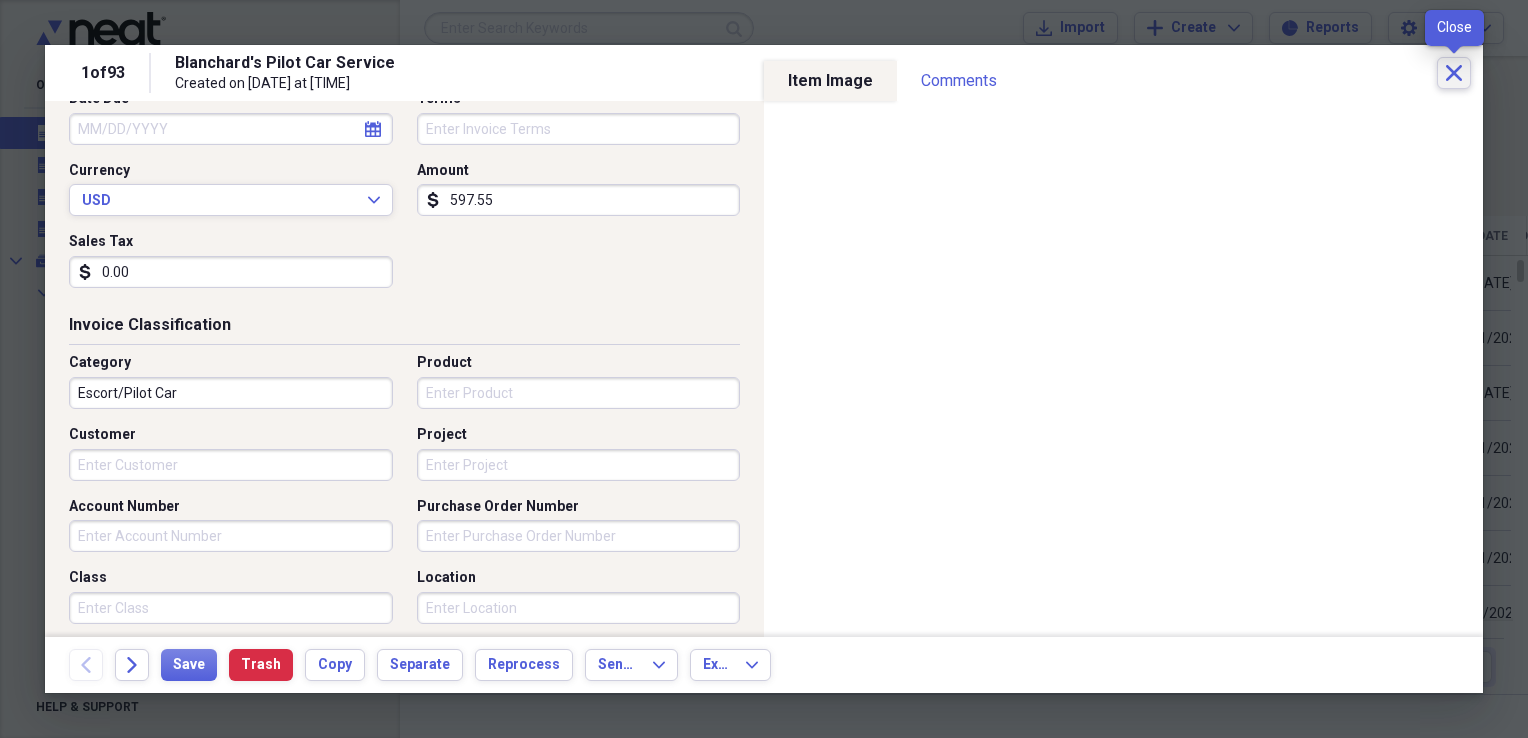 click 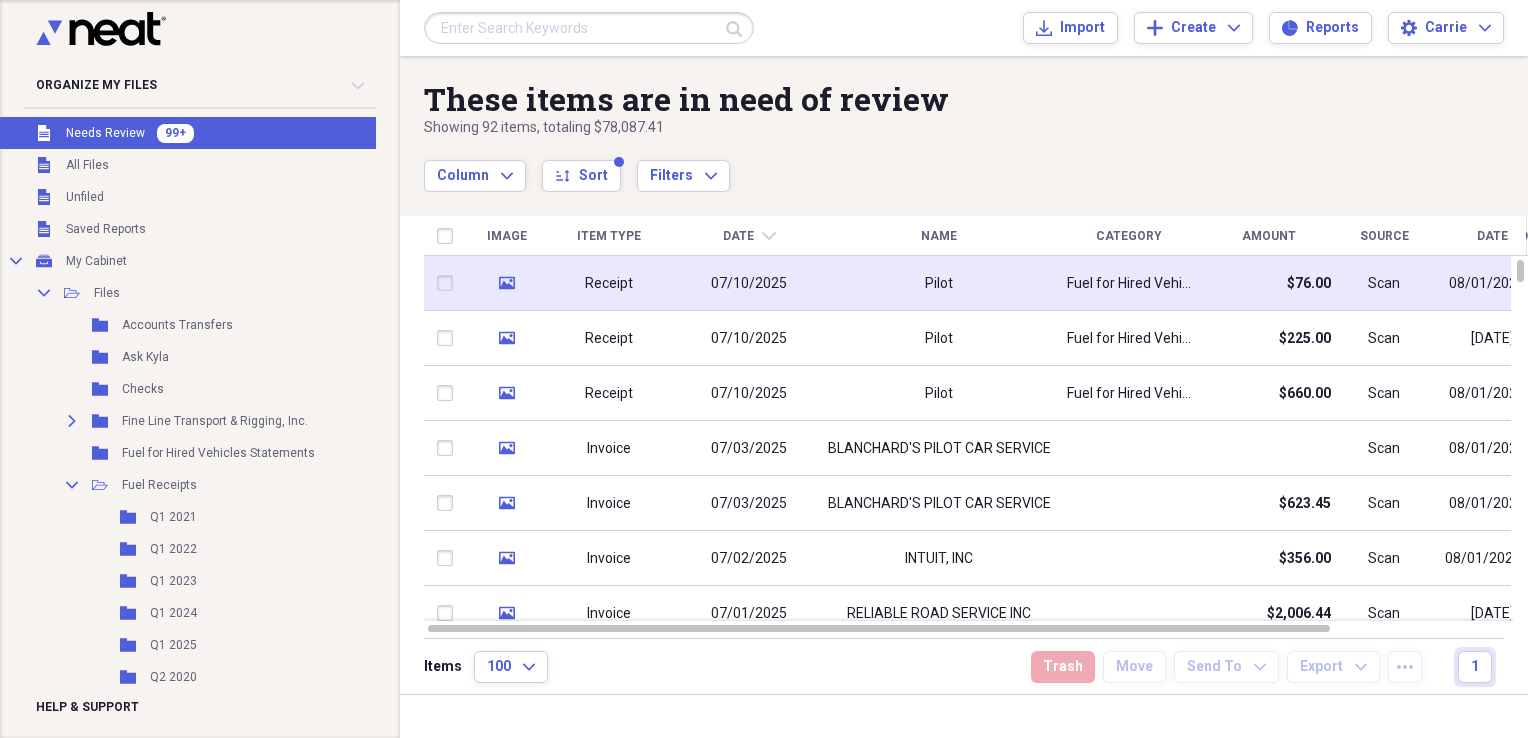 click on "Pilot" at bounding box center [939, 283] 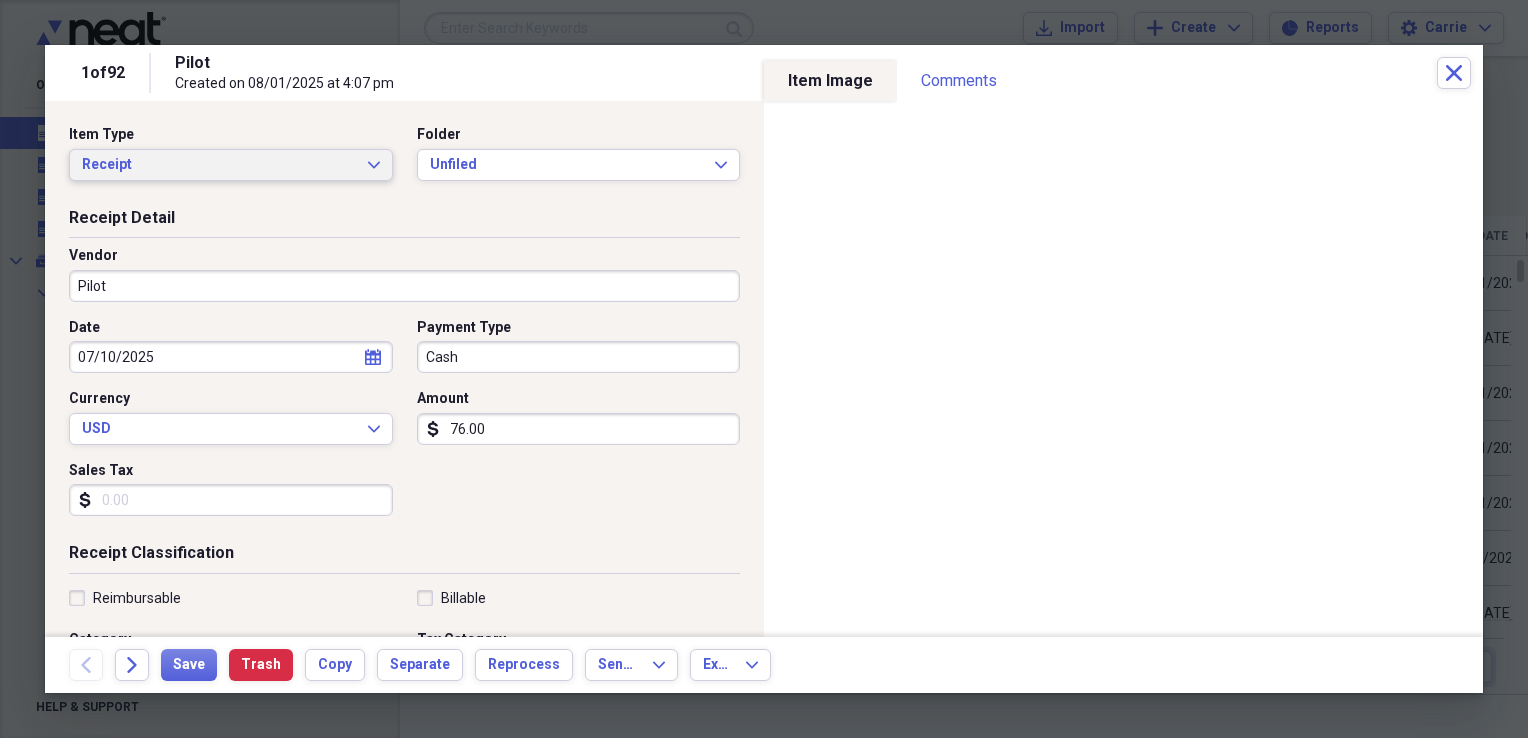 click on "Expand" 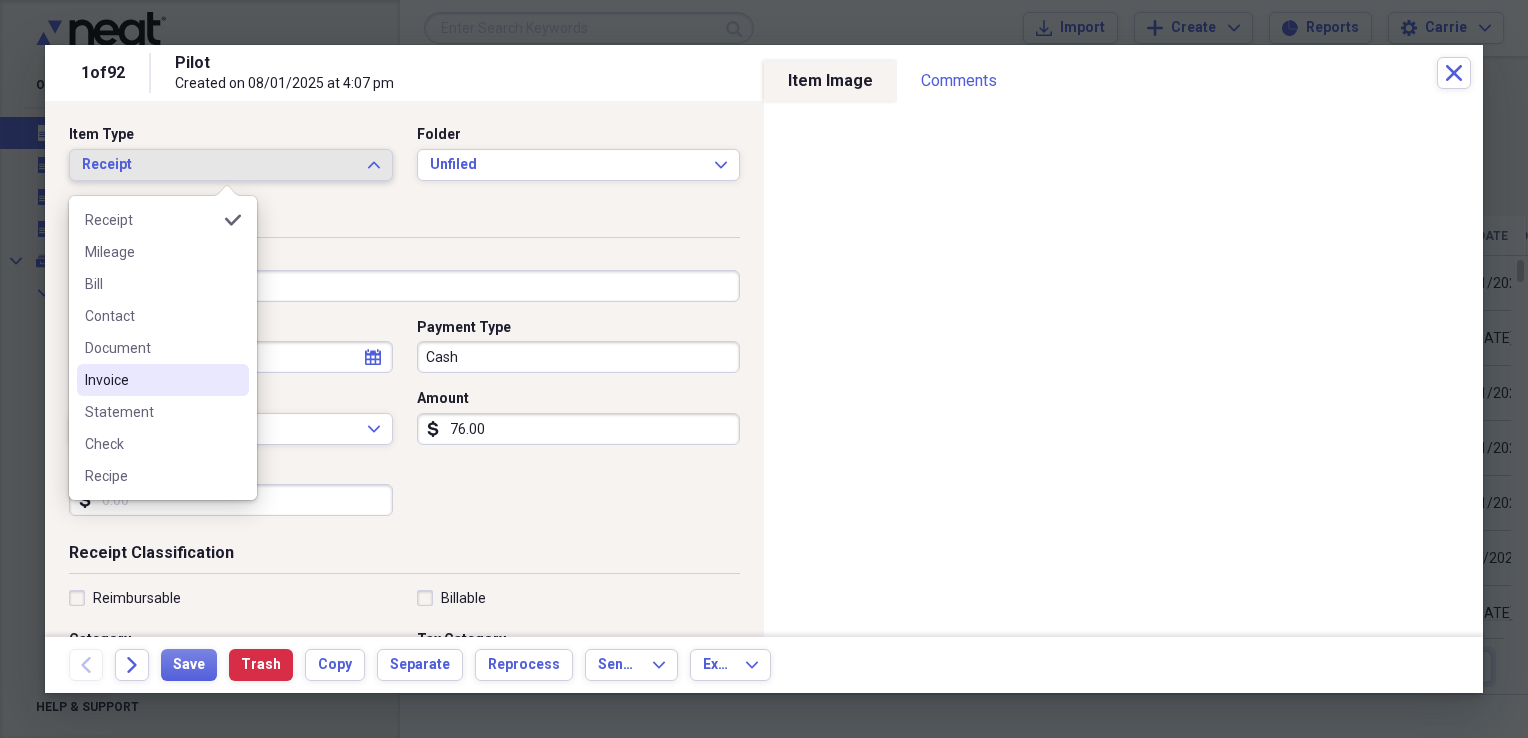 click on "Invoice" at bounding box center (151, 380) 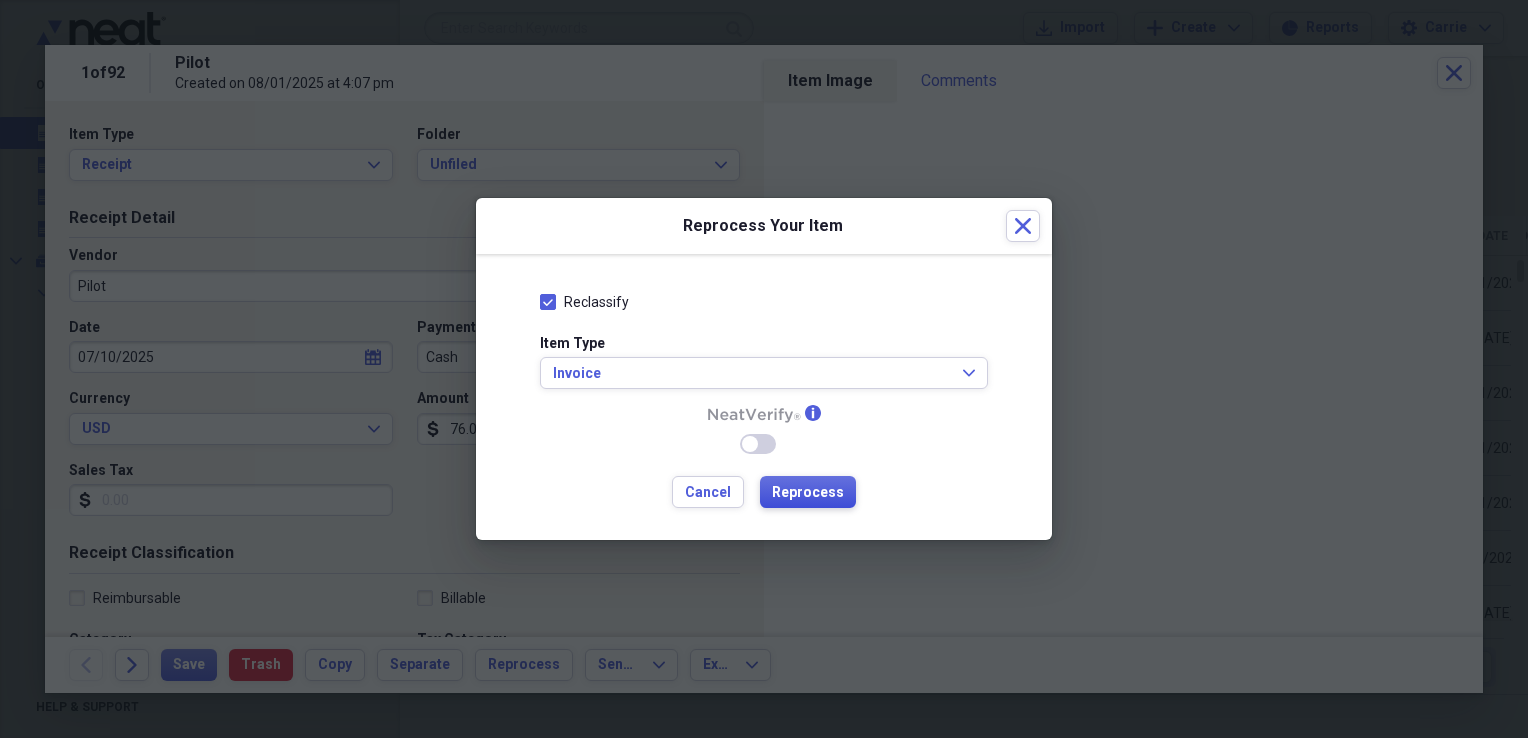 click on "Reprocess" at bounding box center [808, 493] 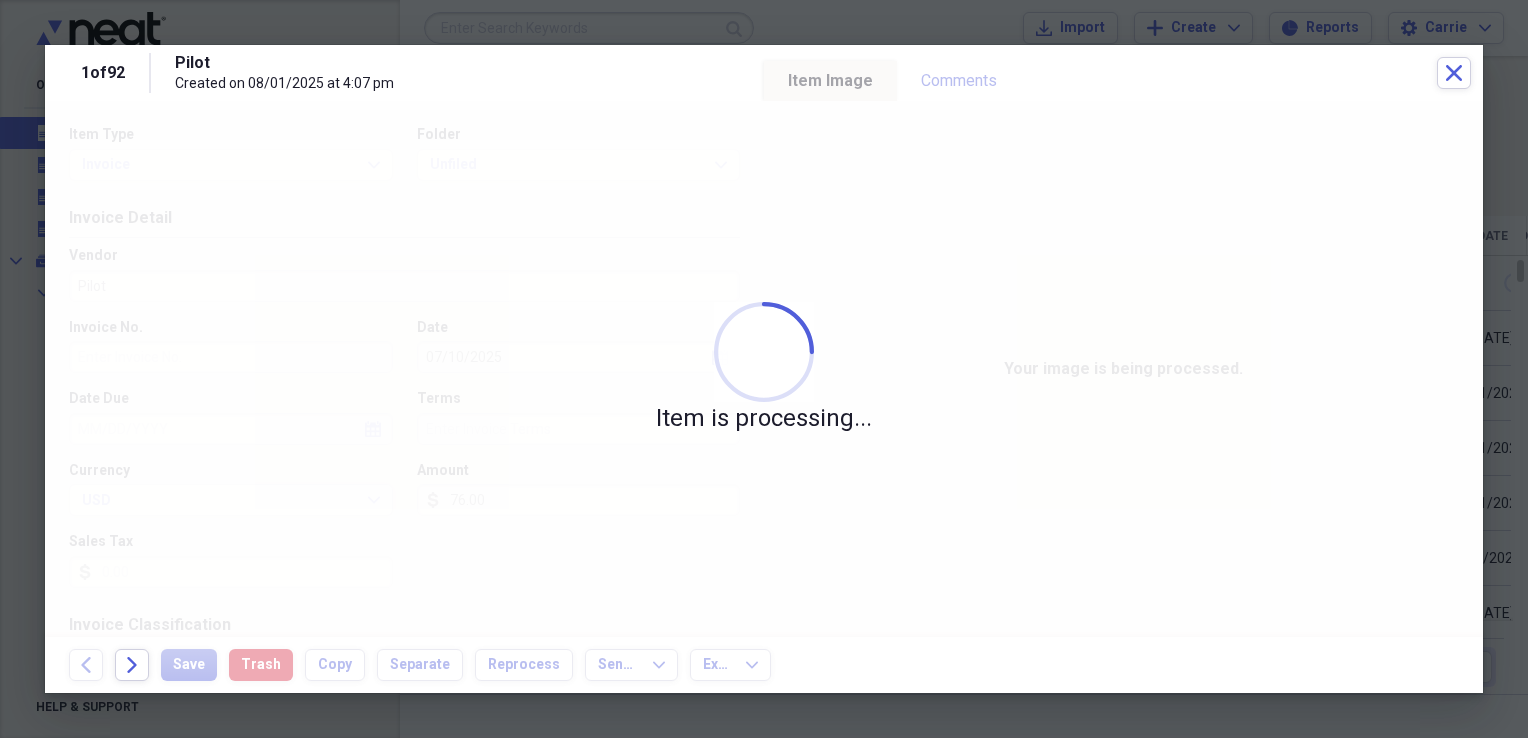 type on "19995" 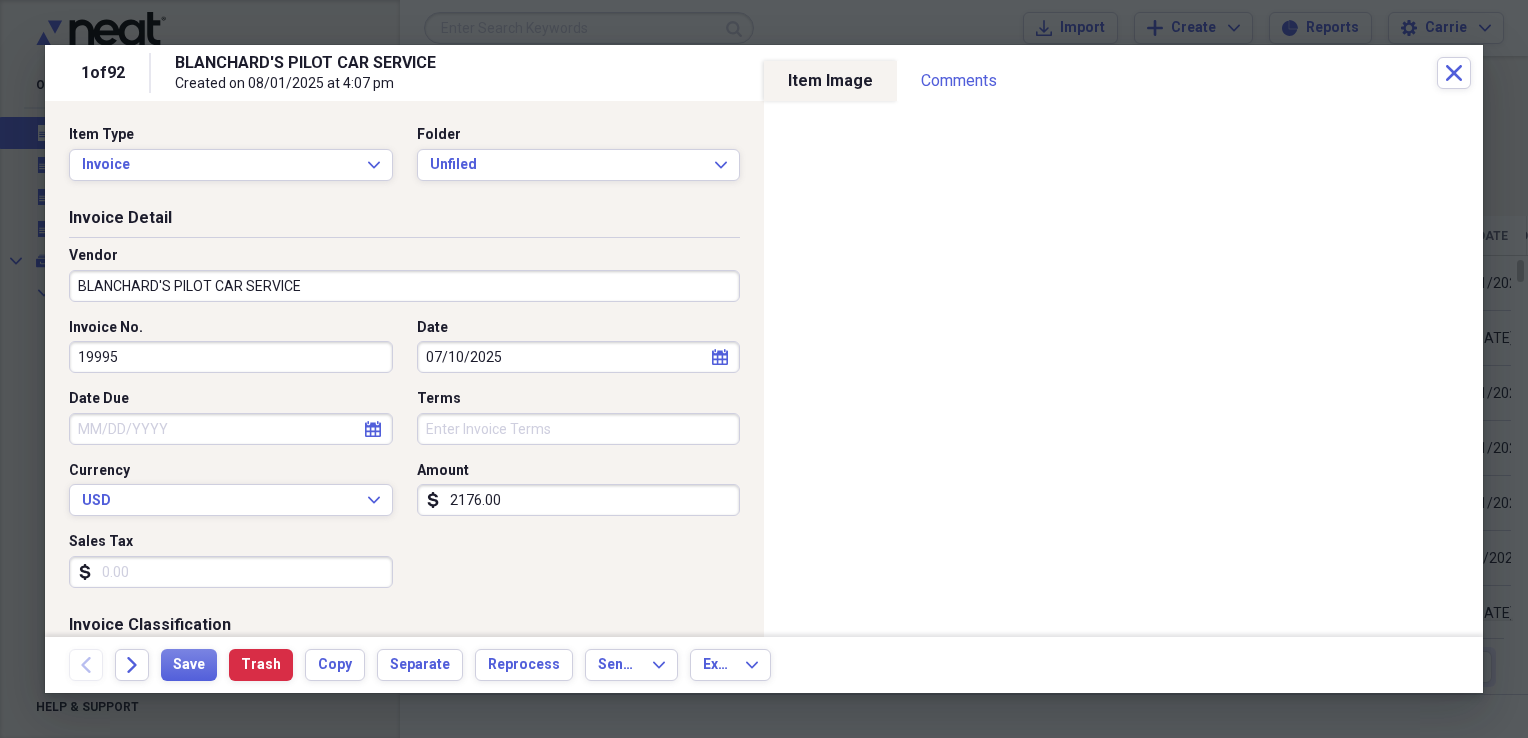 type on "BLANCHARD'S PILOT CAR SERVICE" 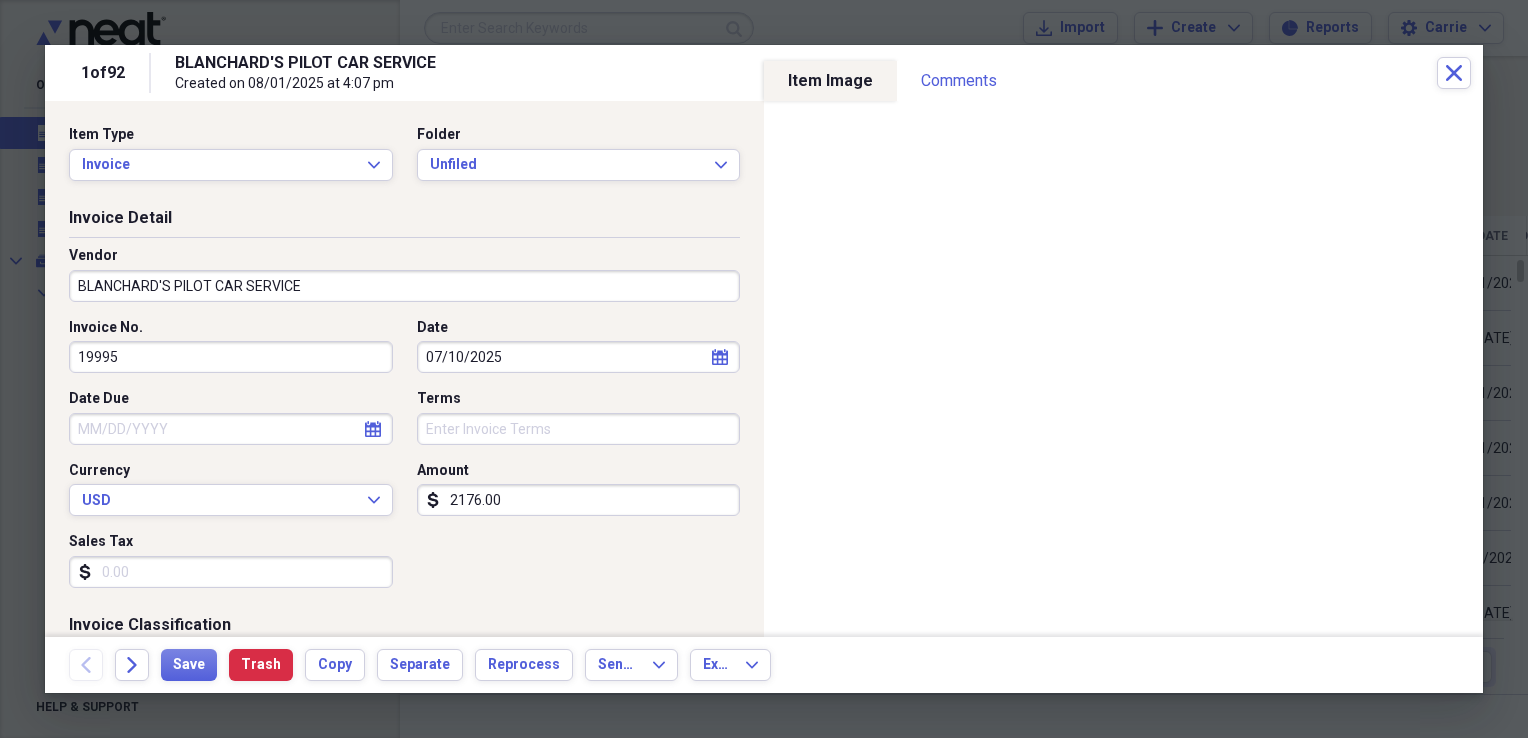 click on "BLANCHARD'S PILOT CAR SERVICE" at bounding box center (404, 286) 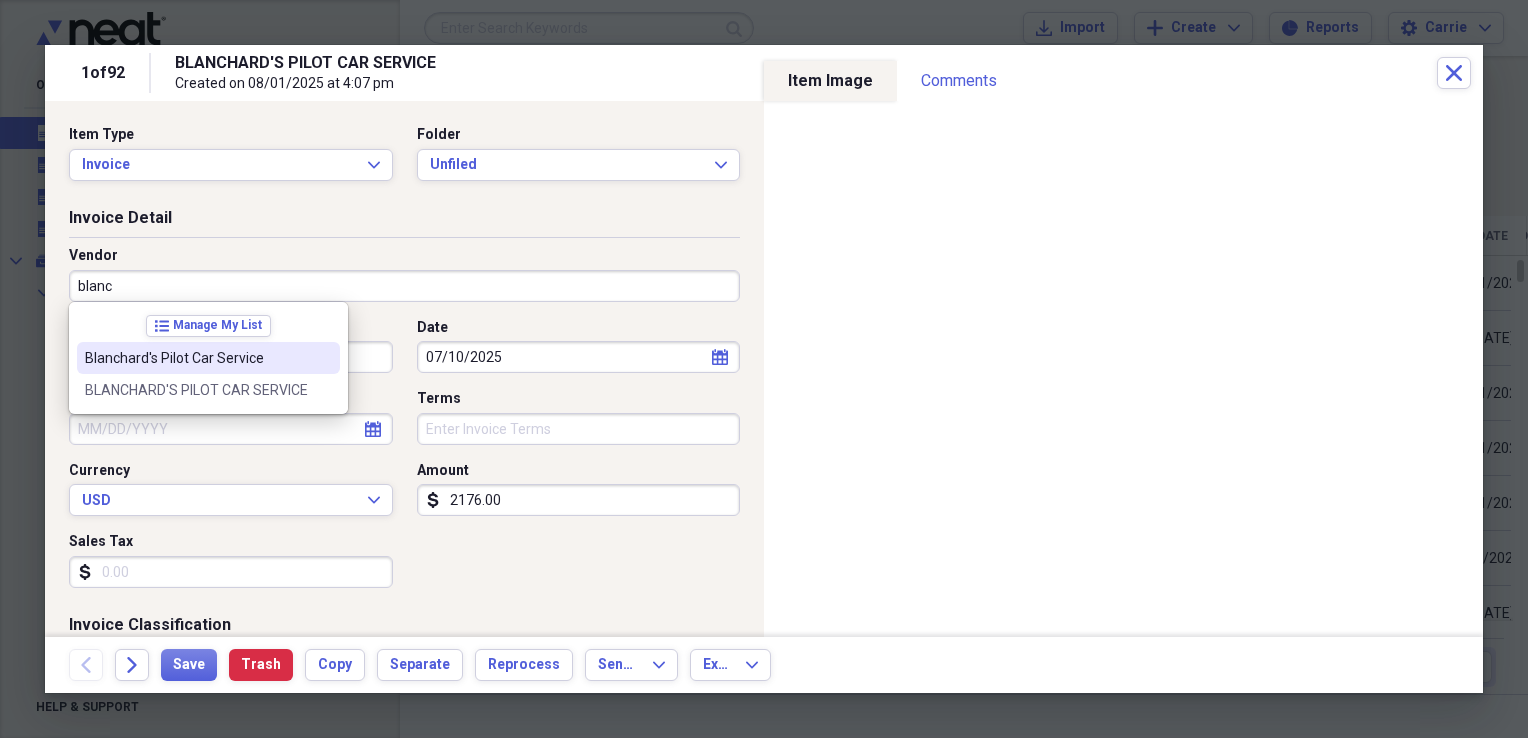 click on "Blanchard's Pilot Car Service" at bounding box center [208, 358] 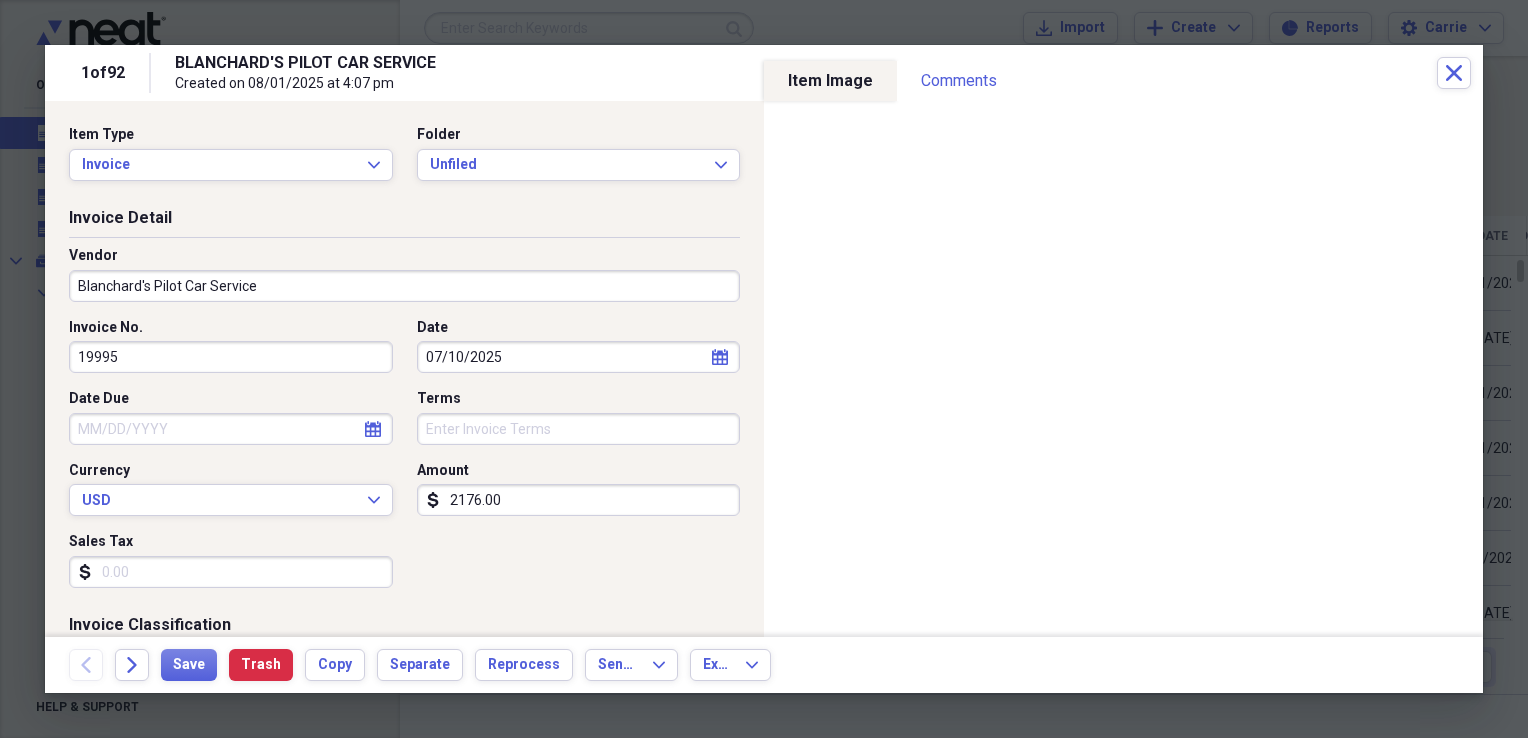 type on "Escort/Pilot Car" 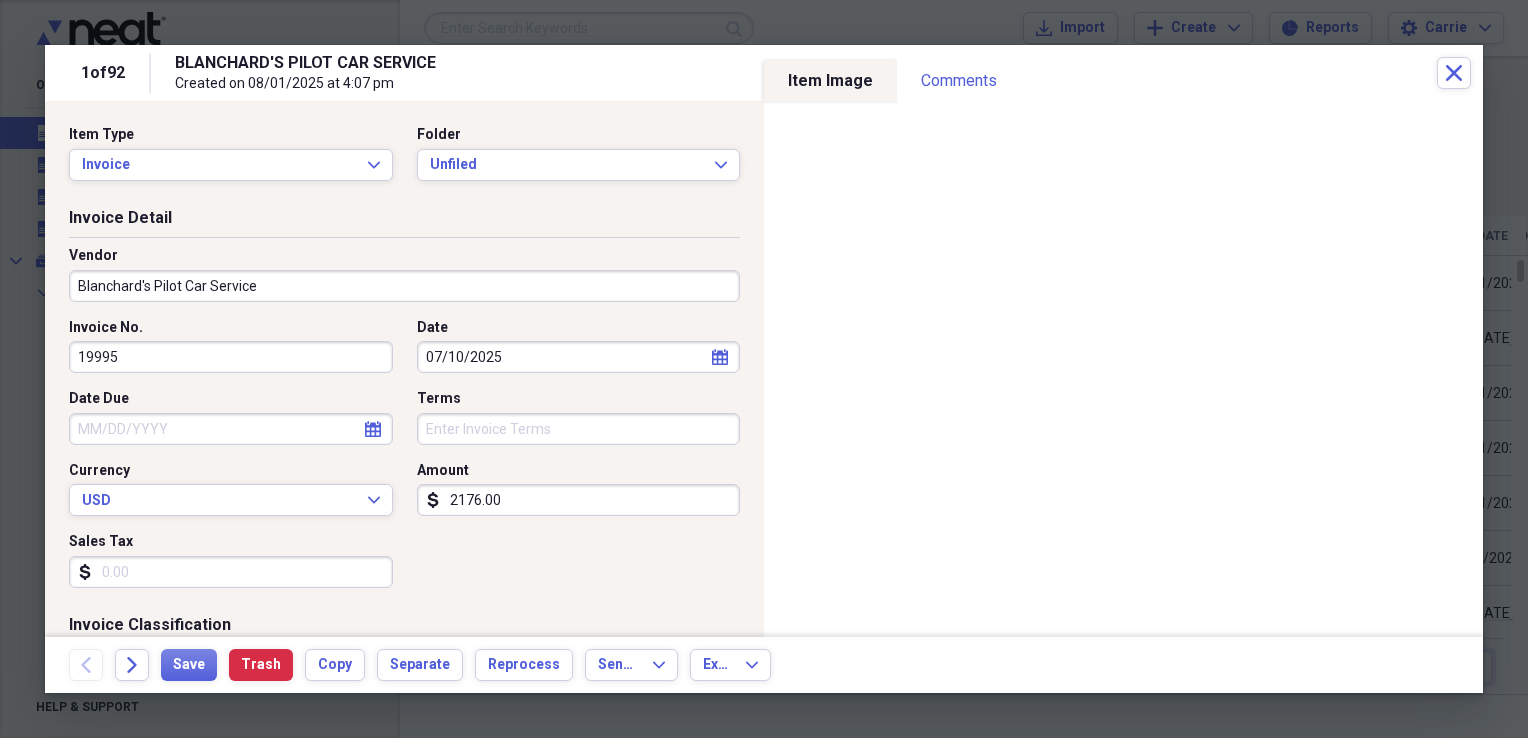 select on "6" 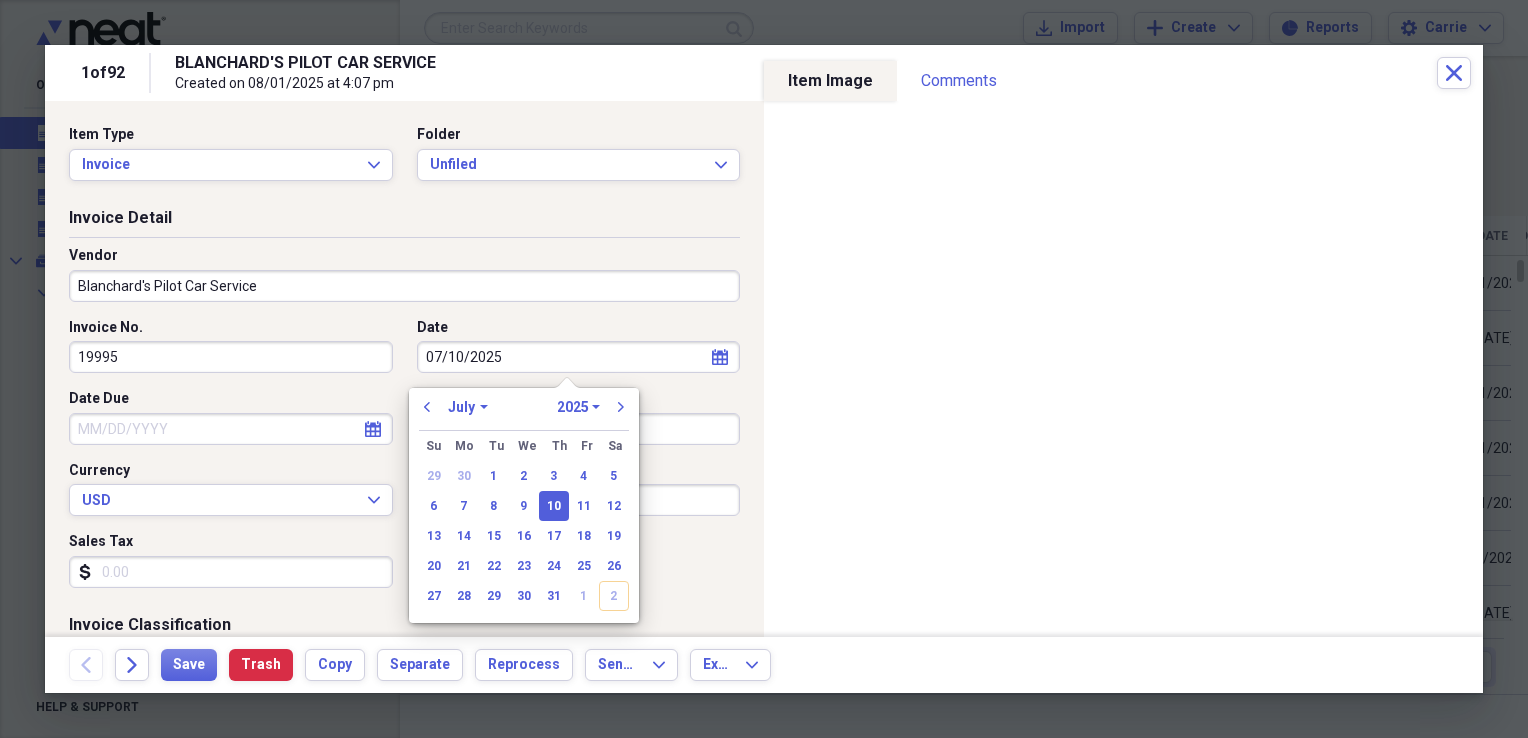 click on "07/10/2025" at bounding box center (579, 357) 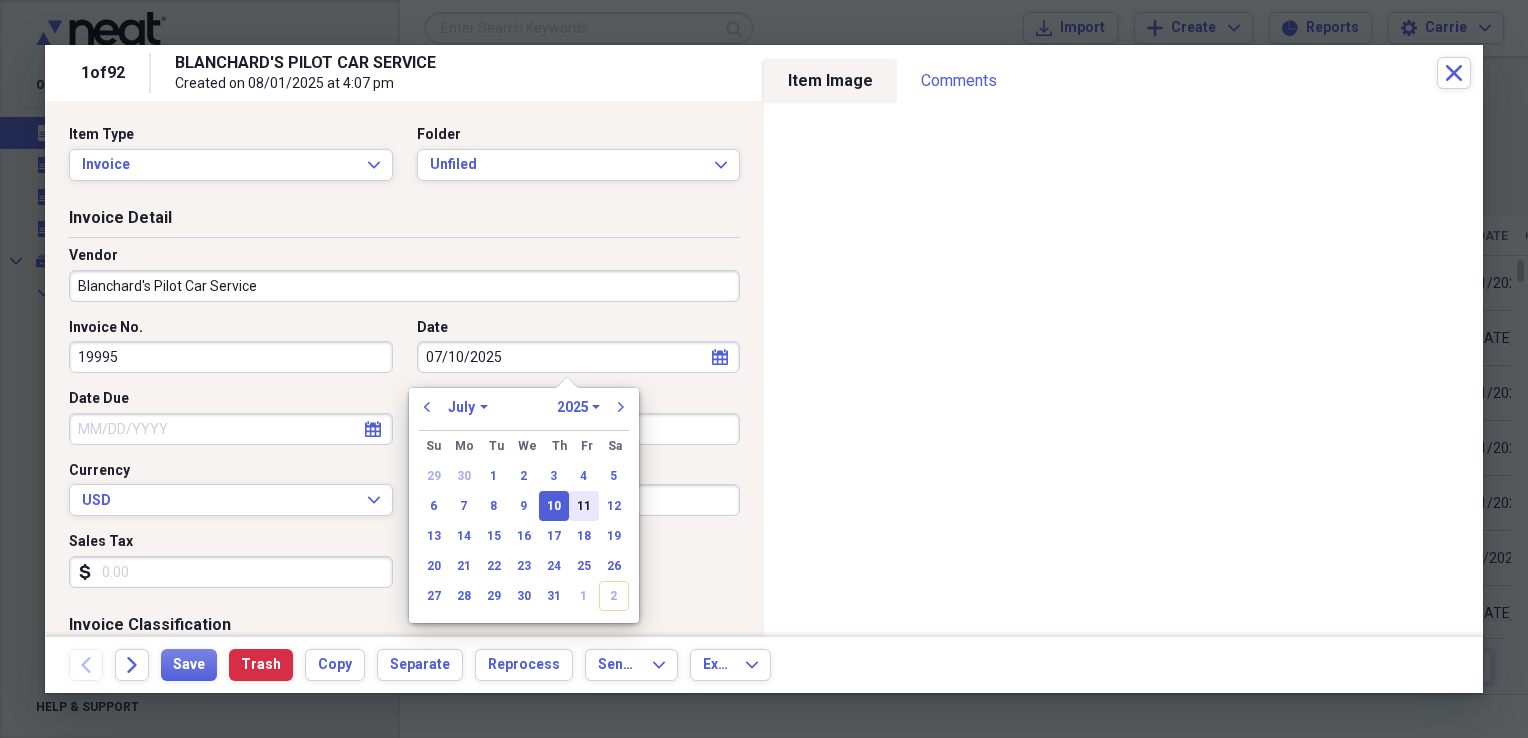 click on "11" at bounding box center (584, 506) 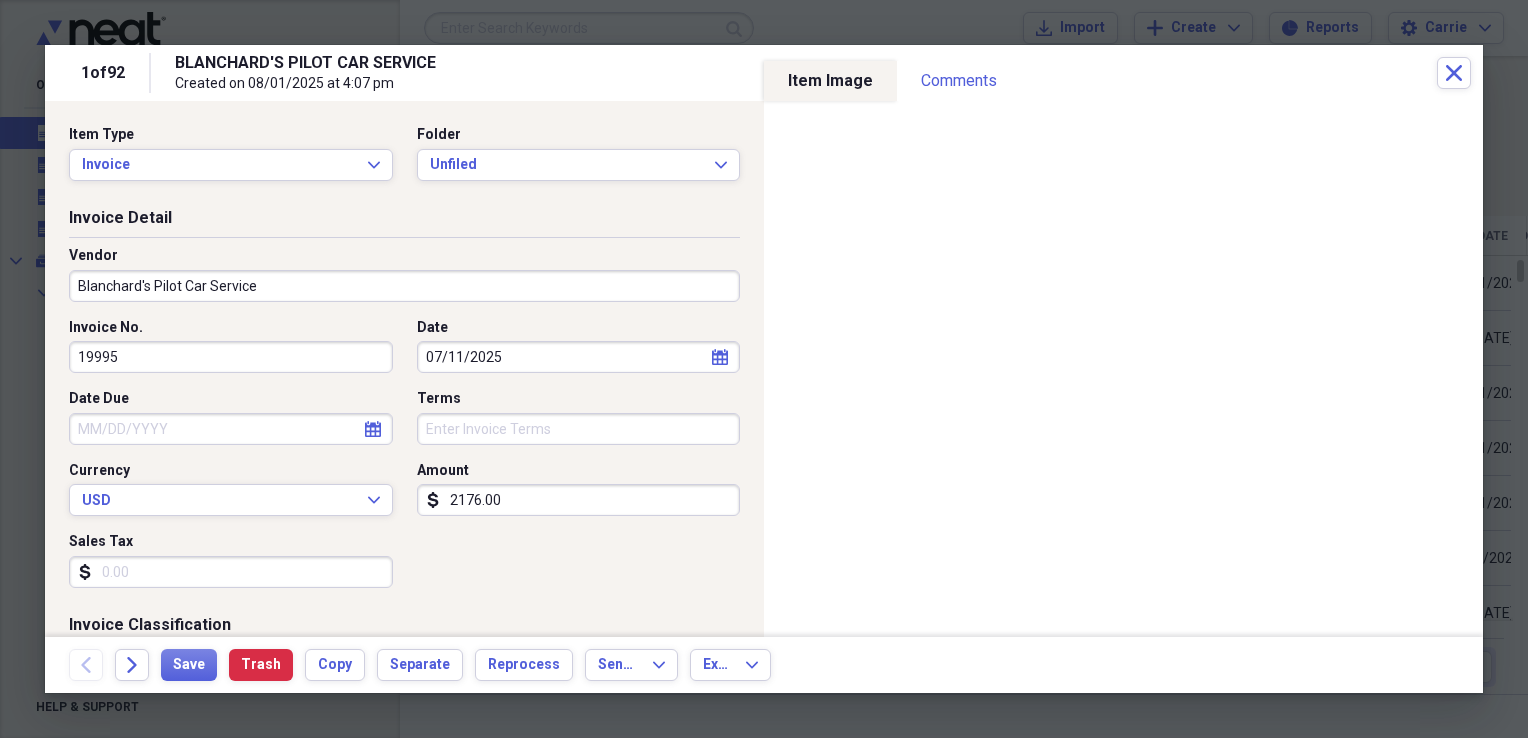 click on "Sales Tax" at bounding box center [231, 572] 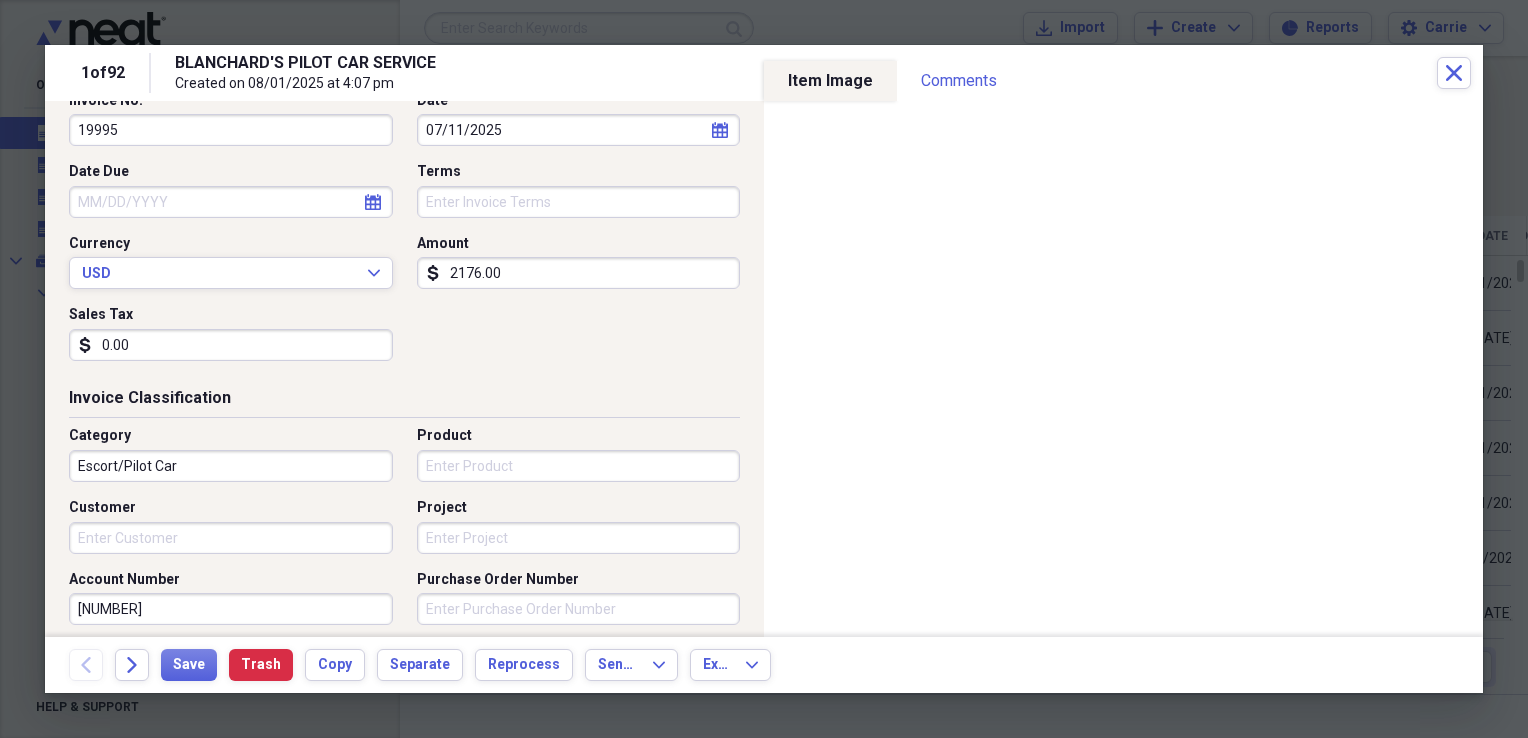 scroll, scrollTop: 300, scrollLeft: 0, axis: vertical 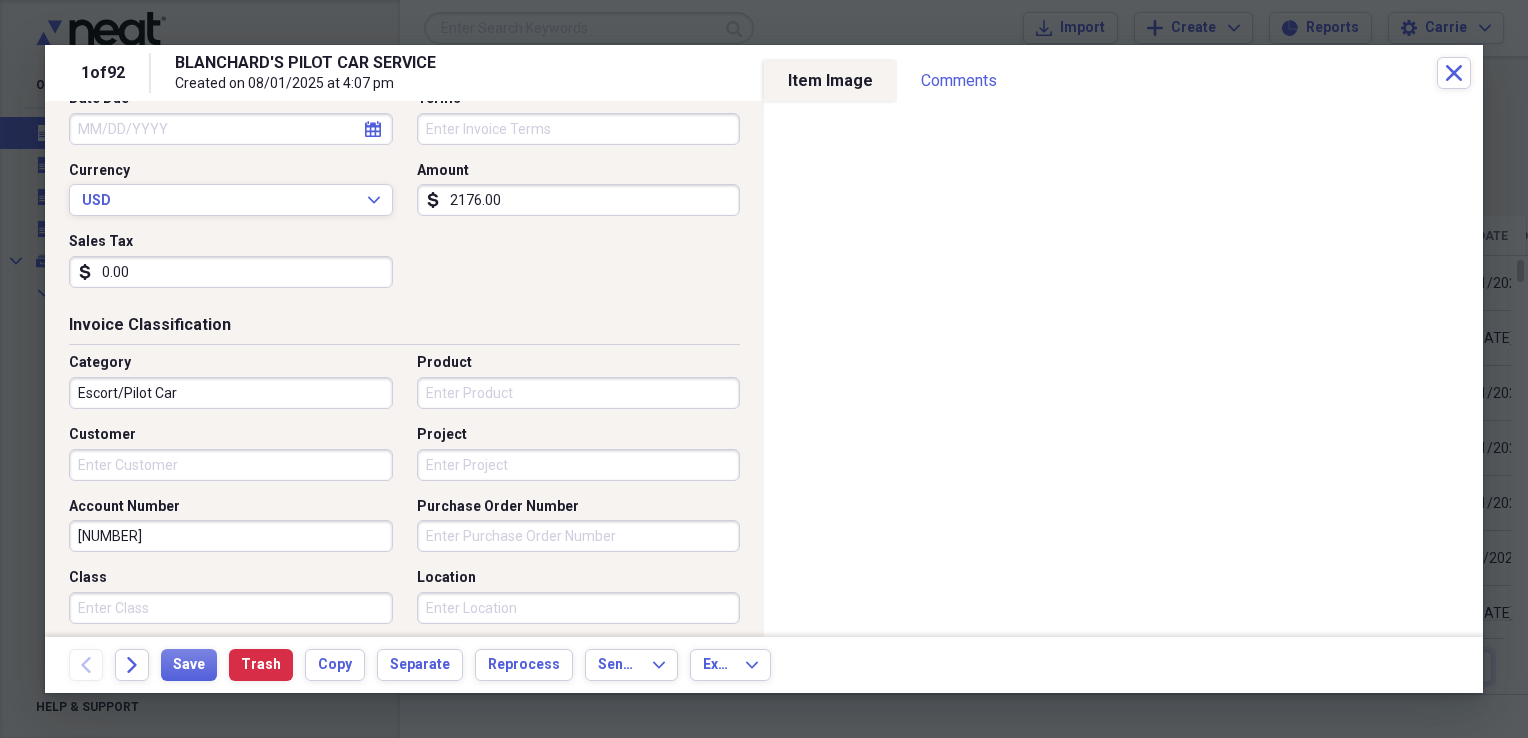 type on "0.00" 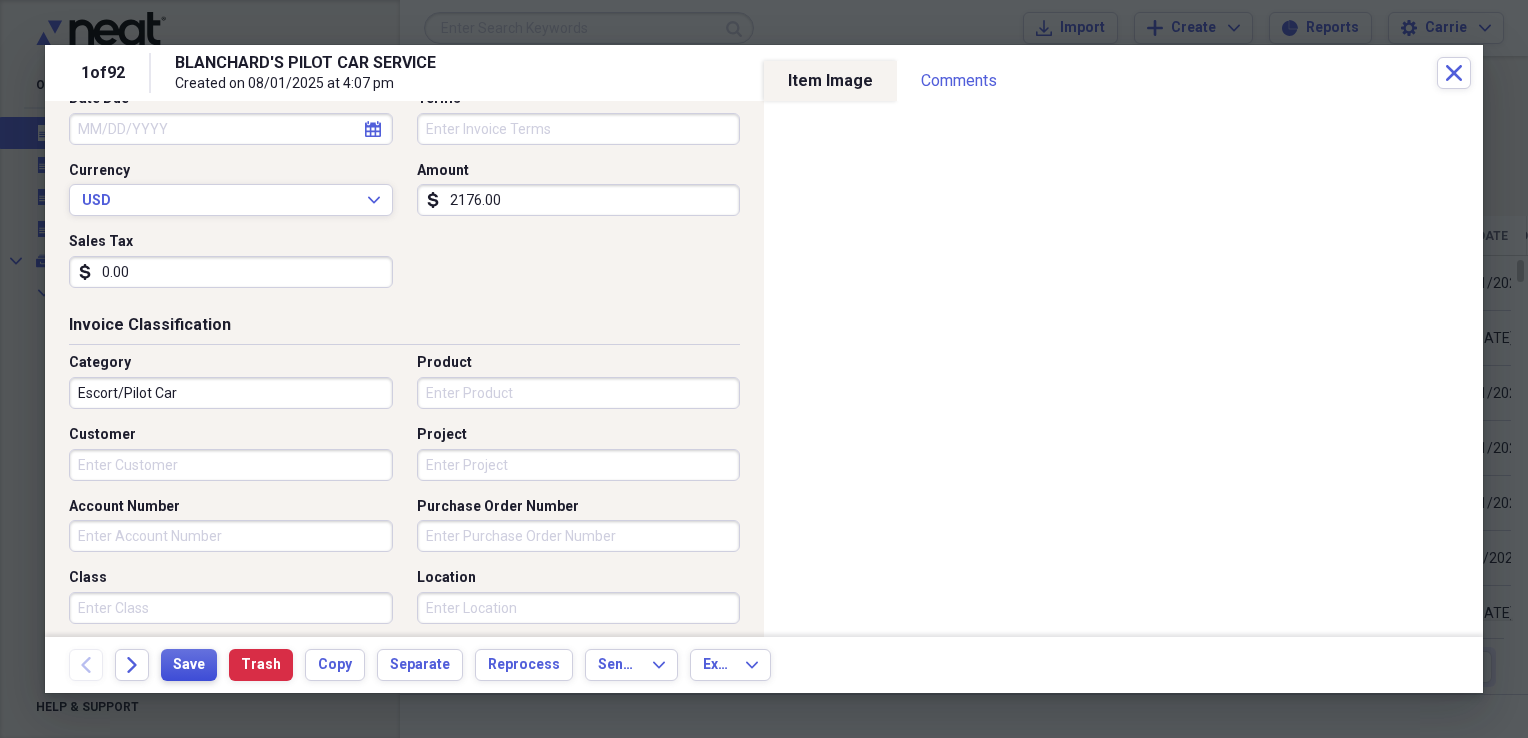 type 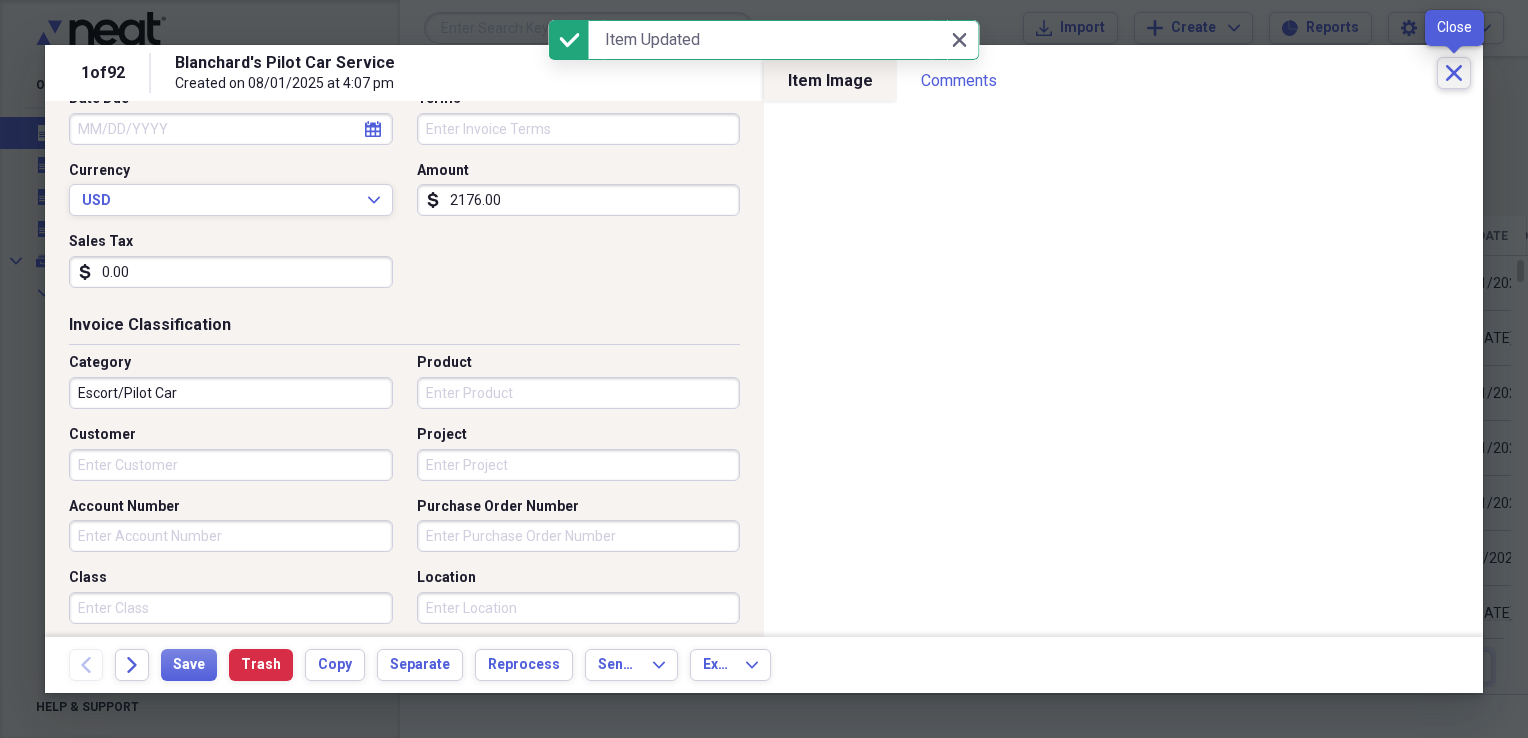 click 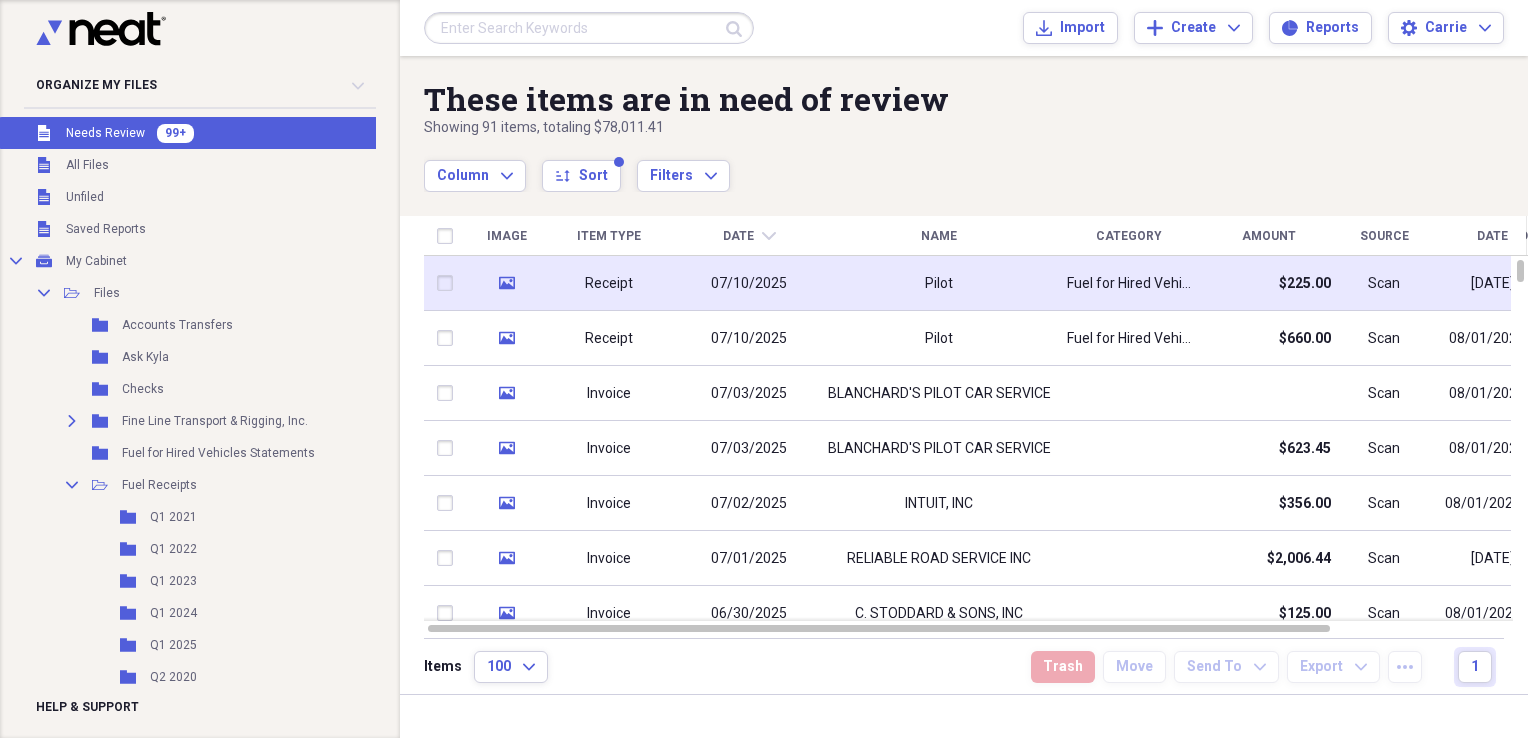 click on "Pilot" at bounding box center [939, 283] 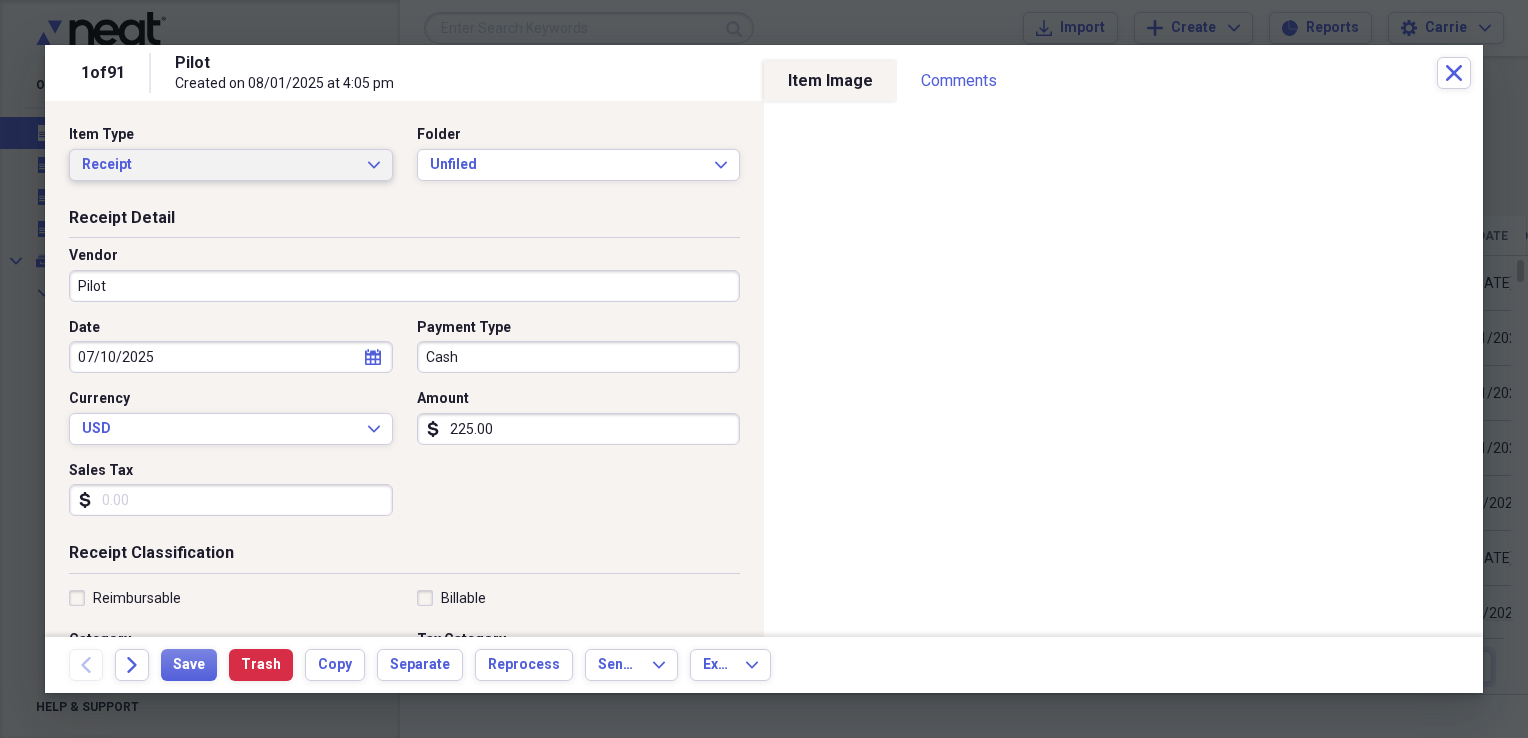 click on "Receipt Expand" at bounding box center [231, 165] 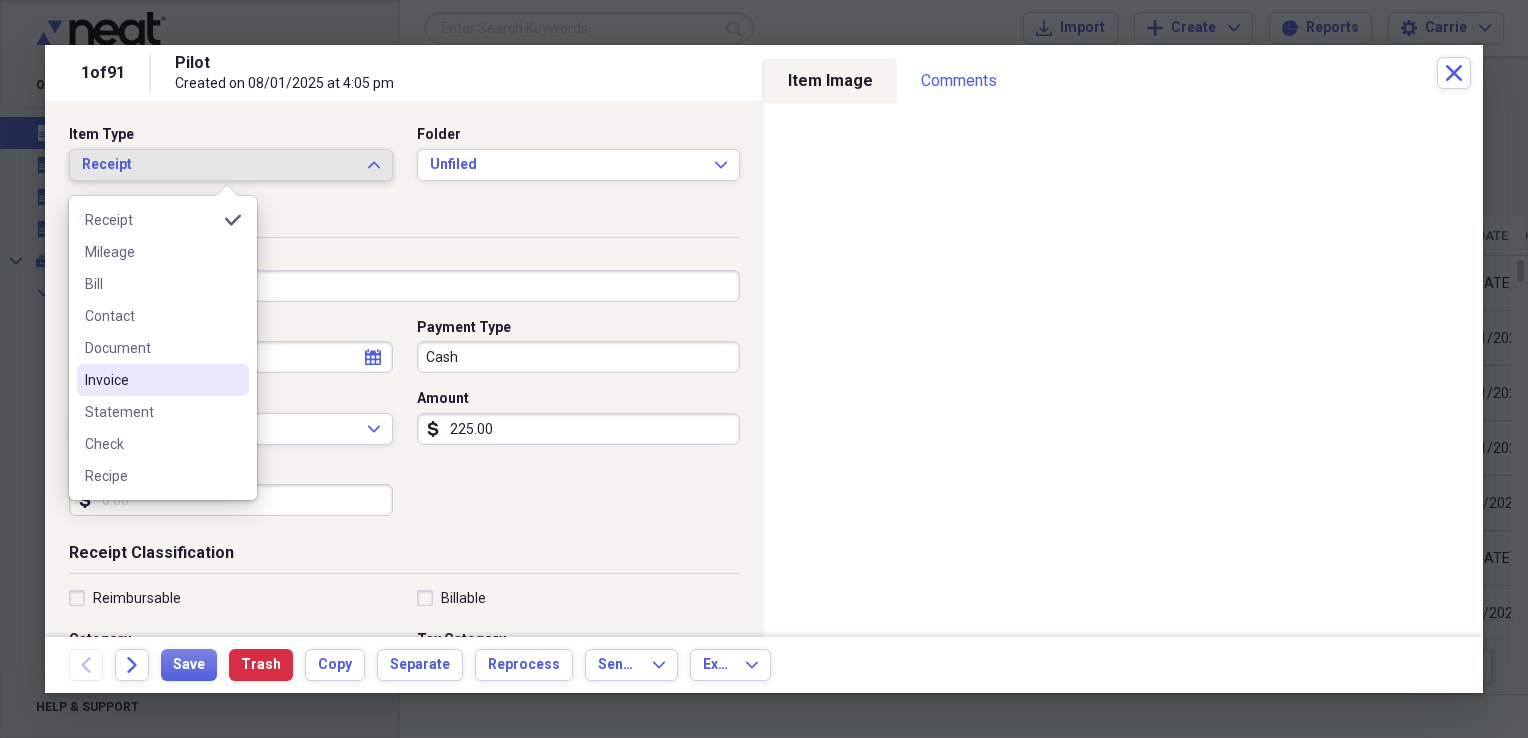 click on "Invoice" at bounding box center [151, 380] 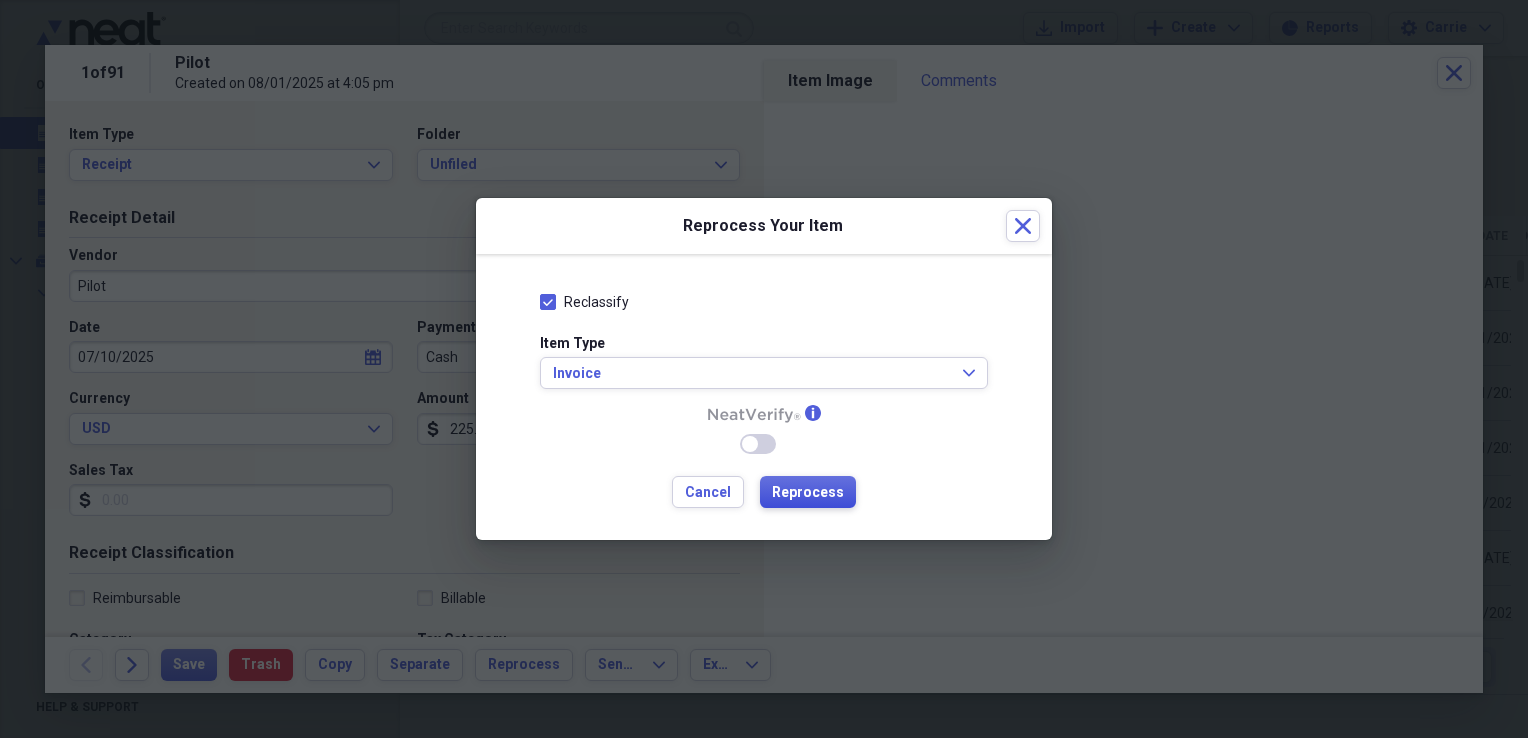 click on "Reprocess" at bounding box center (808, 493) 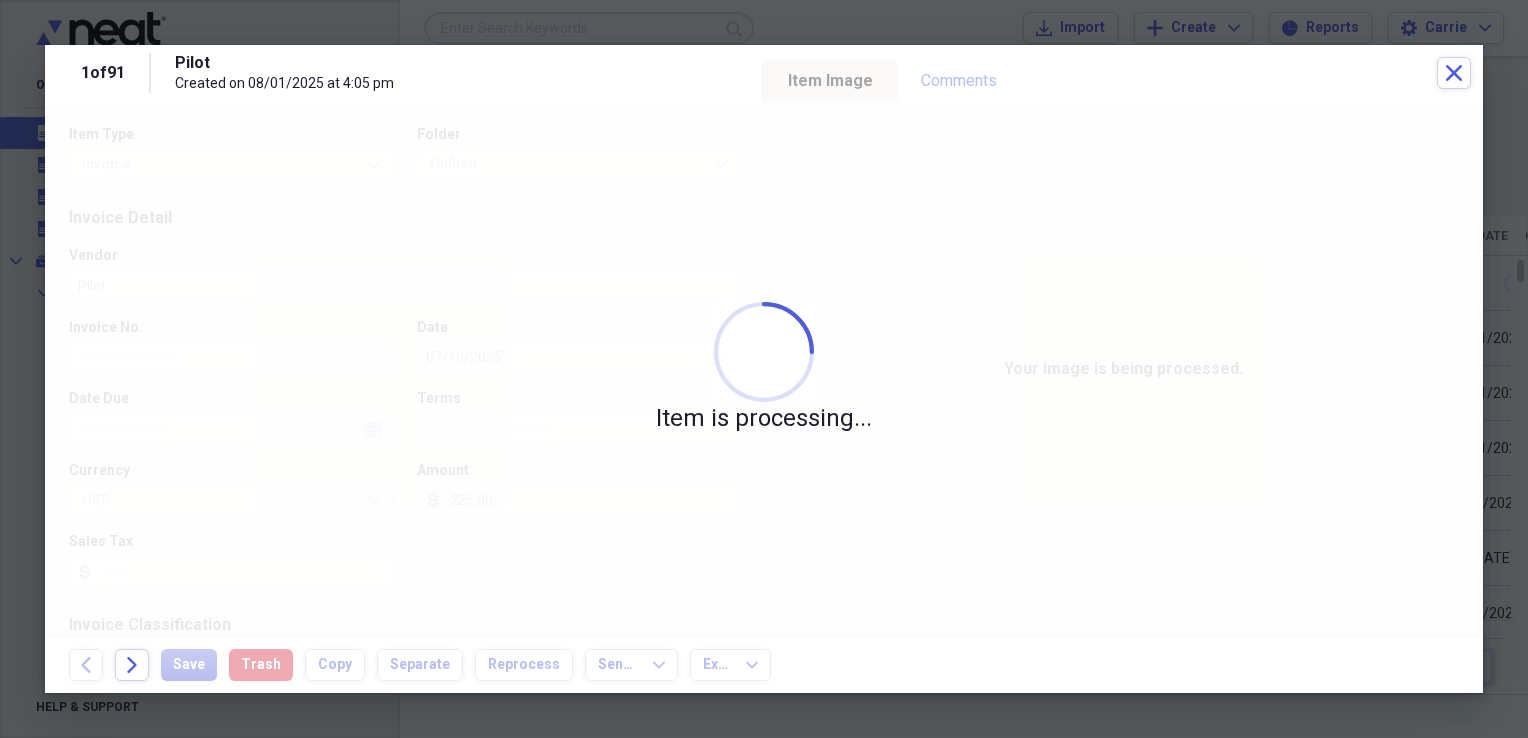 type on "19985" 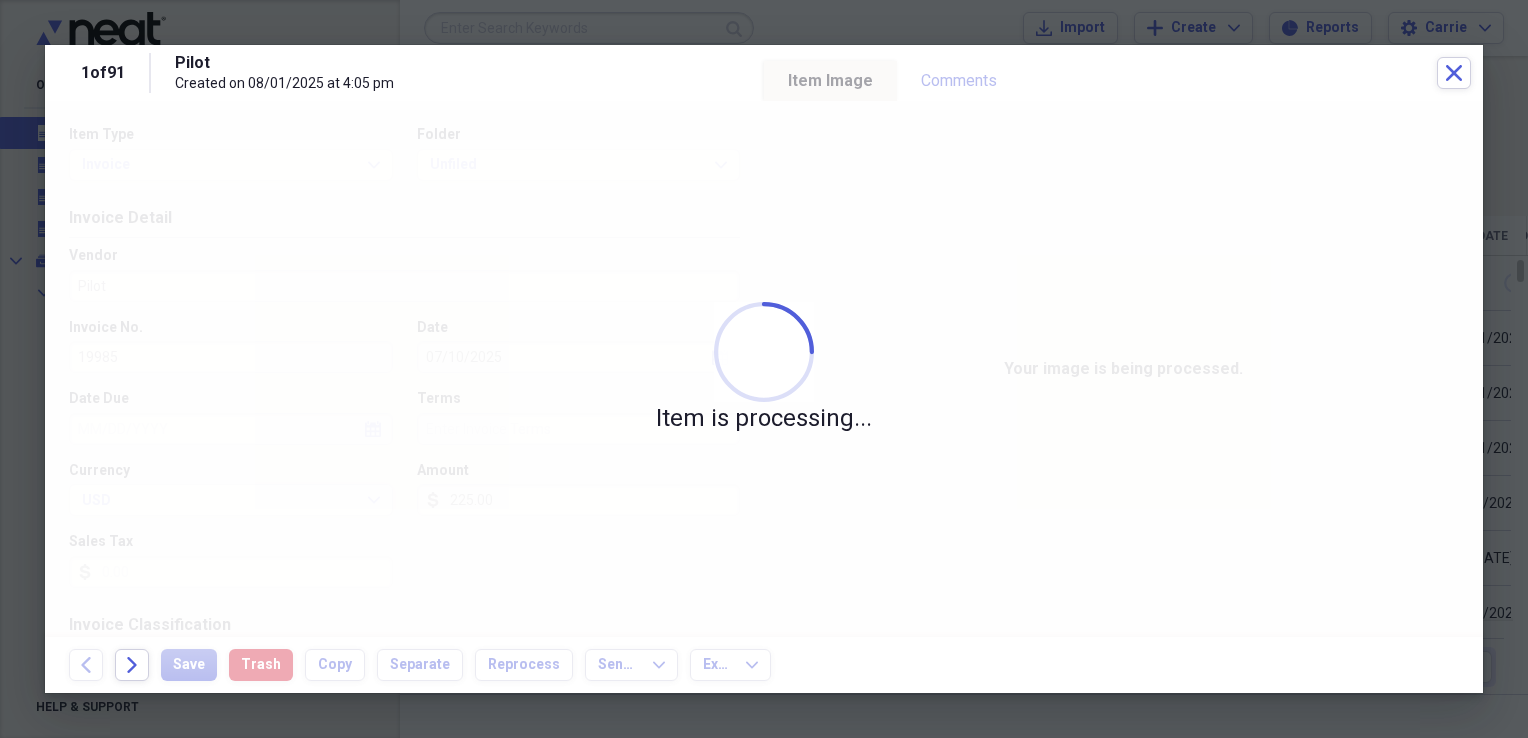 type on "BLANCHARD'S PILOT CAR SERVICE" 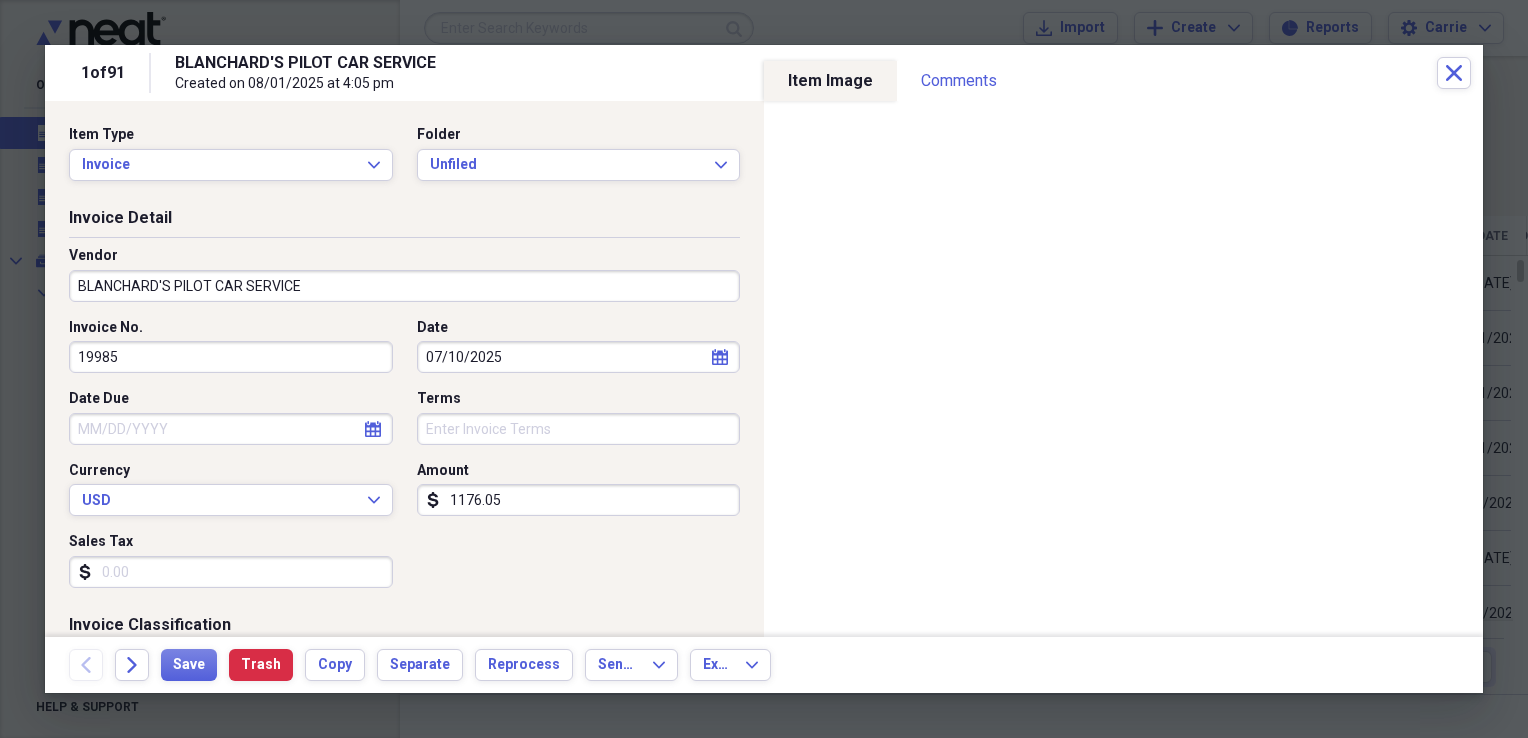 click on "BLANCHARD'S PILOT CAR SERVICE" at bounding box center (404, 286) 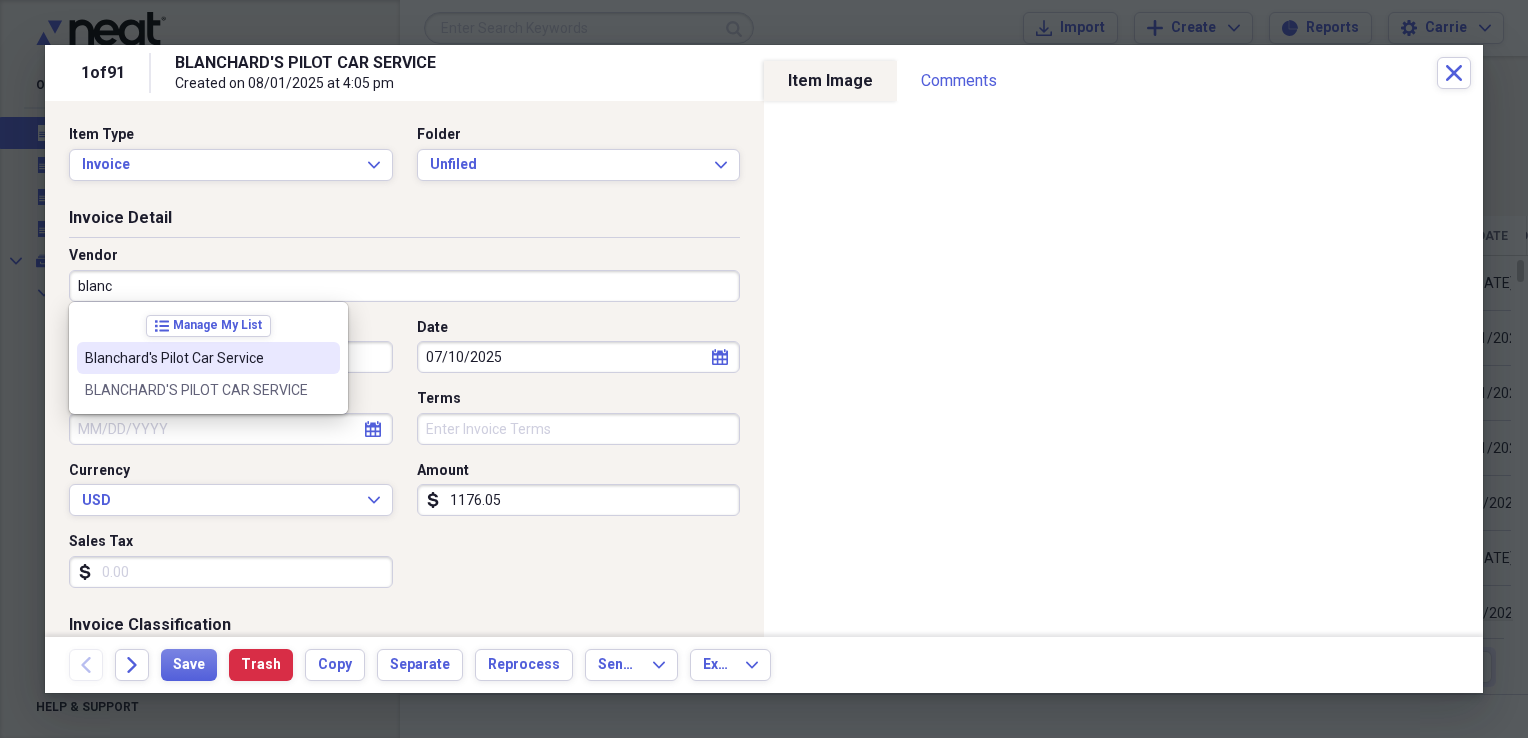 click on "Blanchard's Pilot Car Service" at bounding box center (196, 358) 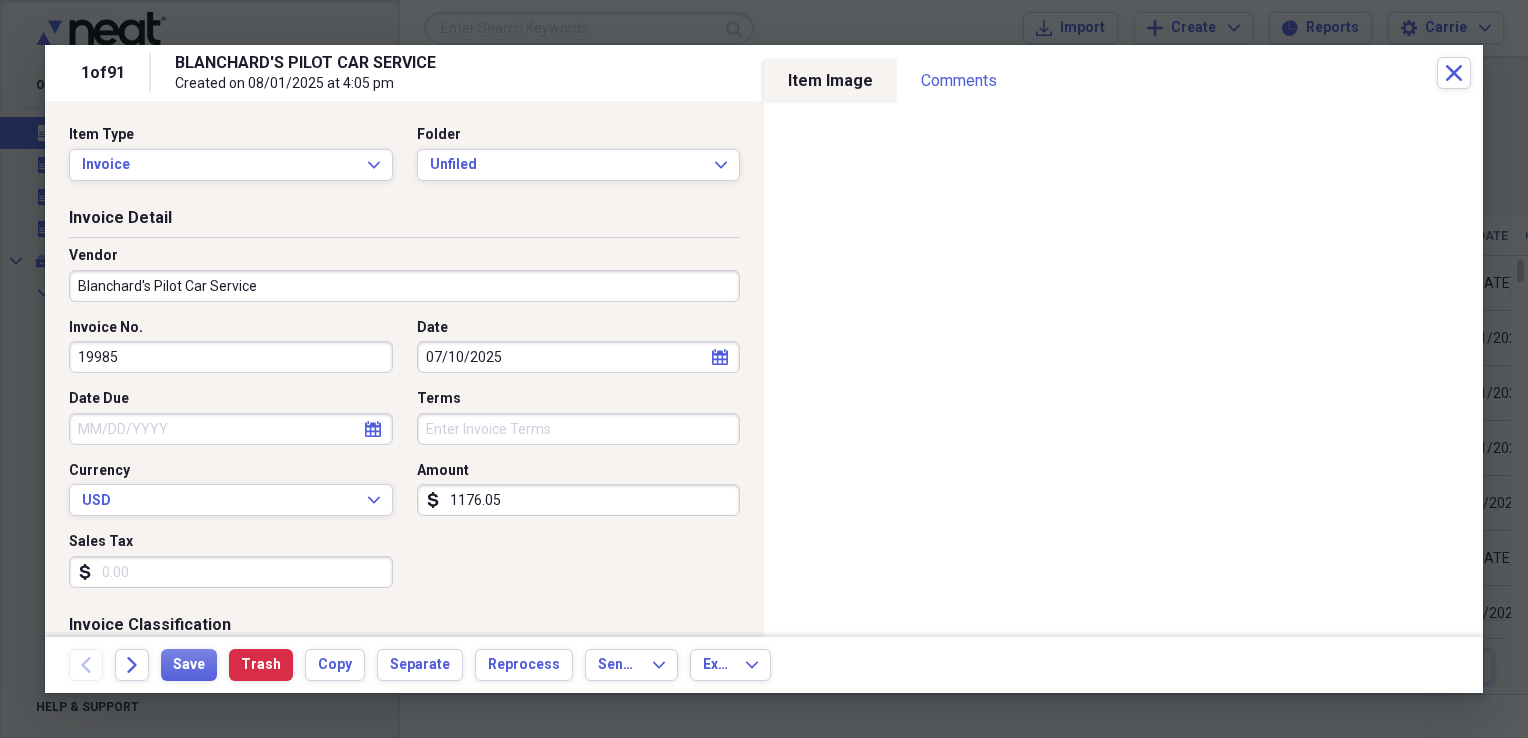 type on "Escort/Pilot Car" 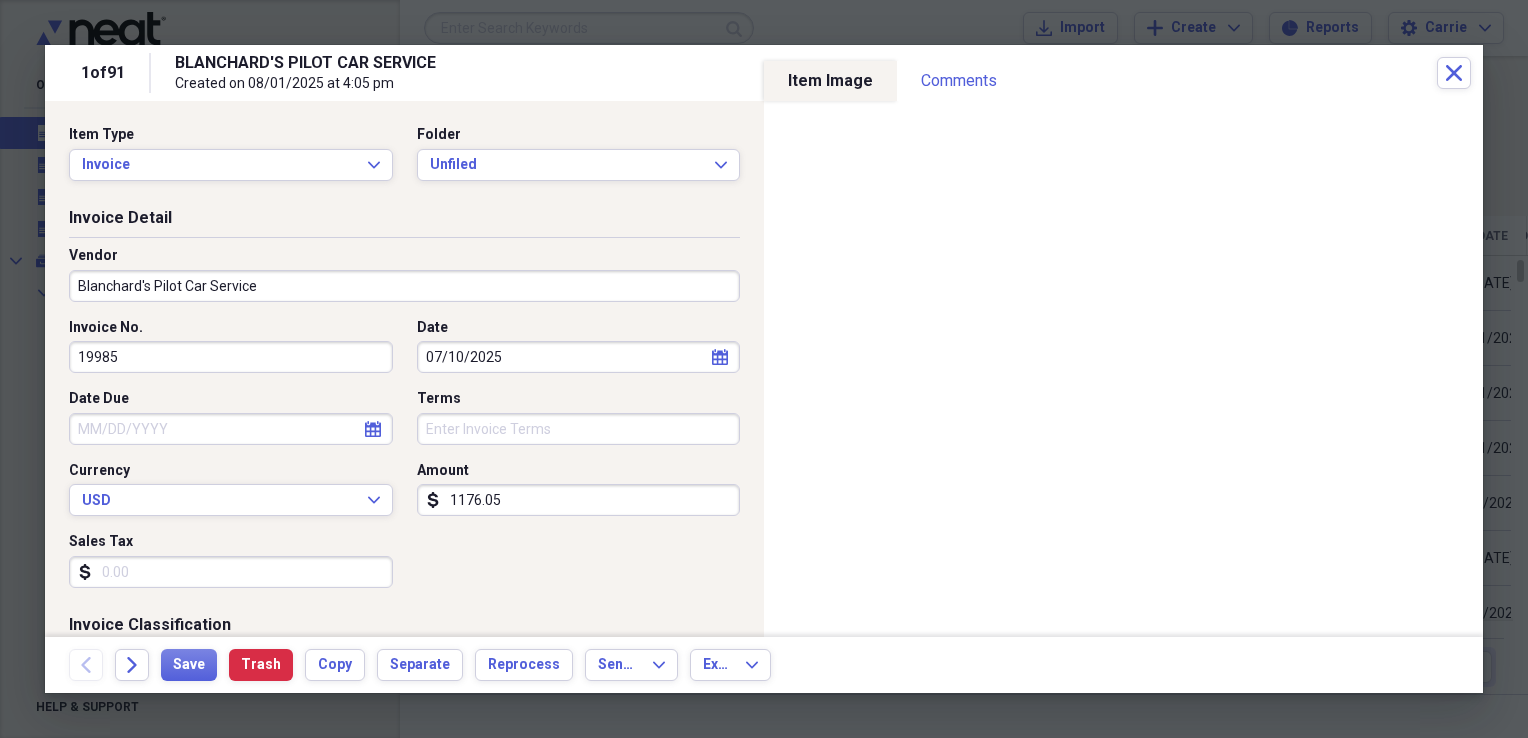 click on "07/10/2025" at bounding box center (579, 357) 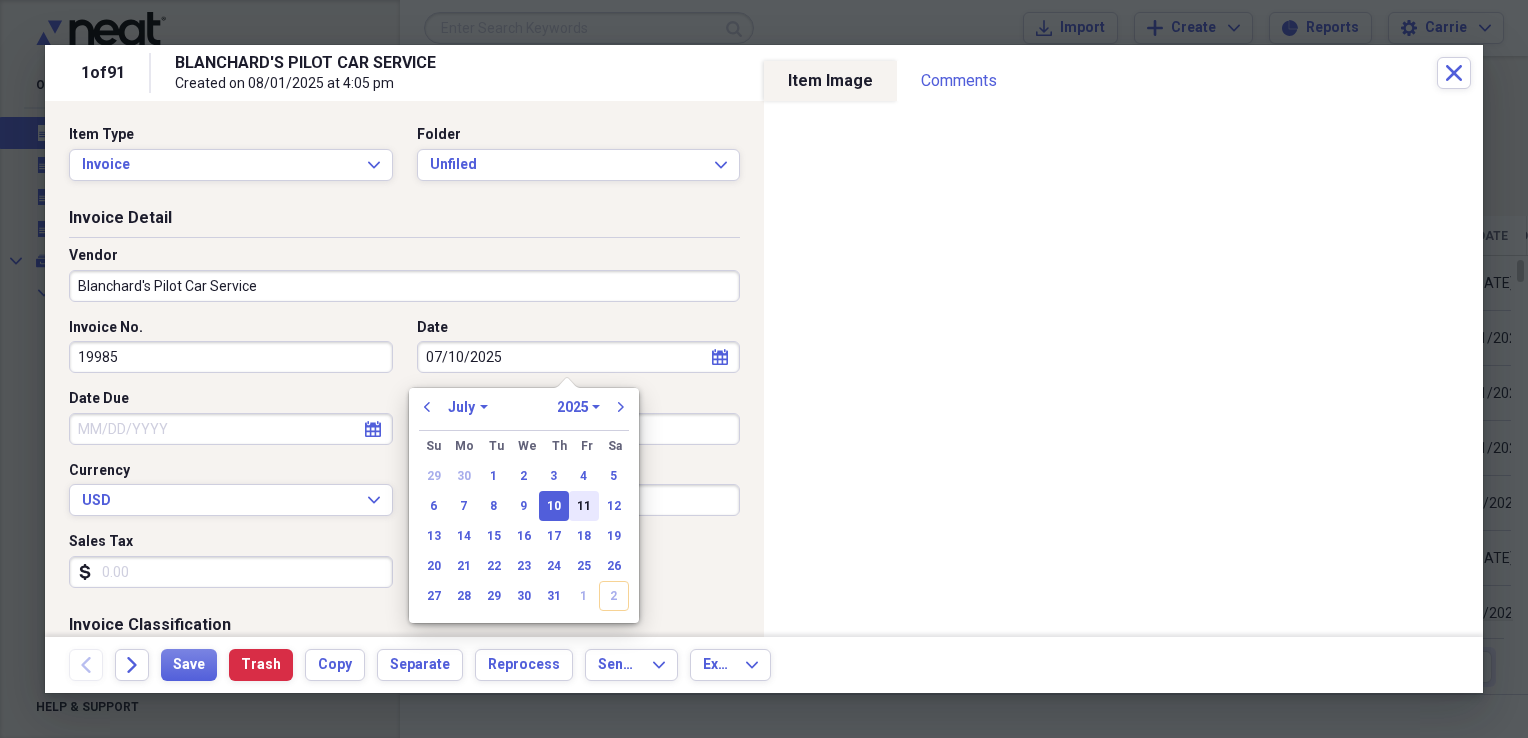 click on "11" at bounding box center (584, 506) 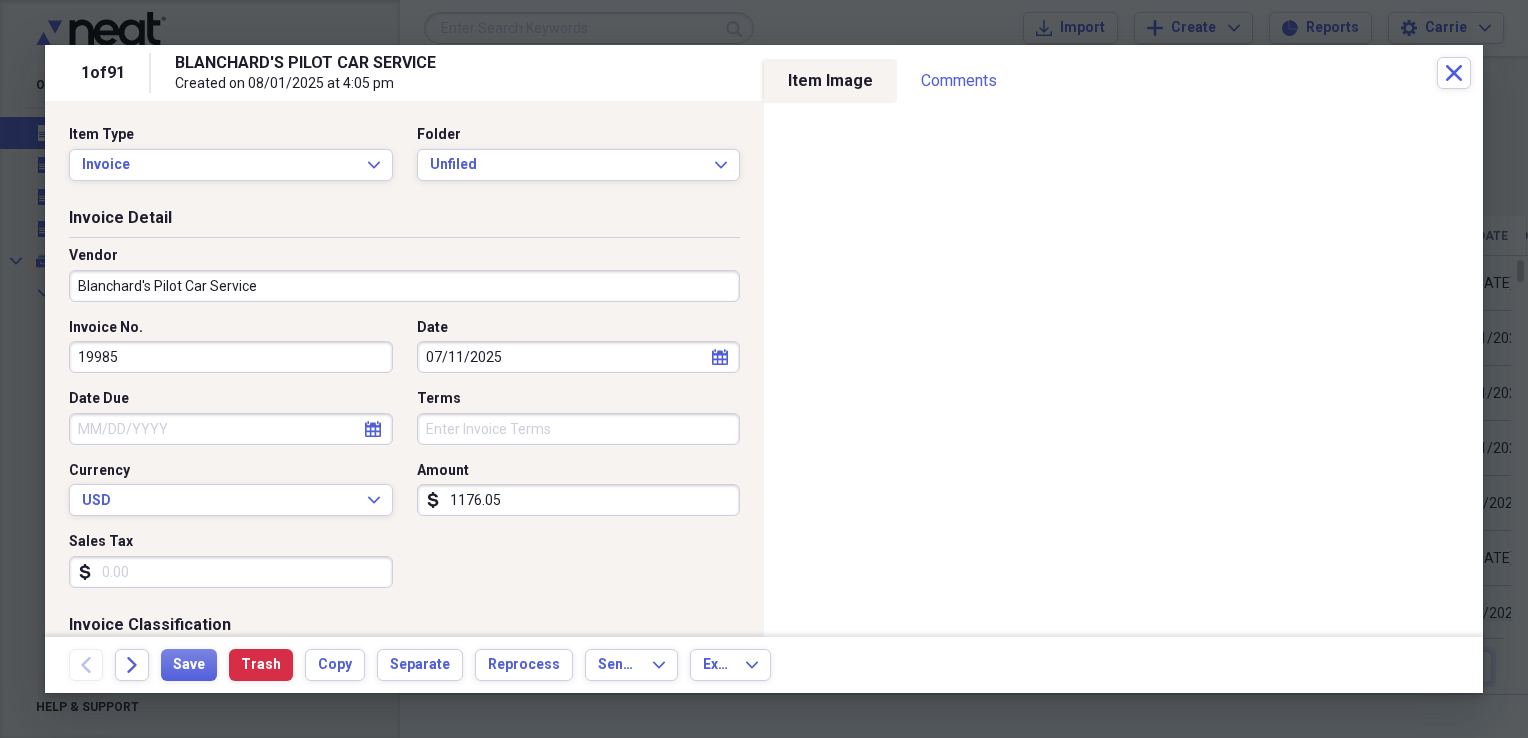 click on "Sales Tax" at bounding box center (231, 572) 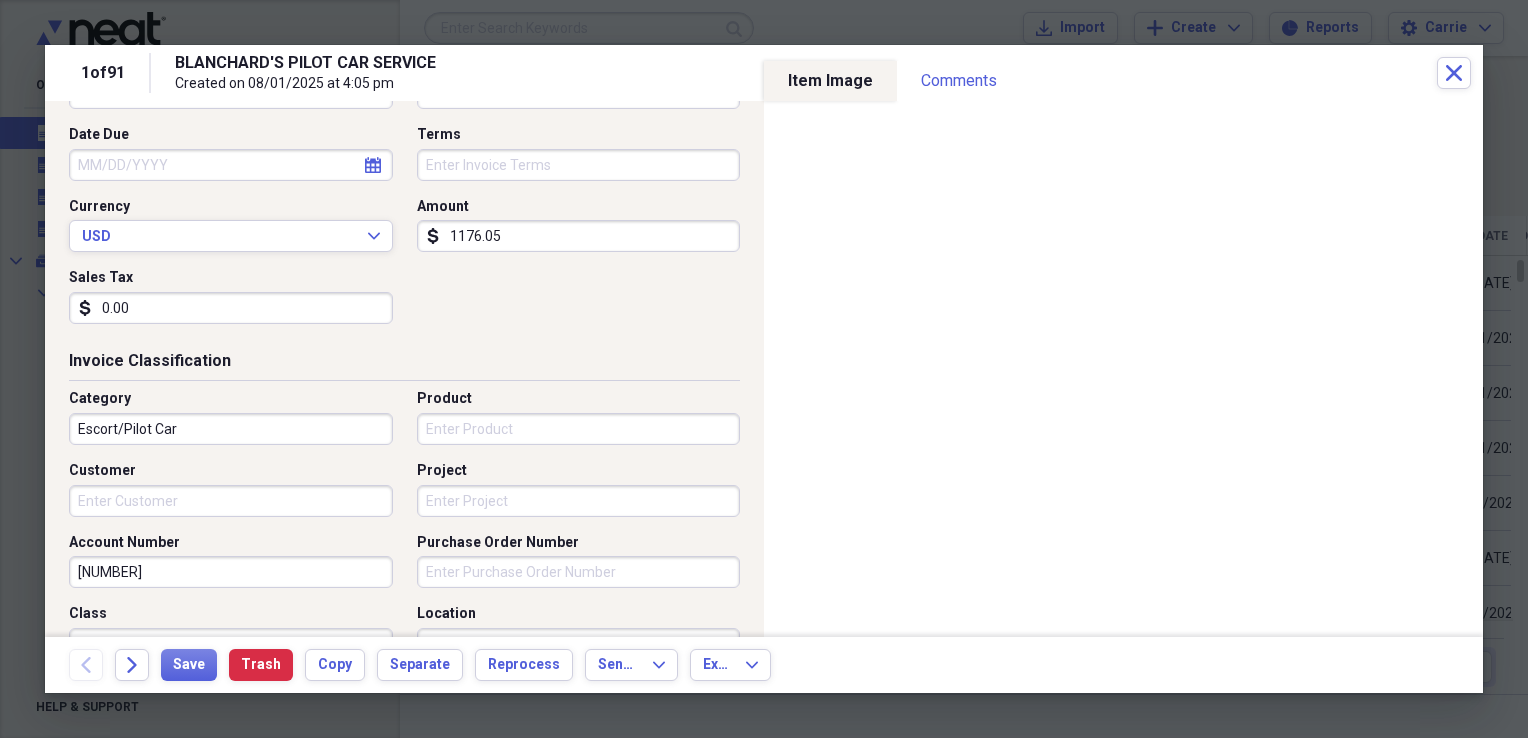 scroll, scrollTop: 300, scrollLeft: 0, axis: vertical 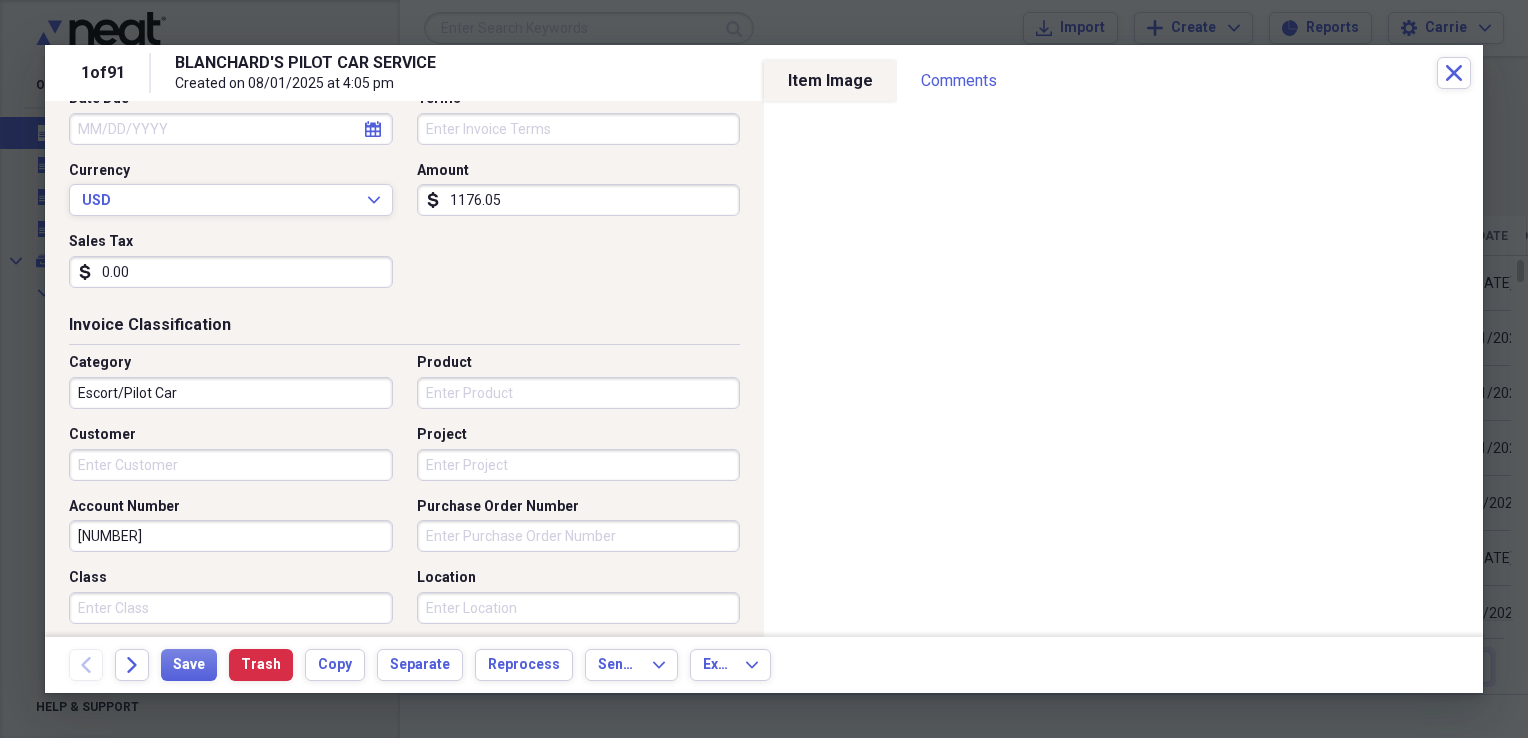 type on "0.00" 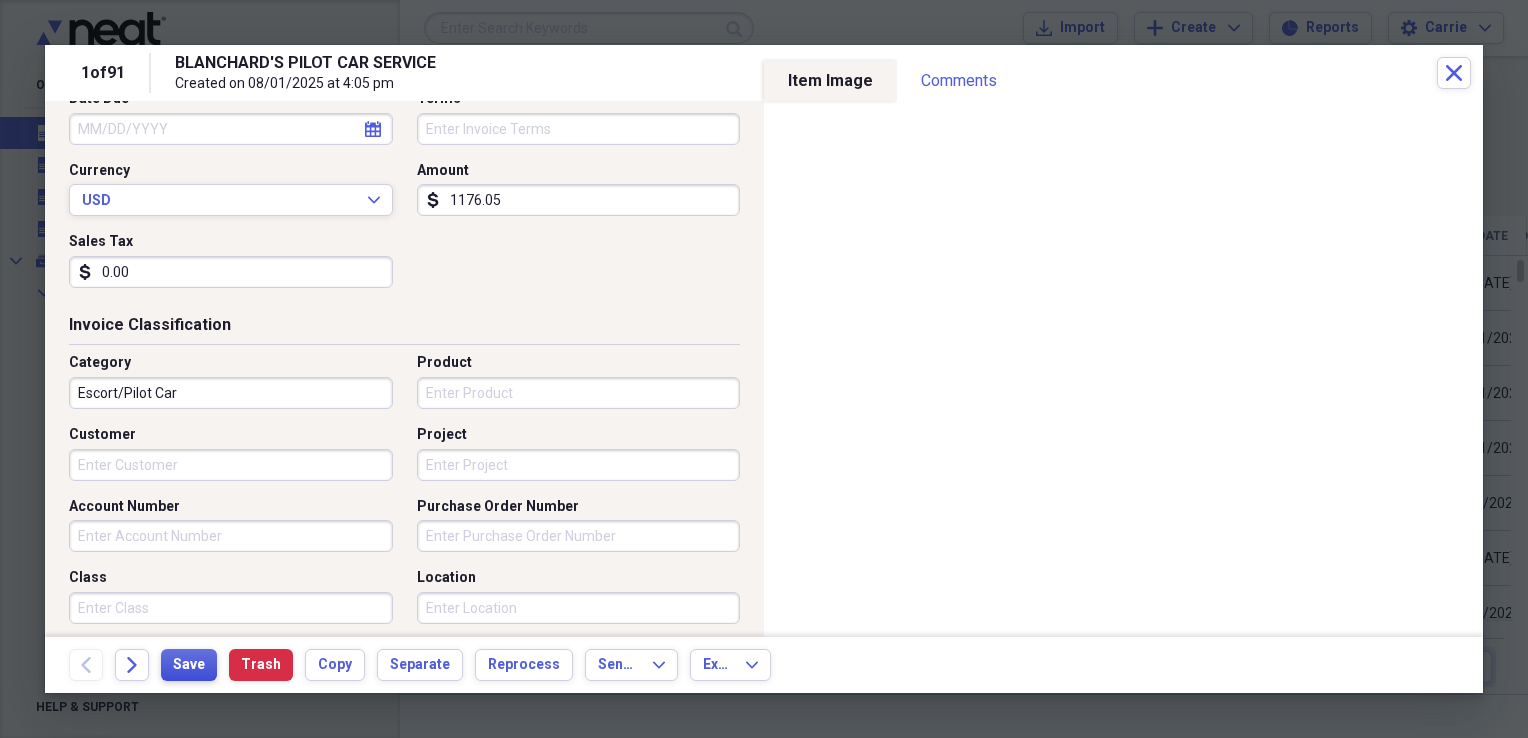 type 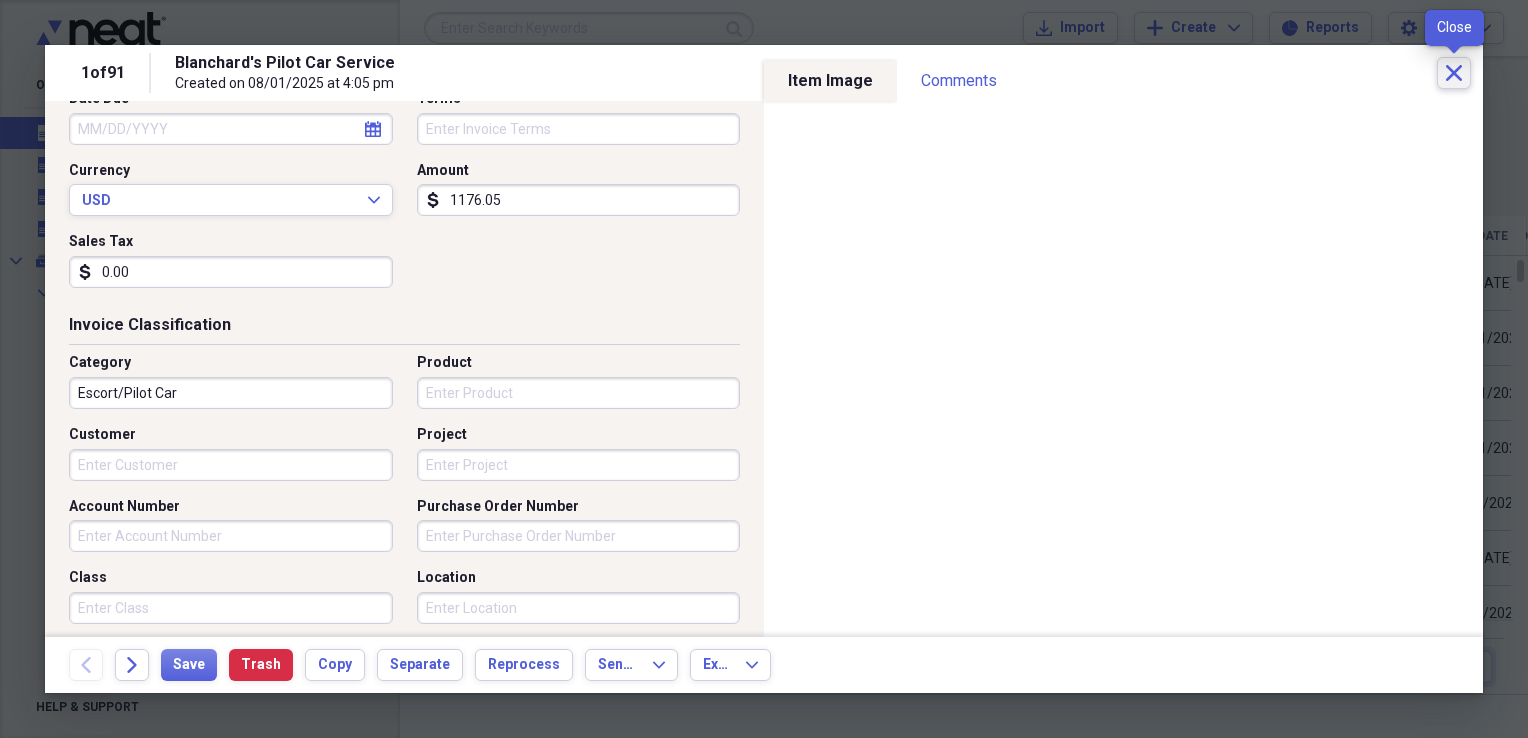 click 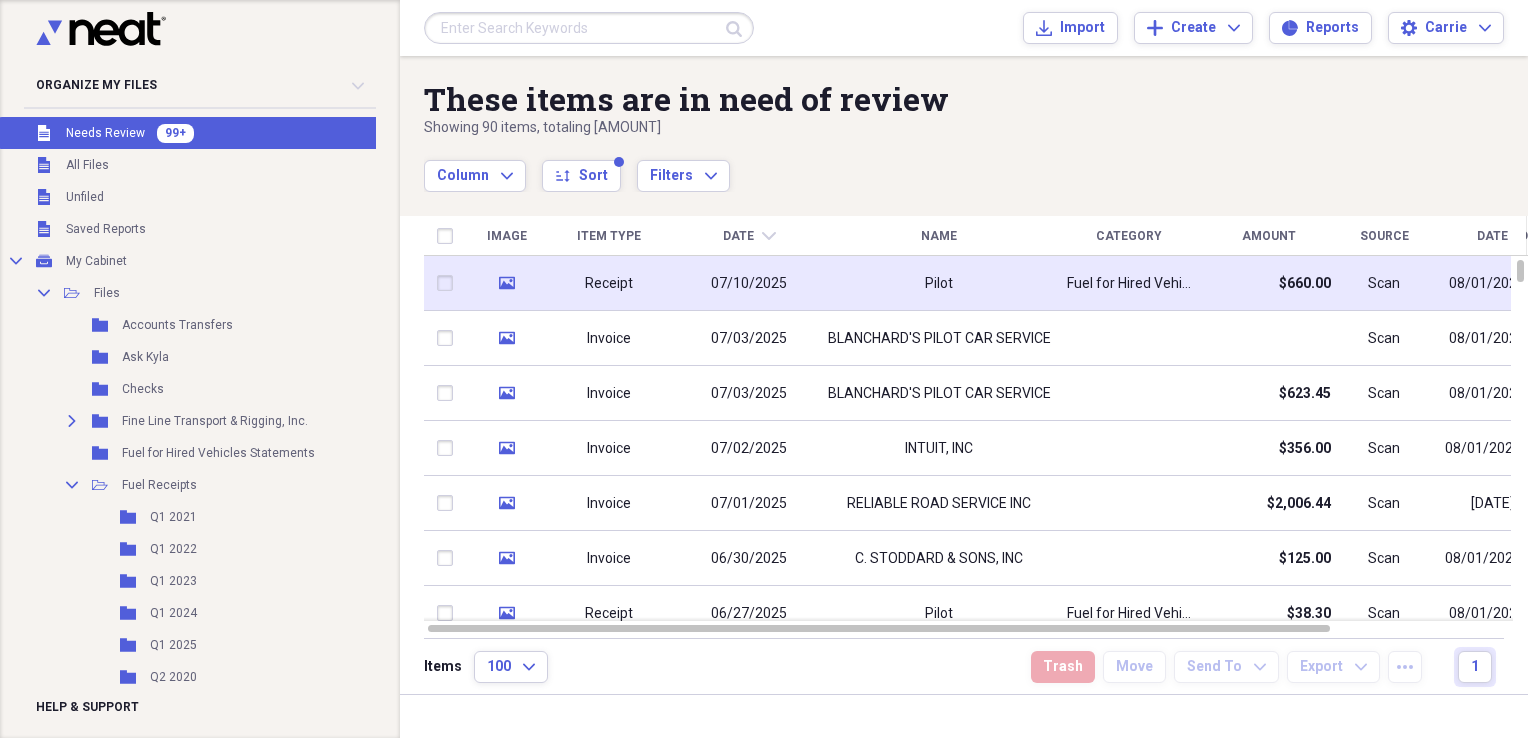 click on "Pilot" at bounding box center (939, 283) 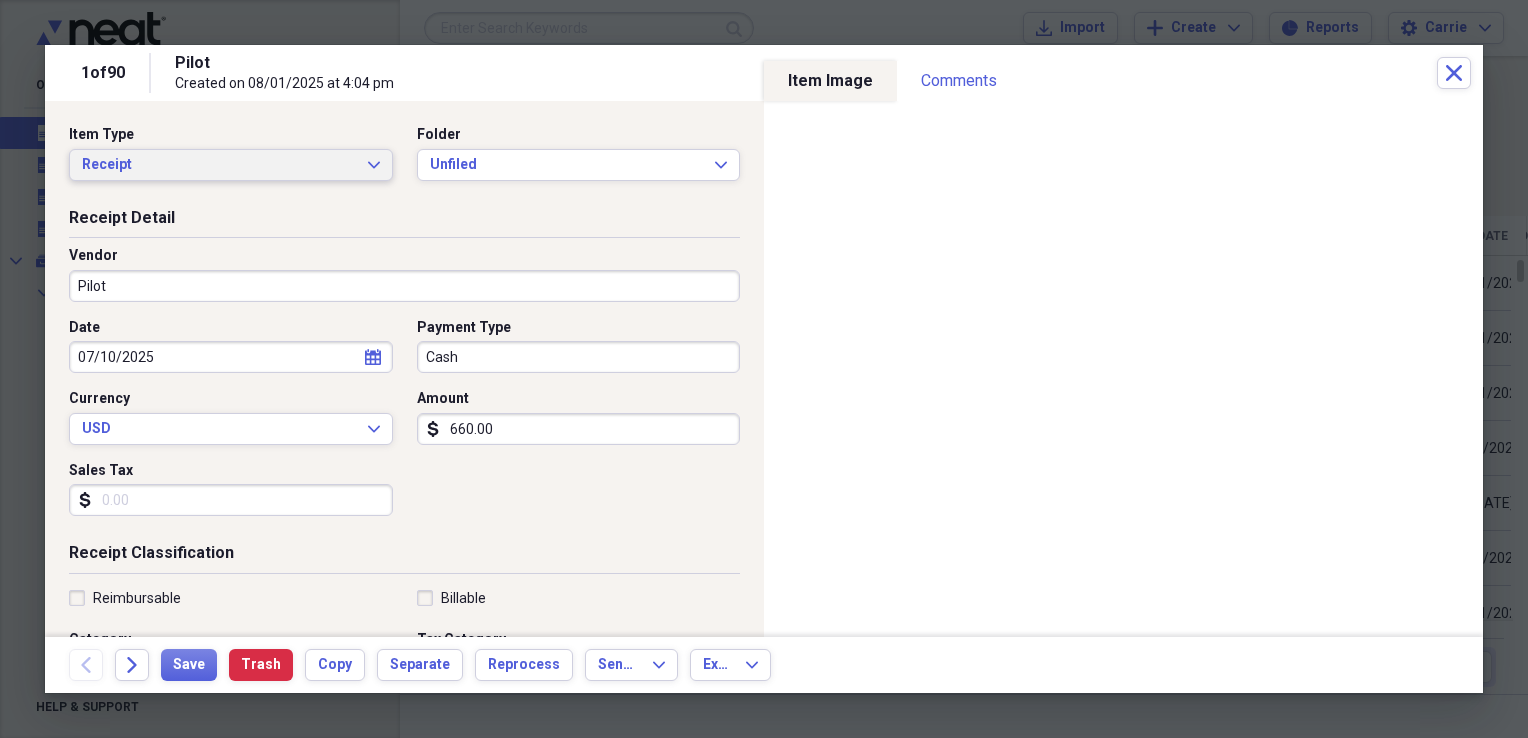 click on "Expand" 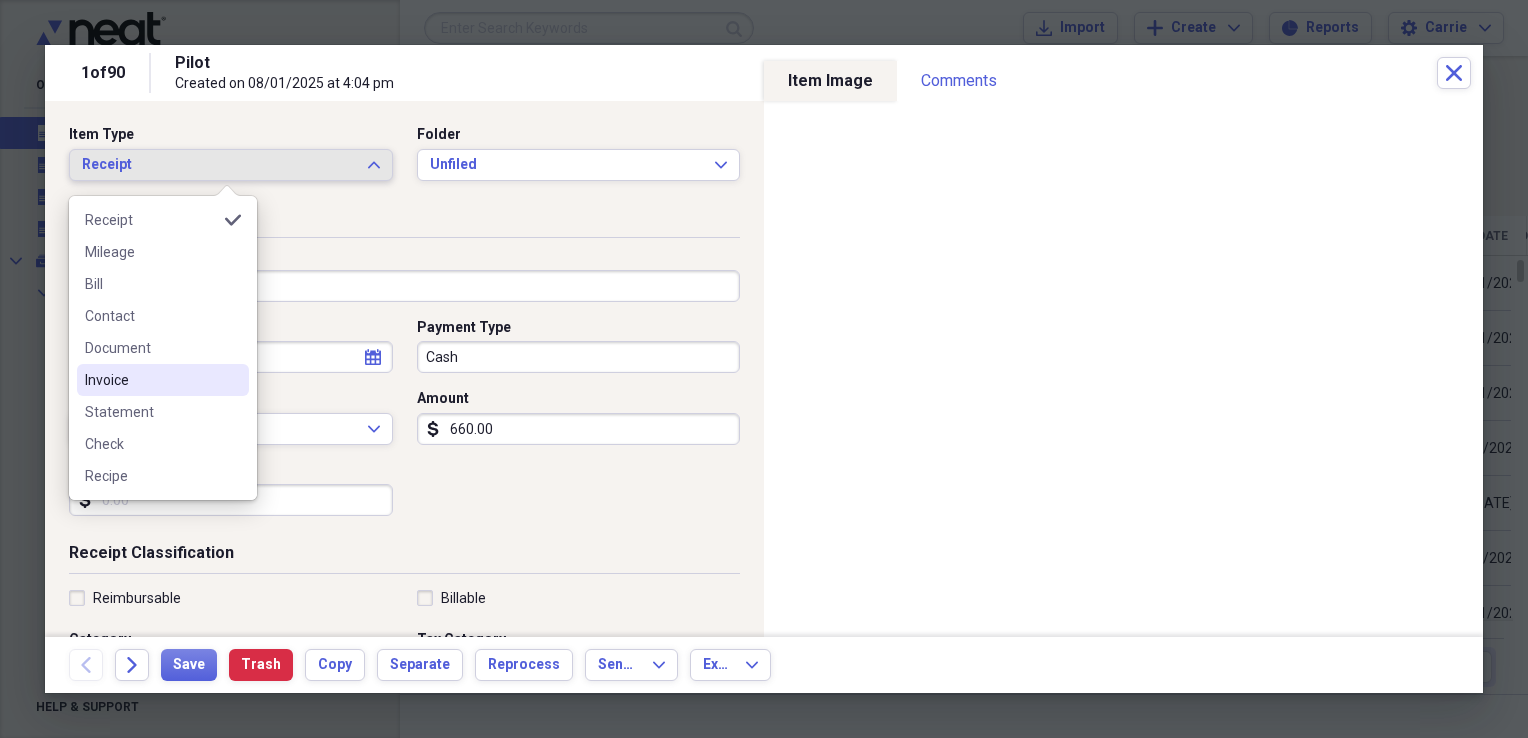 click on "Invoice" at bounding box center (151, 380) 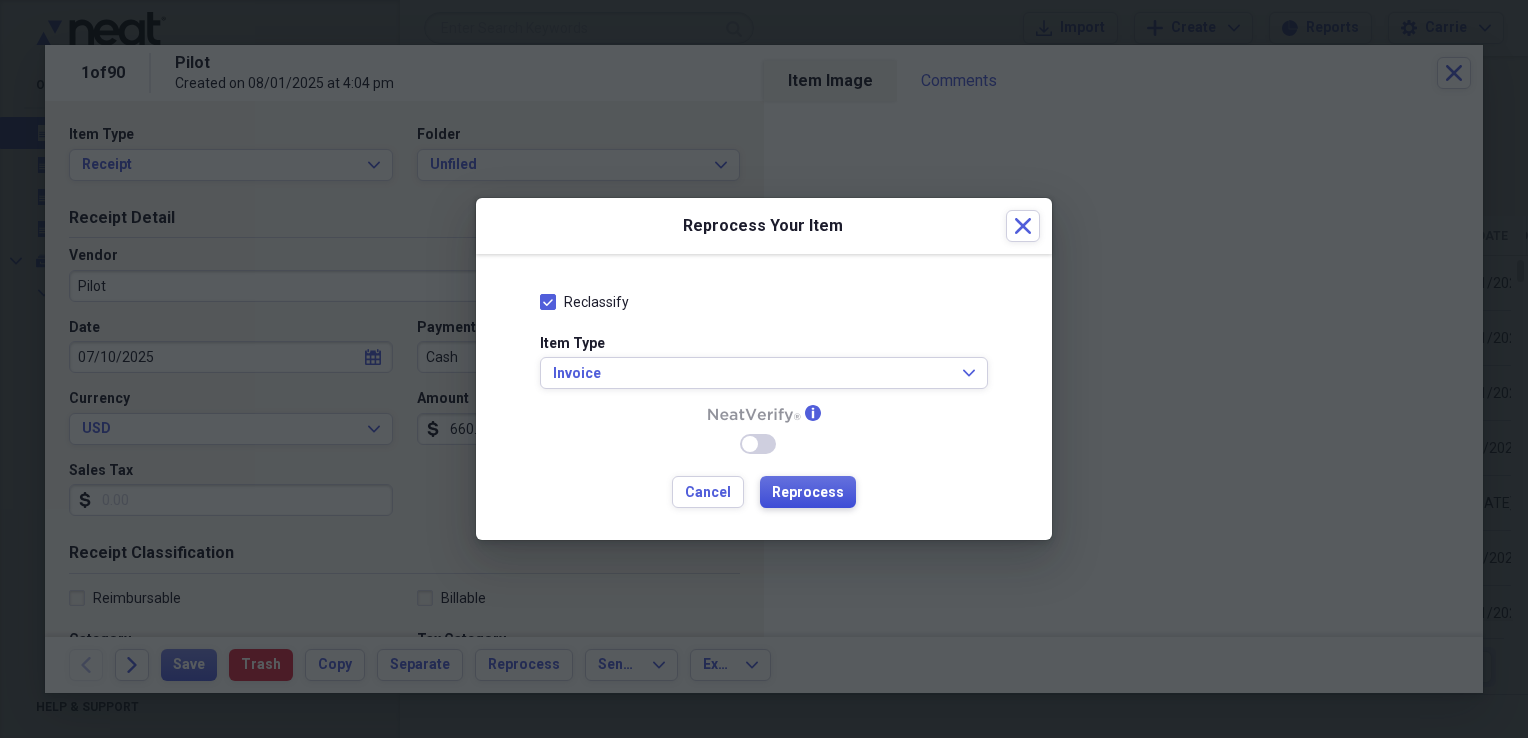 click on "Reprocess" at bounding box center (808, 493) 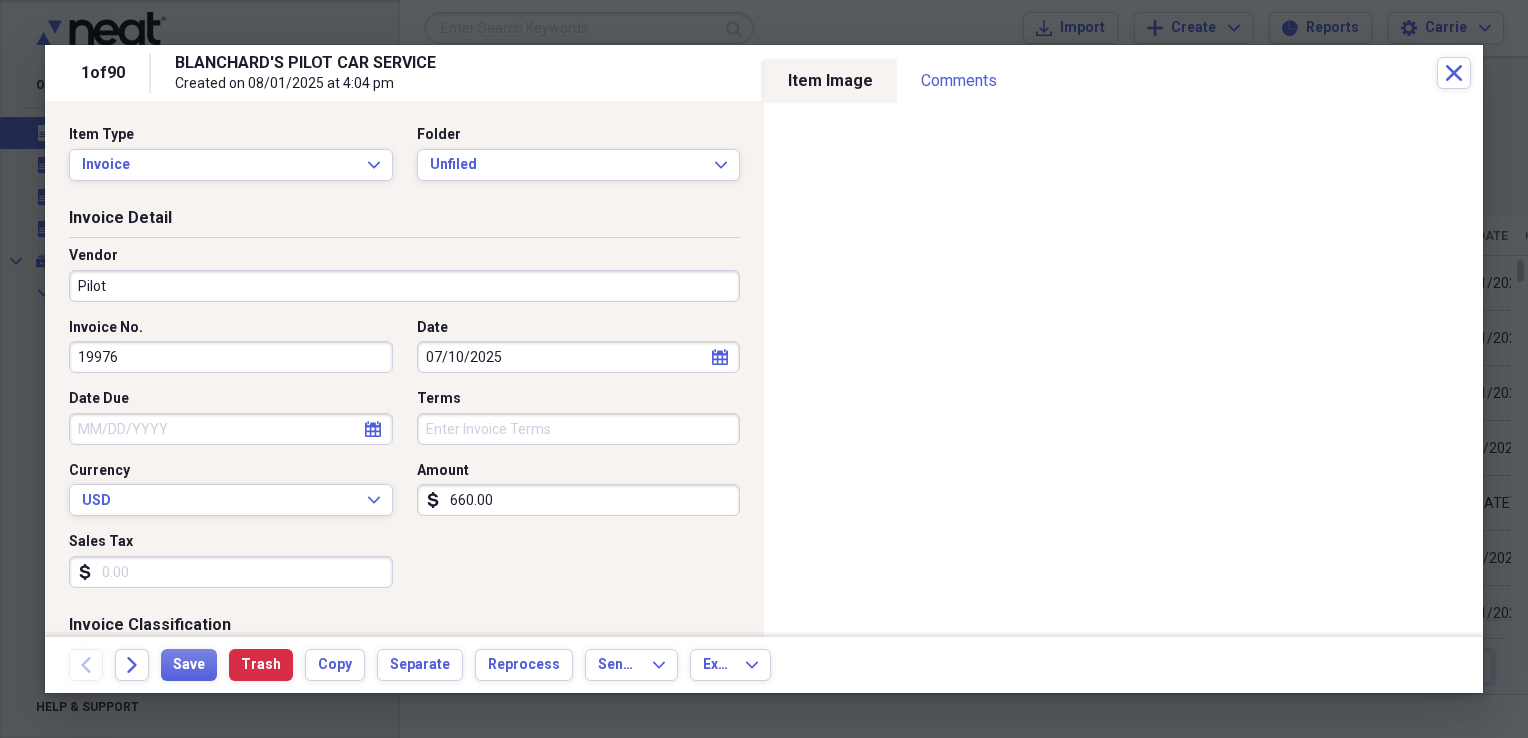 type on "19976" 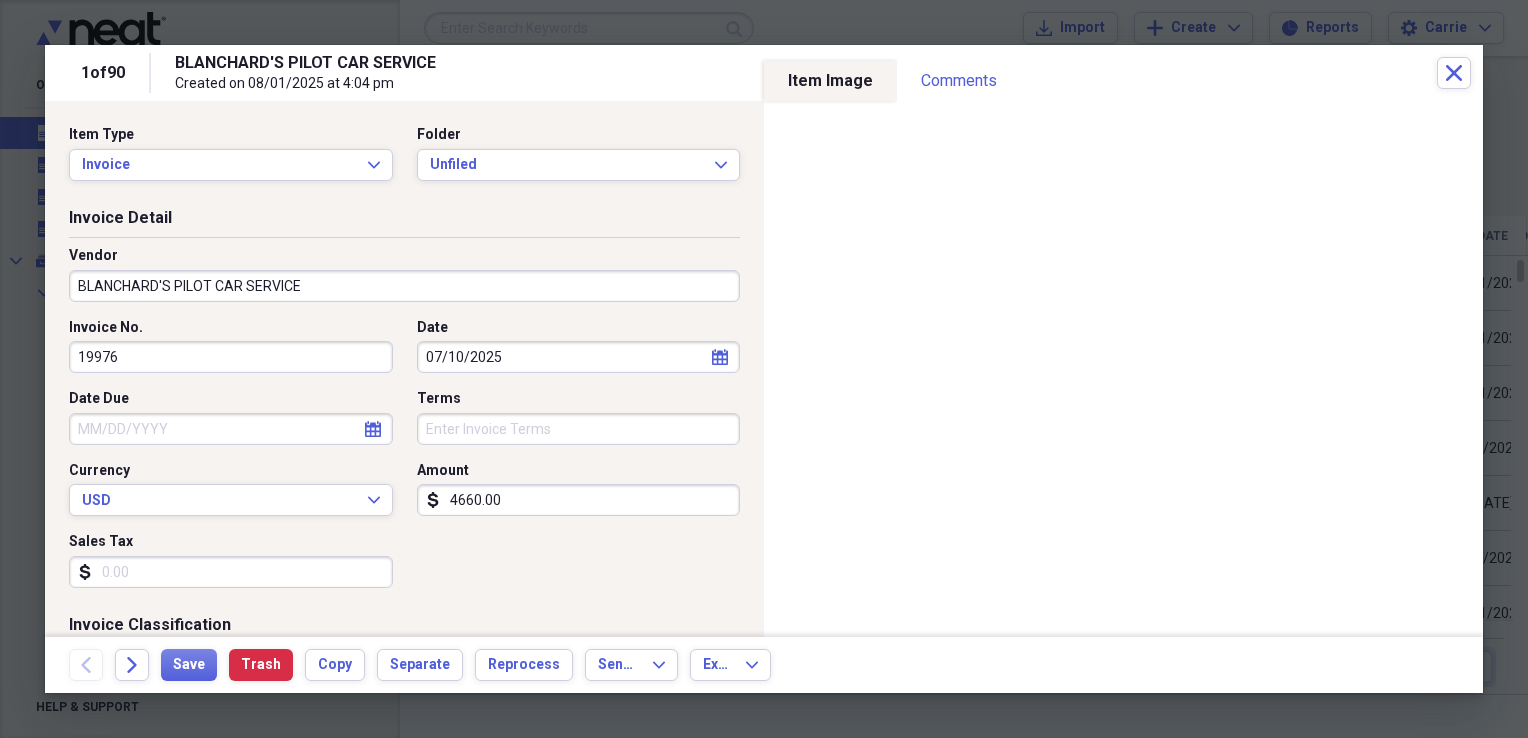 click on "BLANCHARD'S PILOT CAR SERVICE" at bounding box center (404, 286) 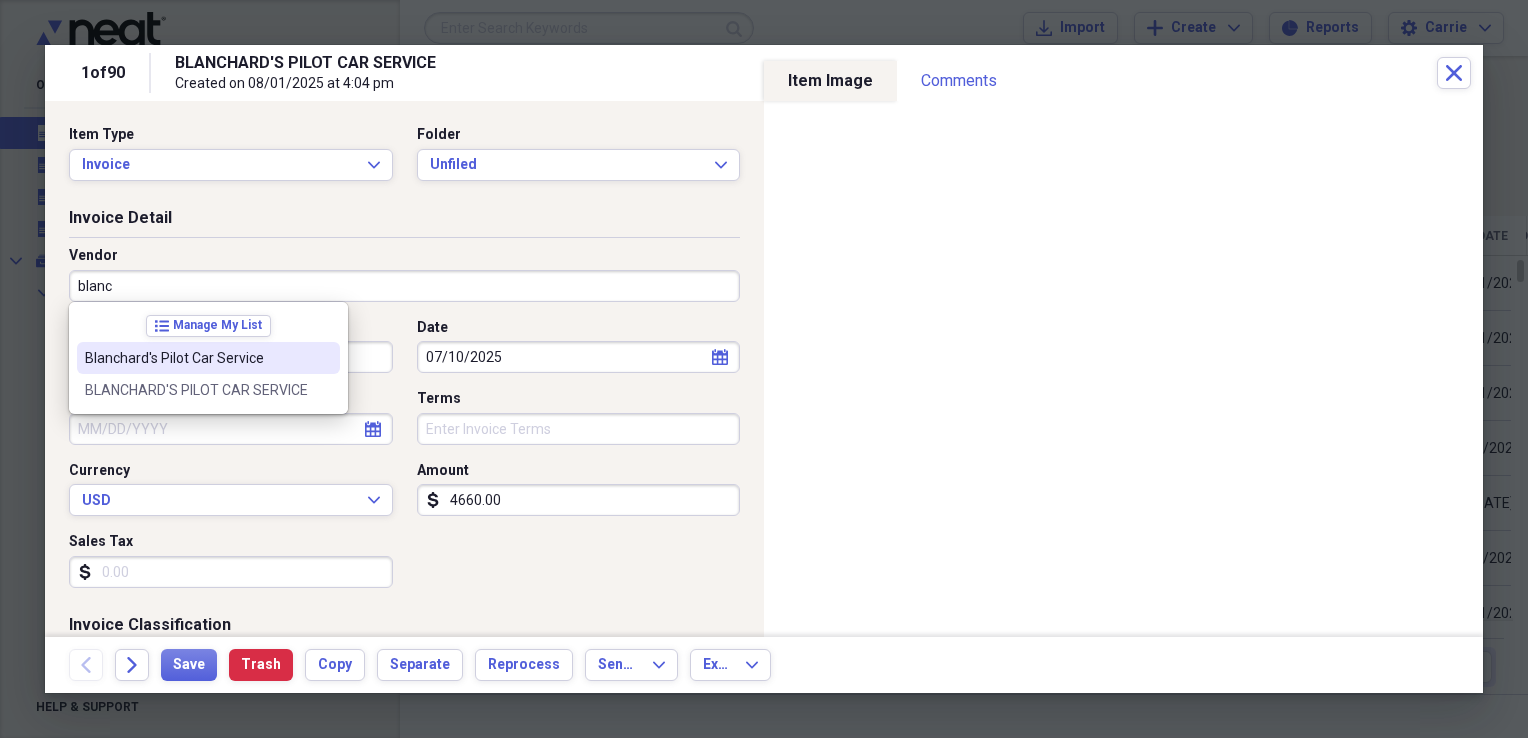 click on "Blanchard's Pilot Car Service" at bounding box center (196, 358) 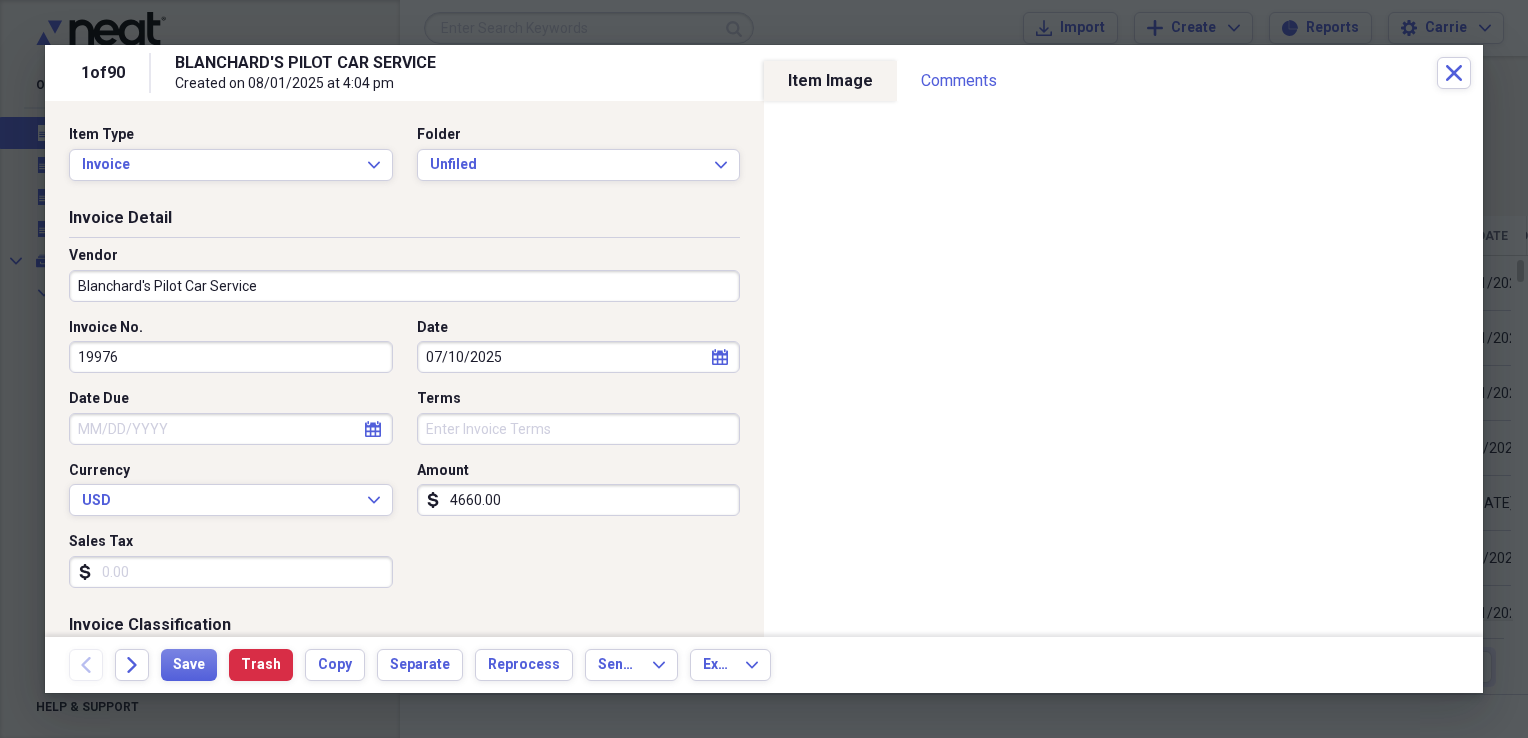 type on "Escort/Pilot Car" 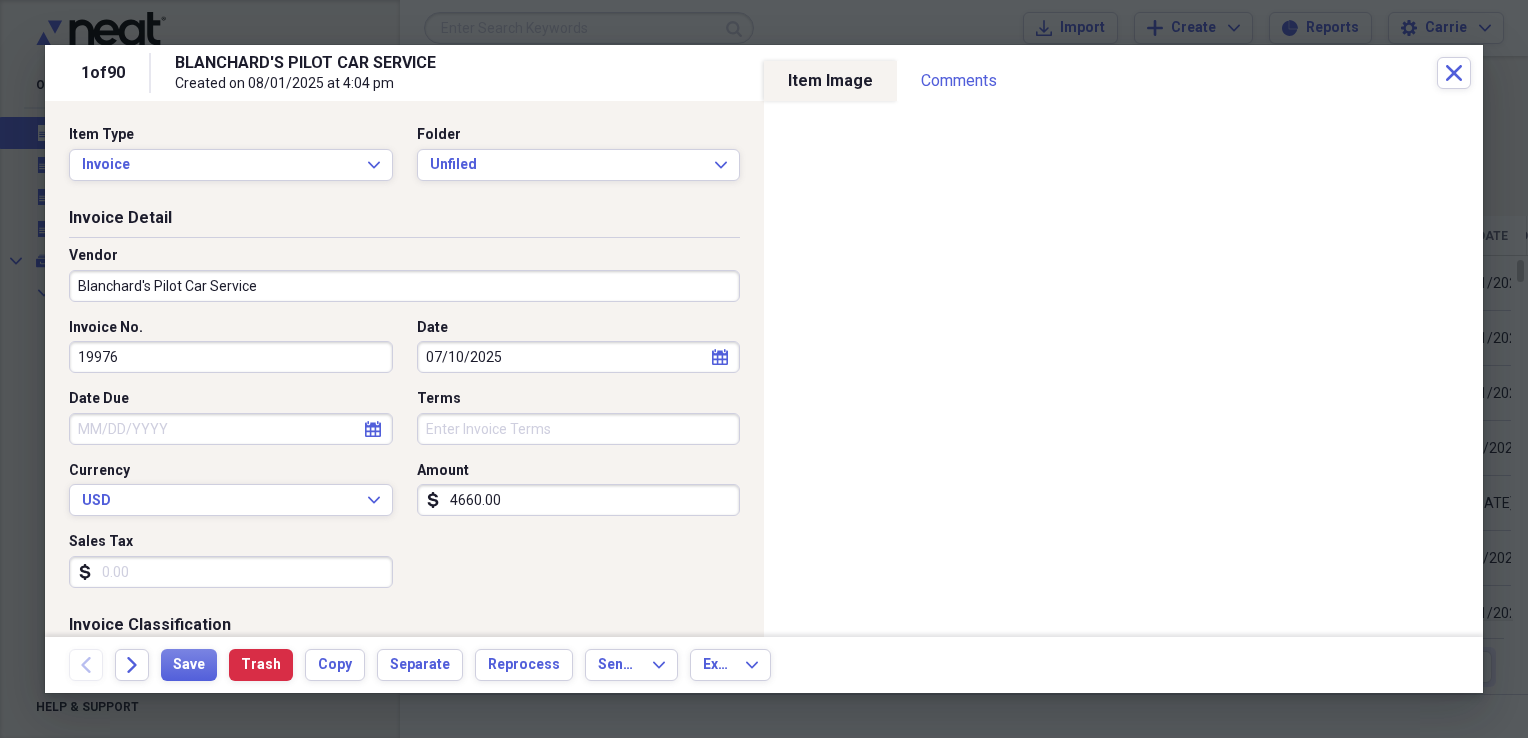 click on "07/10/2025" at bounding box center (579, 357) 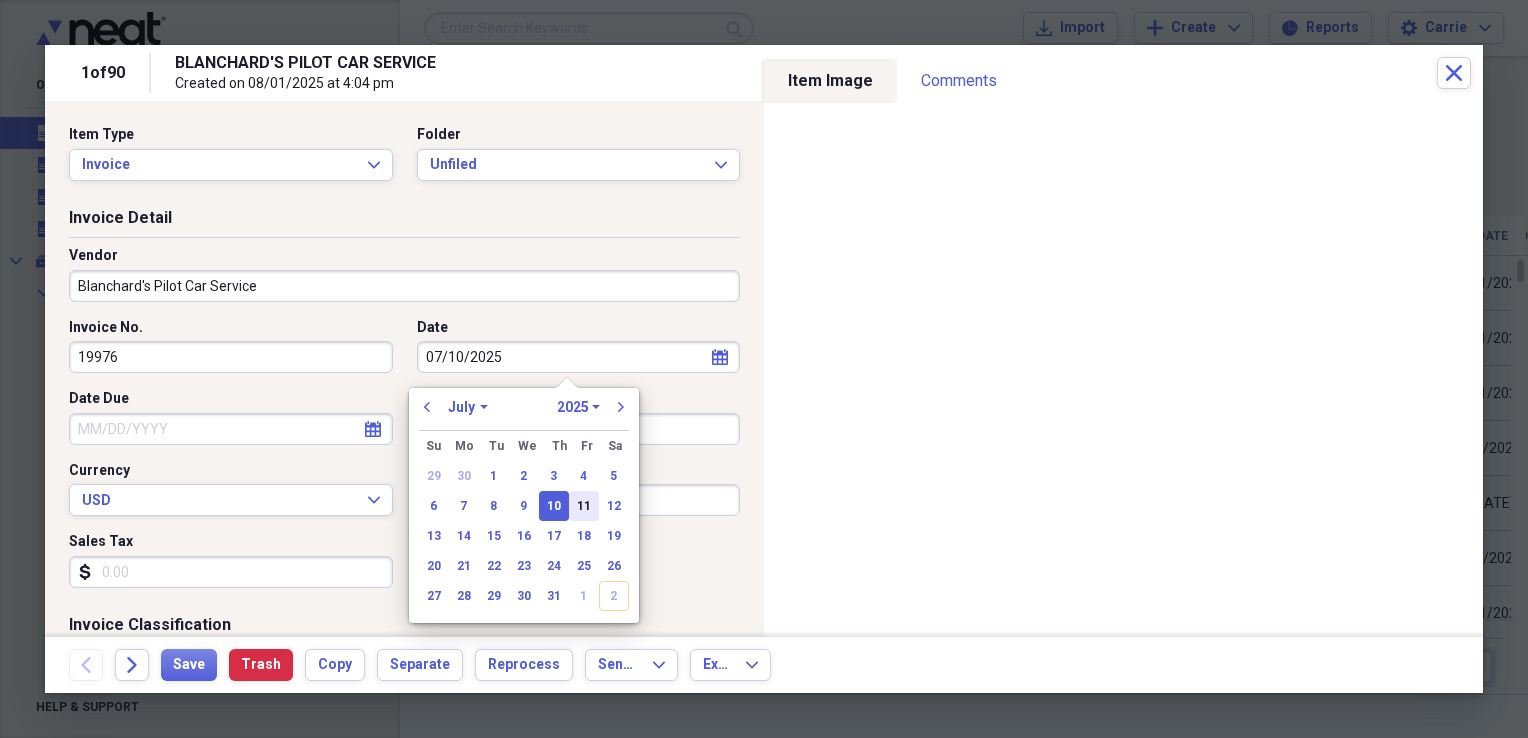 click on "11" at bounding box center (584, 506) 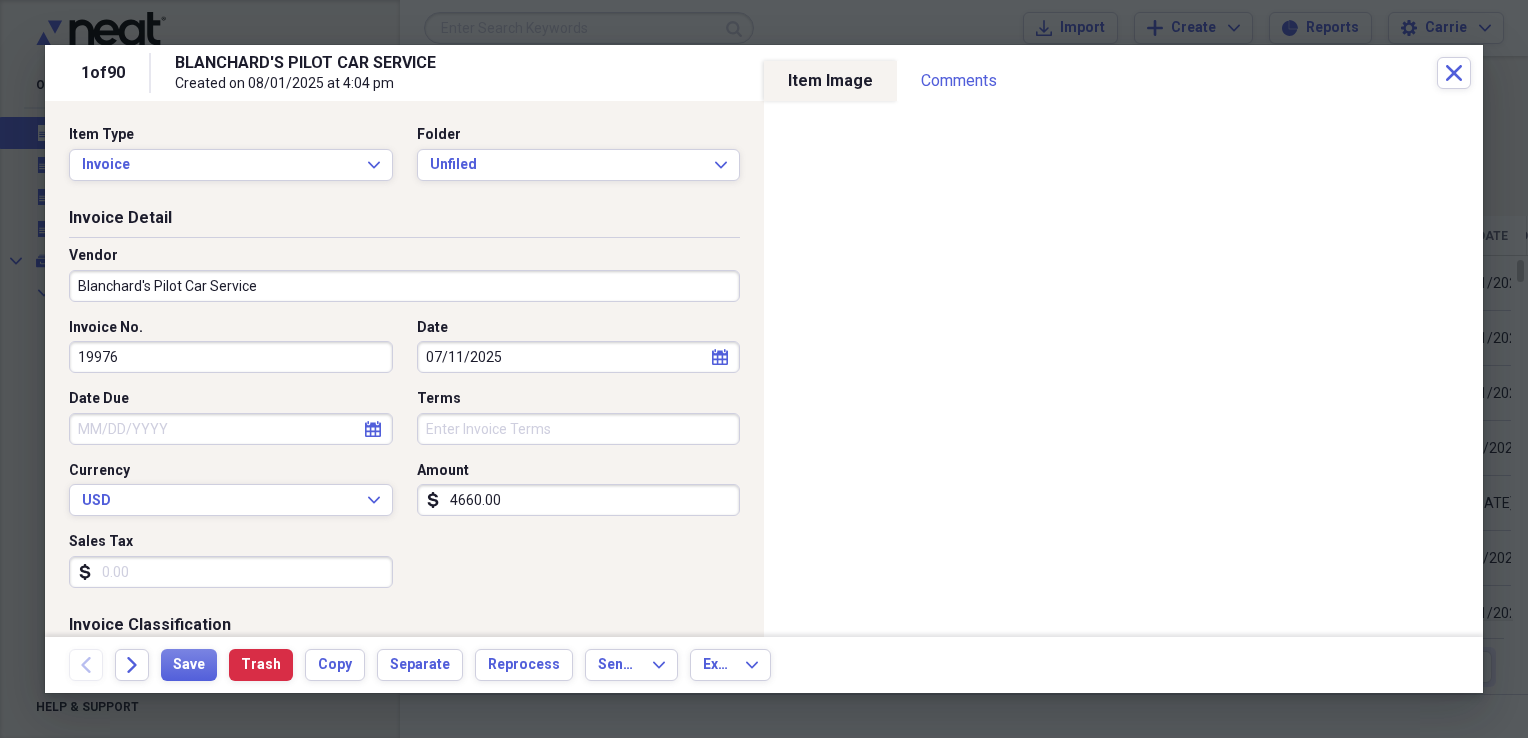 click on "Sales Tax" at bounding box center [231, 572] 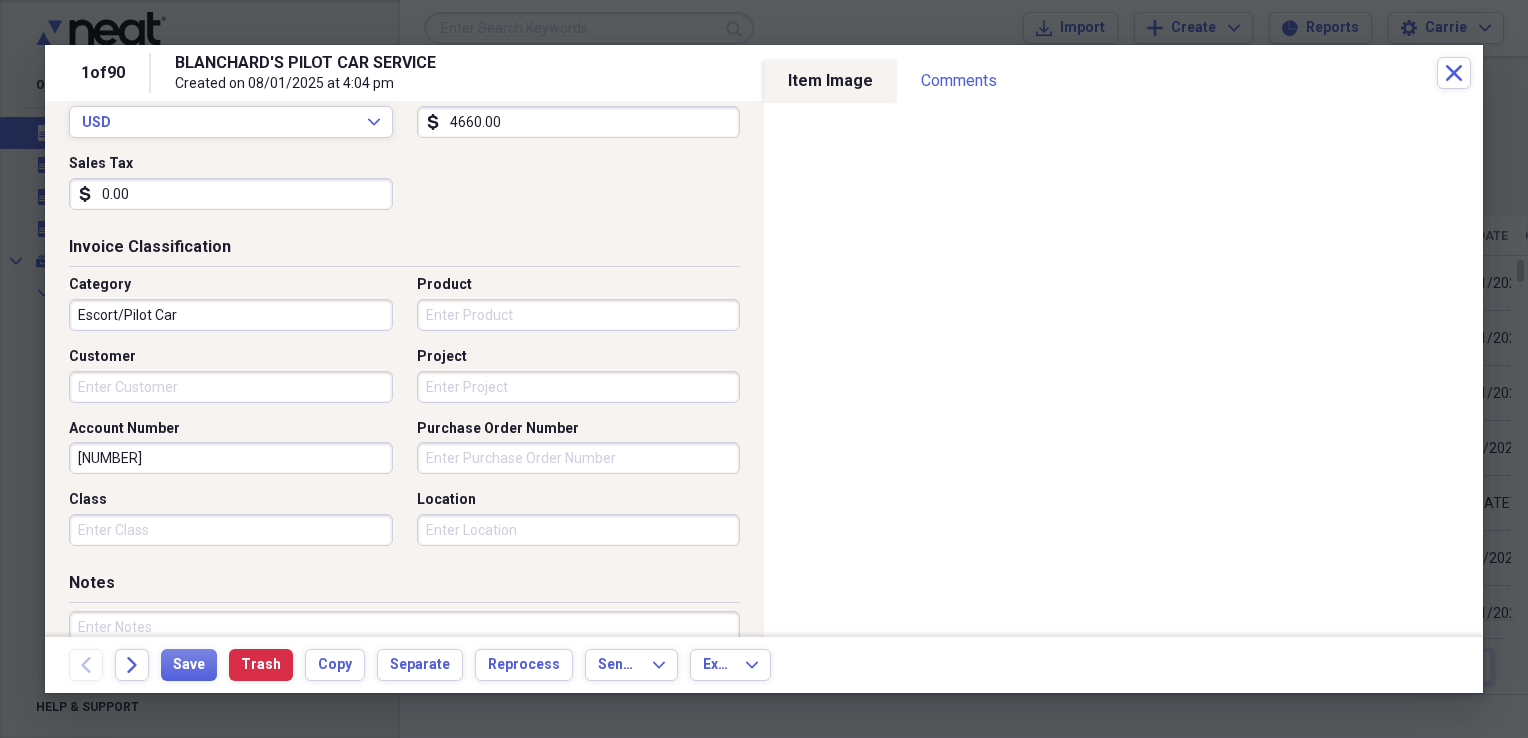 scroll, scrollTop: 400, scrollLeft: 0, axis: vertical 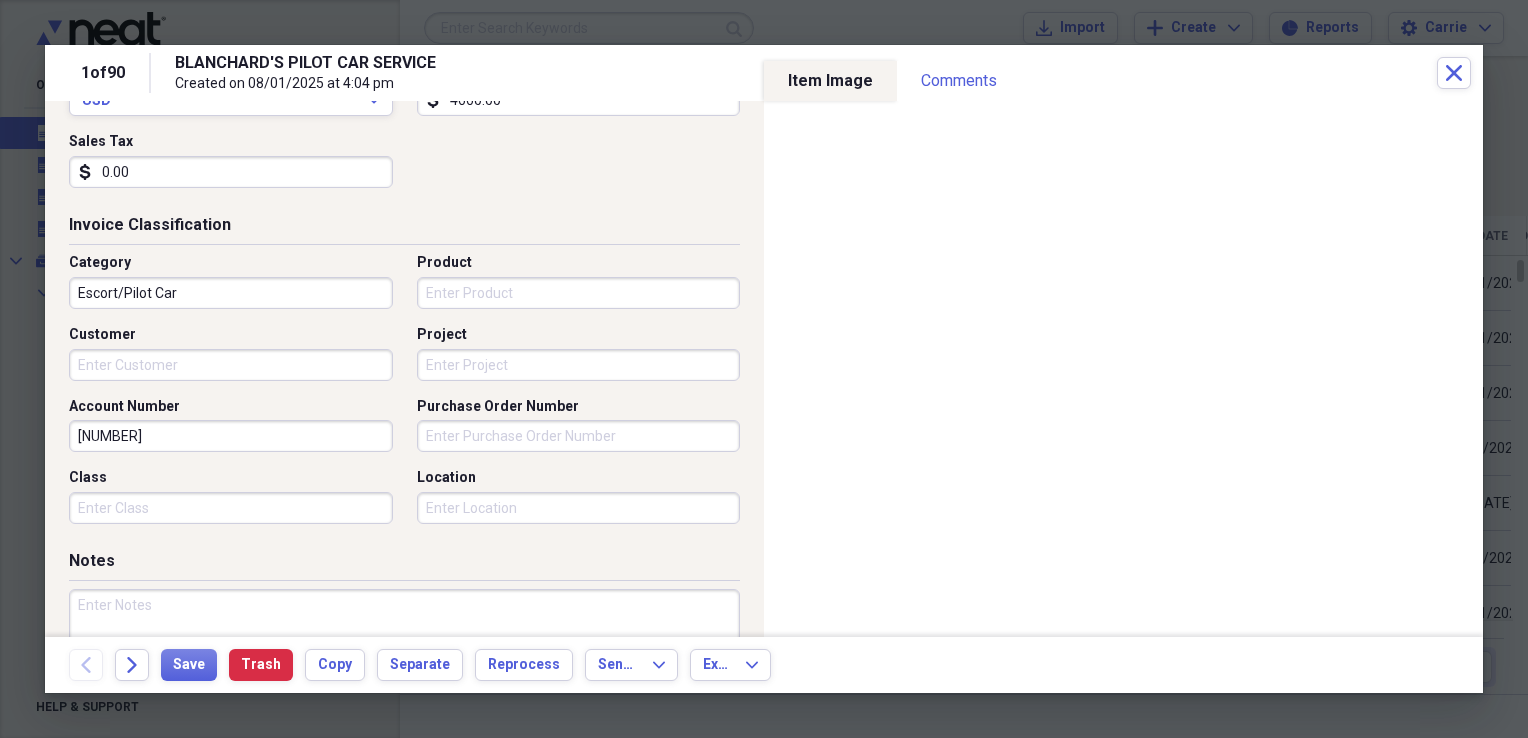 type on "0.00" 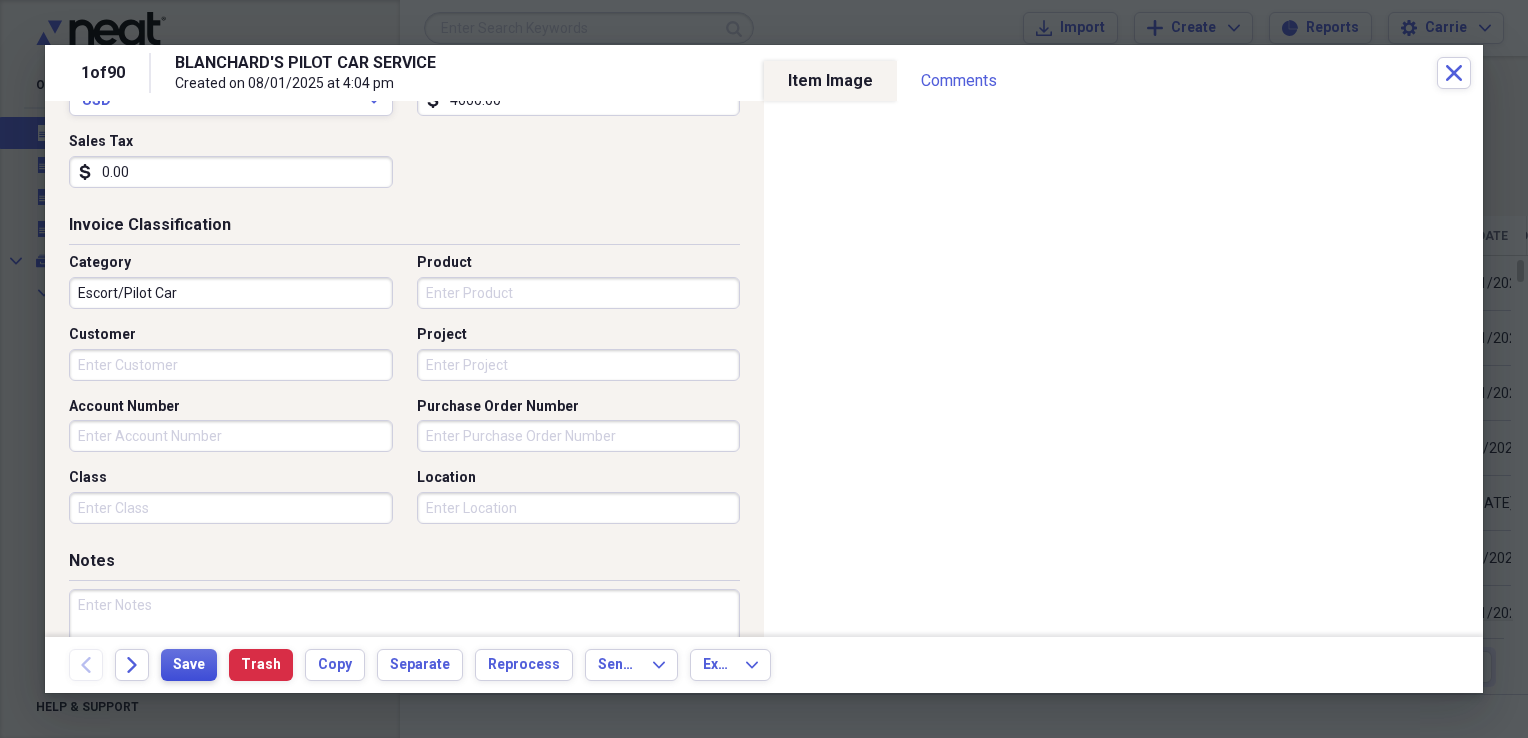 type 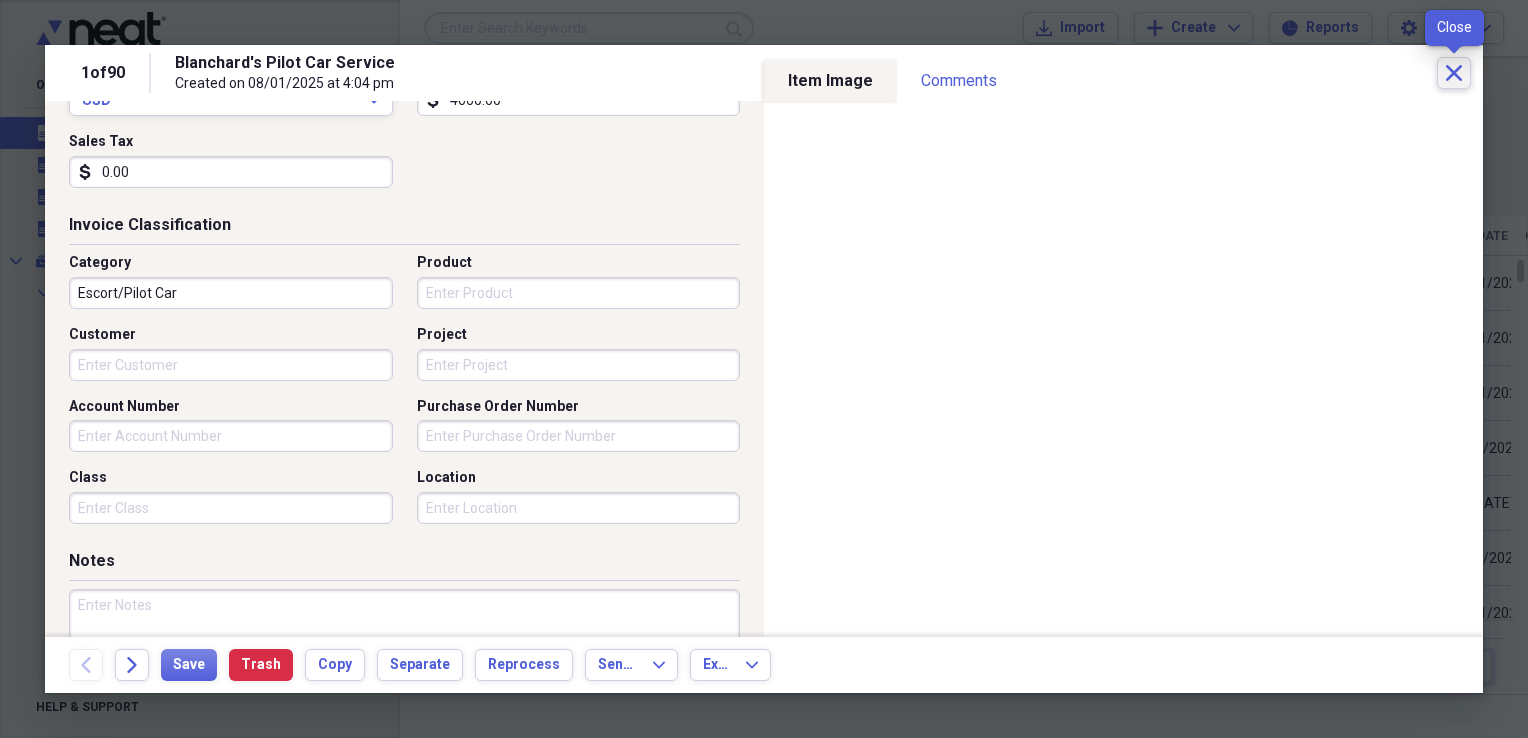 click 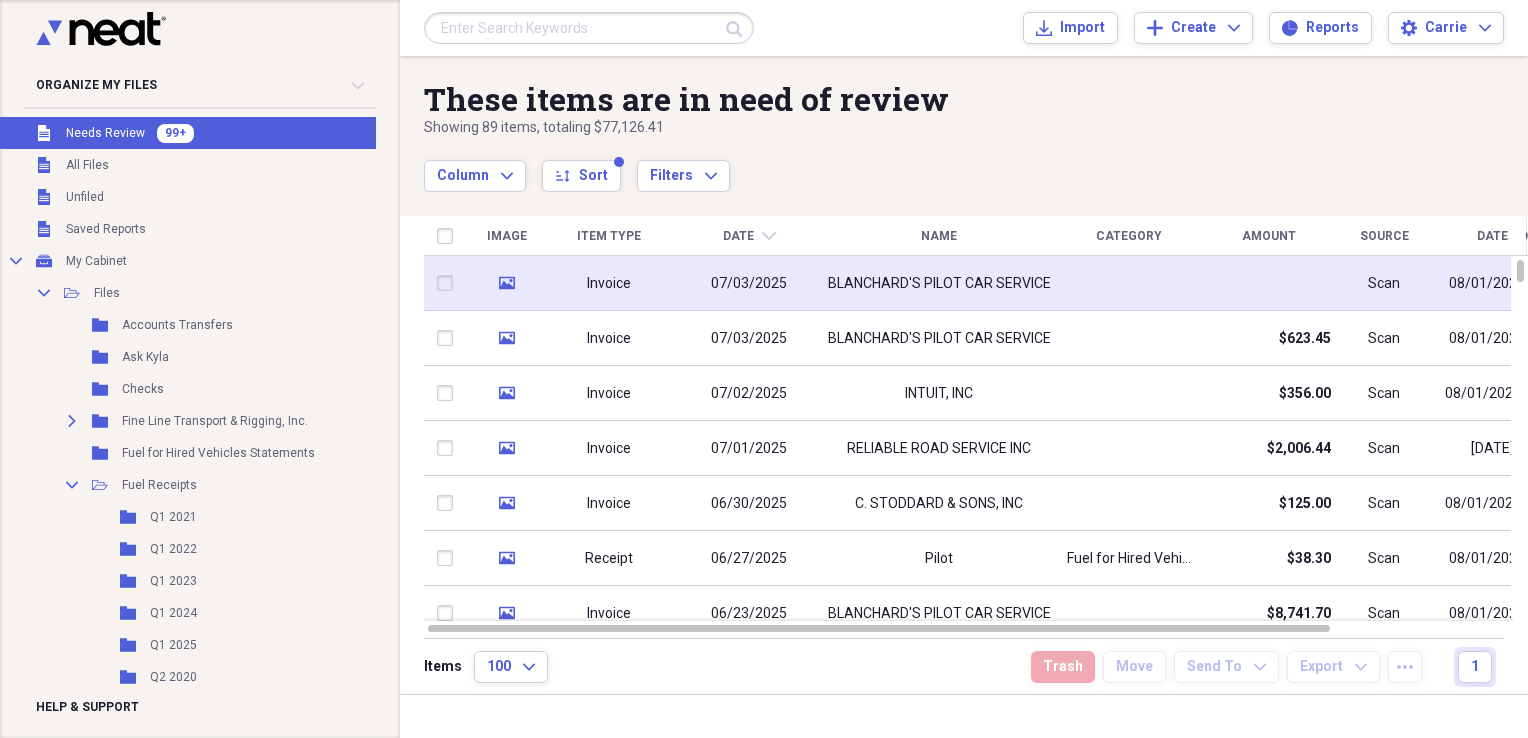 click at bounding box center [1269, 283] 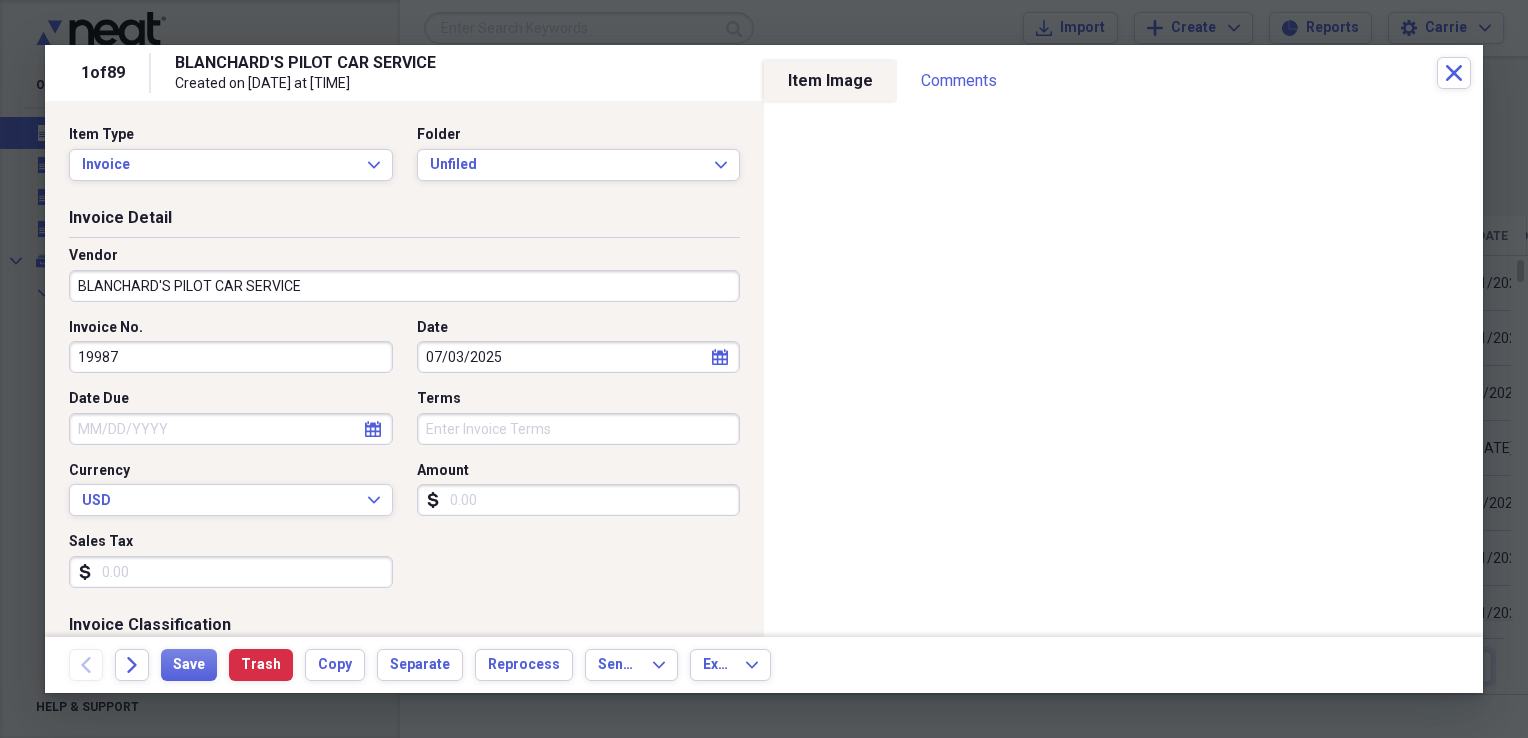 click on "BLANCHARD'S PILOT CAR SERVICE" at bounding box center [404, 286] 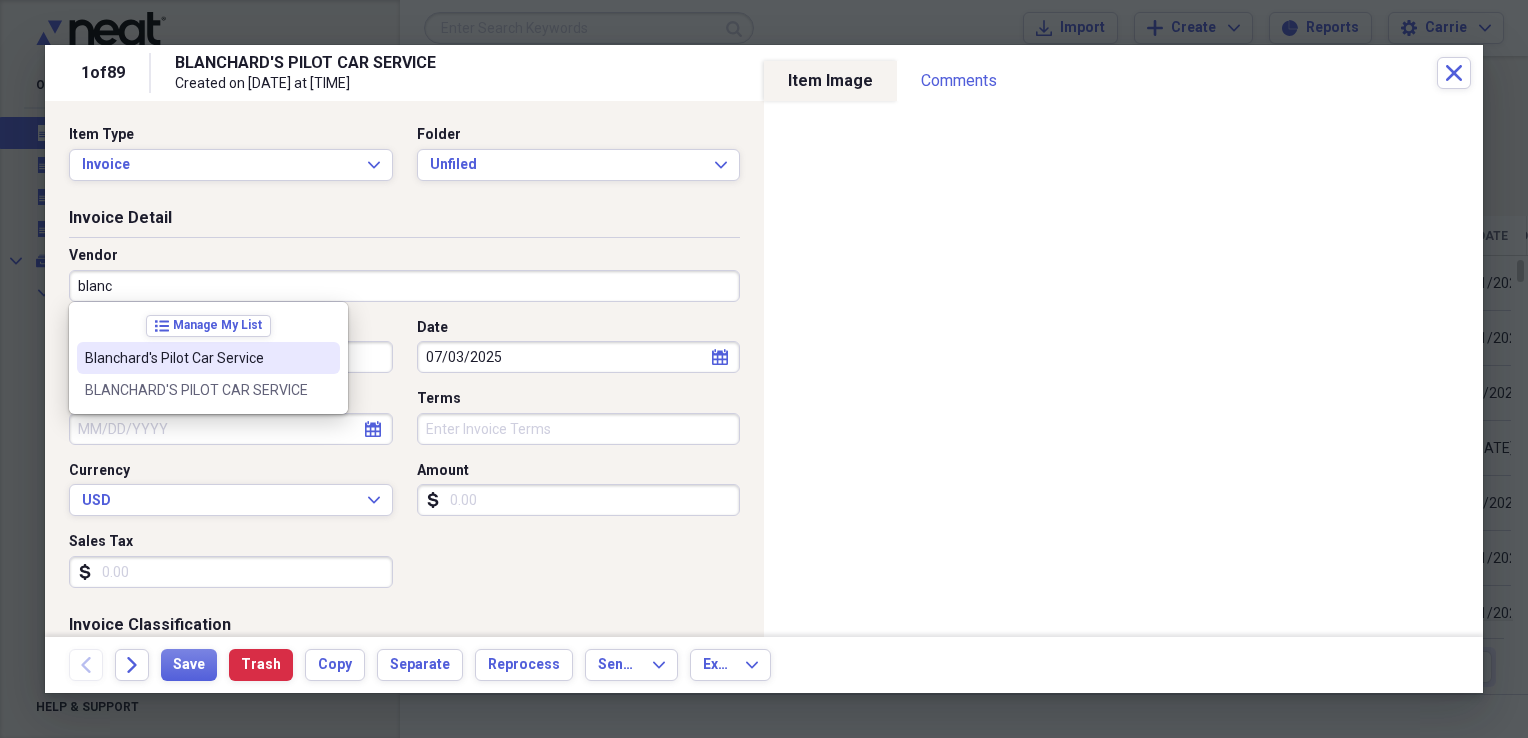 click on "Blanchard's Pilot Car Service" at bounding box center [196, 358] 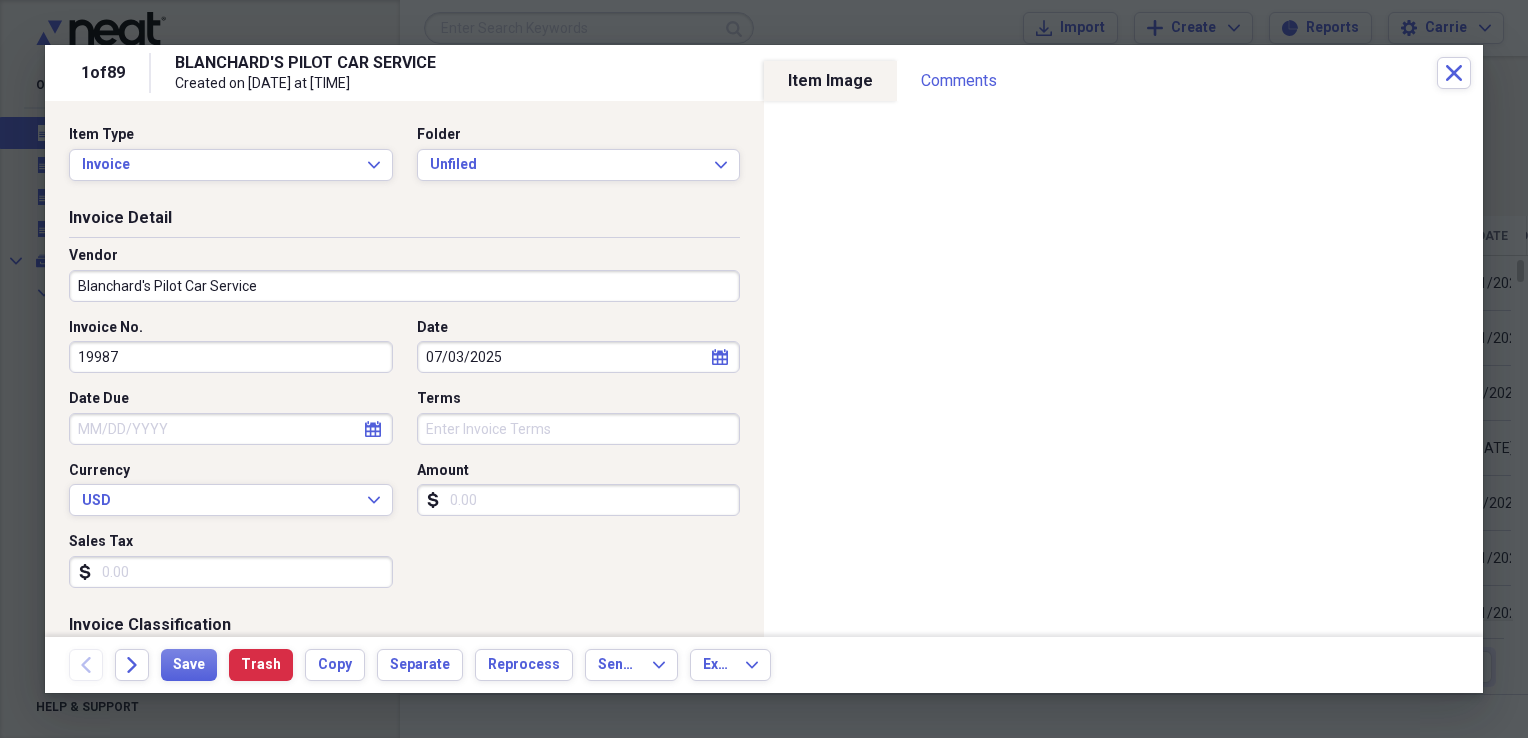type on "Escort/Pilot Car" 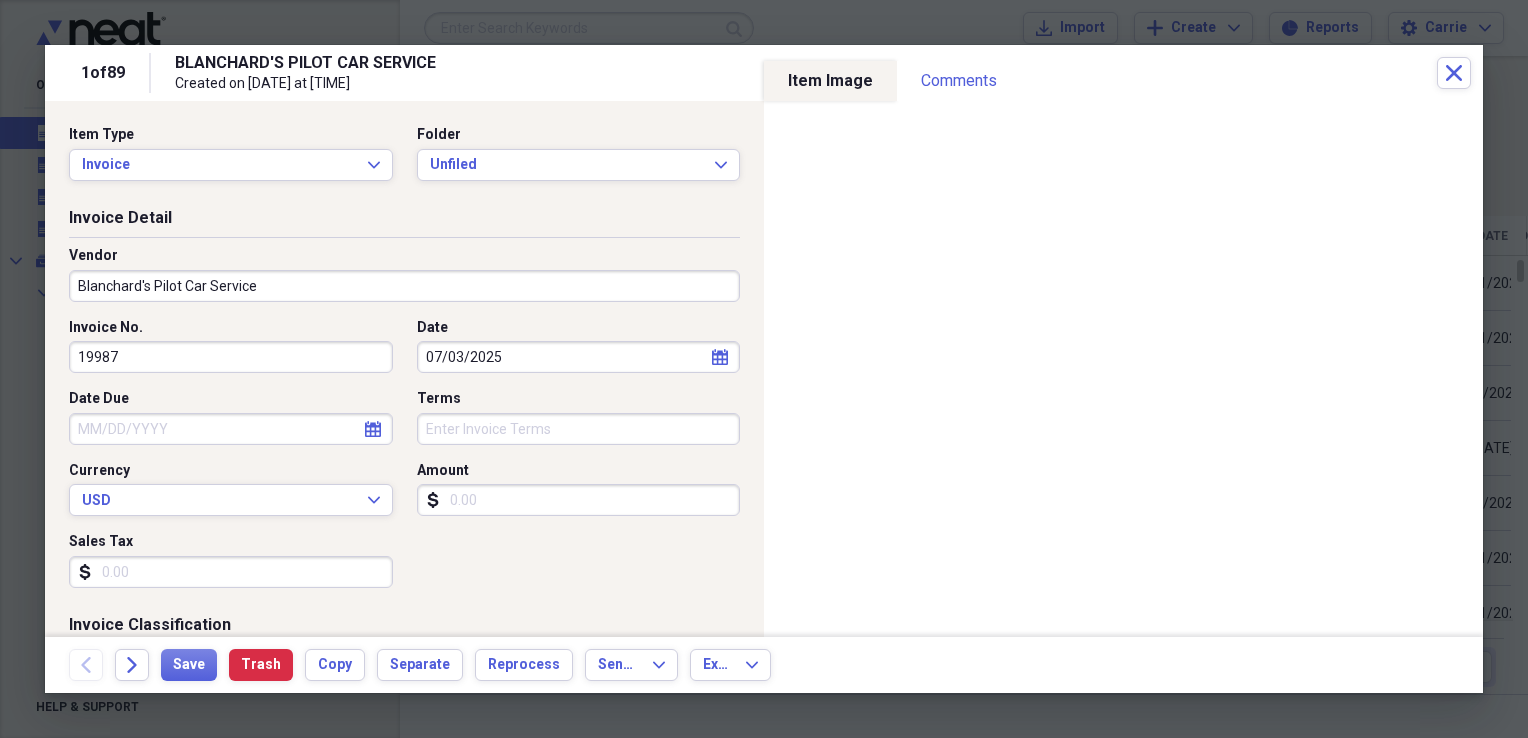 click on "Amount" at bounding box center [579, 500] 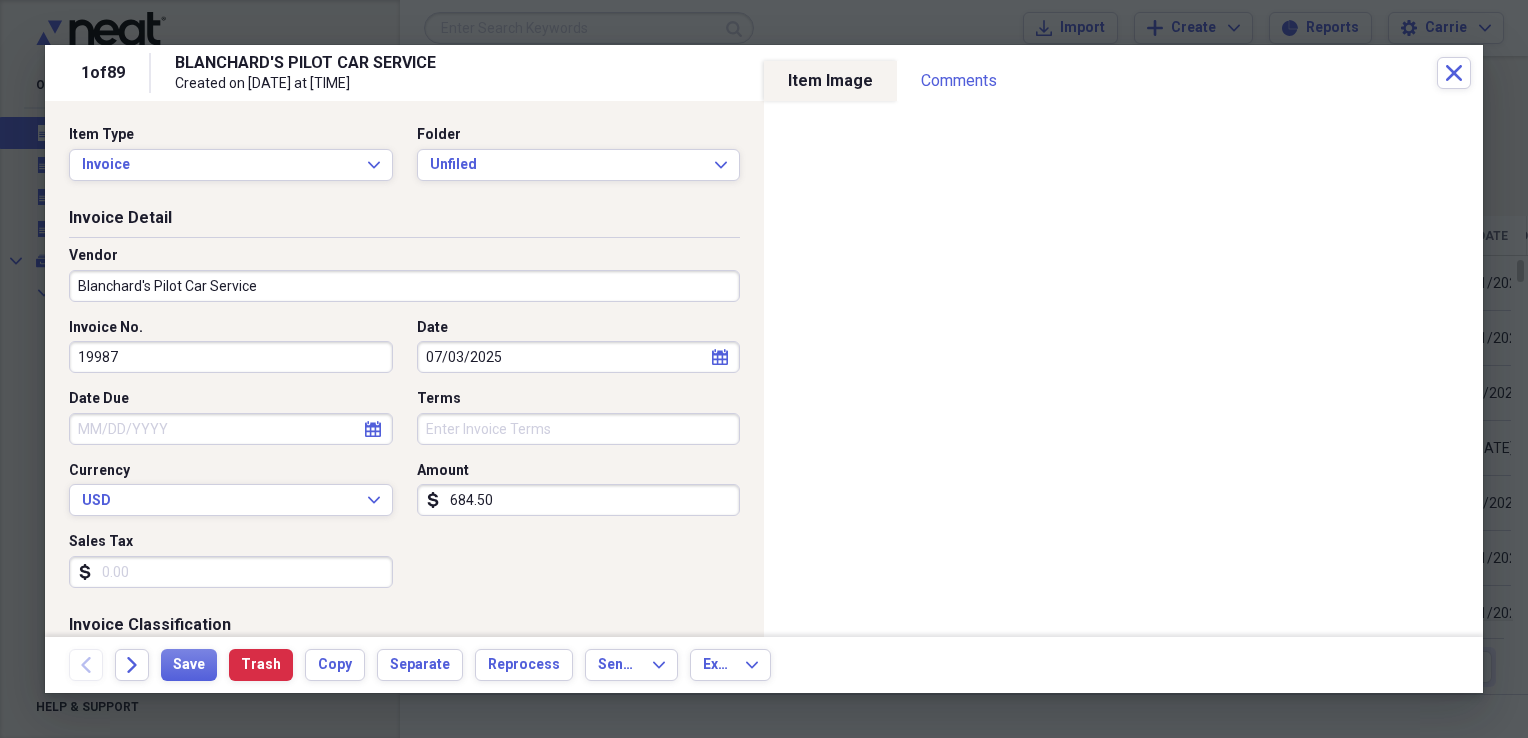 type on "684.50" 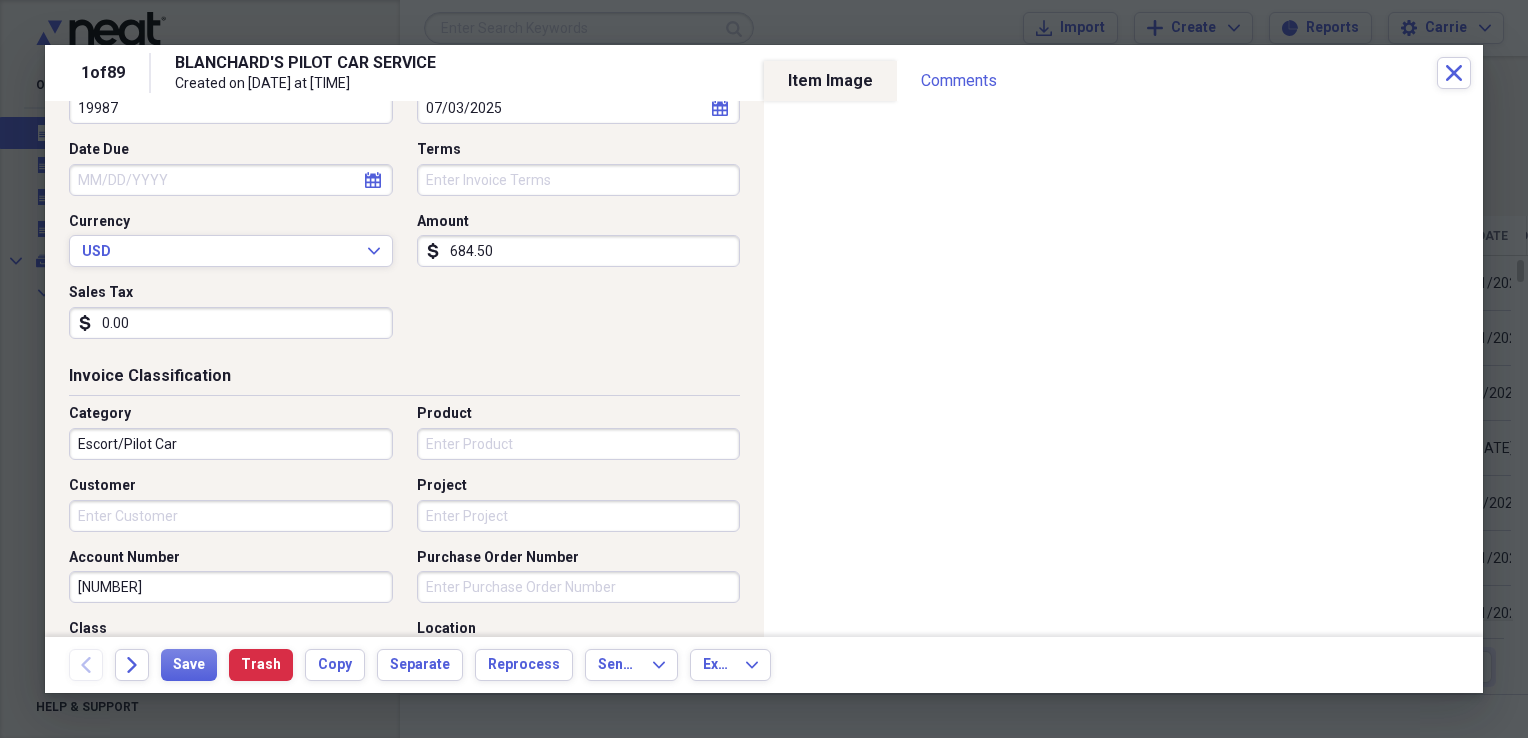 scroll, scrollTop: 300, scrollLeft: 0, axis: vertical 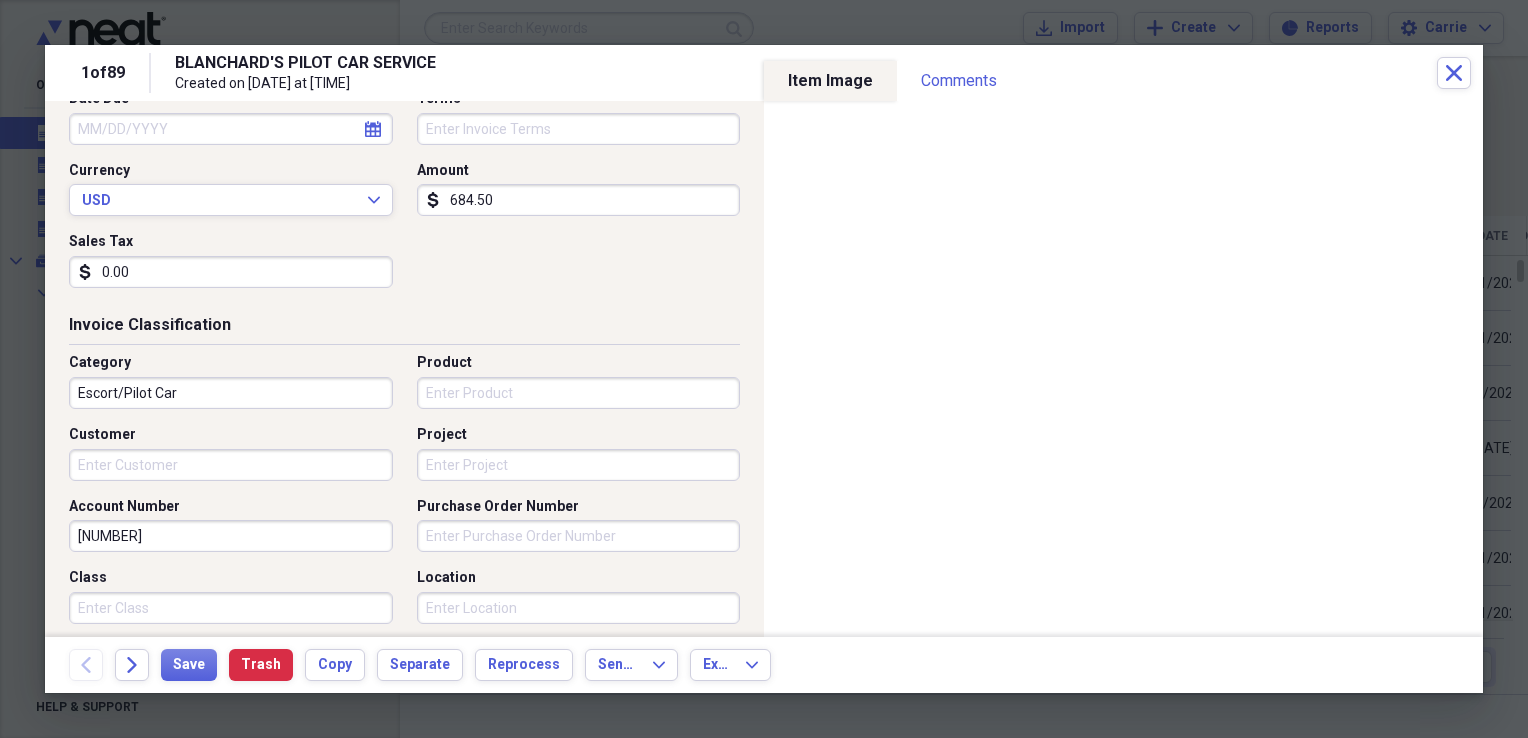 type on "0.00" 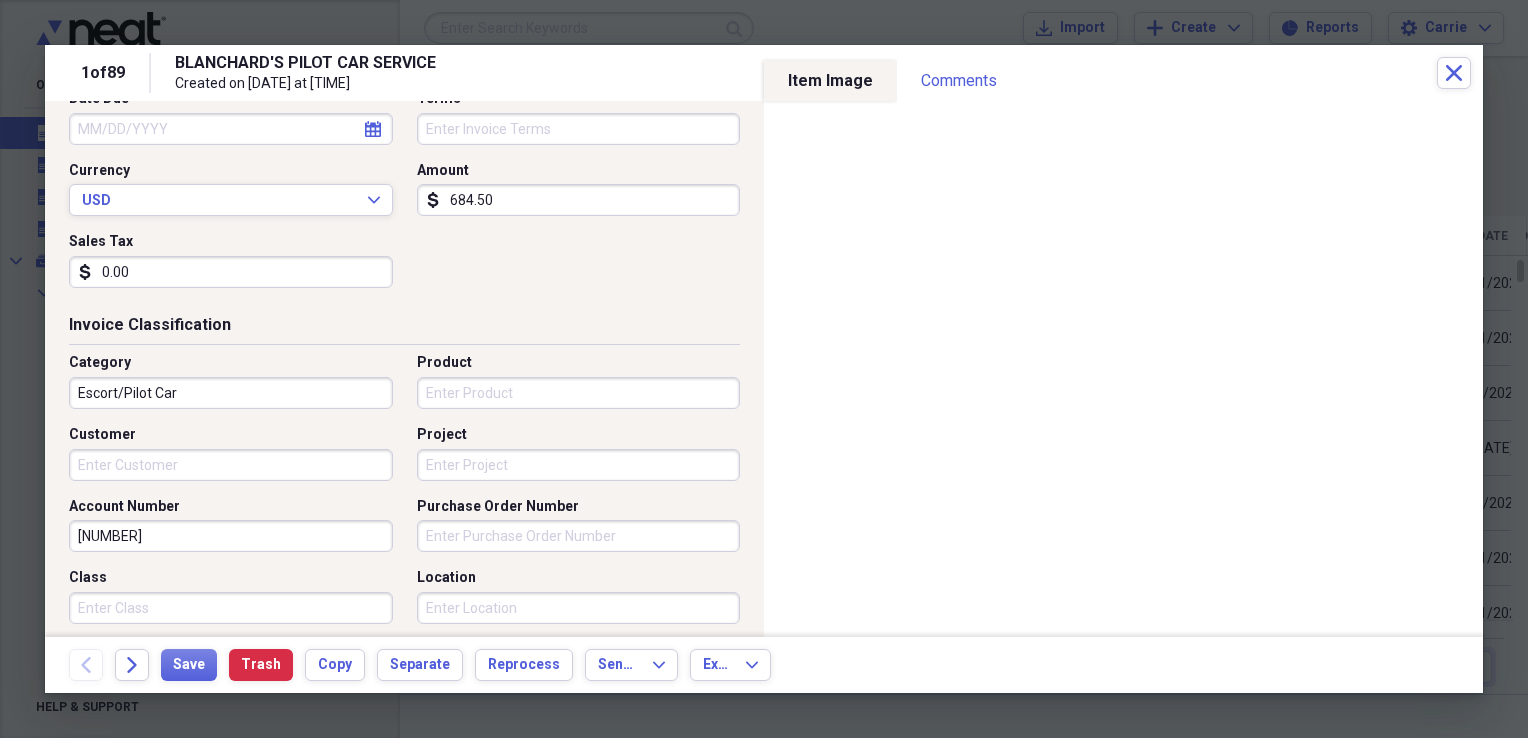 click on "[NUMBER]" at bounding box center [231, 536] 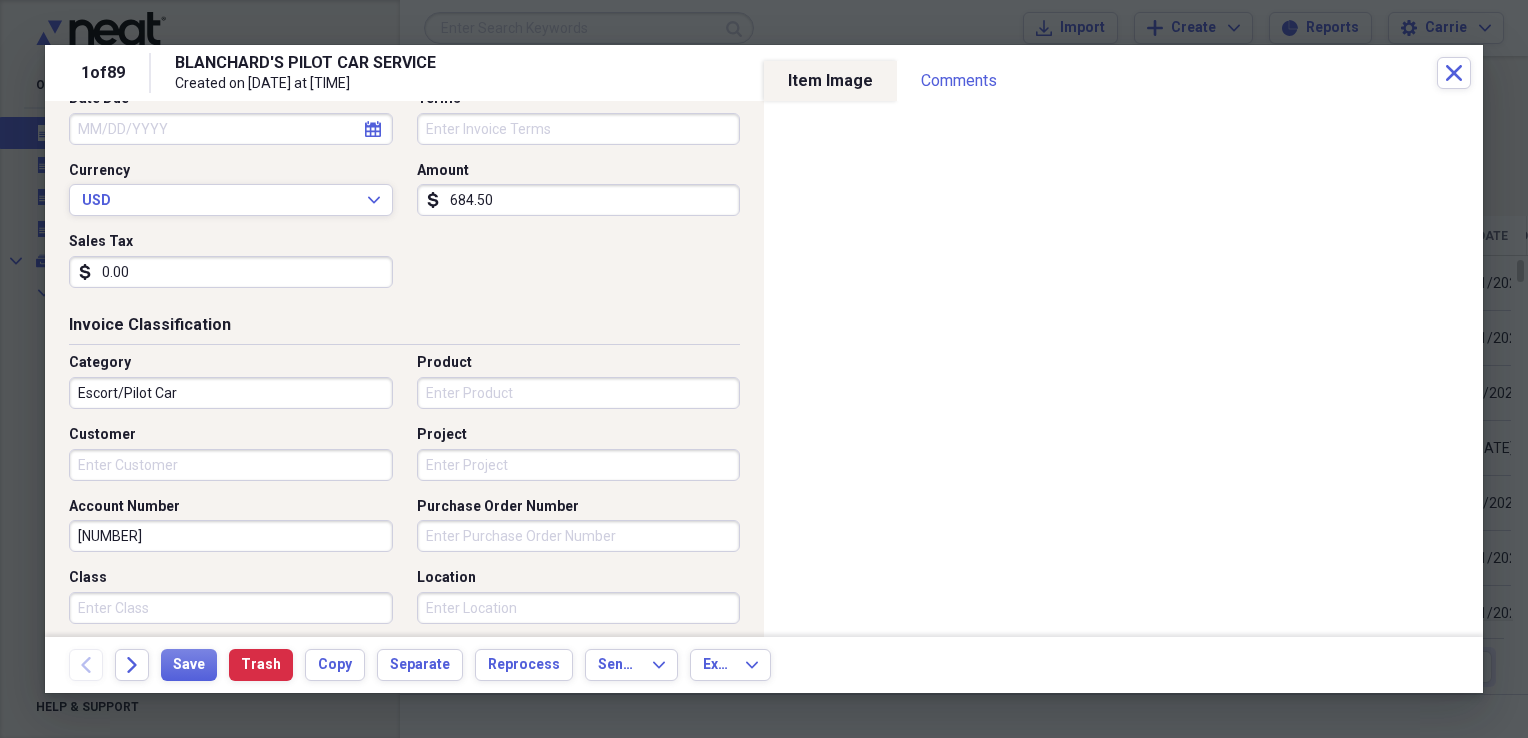 drag, startPoint x: 313, startPoint y: 539, endPoint x: 34, endPoint y: 541, distance: 279.00717 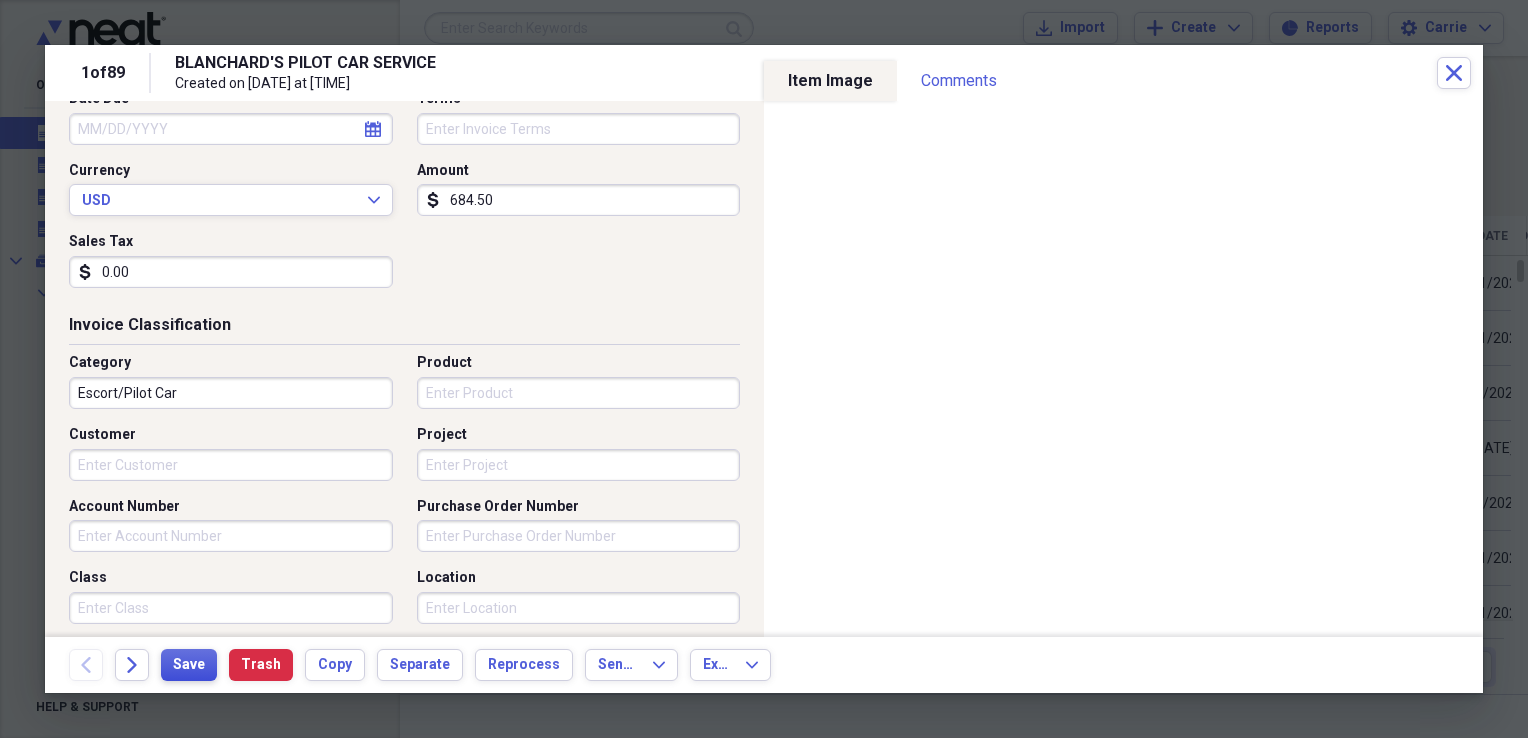 type 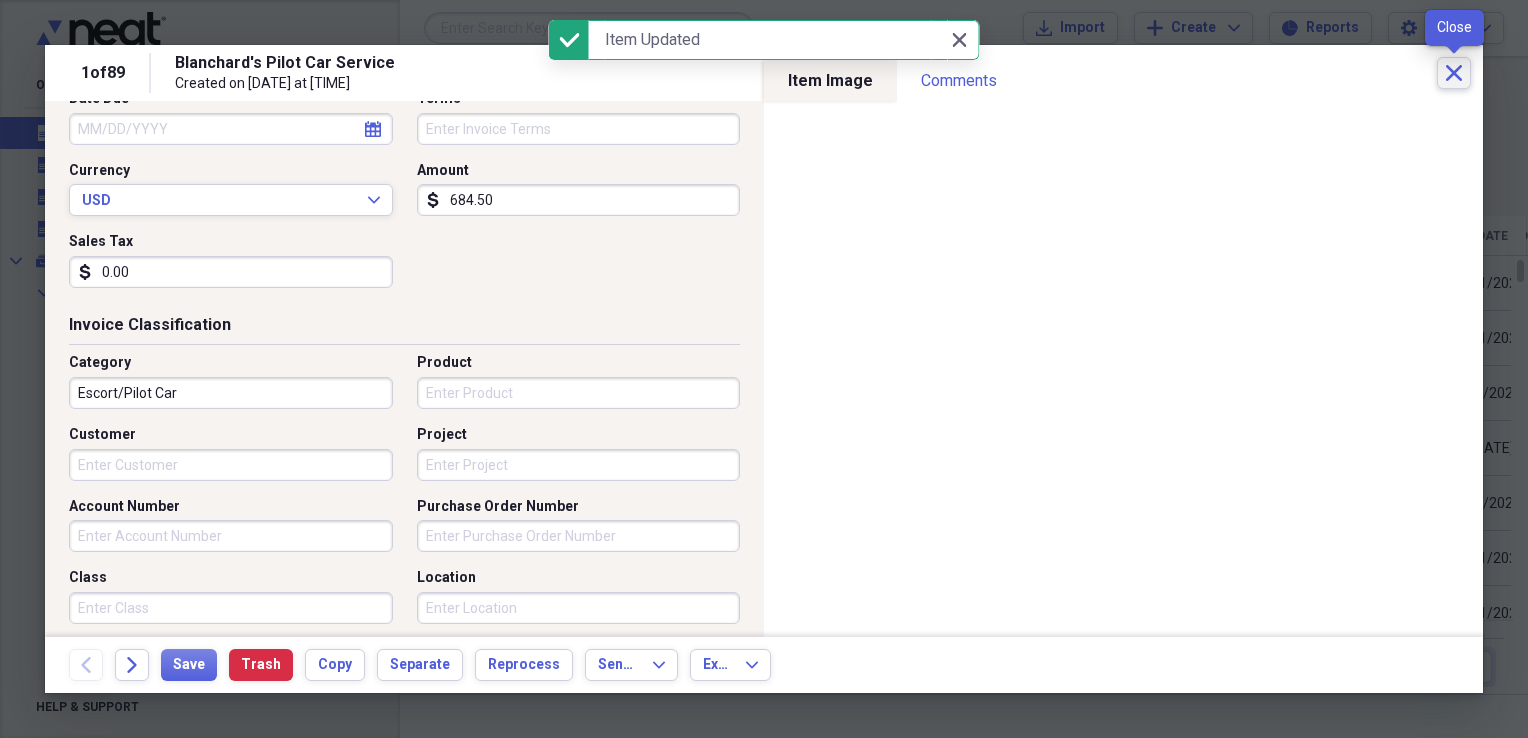 click 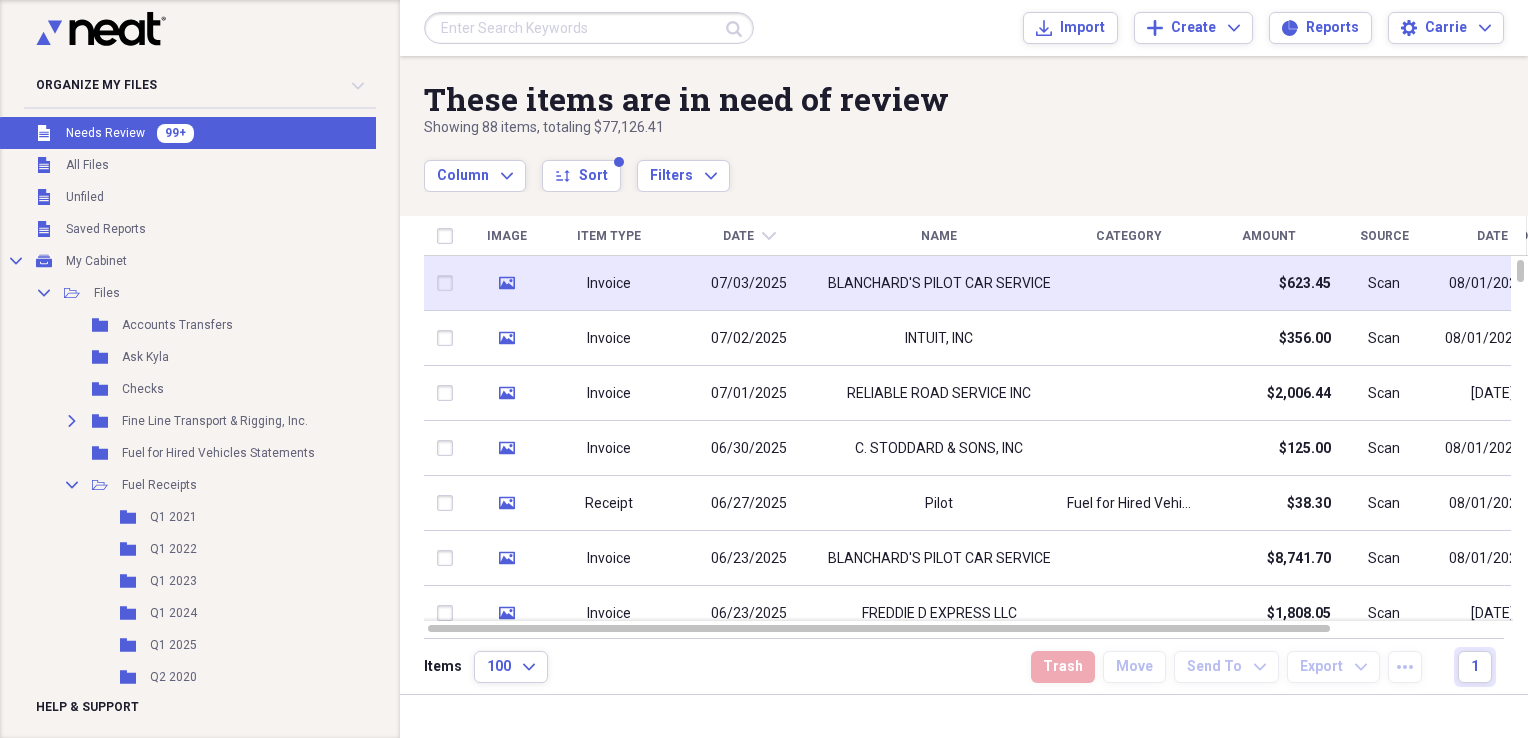 click at bounding box center [1129, 283] 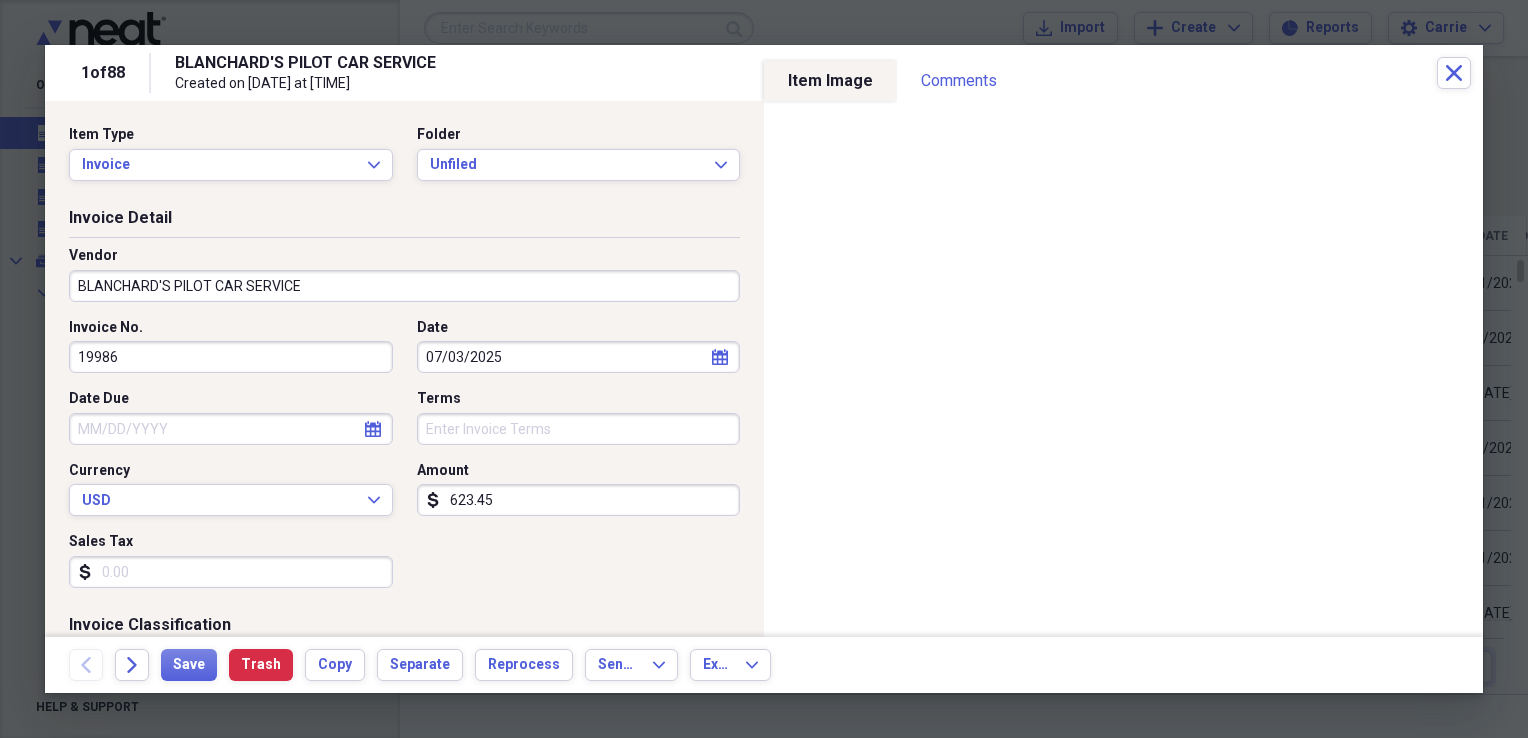click on "BLANCHARD'S PILOT CAR SERVICE" at bounding box center [404, 286] 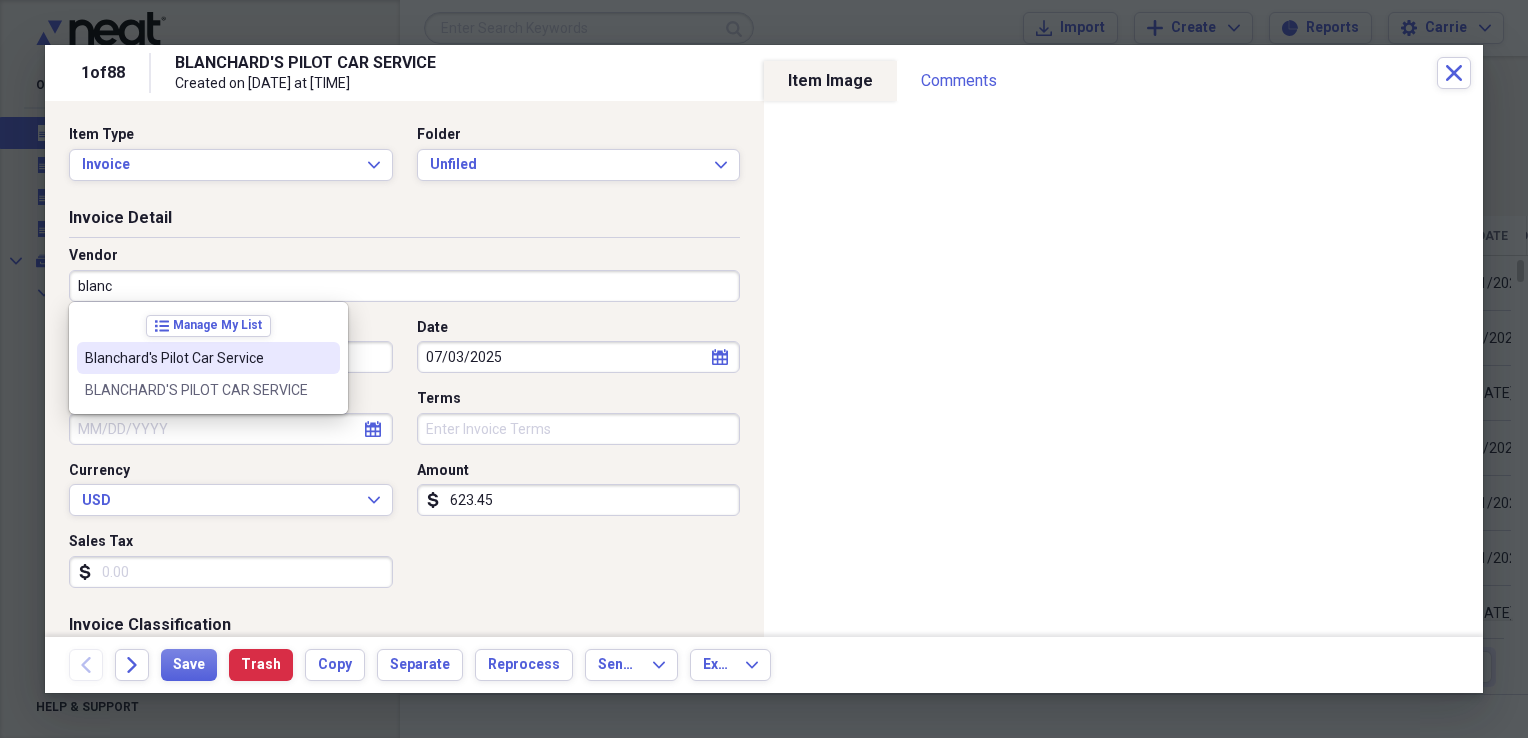 click on "Blanchard's Pilot Car Service" at bounding box center [196, 358] 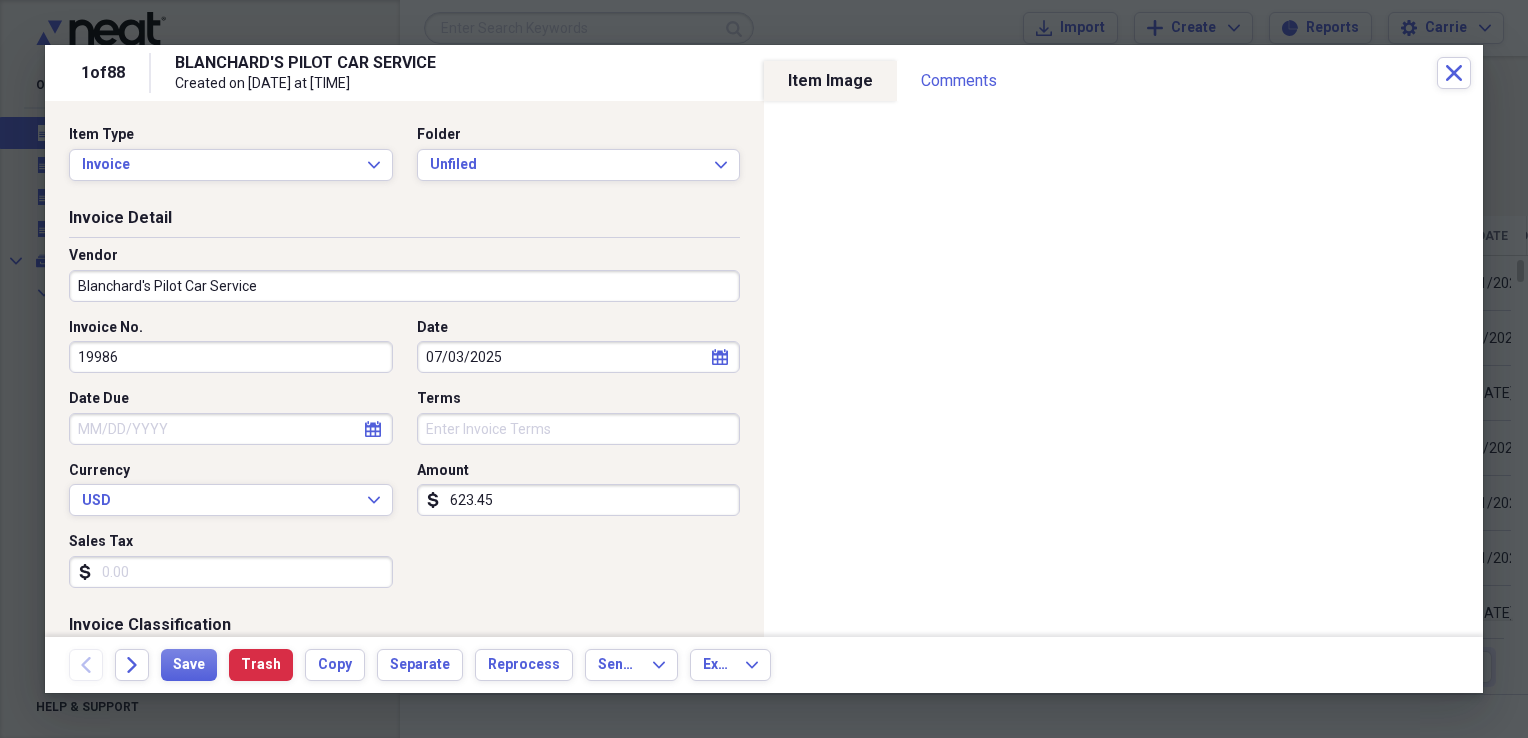 type on "Escort/Pilot Car" 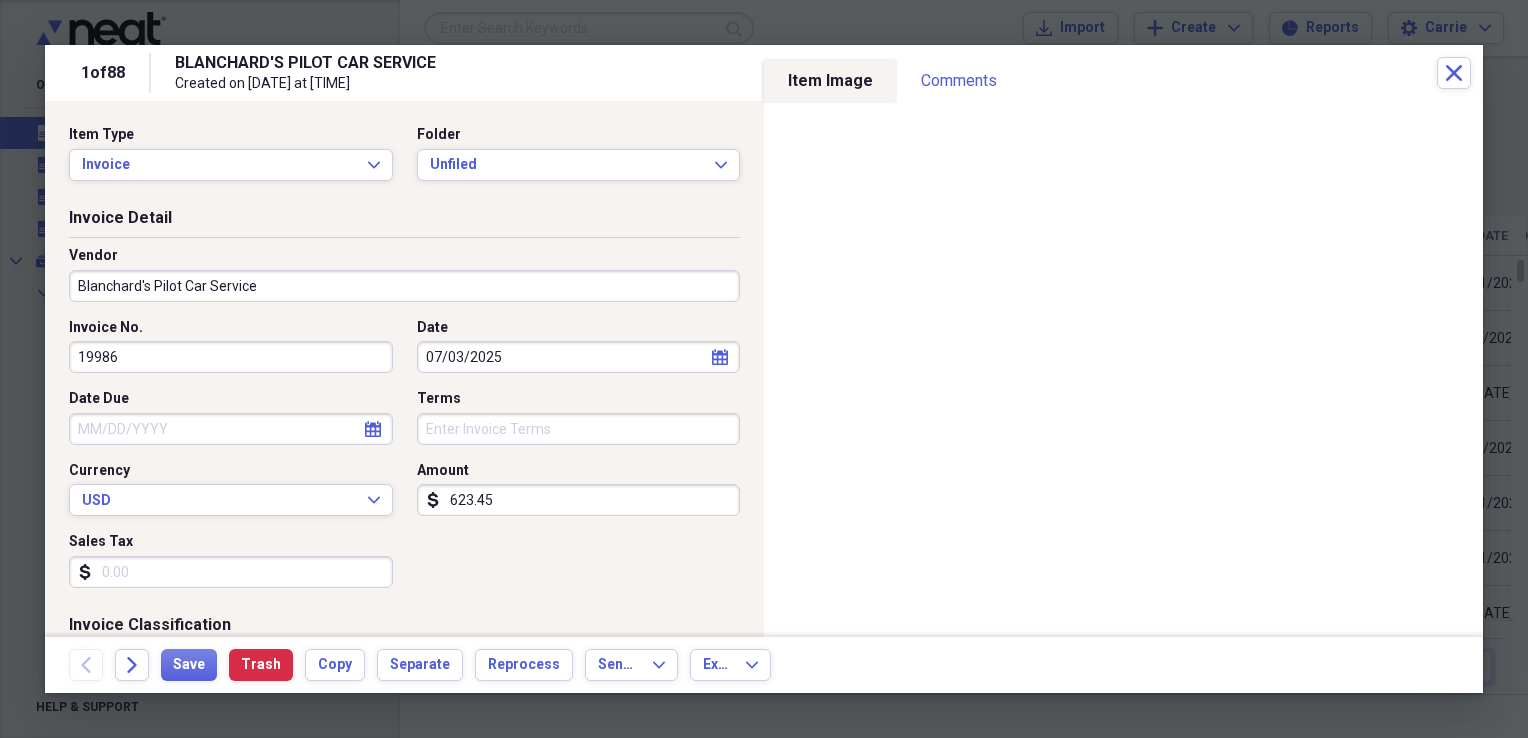 click on "Sales Tax" at bounding box center [231, 572] 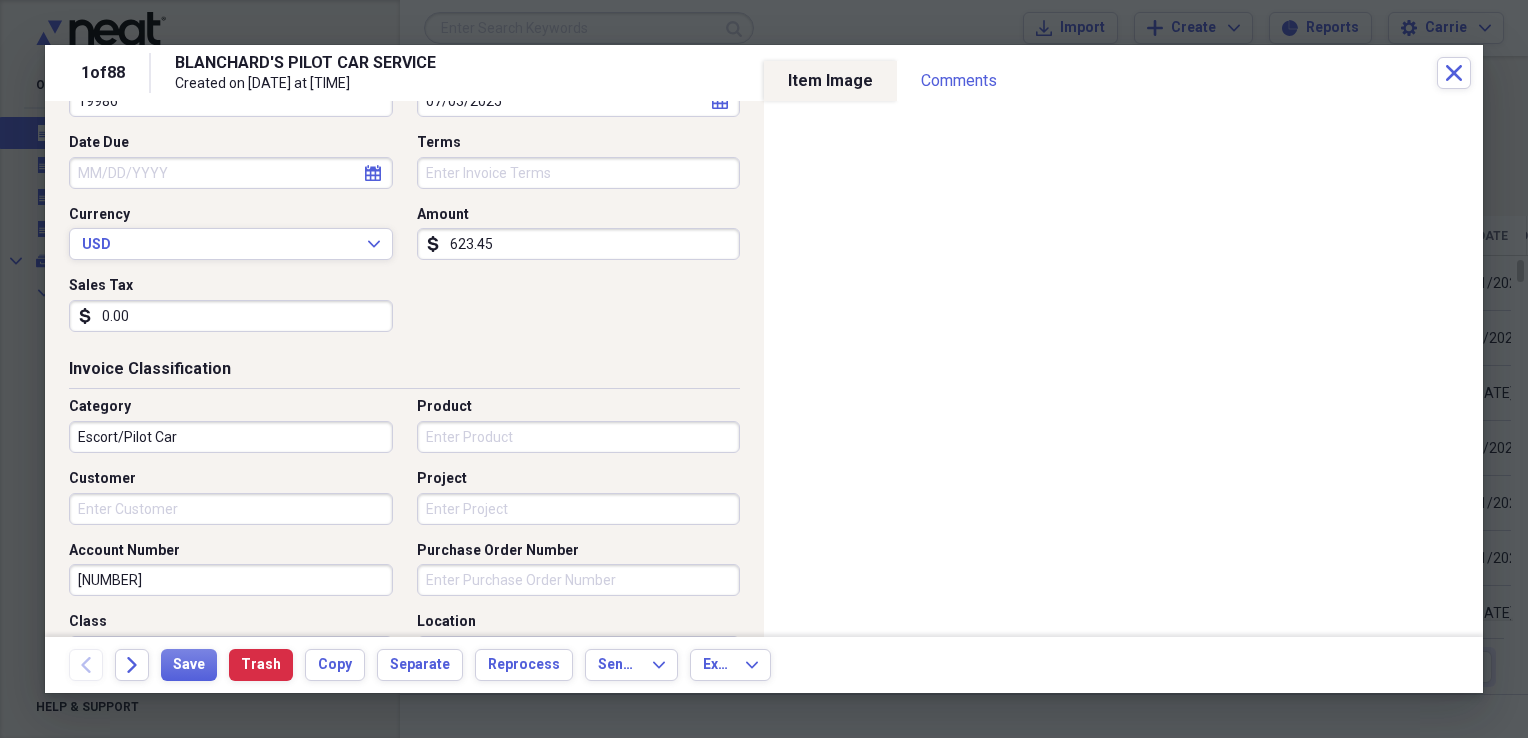 scroll, scrollTop: 300, scrollLeft: 0, axis: vertical 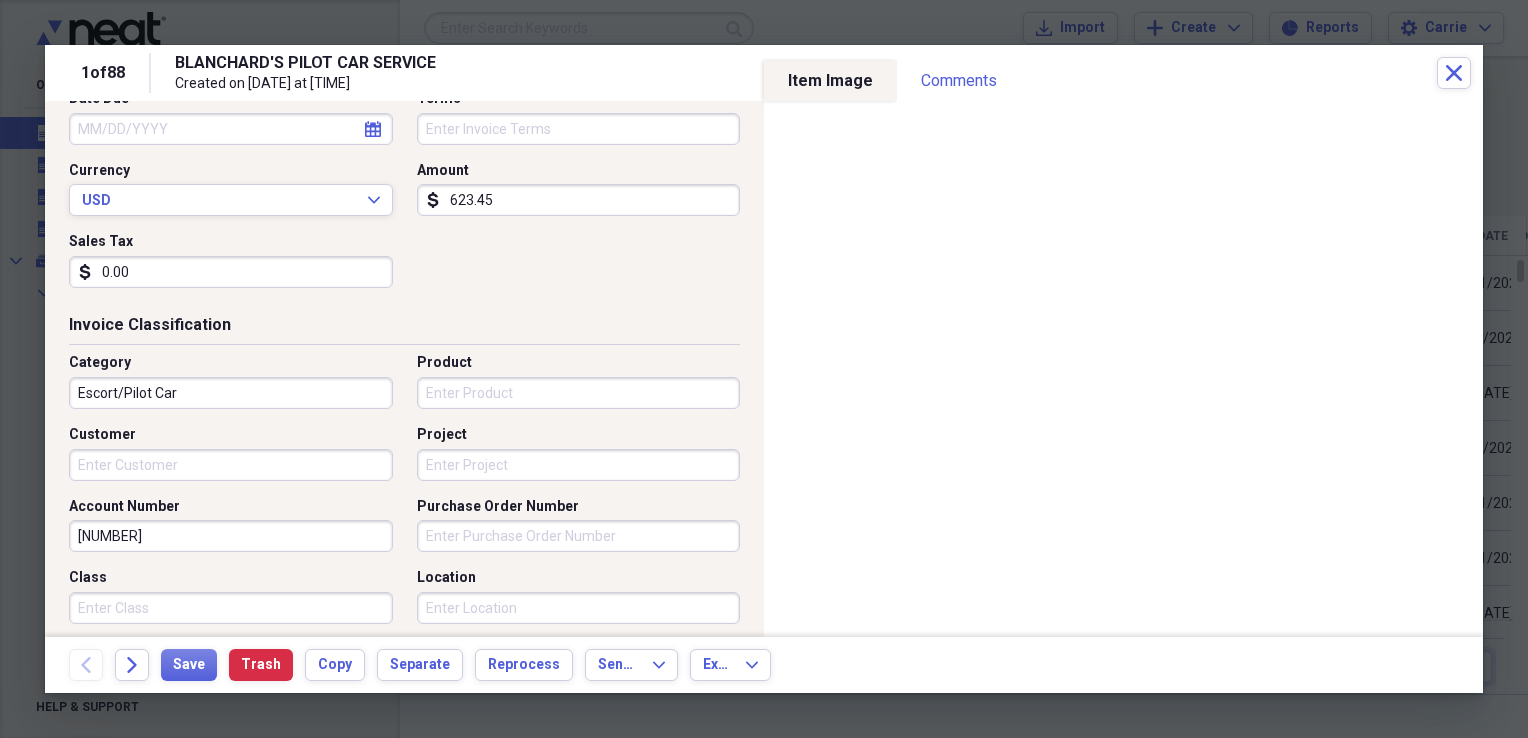 type on "0.00" 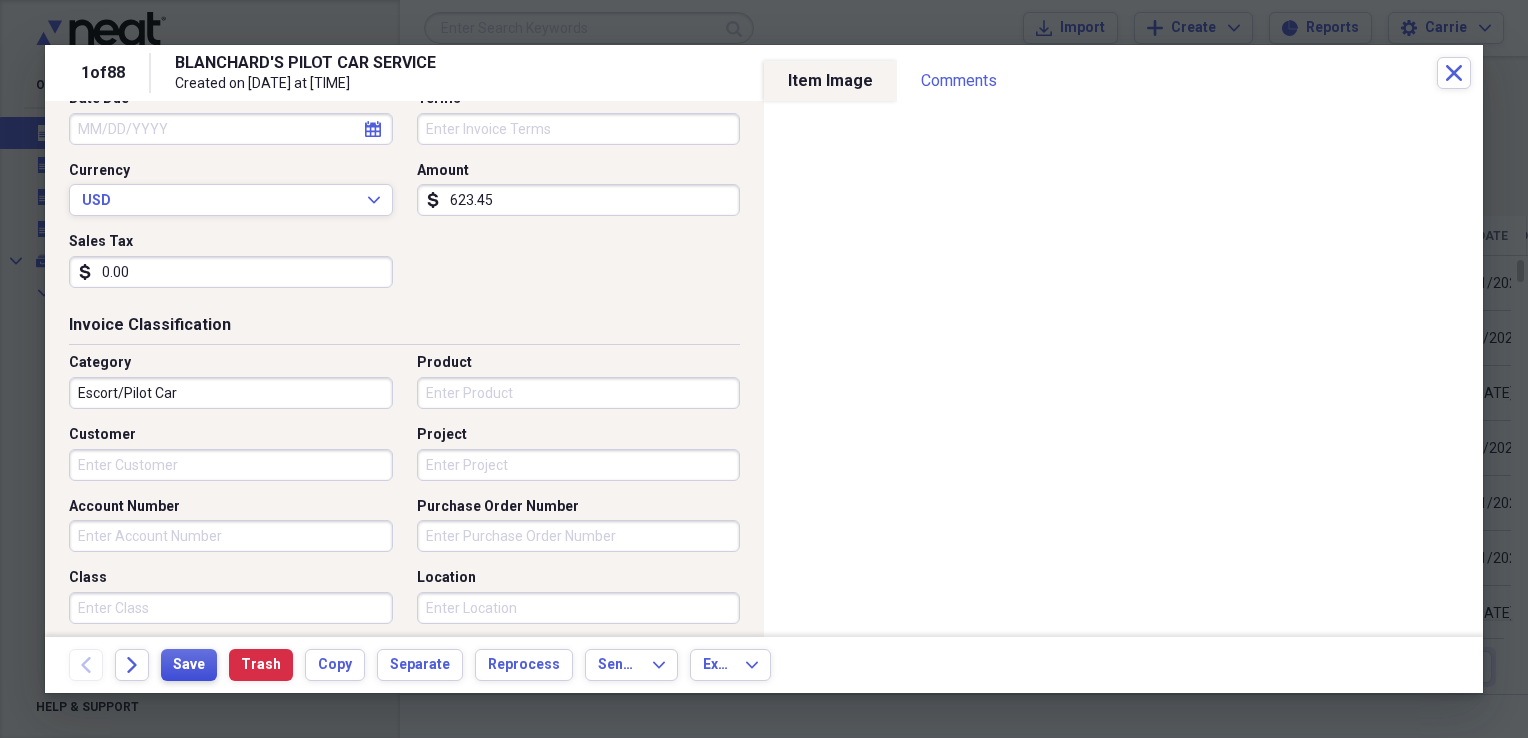 type 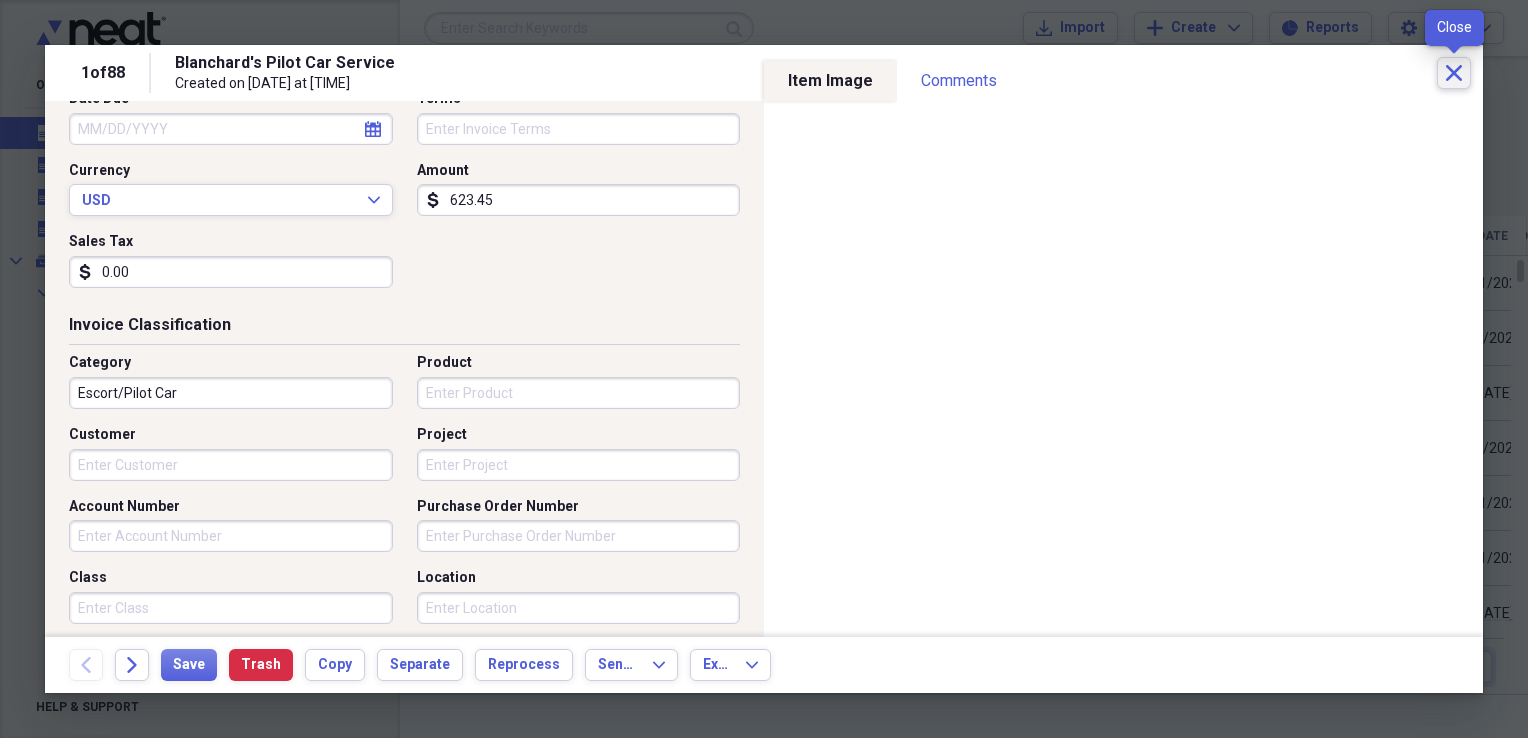 click 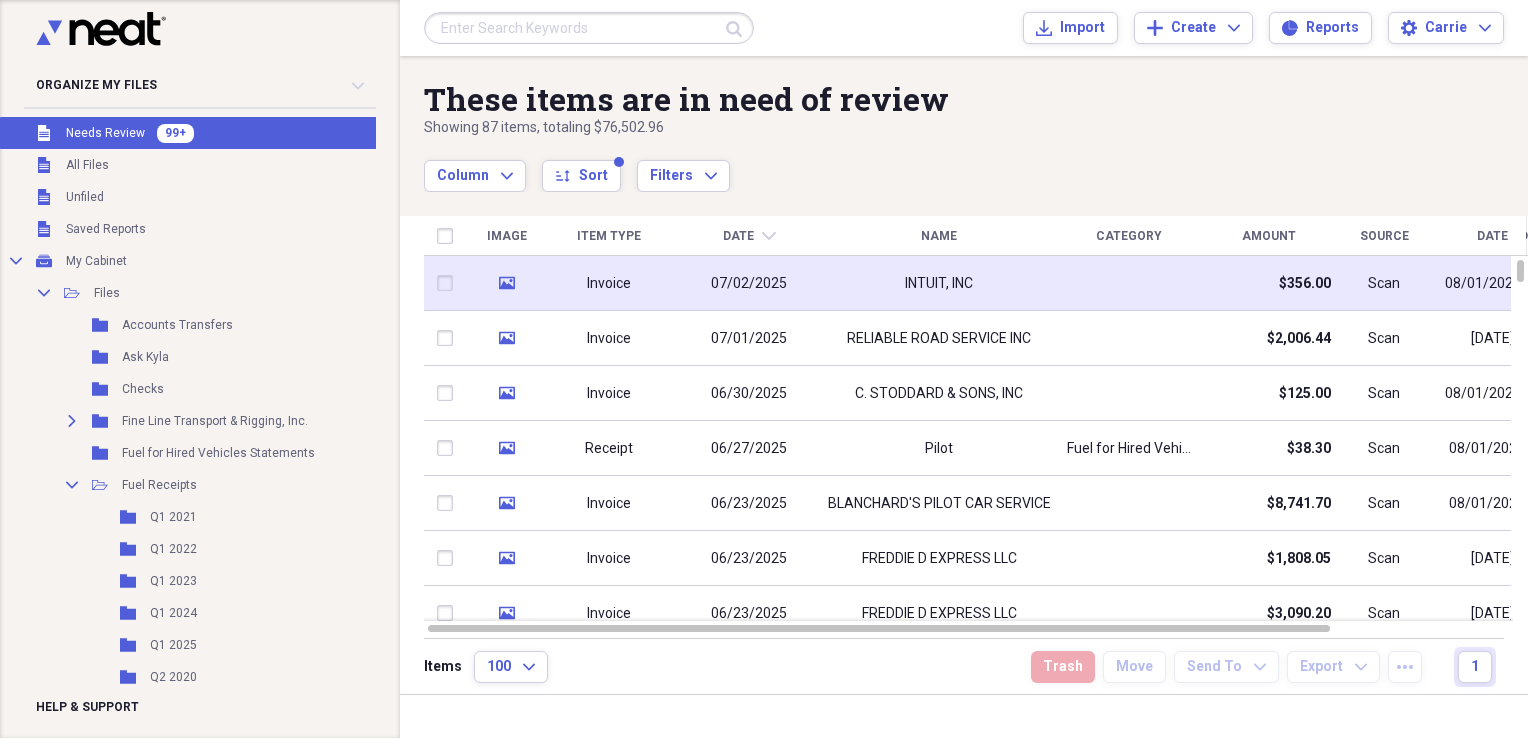 click at bounding box center [1129, 283] 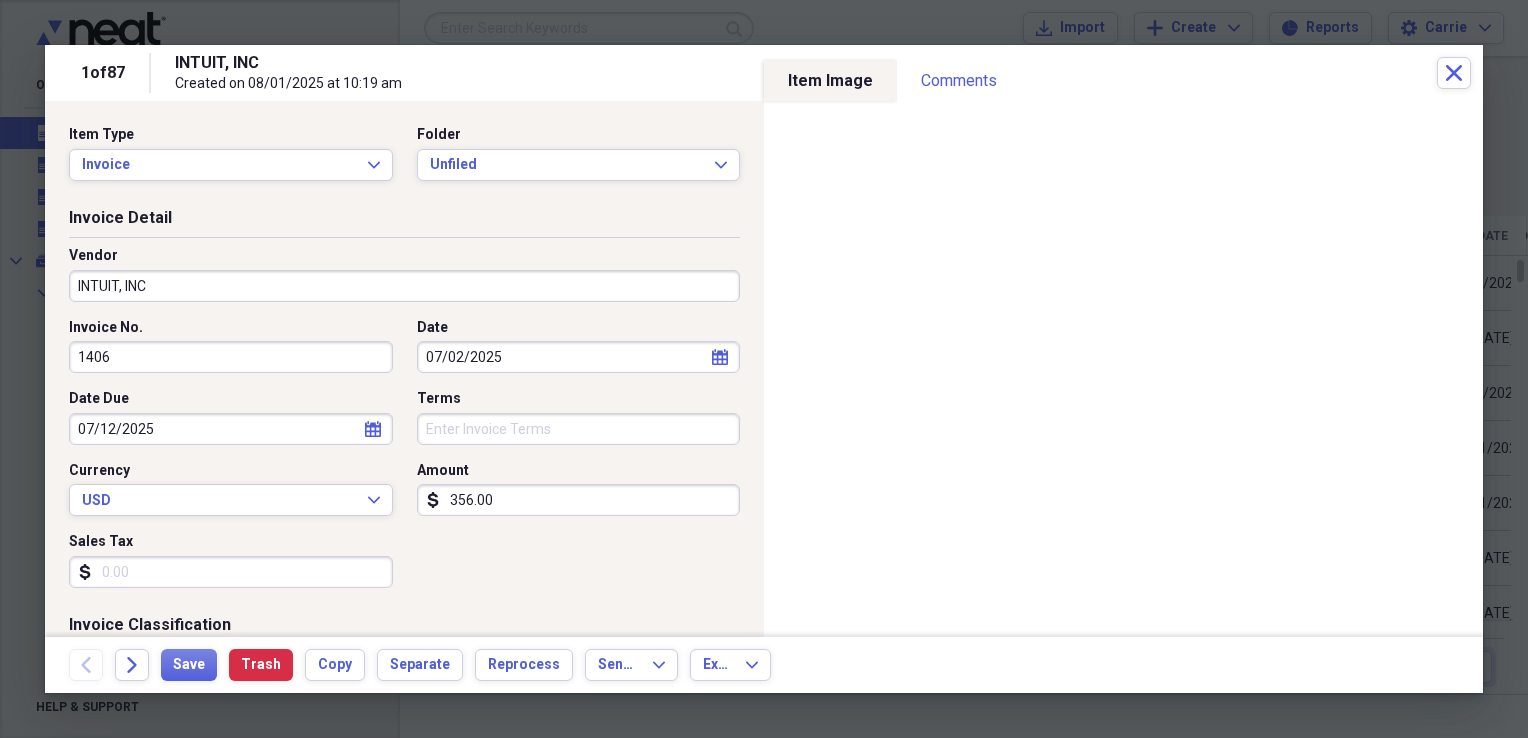 click on "INTUIT, INC" at bounding box center [404, 286] 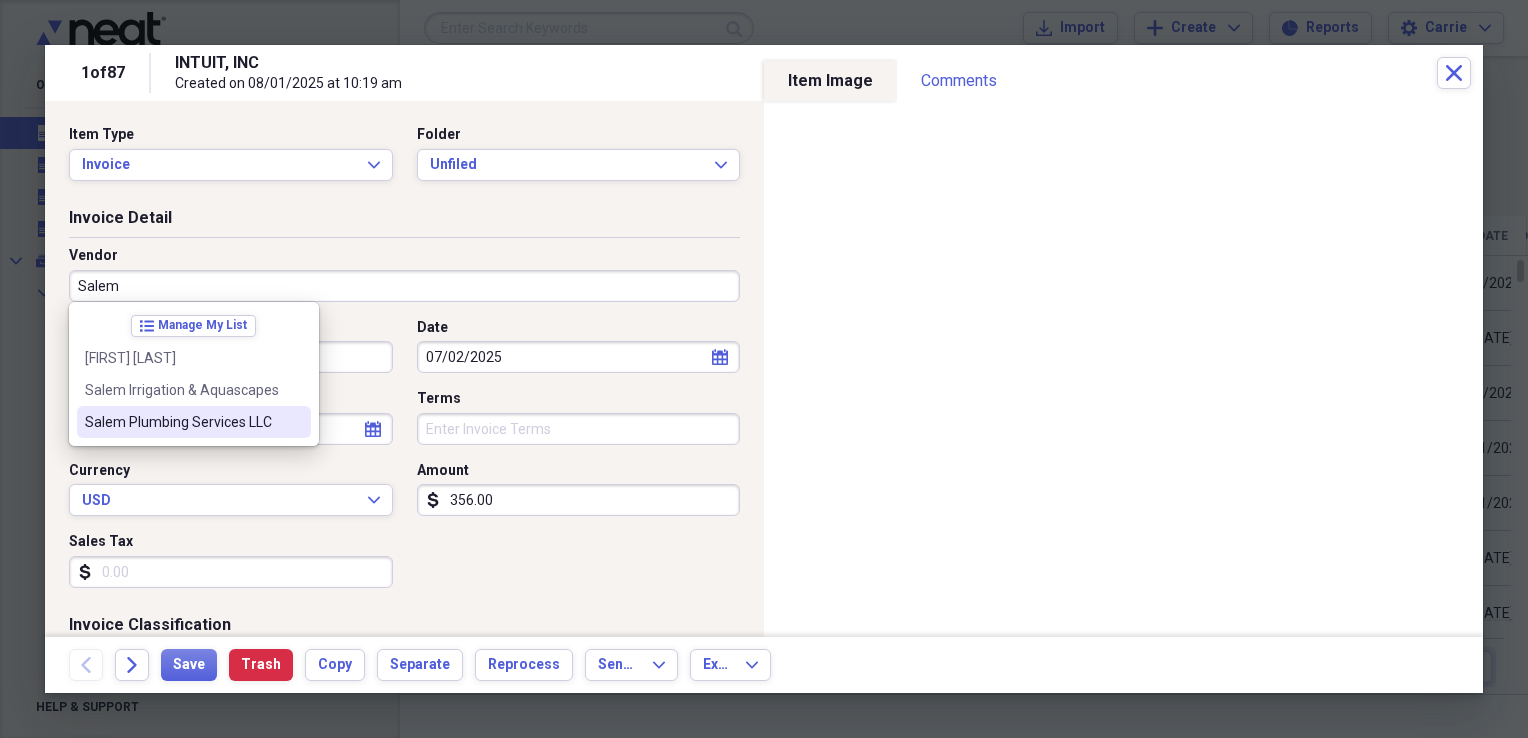 click on "Salem Plumbing Services LLC" at bounding box center (194, 422) 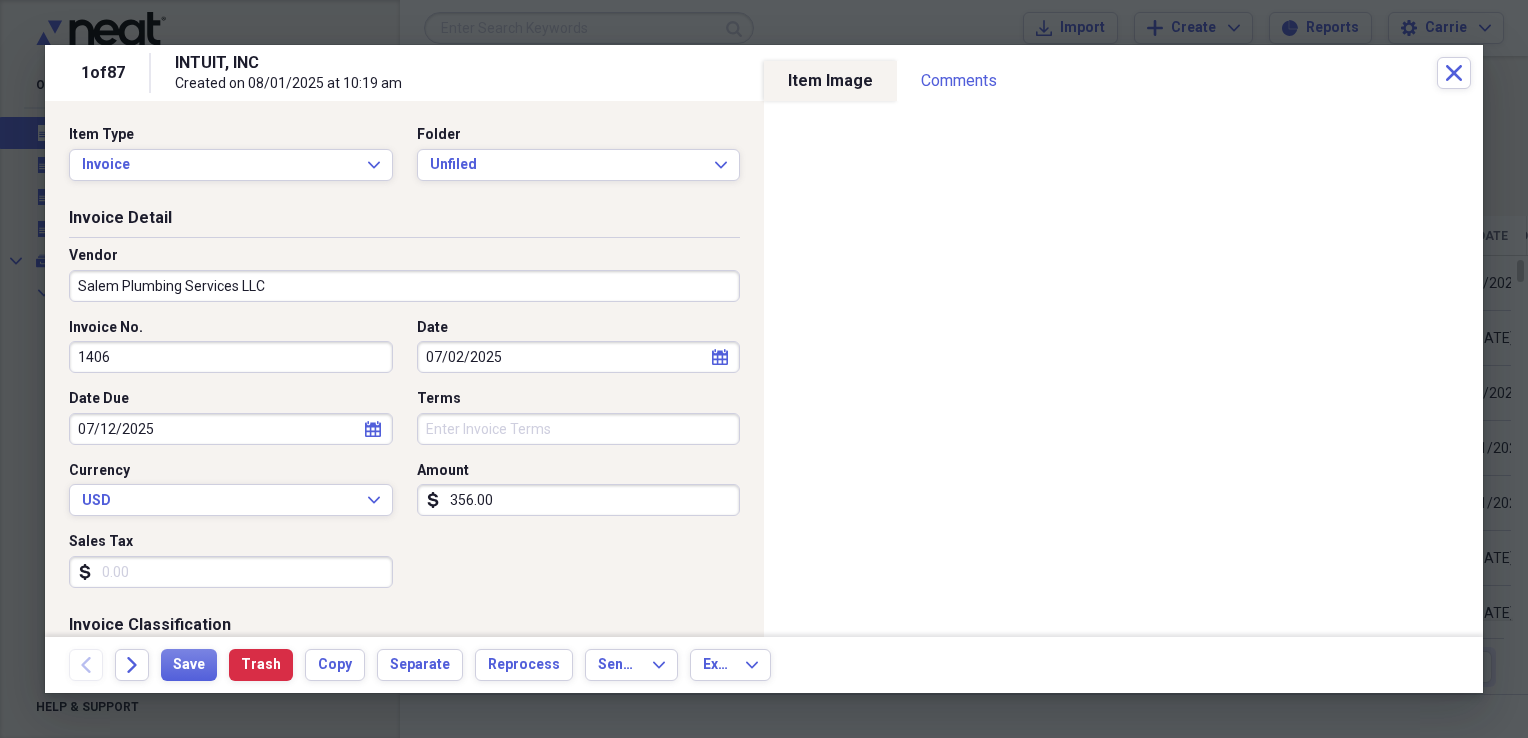 type on "Plumbing" 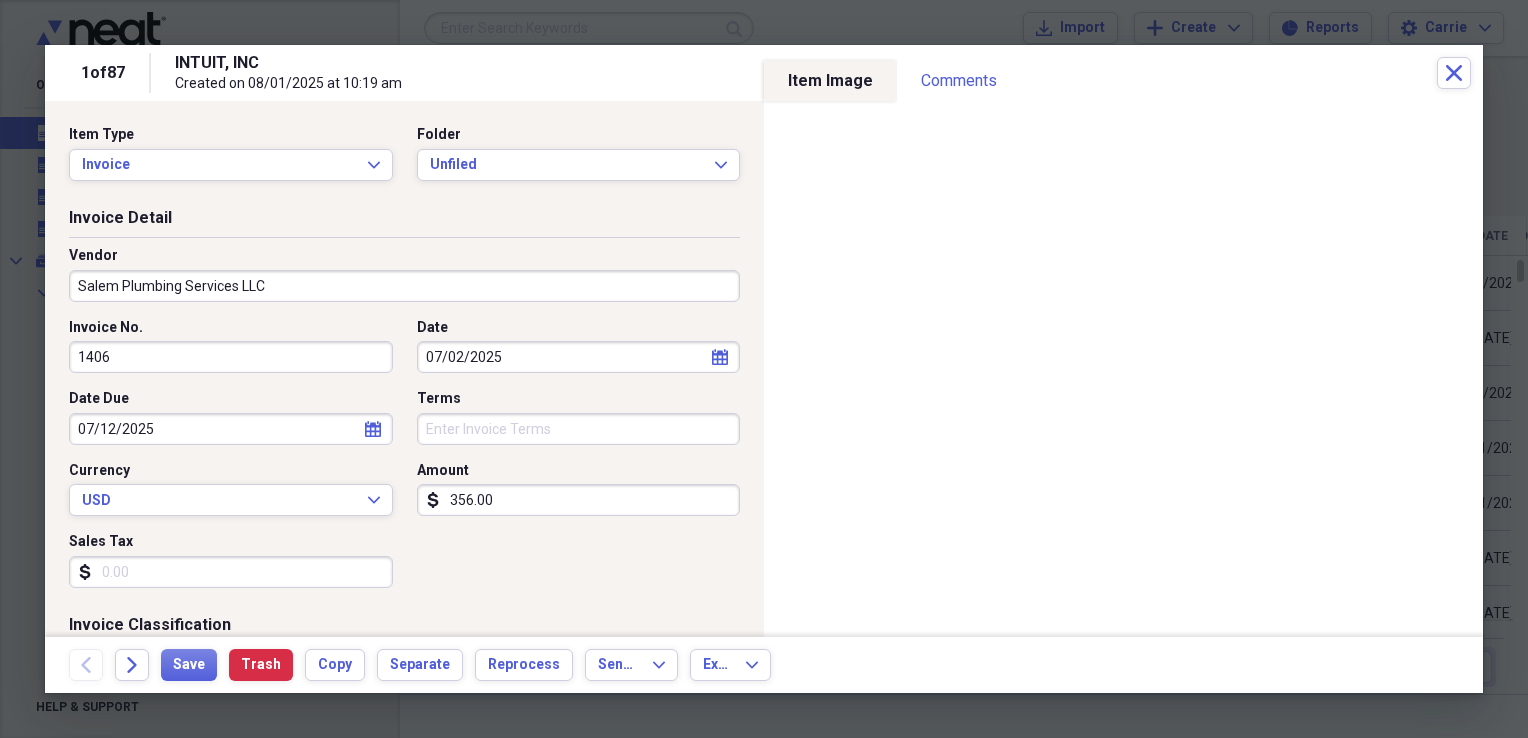 select on "6" 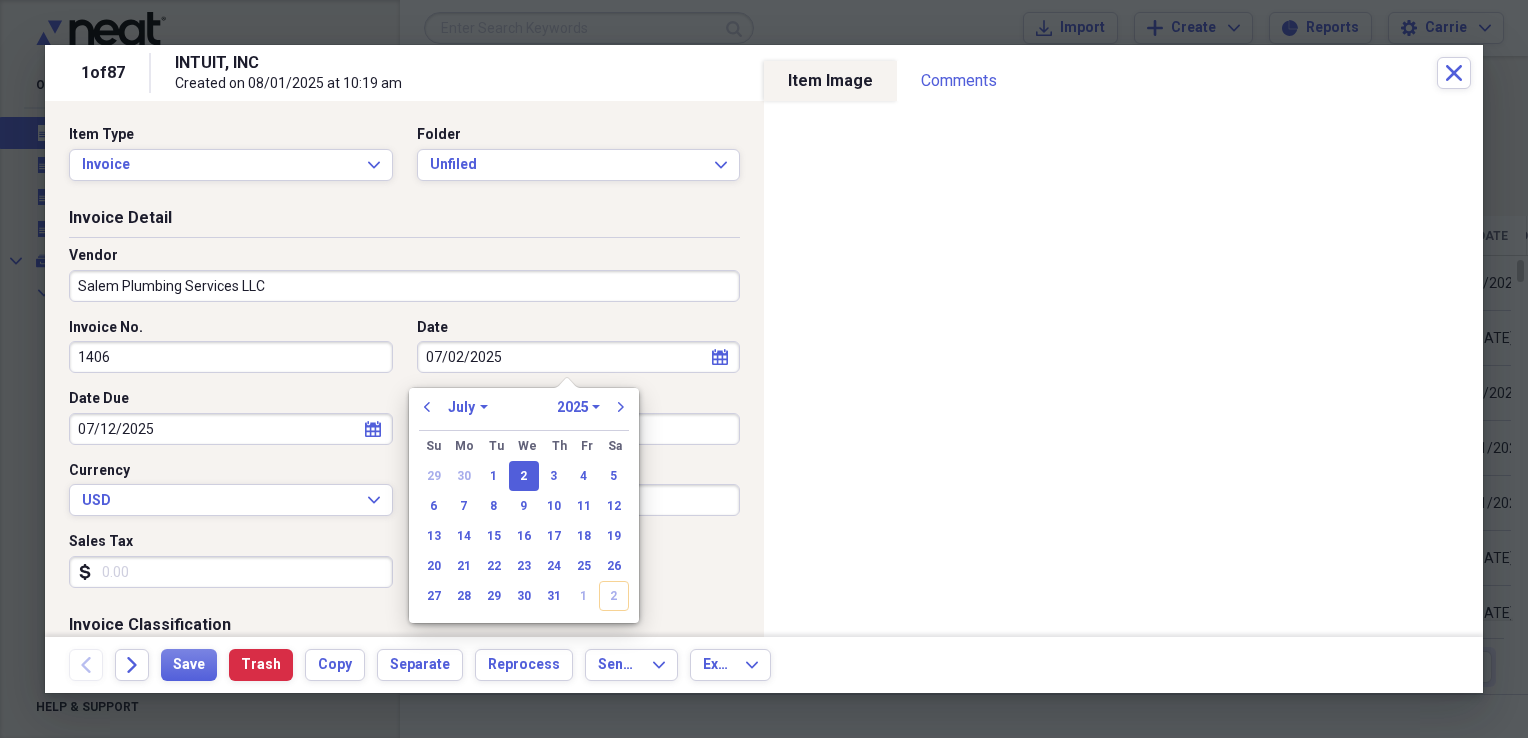 click on "07/02/2025" at bounding box center [579, 357] 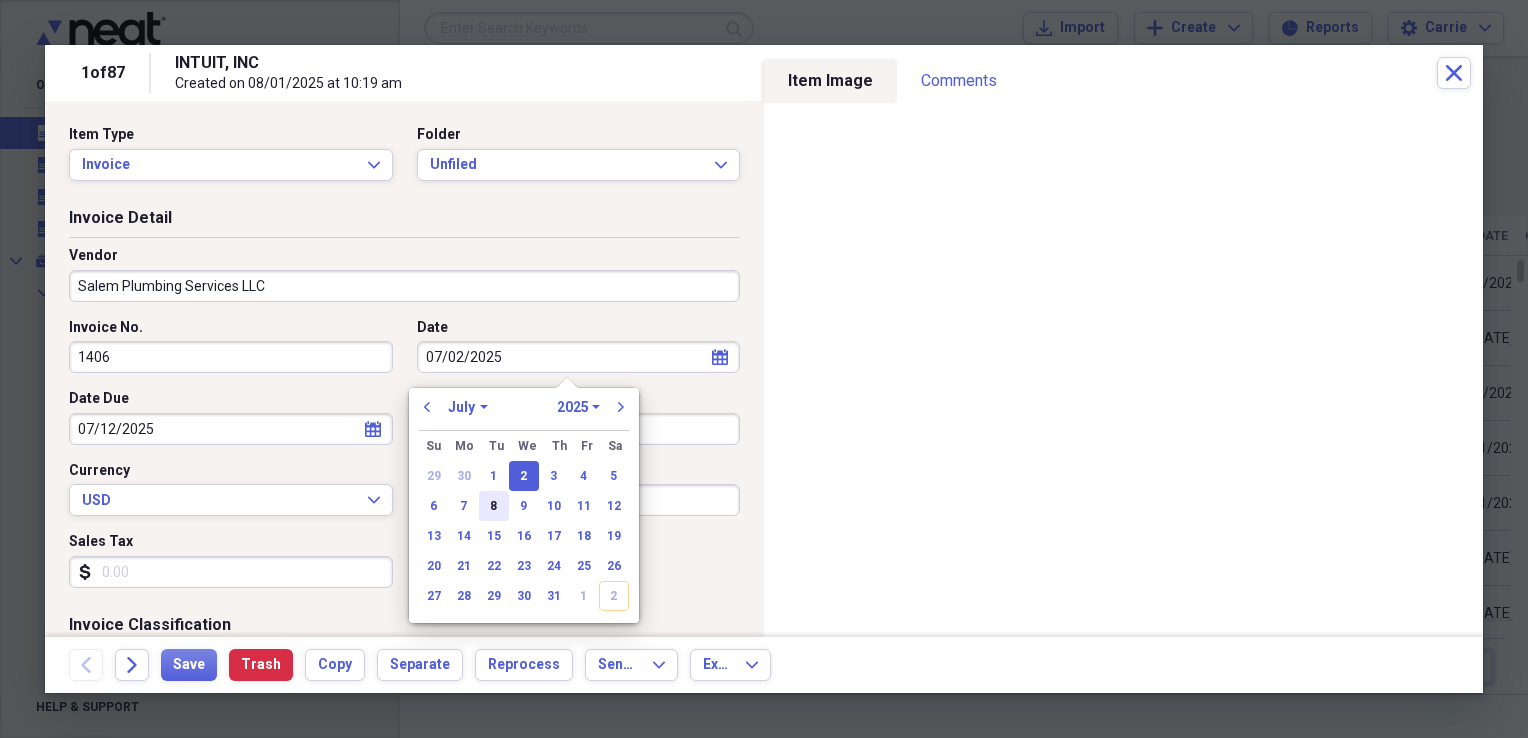 click on "8" at bounding box center [494, 506] 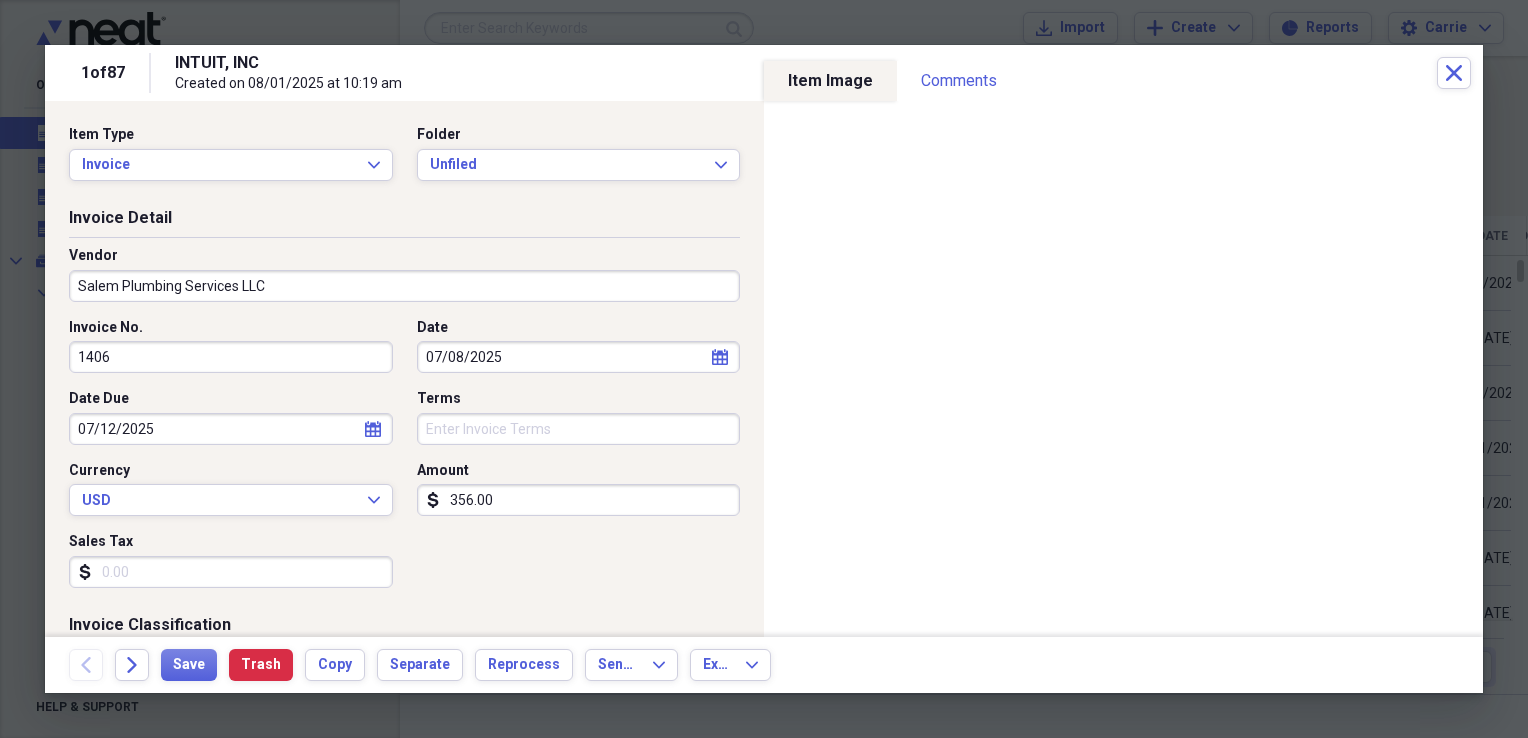 select on "6" 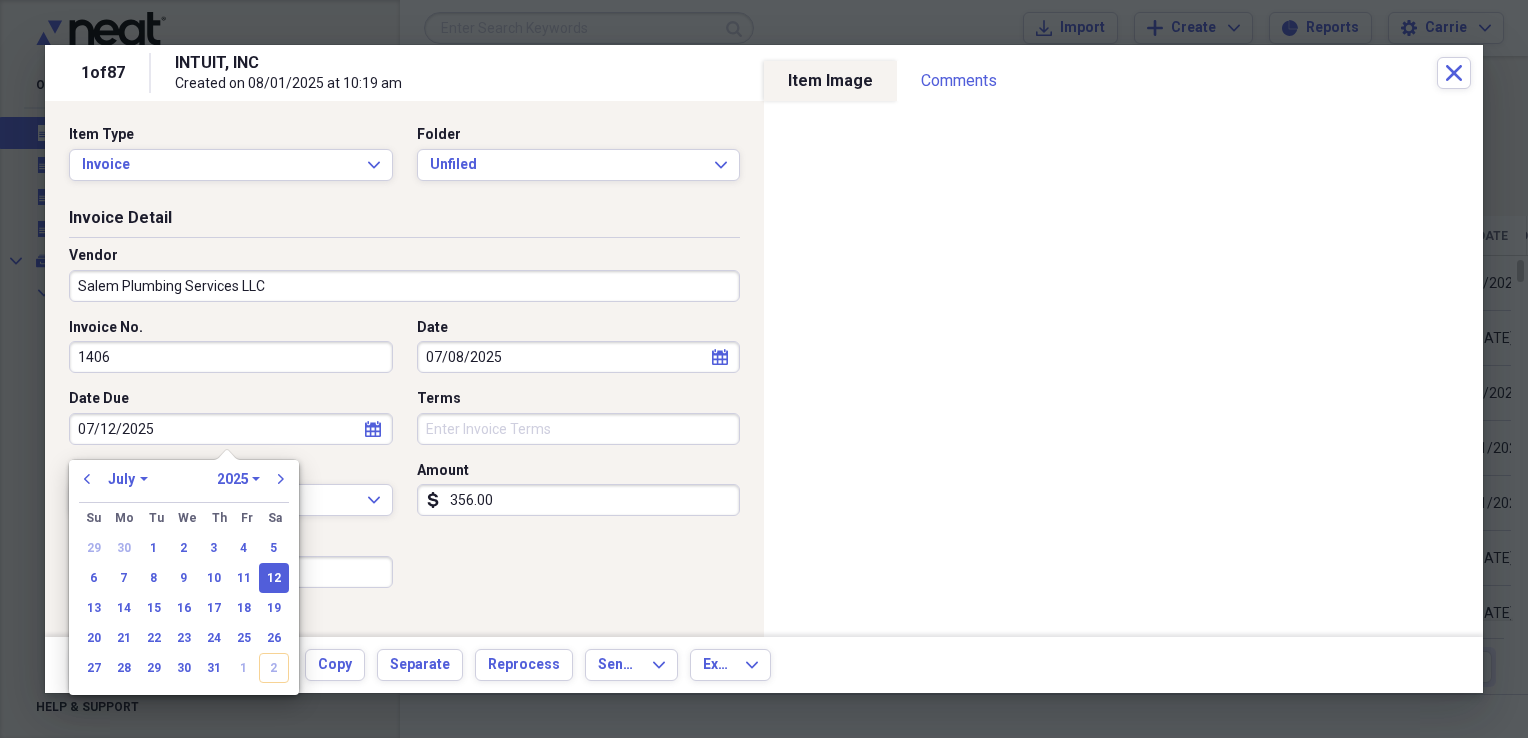 drag, startPoint x: 230, startPoint y: 423, endPoint x: 31, endPoint y: 420, distance: 199.02261 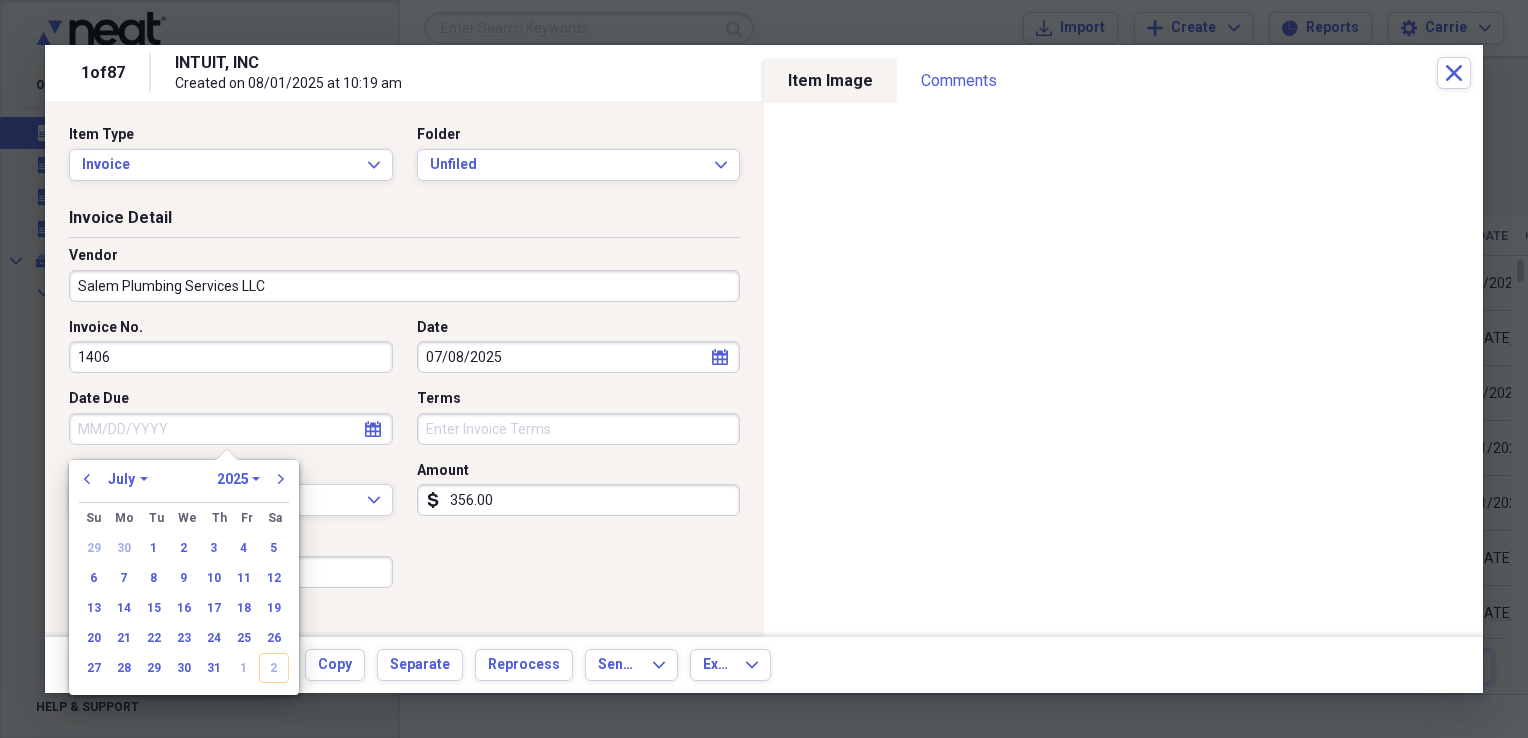 type 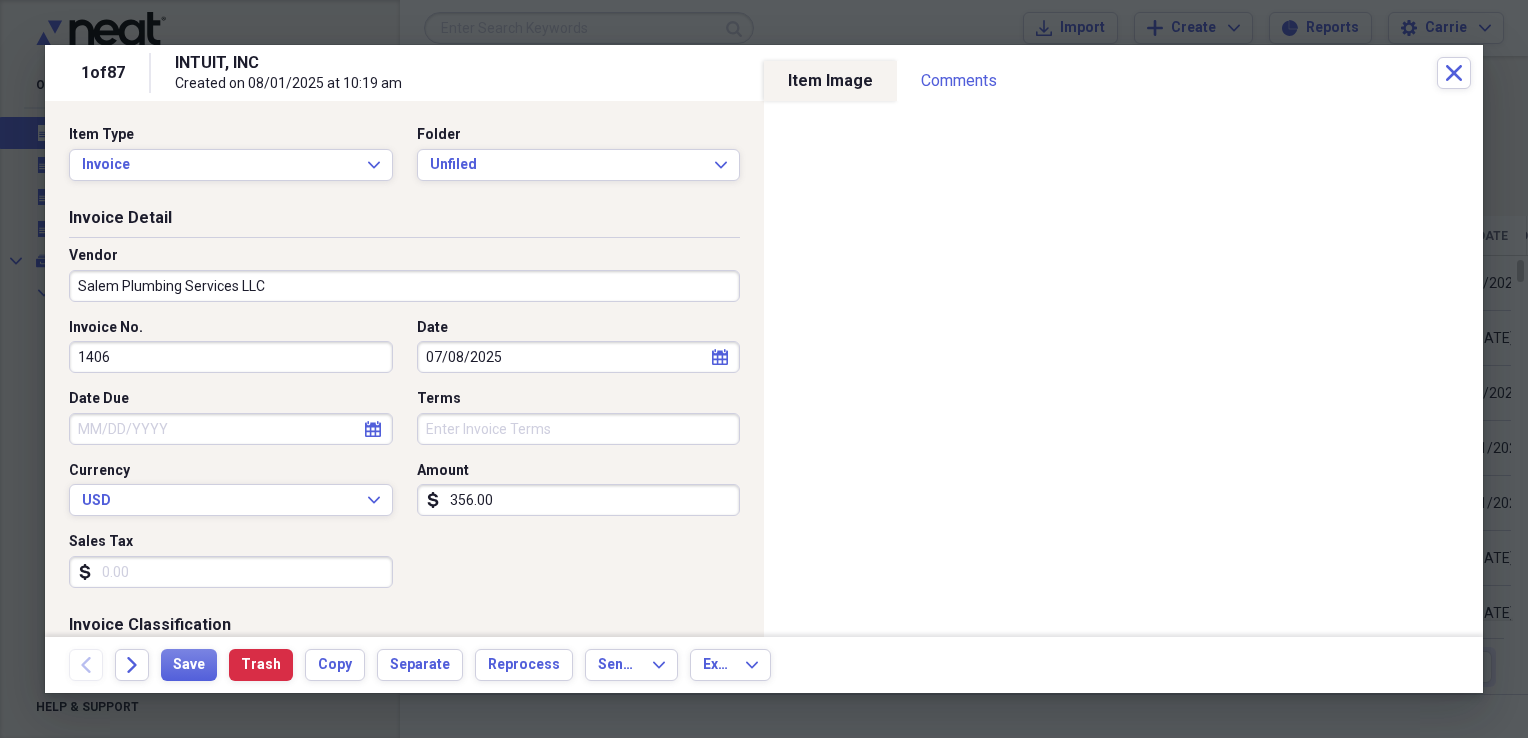 scroll, scrollTop: 100, scrollLeft: 0, axis: vertical 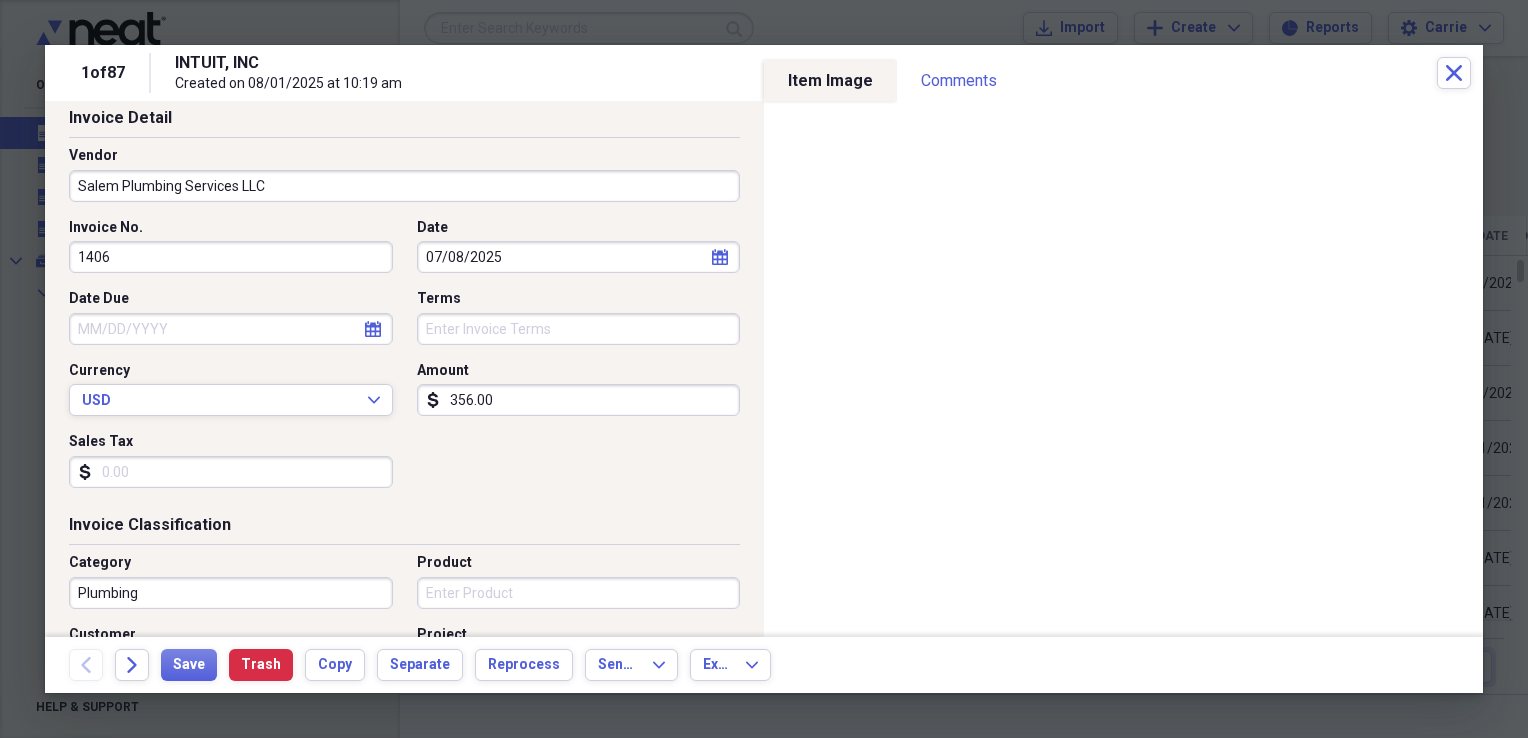 click on "Sales Tax" at bounding box center [231, 472] 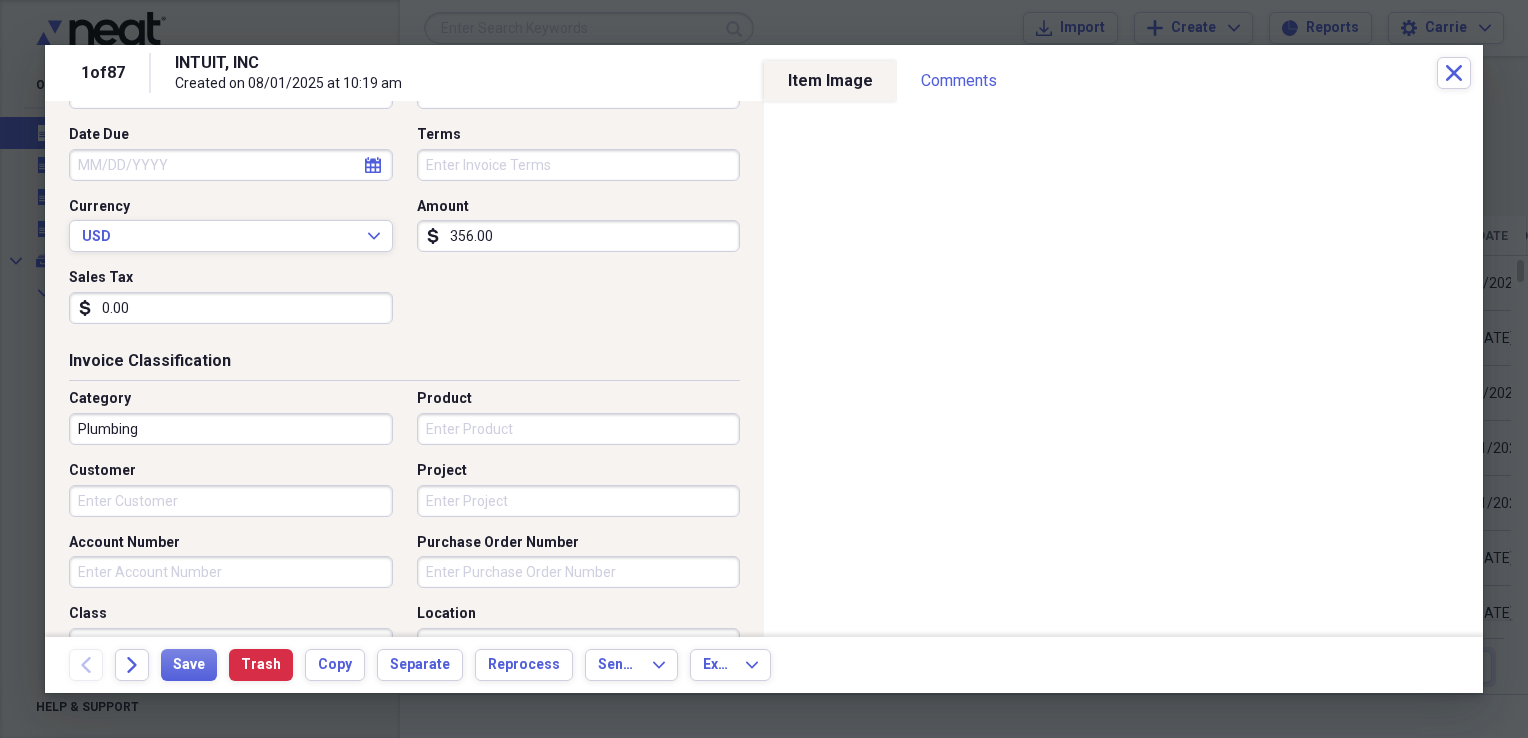 scroll, scrollTop: 300, scrollLeft: 0, axis: vertical 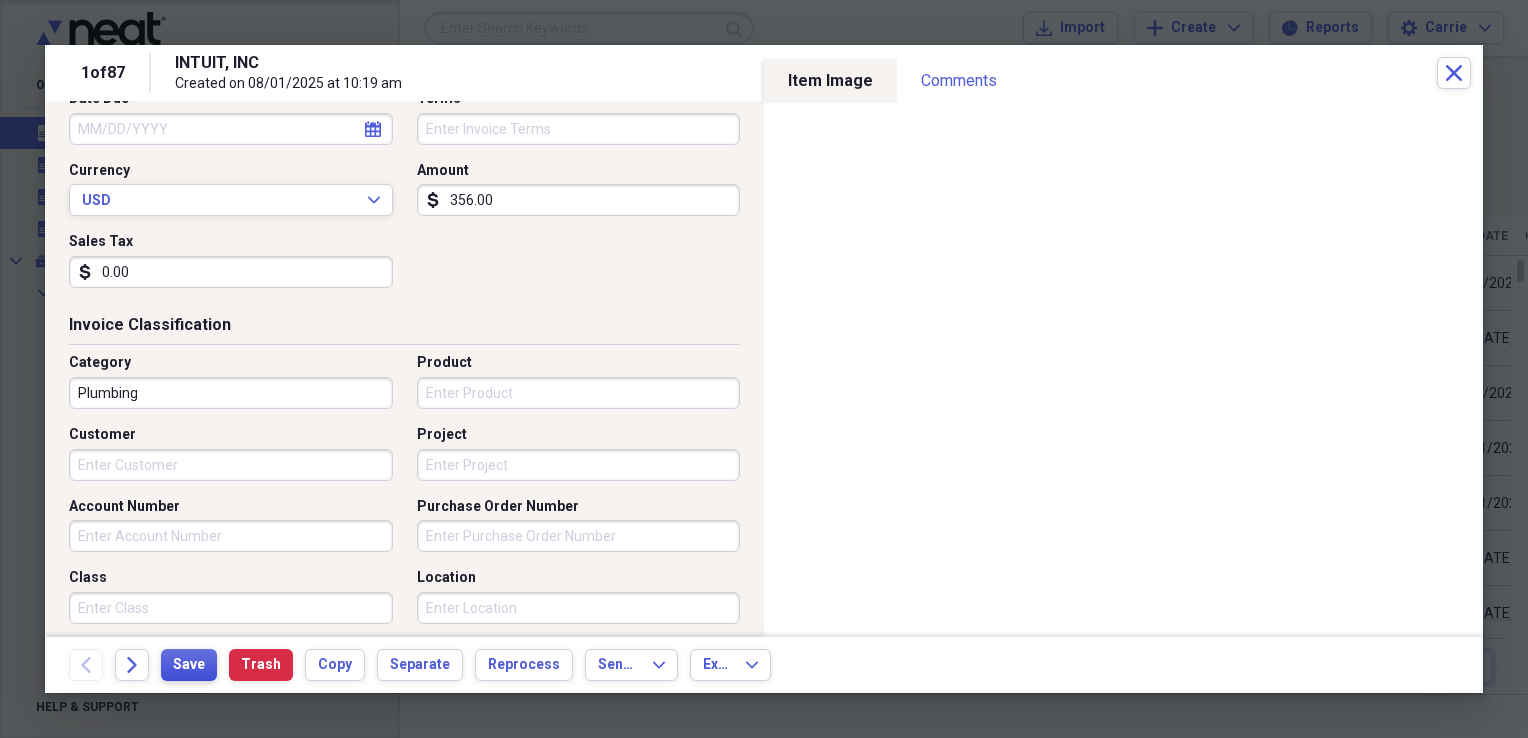 type on "0.00" 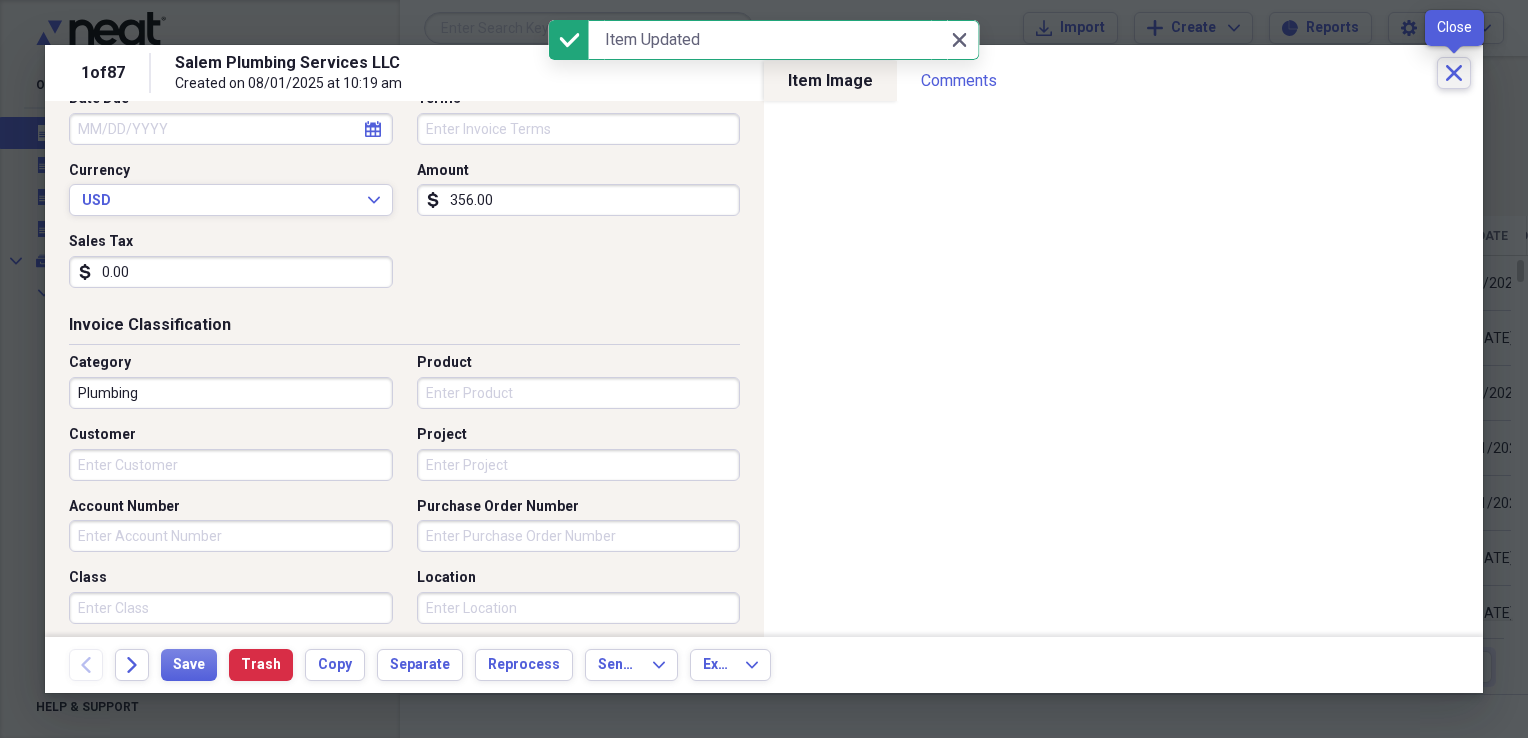 click on "Close" 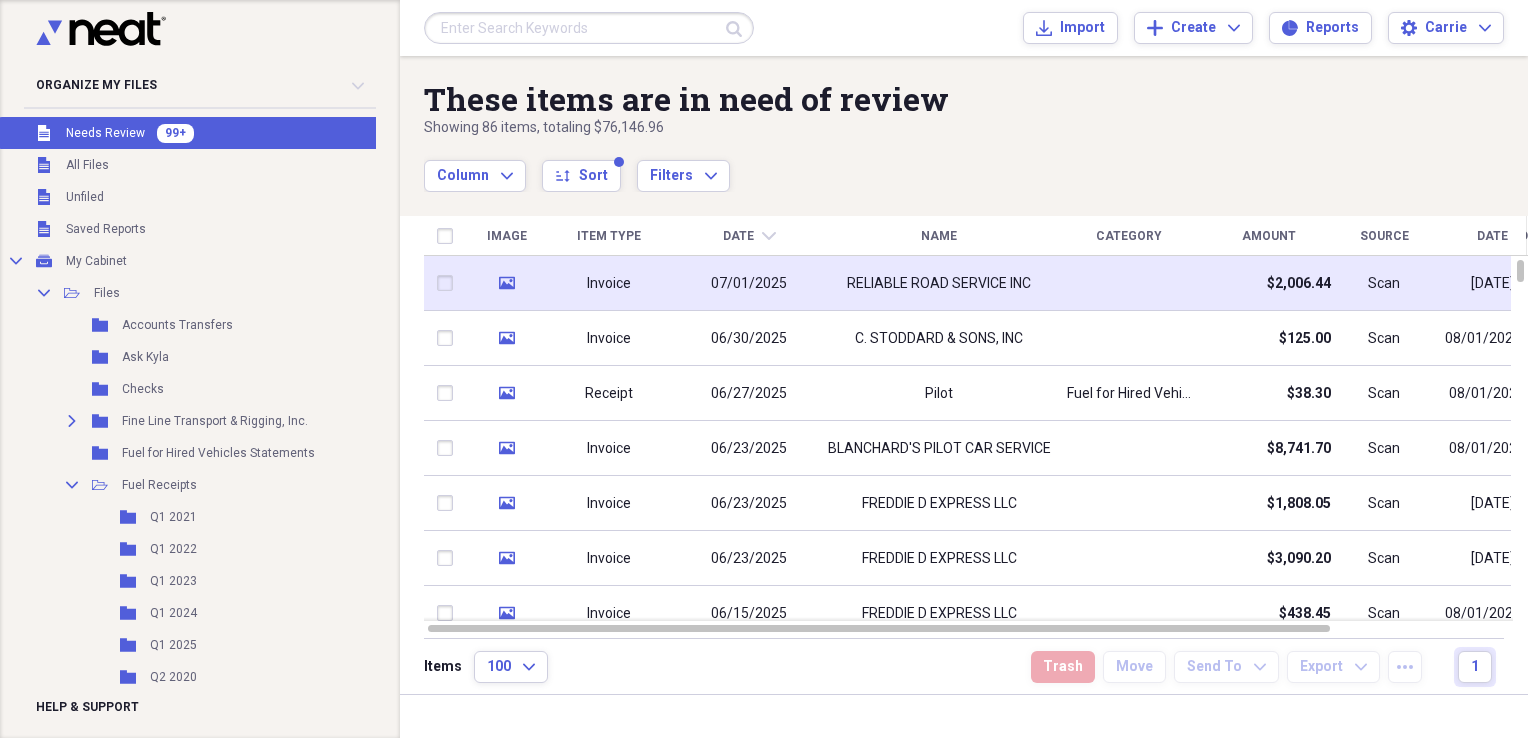 click at bounding box center [1129, 283] 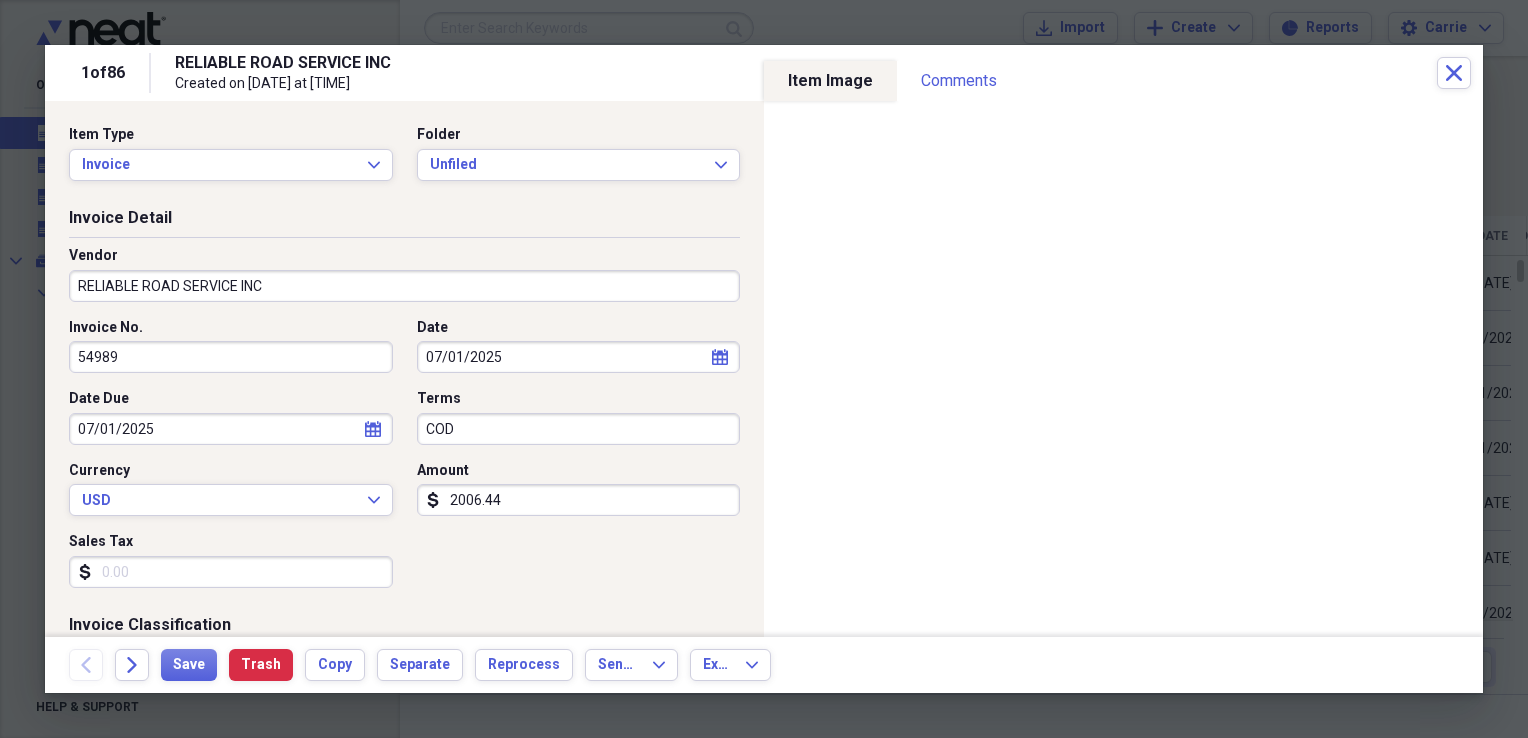 click on "RELIABLE ROAD SERVICE INC" at bounding box center (404, 286) 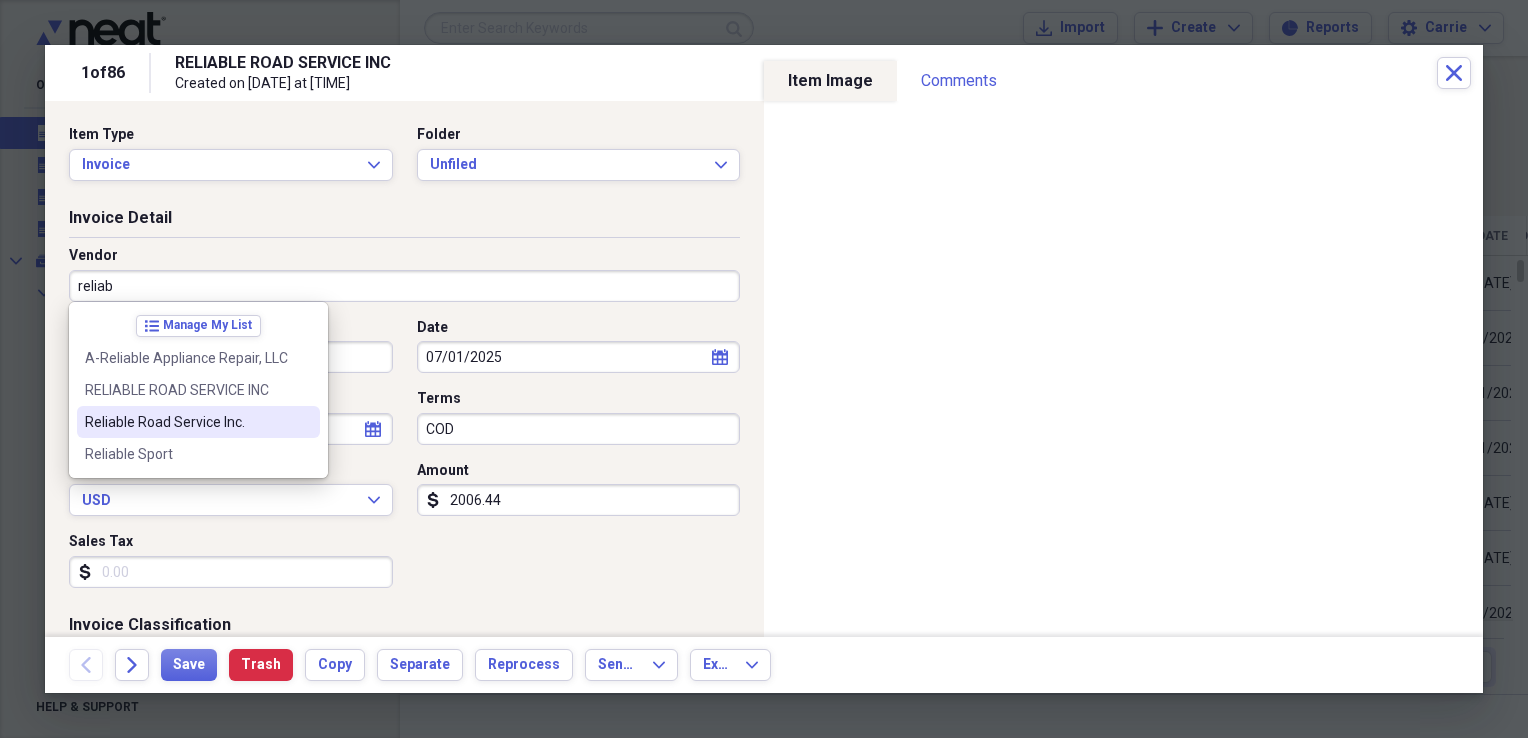 click on "Reliable Road Service Inc." at bounding box center (186, 422) 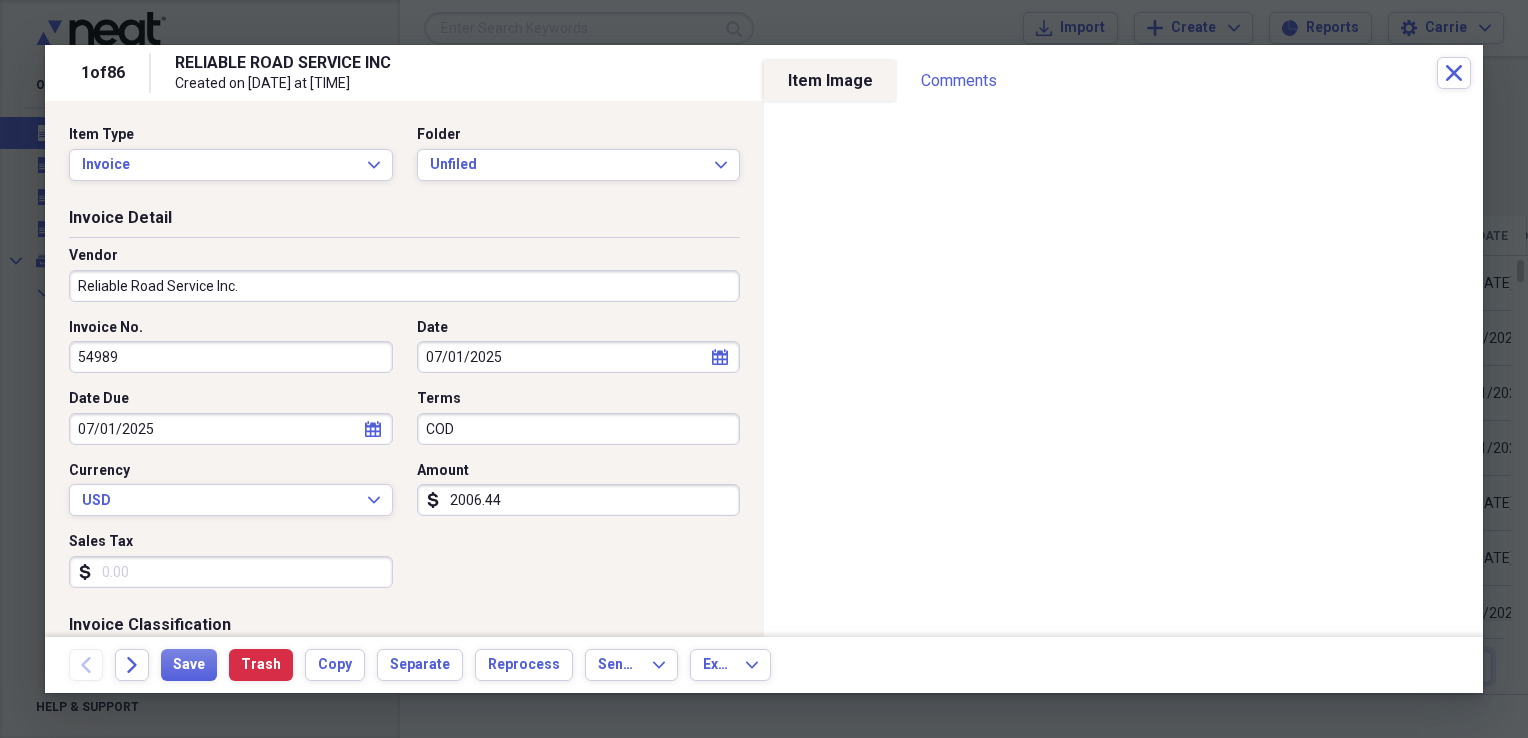 type on "Towing" 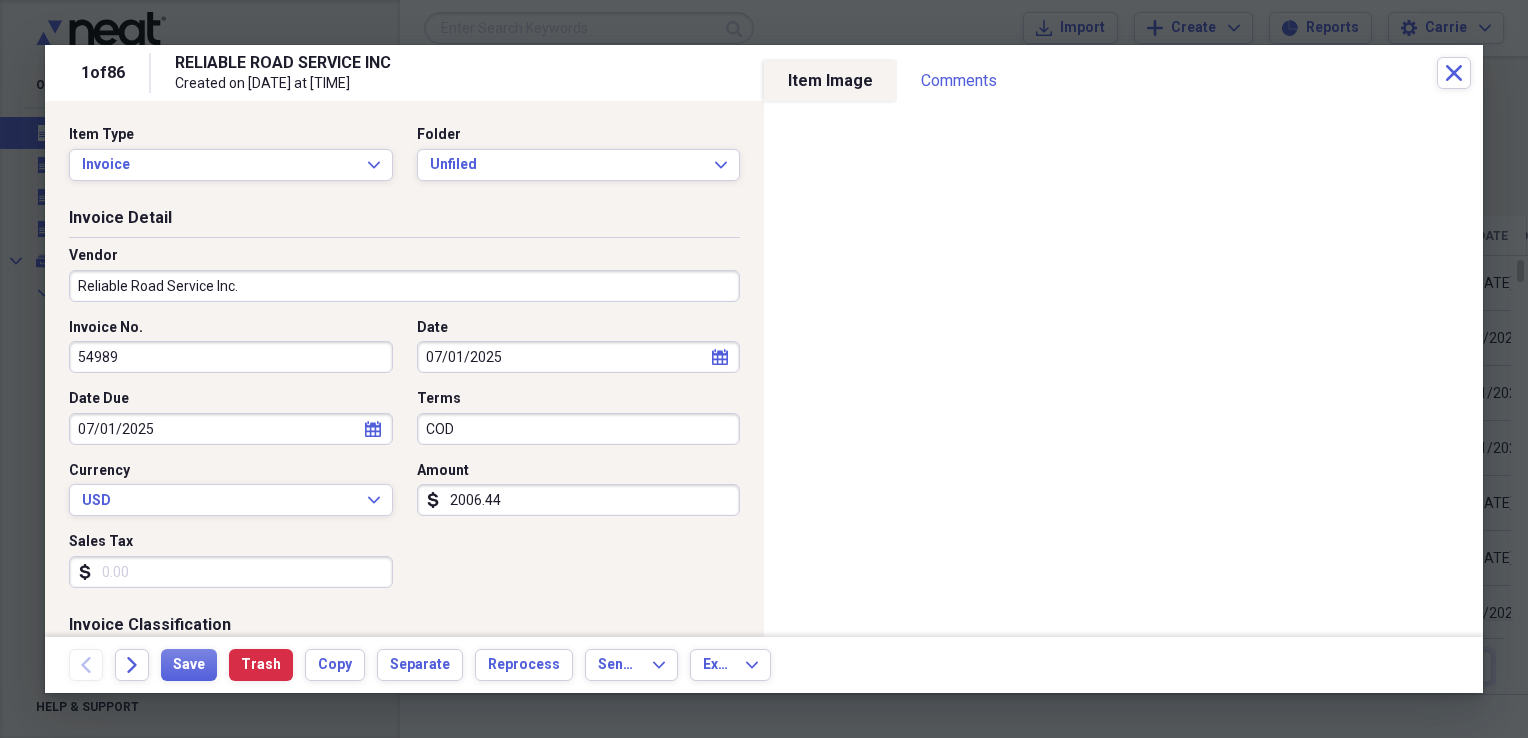 select on "6" 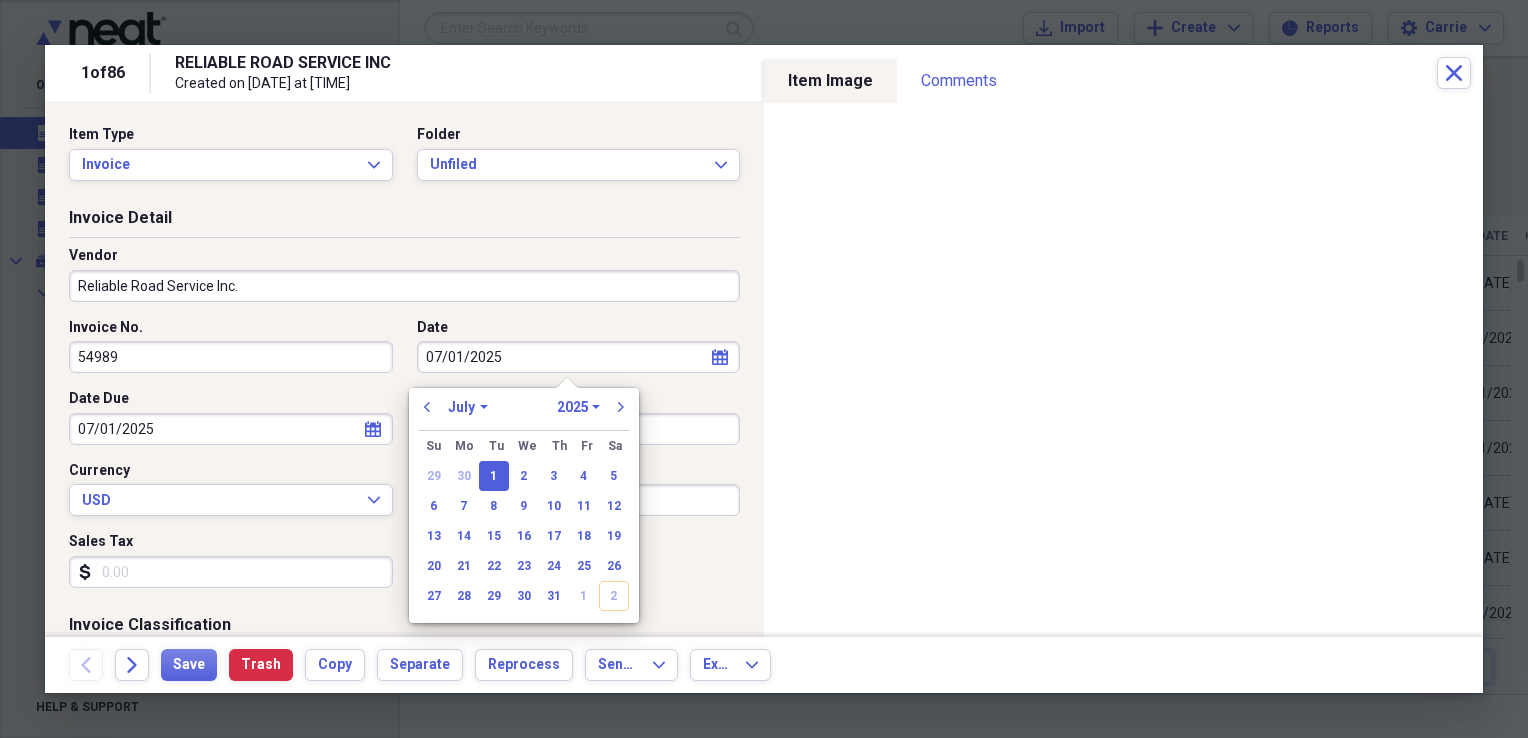 click on "07/01/2025" at bounding box center (579, 357) 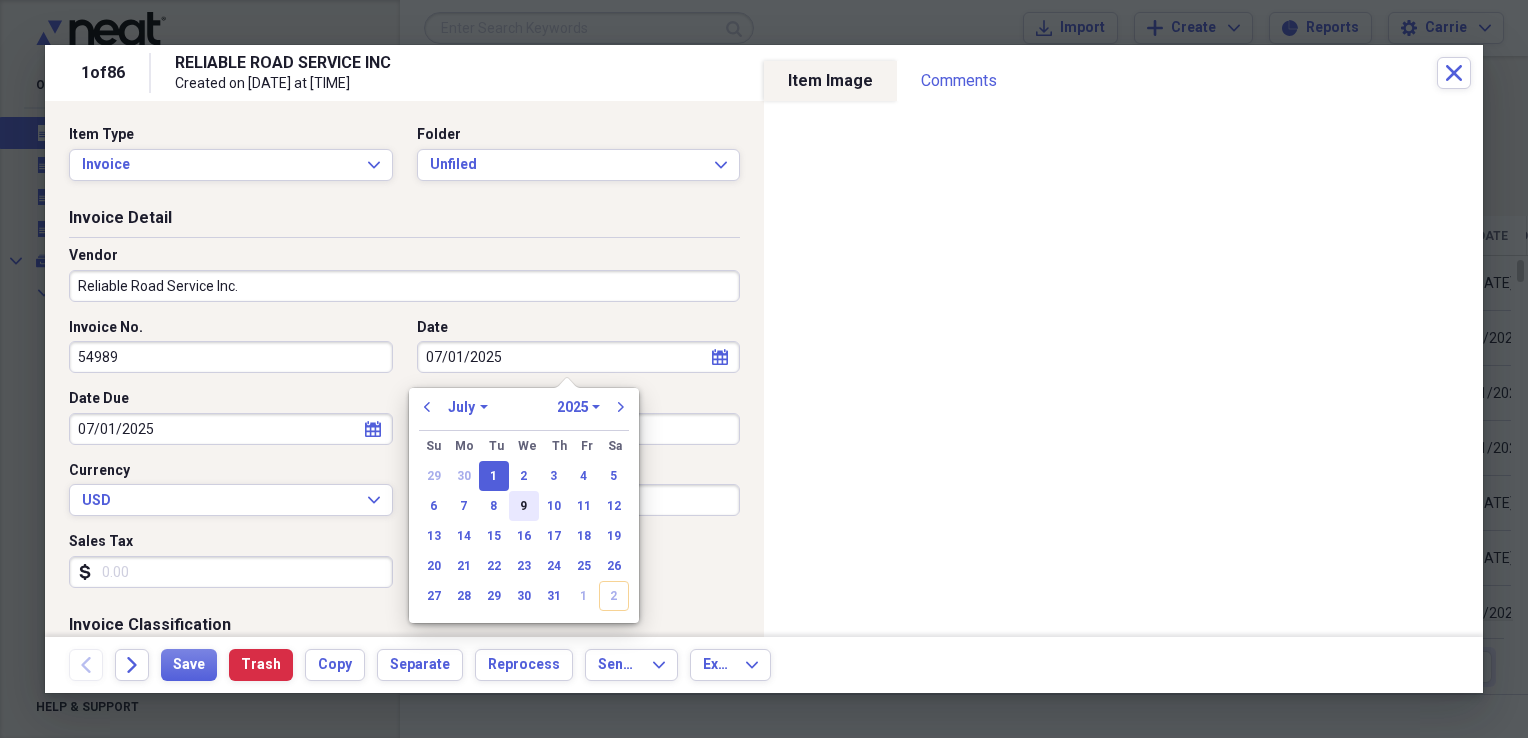 click on "9" at bounding box center (524, 506) 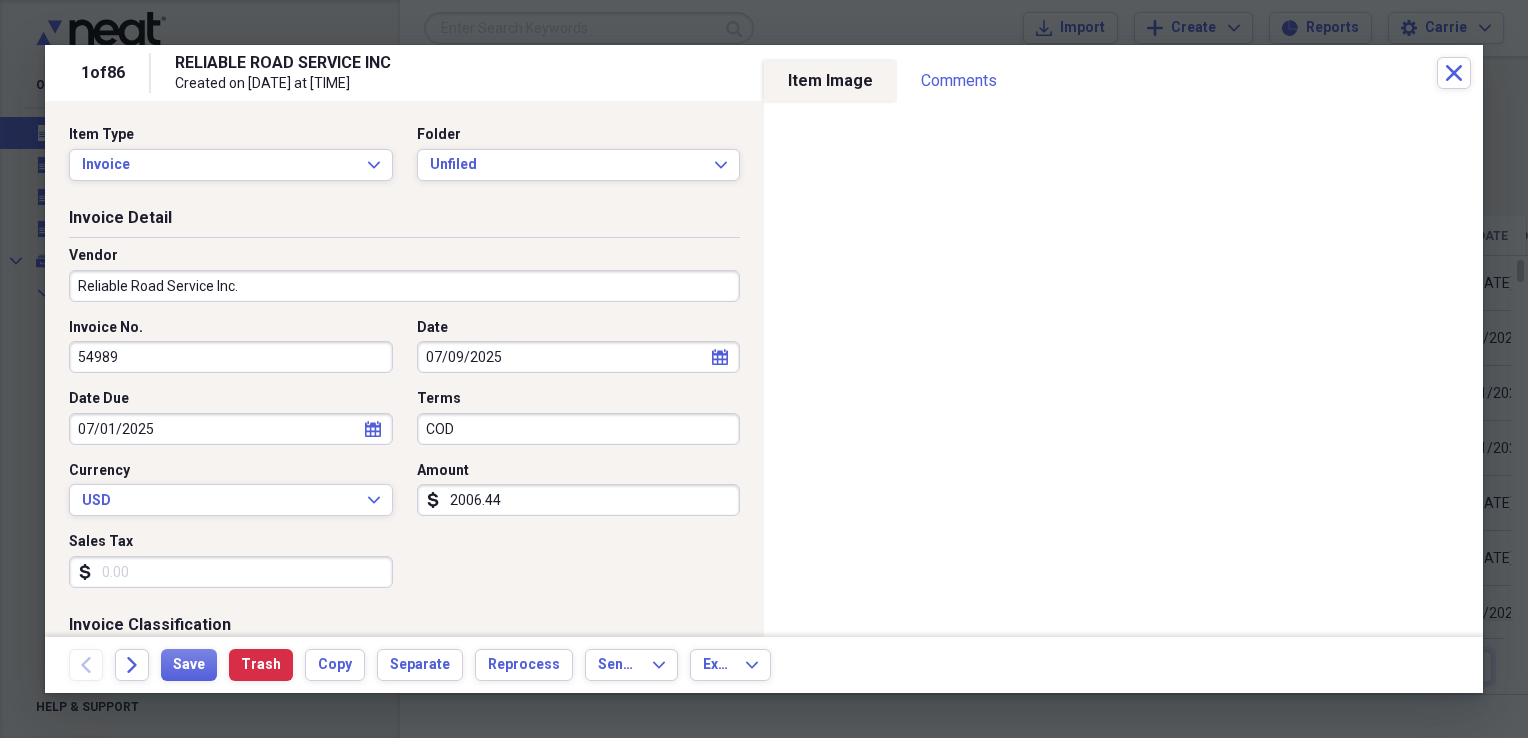 select on "6" 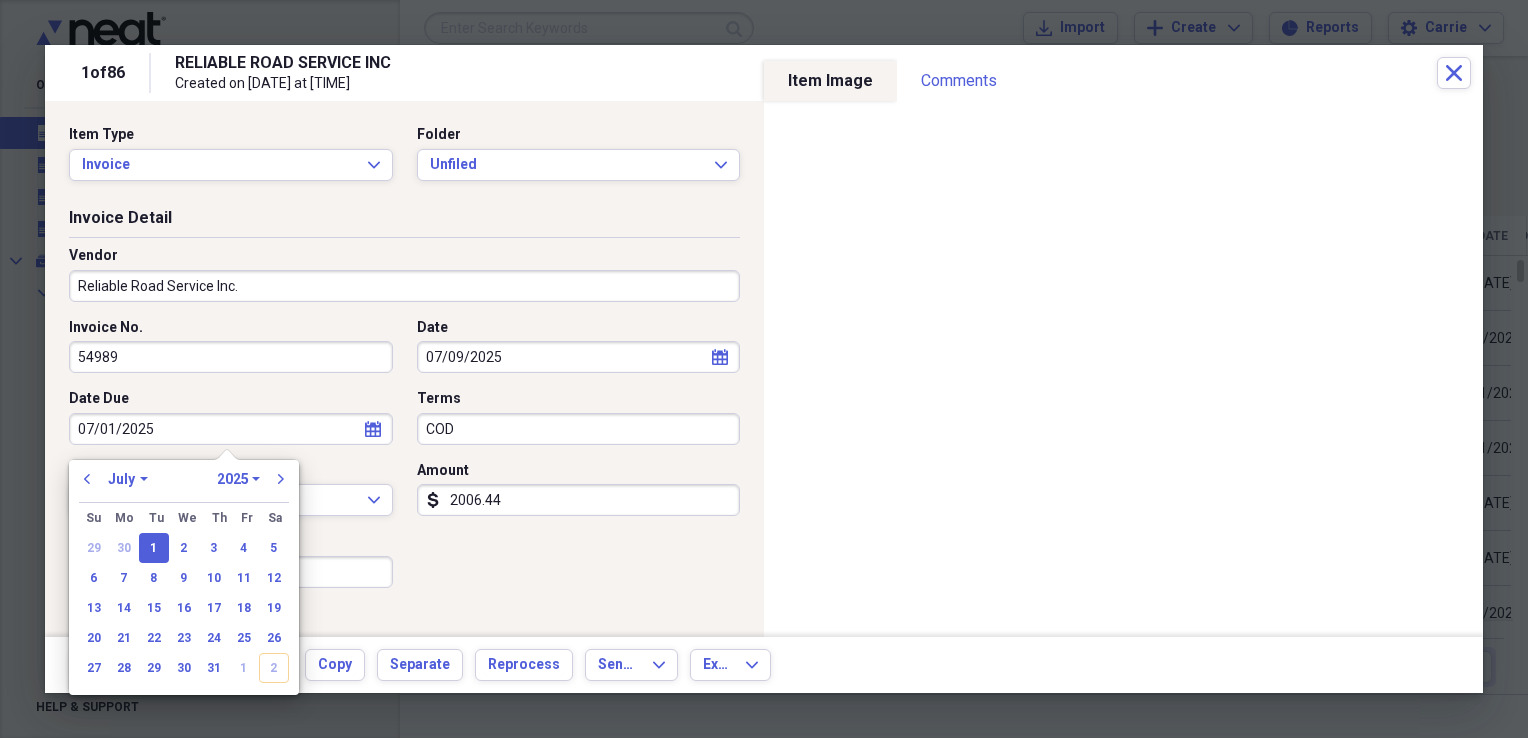 drag, startPoint x: 190, startPoint y: 422, endPoint x: -4, endPoint y: 441, distance: 194.92819 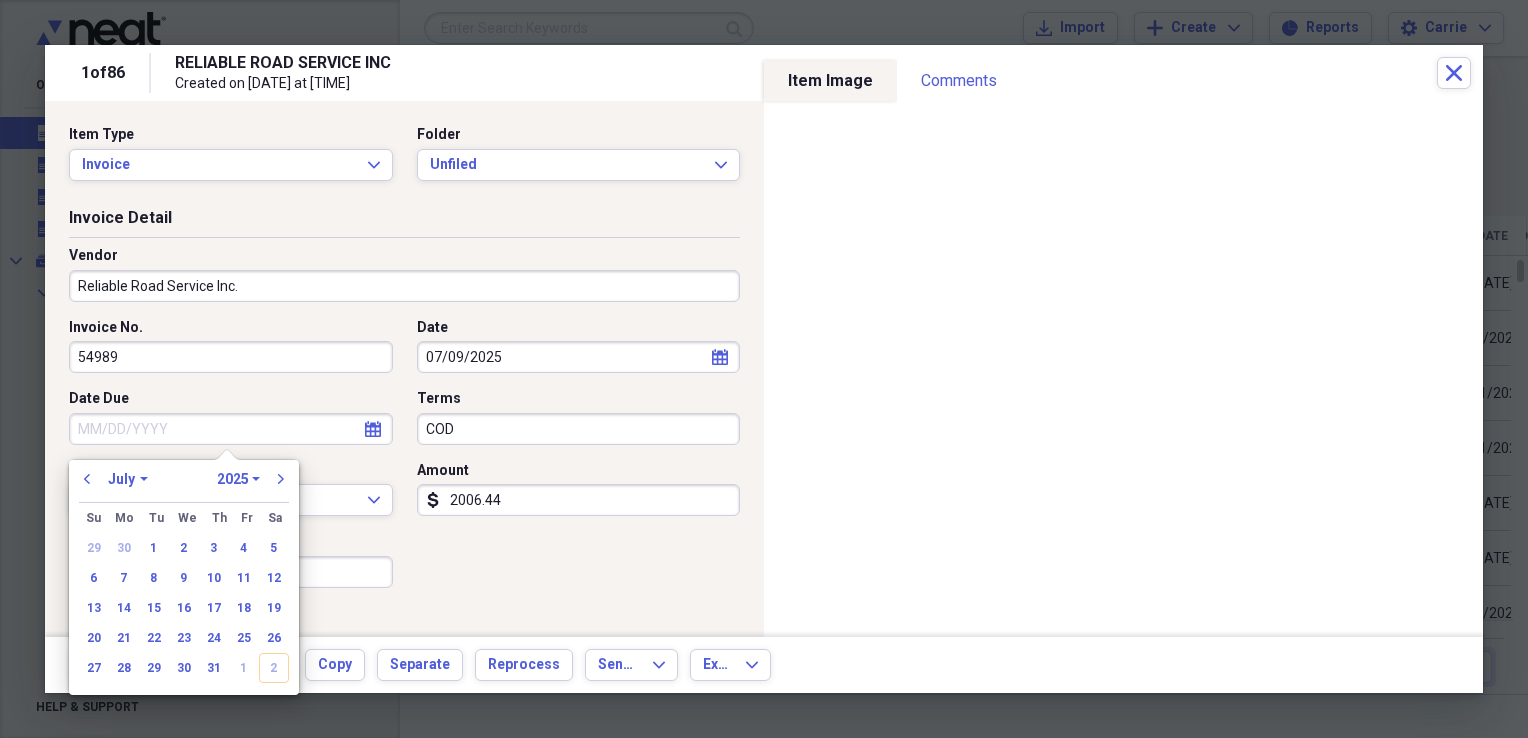 type 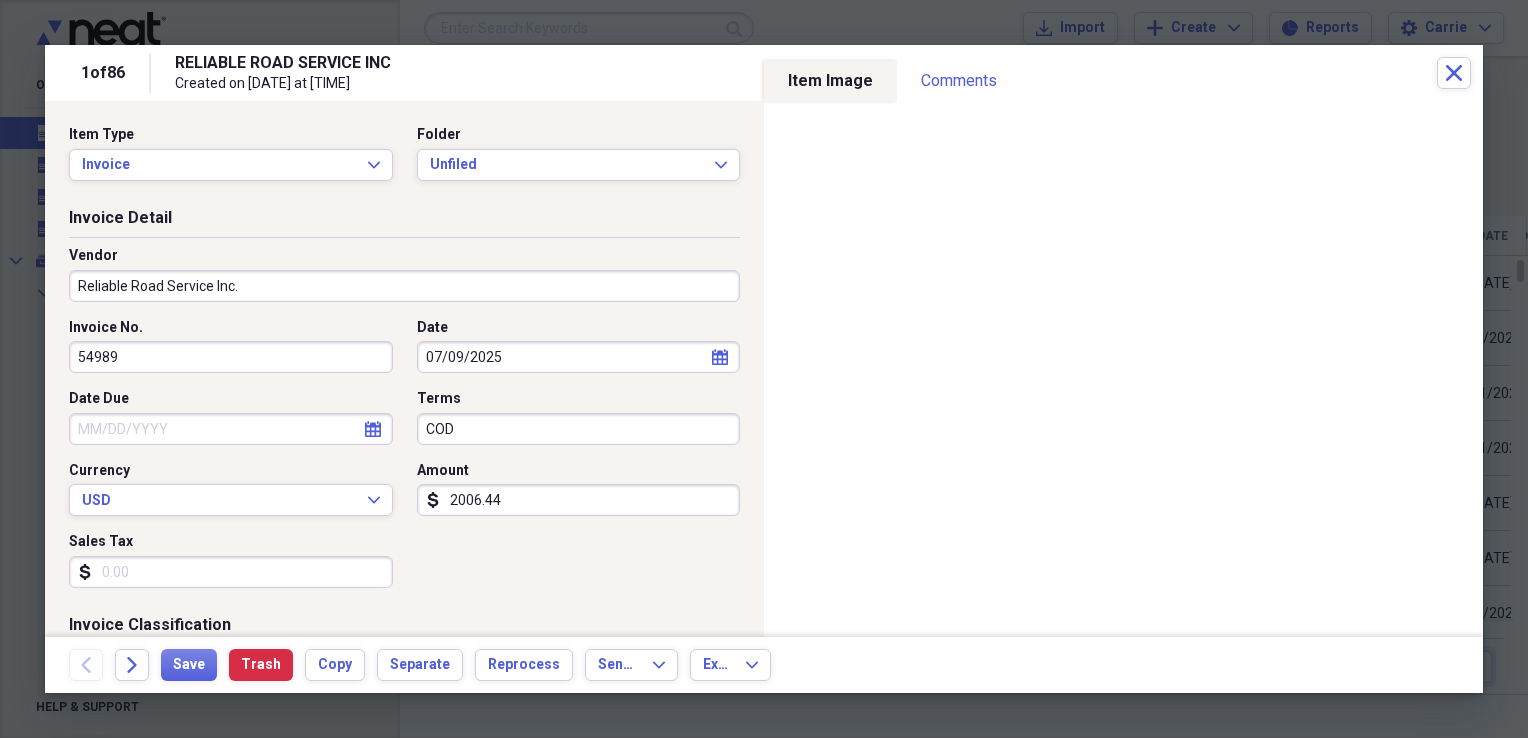 drag, startPoint x: 478, startPoint y: 430, endPoint x: 386, endPoint y: 426, distance: 92.086914 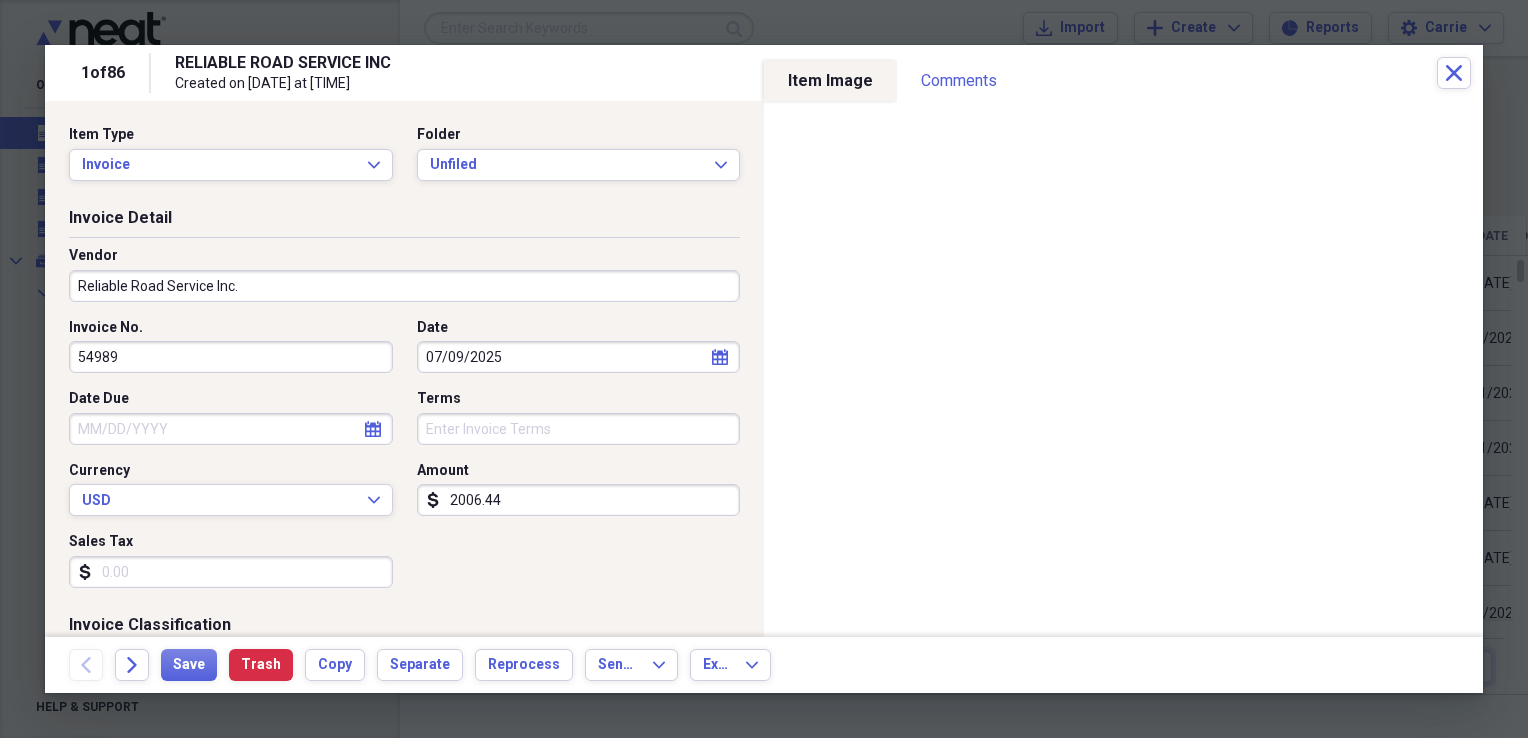 type 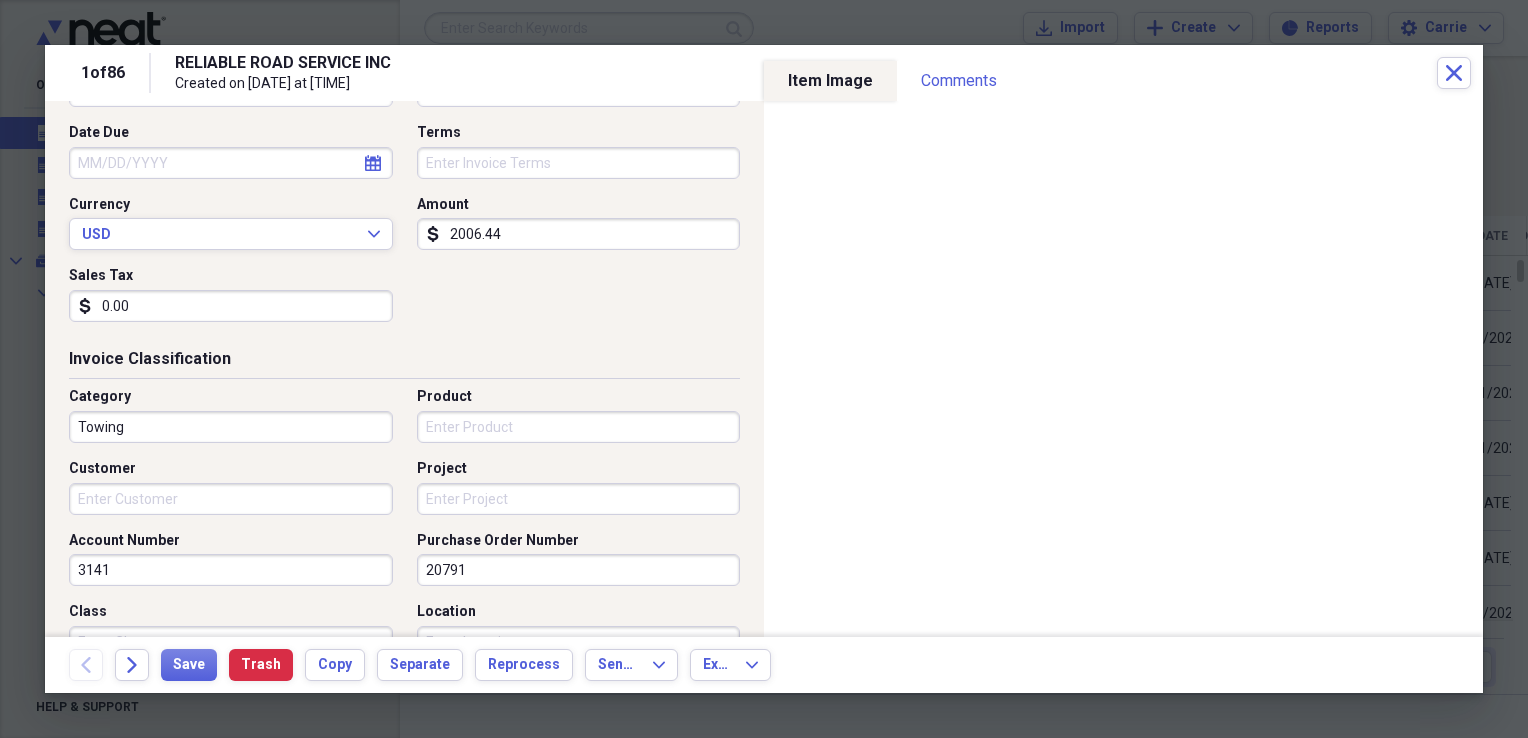 scroll, scrollTop: 300, scrollLeft: 0, axis: vertical 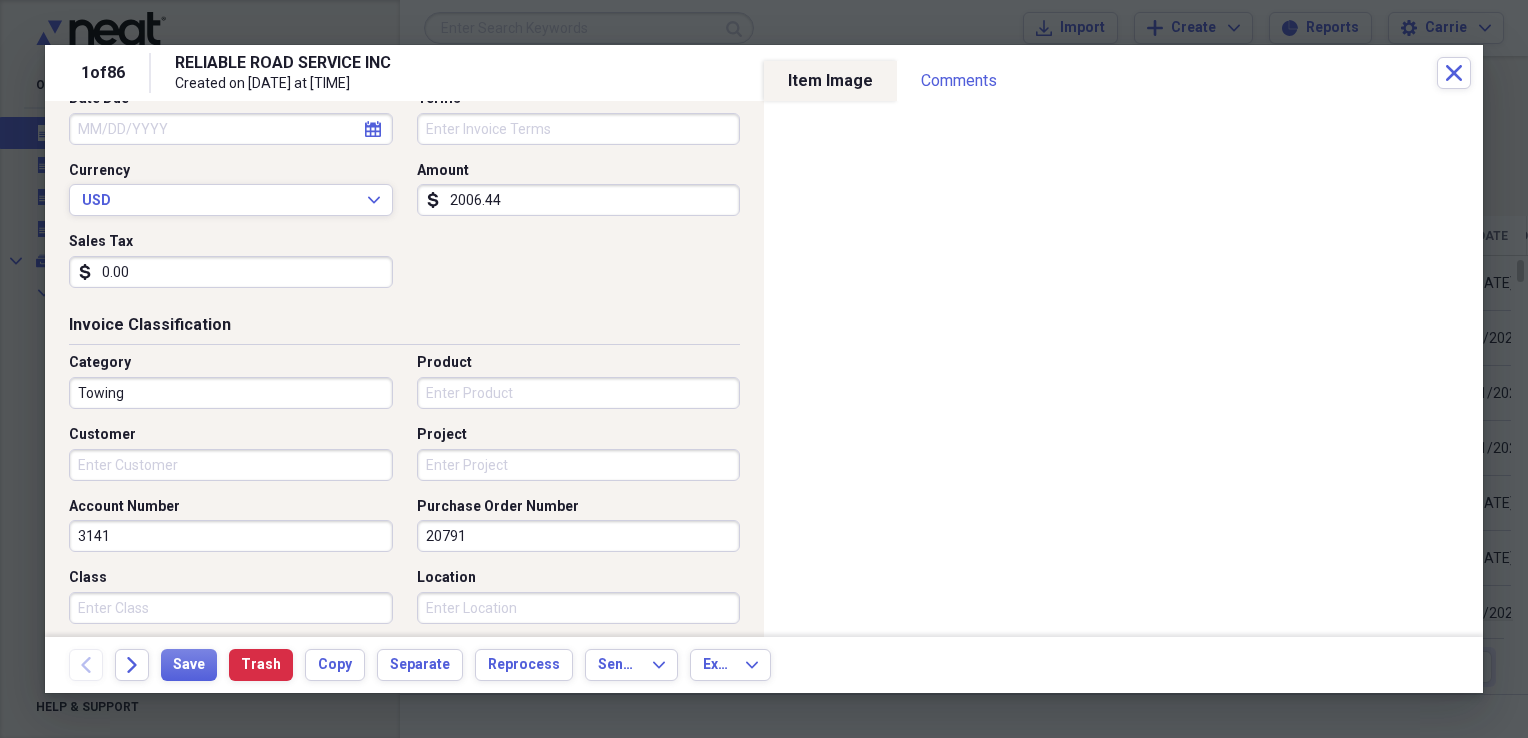 type on "0.00" 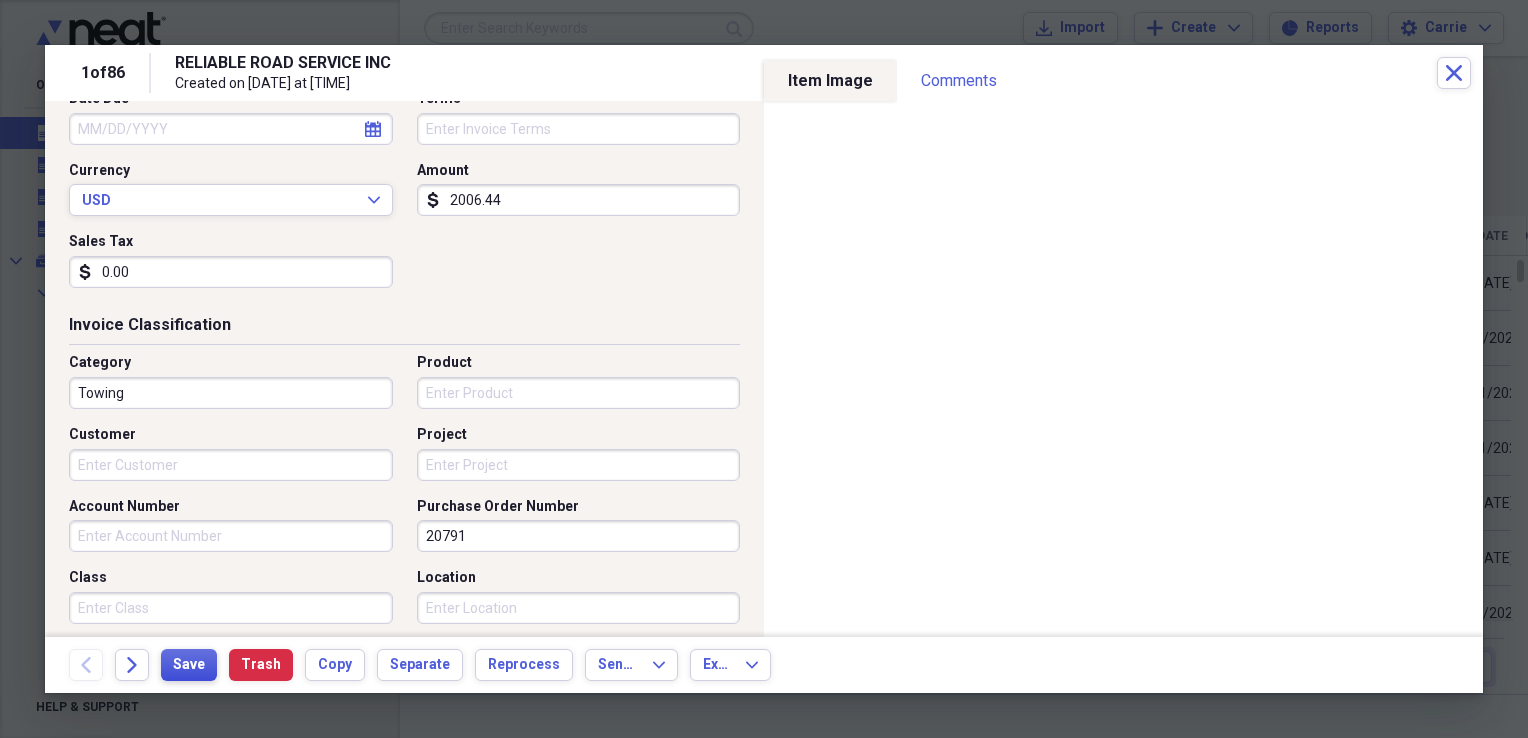 type 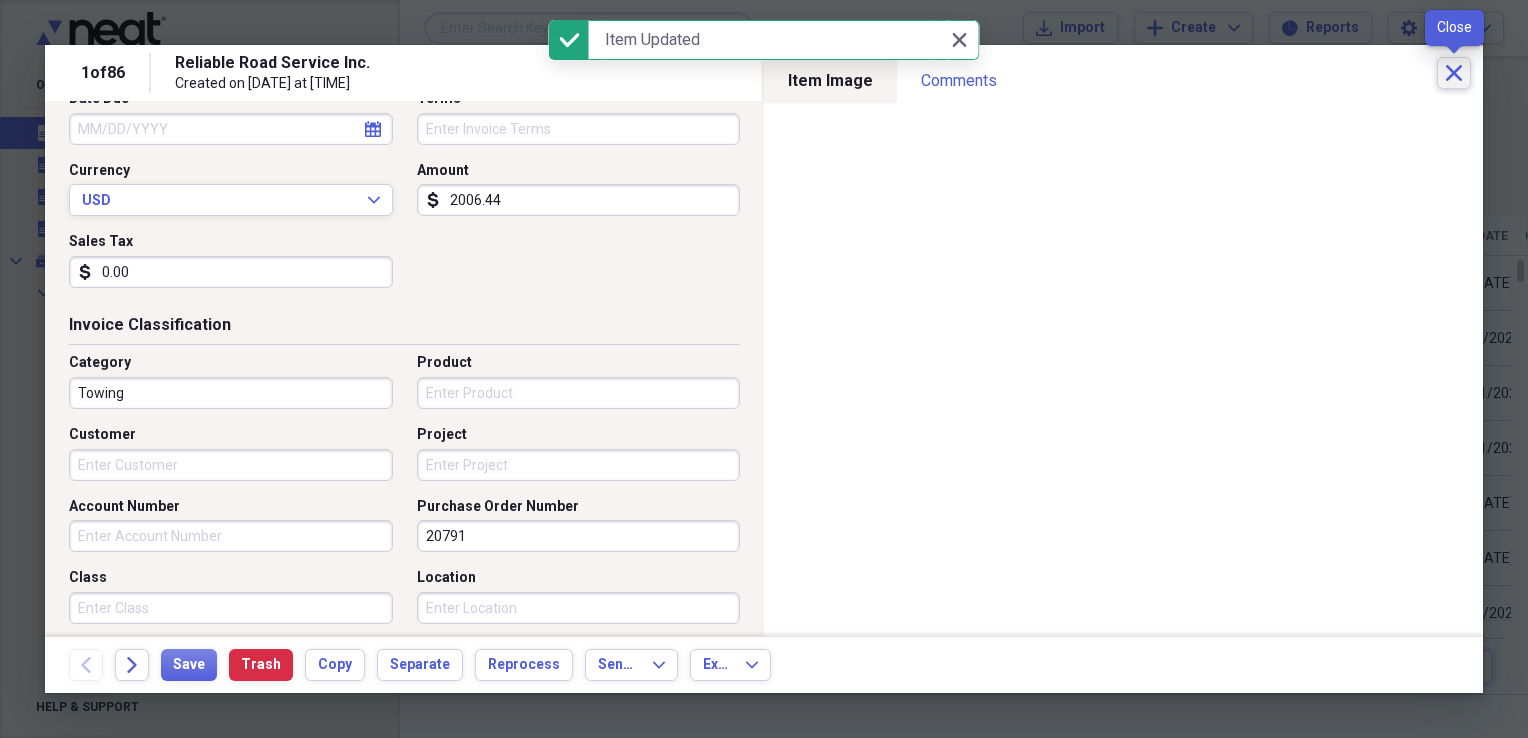 click 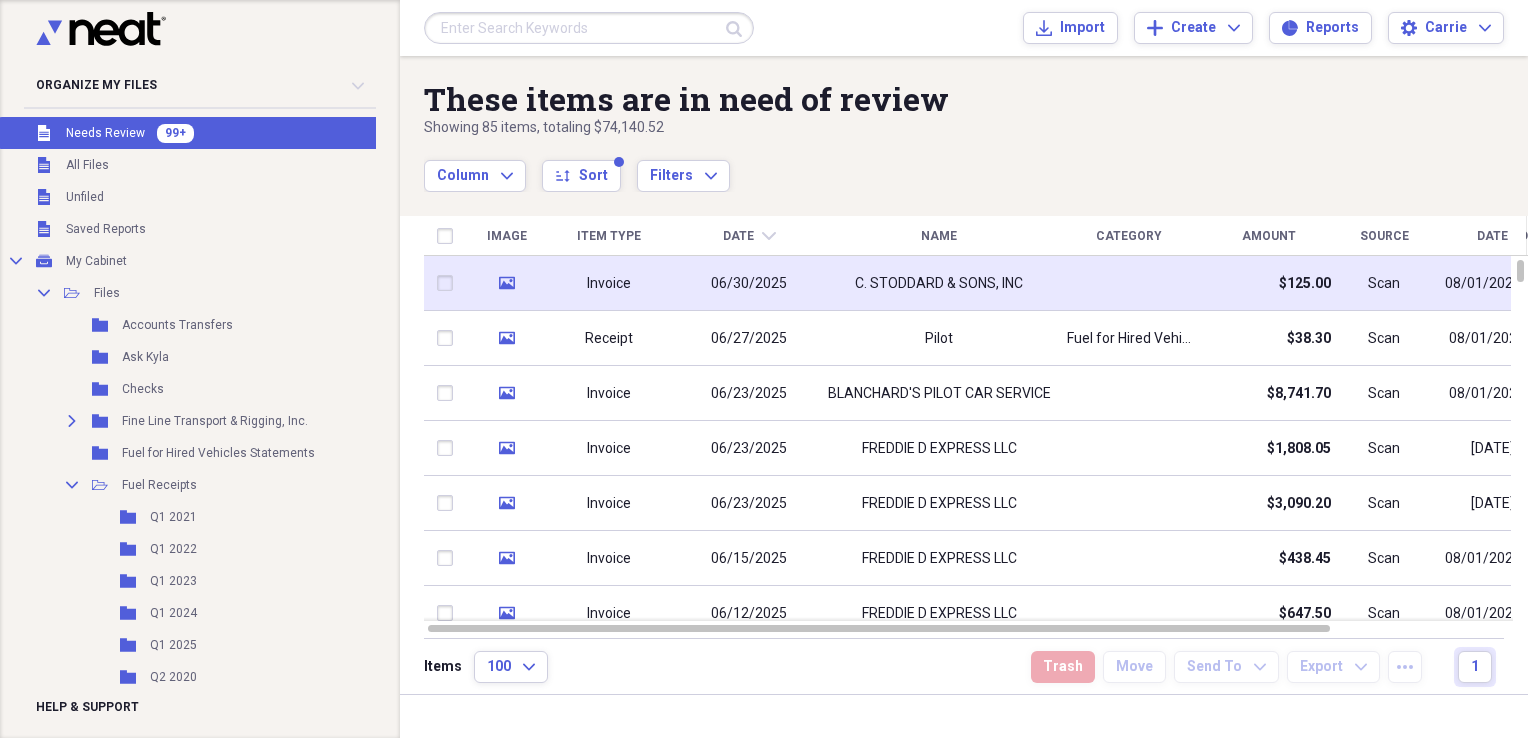 click at bounding box center (1129, 283) 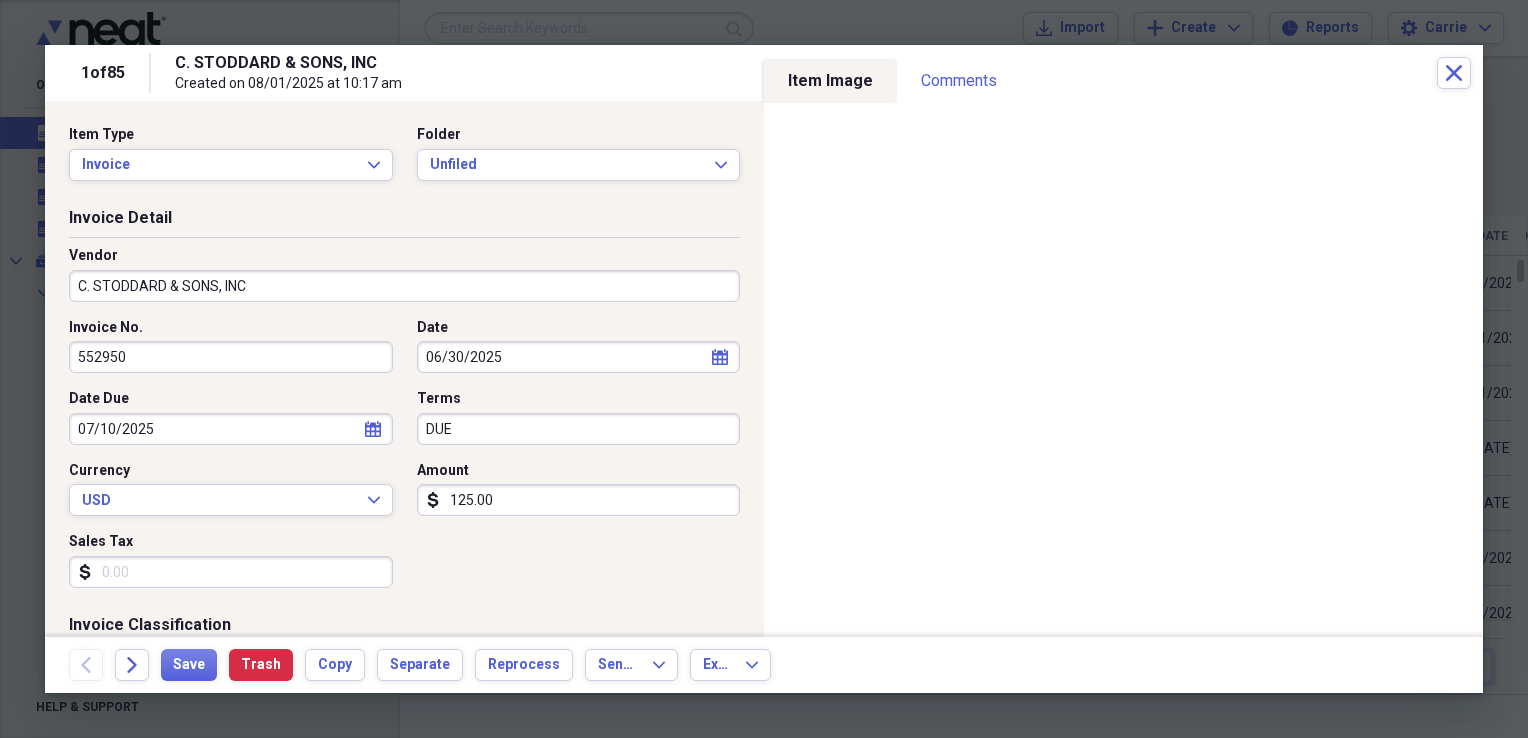 click on "C. STODDARD & SONS, INC" at bounding box center (404, 286) 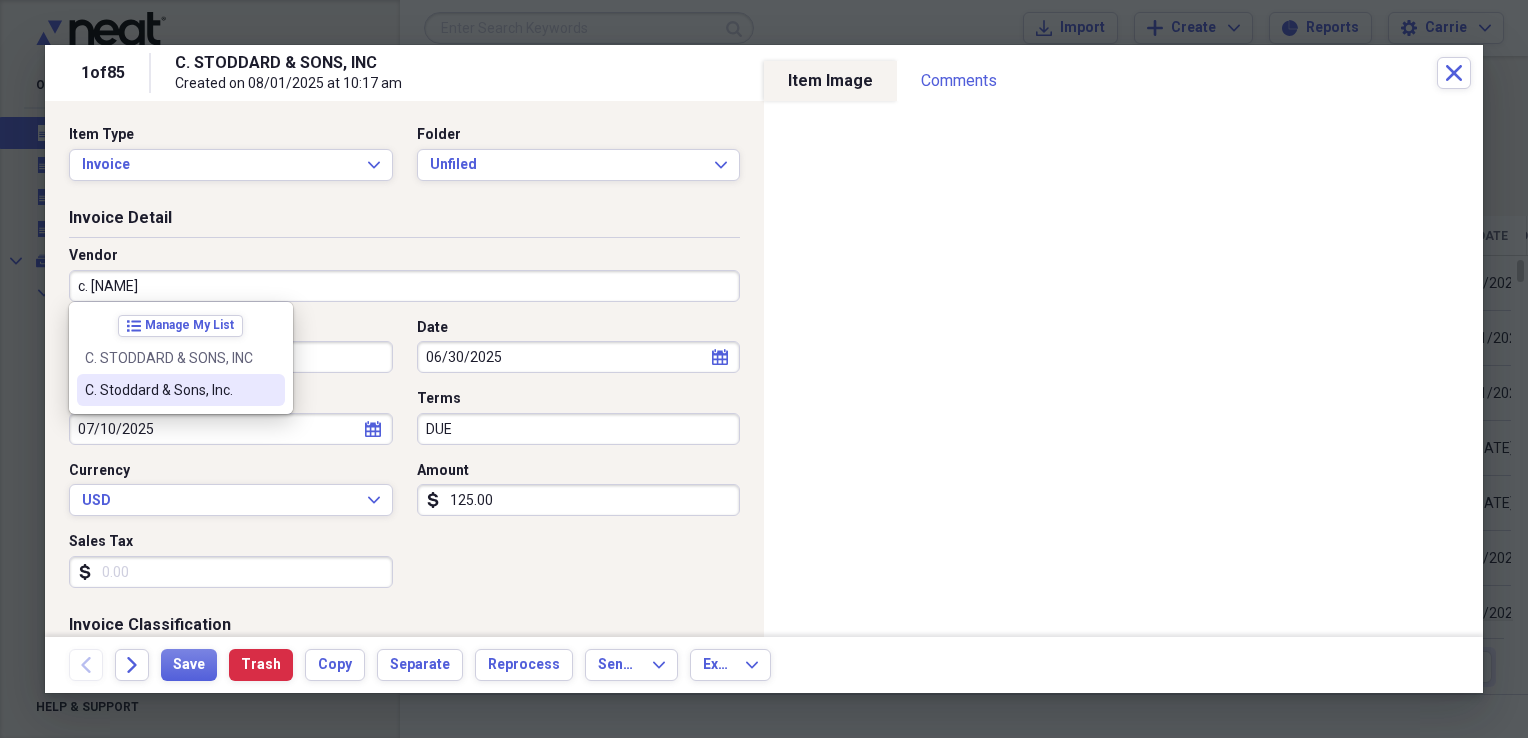 click on "[COMPANY_NAME] & Sons, Inc." at bounding box center [181, 390] 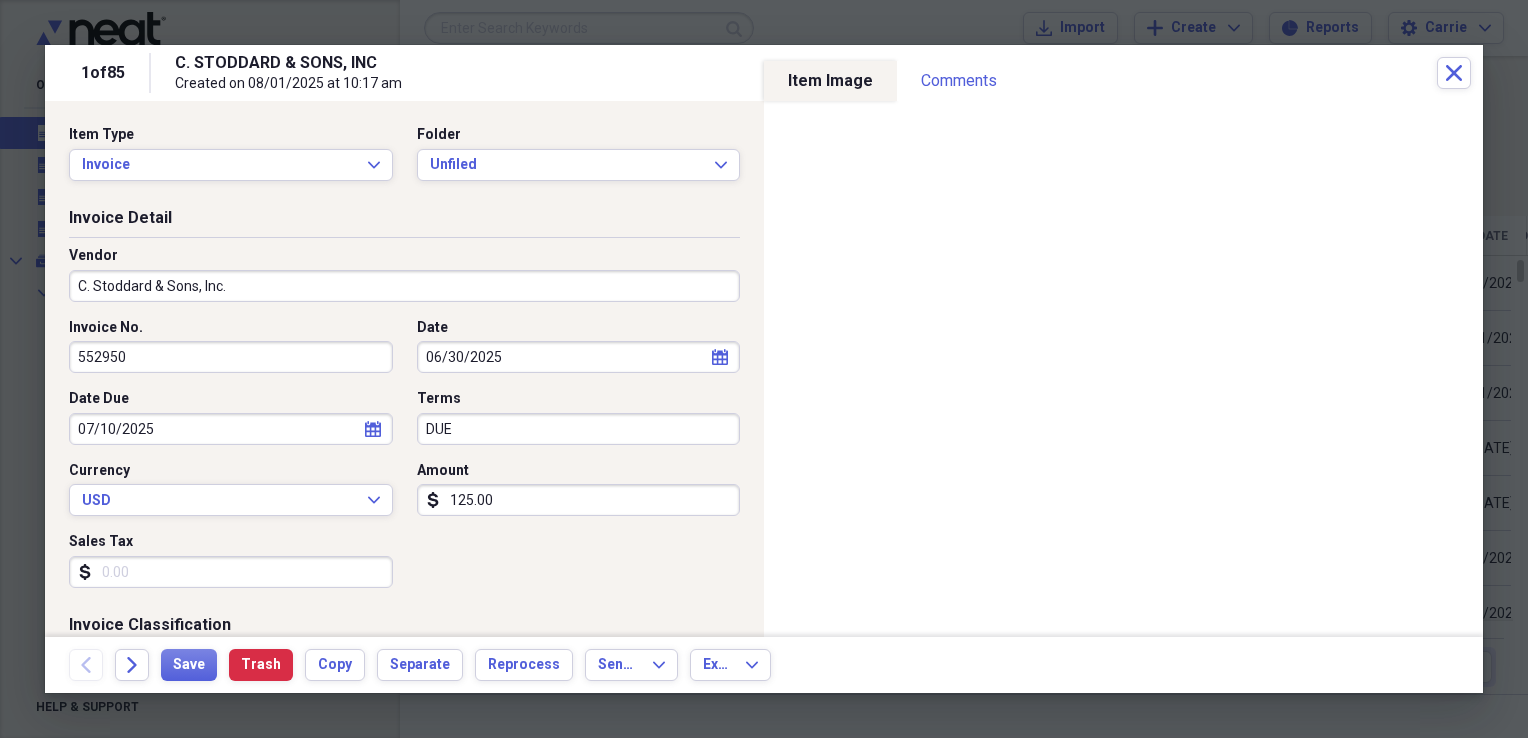 type on "Oil Disposal" 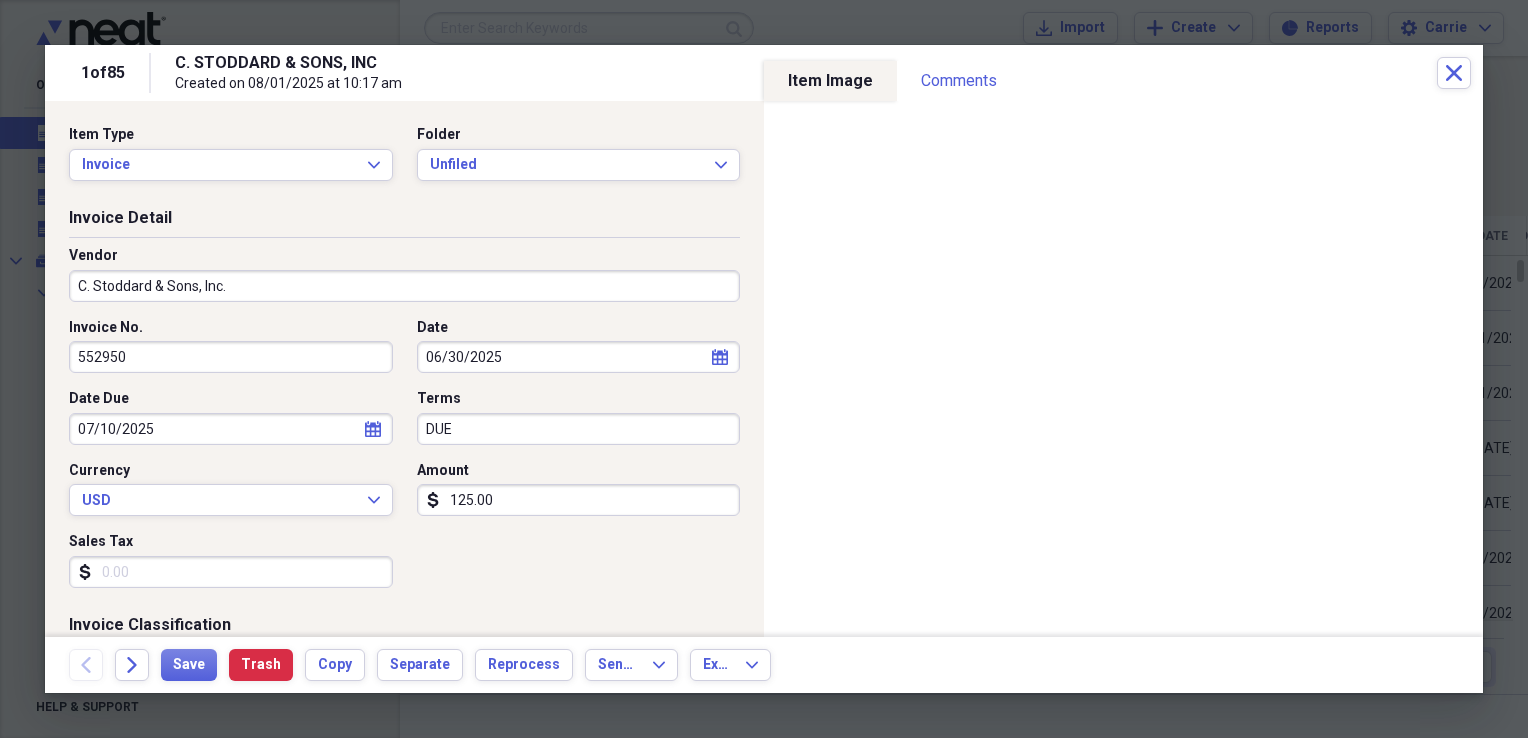 click on "06/30/2025" at bounding box center (579, 357) 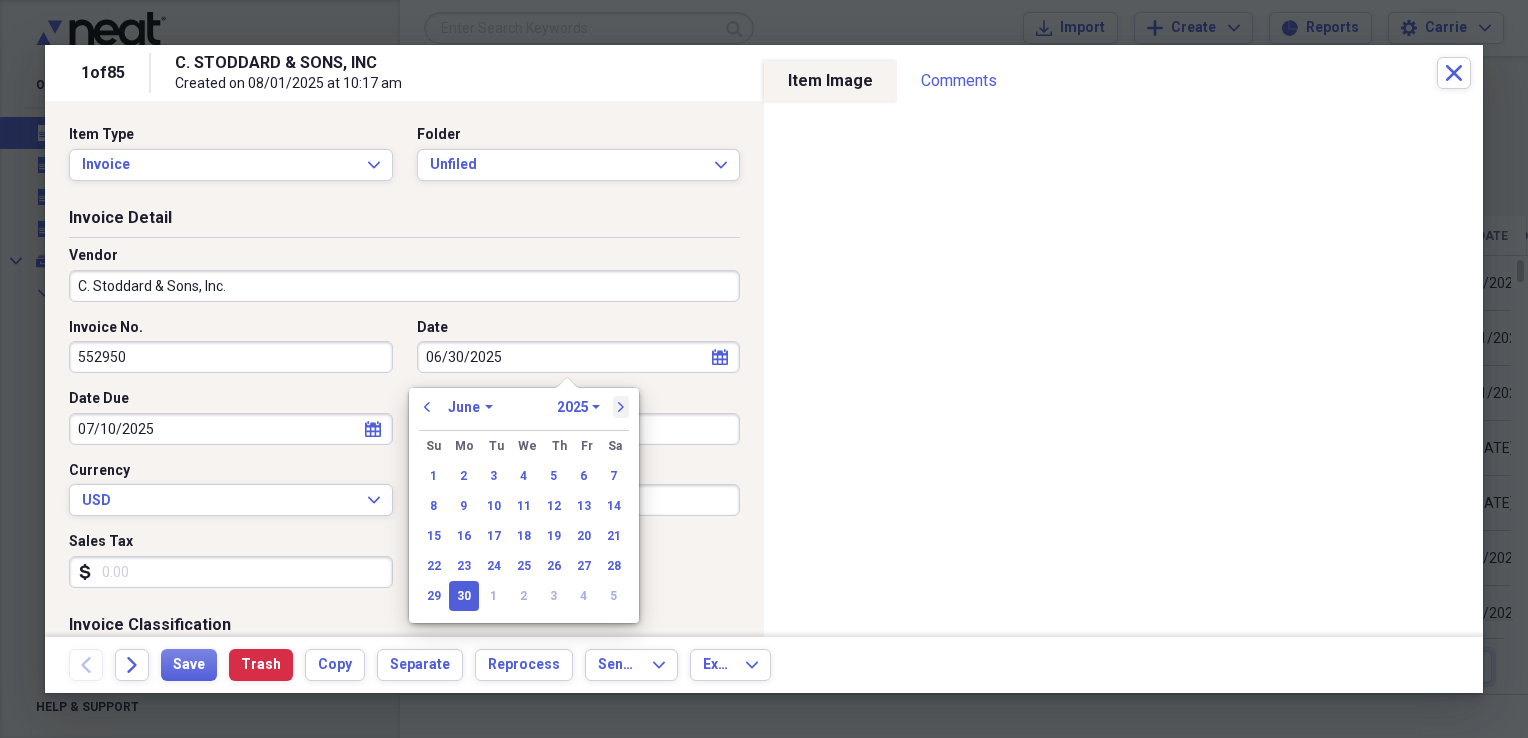 click on "next" at bounding box center [621, 407] 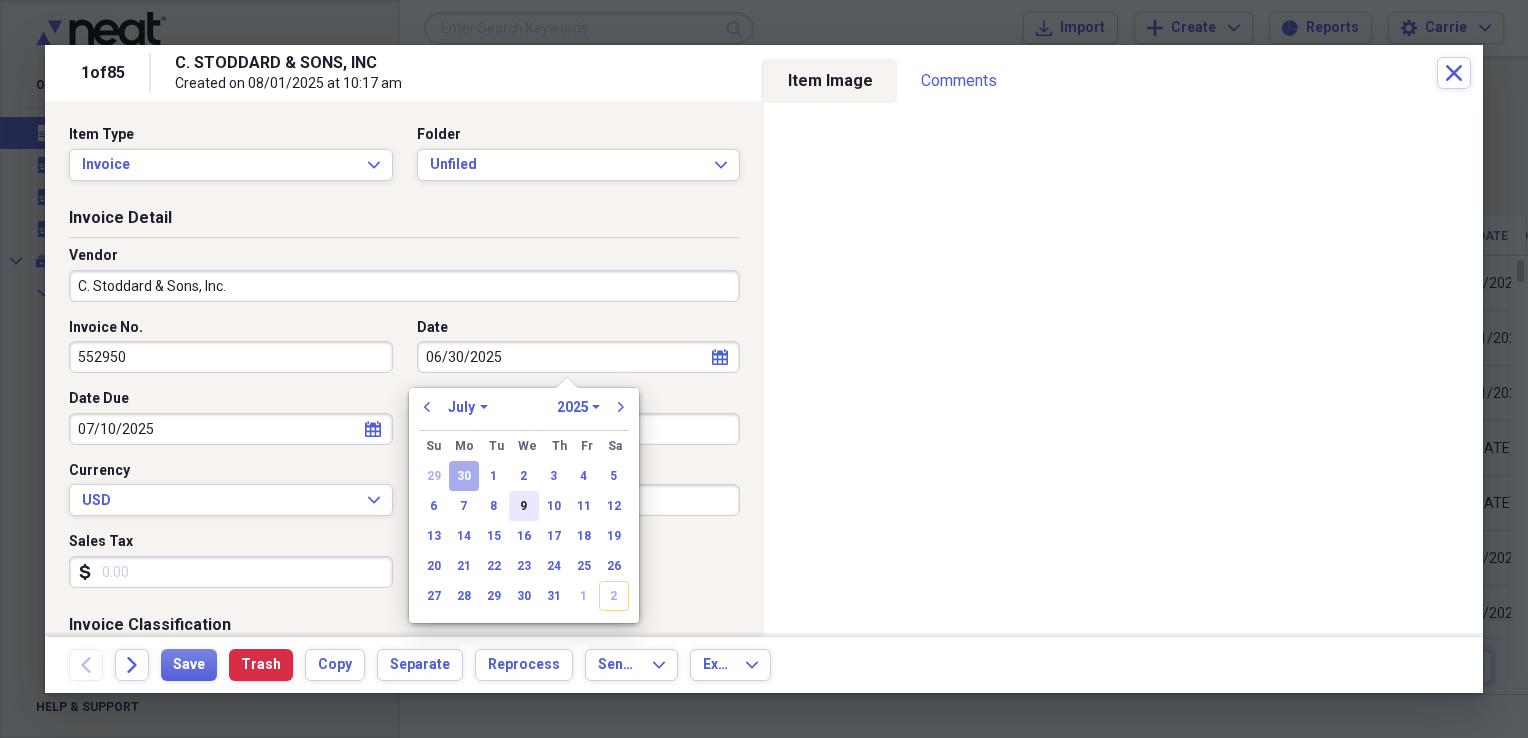 click on "9" at bounding box center [524, 506] 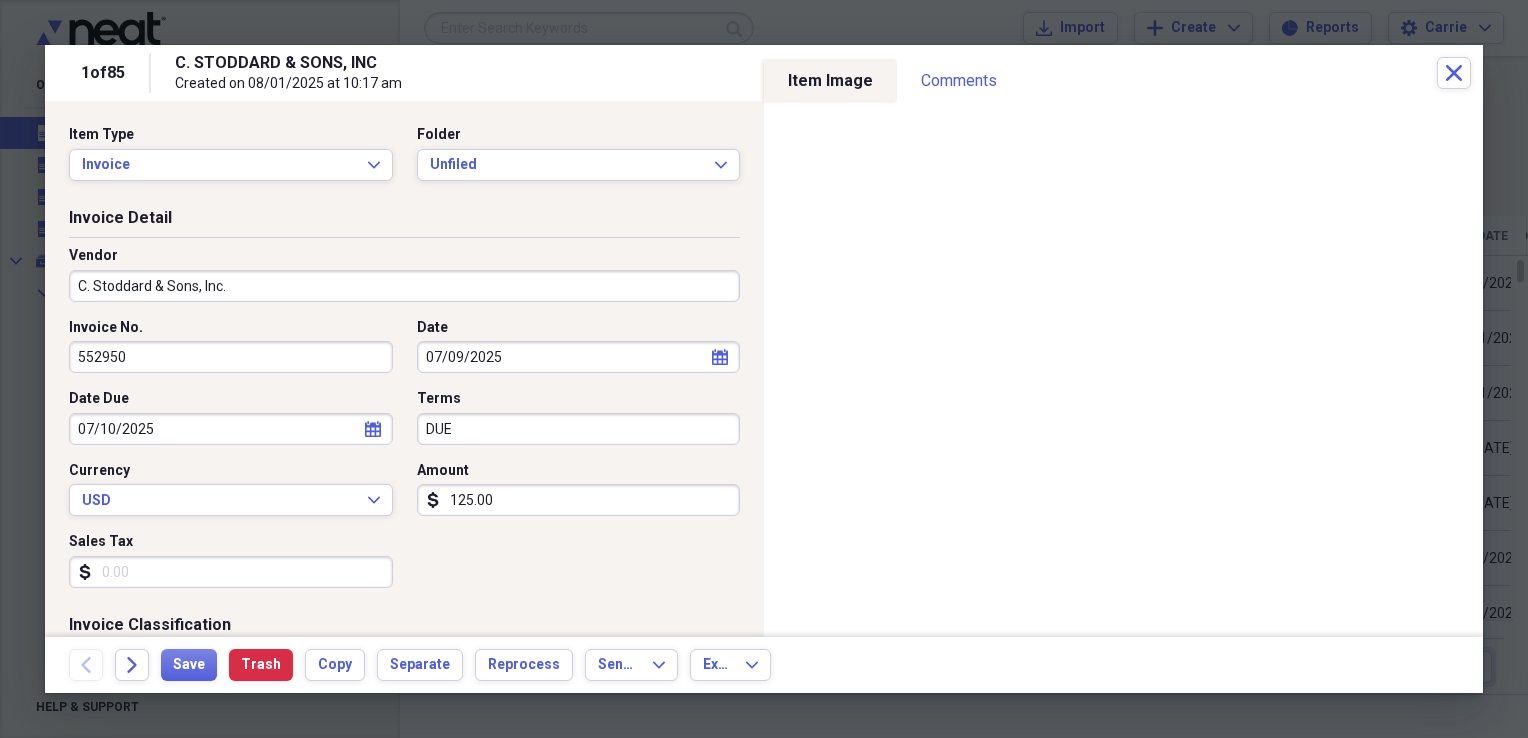type on "07/09/2025" 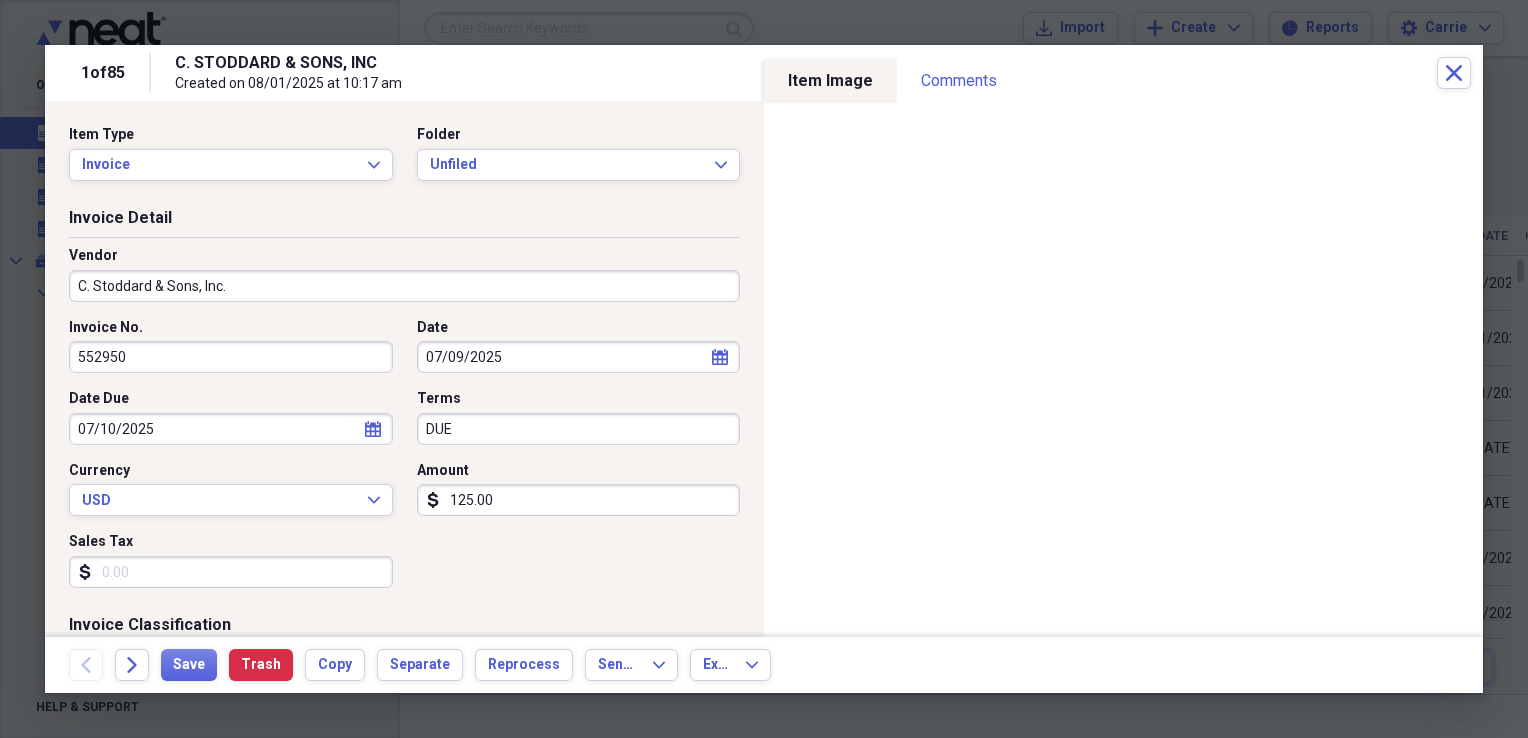 select on "6" 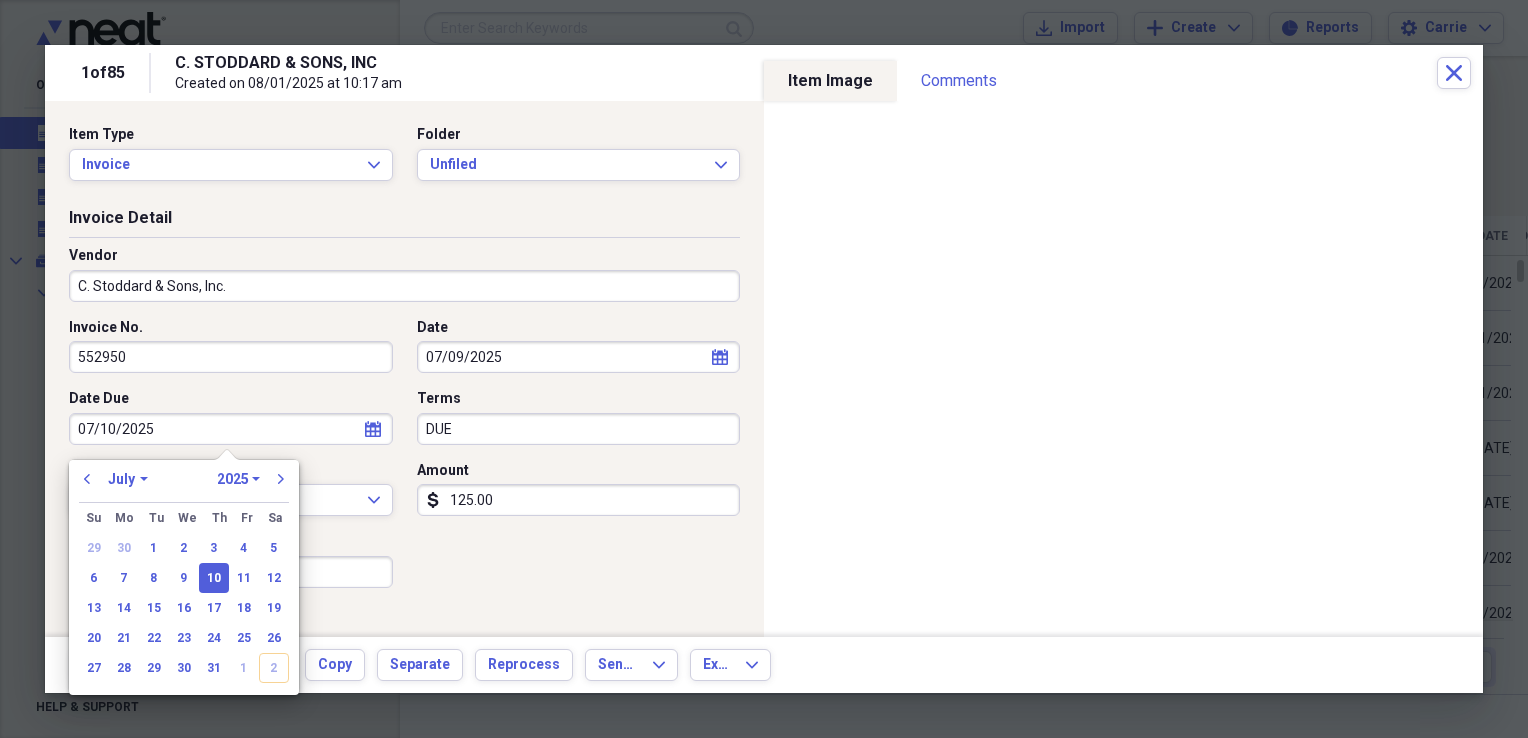 drag, startPoint x: 228, startPoint y: 421, endPoint x: -4, endPoint y: 422, distance: 232.00215 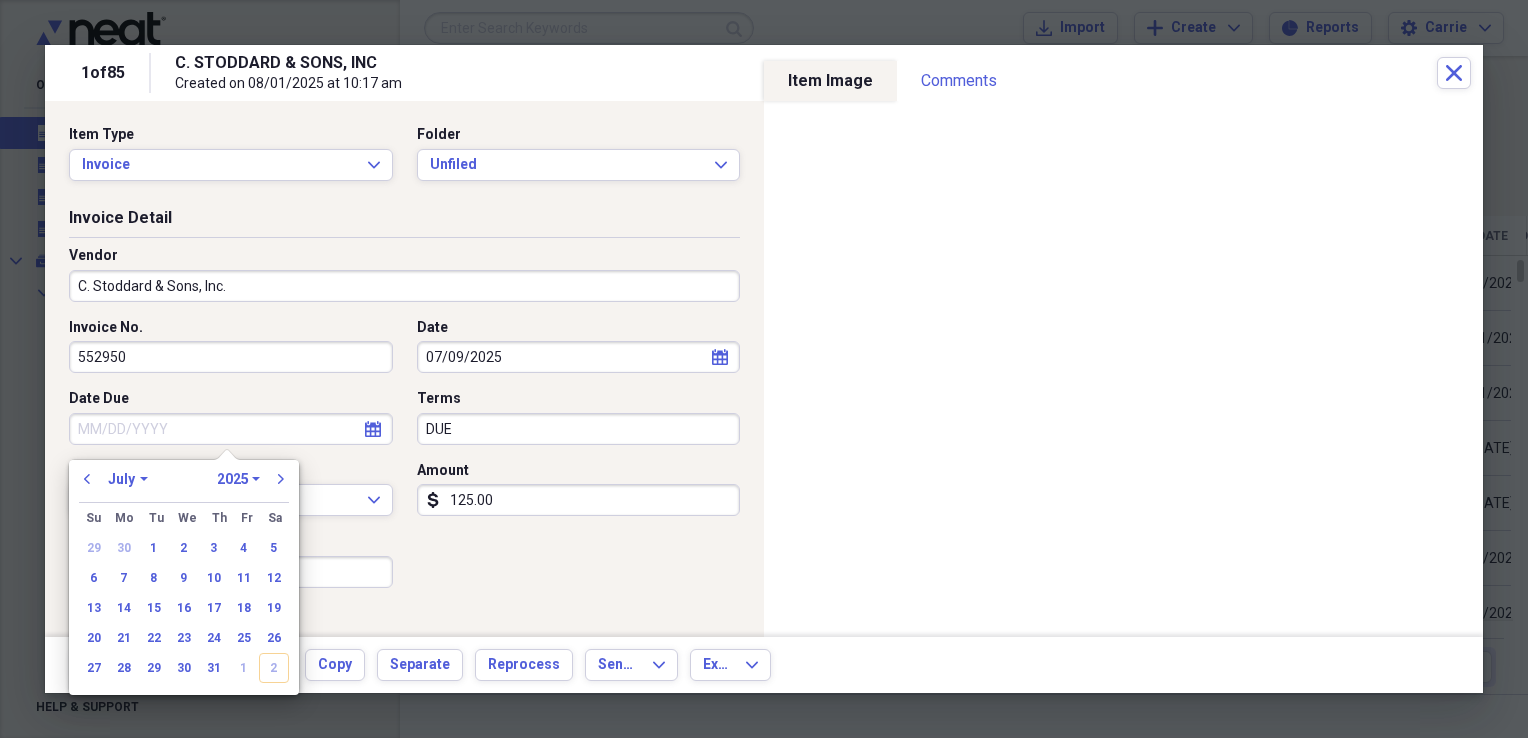 type 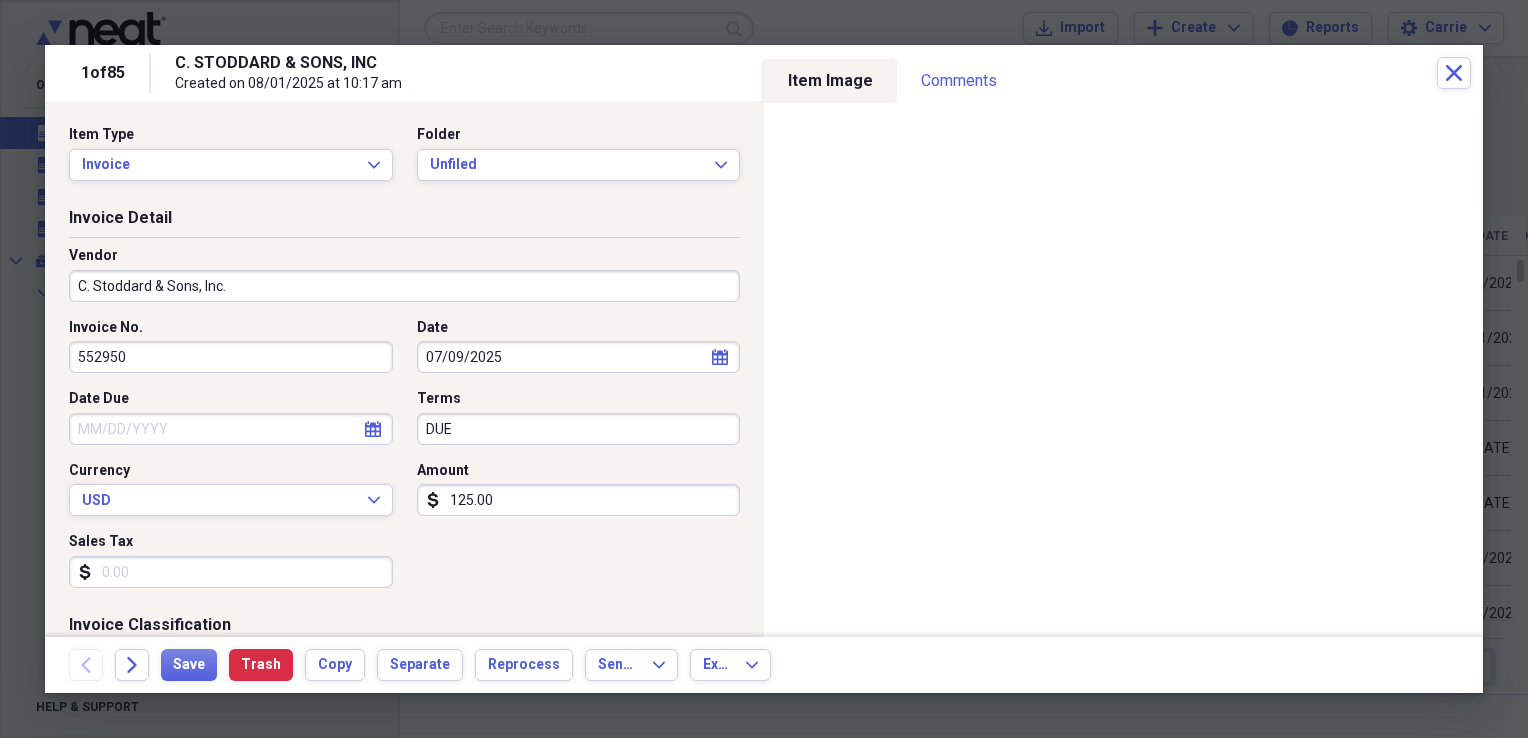 drag, startPoint x: 464, startPoint y: 426, endPoint x: 362, endPoint y: 428, distance: 102.01961 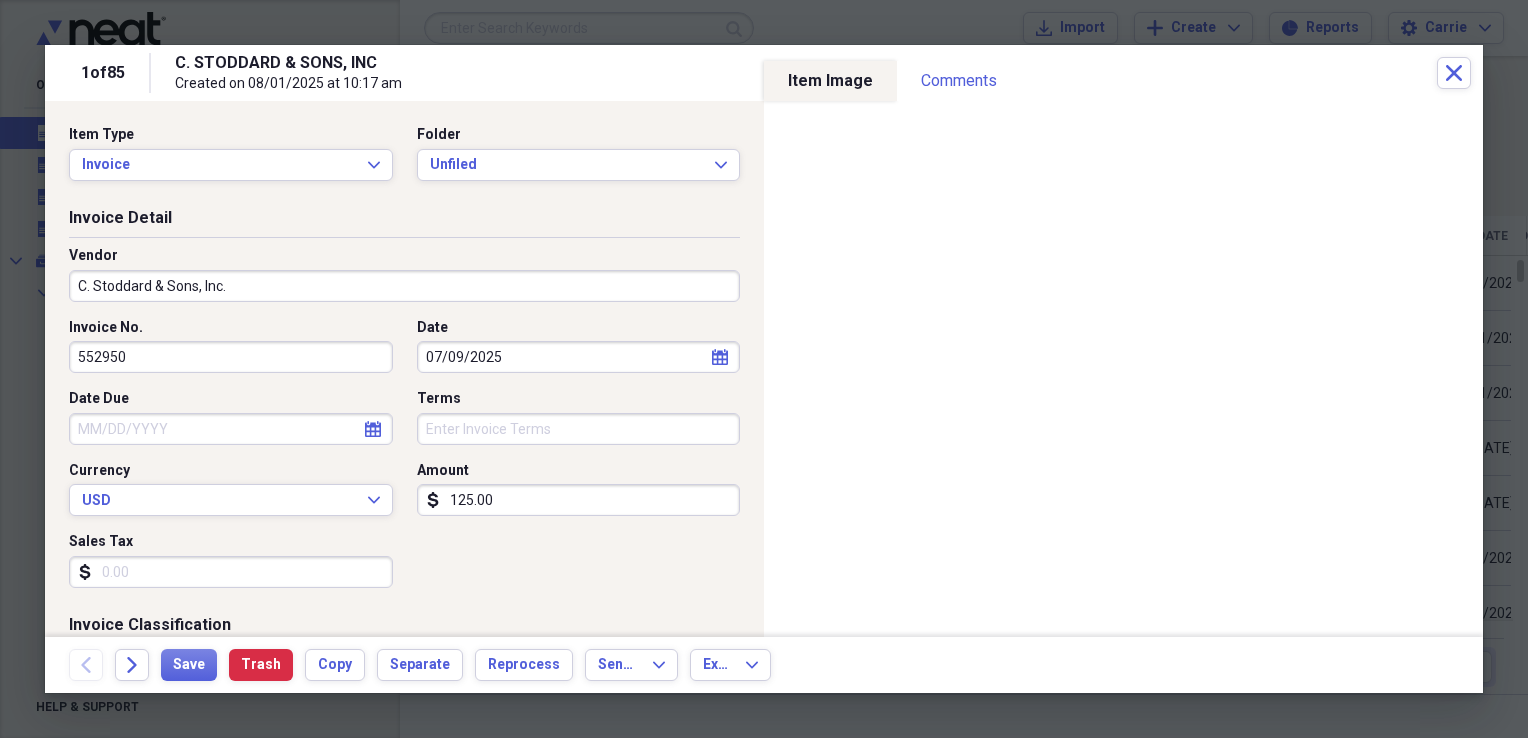 type 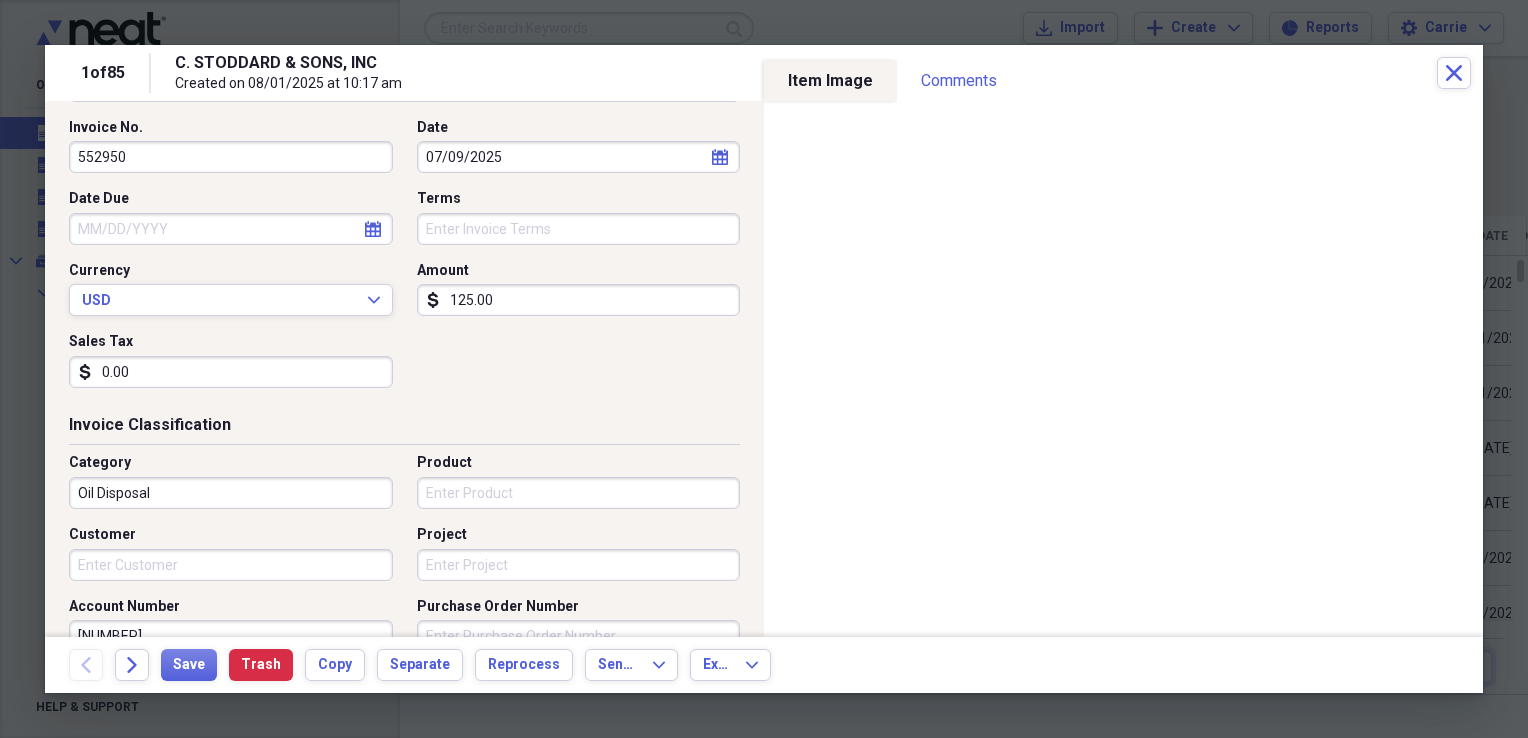 scroll, scrollTop: 300, scrollLeft: 0, axis: vertical 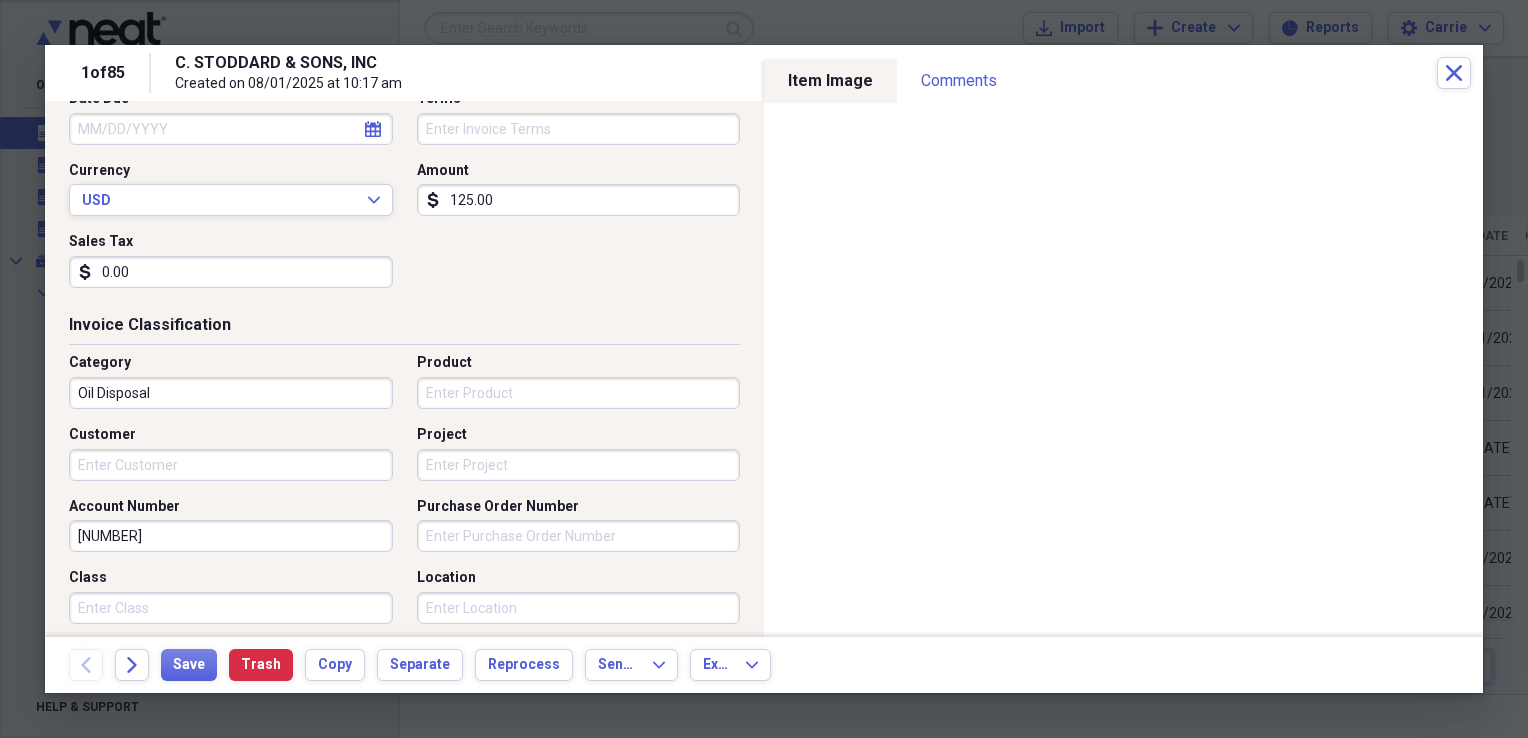 type on "0.00" 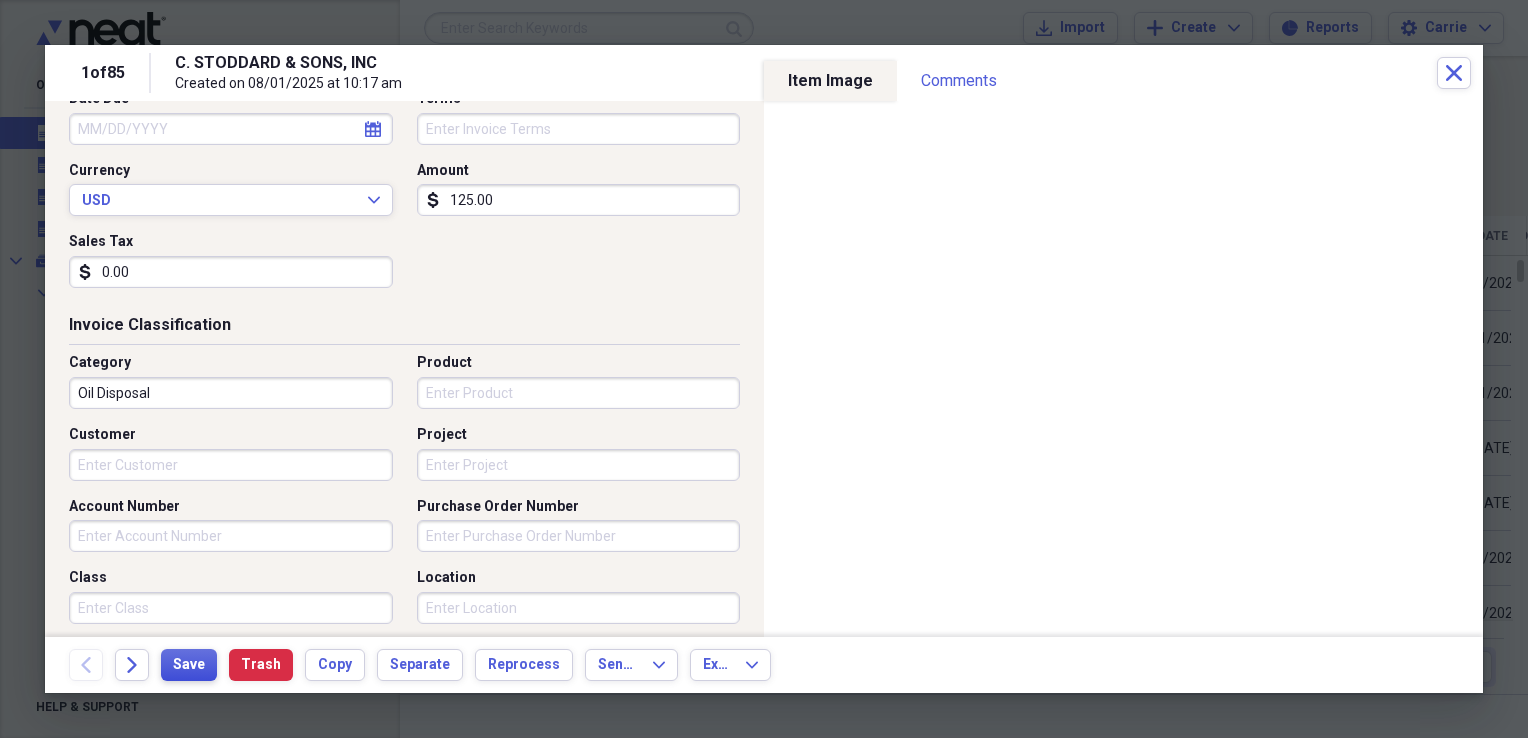 type 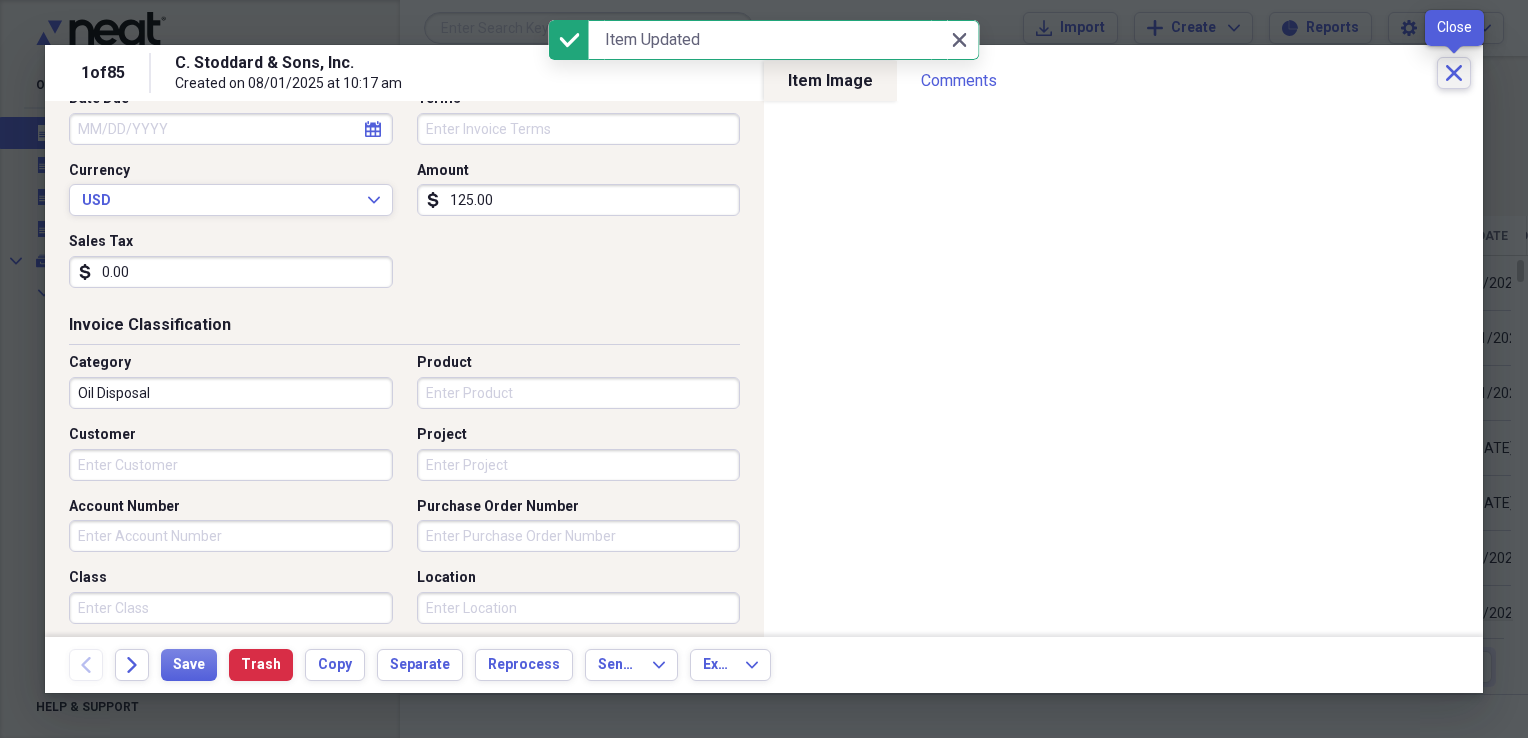click on "Close" at bounding box center (1454, 73) 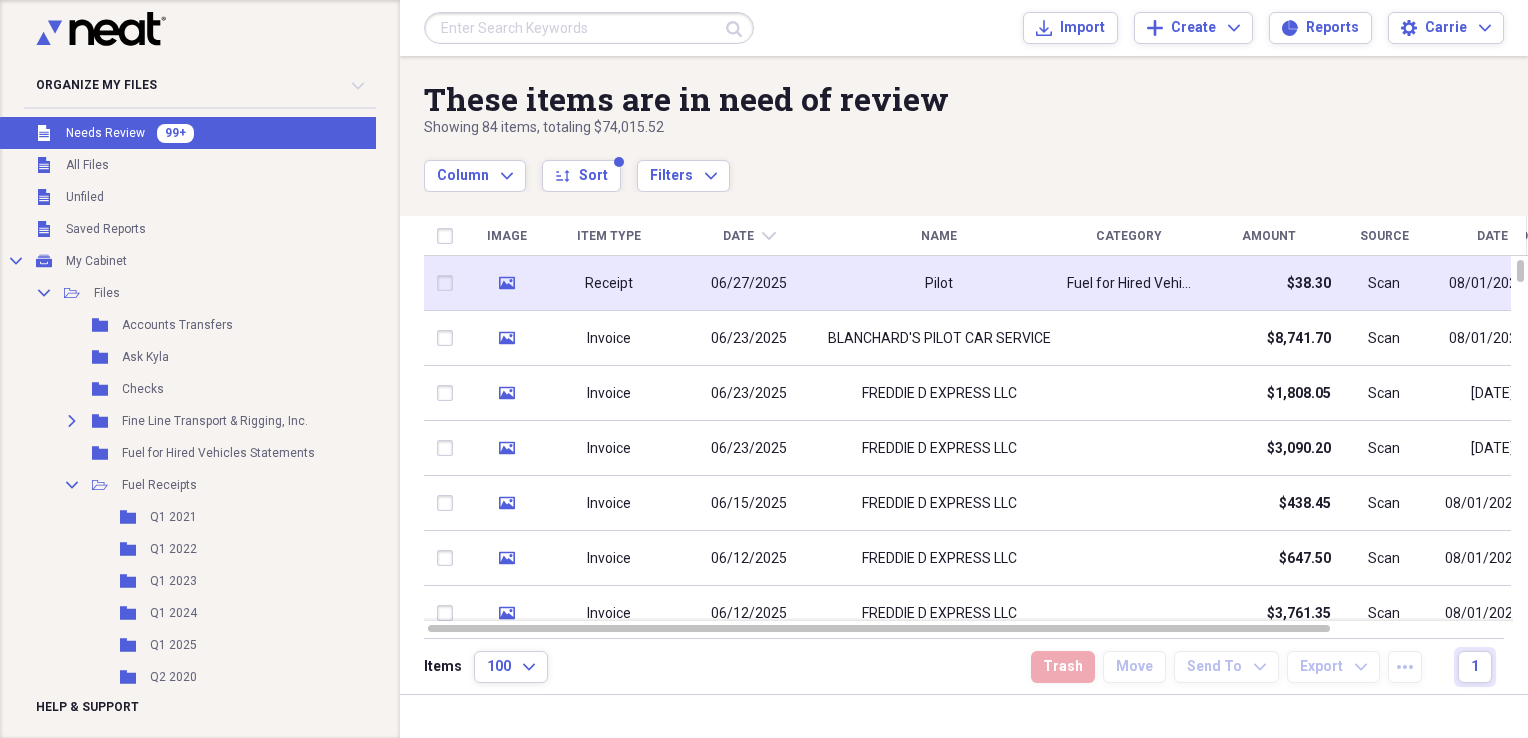 click on "Pilot" at bounding box center (939, 283) 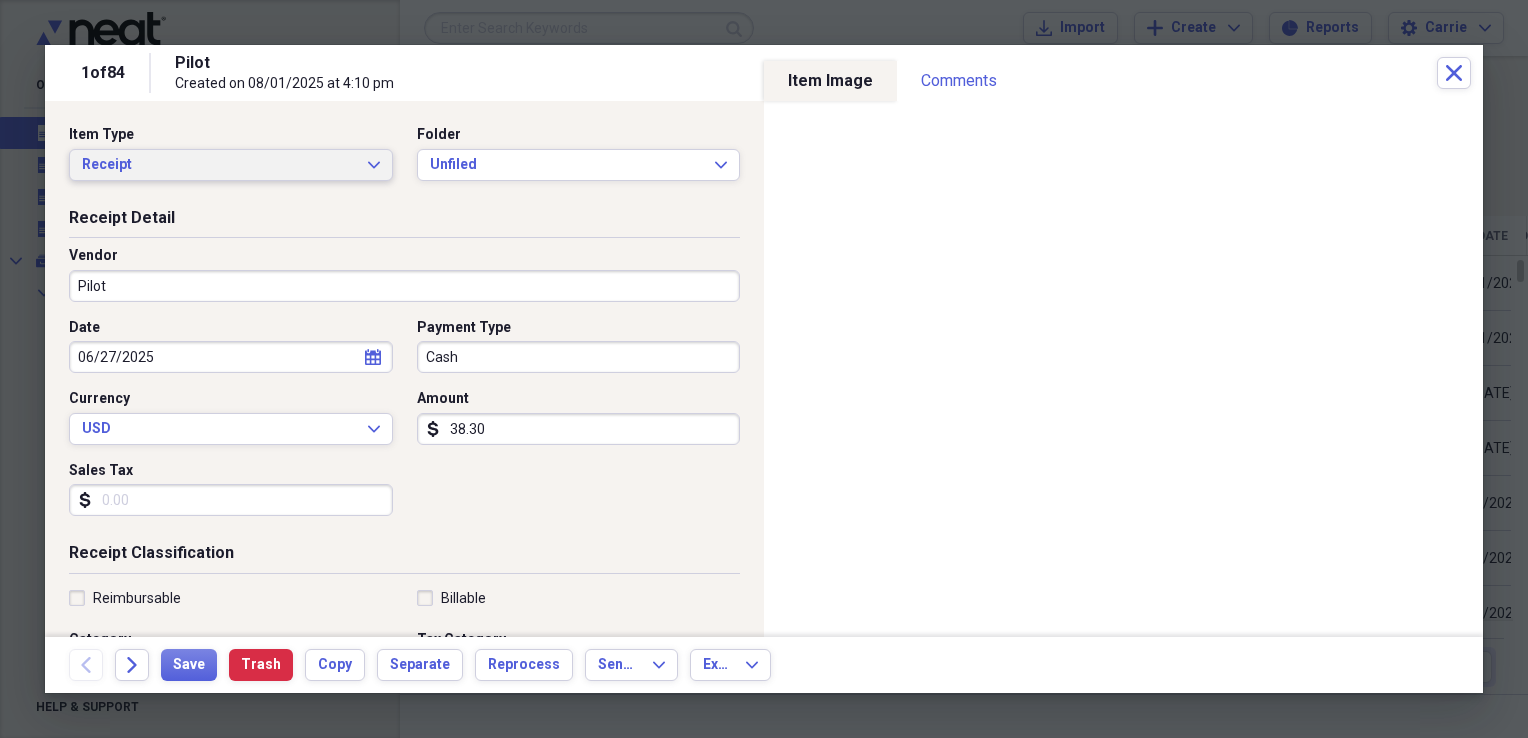 click on "Expand" 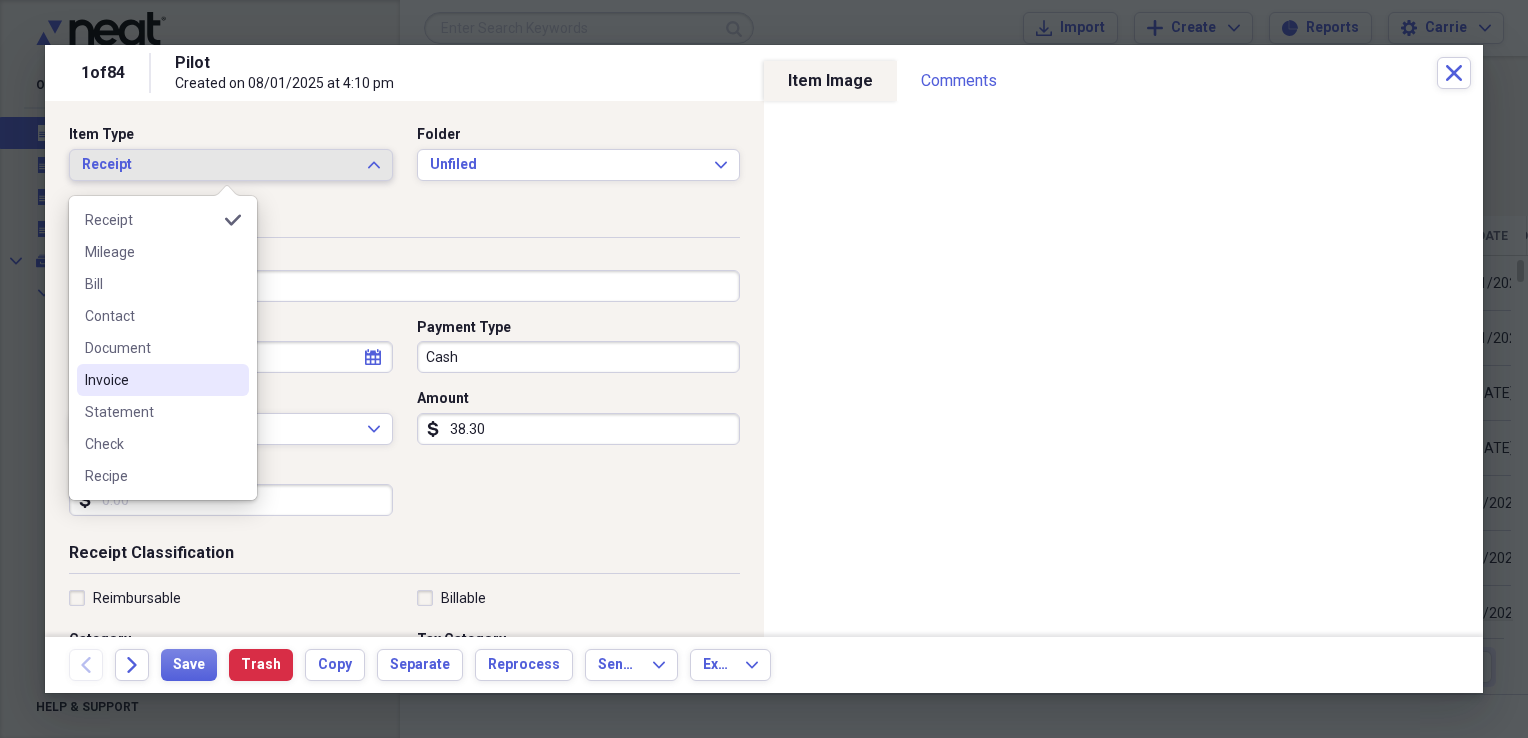 click on "Invoice" at bounding box center (151, 380) 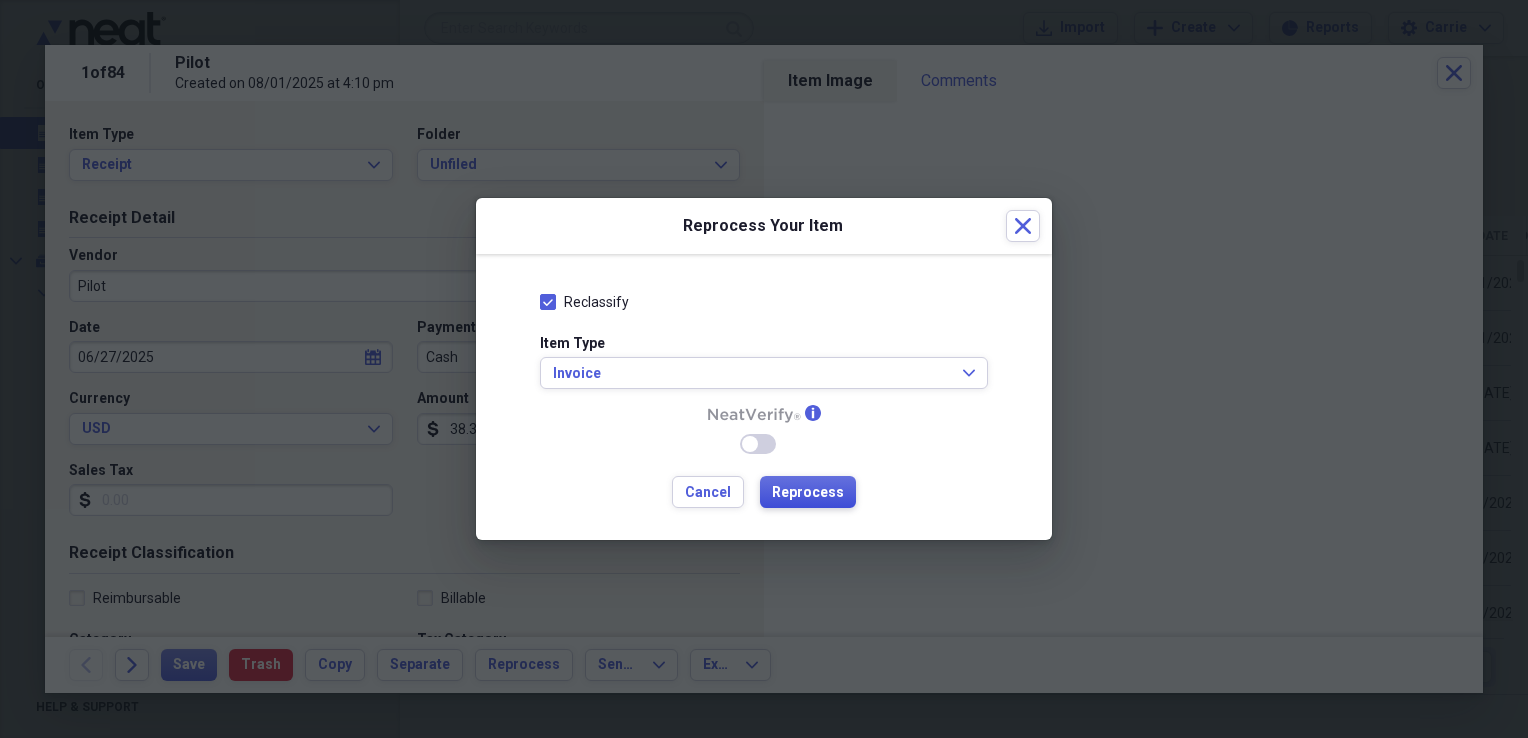 click on "Reprocess" at bounding box center [808, 493] 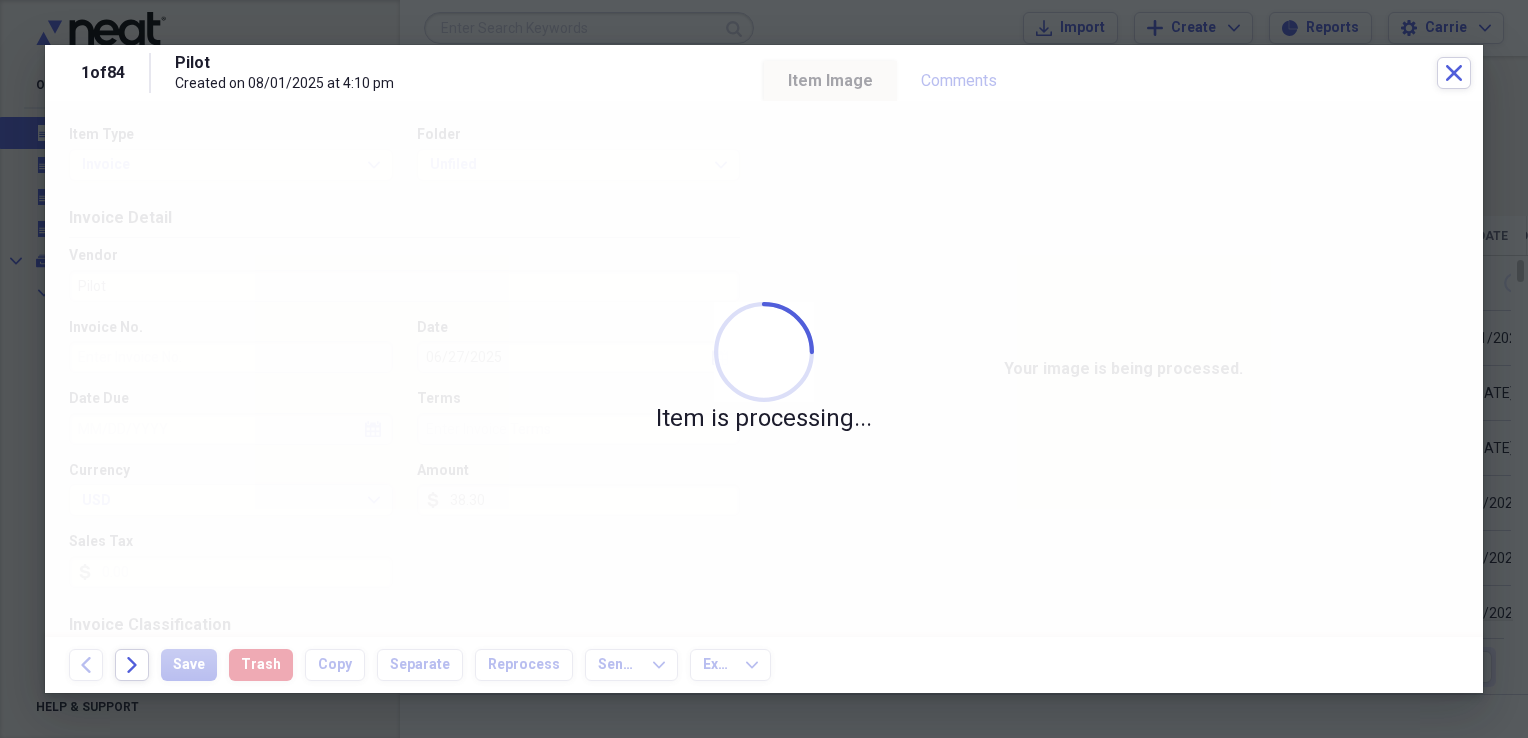 type on "20054" 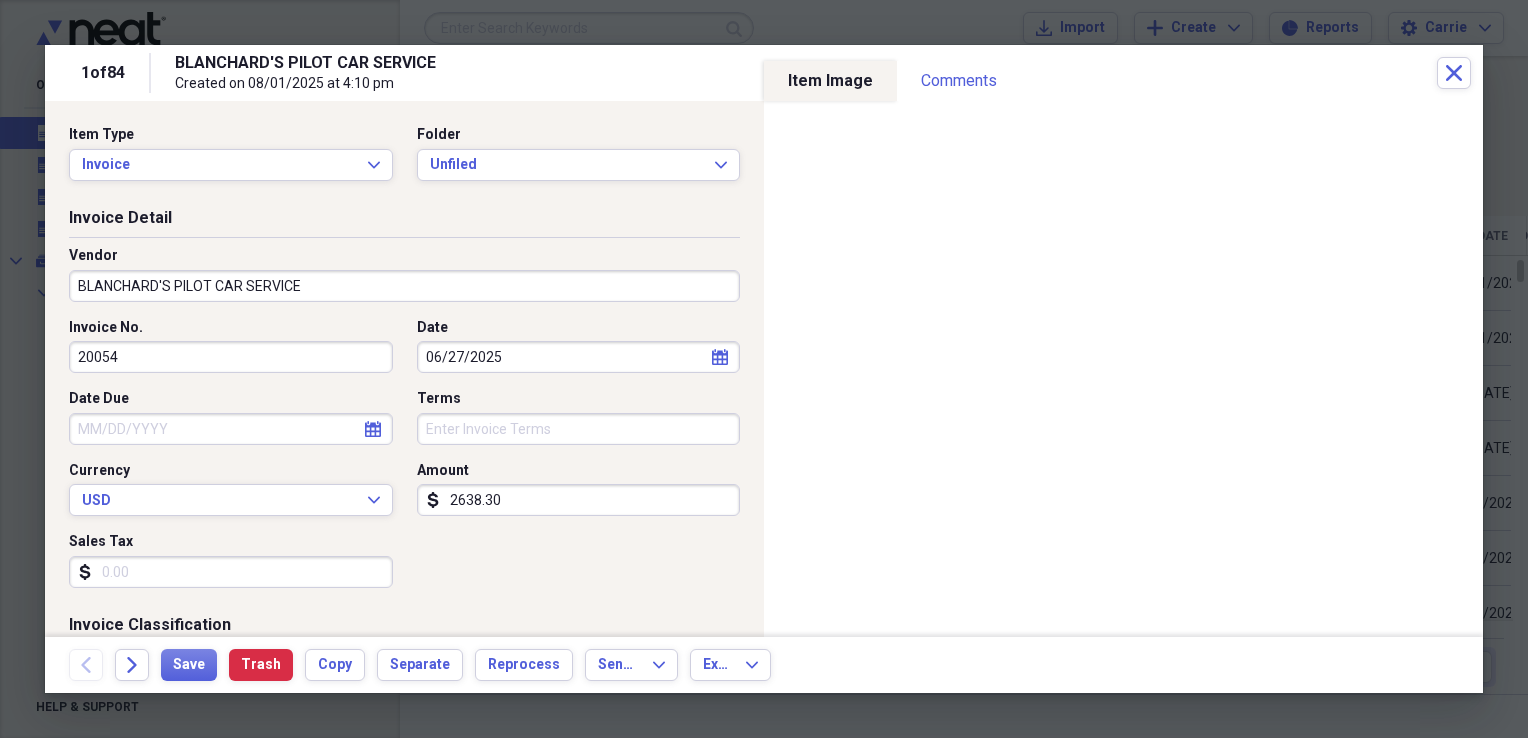 type on "BLANCHARD'S PILOT CAR SERVICE" 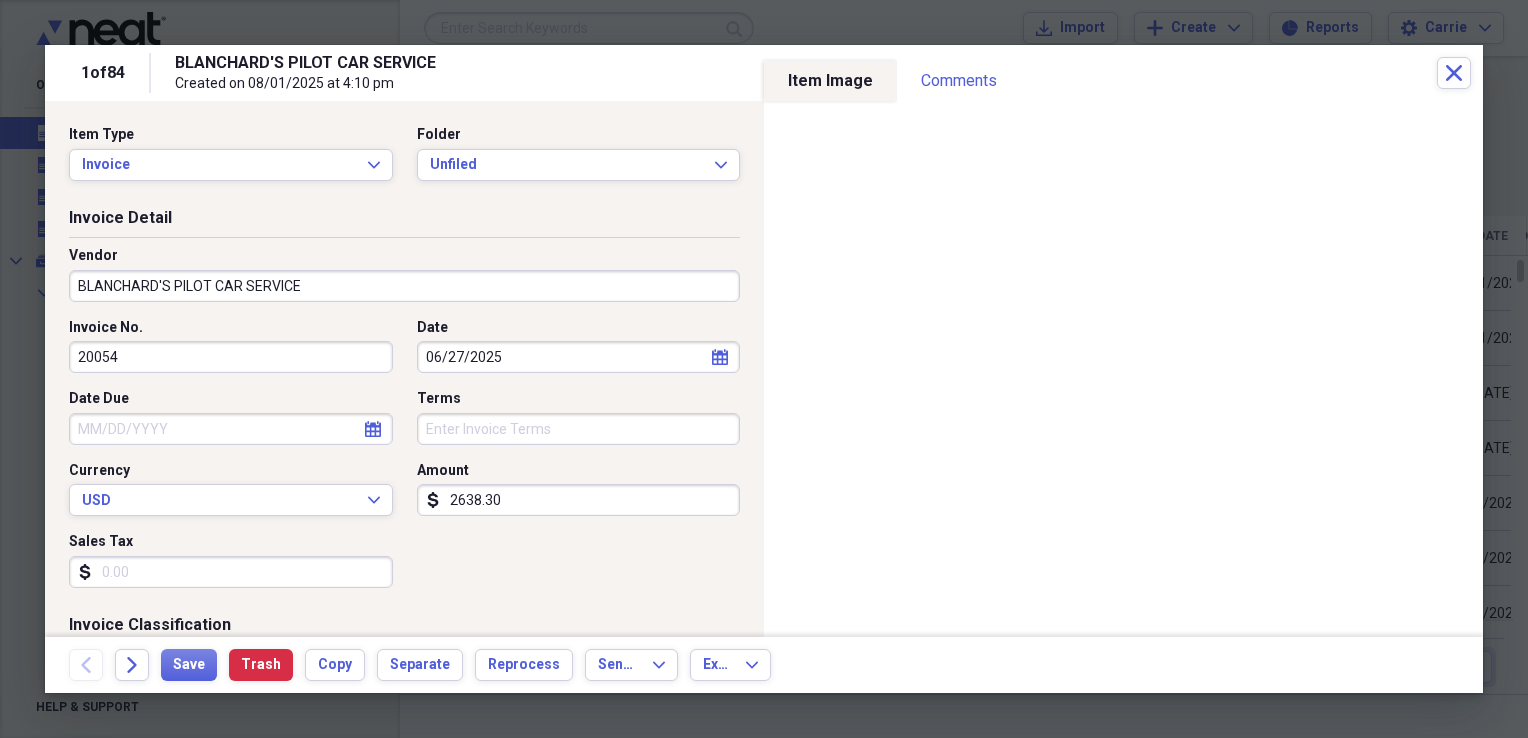 click on "BLANCHARD'S PILOT CAR SERVICE" at bounding box center (404, 286) 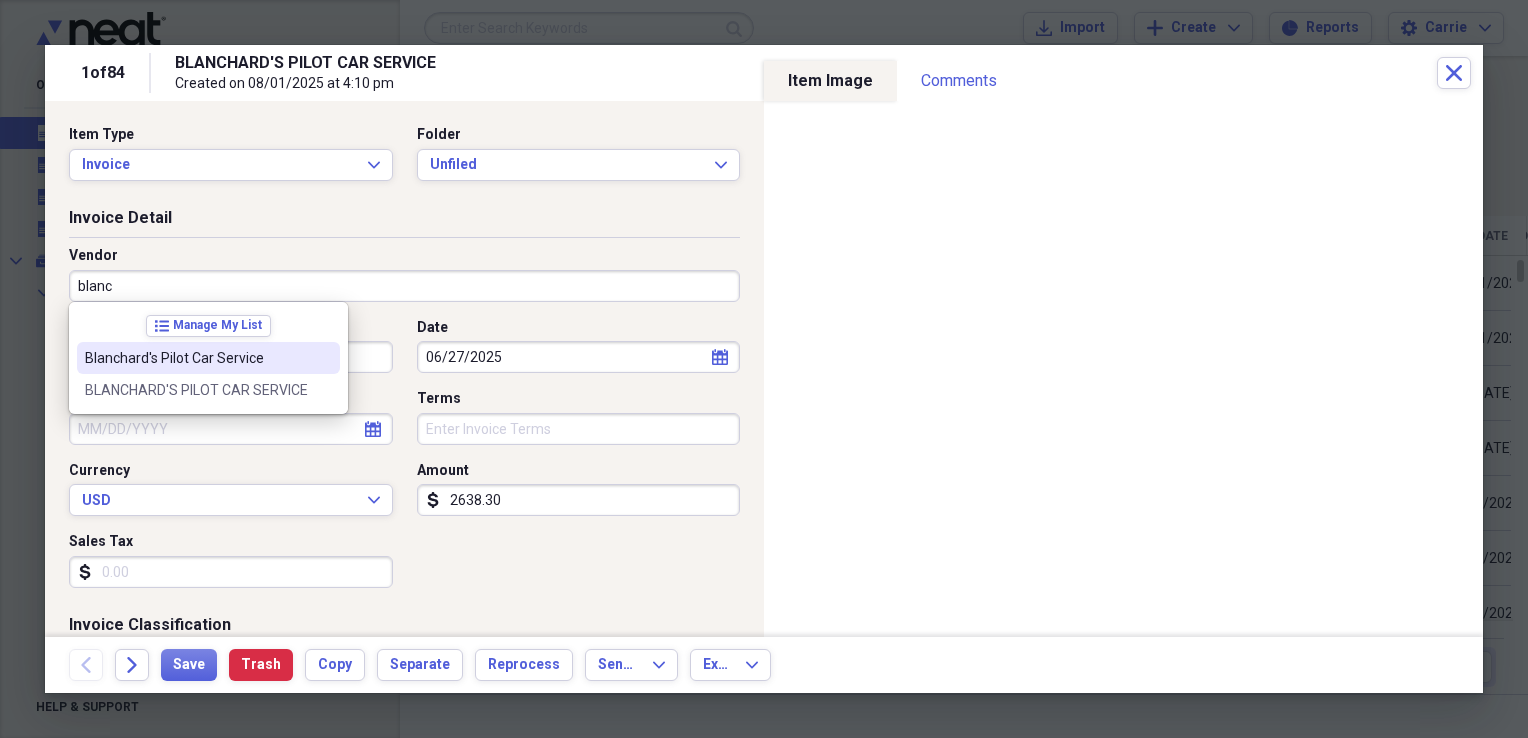 click on "Blanchard's Pilot Car Service" at bounding box center (196, 358) 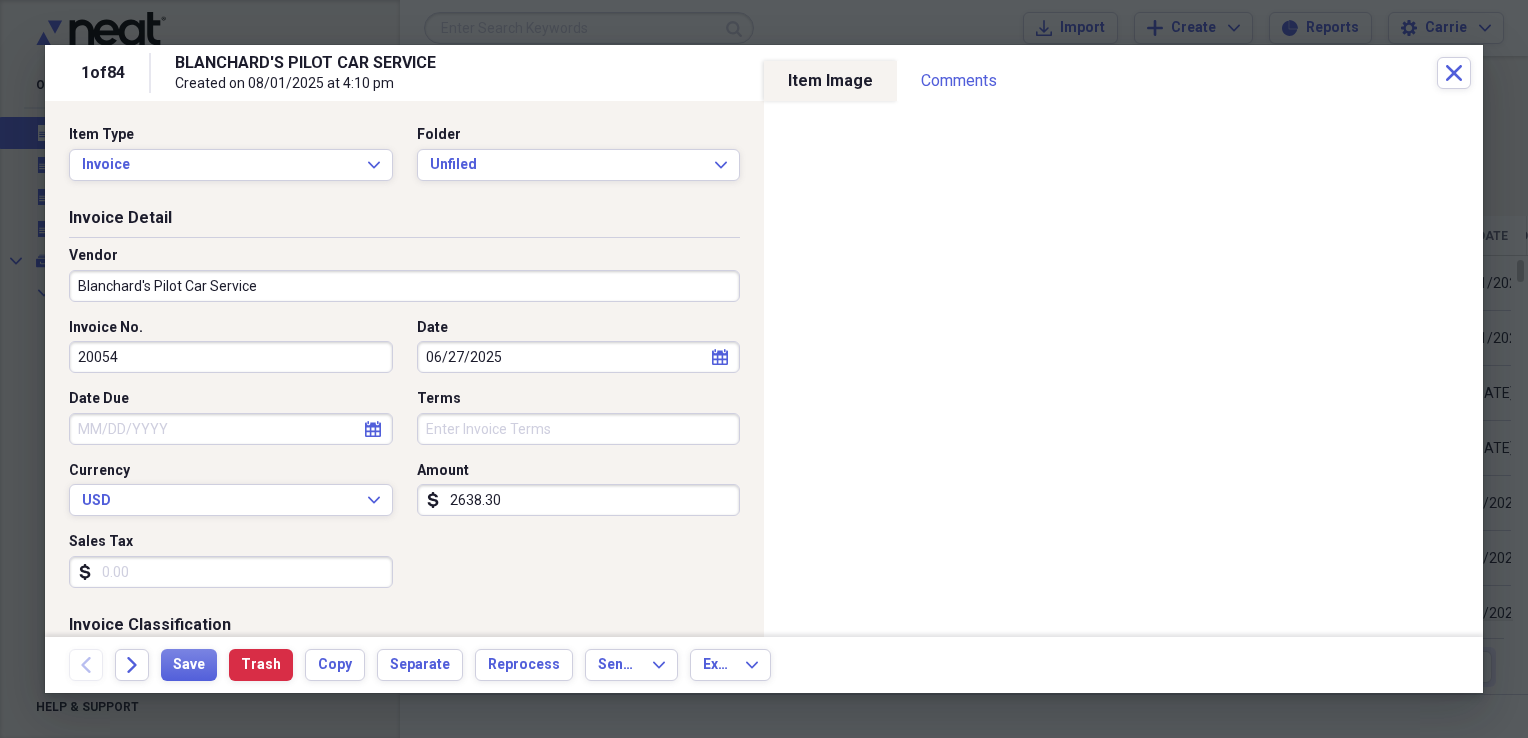 type on "Escort/Pilot Car" 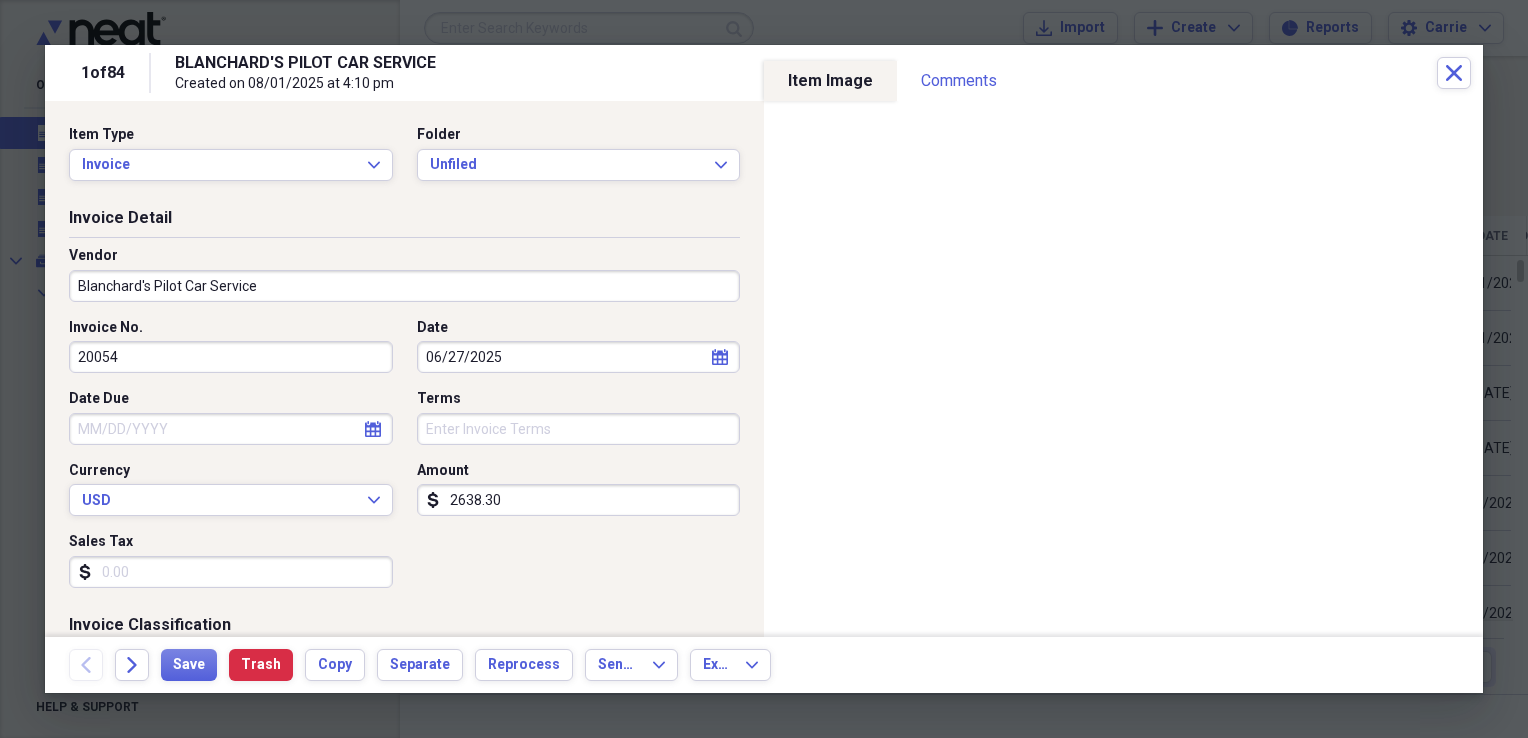 select on "5" 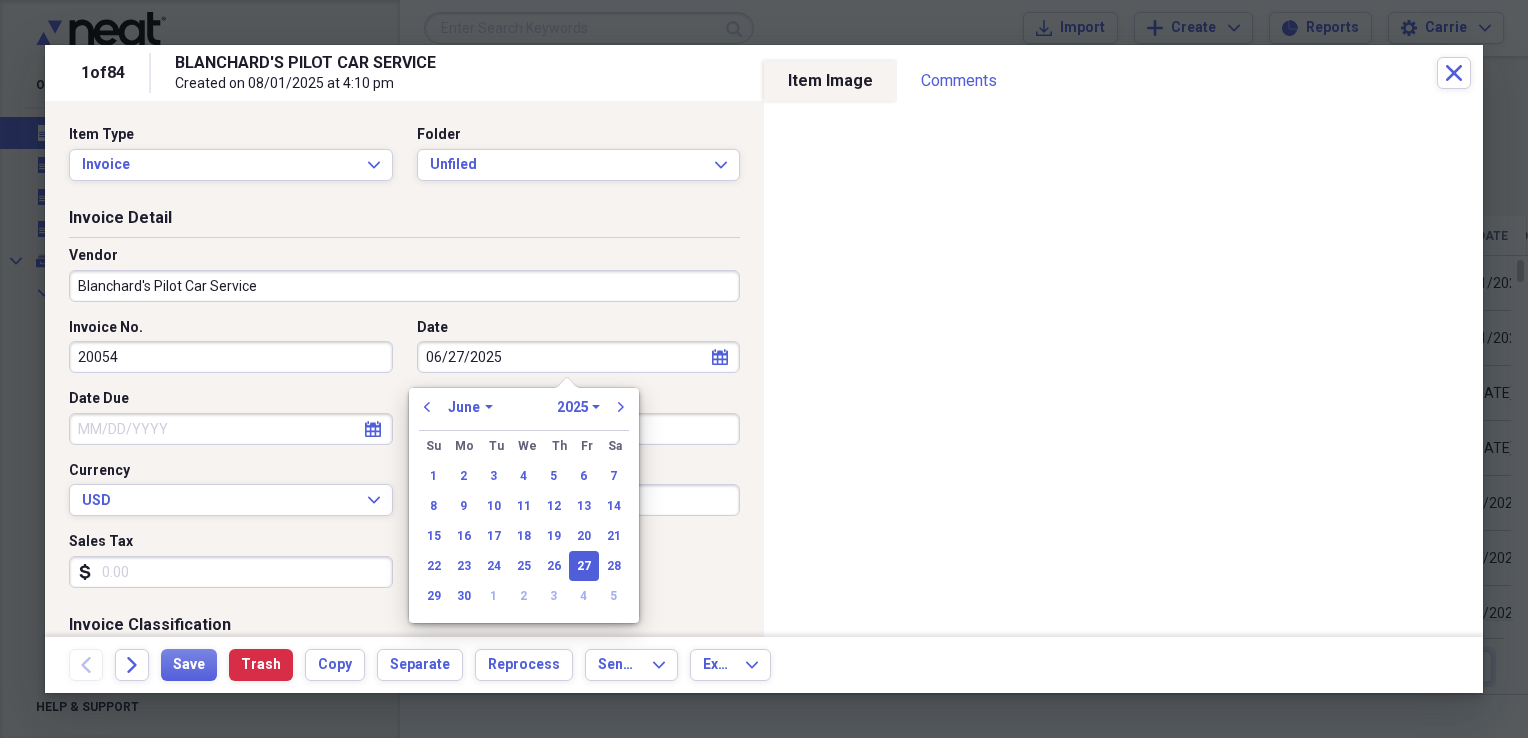 click on "06/27/2025" at bounding box center (579, 357) 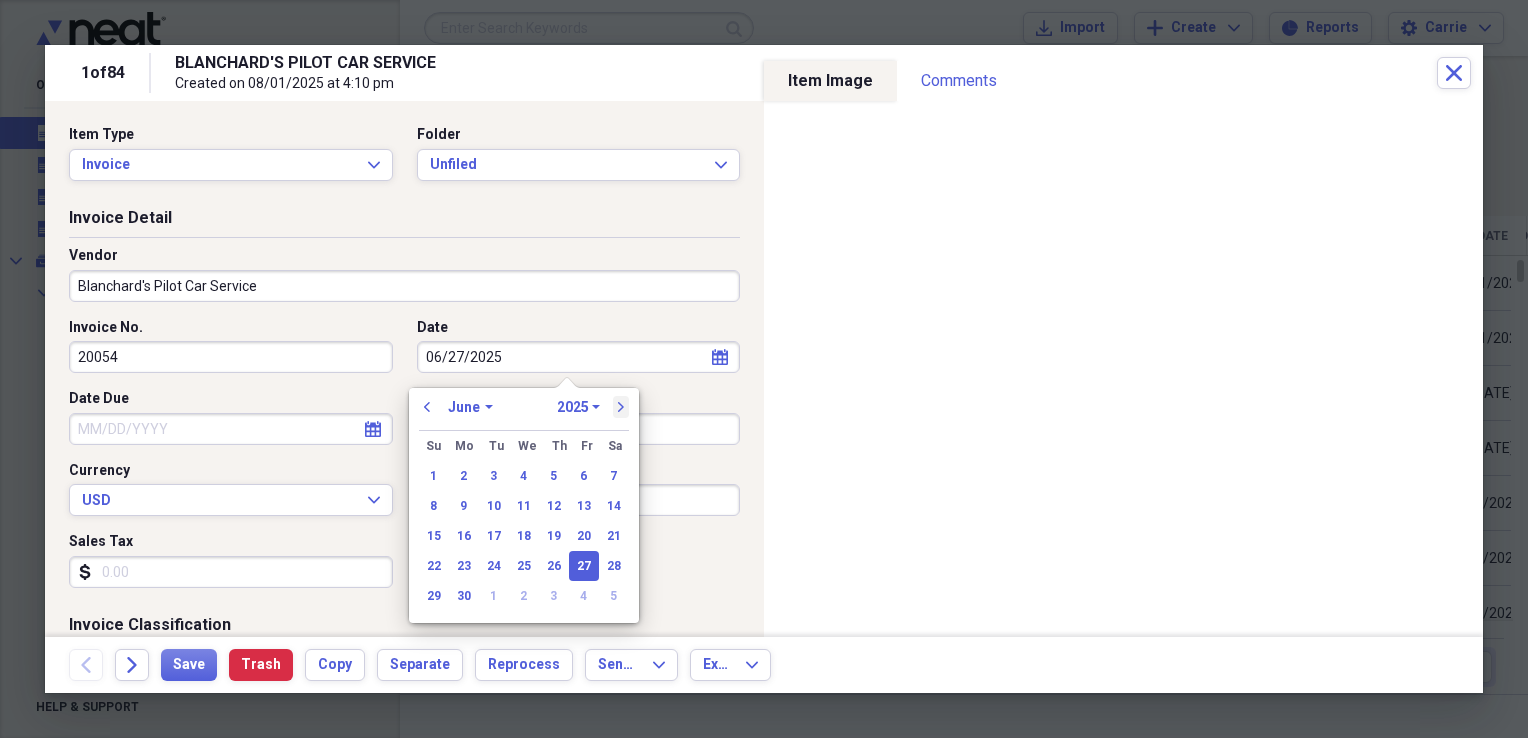 click on "next" at bounding box center (621, 407) 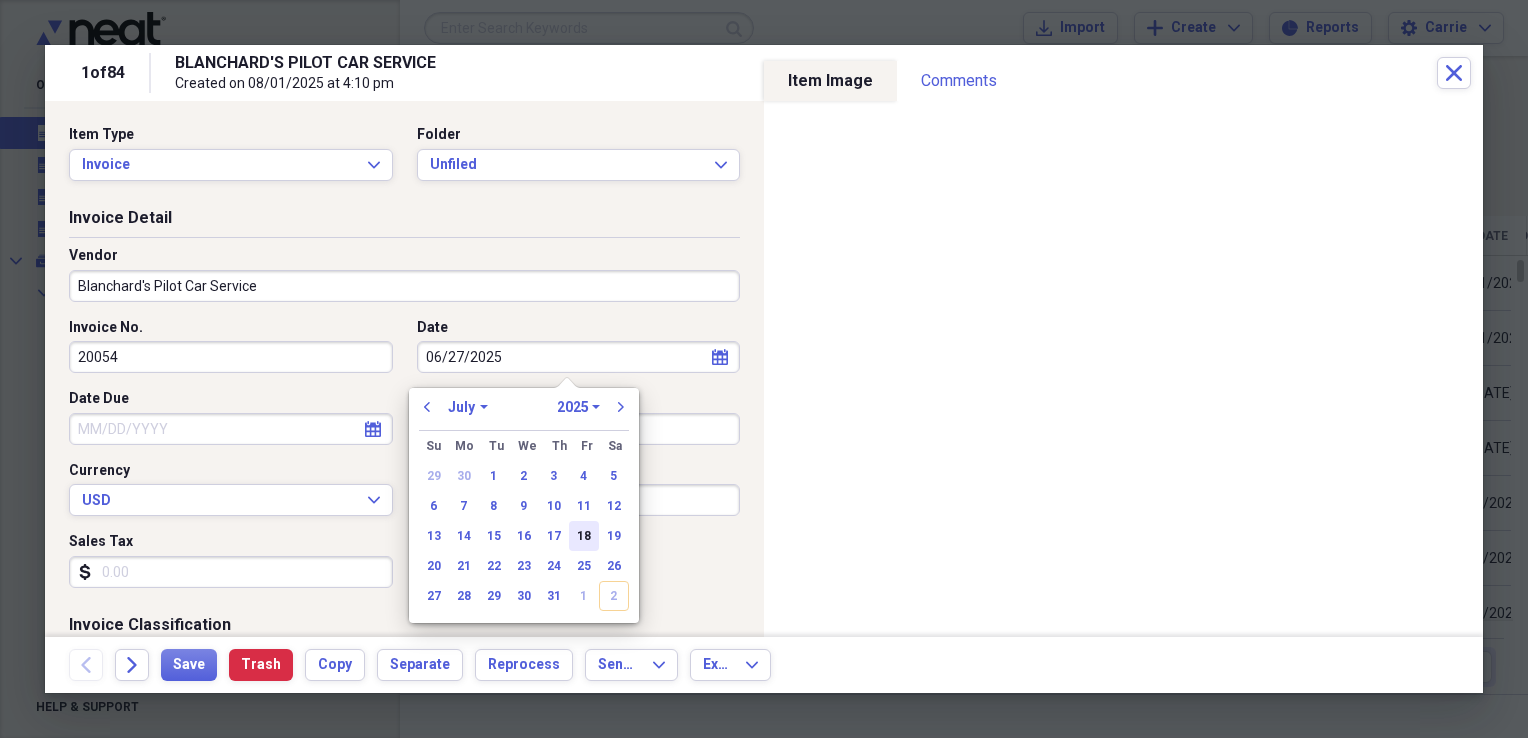 click on "18" at bounding box center (584, 536) 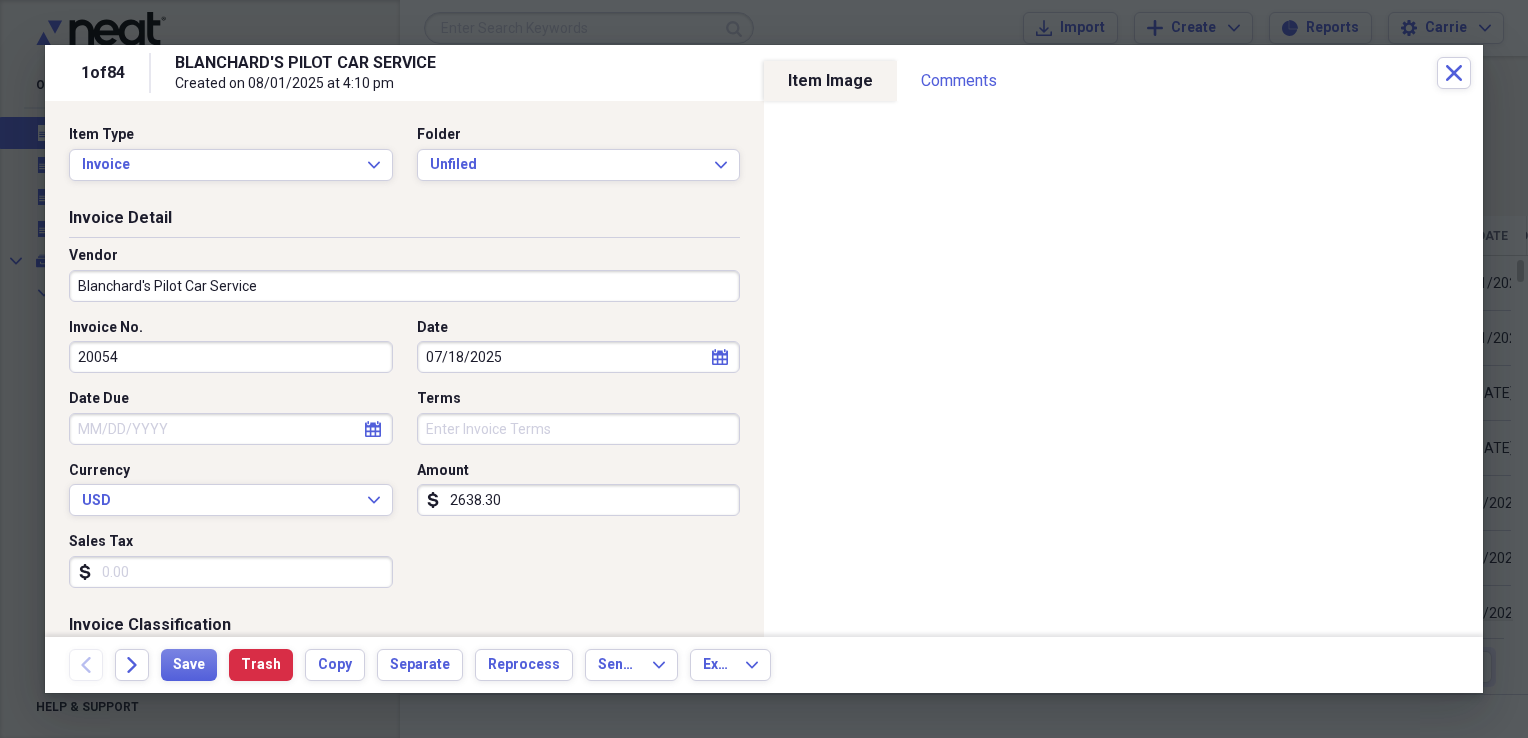 click on "Sales Tax" at bounding box center (231, 572) 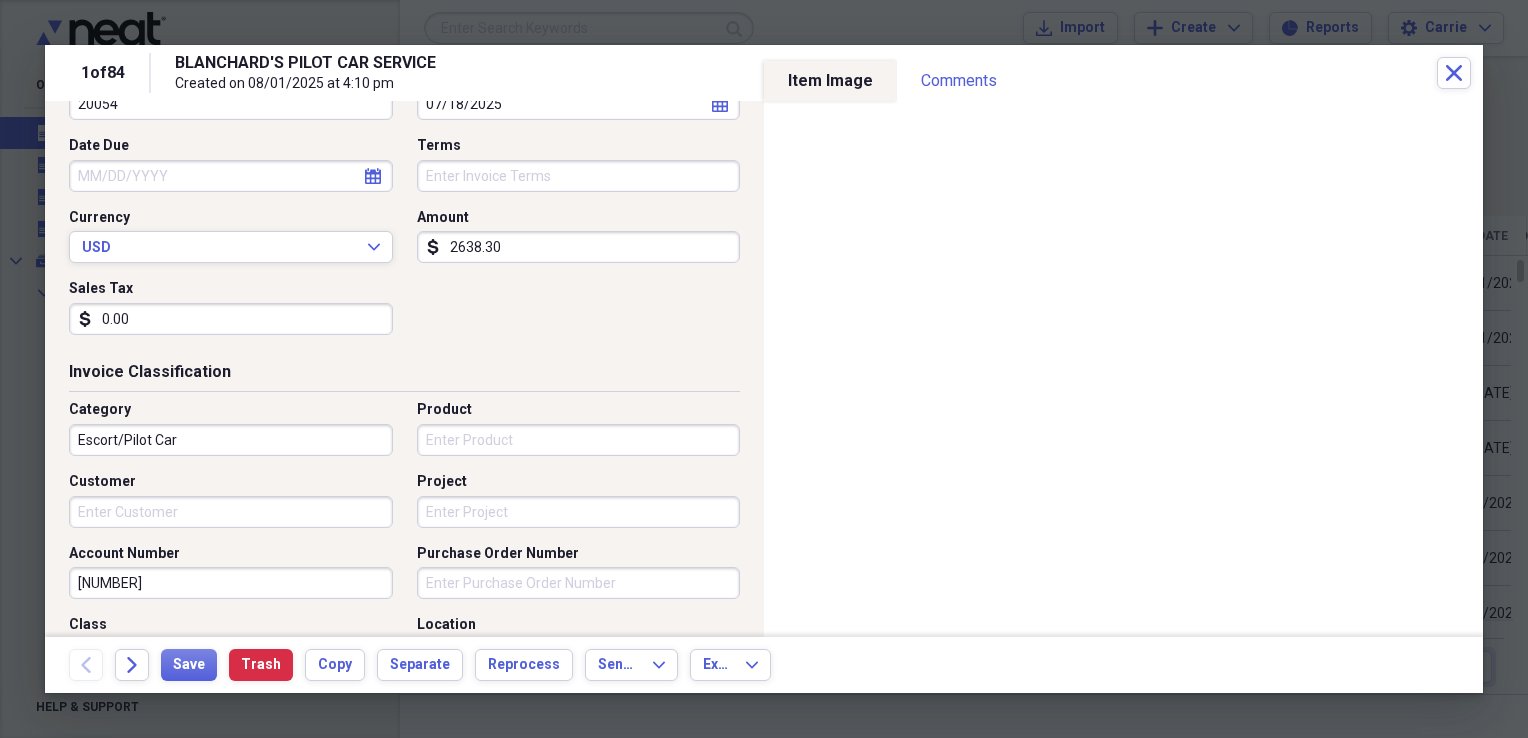 scroll, scrollTop: 300, scrollLeft: 0, axis: vertical 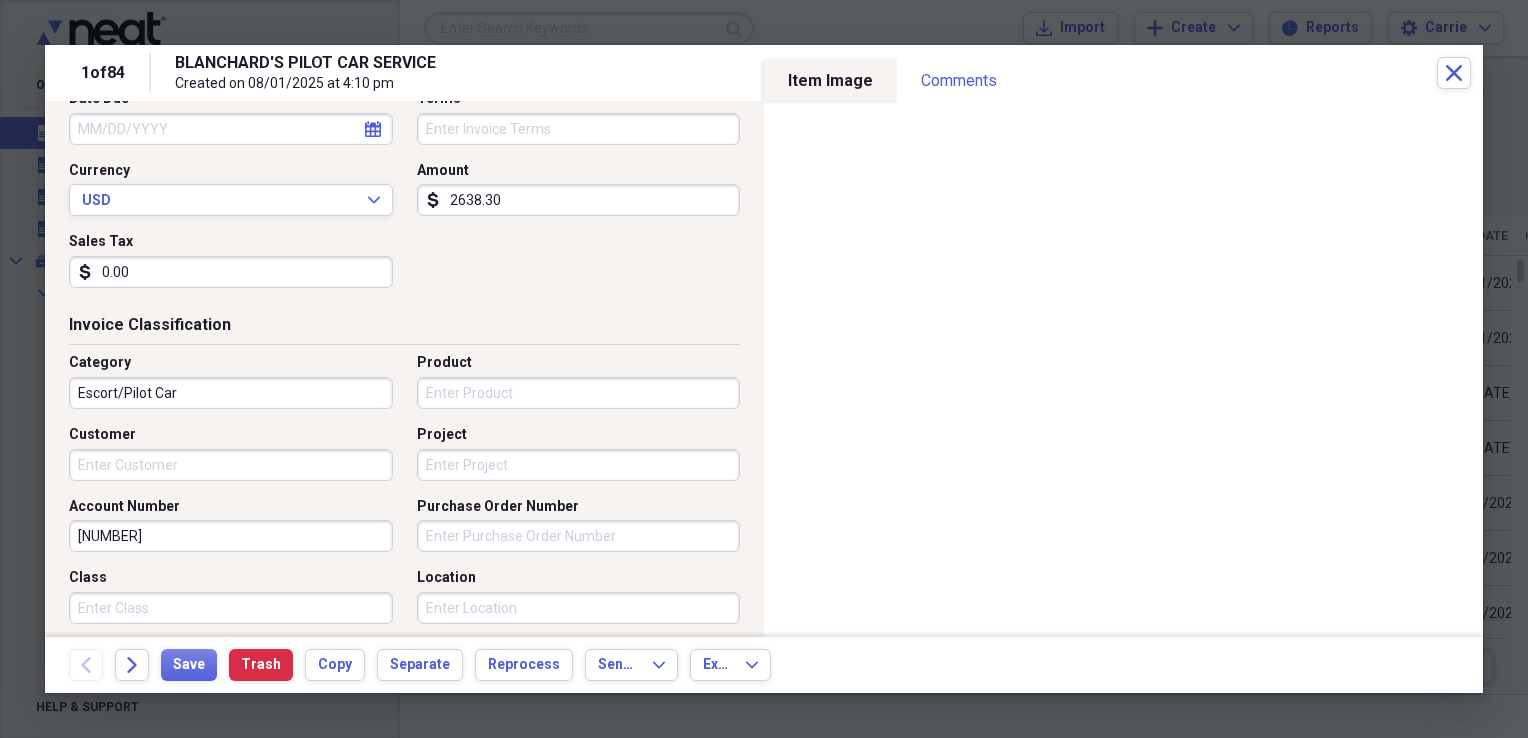 type on "0.00" 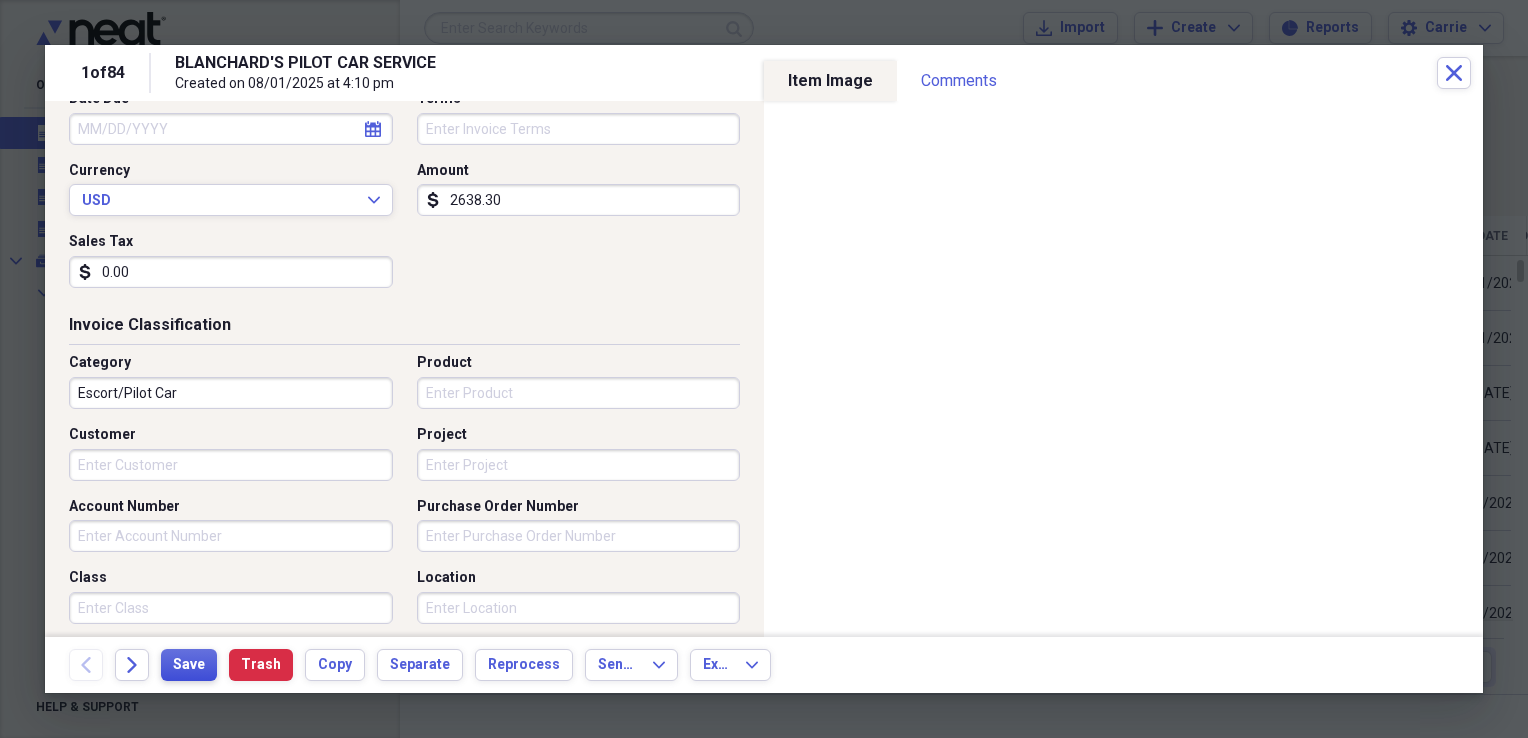 type 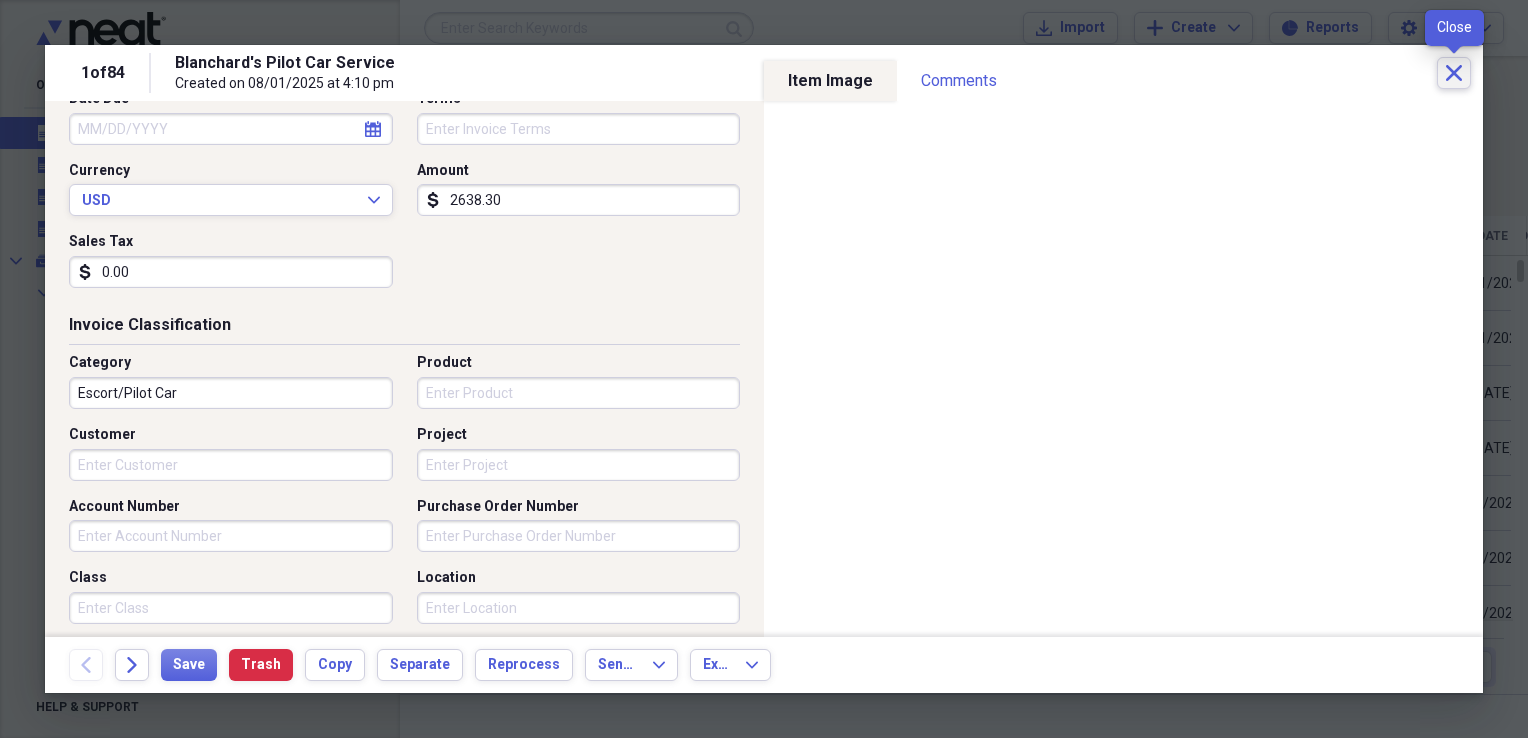 click 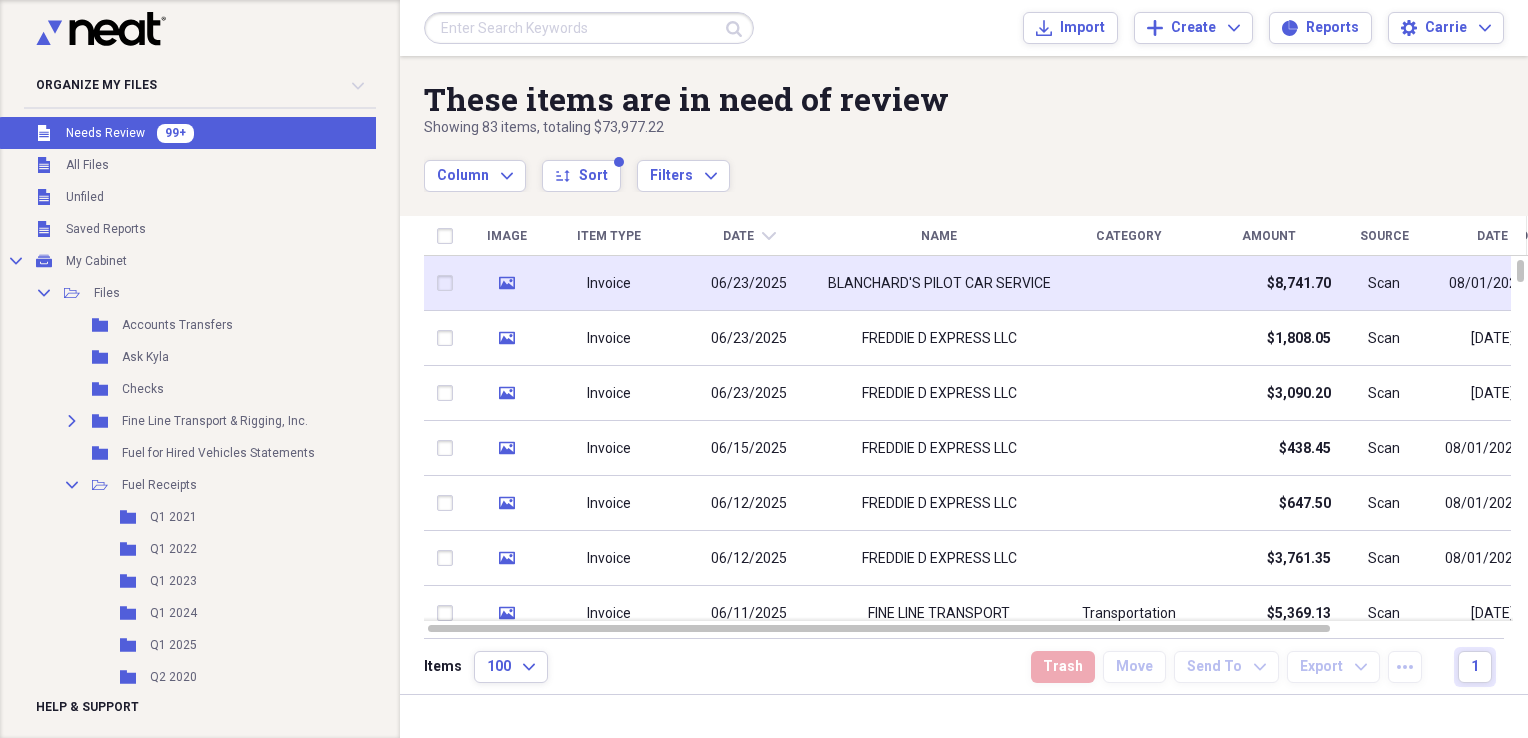 click at bounding box center (1129, 283) 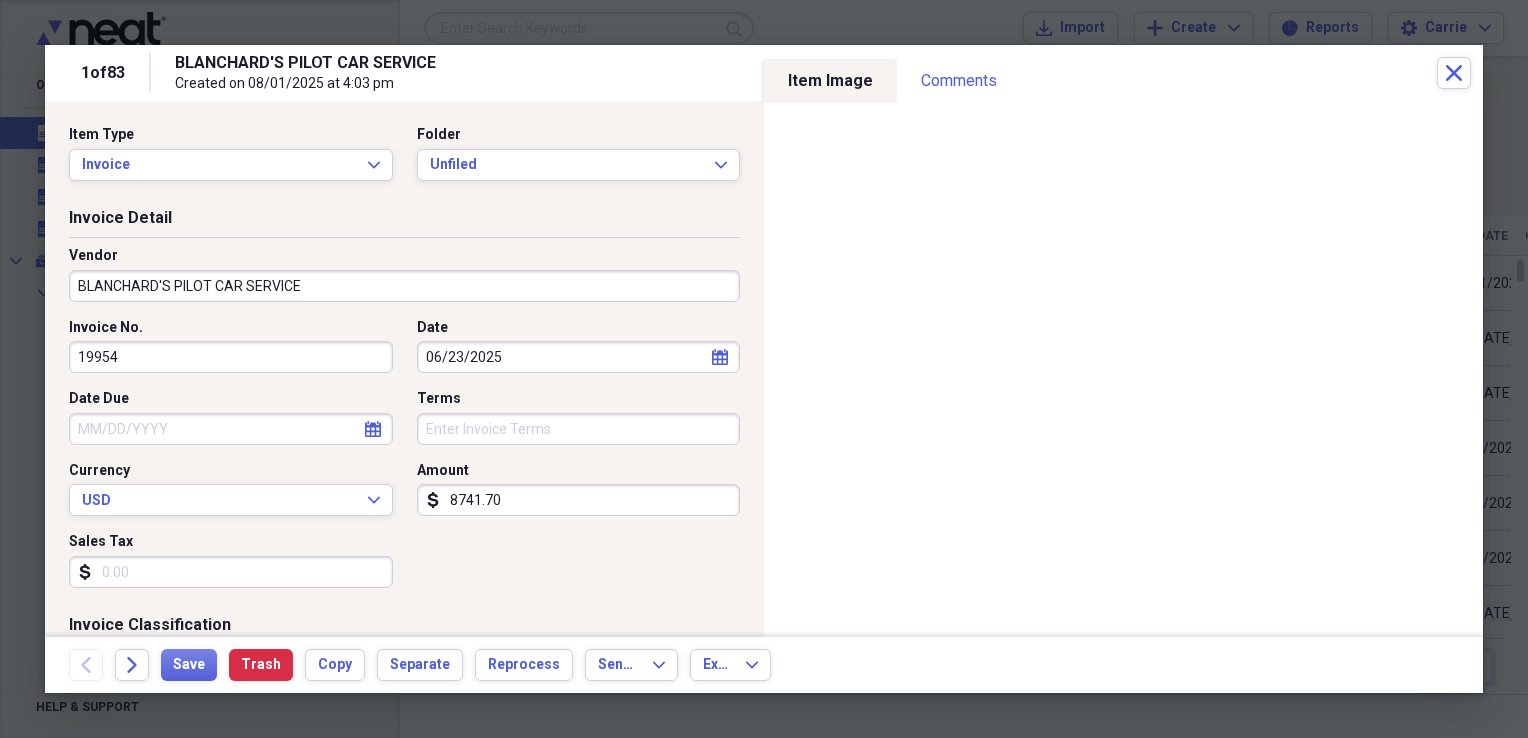 click on "BLANCHARD'S PILOT CAR SERVICE" at bounding box center (404, 286) 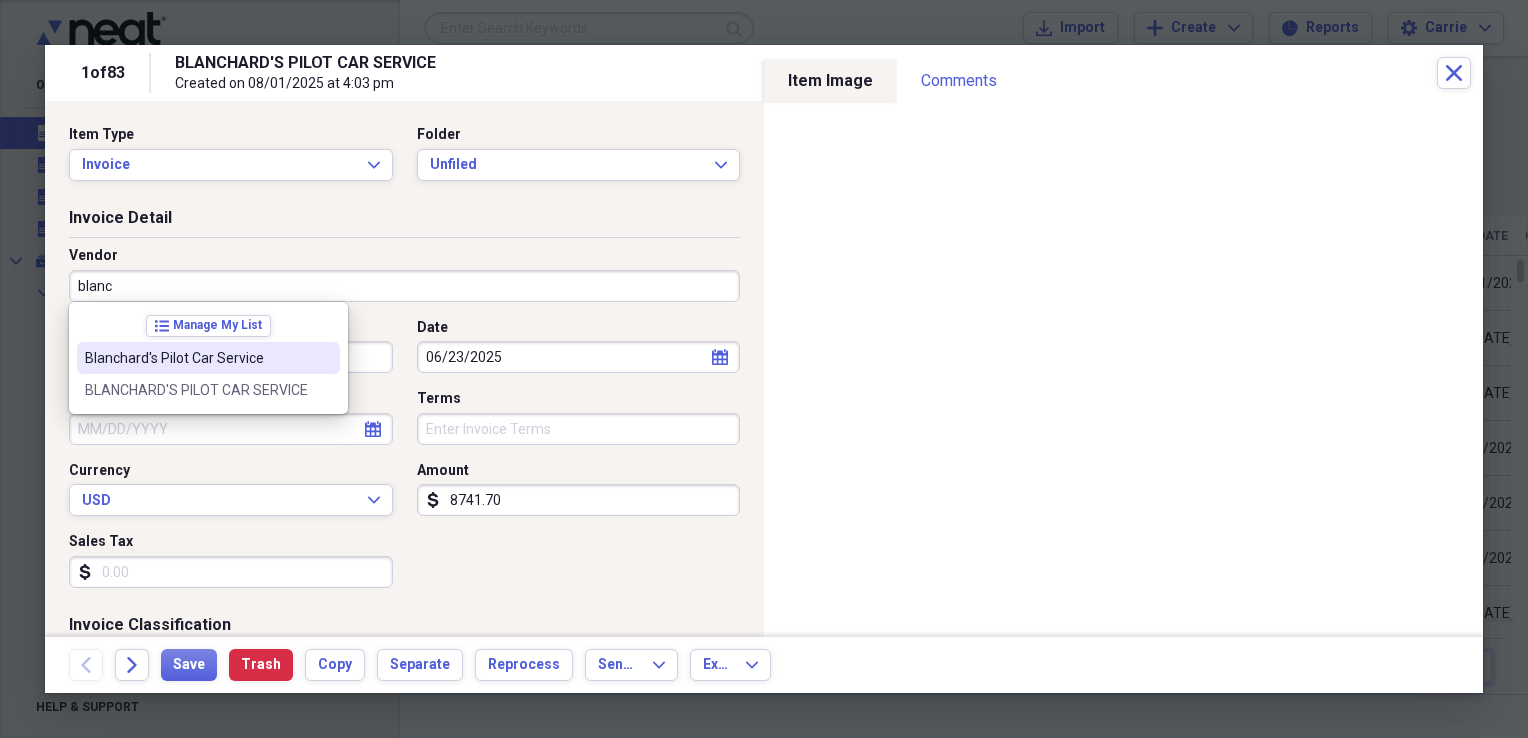 click on "Blanchard's Pilot Car Service" at bounding box center (196, 358) 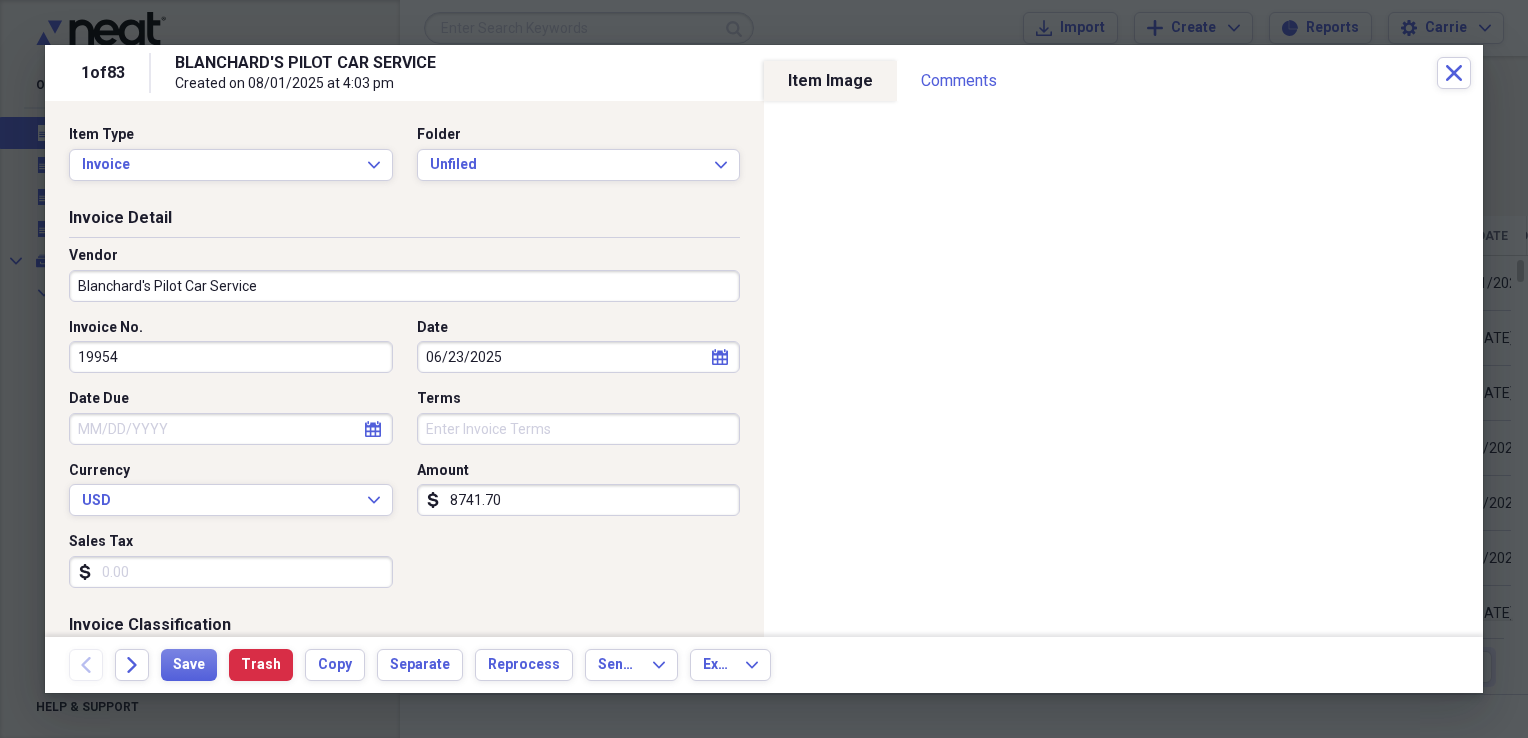 type on "Escort/Pilot Car" 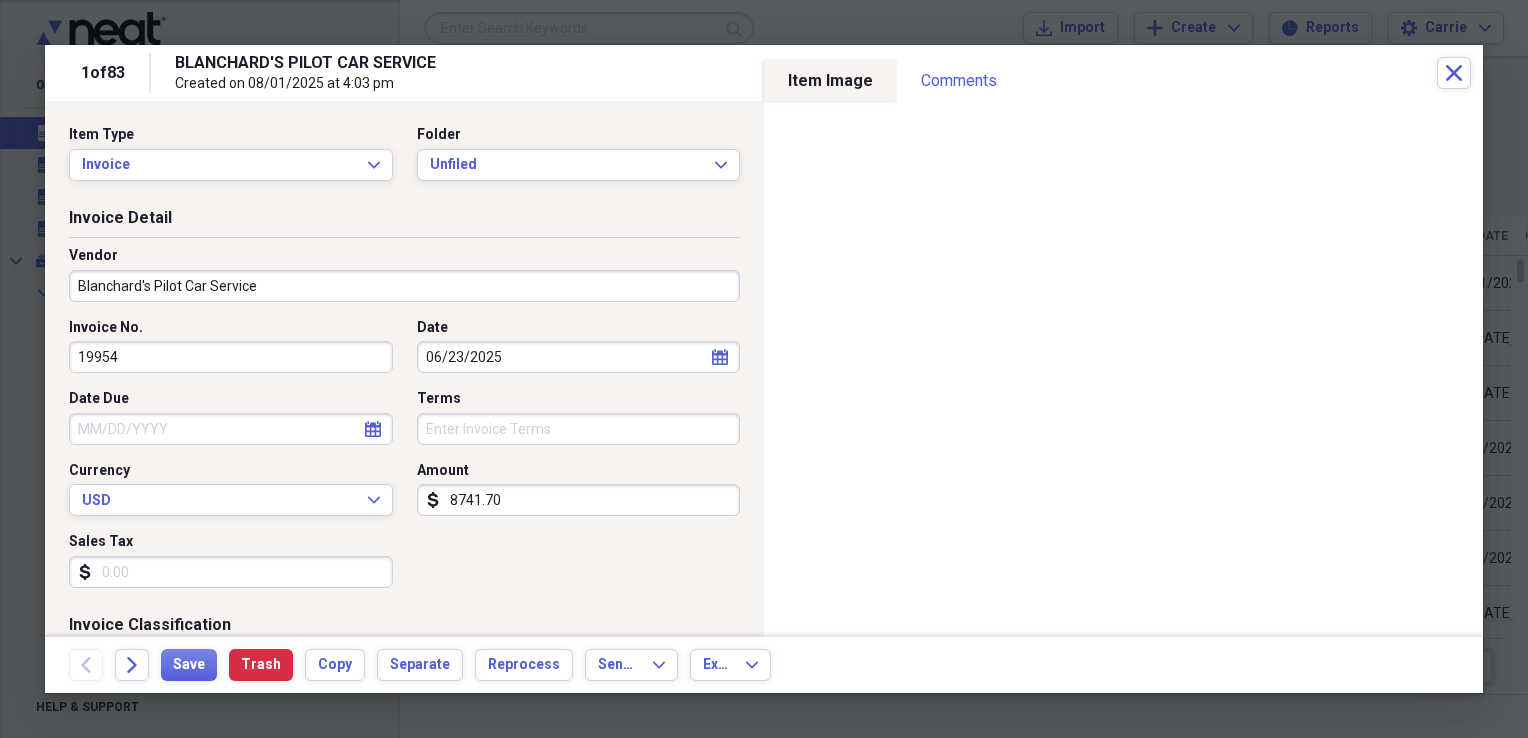 click on "Sales Tax" at bounding box center (231, 572) 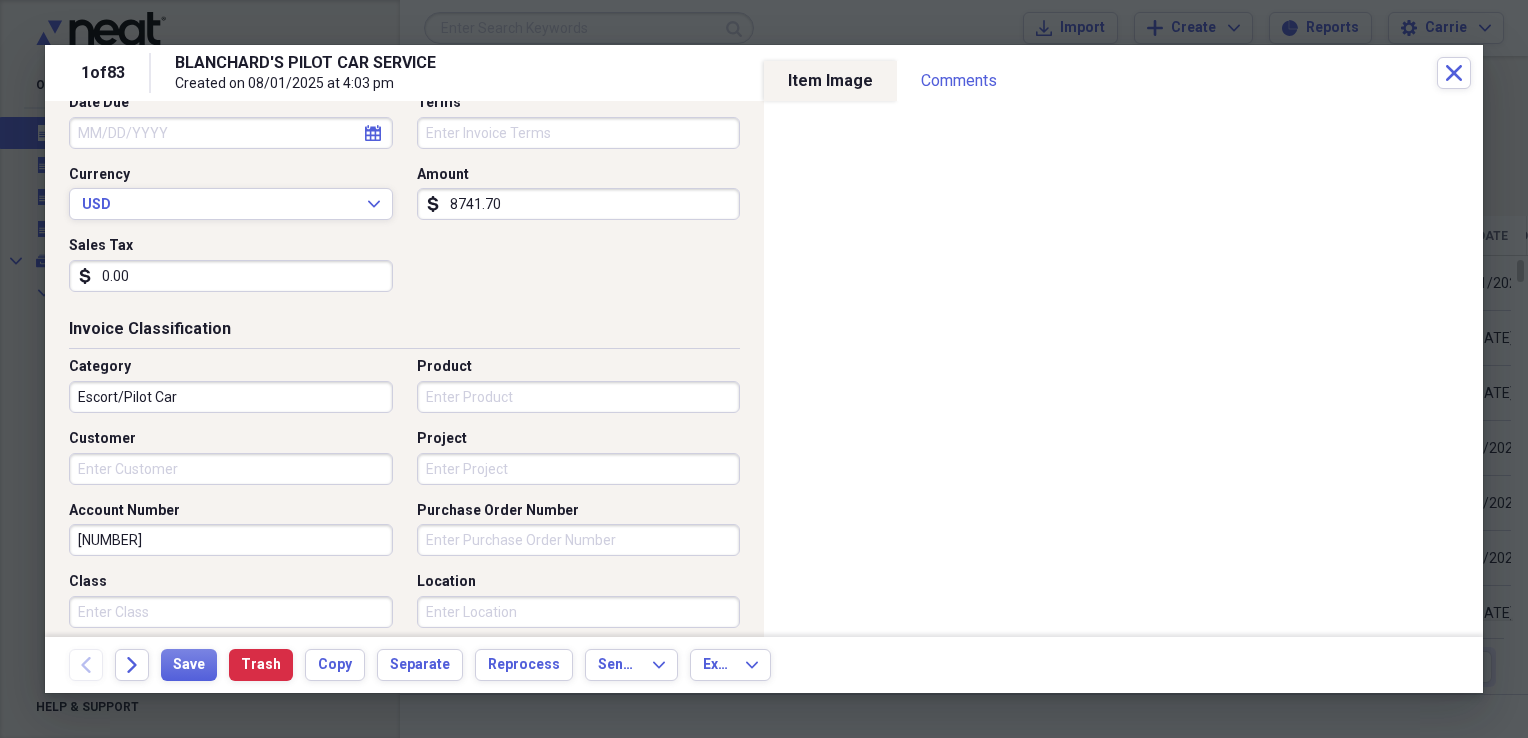 scroll, scrollTop: 300, scrollLeft: 0, axis: vertical 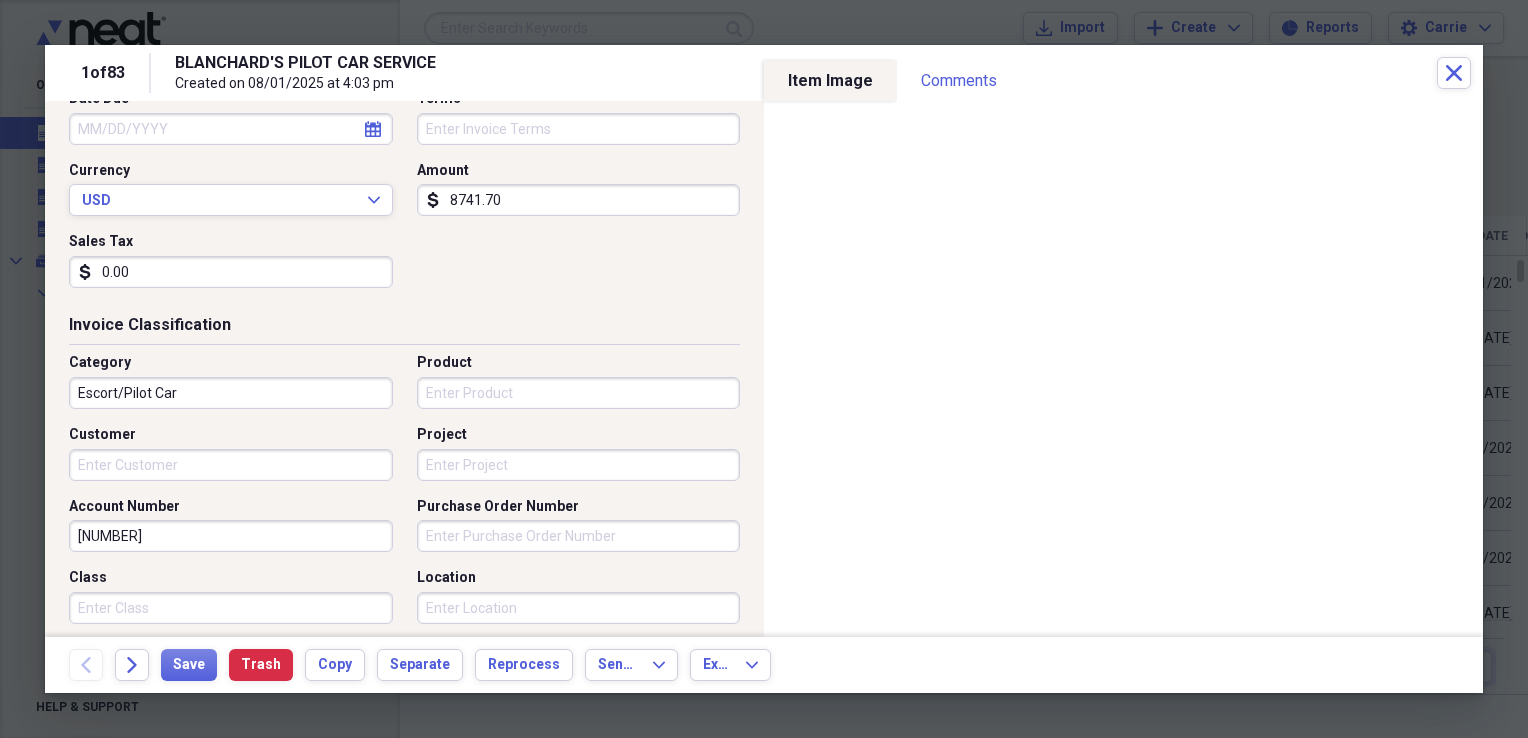 type on "0.00" 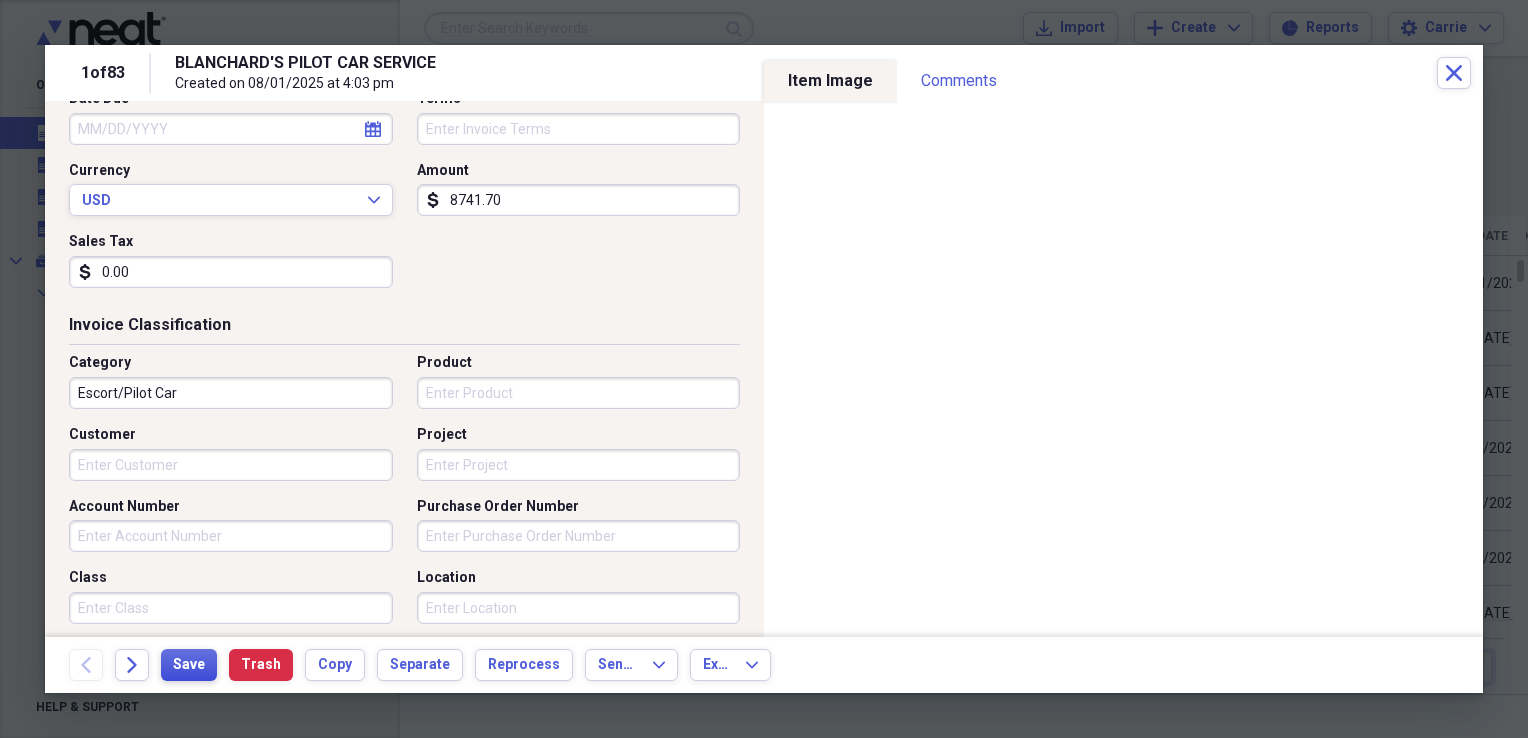 type 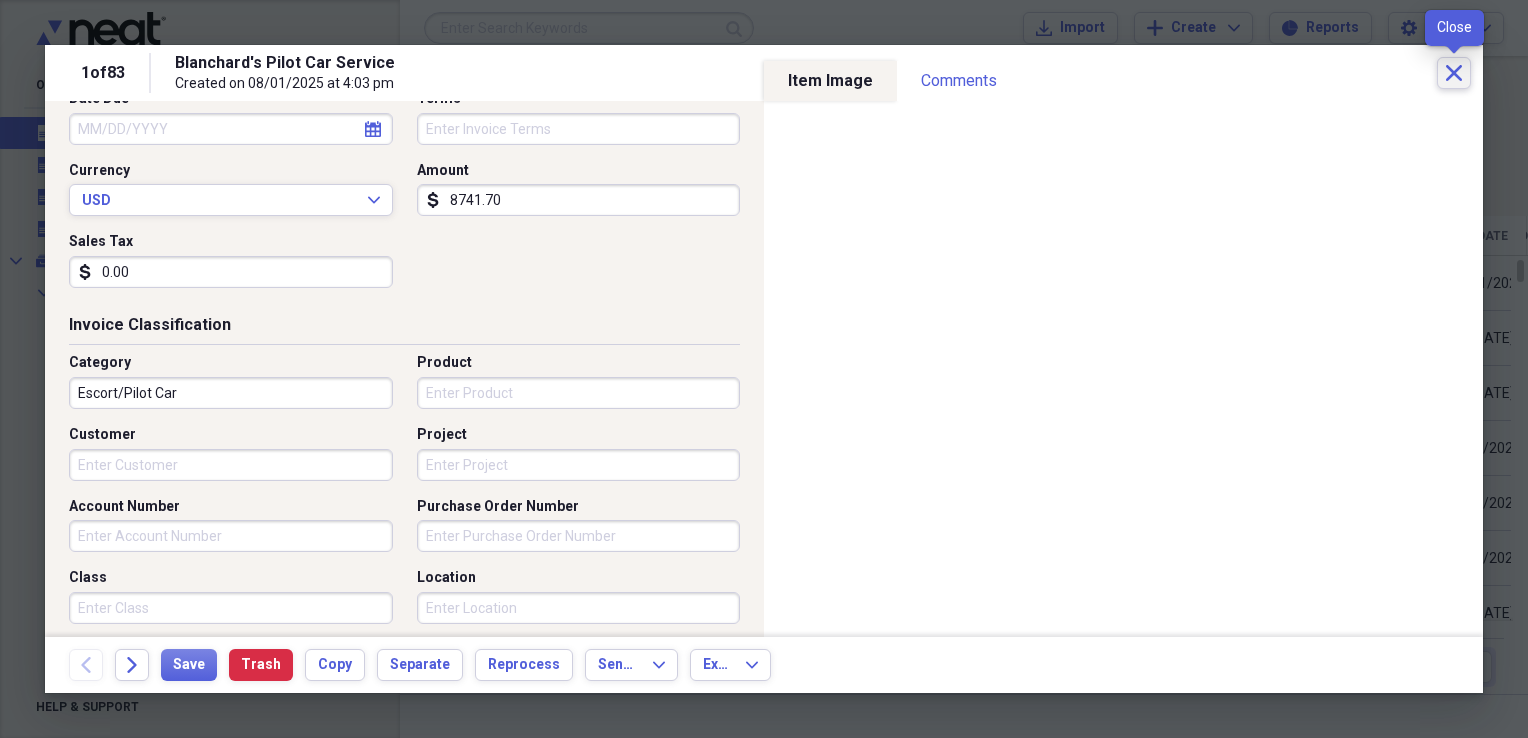 click on "Close" at bounding box center [1454, 73] 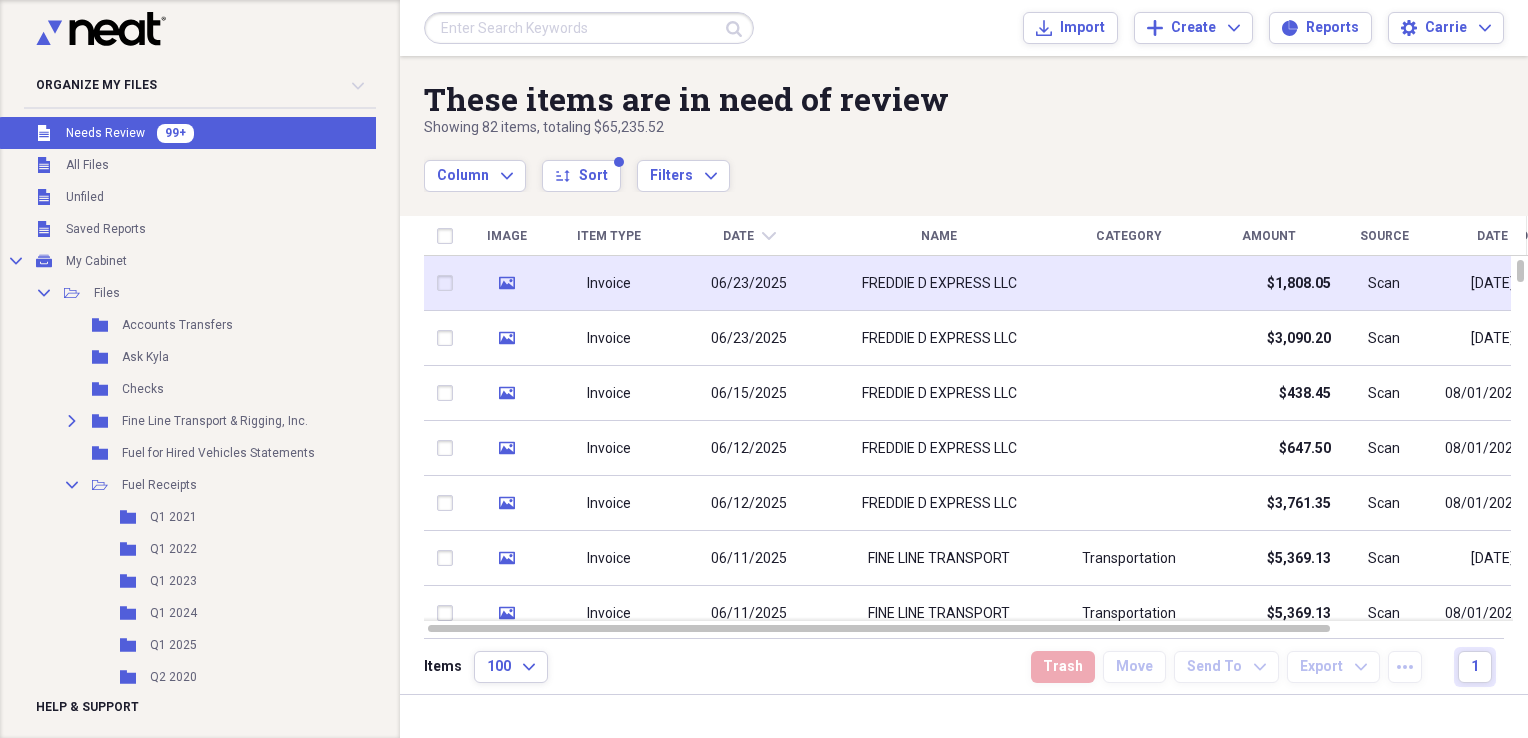 click at bounding box center [1129, 283] 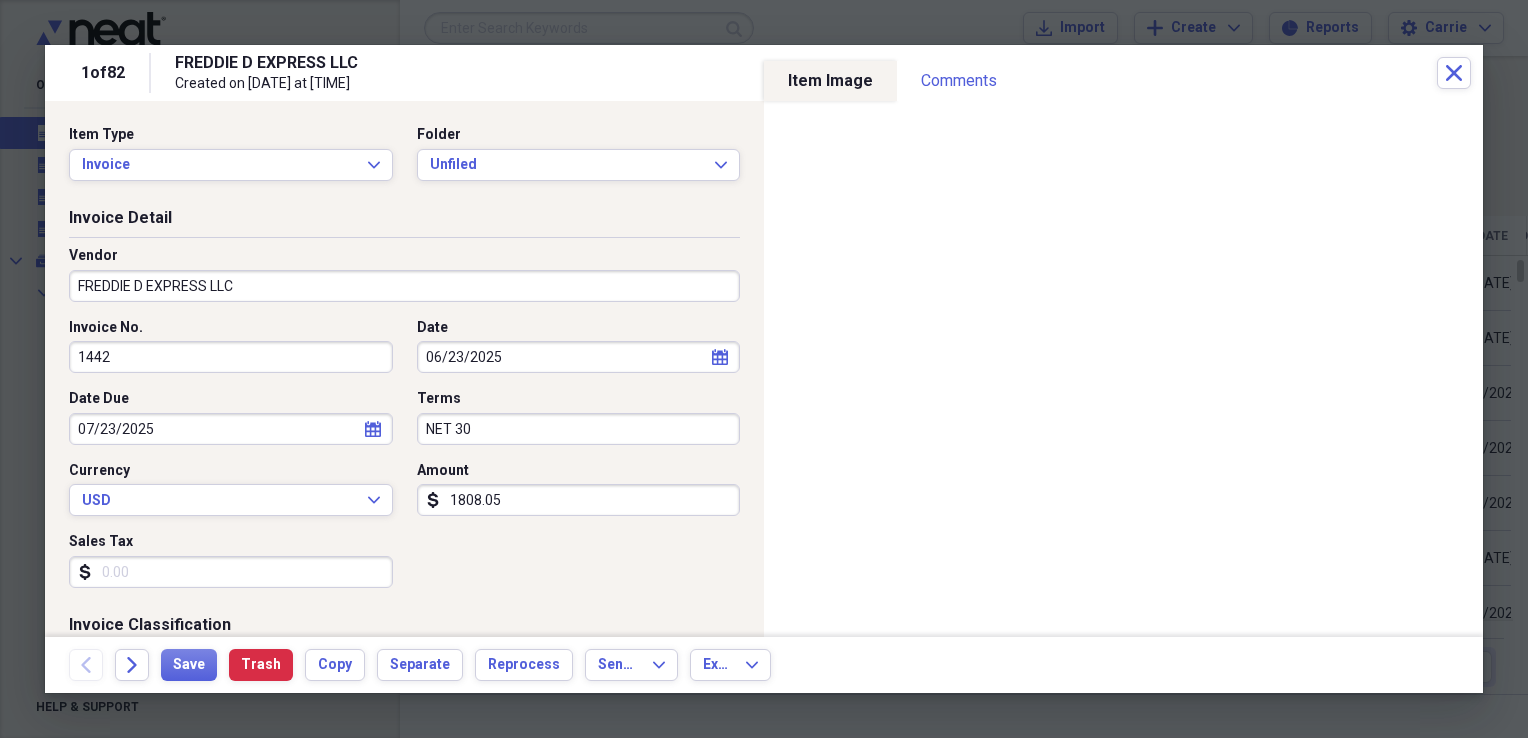click on "FREDDIE D EXPRESS LLC" at bounding box center (404, 286) 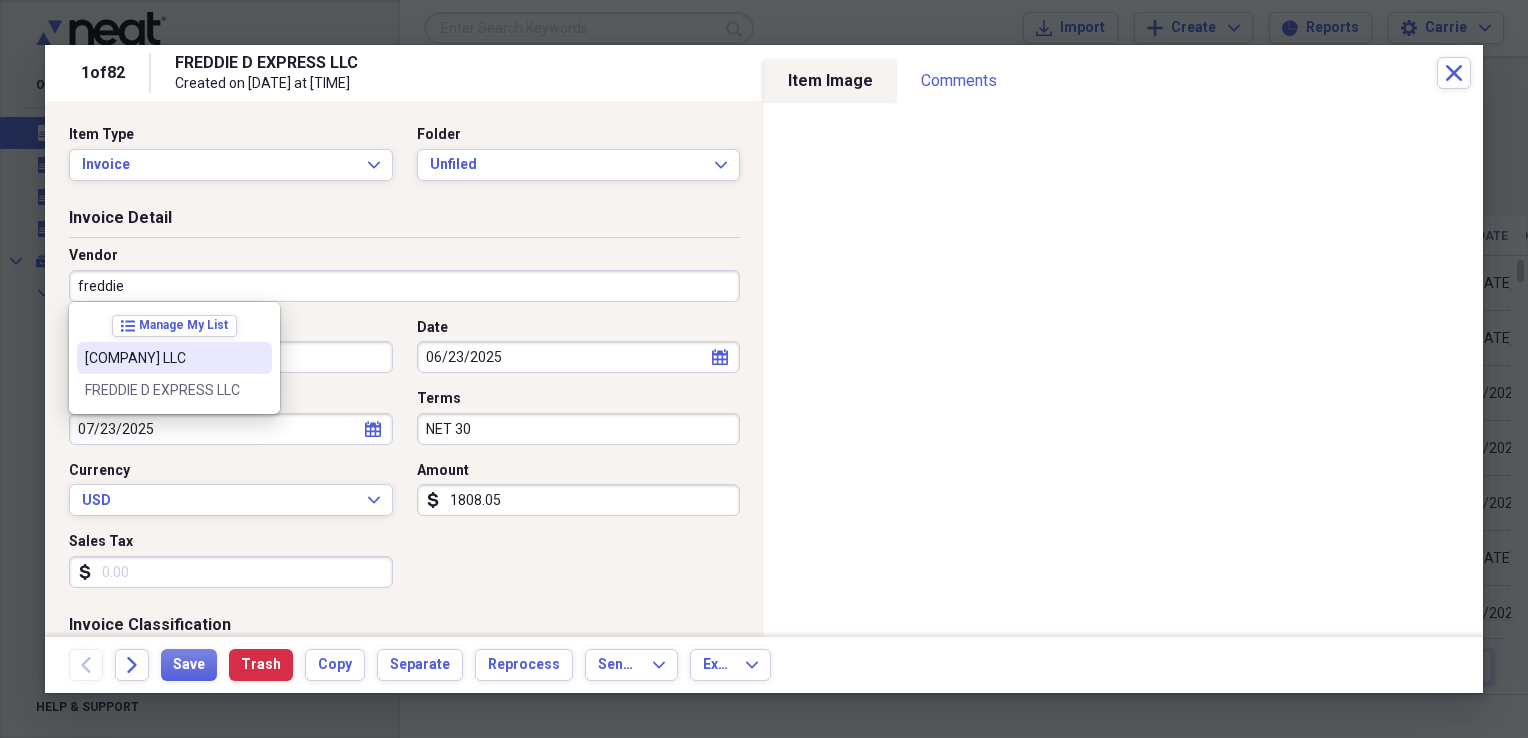 click on "[COMPANY_NAME]" at bounding box center (174, 358) 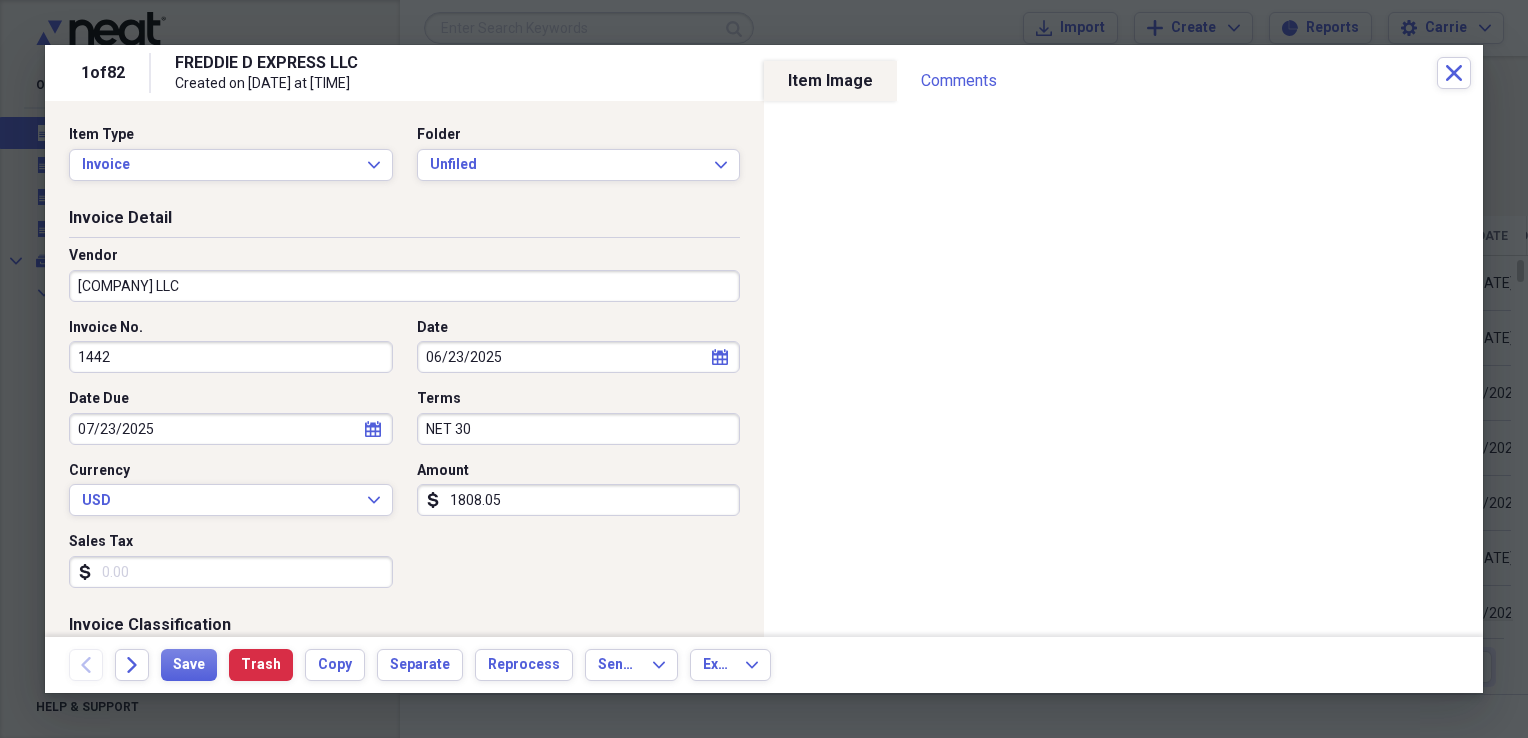 type on "Escort/Pilot Car" 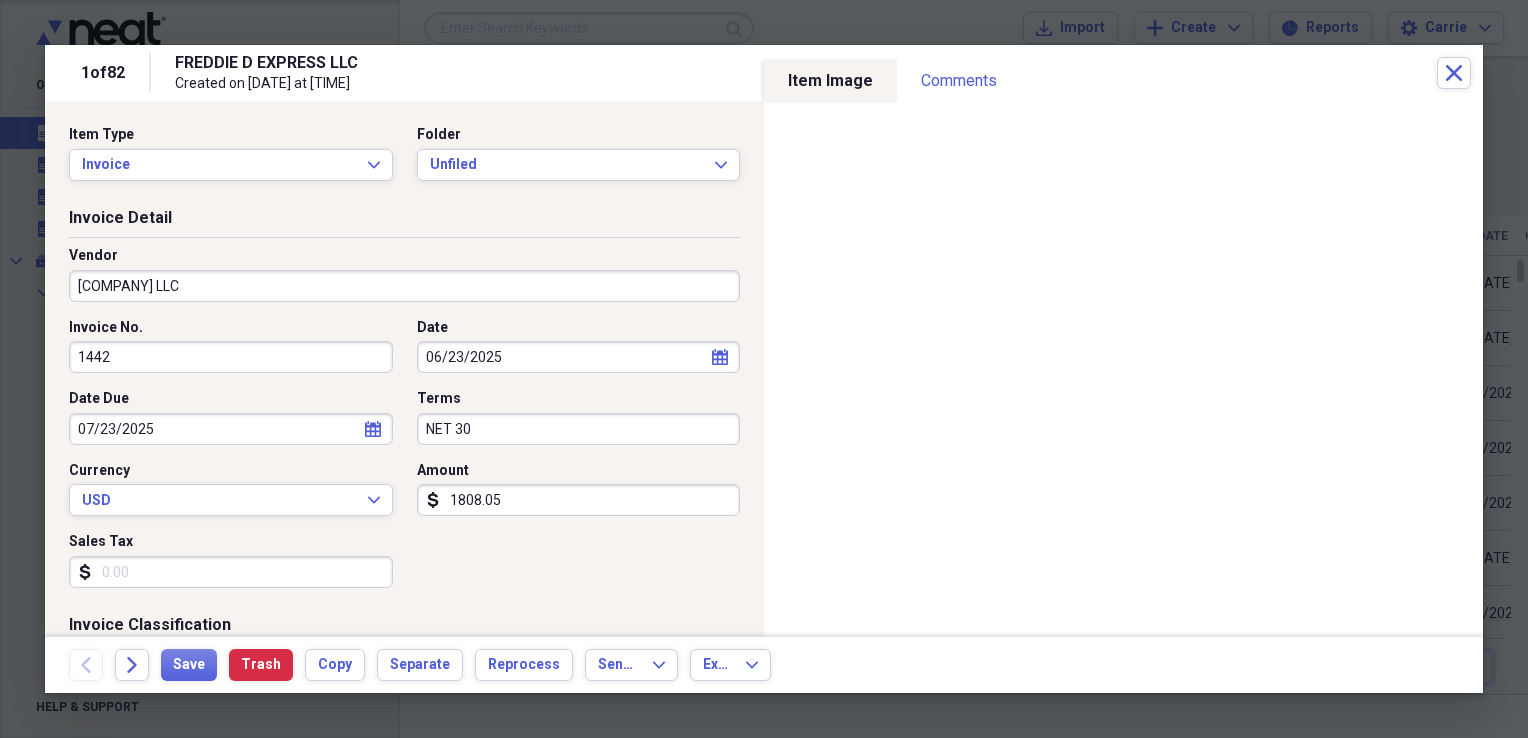 click on "06/23/2025" at bounding box center (579, 357) 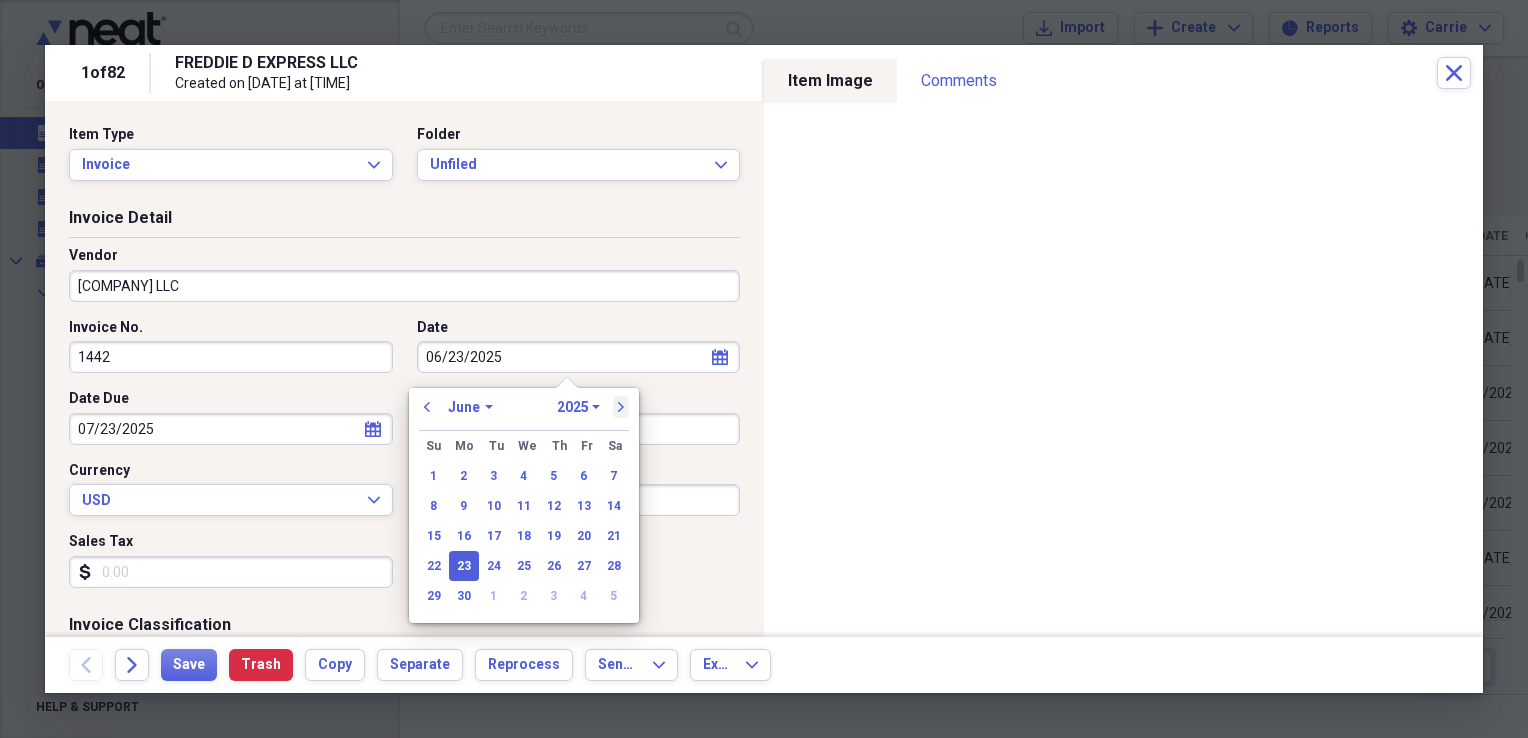 click on "next" at bounding box center (621, 407) 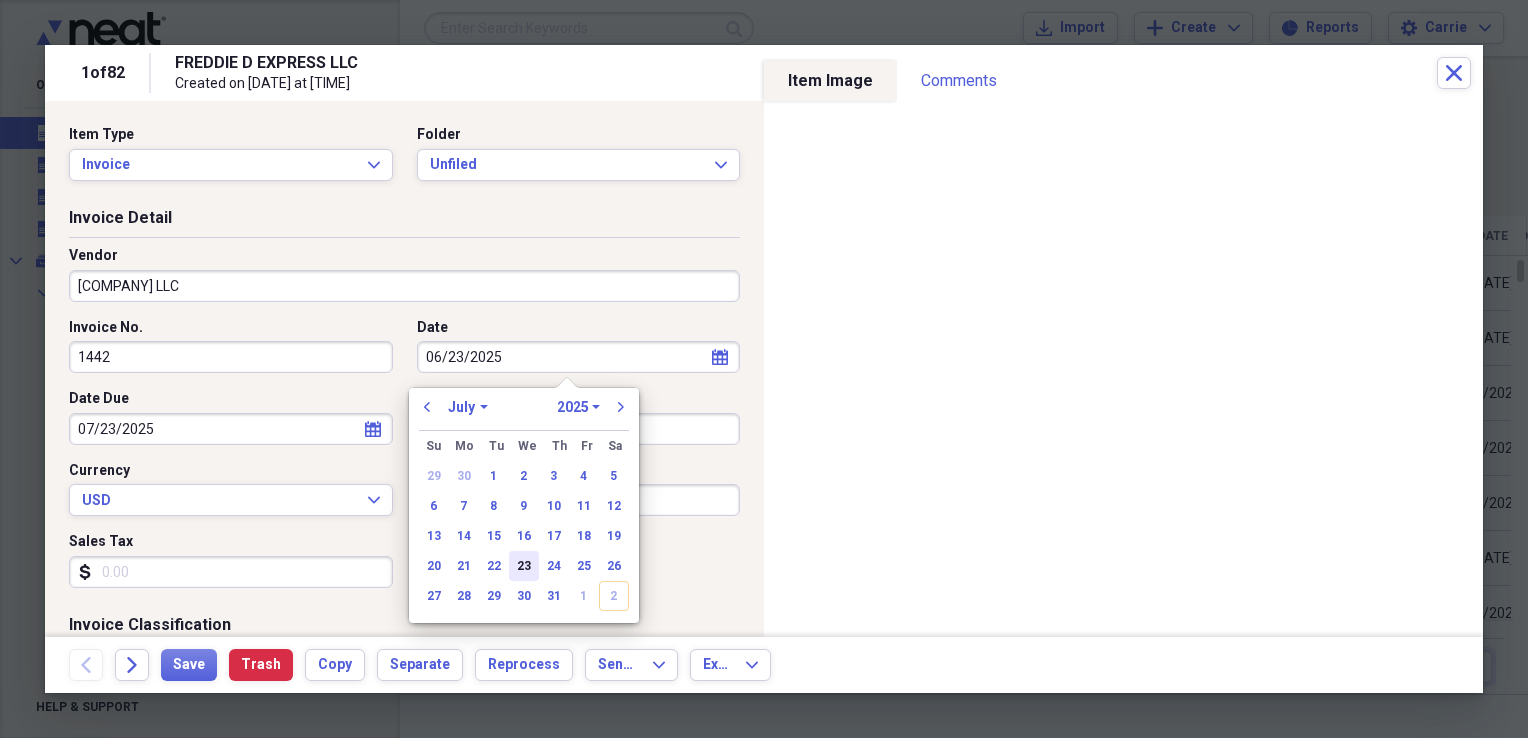 click on "23" at bounding box center [524, 566] 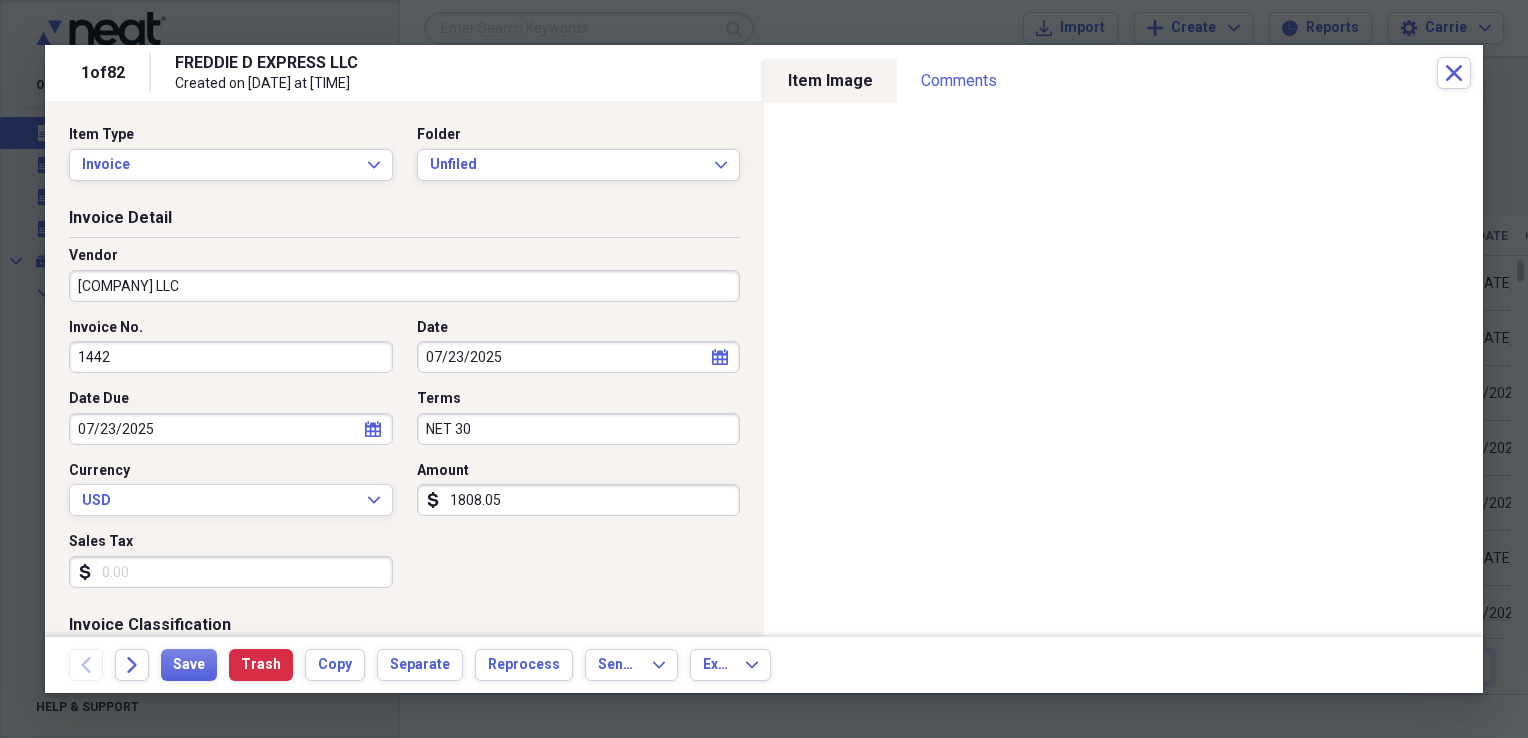 select on "6" 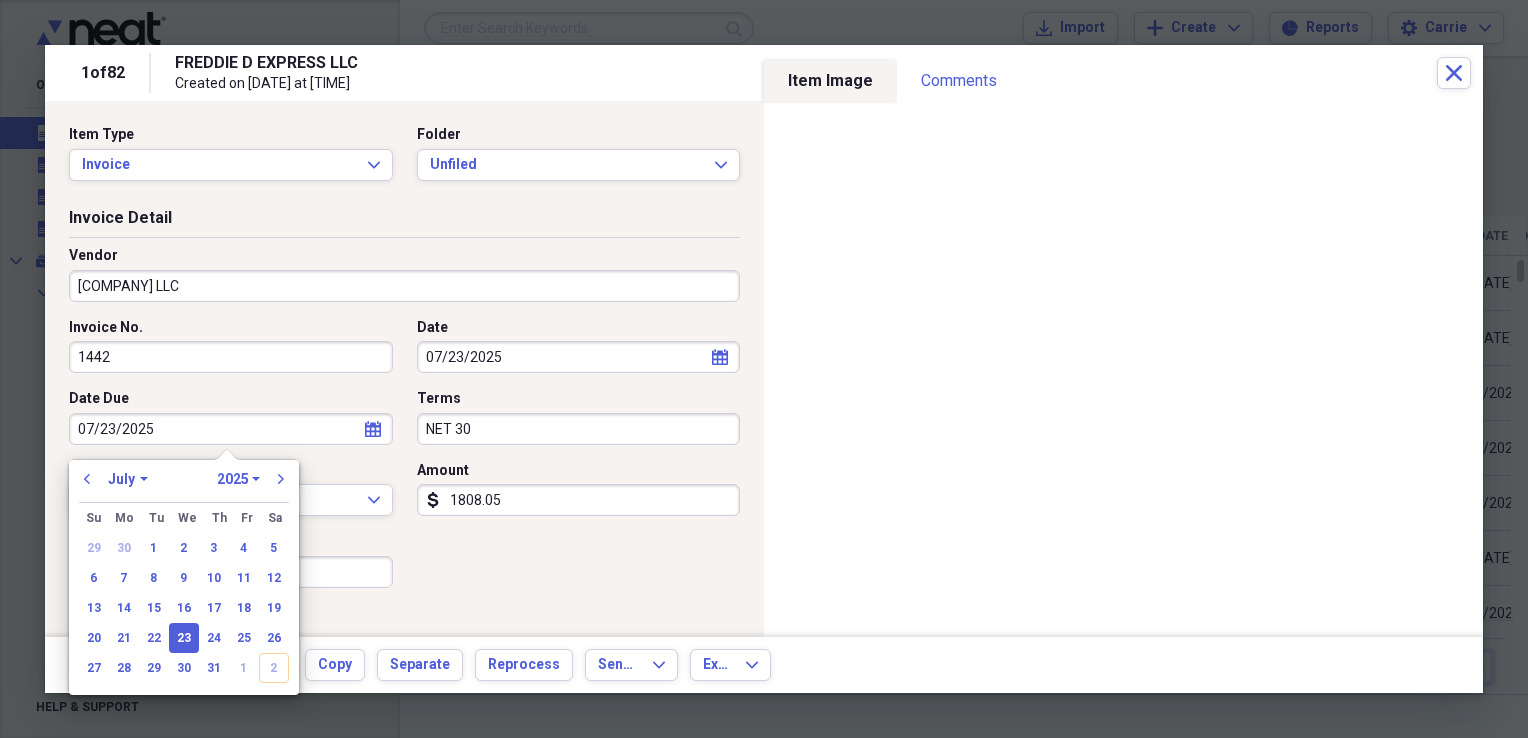 drag, startPoint x: 291, startPoint y: 438, endPoint x: 0, endPoint y: 438, distance: 291 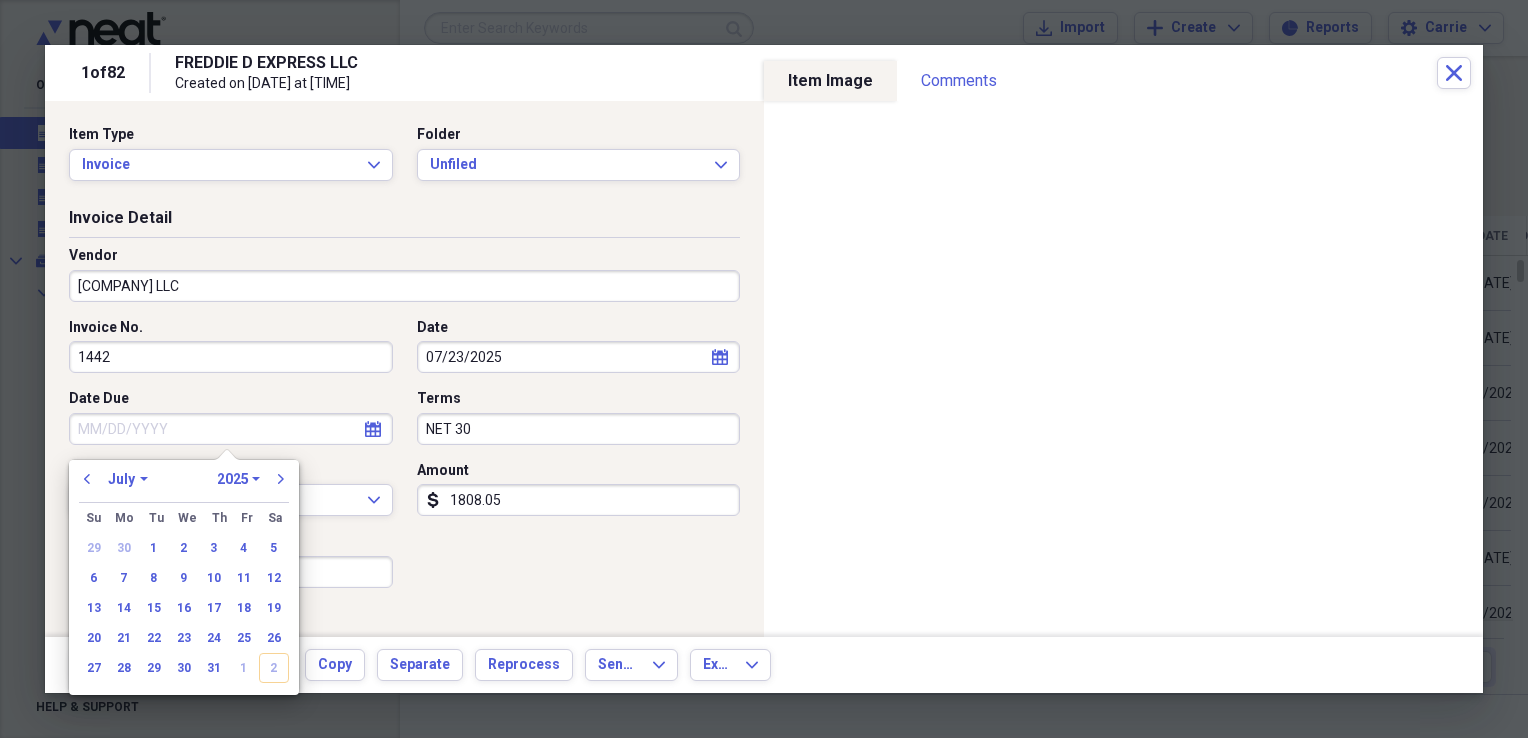 type 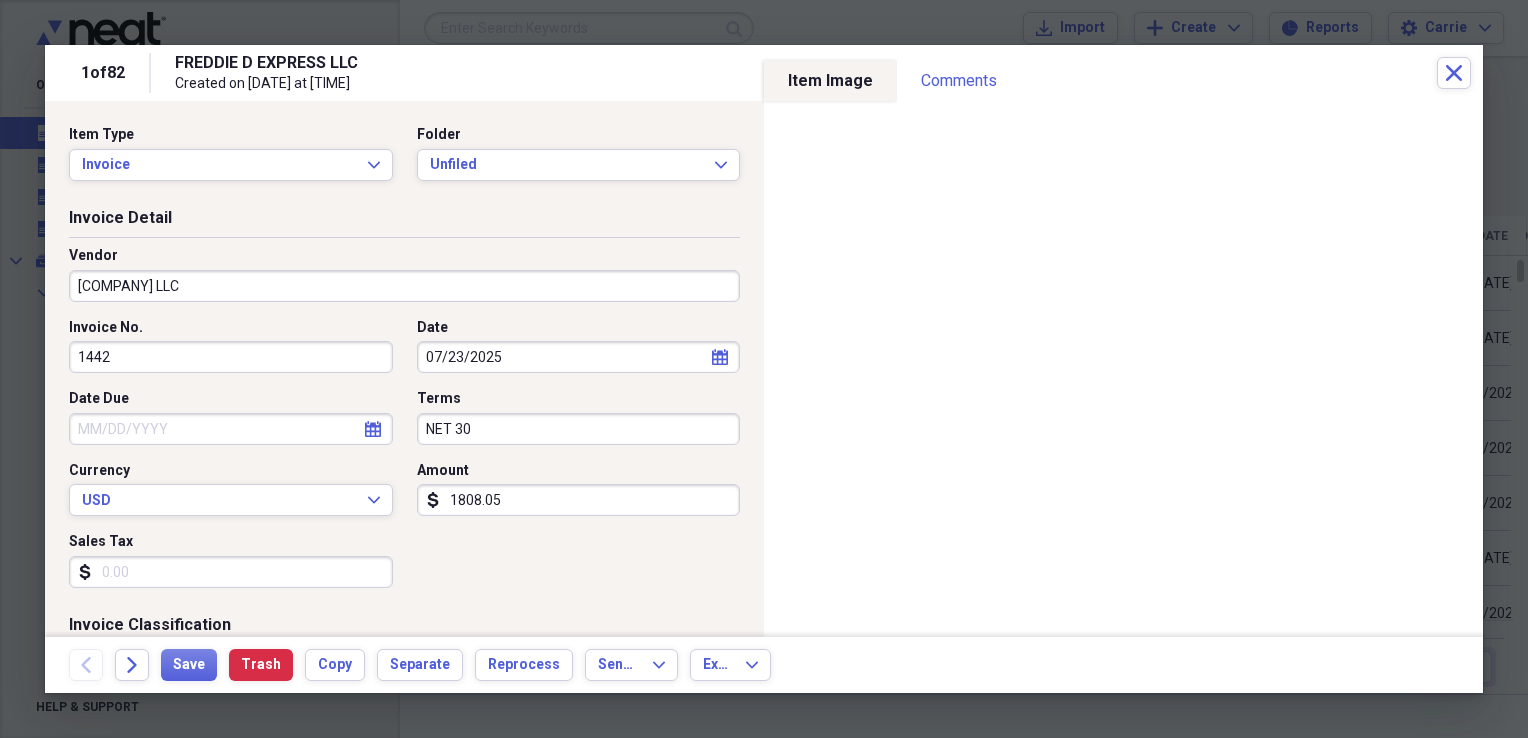 drag, startPoint x: 481, startPoint y: 430, endPoint x: 385, endPoint y: 435, distance: 96.13012 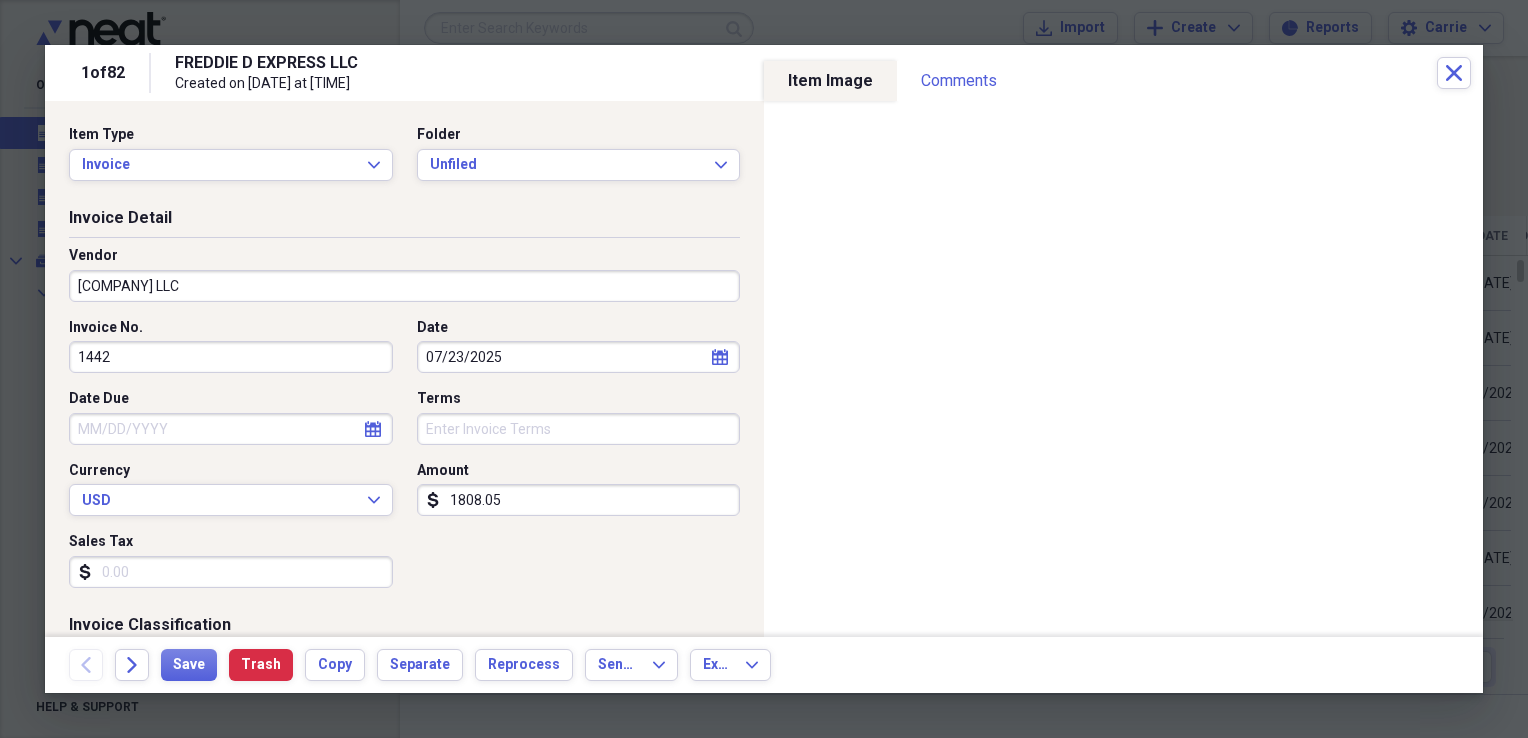 type 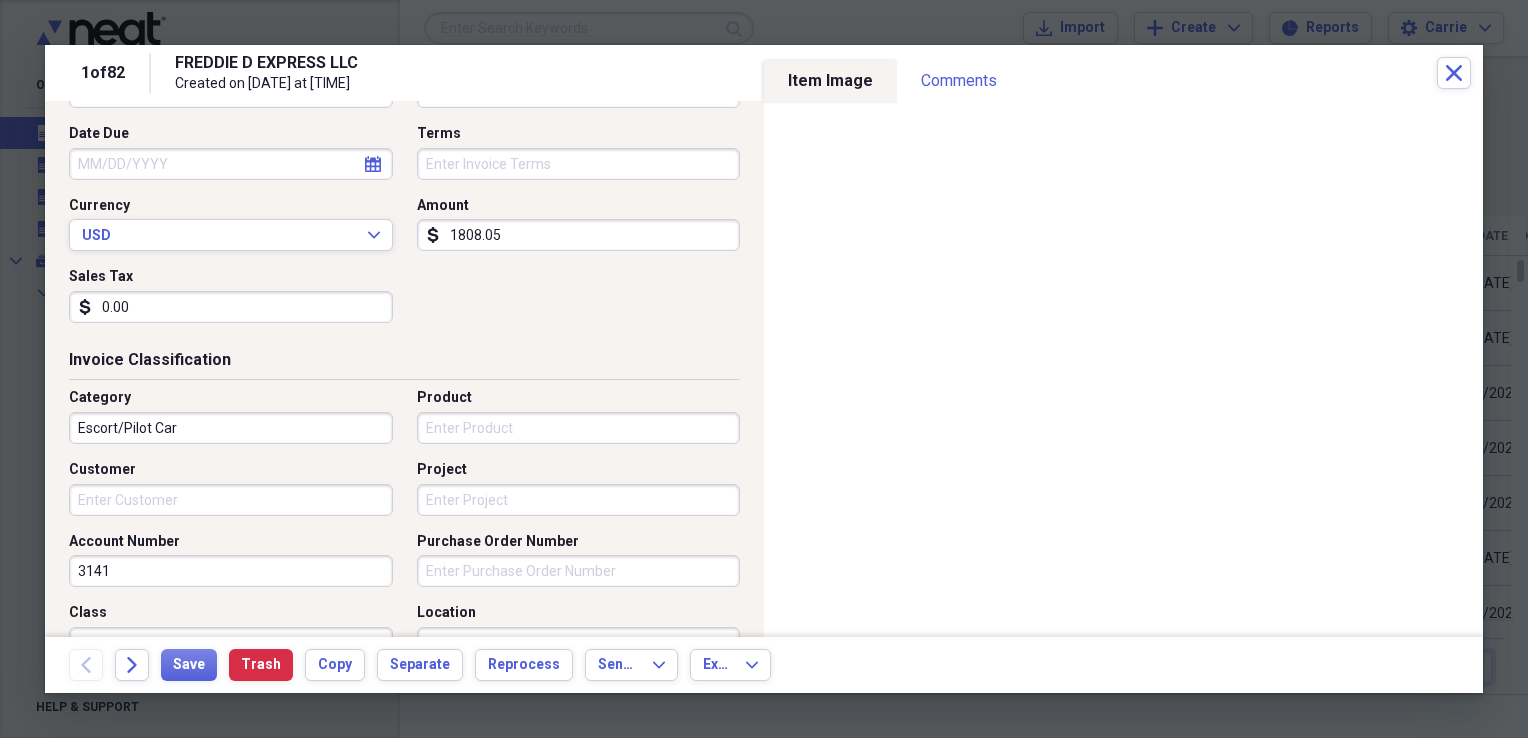 scroll, scrollTop: 300, scrollLeft: 0, axis: vertical 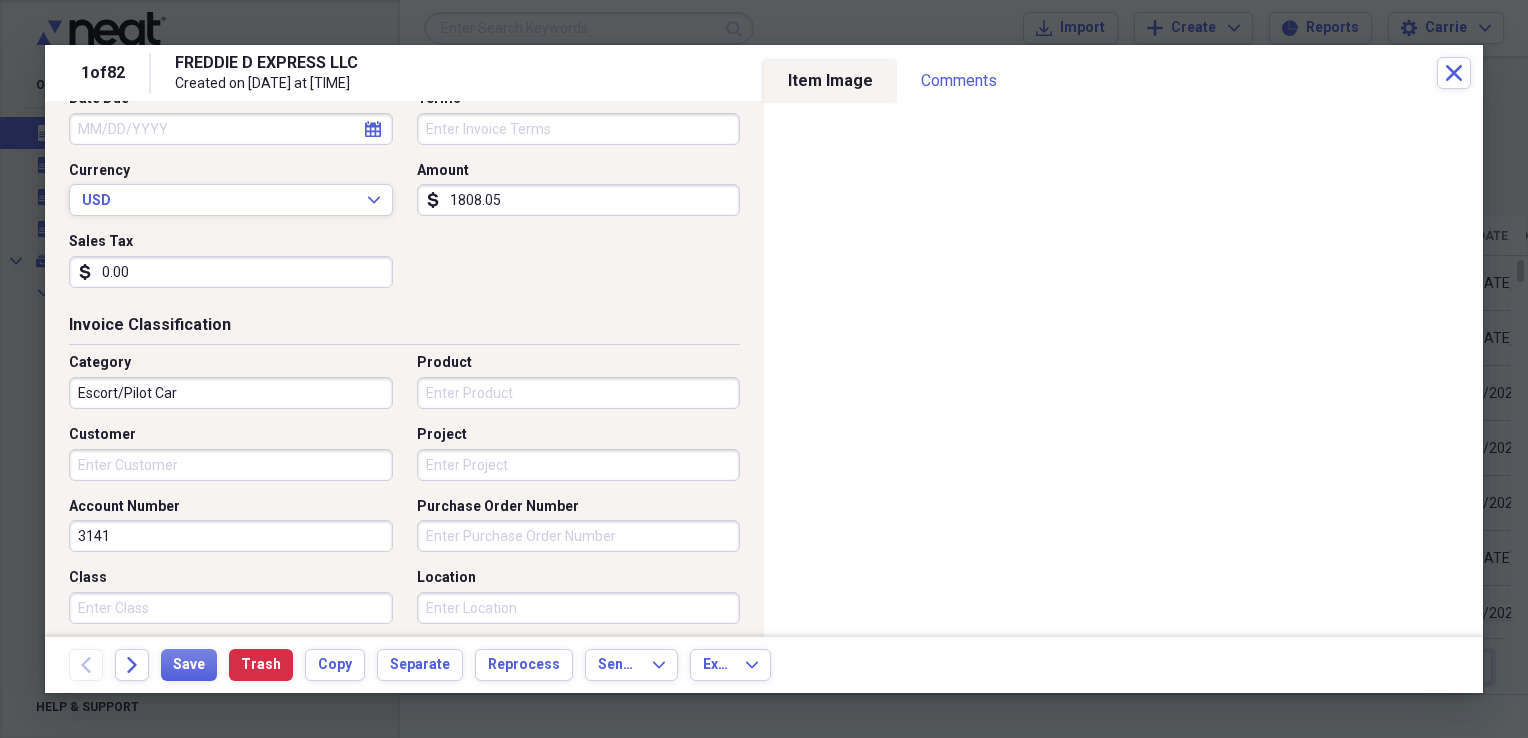 type on "0.00" 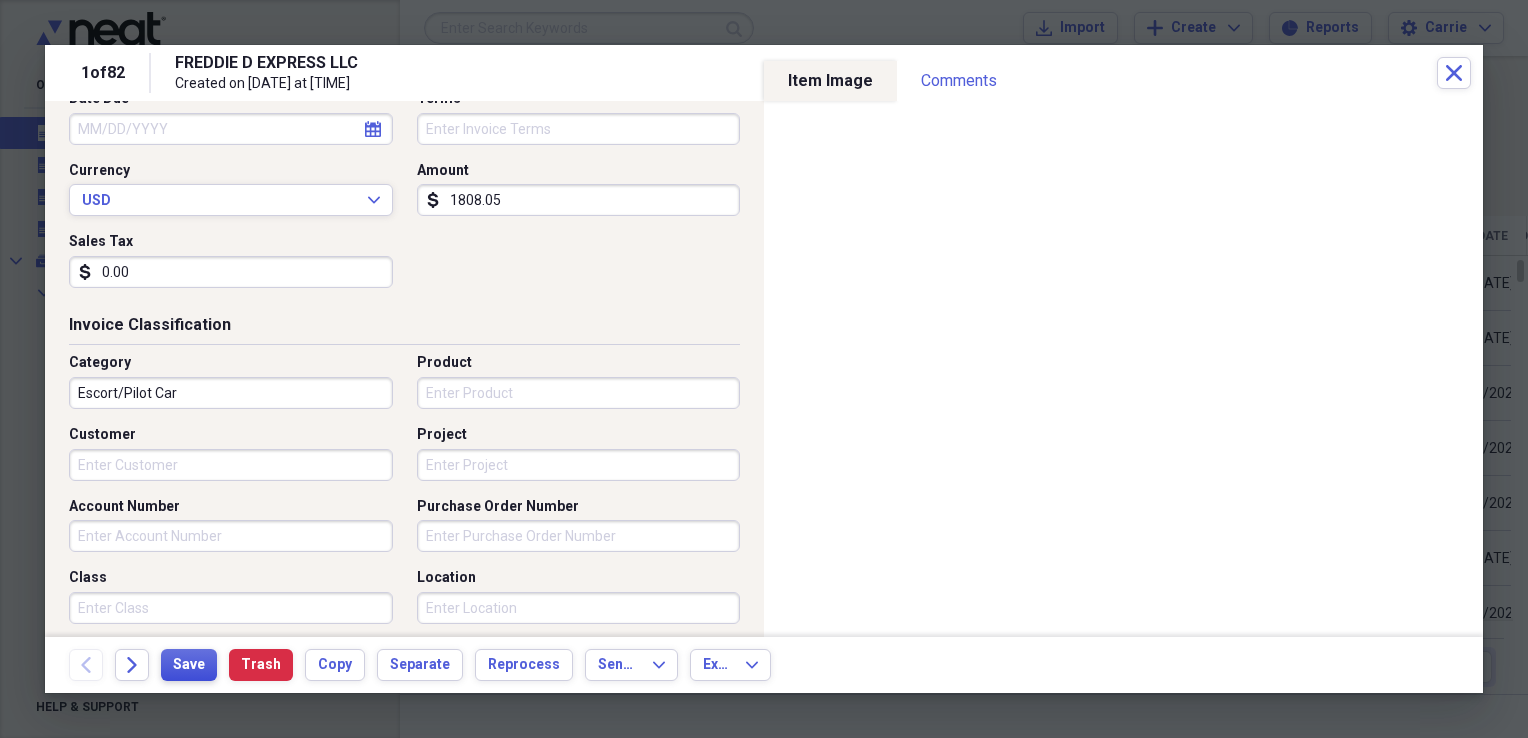 type 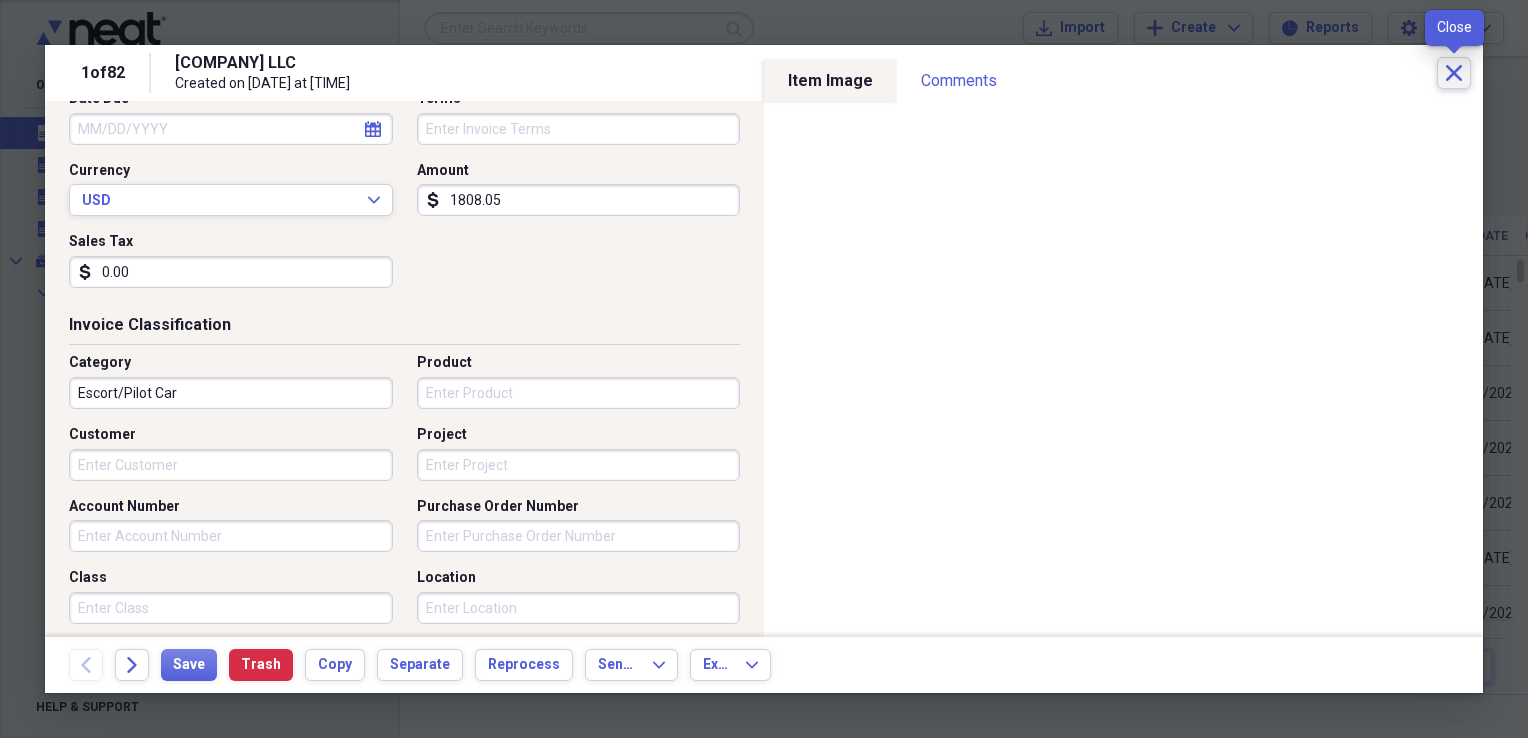 click on "Close" 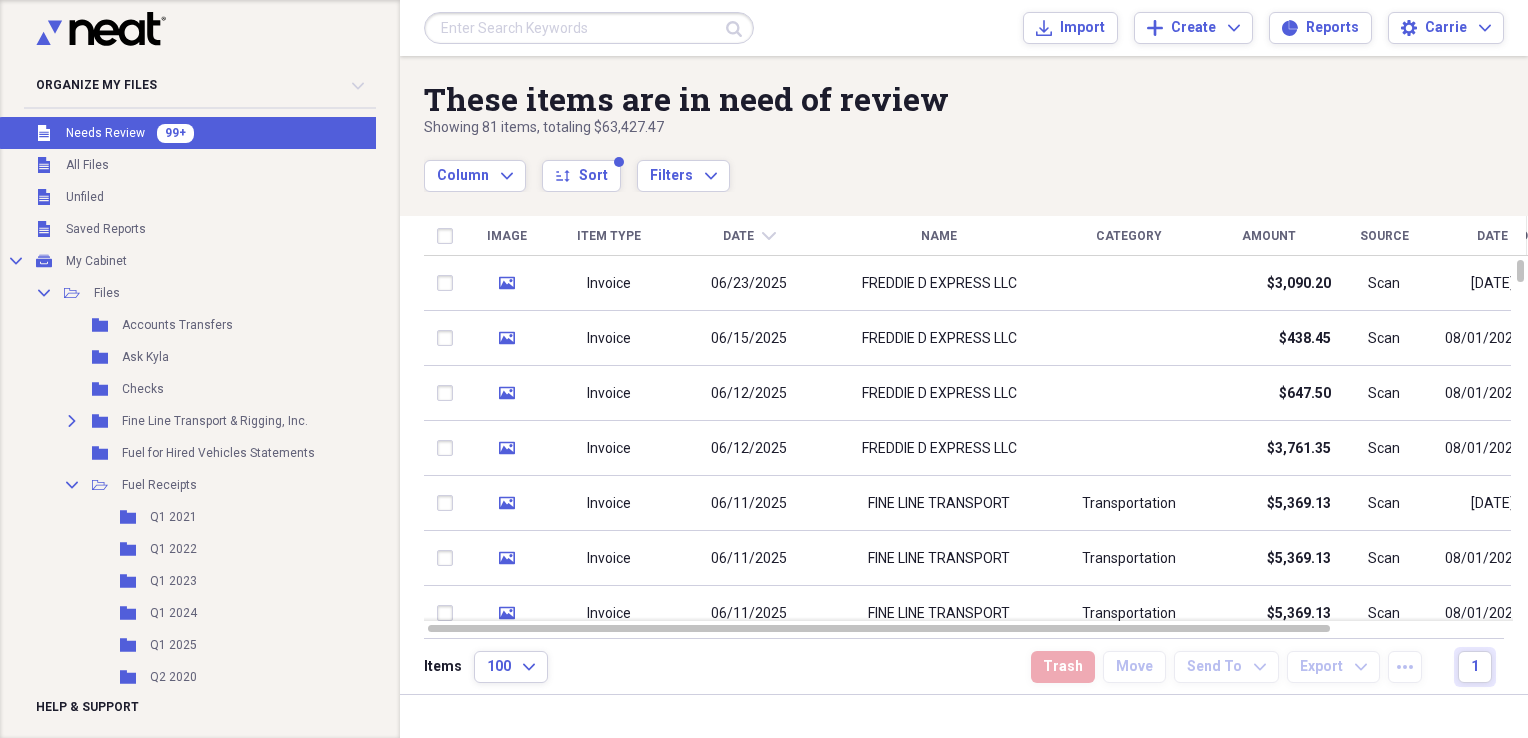 click on "FREDDIE D EXPRESS LLC" at bounding box center (939, 283) 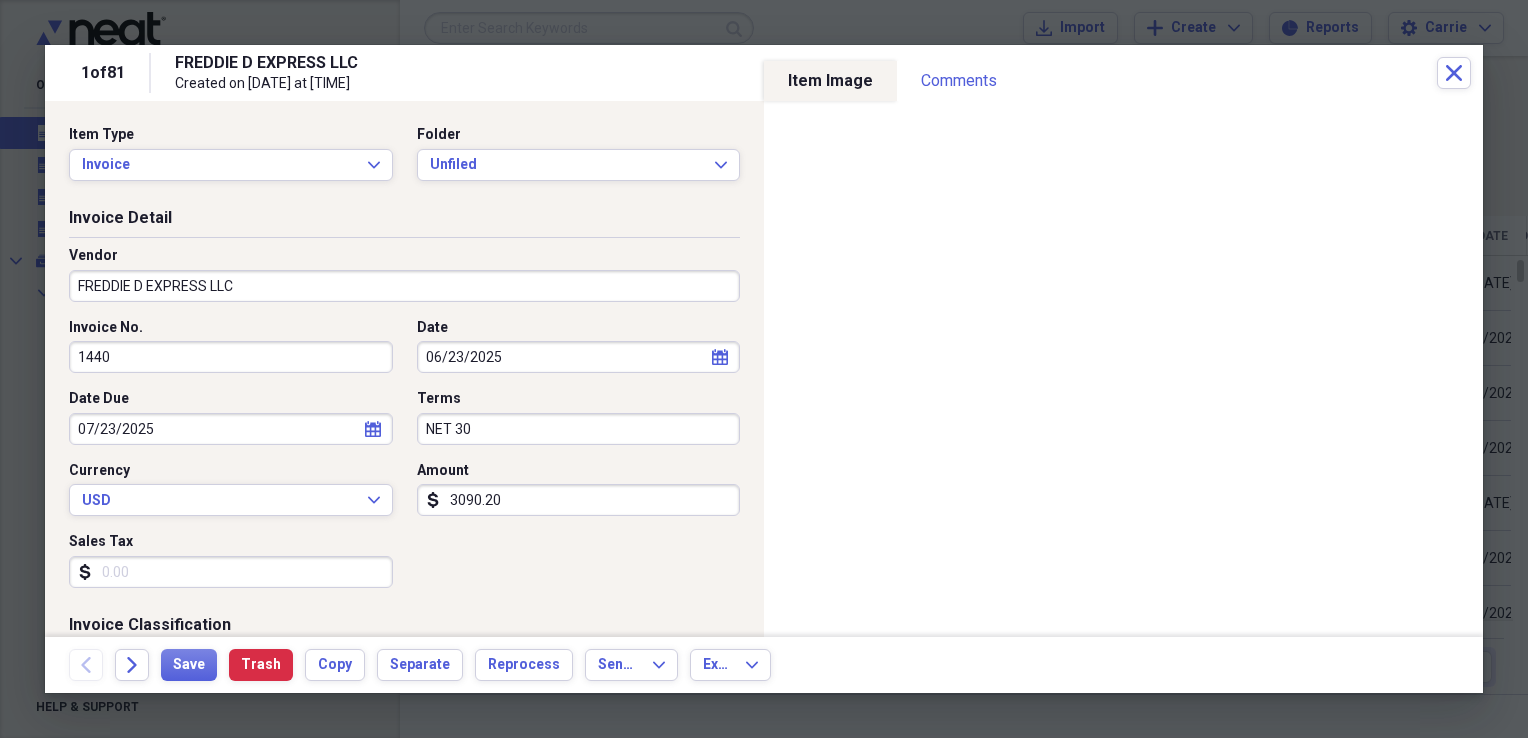 click on "FREDDIE D EXPRESS LLC" at bounding box center [404, 286] 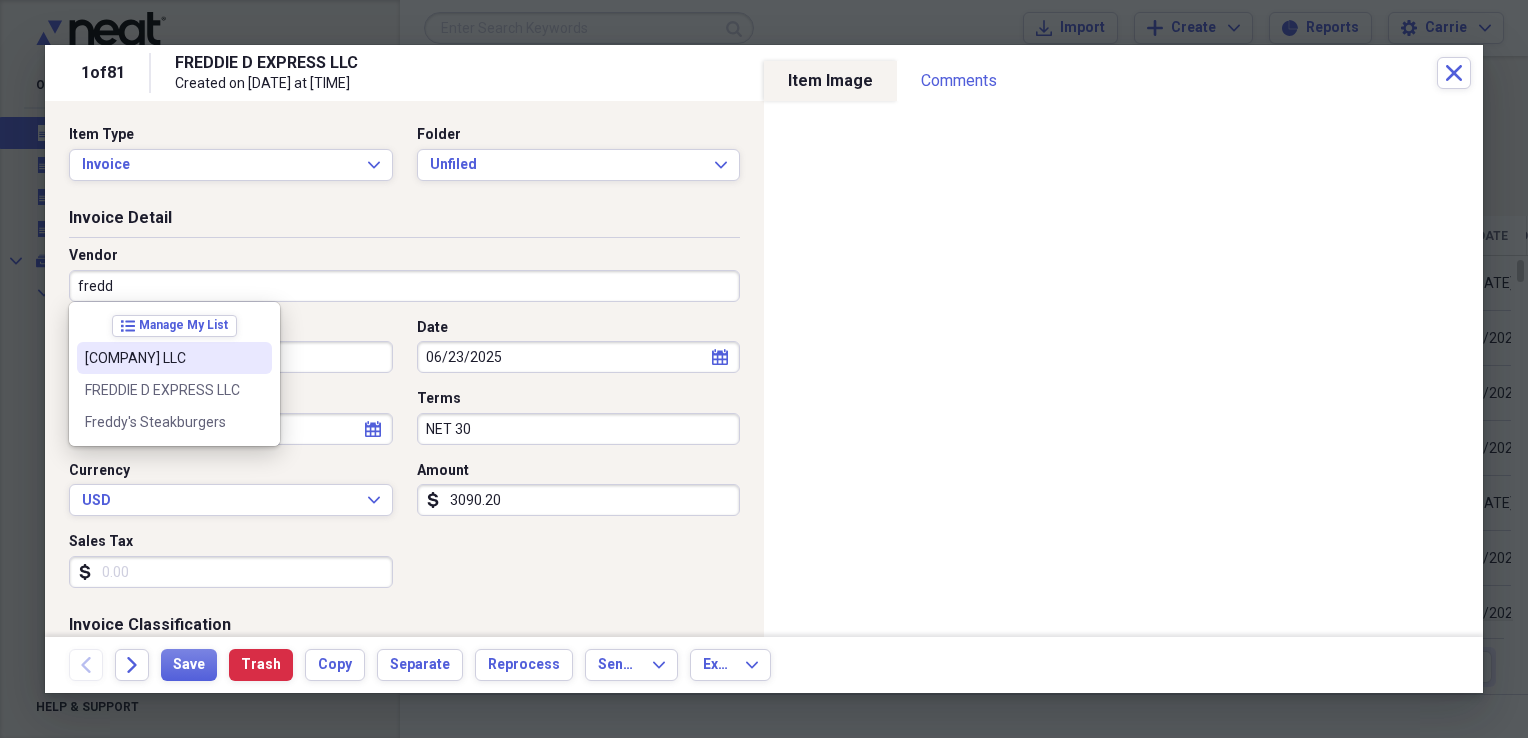 click on "[COMPANY_NAME]" at bounding box center [162, 358] 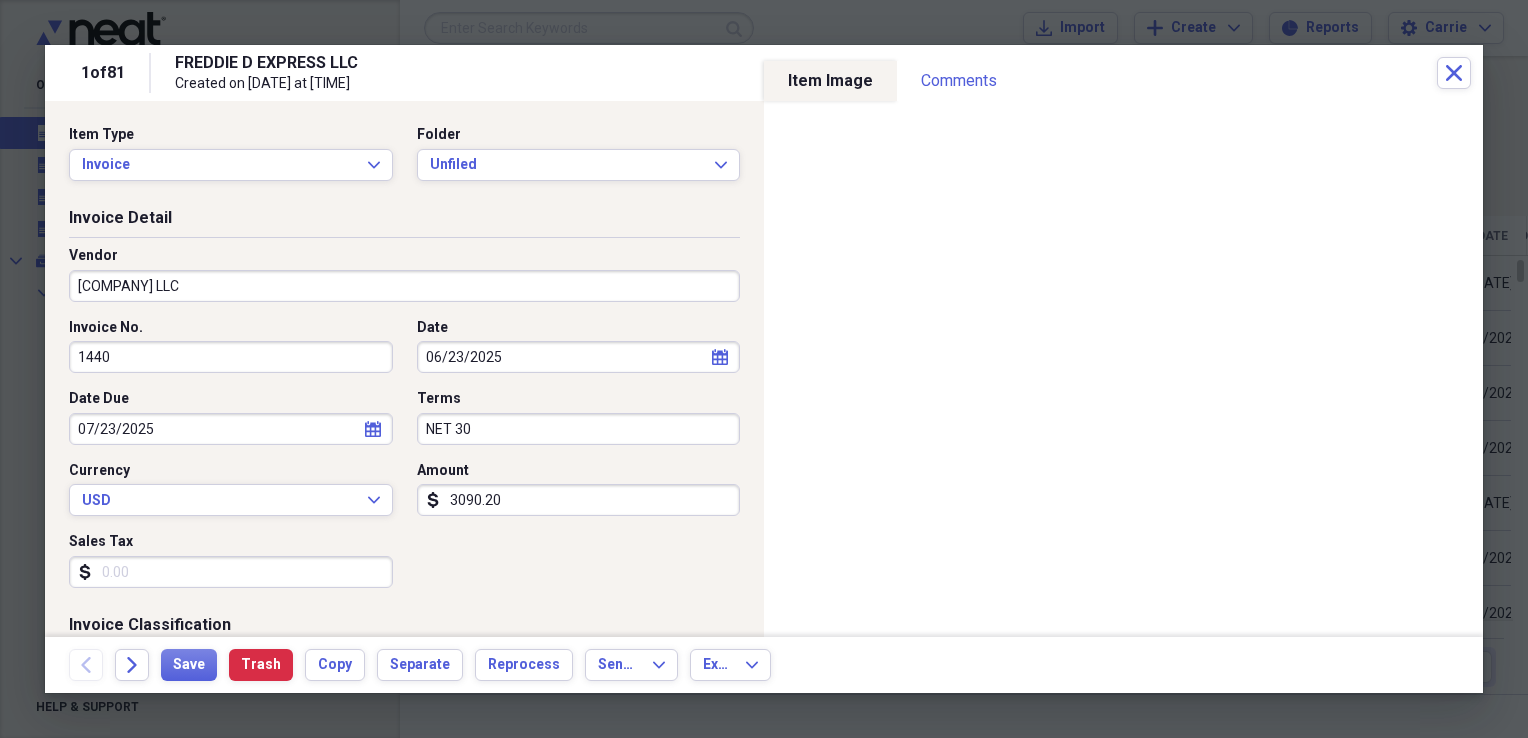 type on "Escort/Pilot Car" 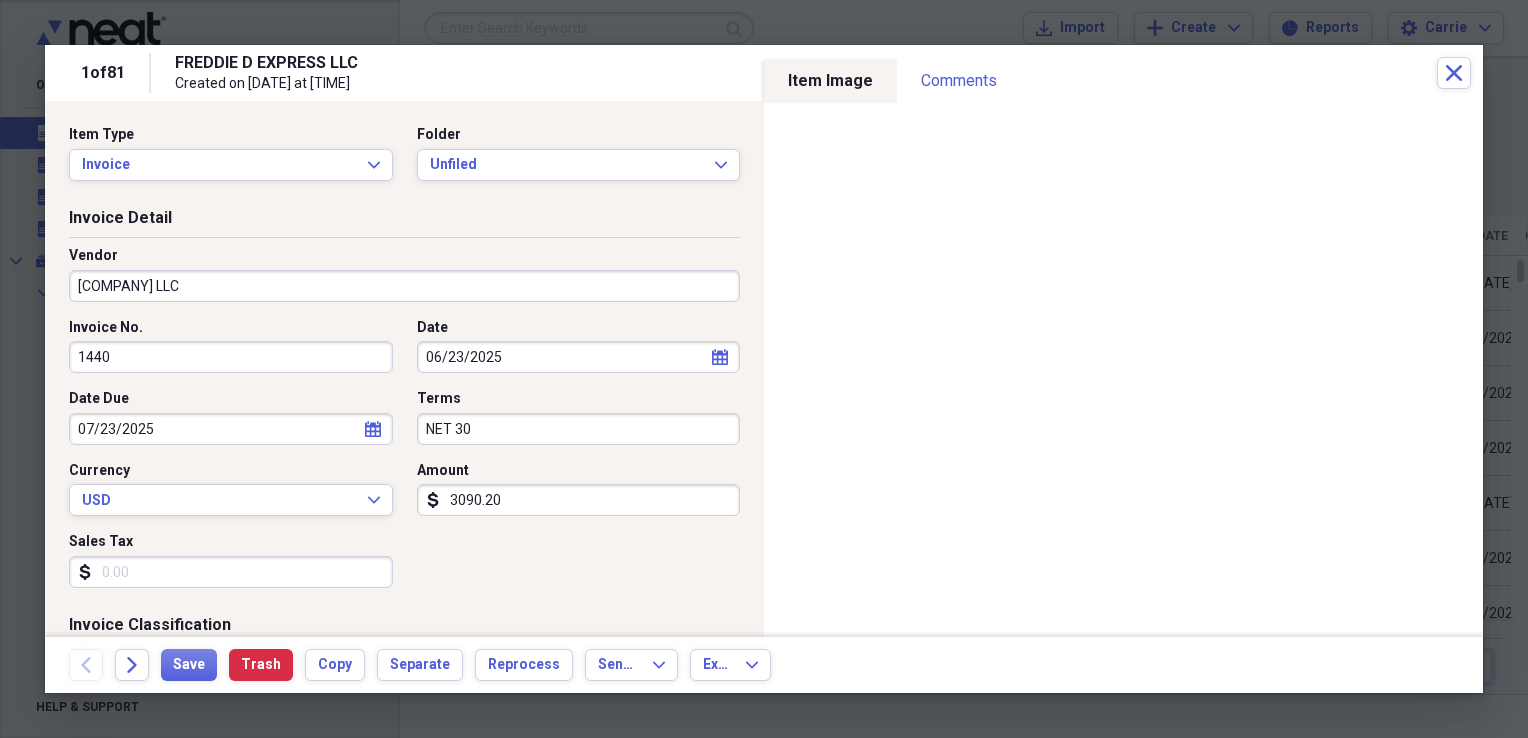 click on "06/23/2025" at bounding box center [579, 357] 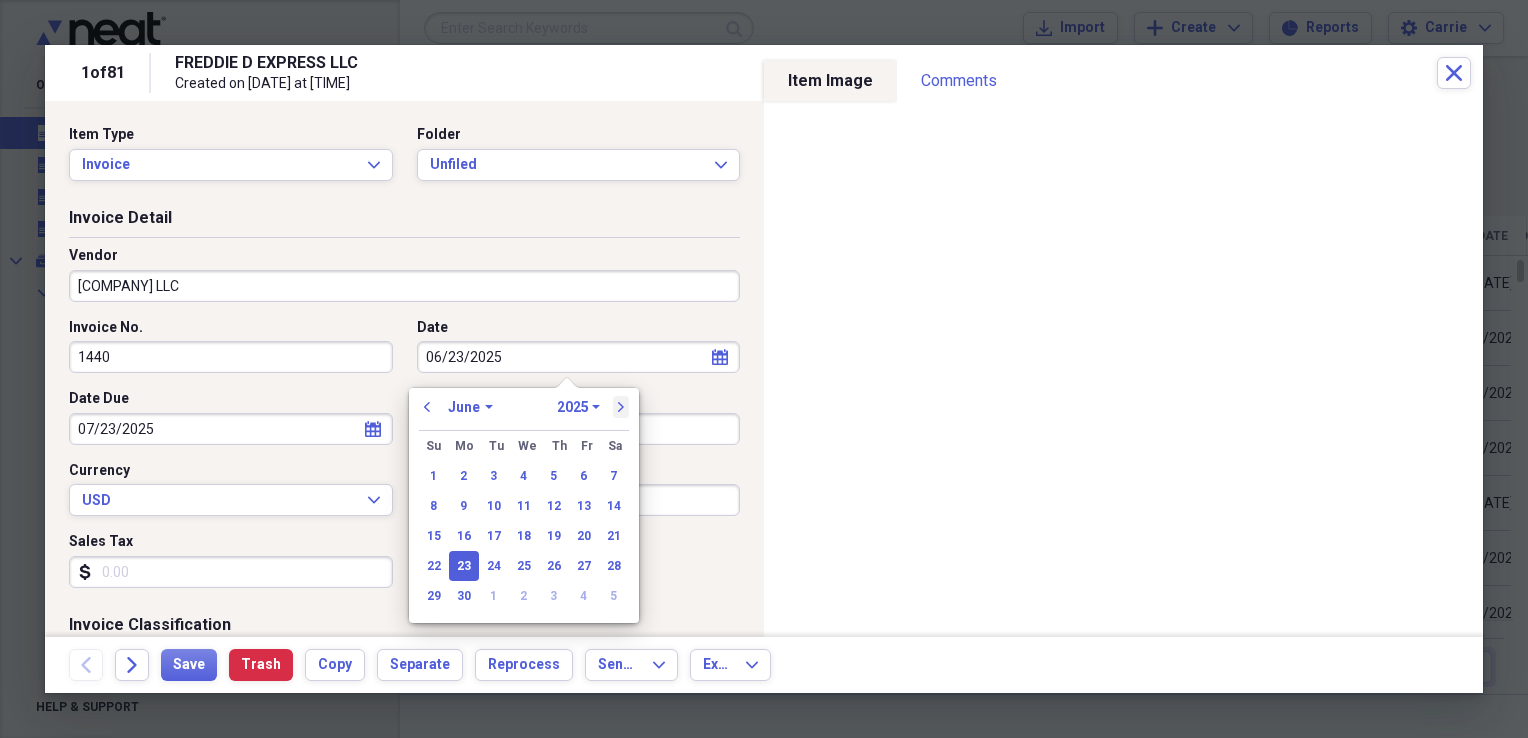click on "next" at bounding box center (621, 407) 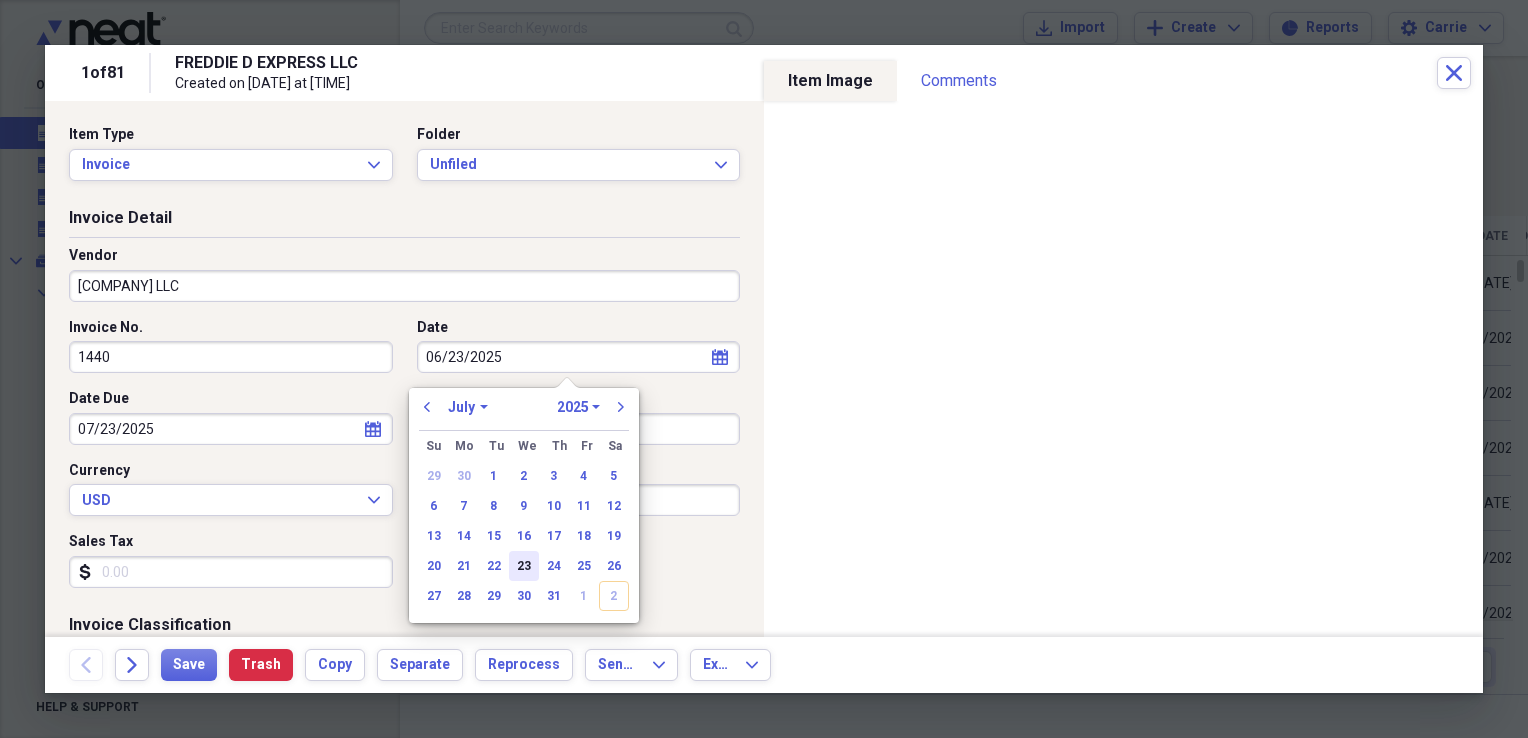 click on "23" at bounding box center [524, 566] 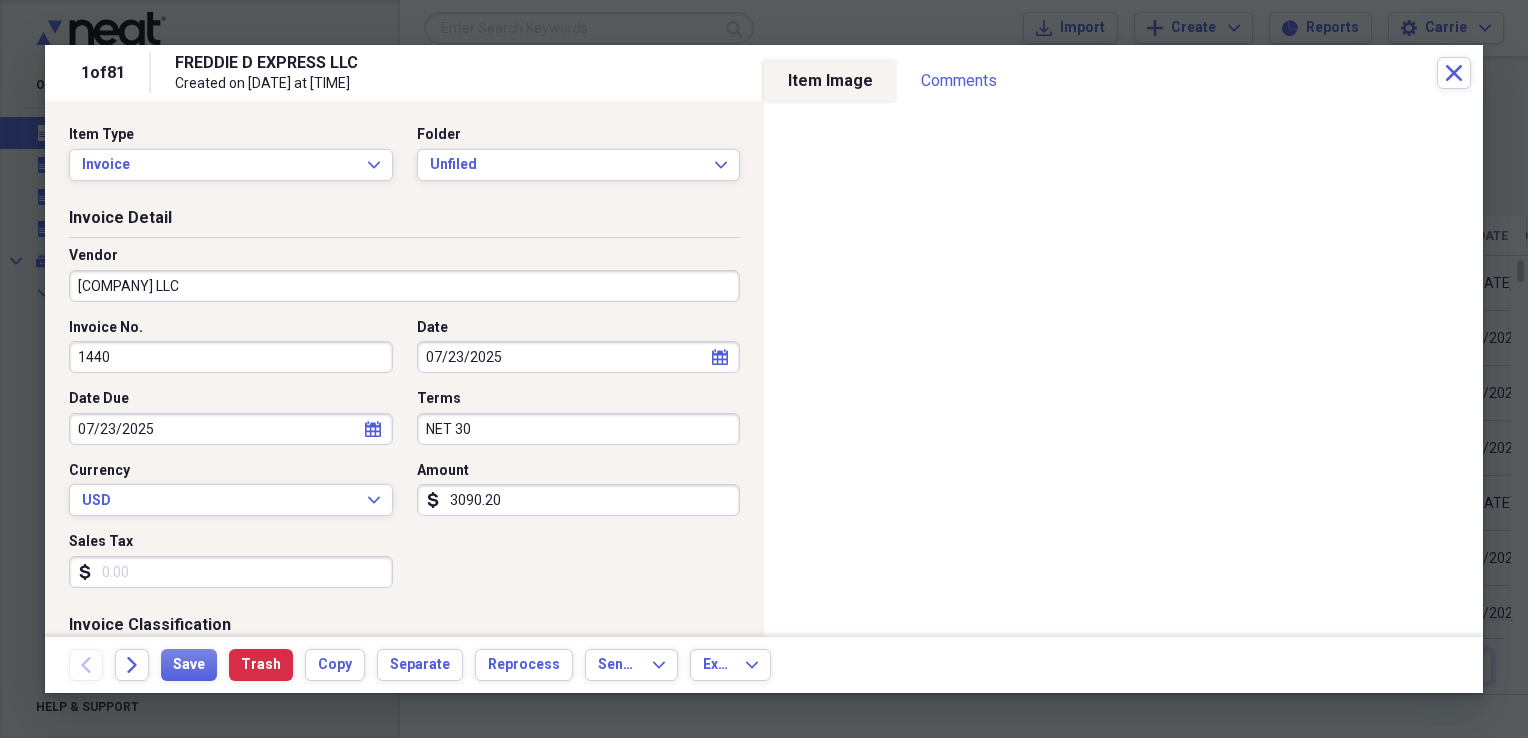 type on "07/23/2025" 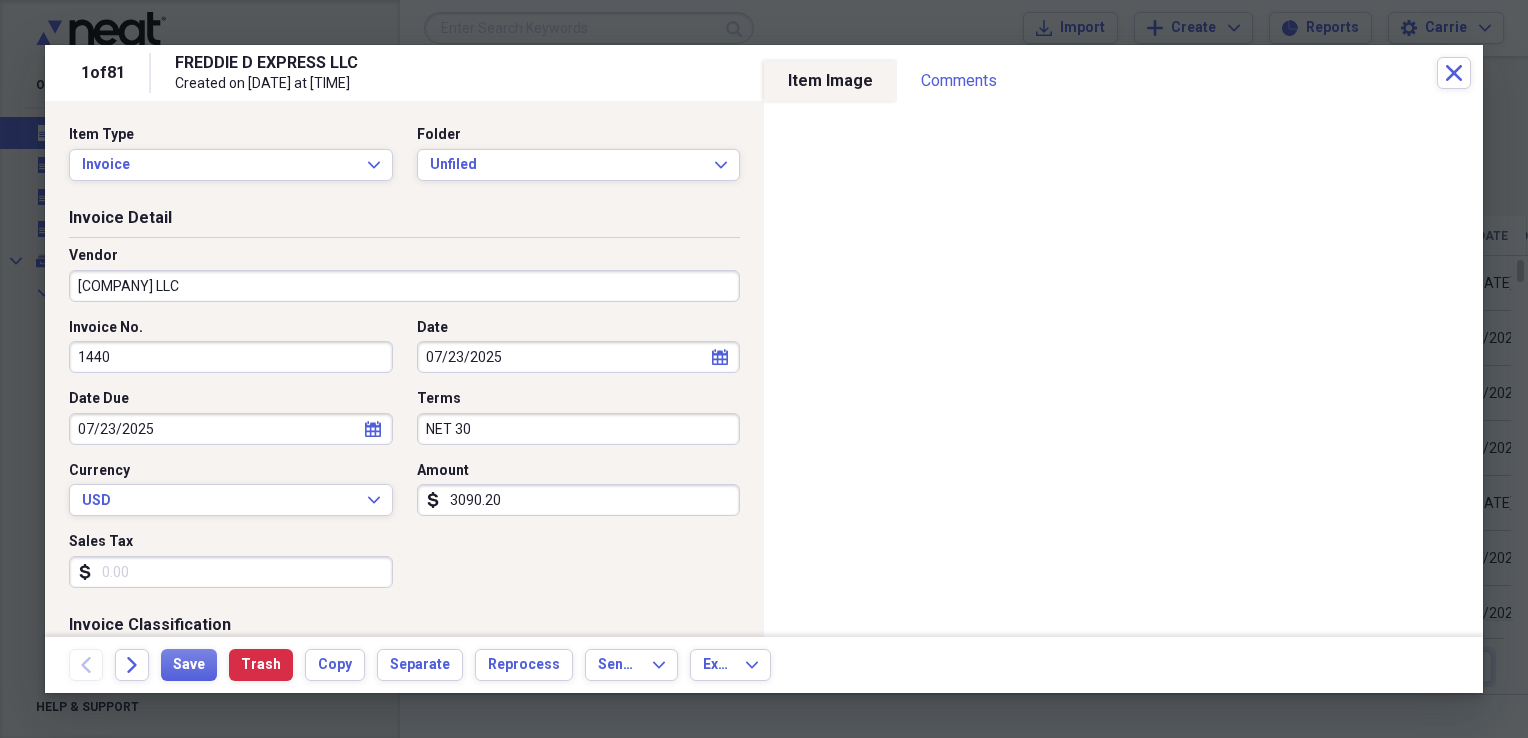 select on "6" 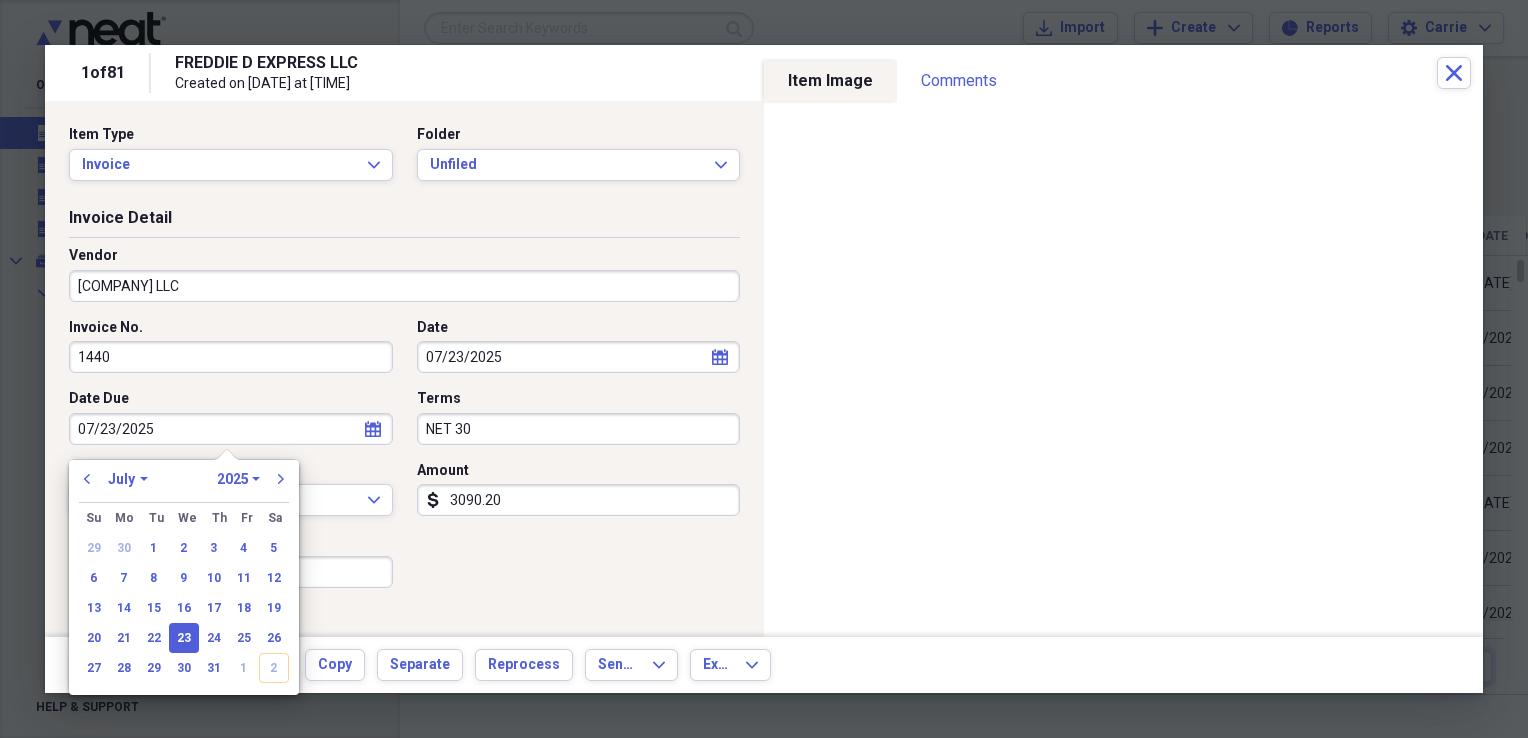 drag, startPoint x: 288, startPoint y: 433, endPoint x: 12, endPoint y: 433, distance: 276 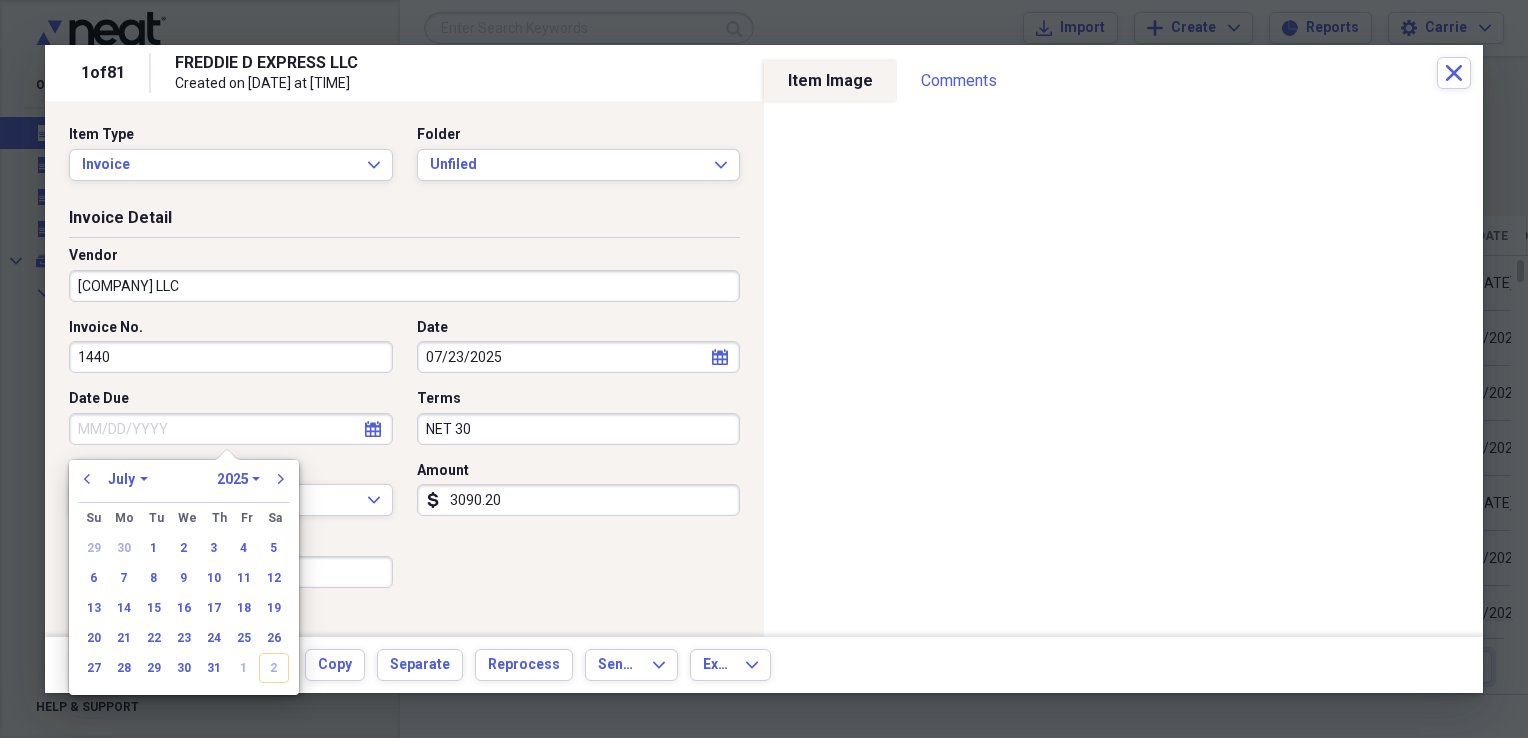 type 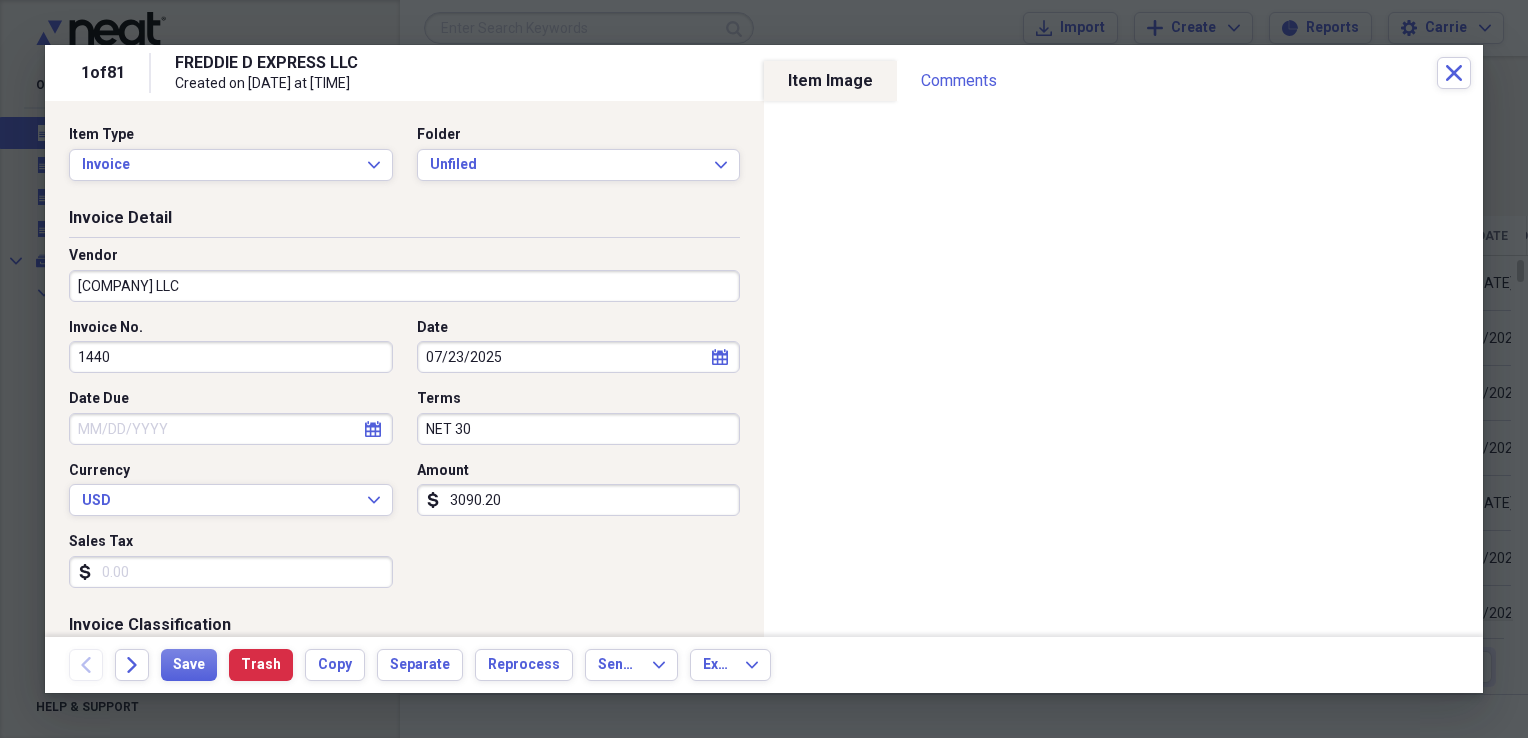 drag, startPoint x: 482, startPoint y: 423, endPoint x: 386, endPoint y: 426, distance: 96.04687 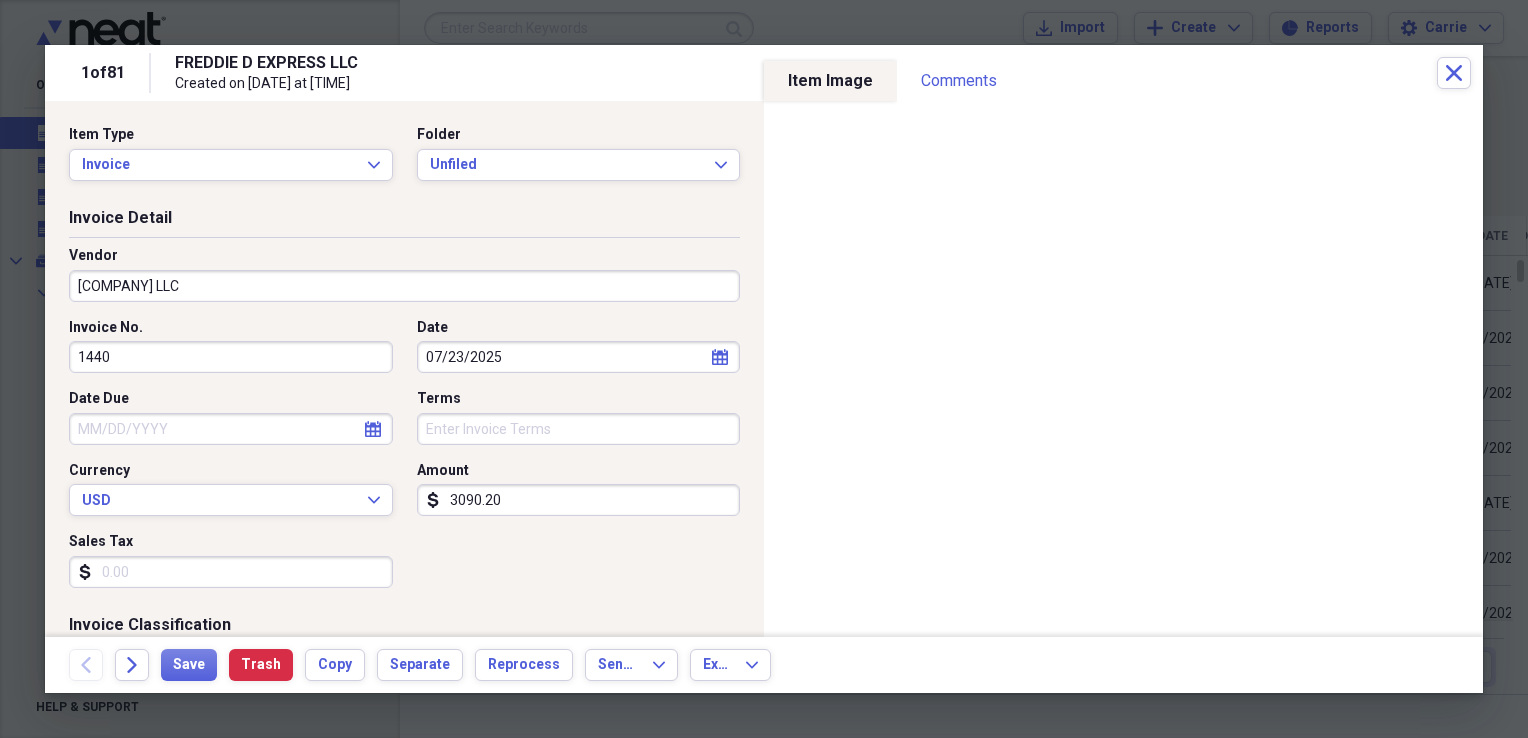 type 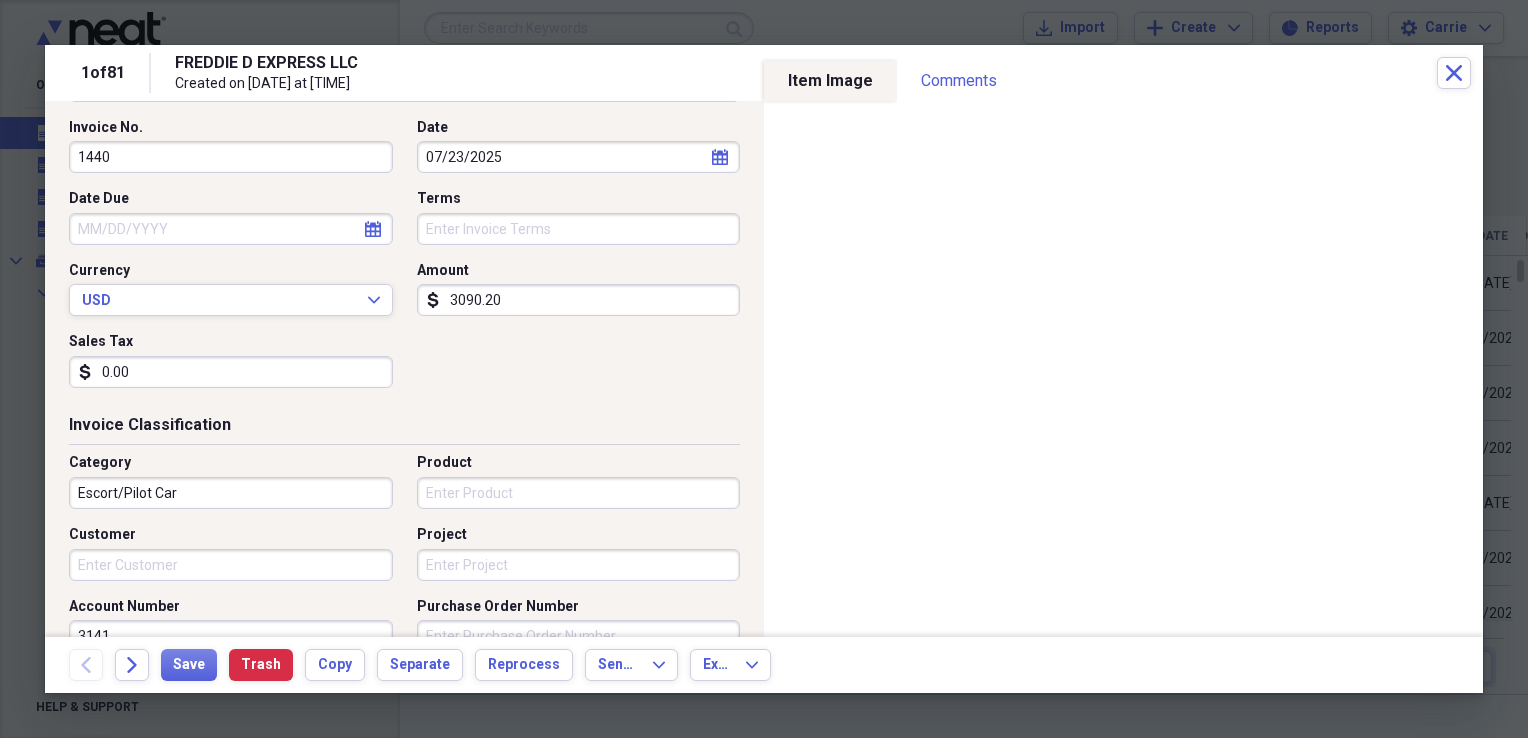 scroll, scrollTop: 300, scrollLeft: 0, axis: vertical 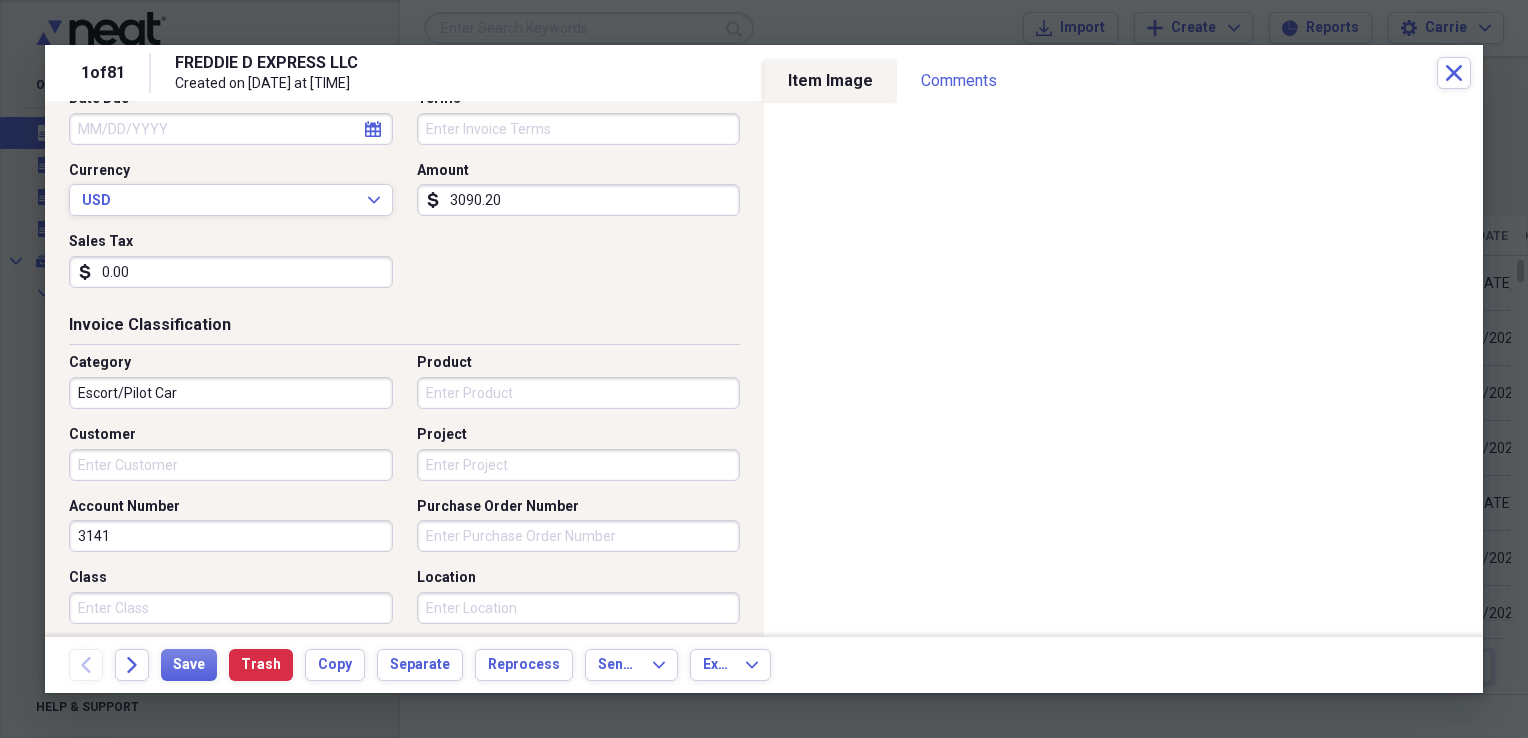 type on "0.00" 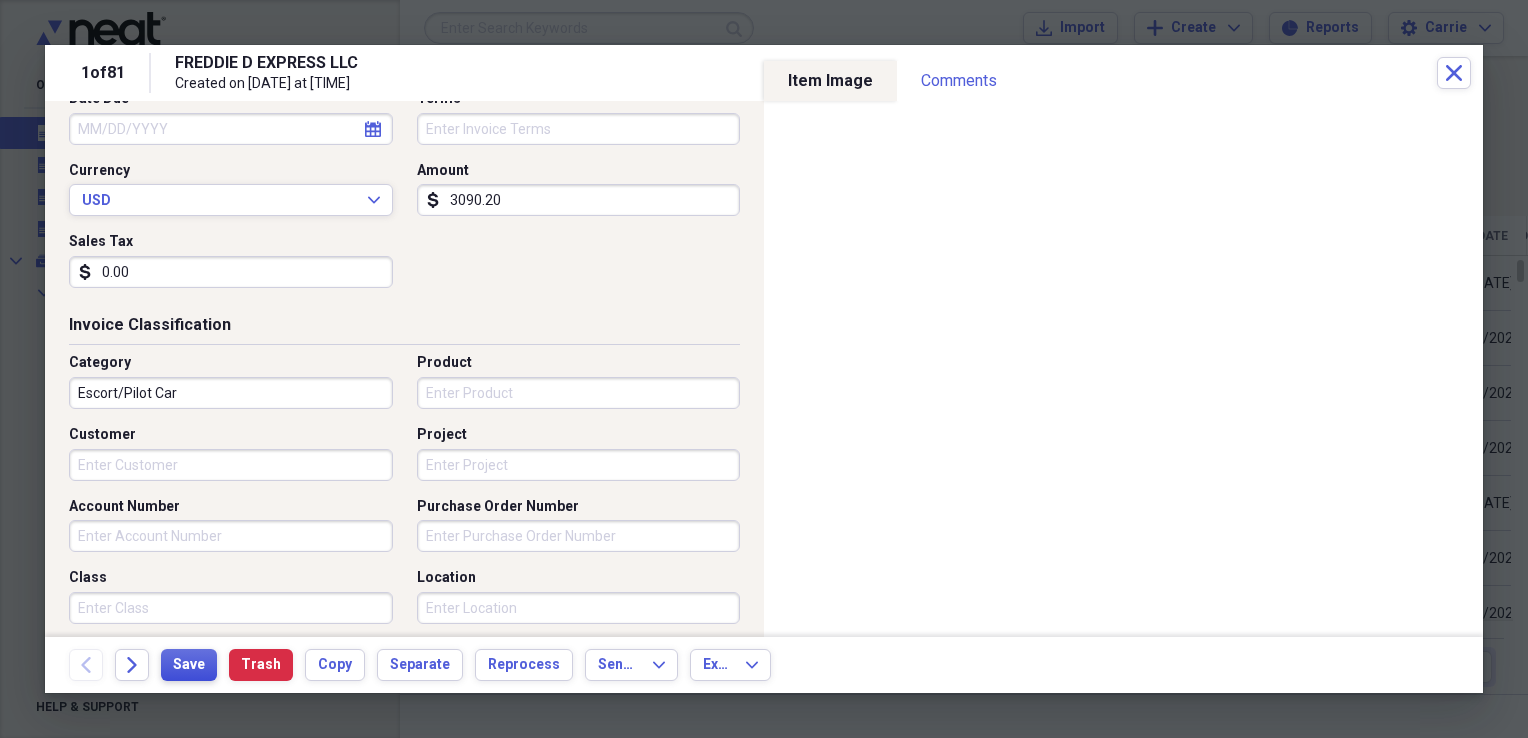type 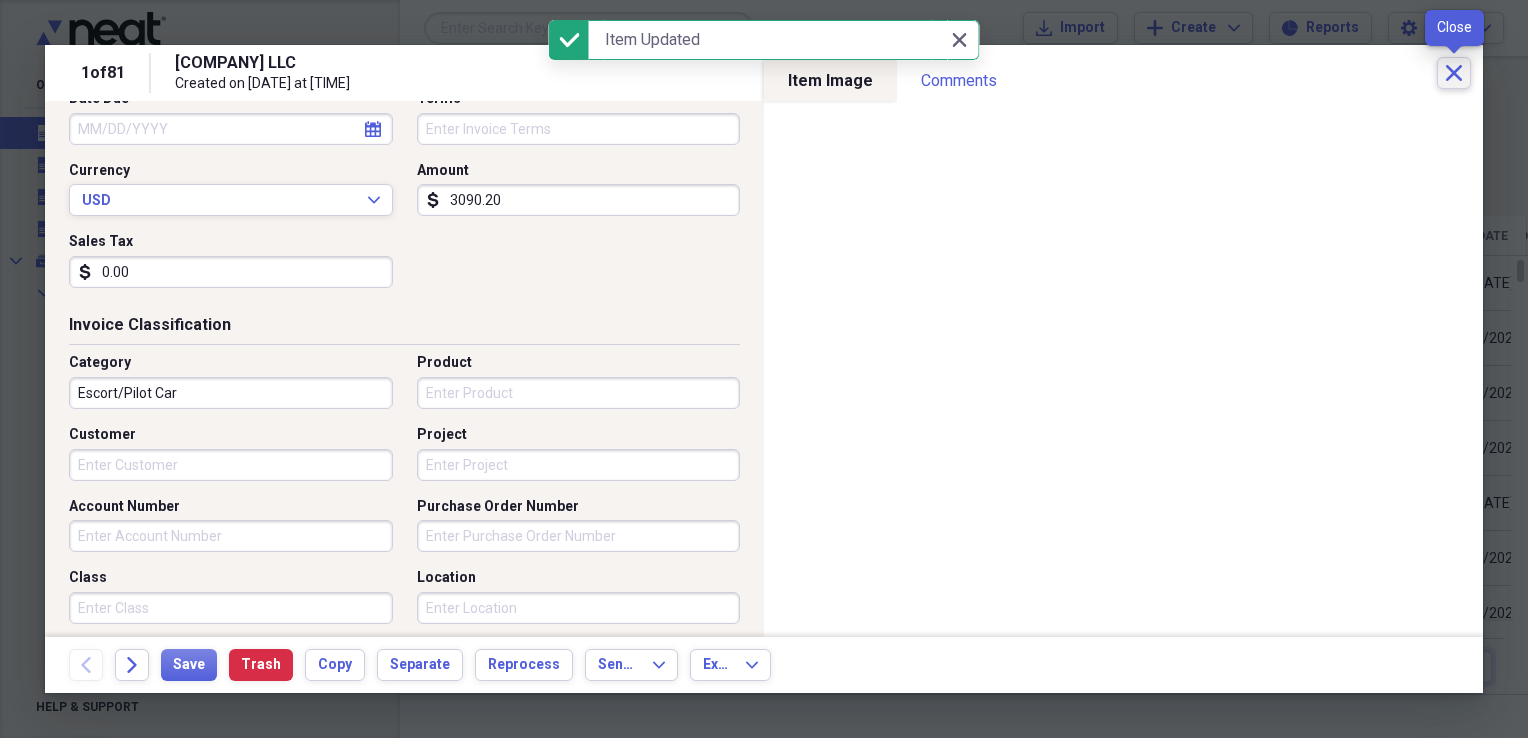 click on "Close" 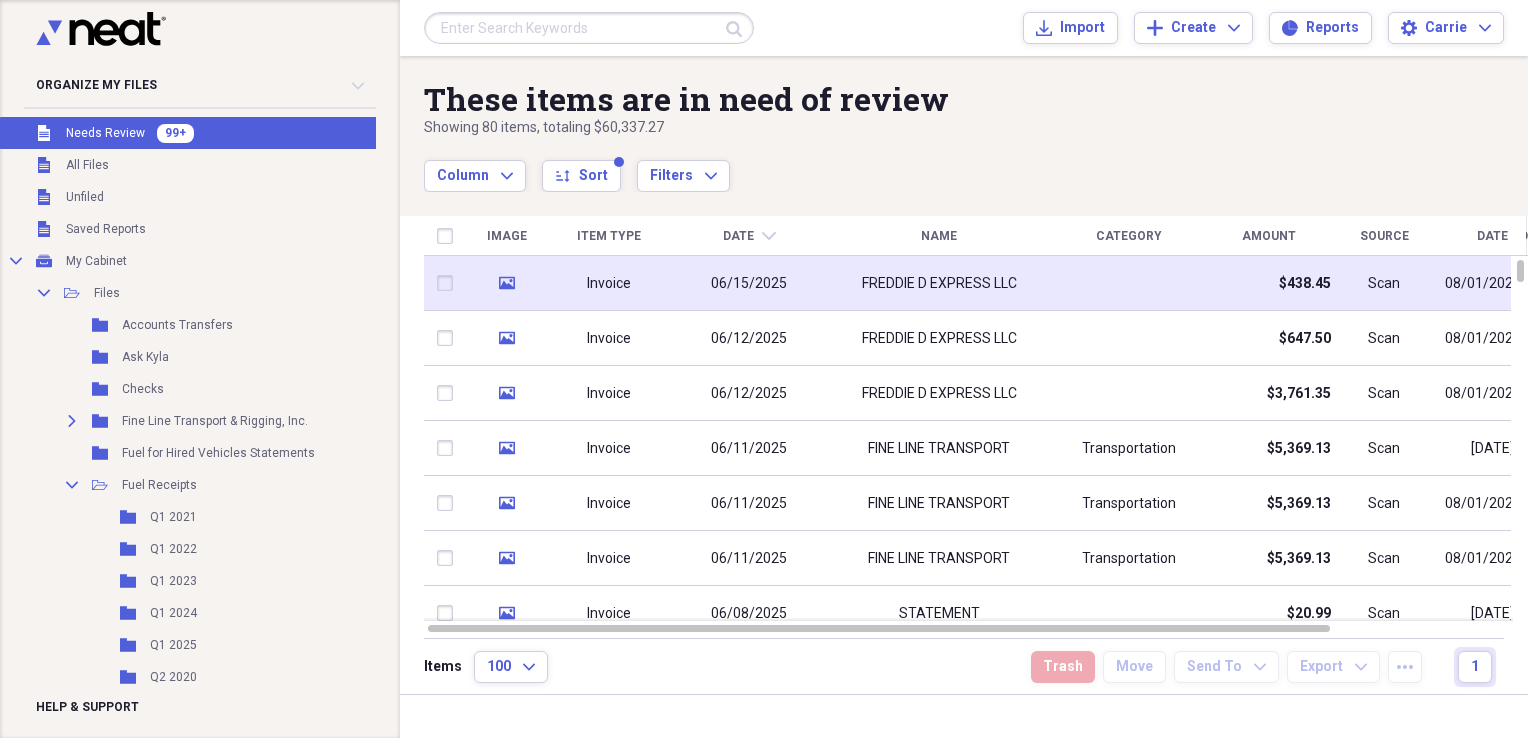click at bounding box center [1129, 283] 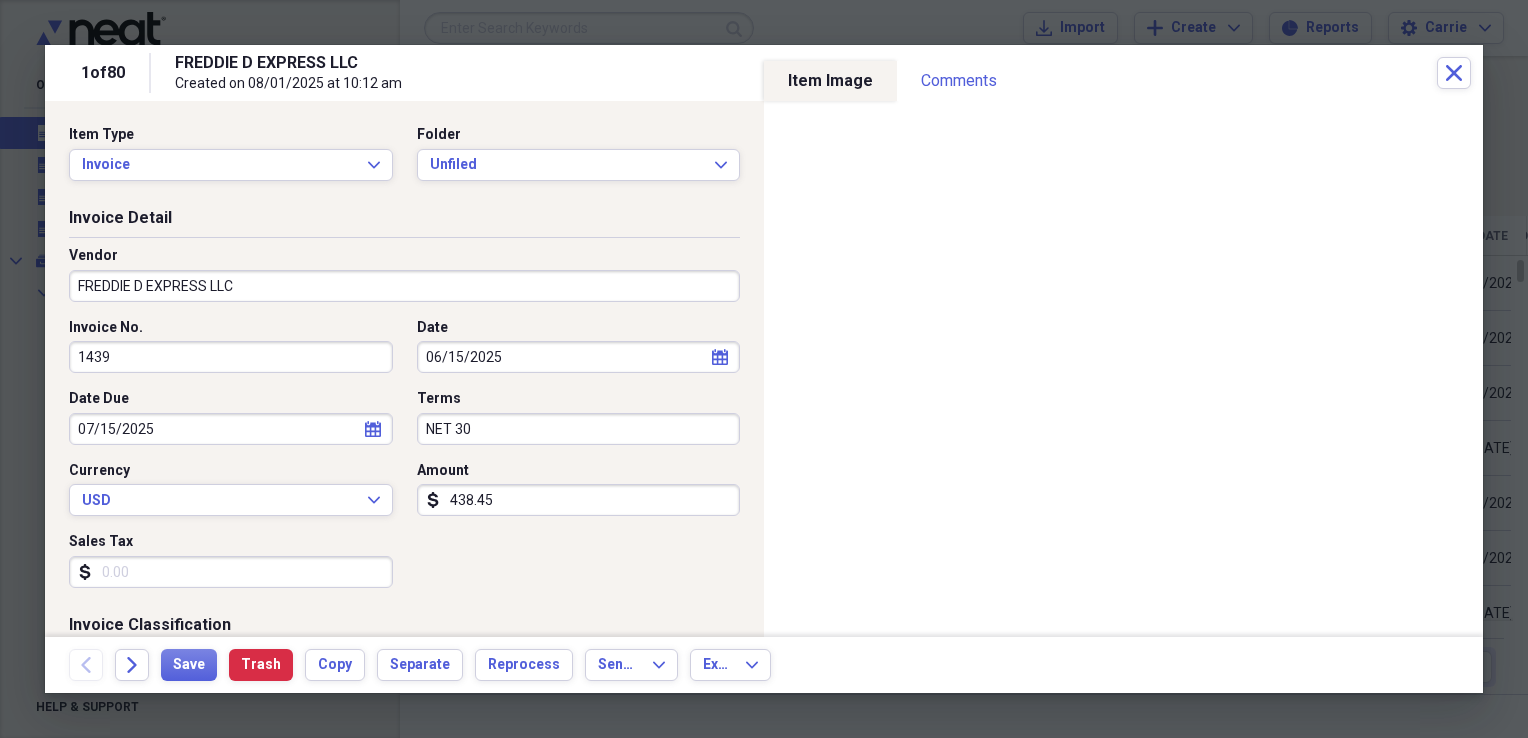 click on "FREDDIE D EXPRESS LLC" at bounding box center [404, 286] 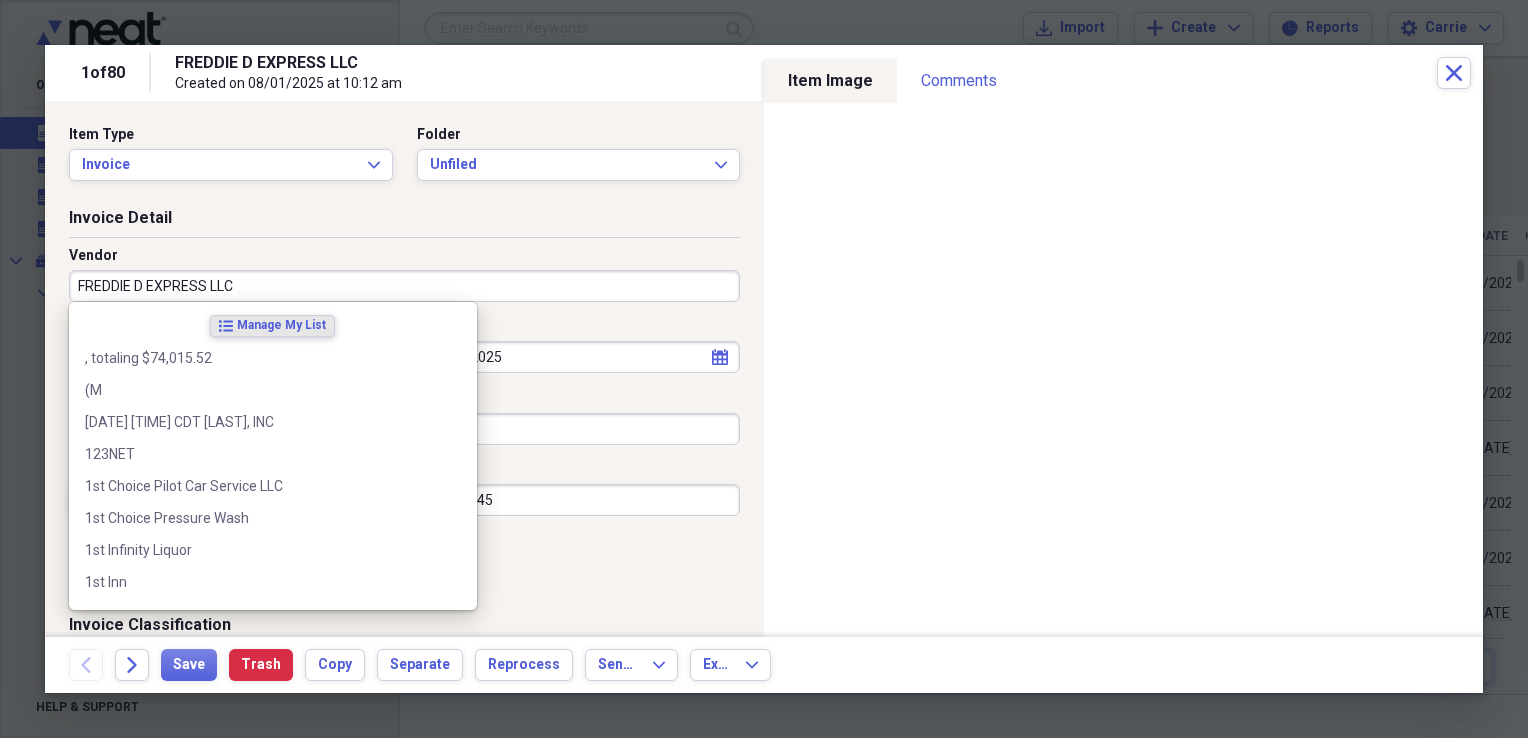 click on "FREDDIE D EXPRESS LLC" at bounding box center [404, 286] 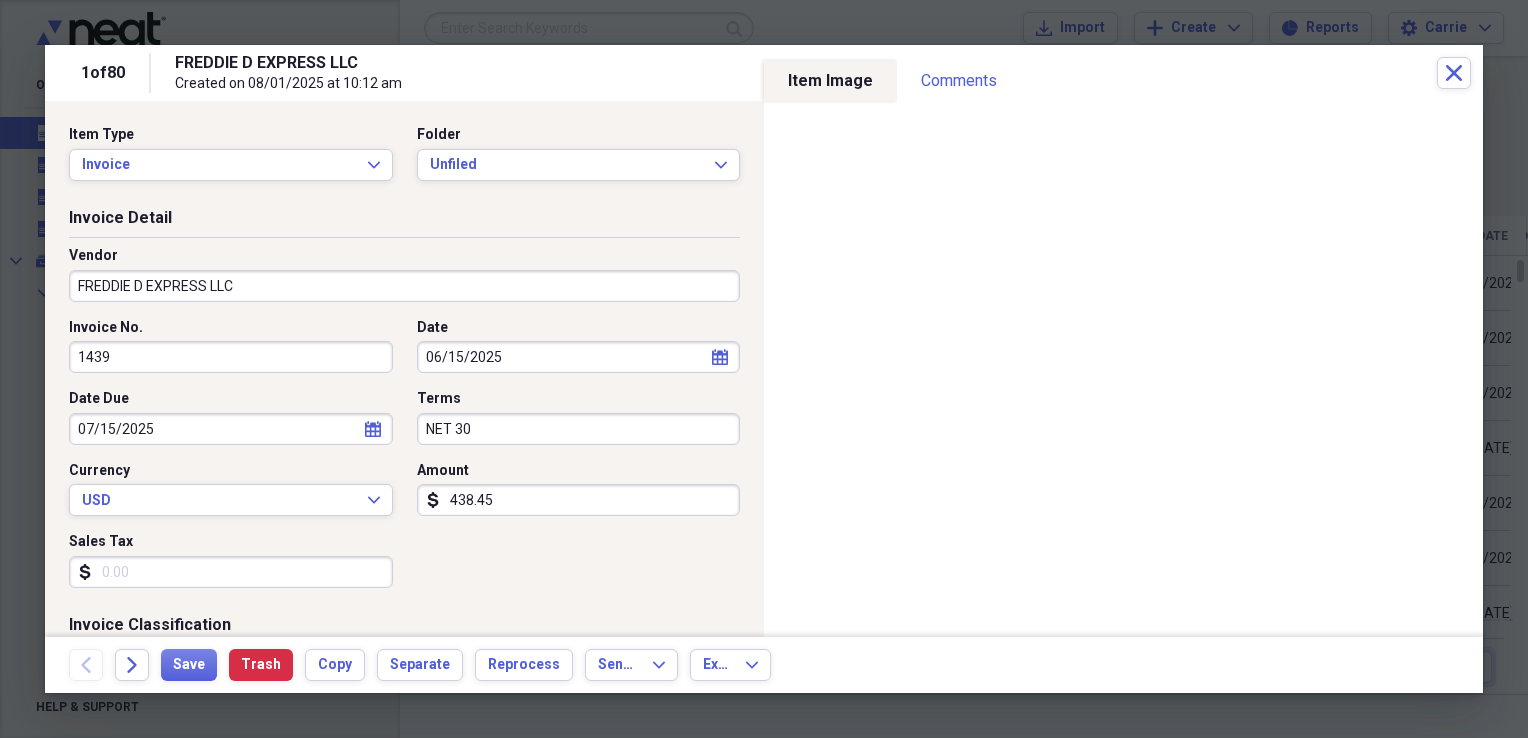 click on "FREDDIE D EXPRESS LLC" at bounding box center [404, 286] 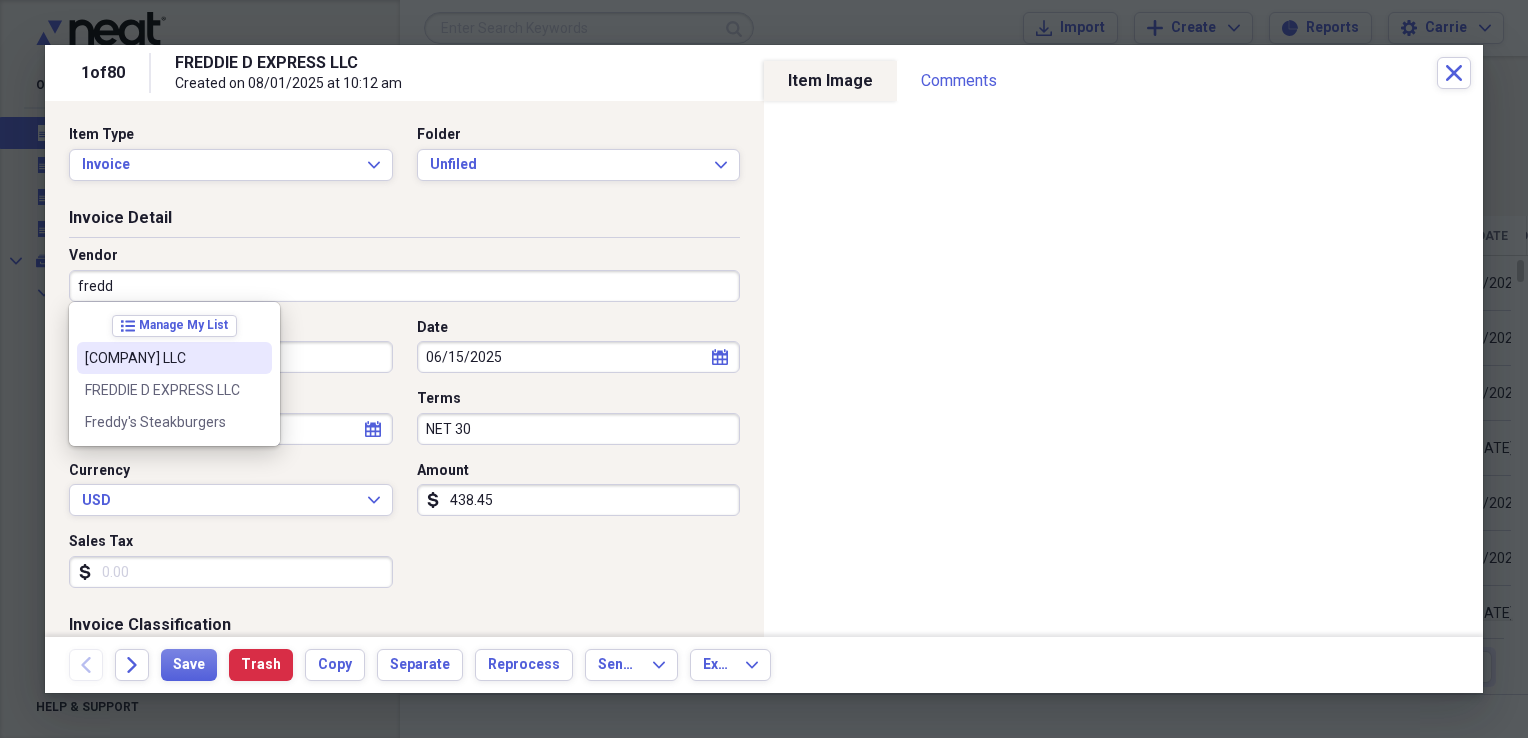 click at bounding box center (256, 358) 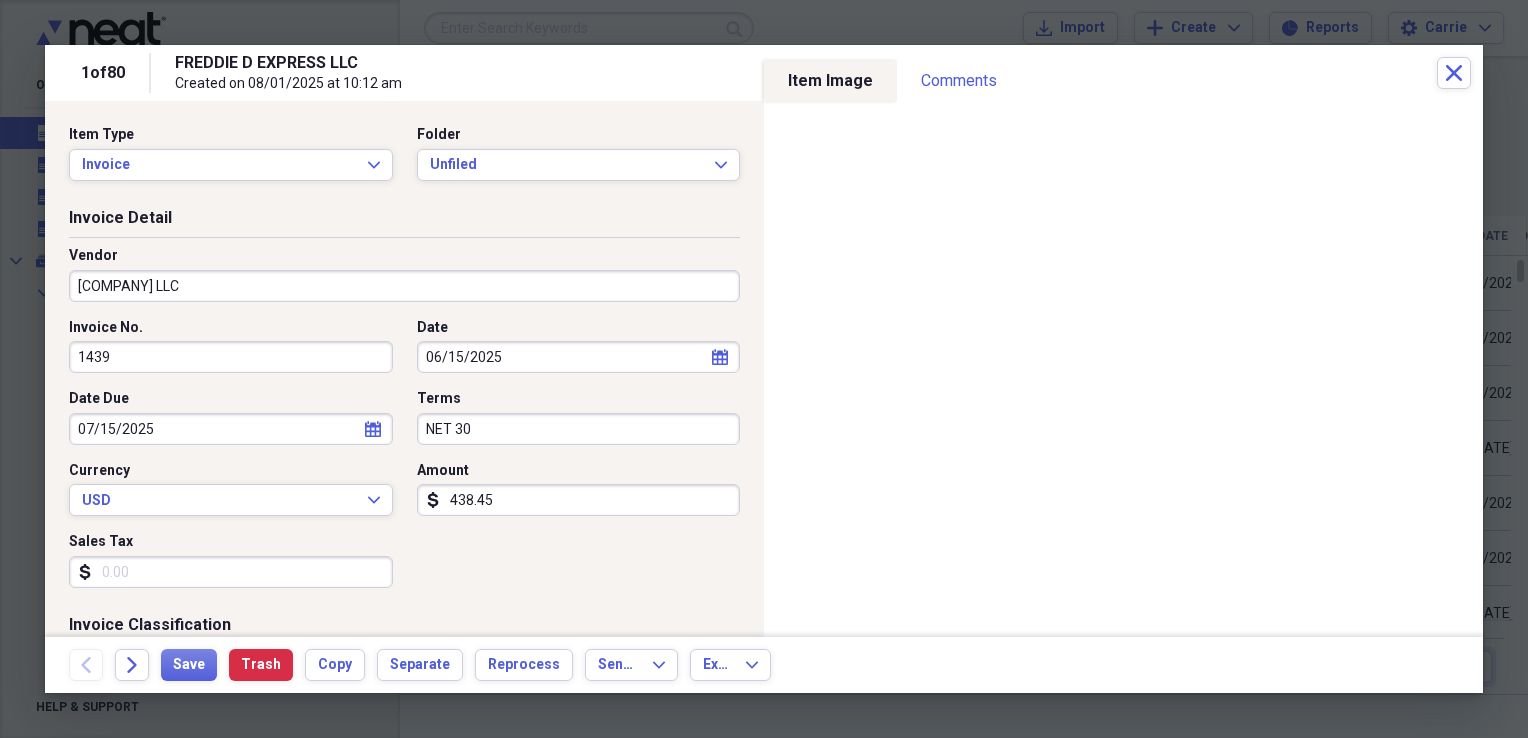type on "Escort/Pilot Car" 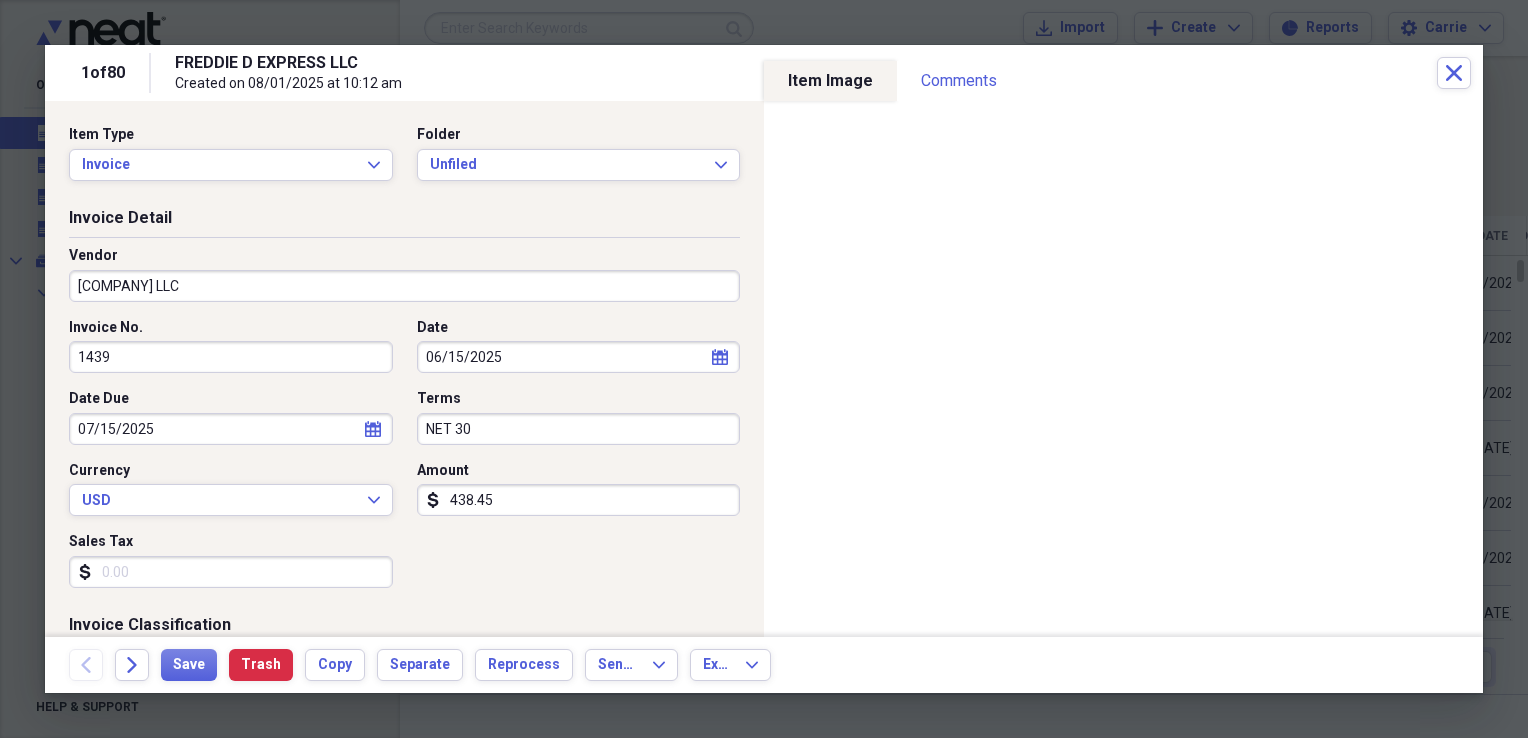 click on "06/15/2025" at bounding box center (579, 357) 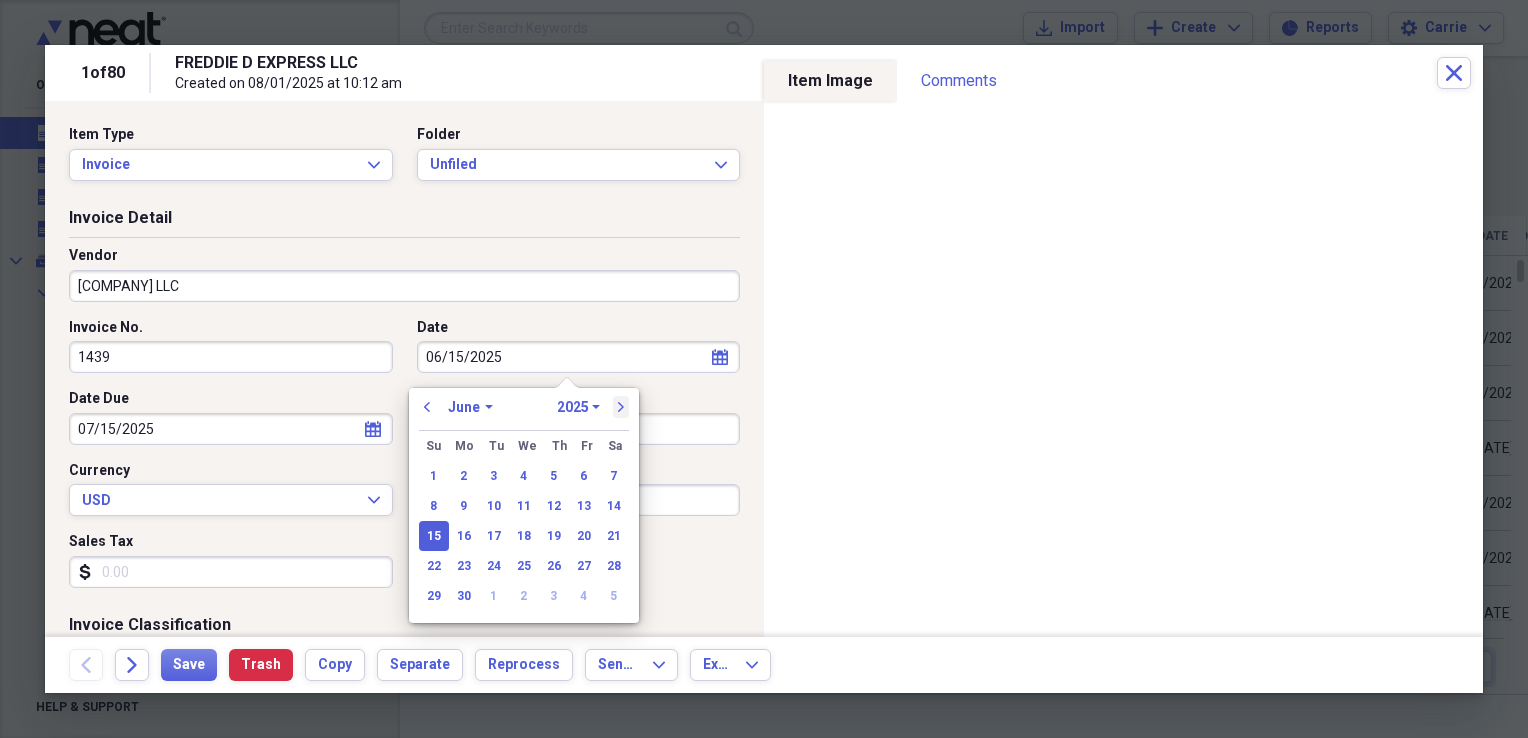 click on "next" at bounding box center (621, 407) 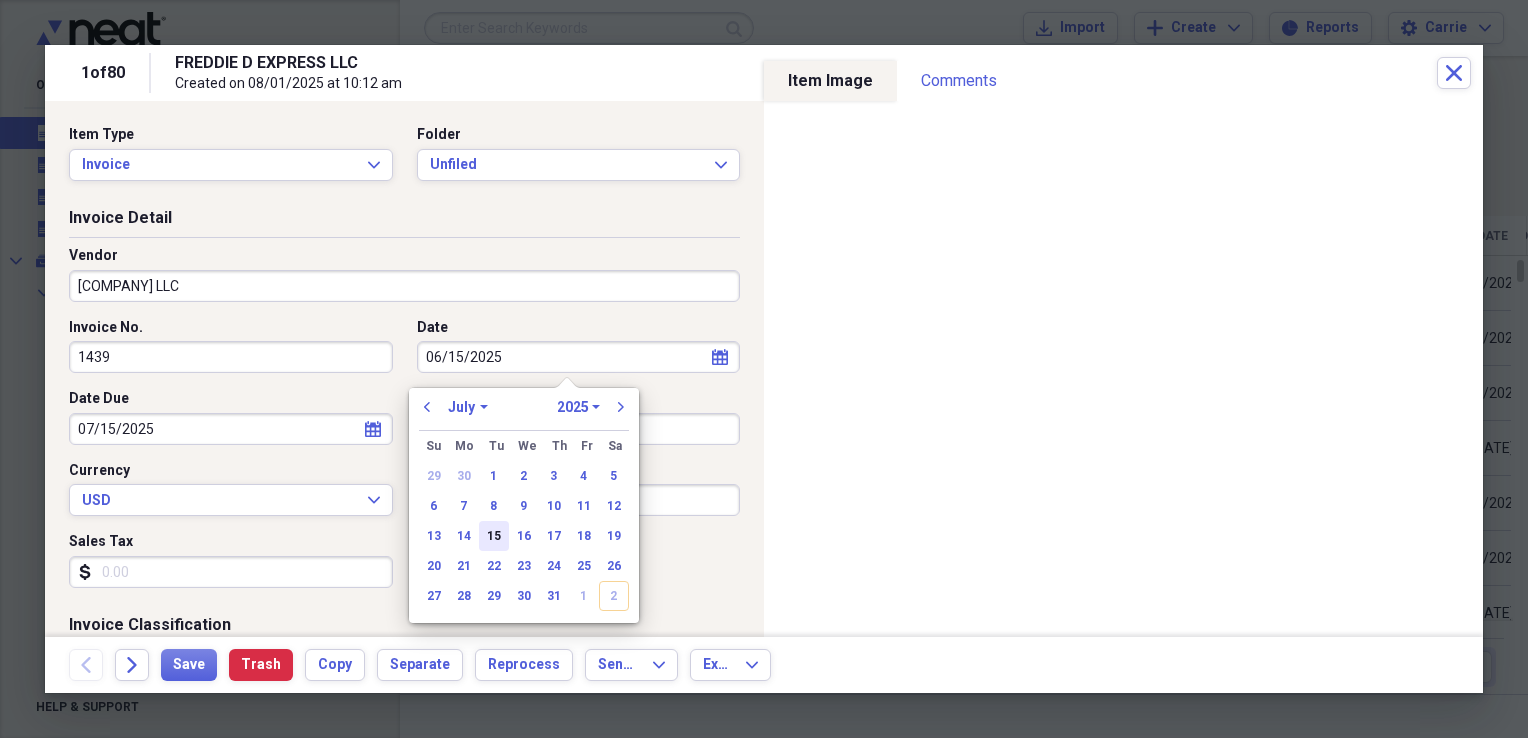 click on "15" at bounding box center [494, 536] 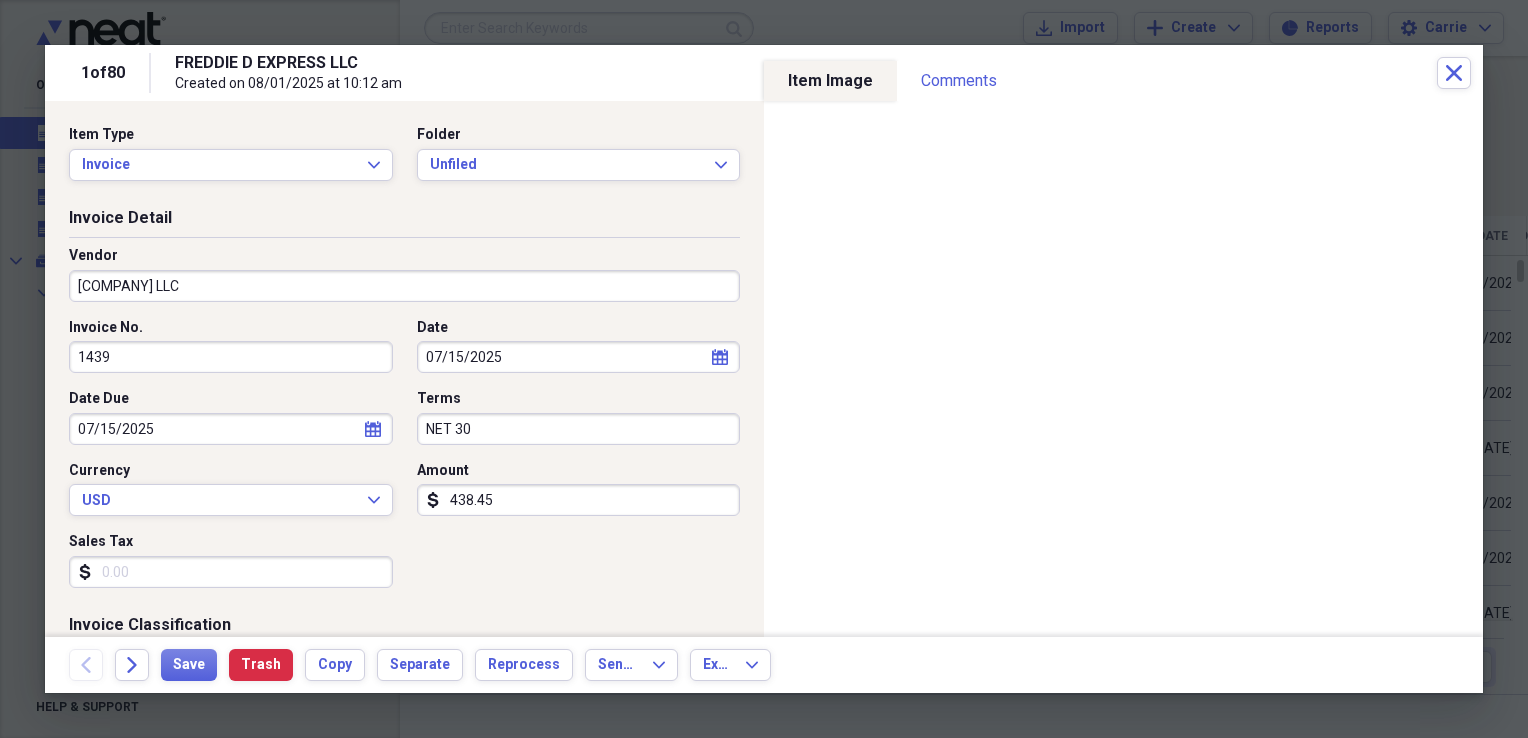 select on "6" 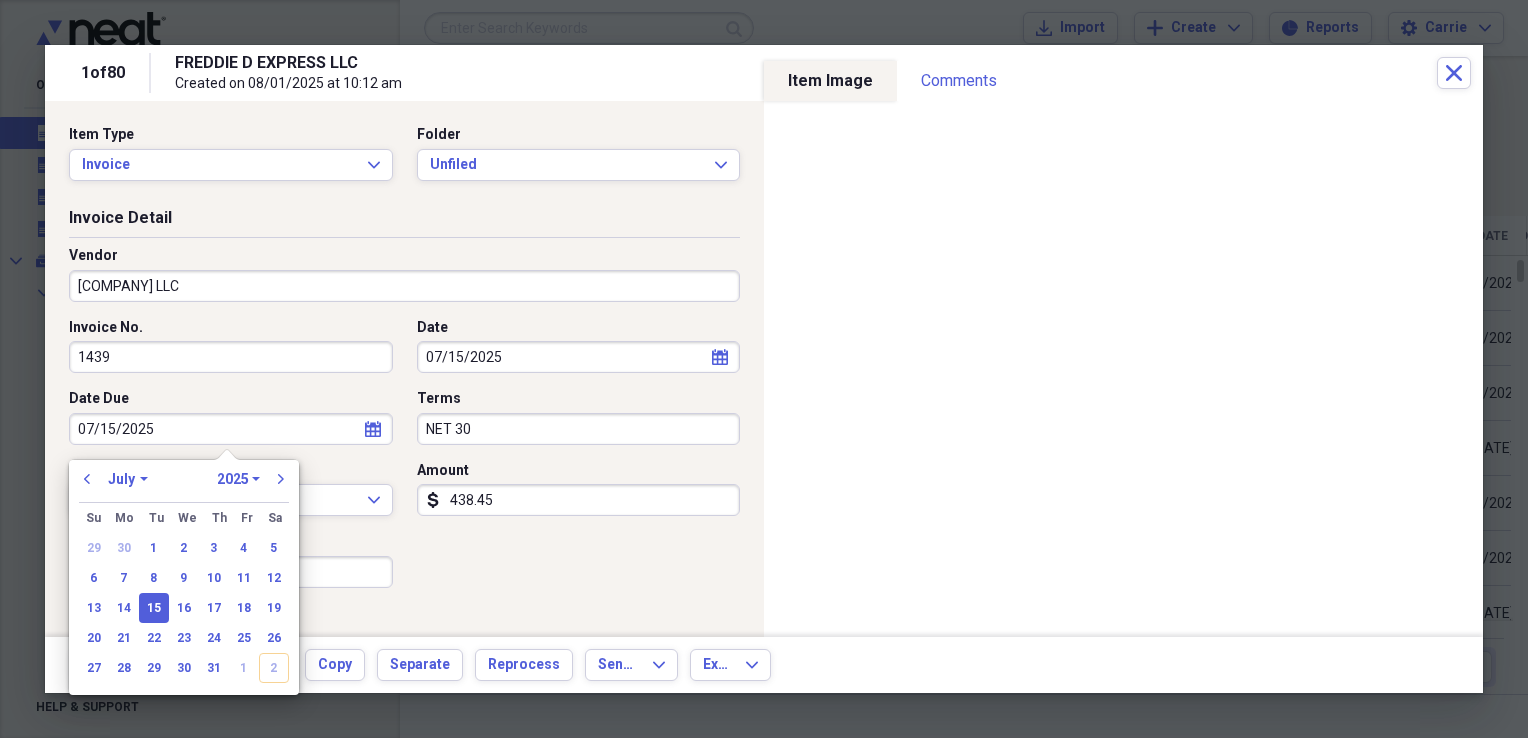 drag, startPoint x: 216, startPoint y: 419, endPoint x: 0, endPoint y: 422, distance: 216.02083 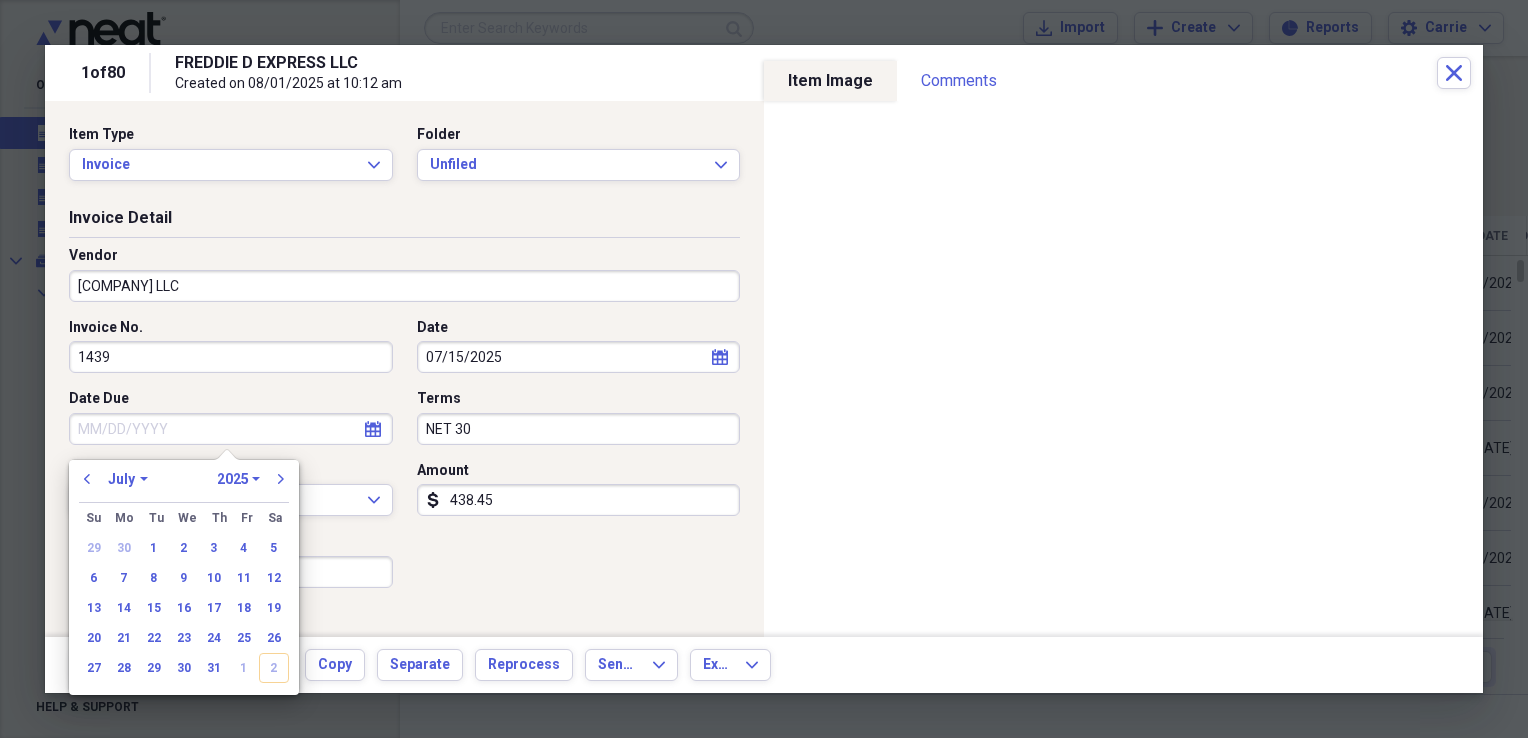 type 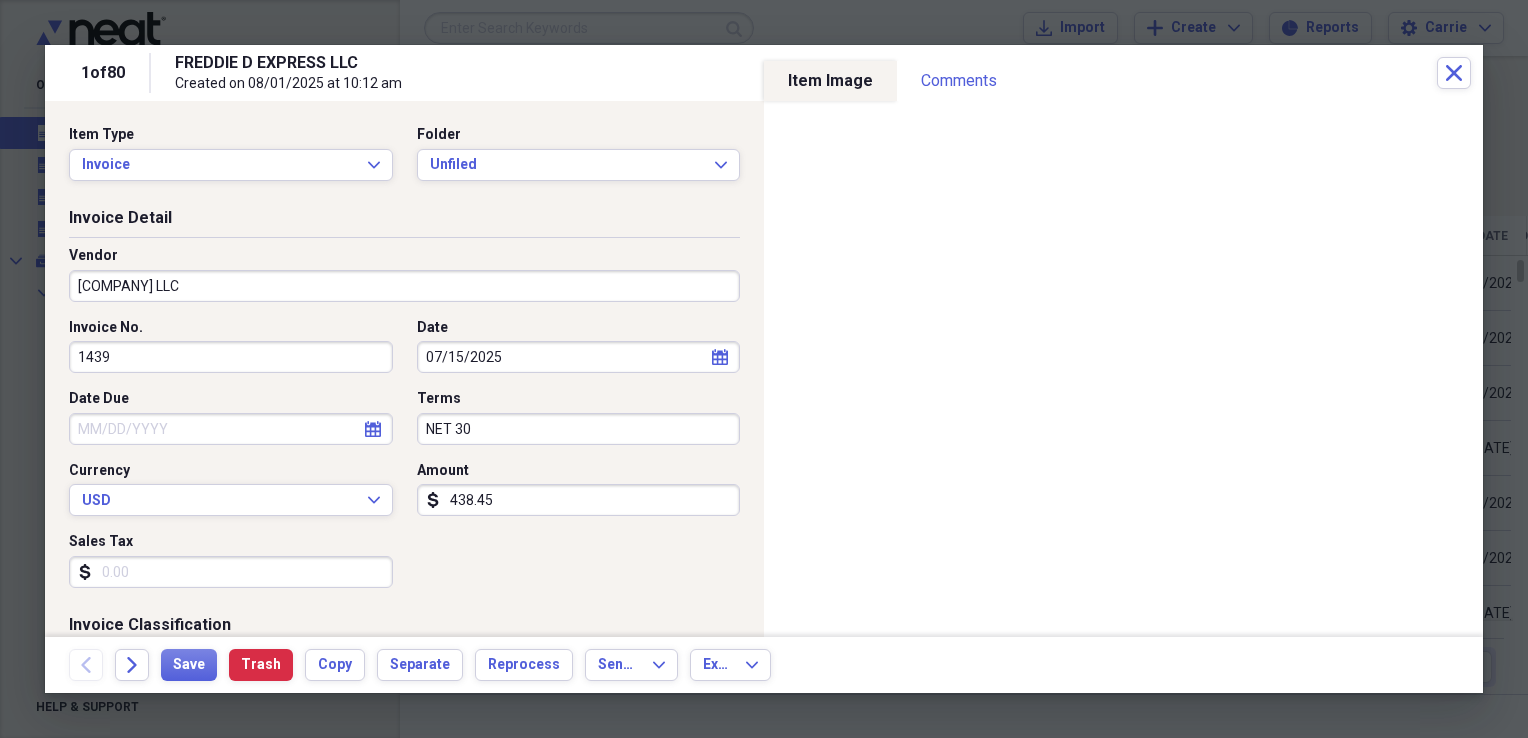 drag, startPoint x: 519, startPoint y: 435, endPoint x: 365, endPoint y: 433, distance: 154.01299 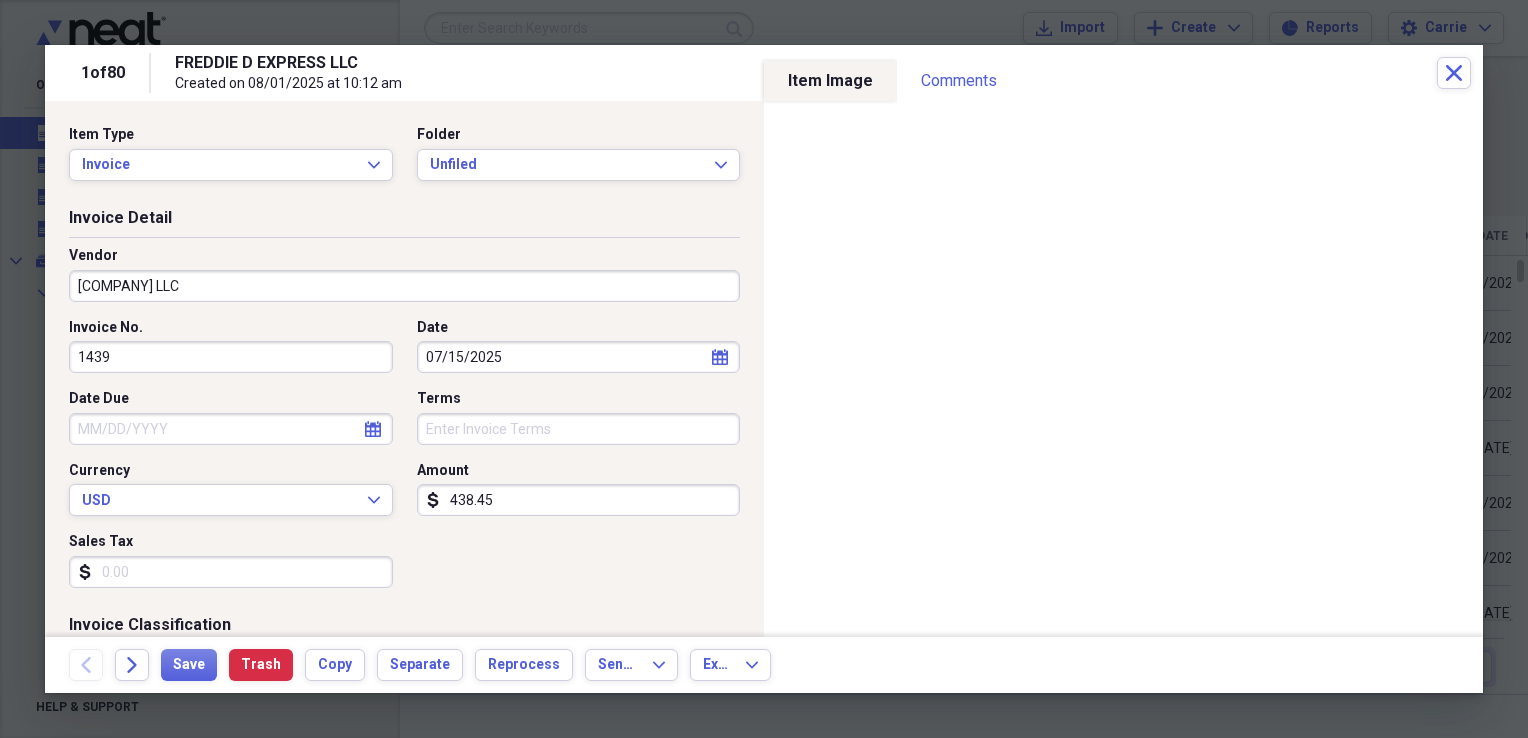 type 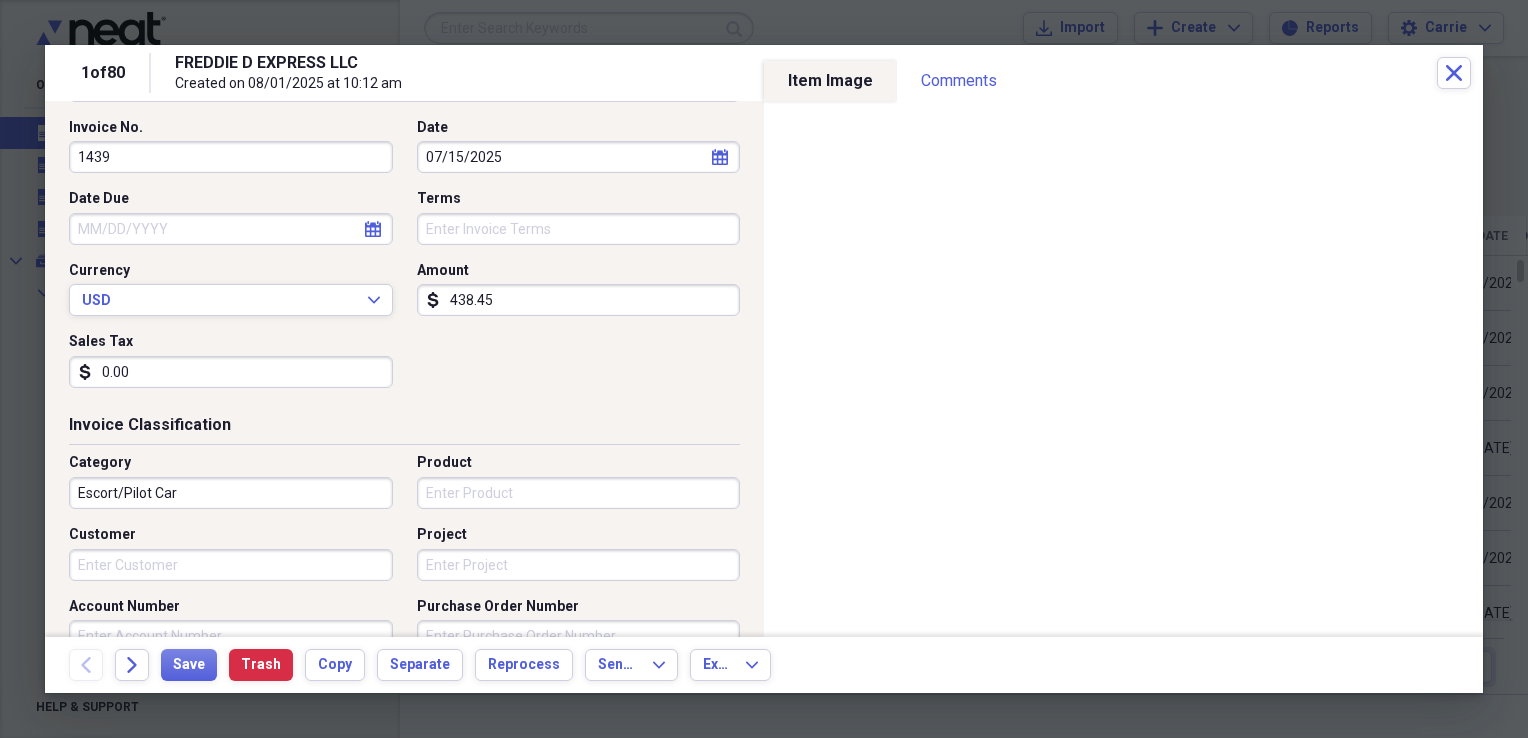 scroll, scrollTop: 300, scrollLeft: 0, axis: vertical 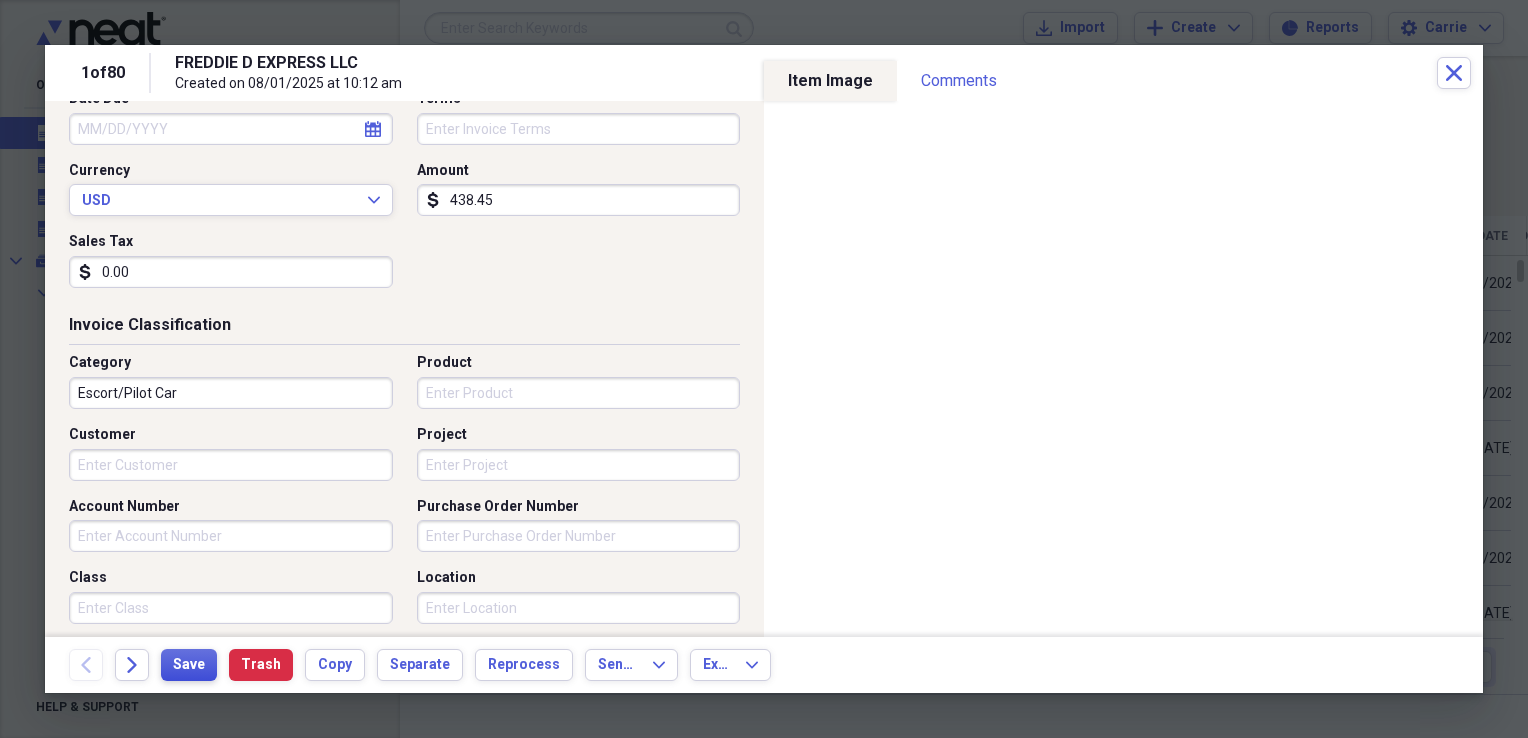 type on "0.00" 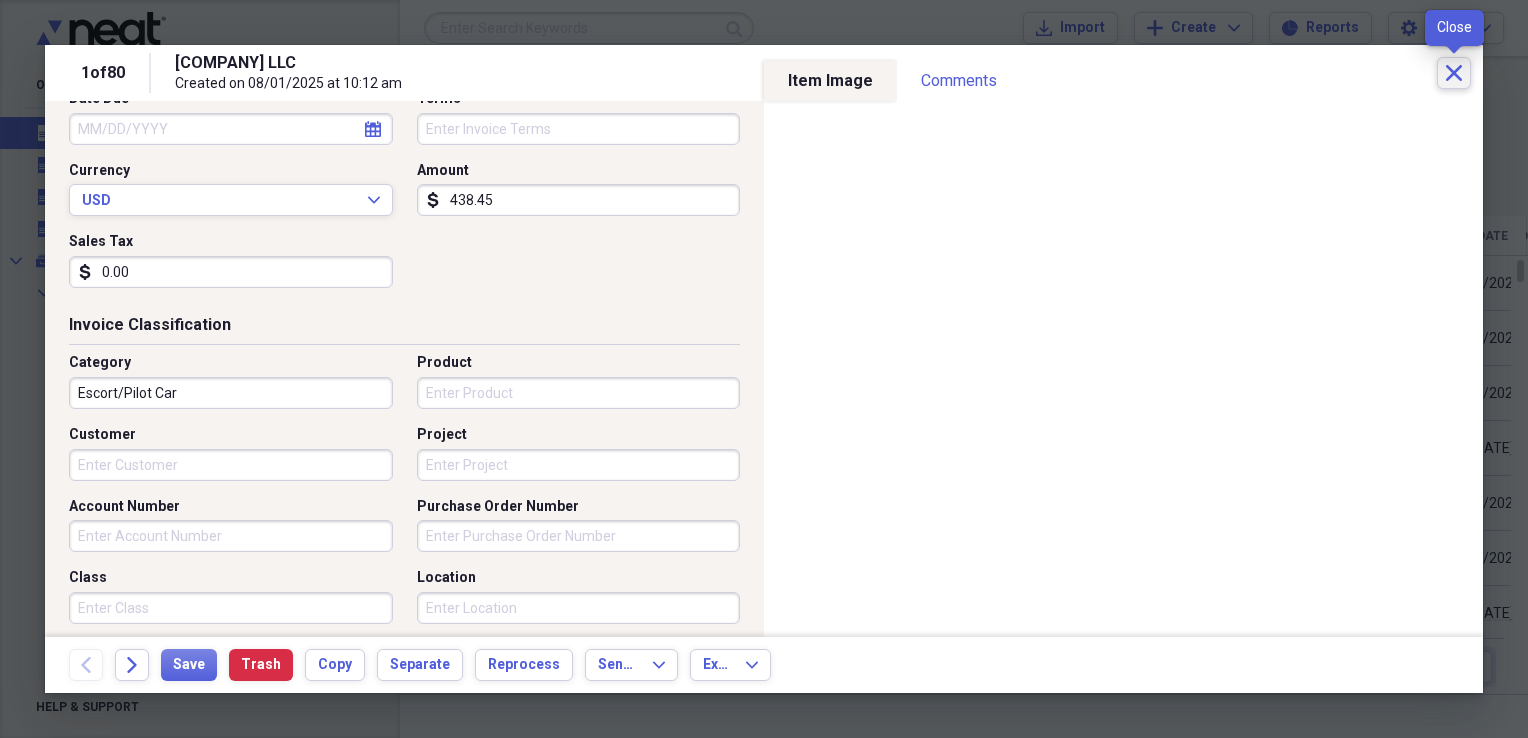 click on "Close" 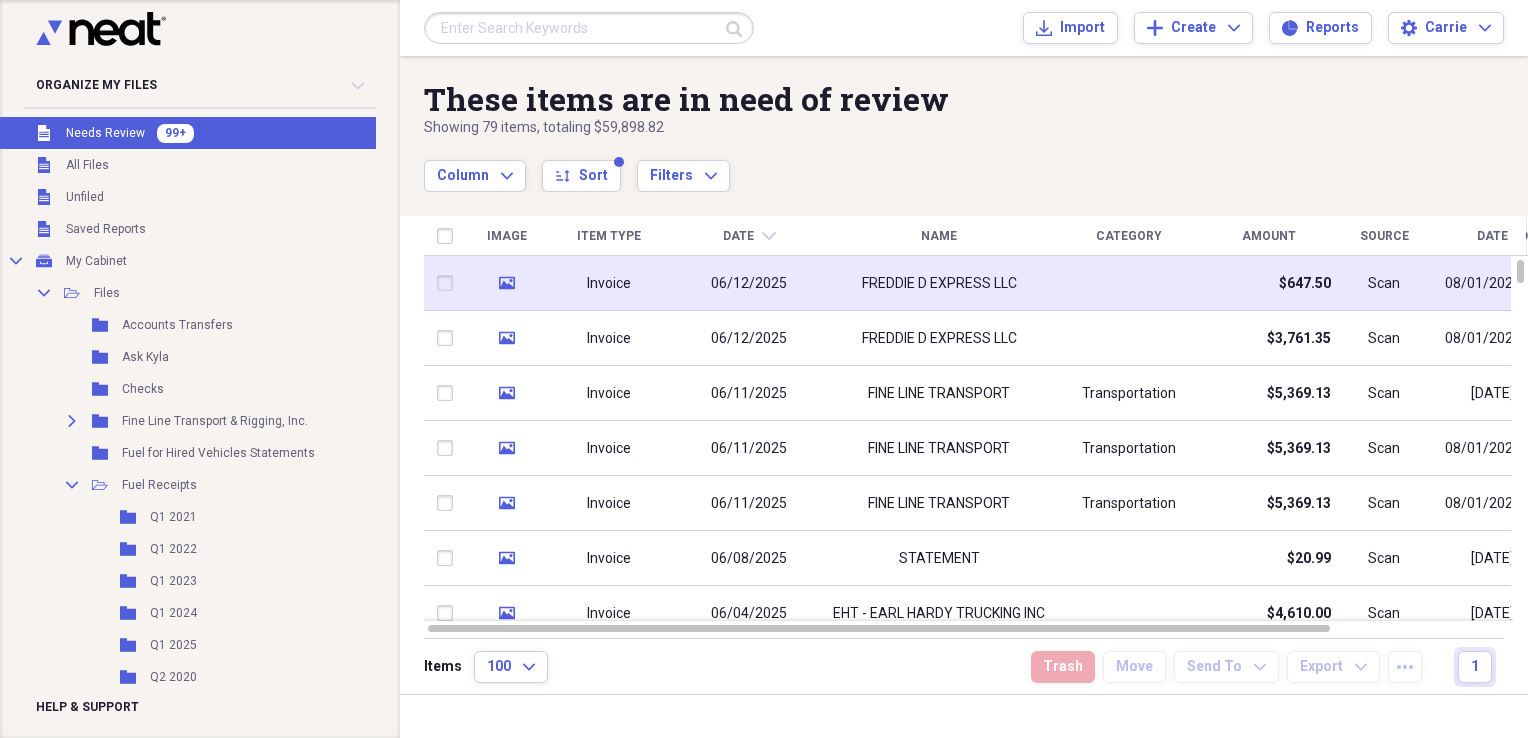 click at bounding box center (1129, 283) 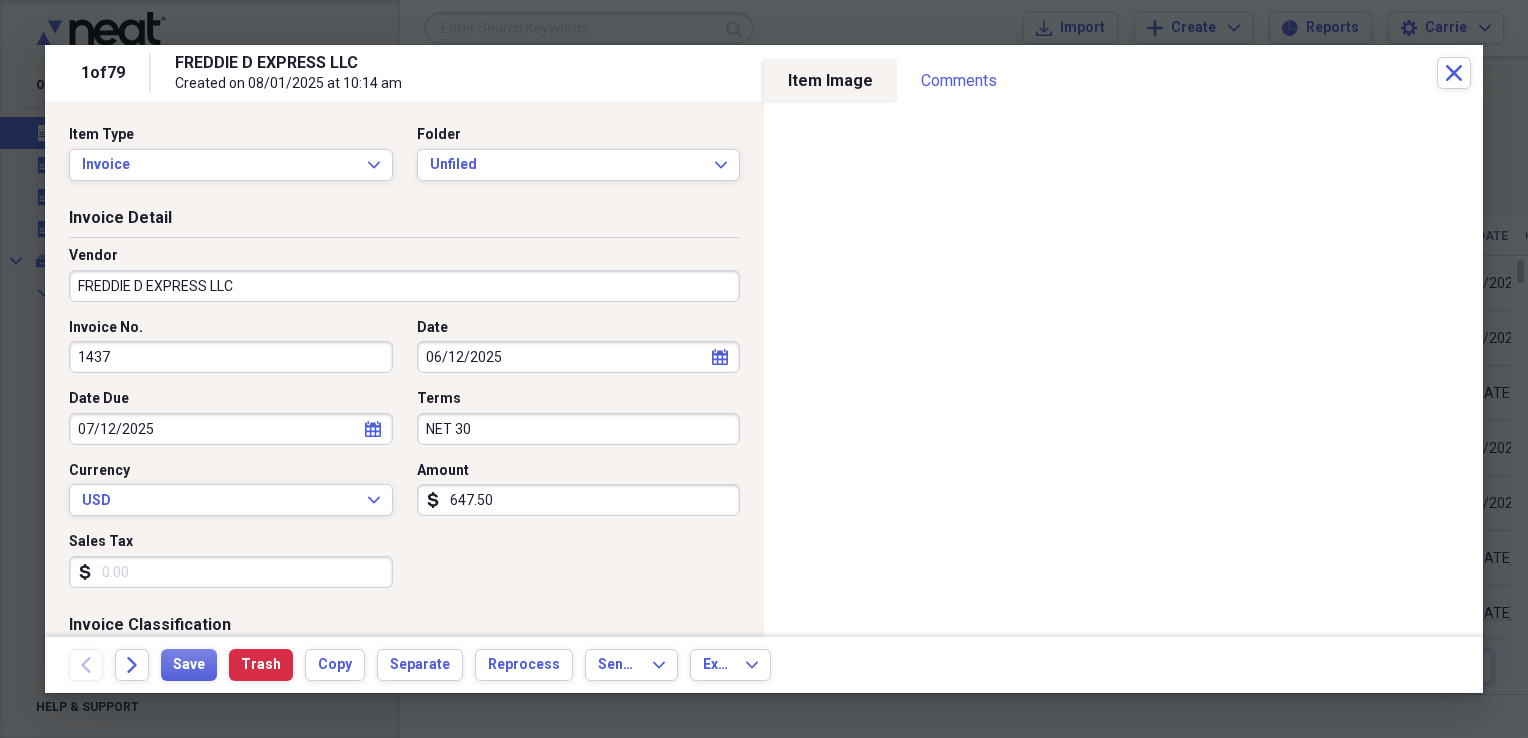 click on "FREDDIE D EXPRESS LLC" at bounding box center (404, 286) 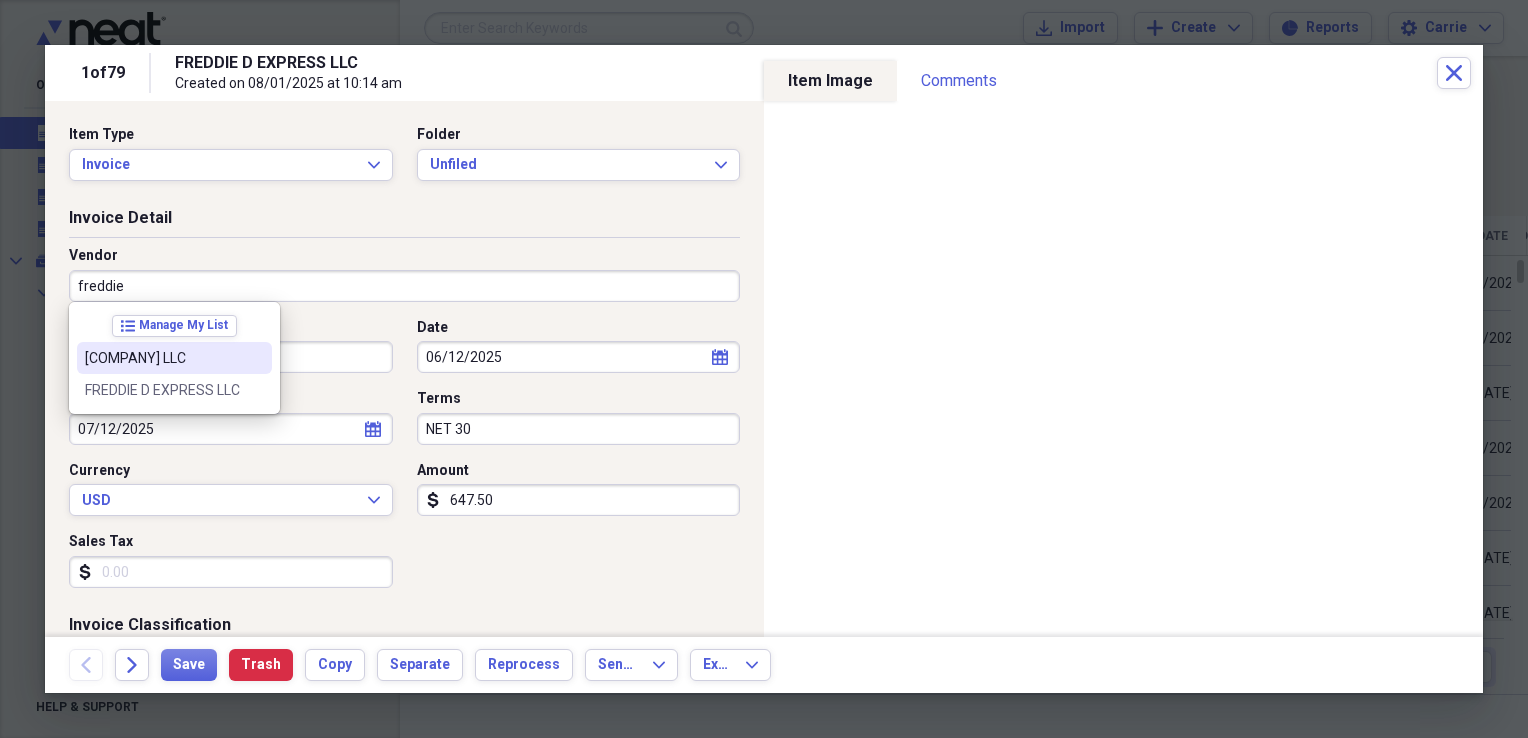 click on "[COMPANY_NAME]" at bounding box center (174, 358) 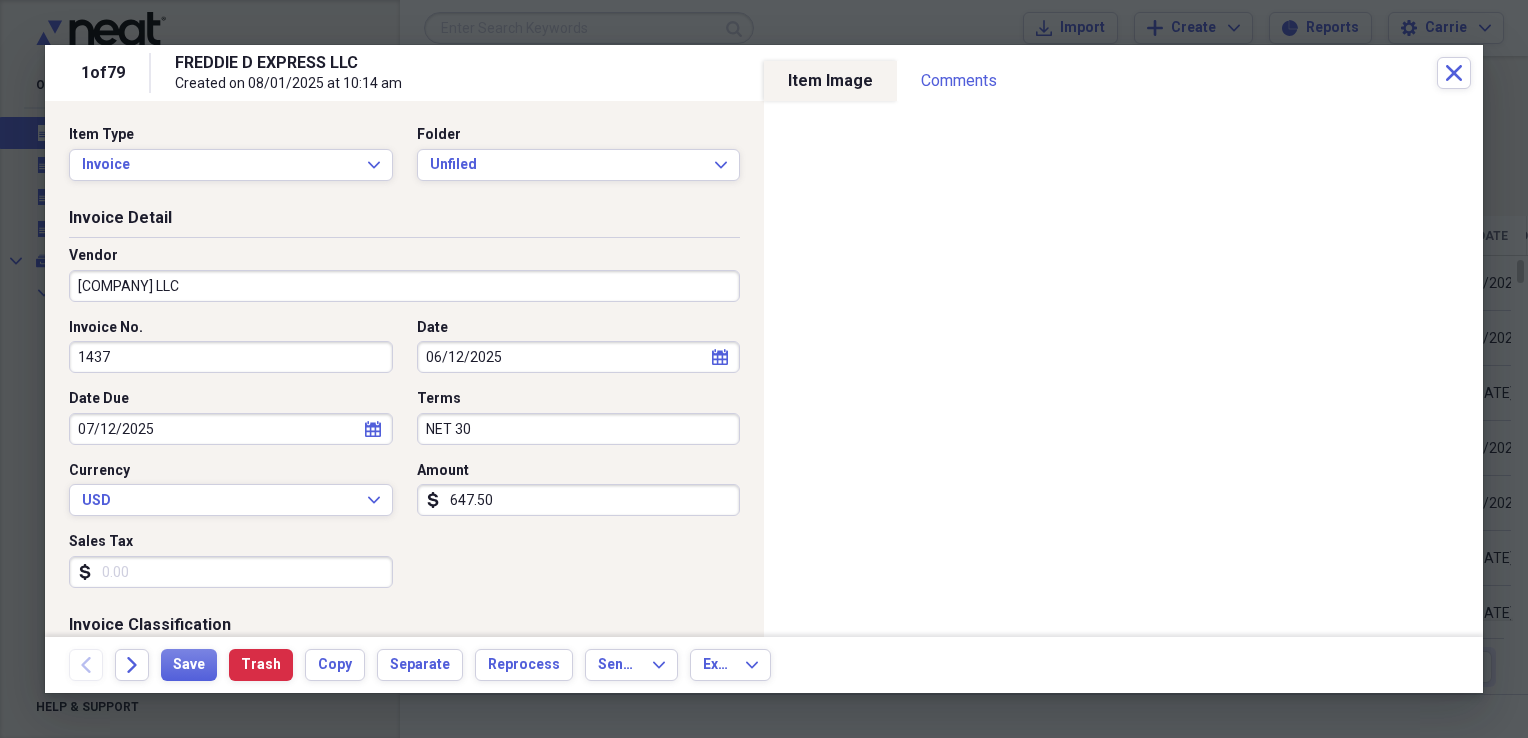 type on "Escort/Pilot Car" 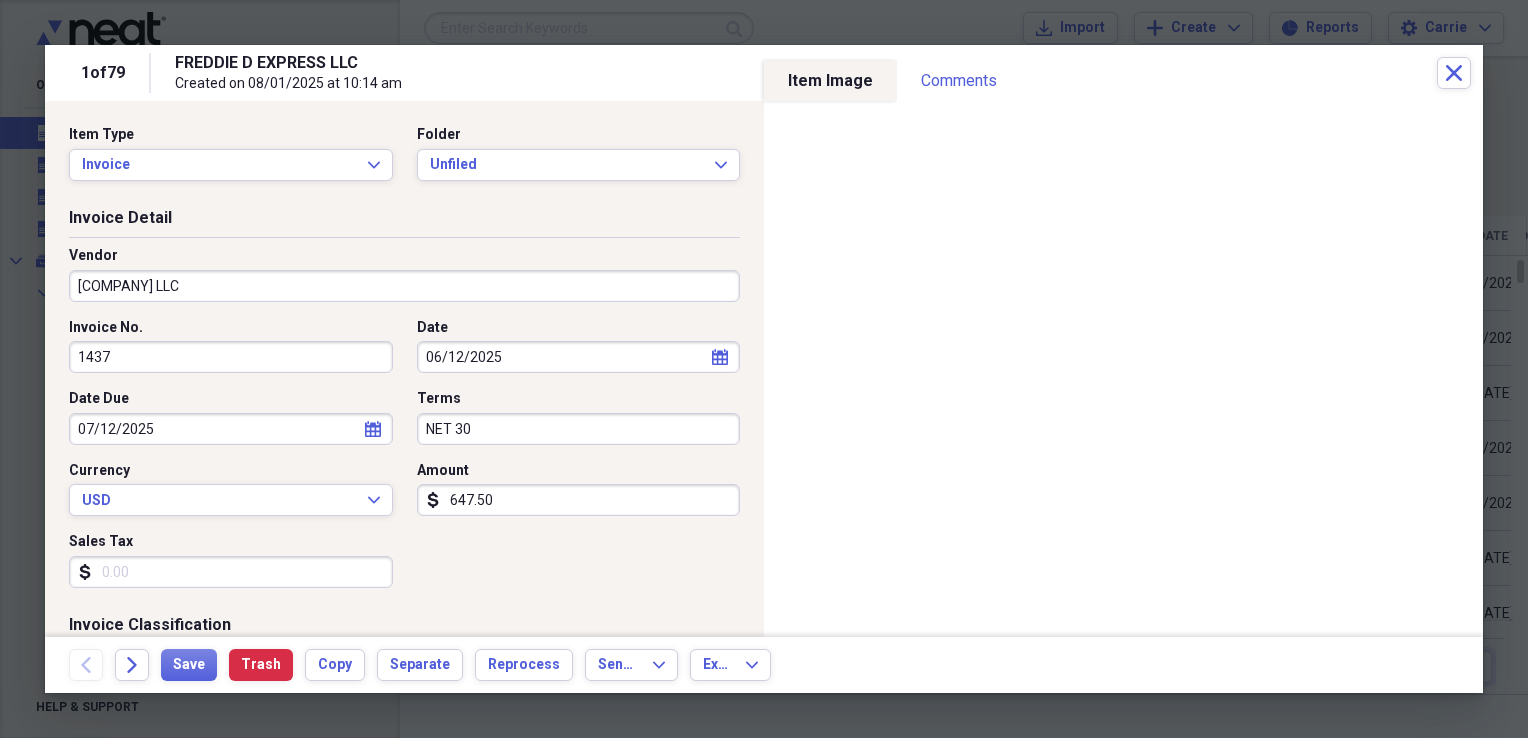 select on "6" 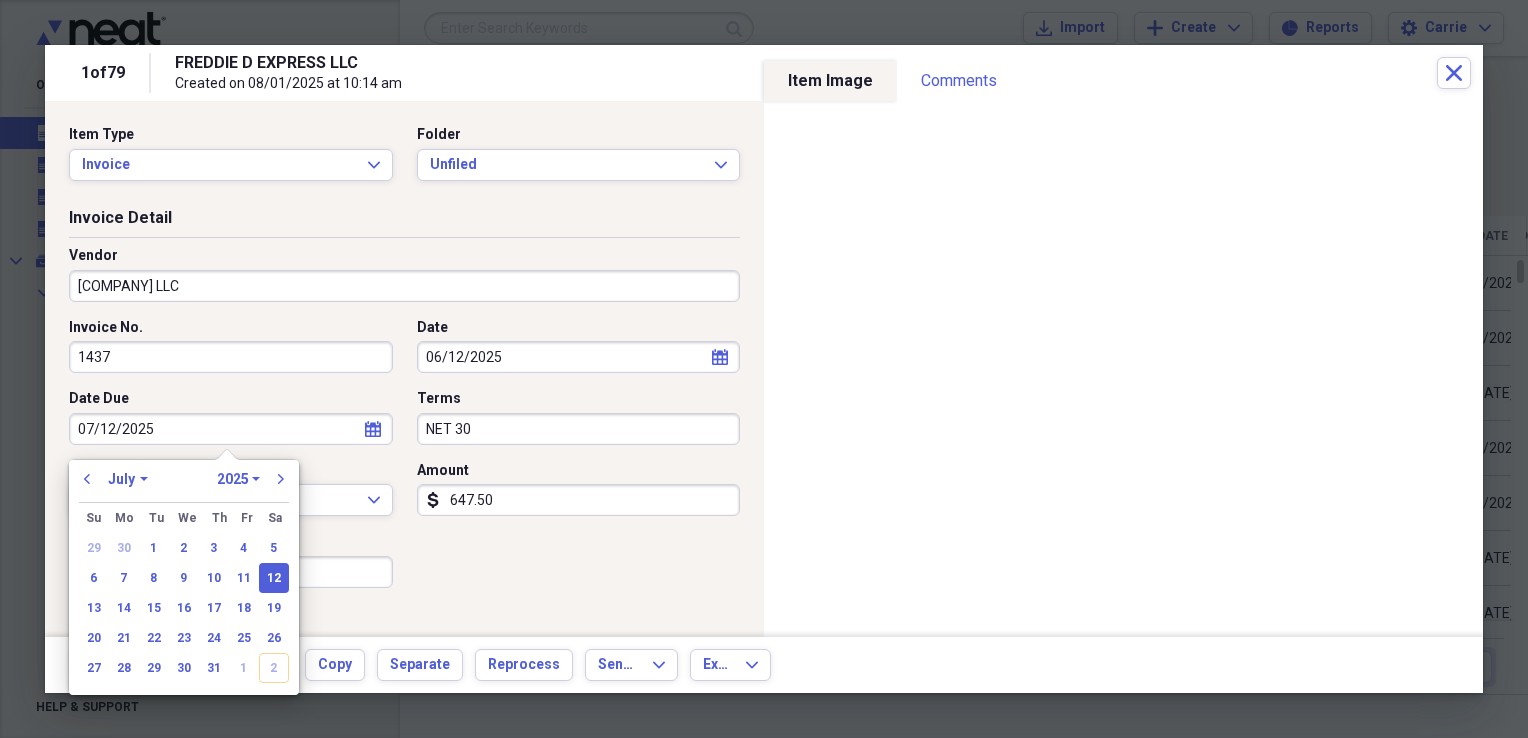 drag, startPoint x: 211, startPoint y: 435, endPoint x: -1, endPoint y: 442, distance: 212.11554 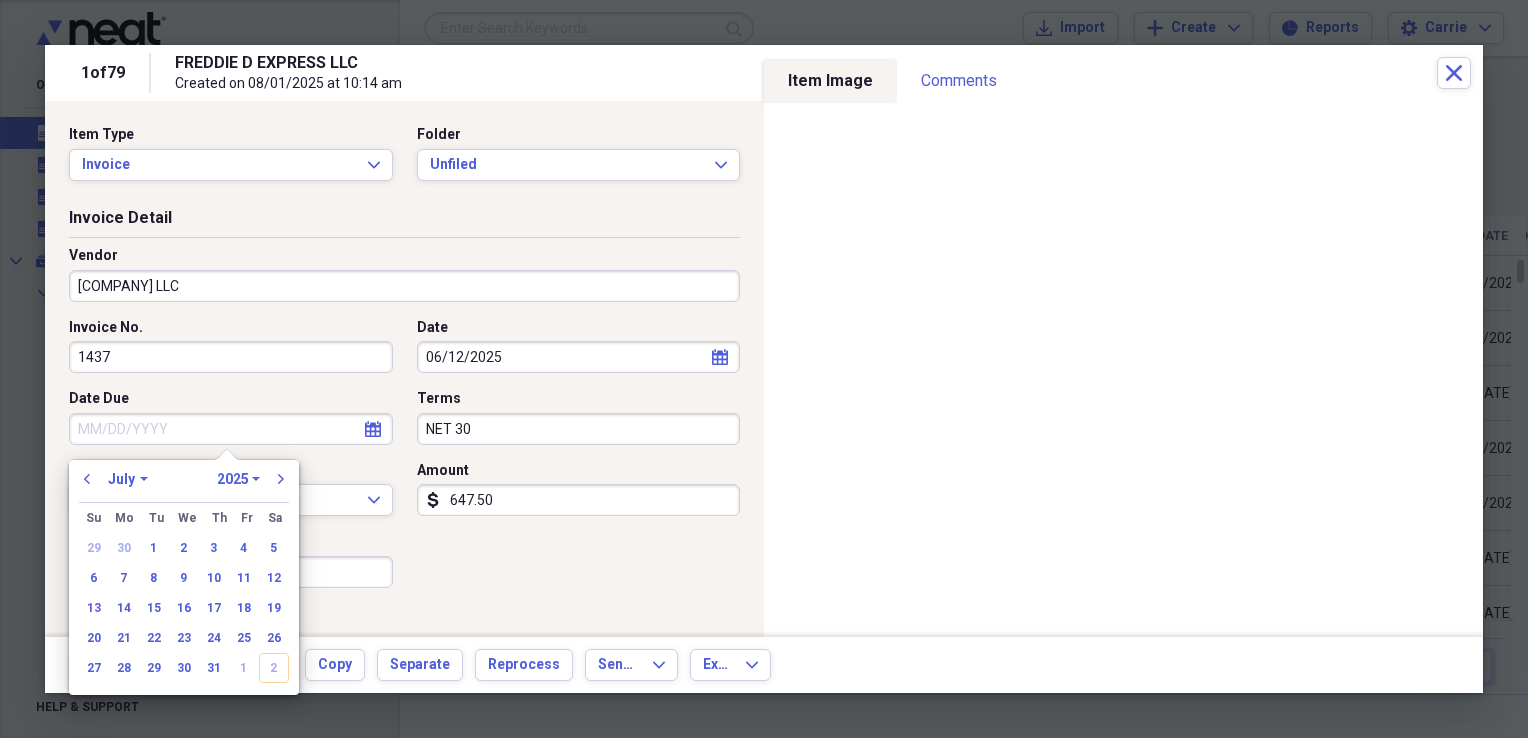 type 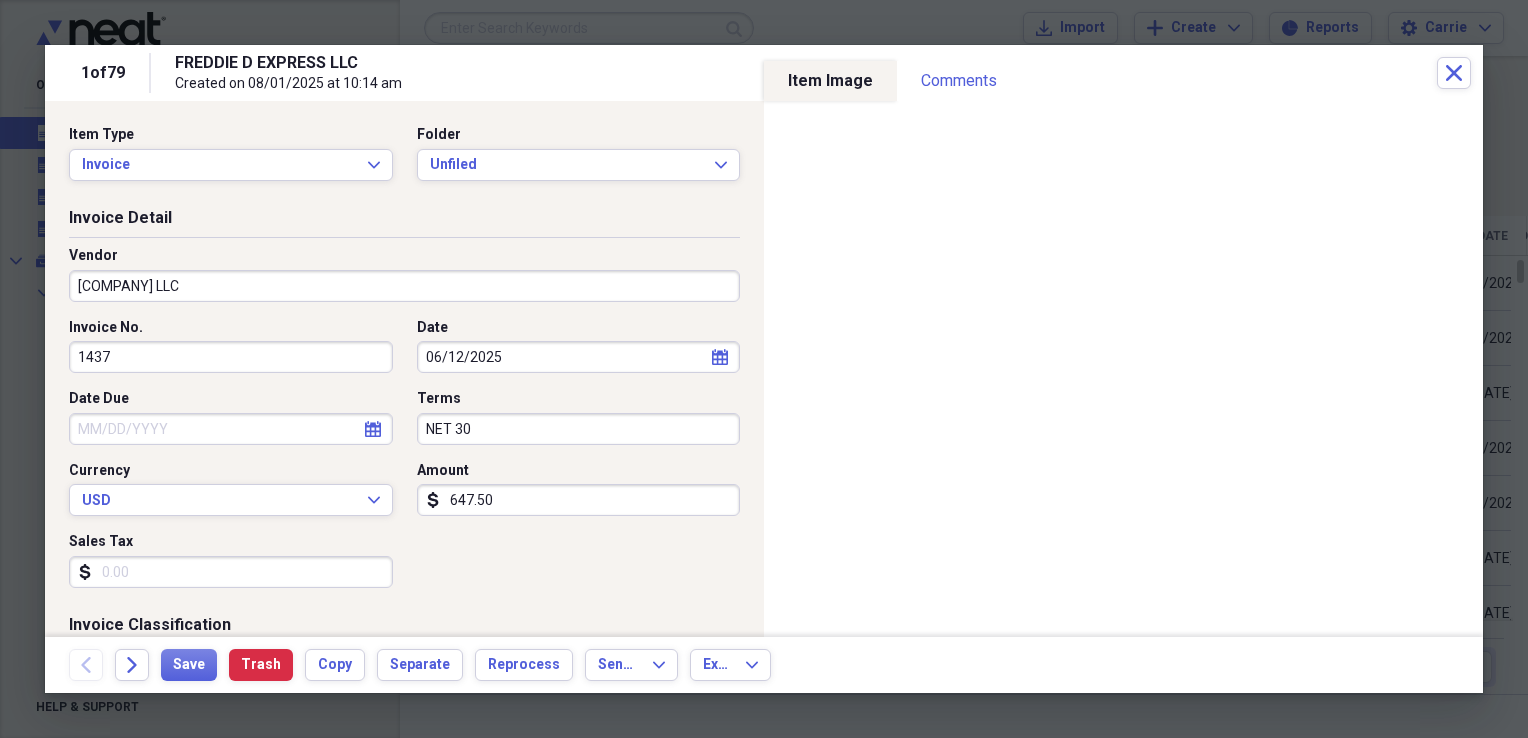 drag, startPoint x: 489, startPoint y: 435, endPoint x: 392, endPoint y: 439, distance: 97.082436 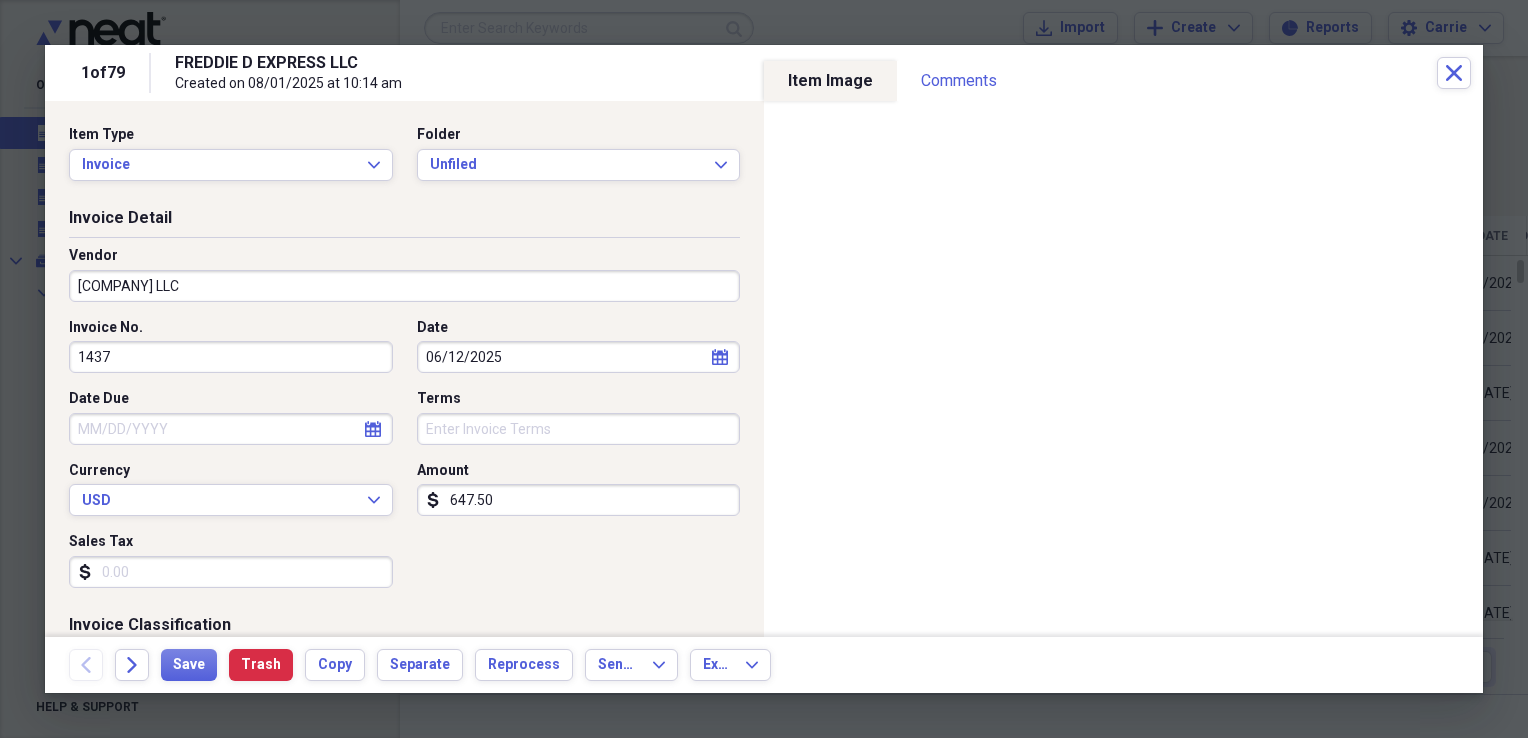 type 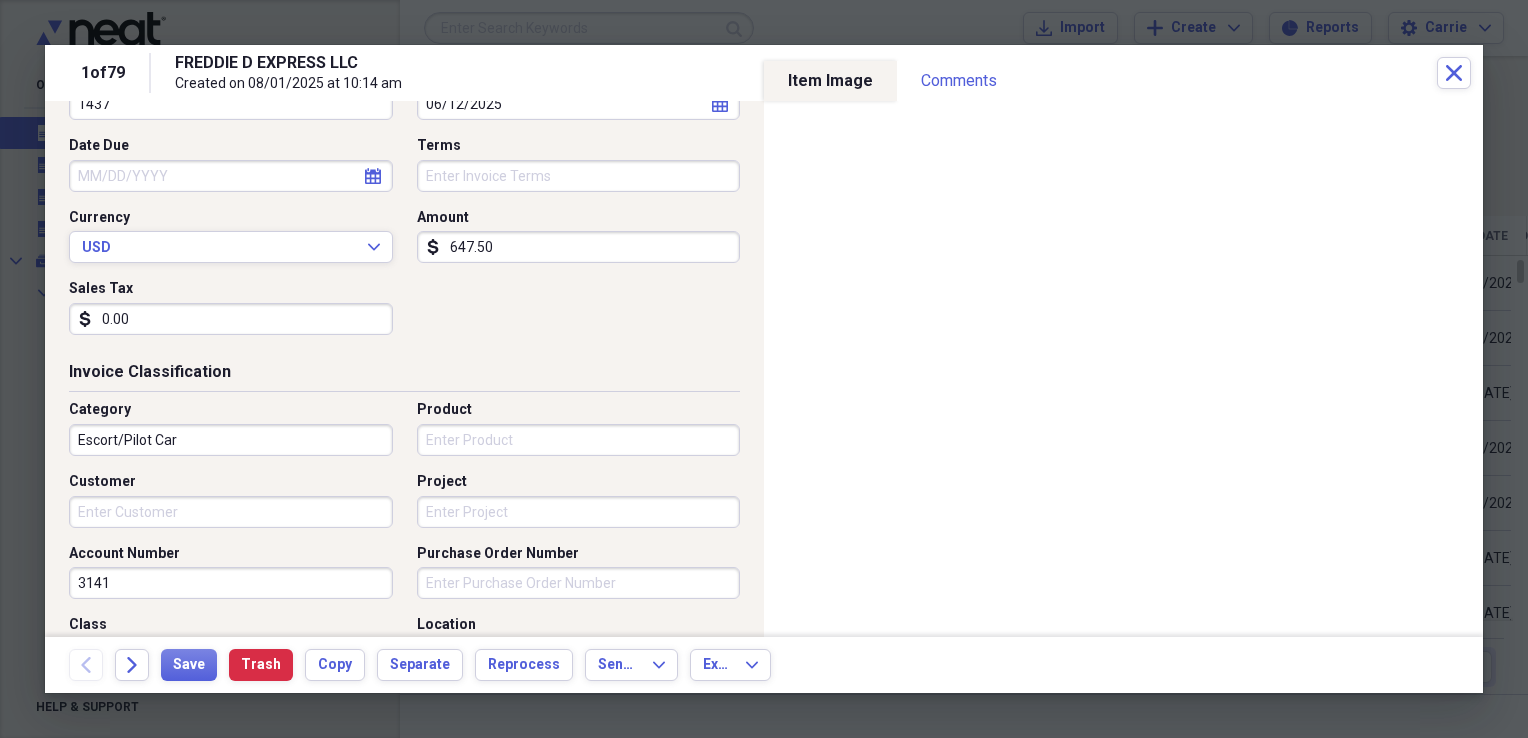 scroll, scrollTop: 300, scrollLeft: 0, axis: vertical 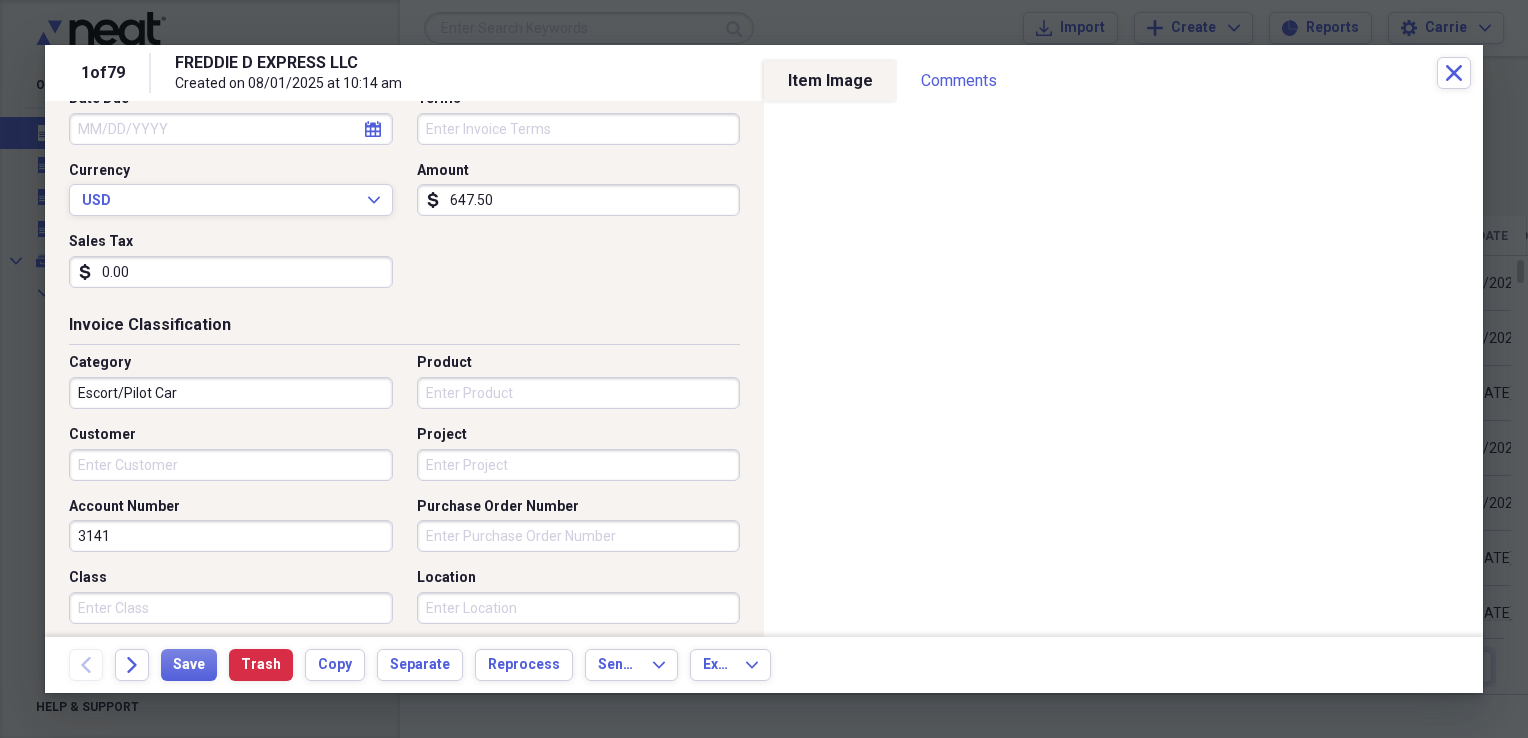type on "0.00" 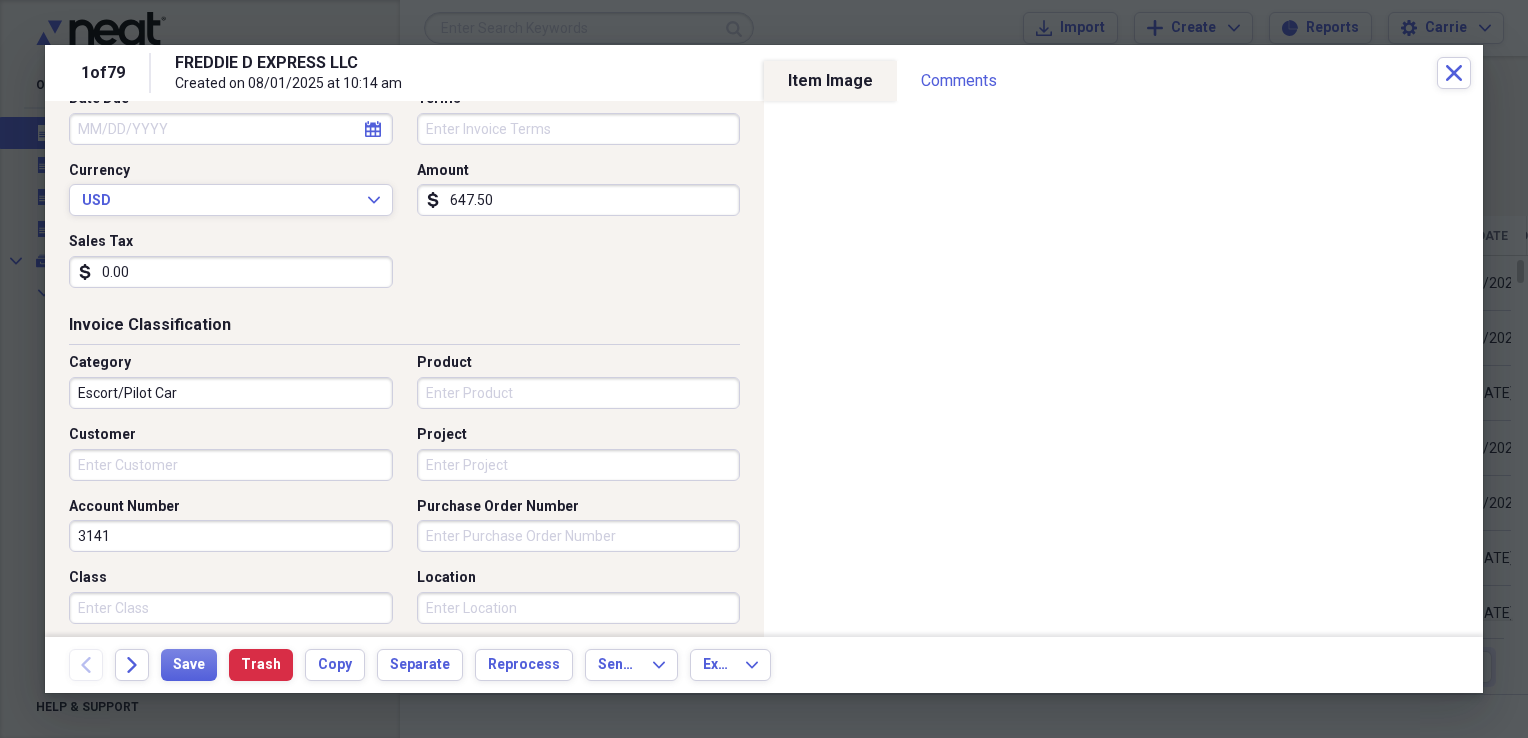 drag, startPoint x: 26, startPoint y: 542, endPoint x: -4, endPoint y: 542, distance: 30 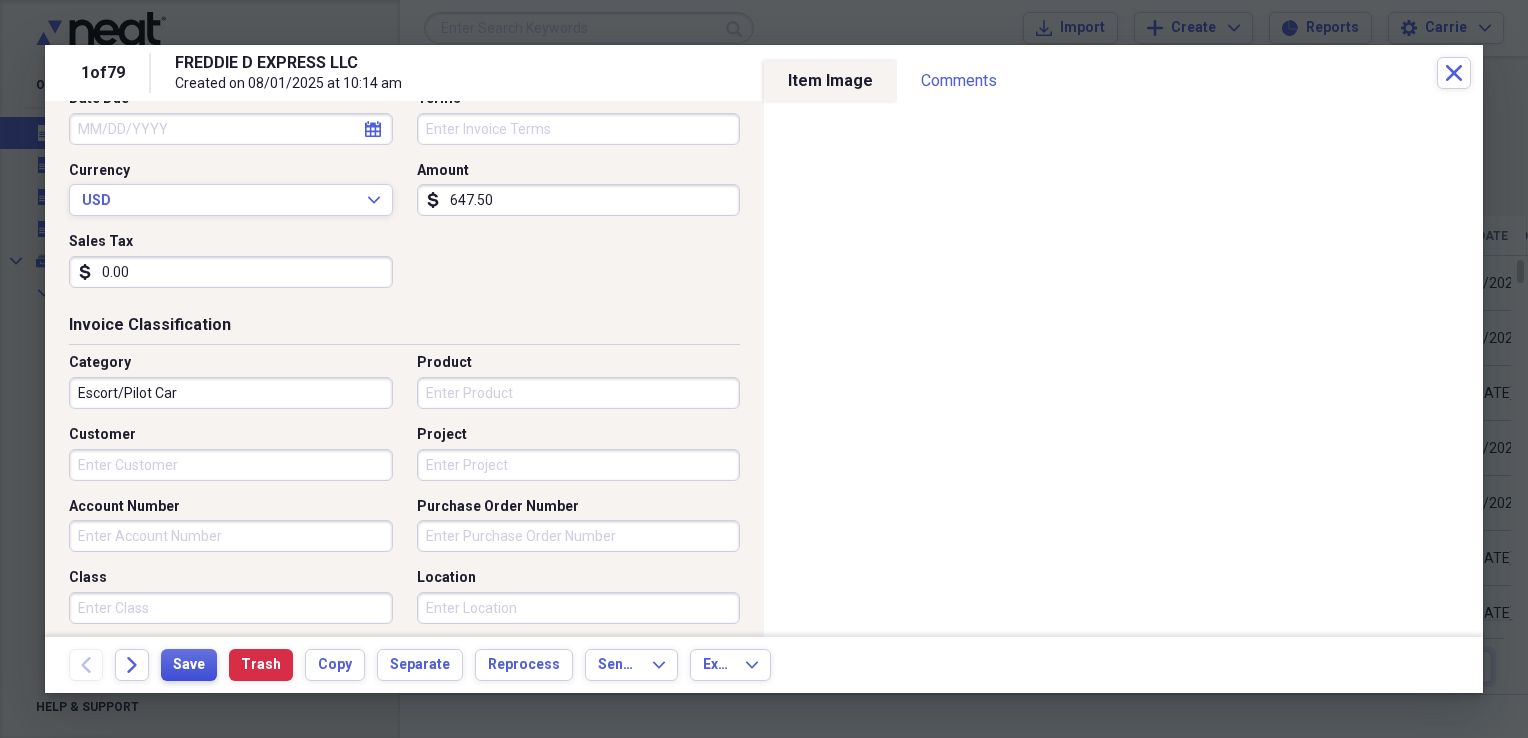 type 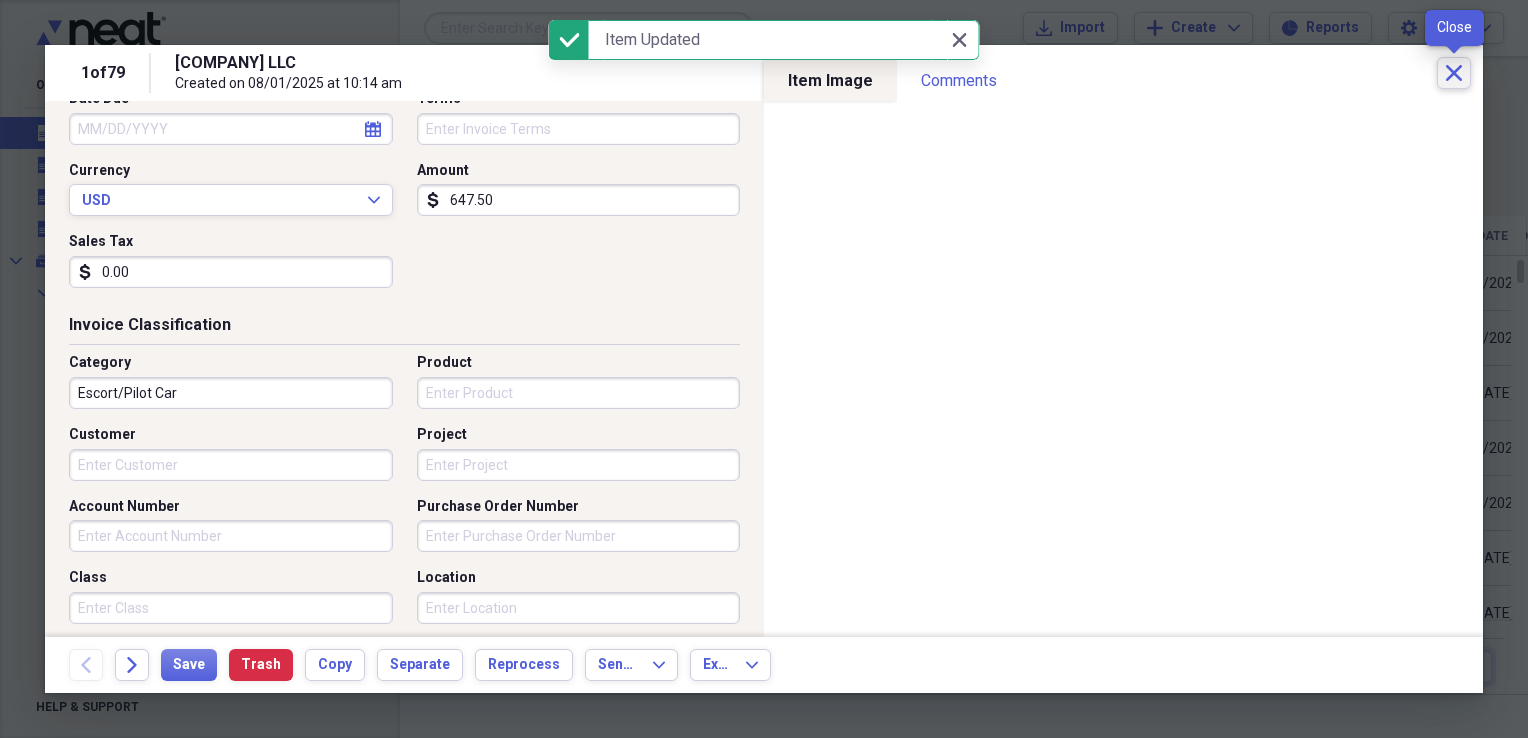 click on "Close" 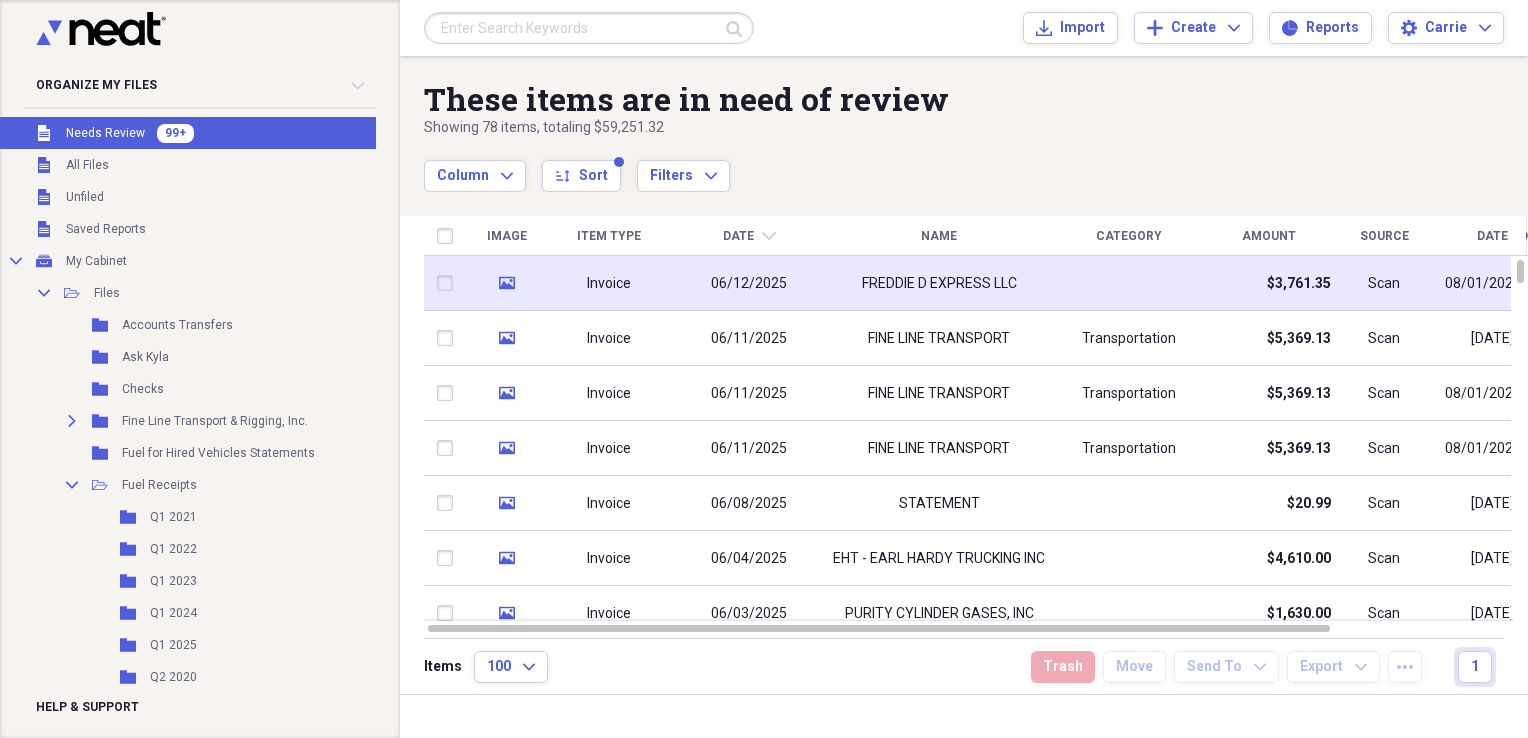 click at bounding box center [1129, 283] 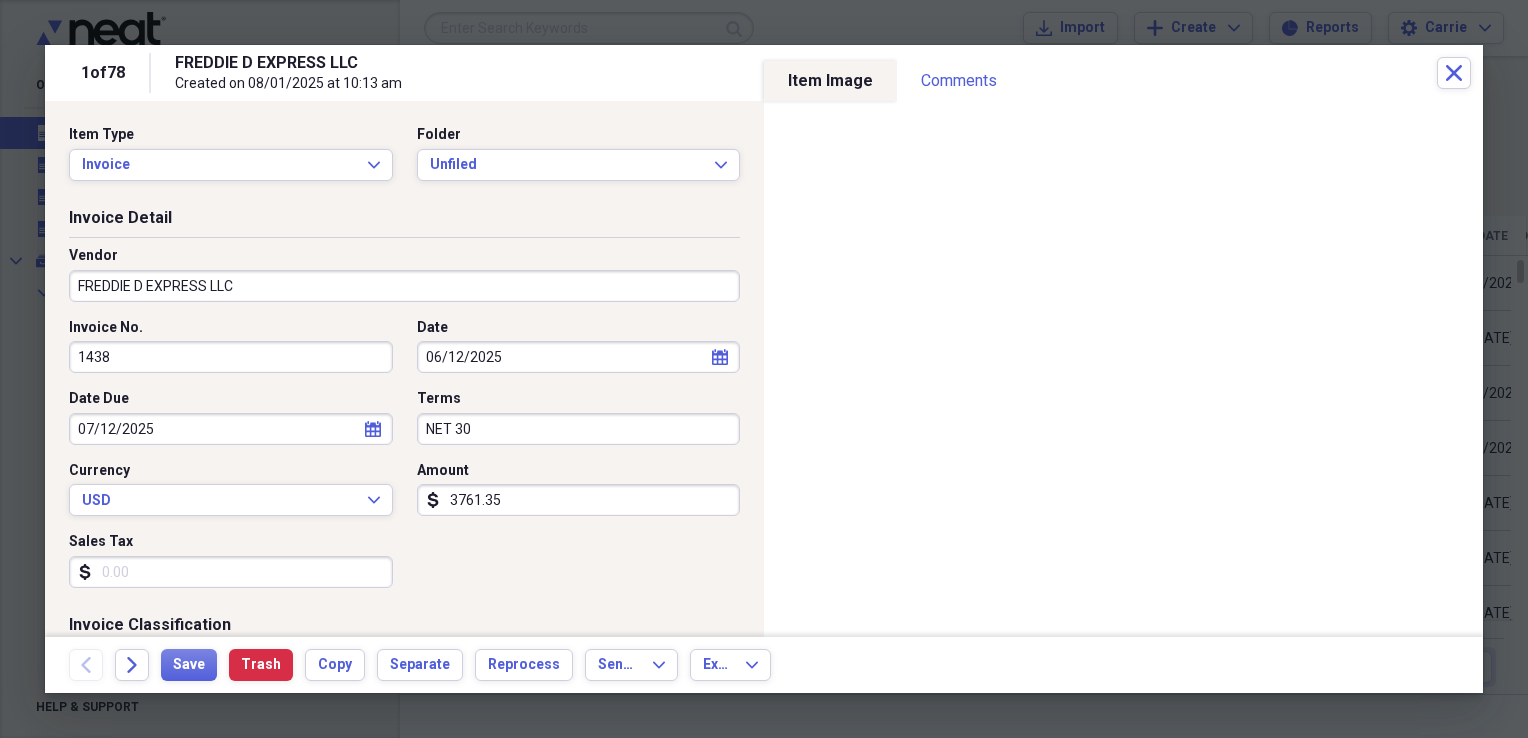 click on "Vendor FREDDIE D EXPRESS LLC" at bounding box center [404, 282] 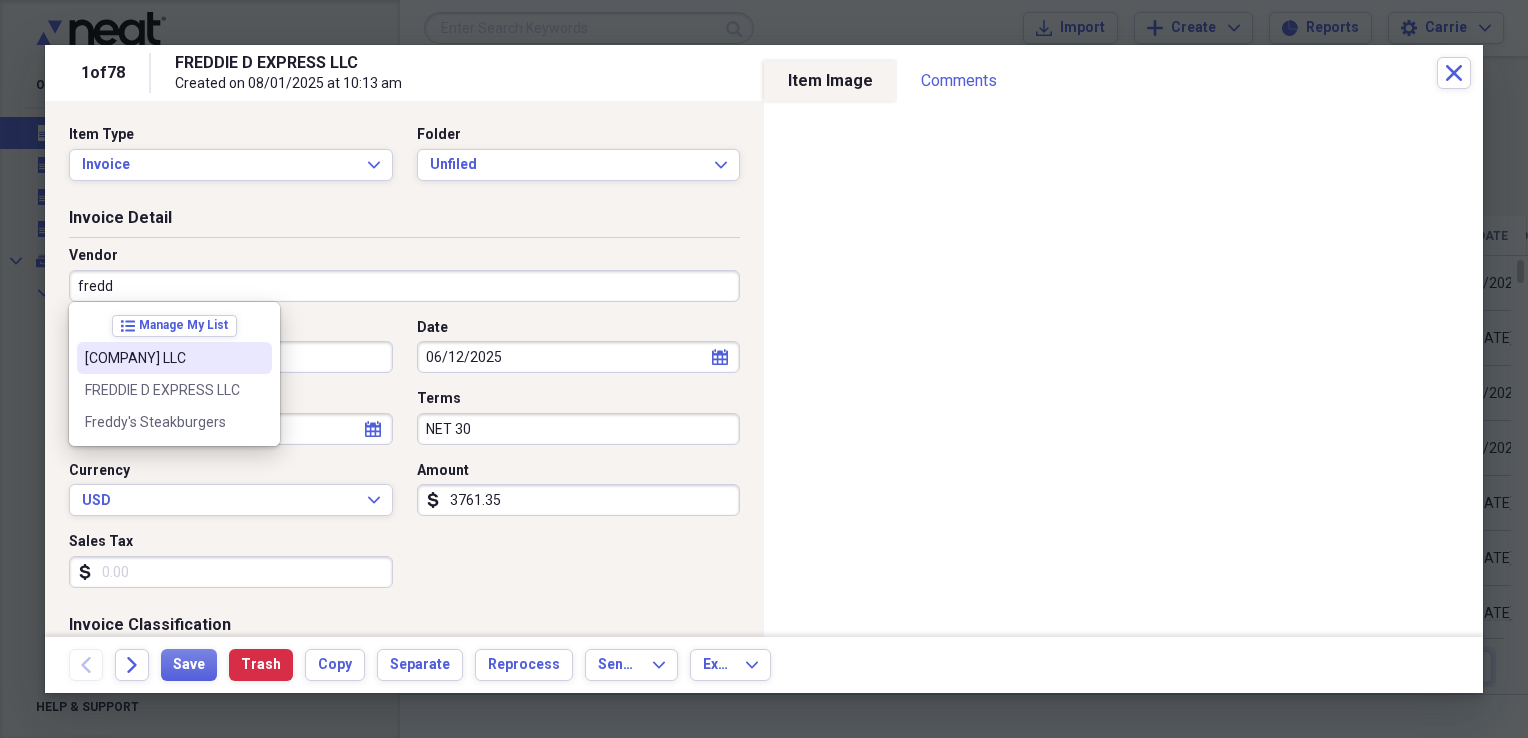 click on "[COMPANY_NAME]" at bounding box center (162, 358) 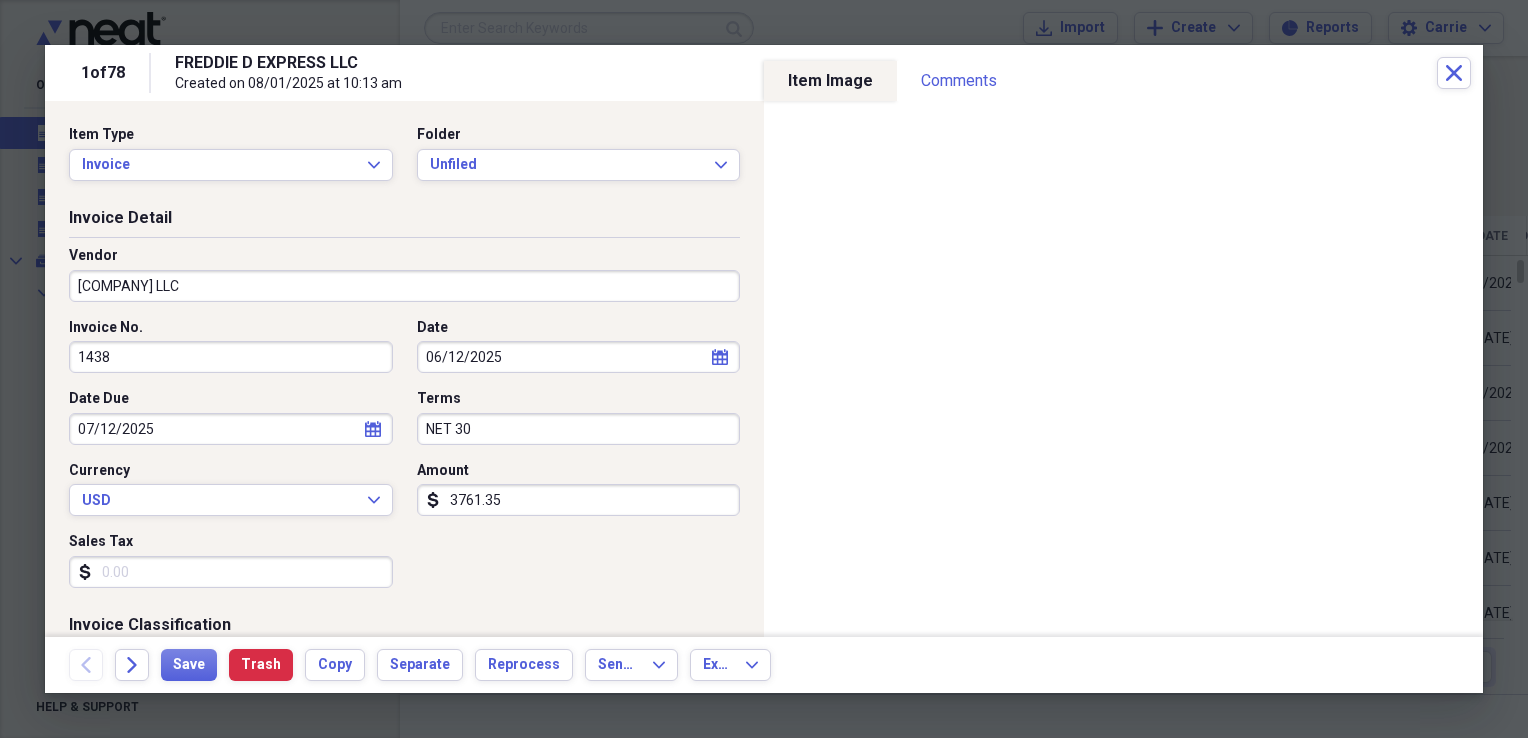 type on "Escort/Pilot Car" 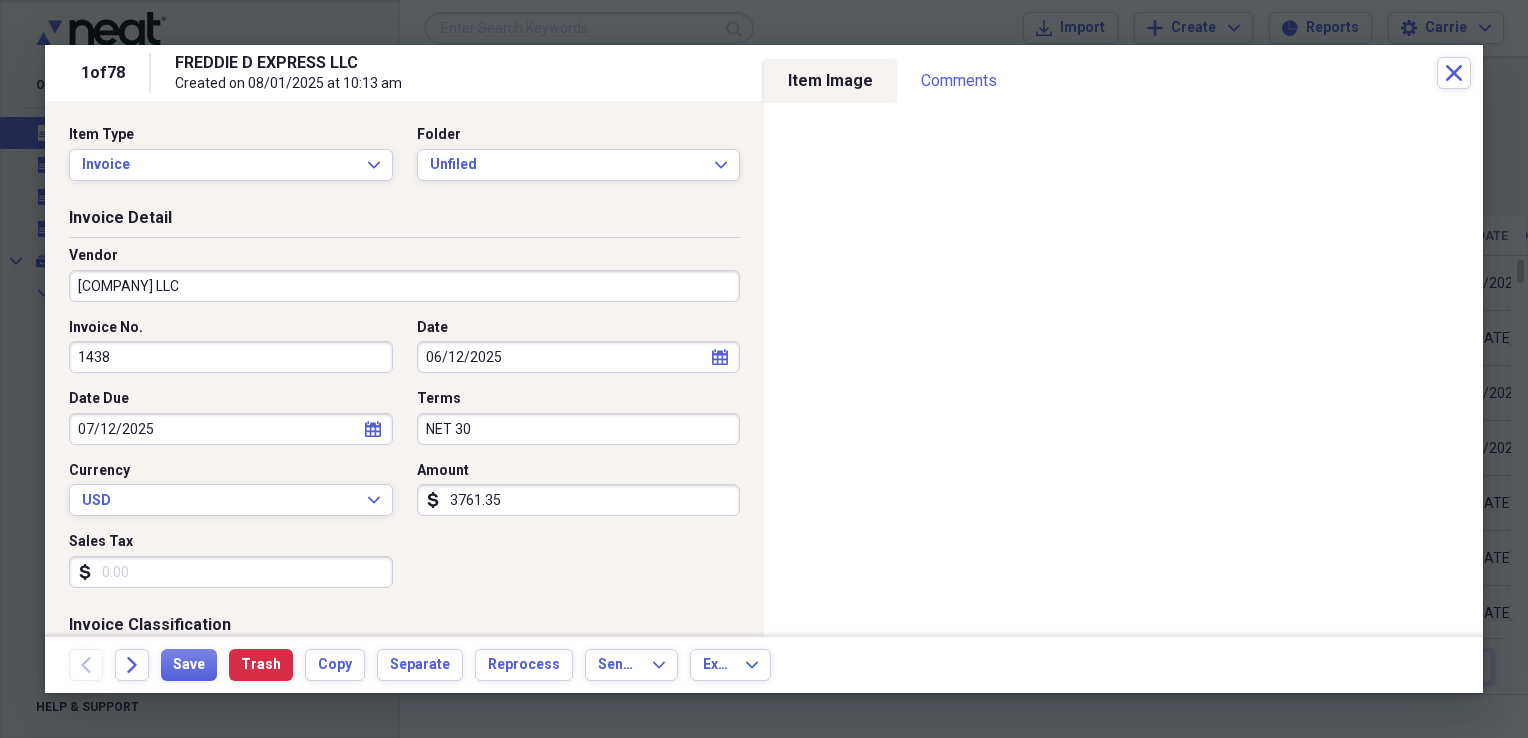 select on "5" 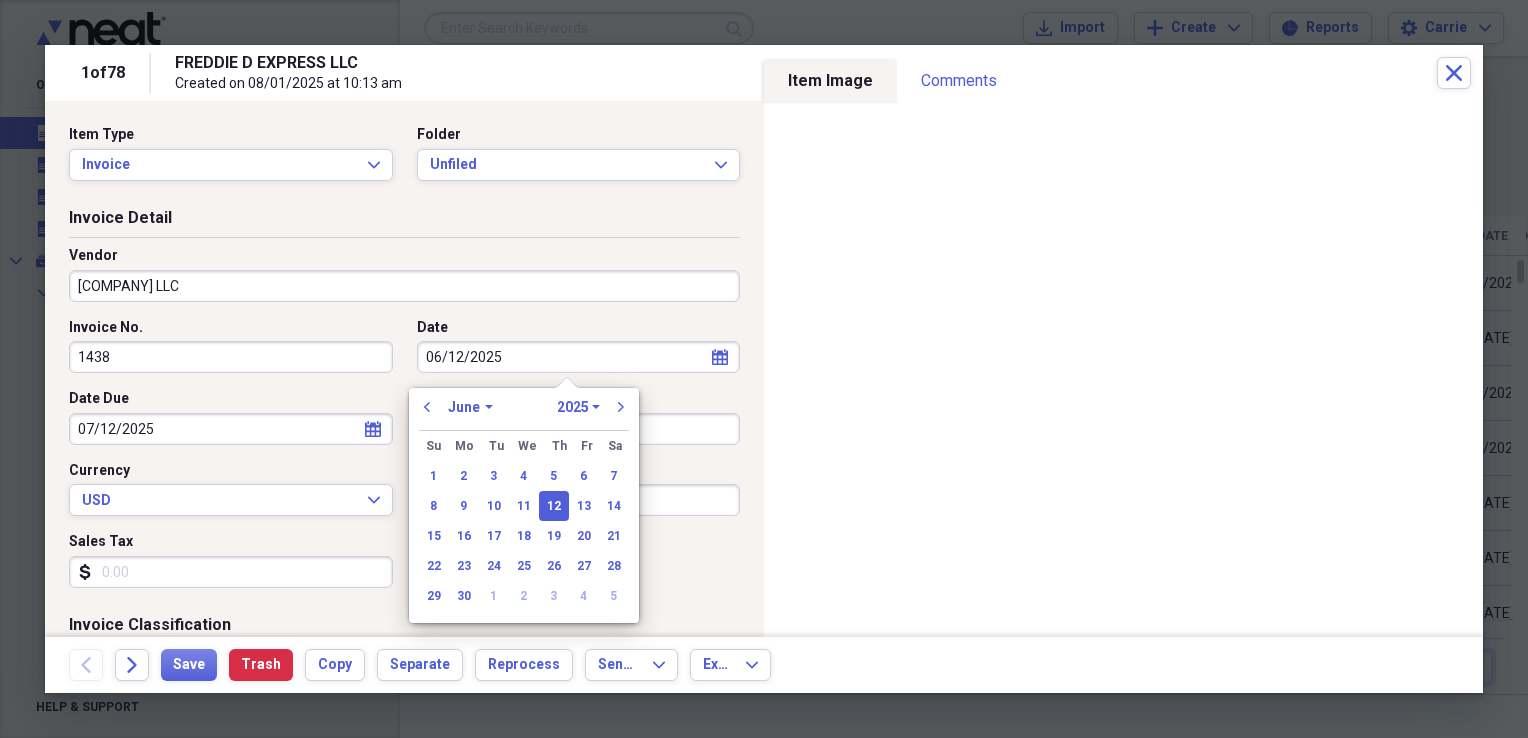 click on "06/12/2025" at bounding box center (579, 357) 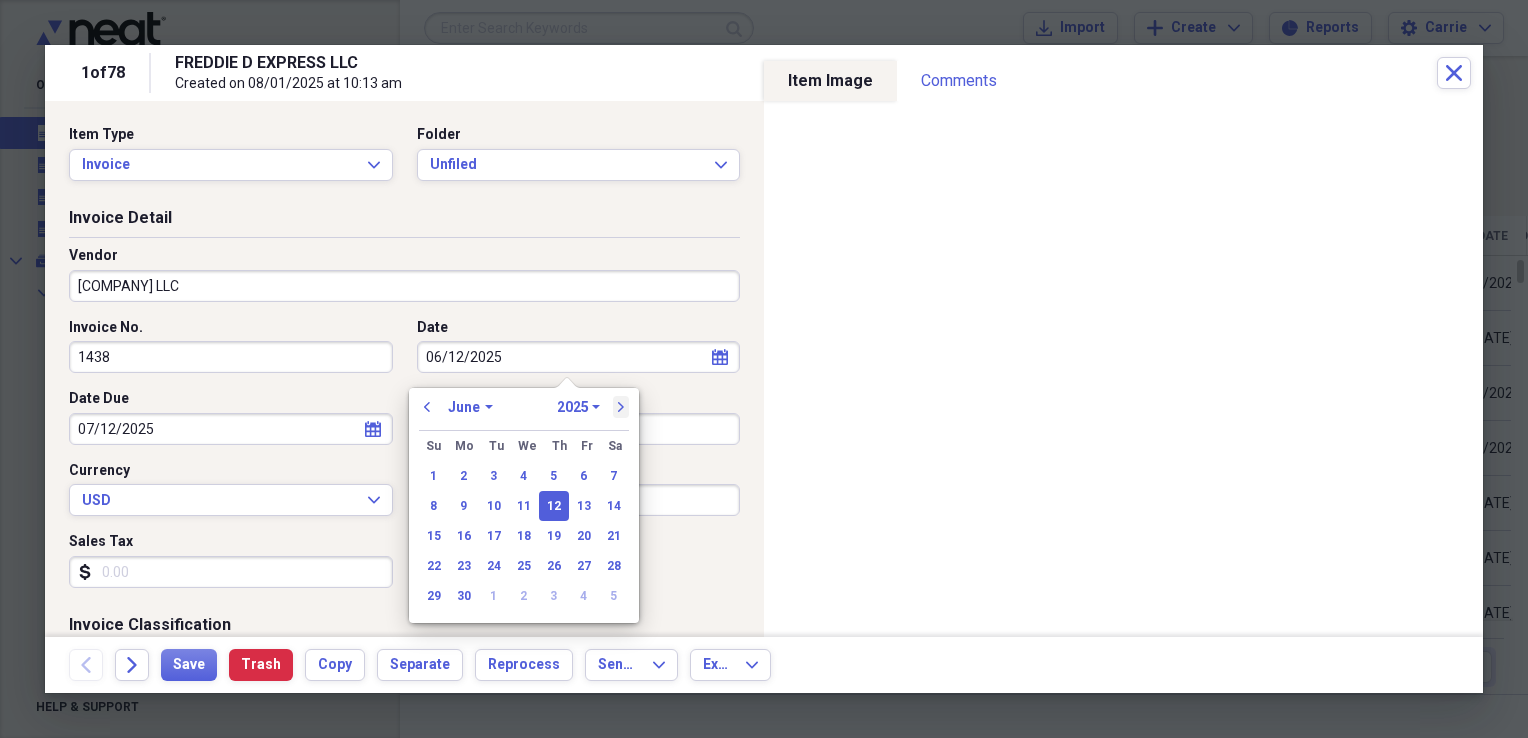 click on "next" at bounding box center [621, 407] 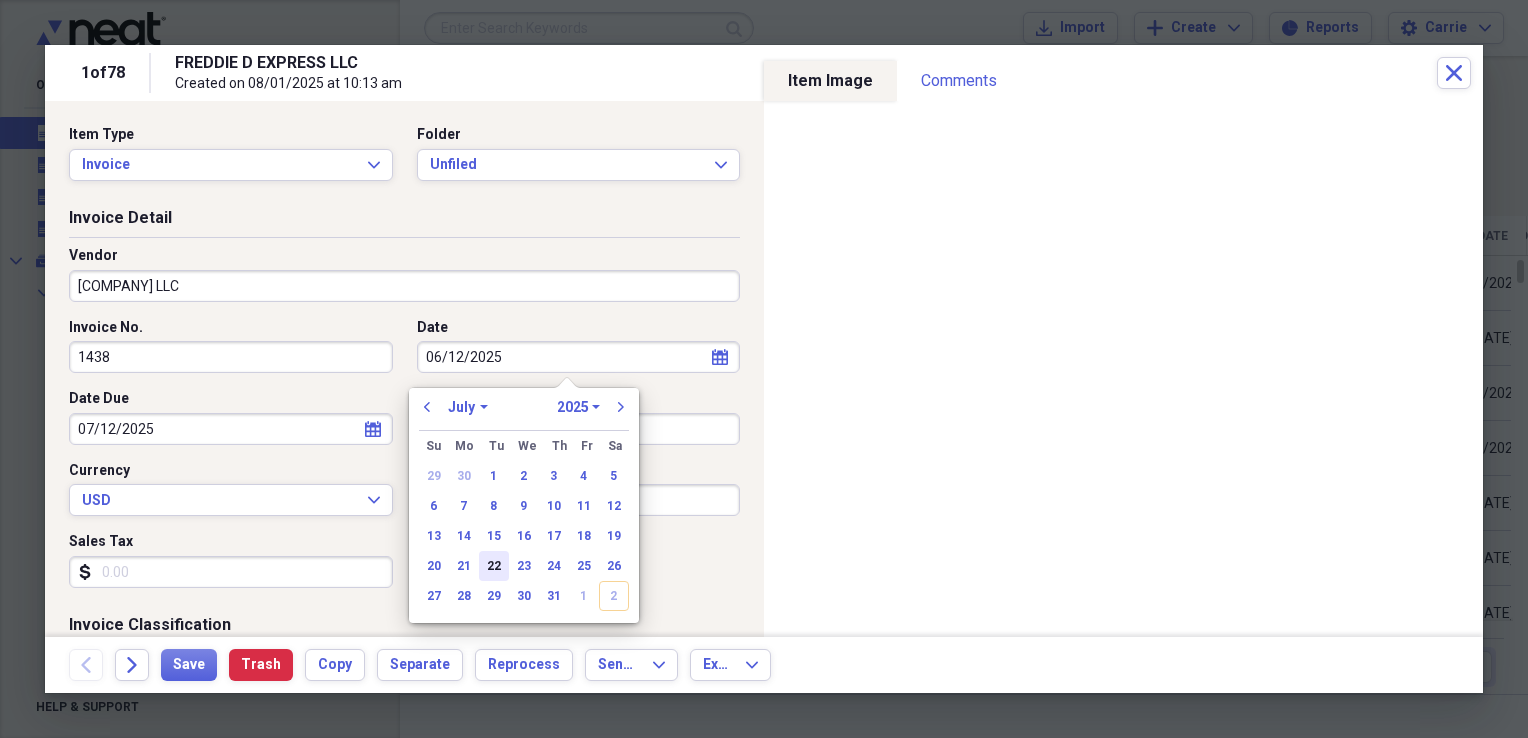 click on "22" at bounding box center [494, 566] 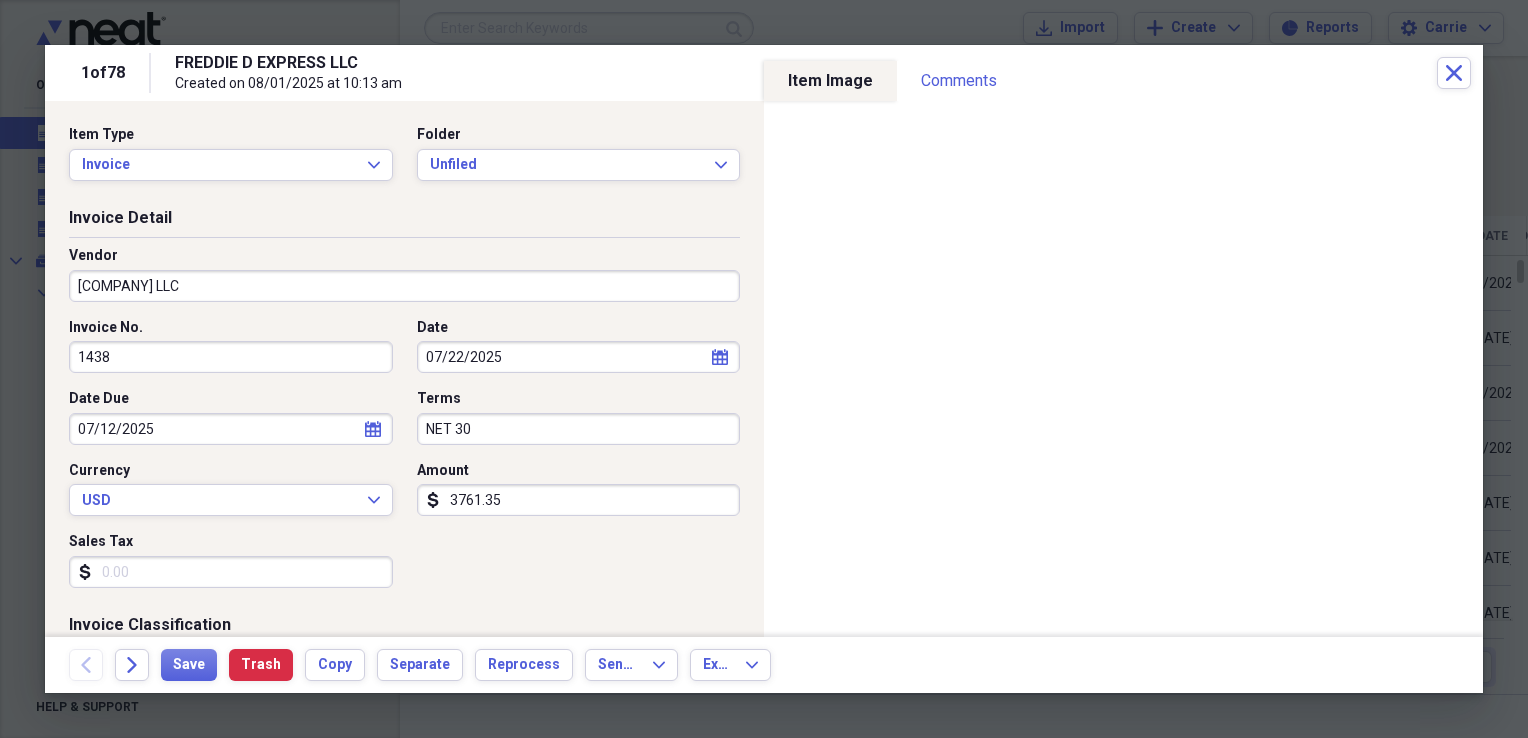 type on "07/22/2025" 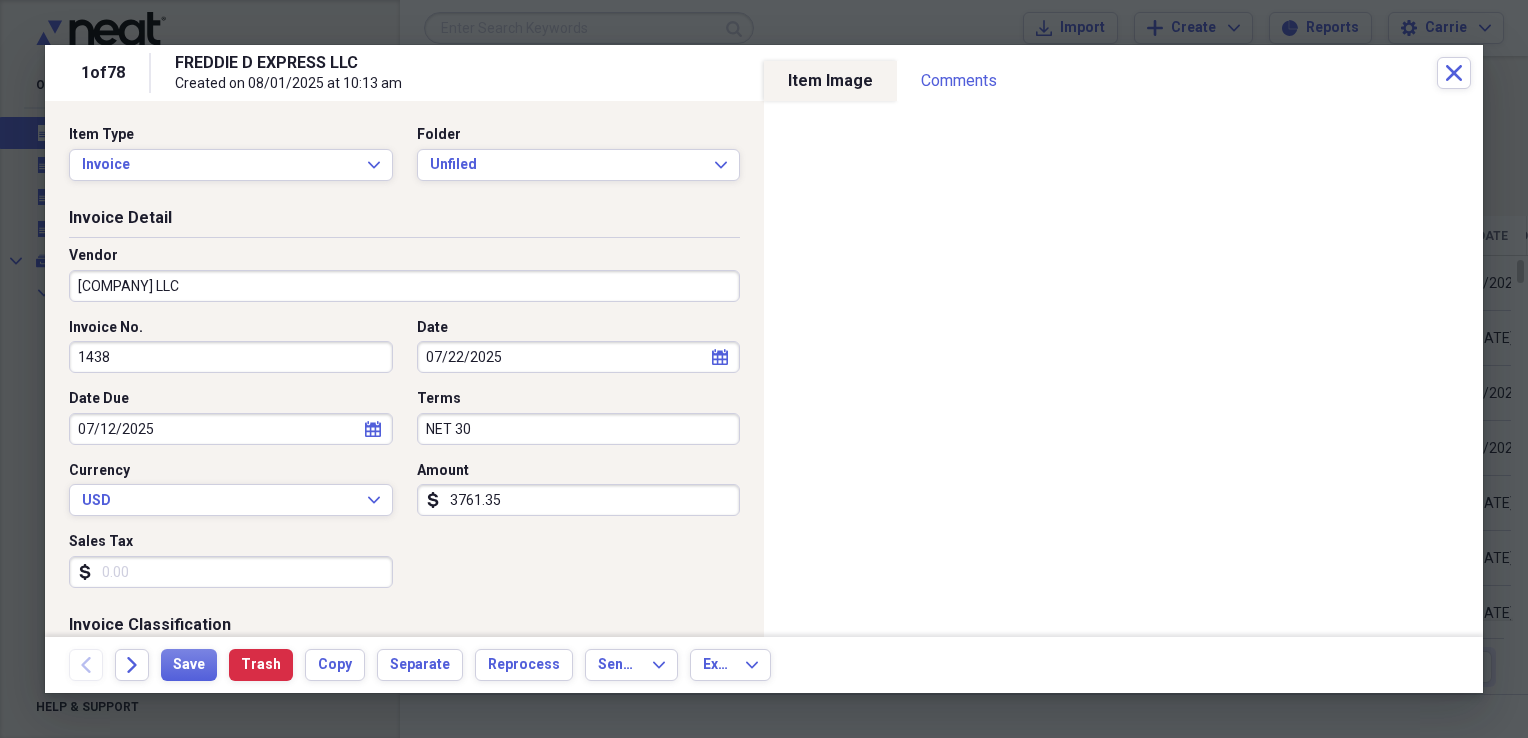 select on "6" 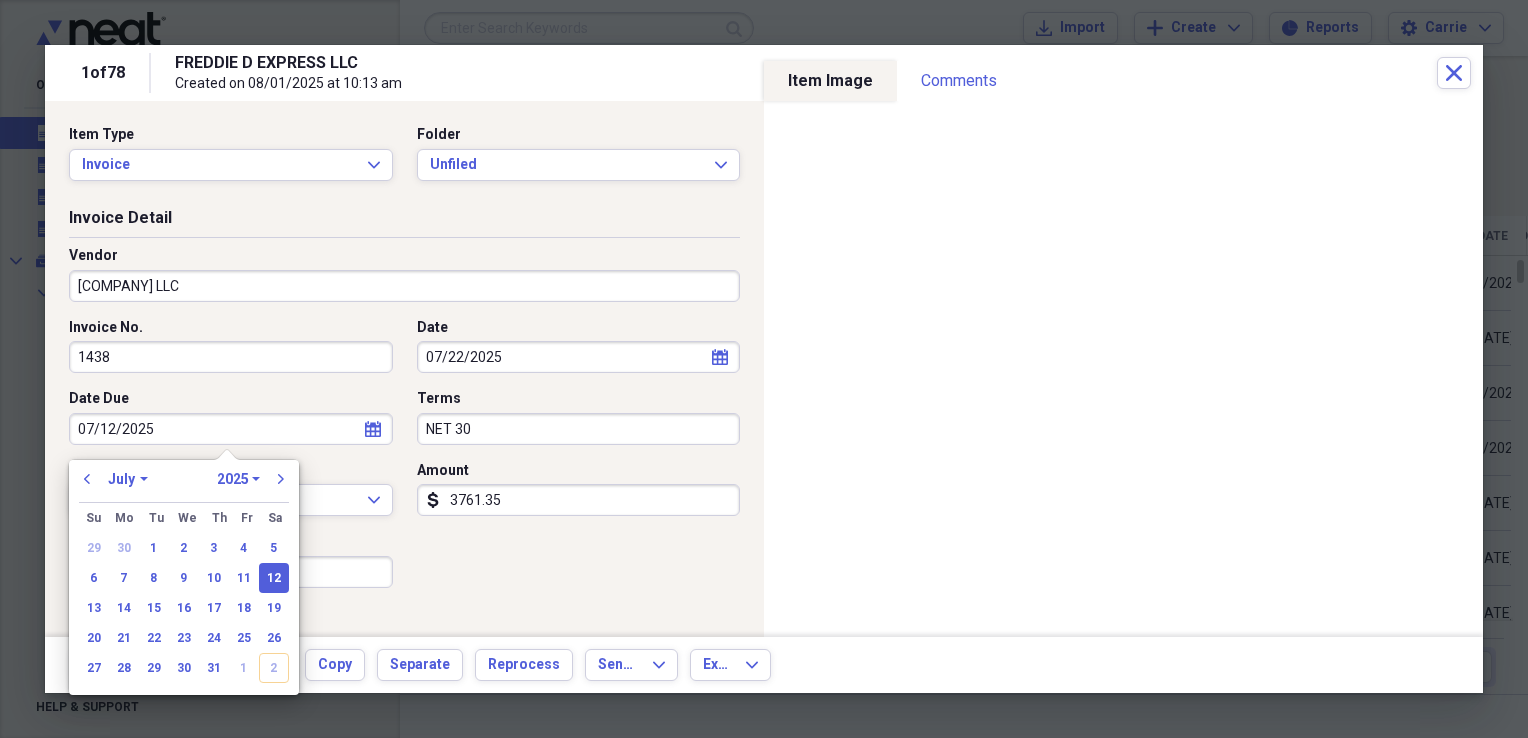 drag, startPoint x: 250, startPoint y: 434, endPoint x: -4, endPoint y: 440, distance: 254.07086 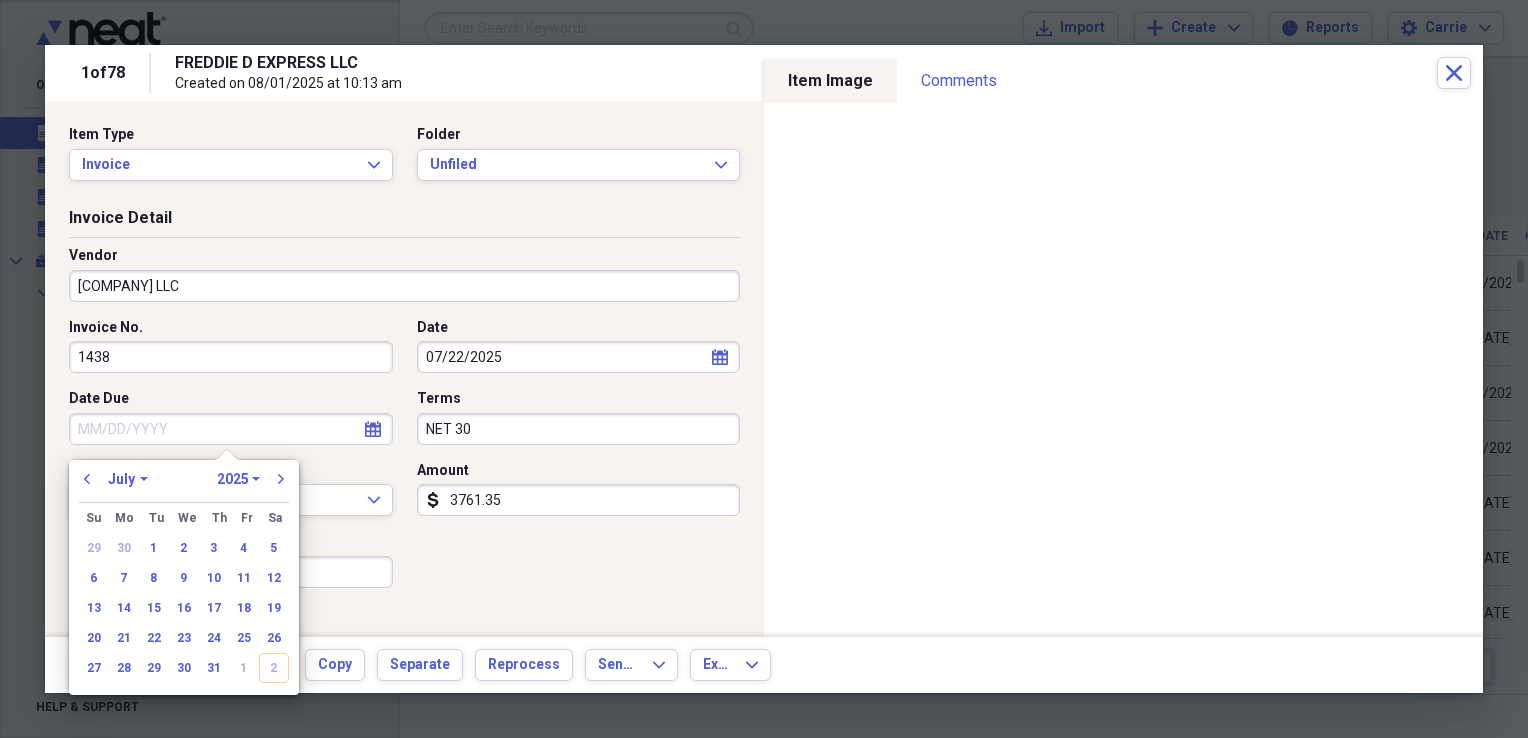 type 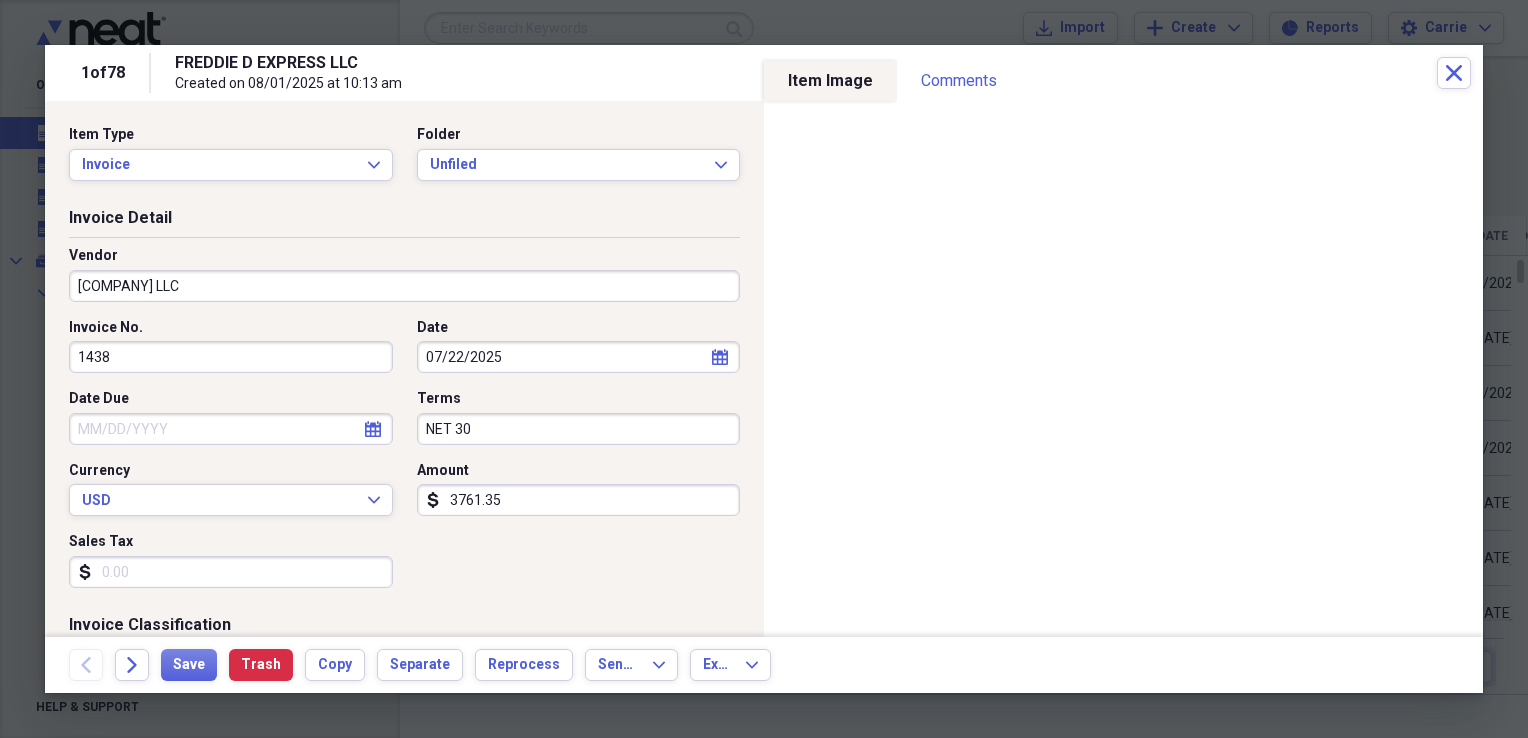 drag, startPoint x: 485, startPoint y: 431, endPoint x: 384, endPoint y: 430, distance: 101.00495 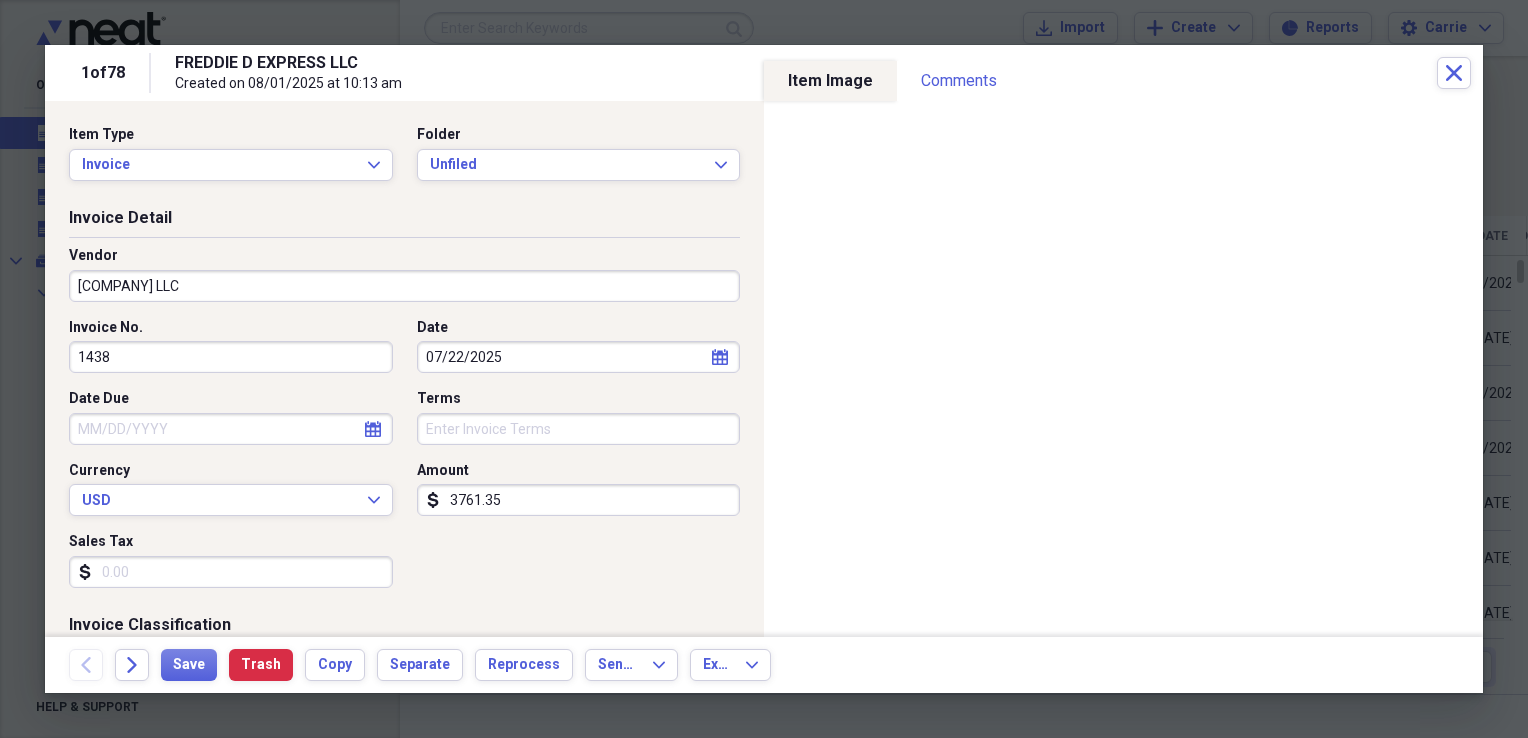 type 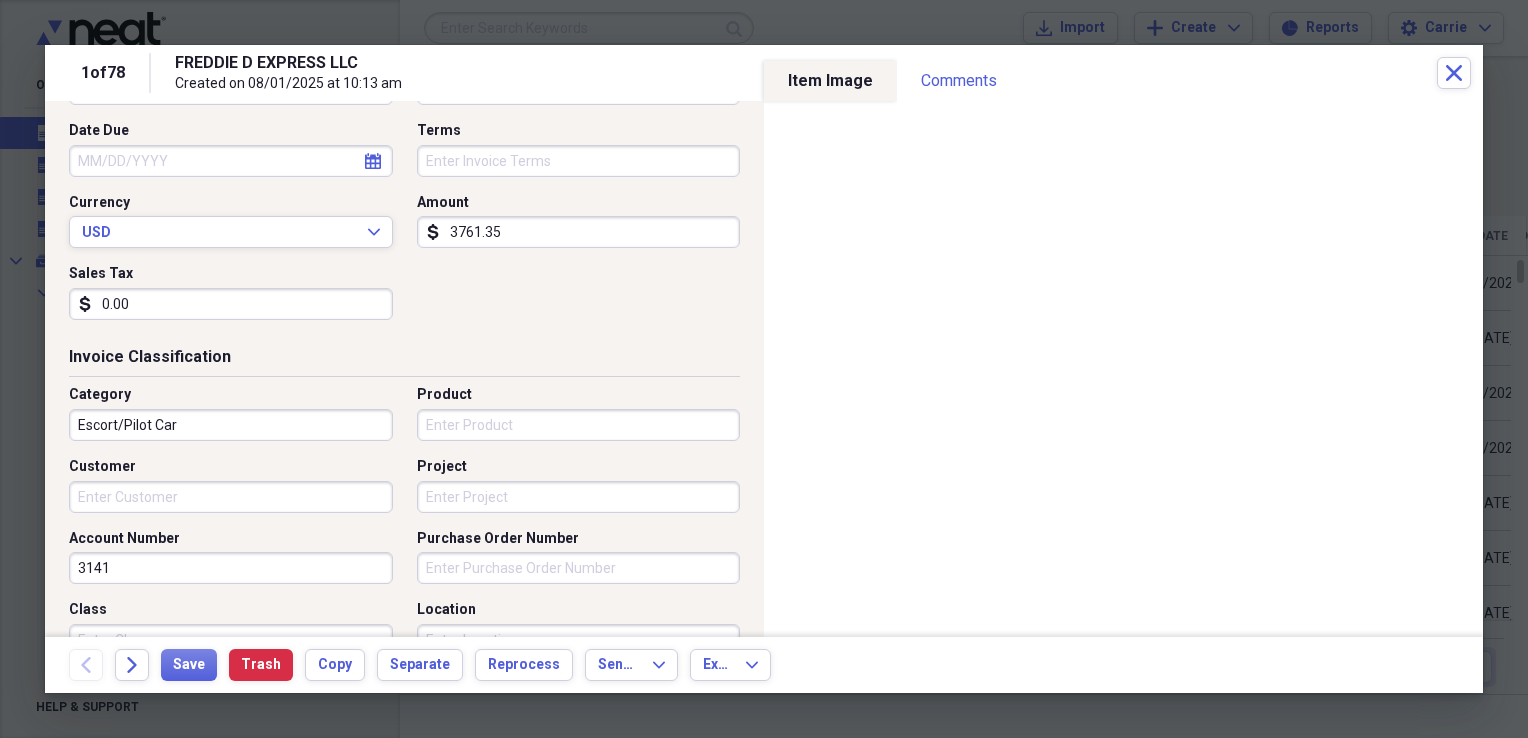 scroll, scrollTop: 300, scrollLeft: 0, axis: vertical 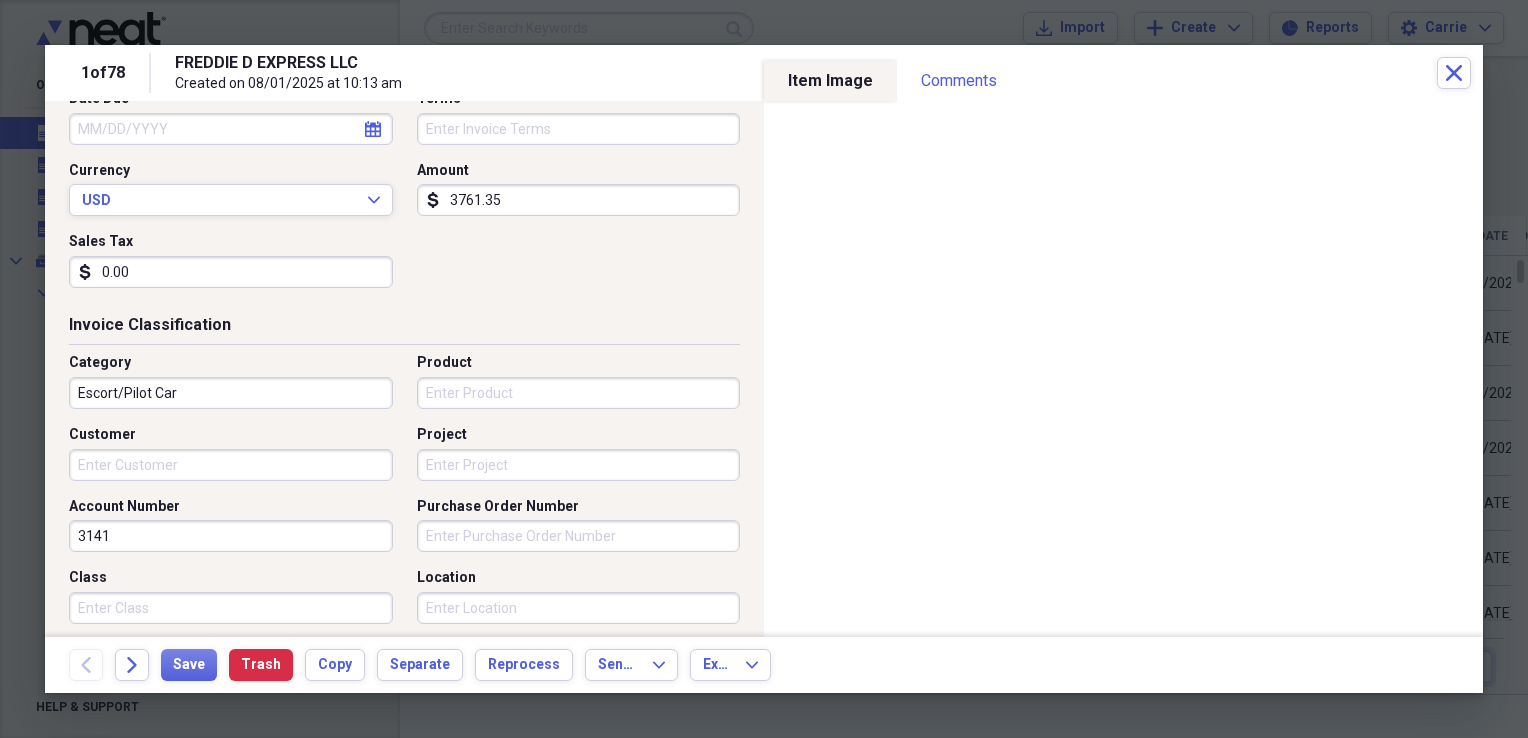 type on "0.00" 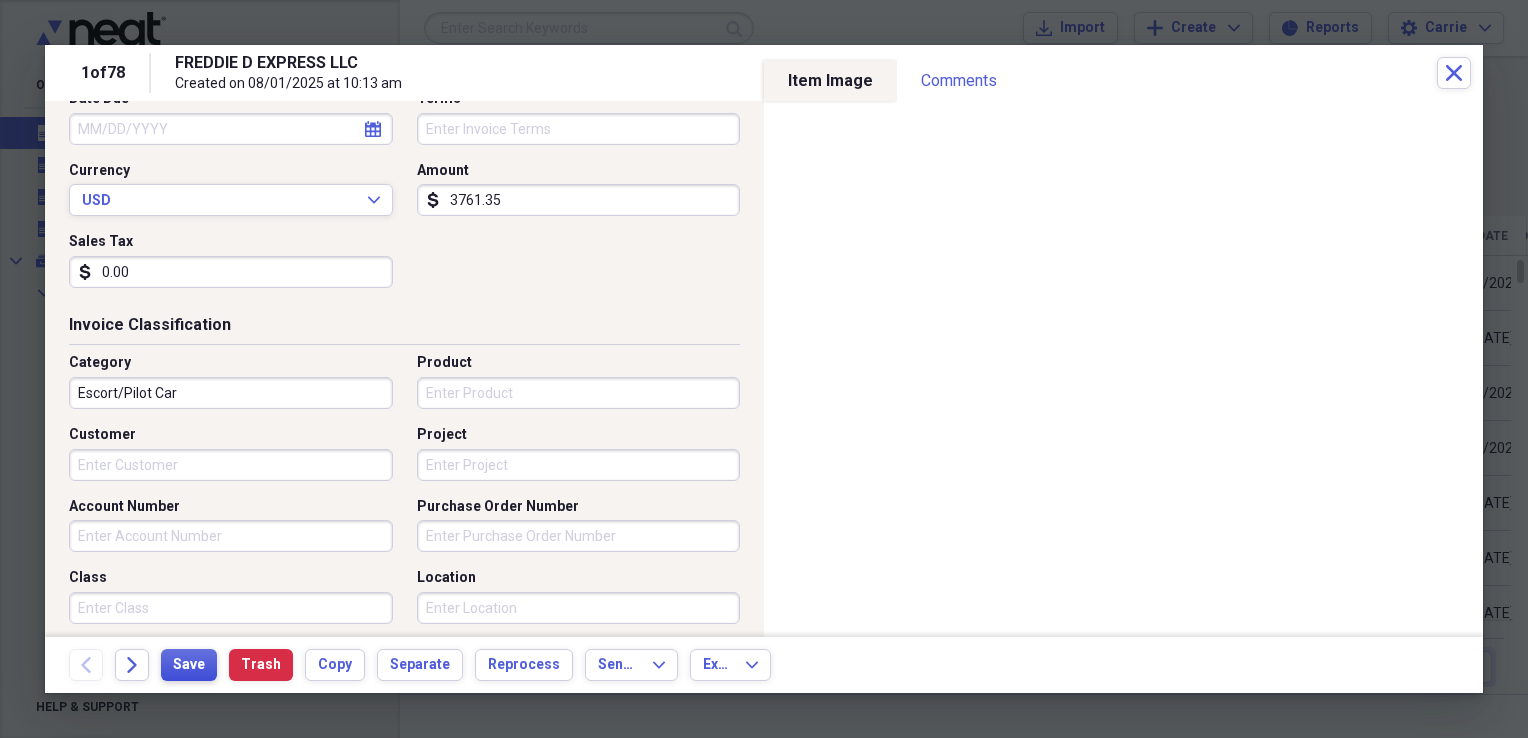 type 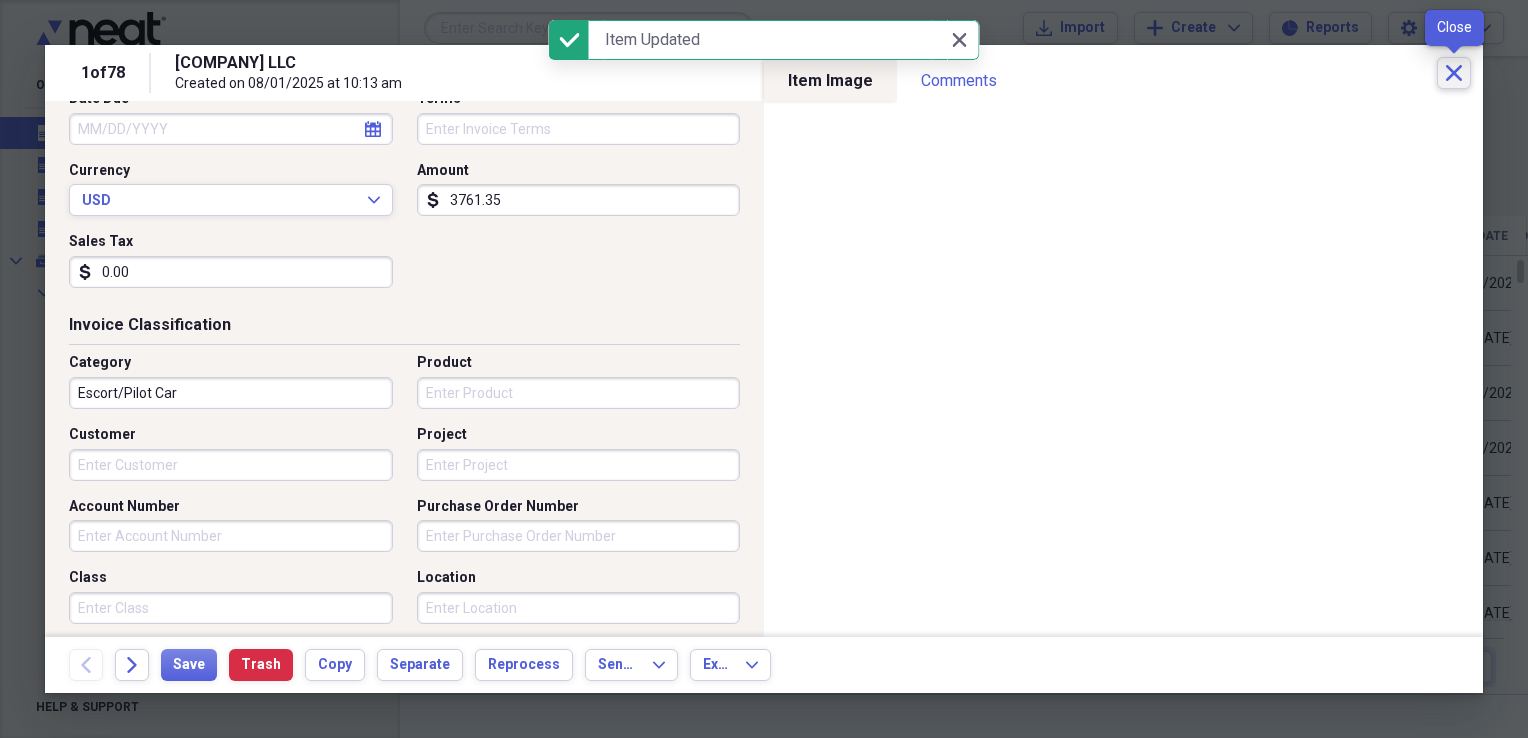 click on "Close" 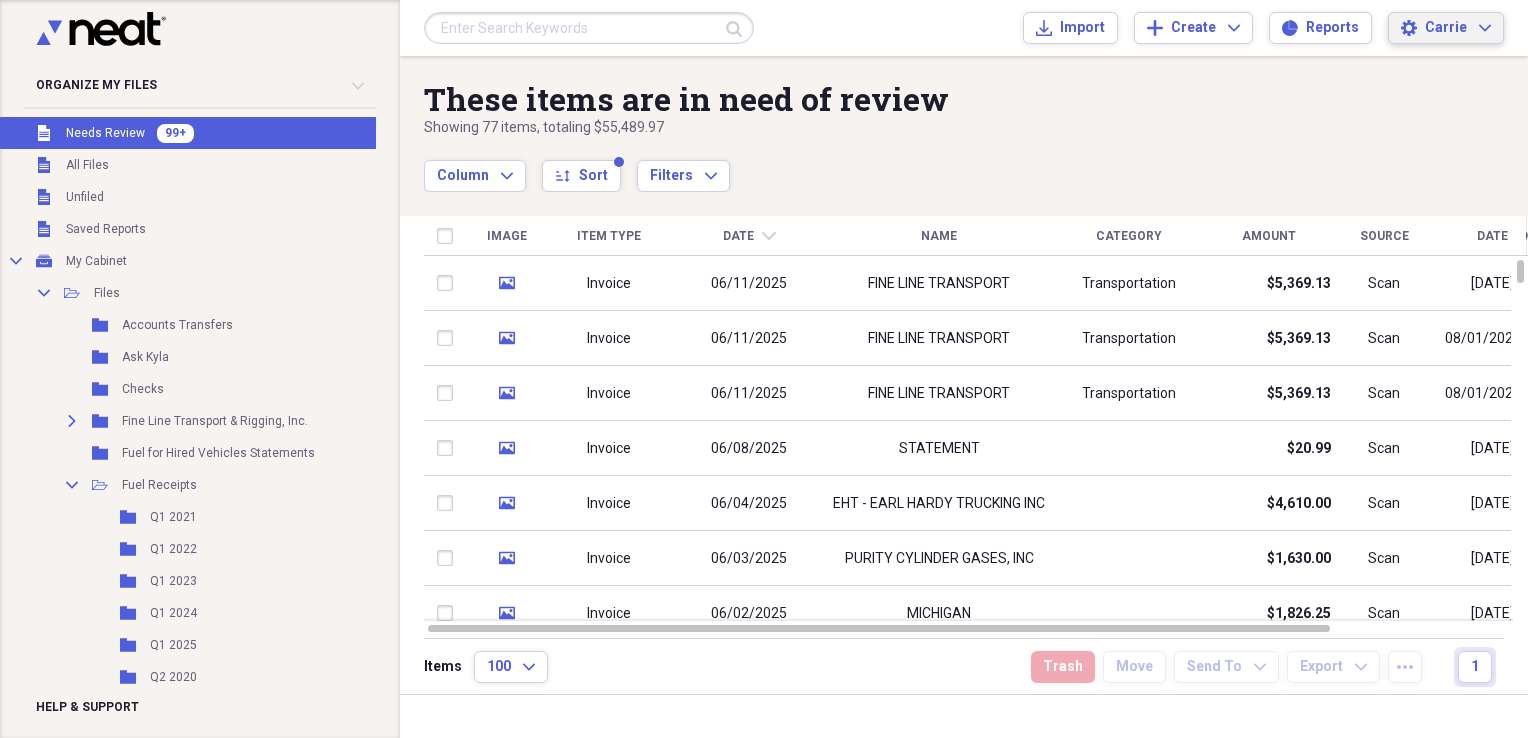 click on "Expand" 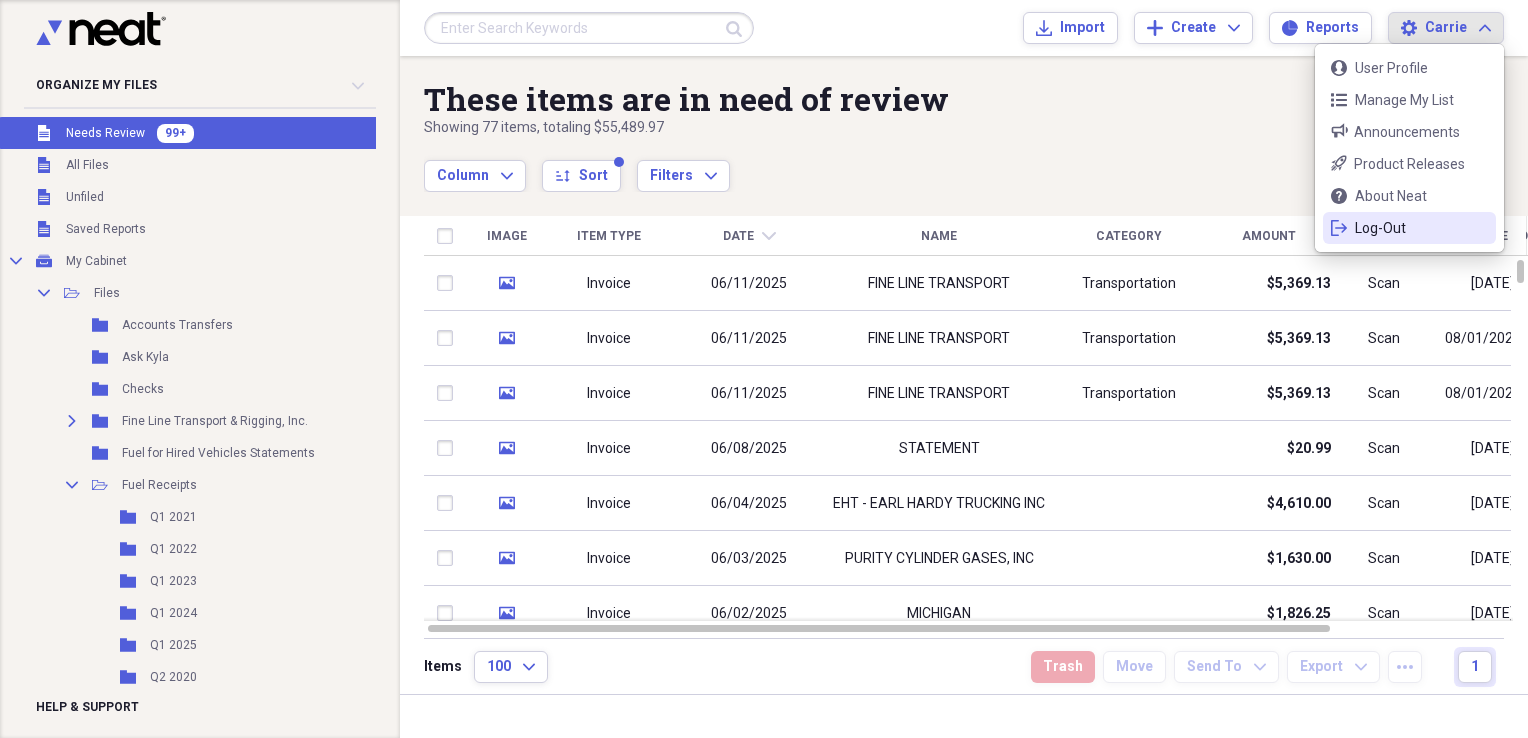 click on "Log-Out" at bounding box center [1409, 228] 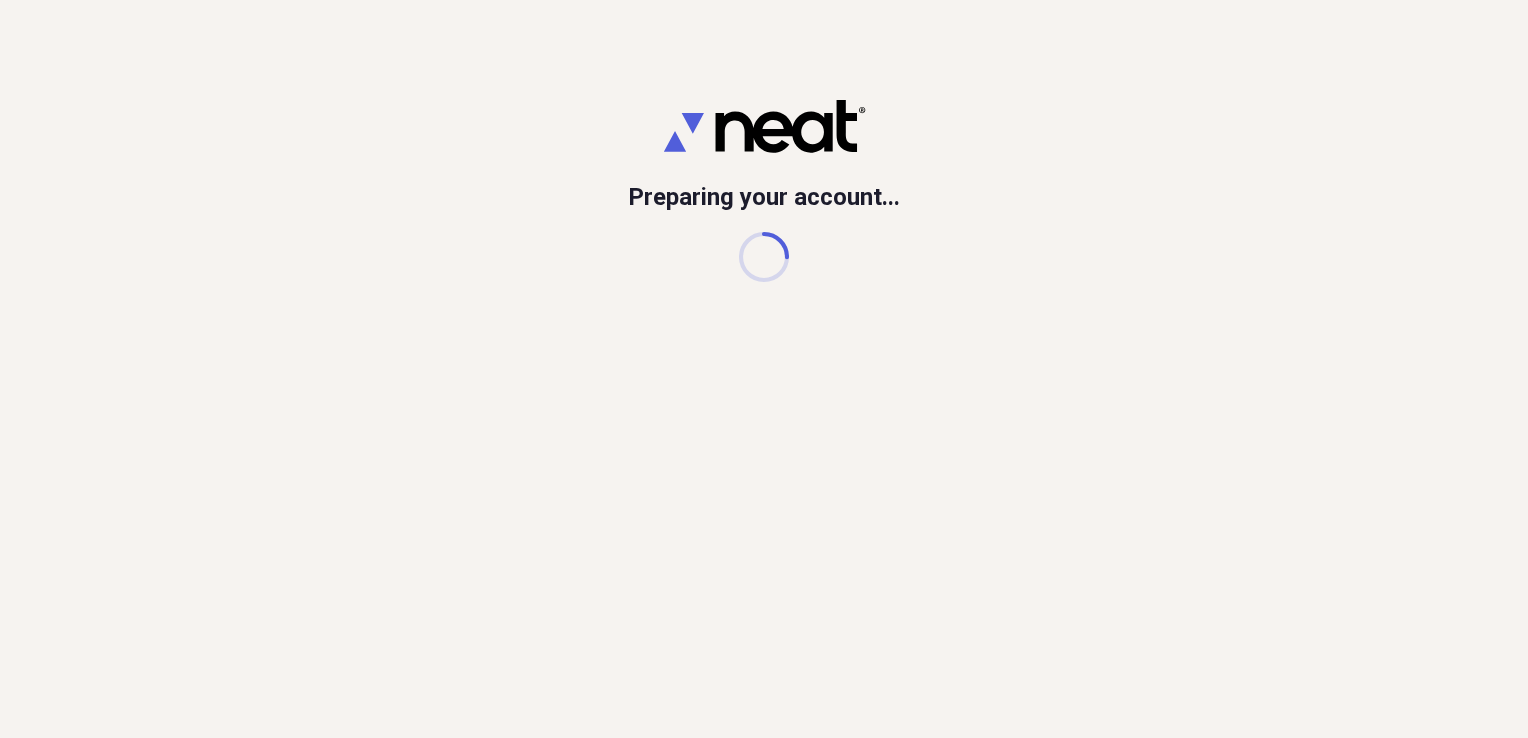 scroll, scrollTop: 0, scrollLeft: 0, axis: both 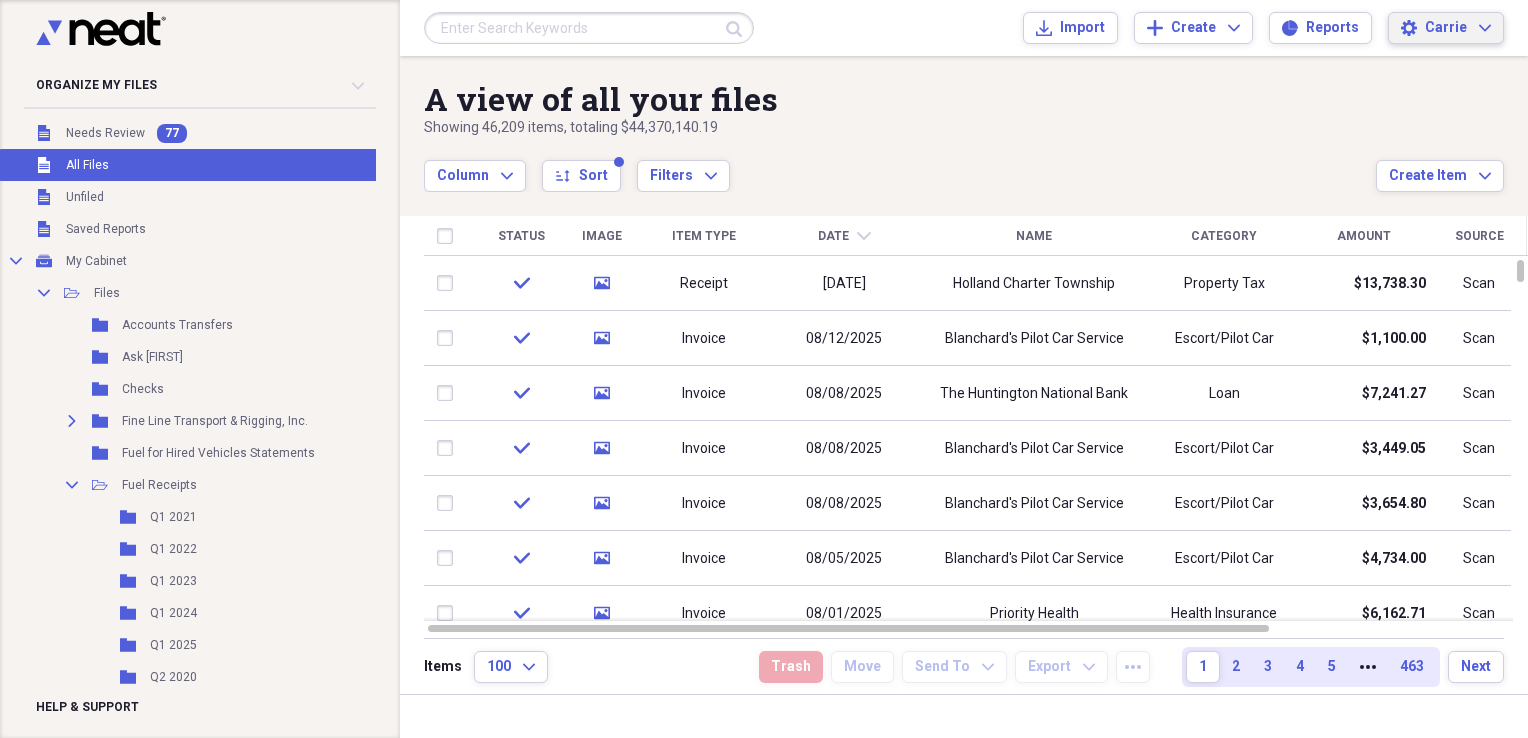 click on "[FIRST] [LAST]" at bounding box center (1458, 28) 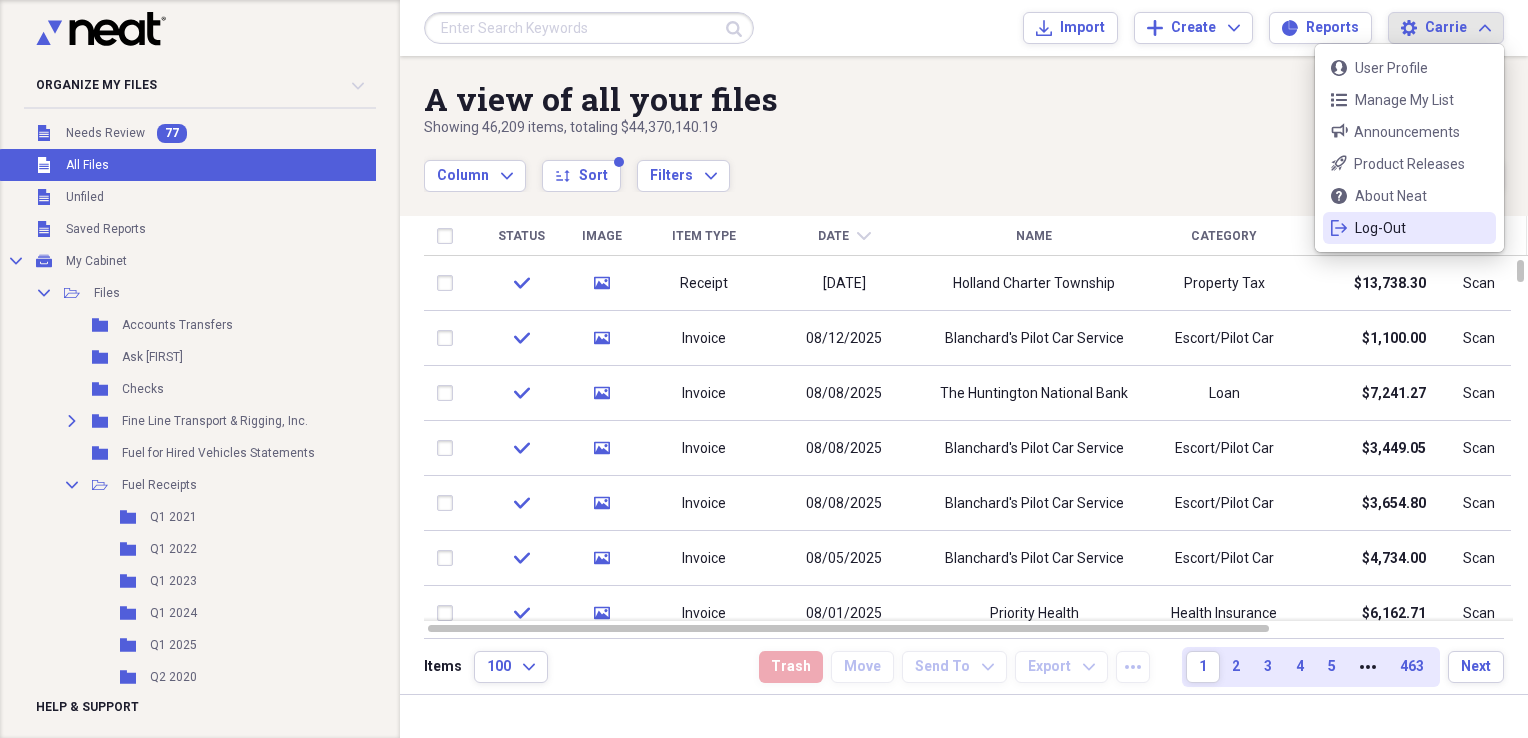 click on "Log-Out" at bounding box center [1409, 228] 